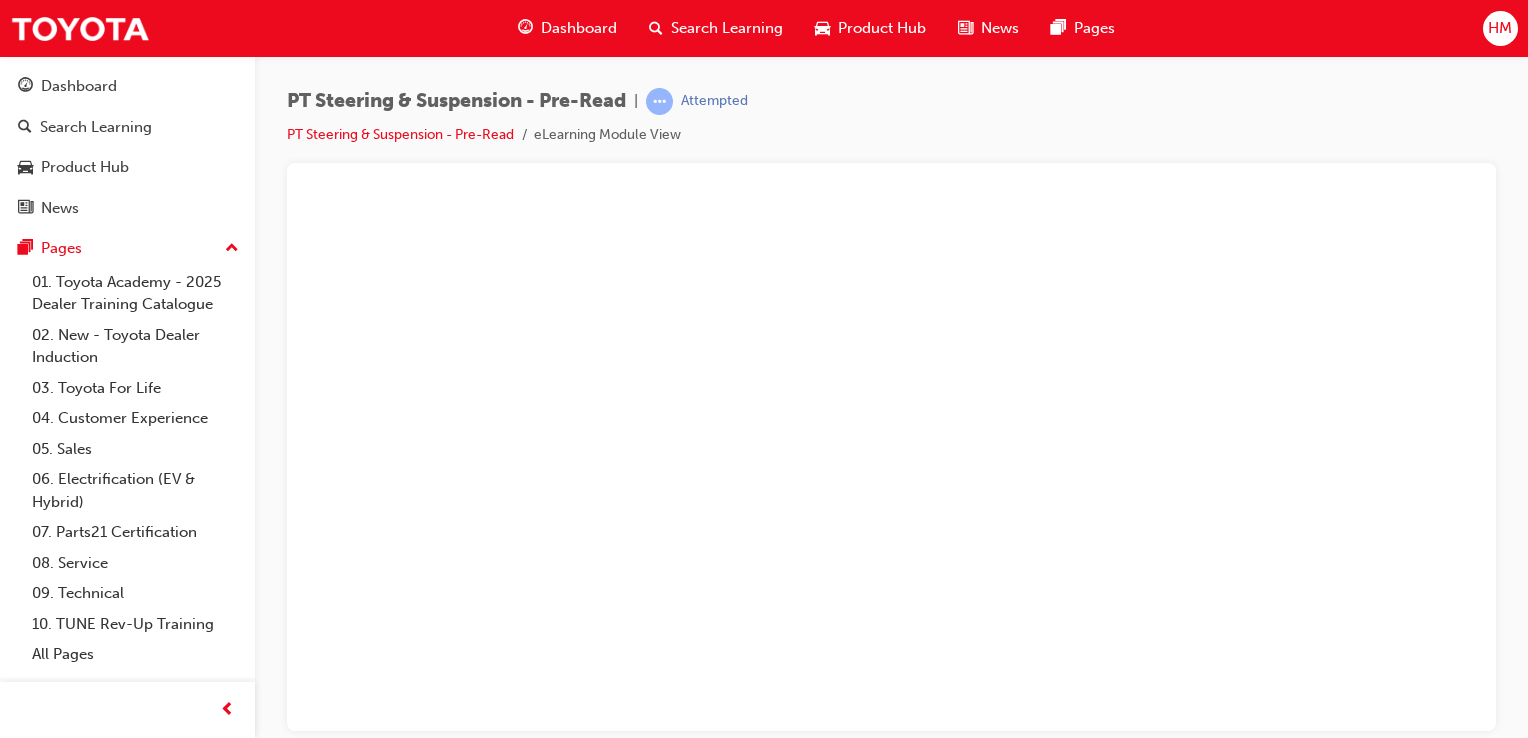scroll, scrollTop: 0, scrollLeft: 0, axis: both 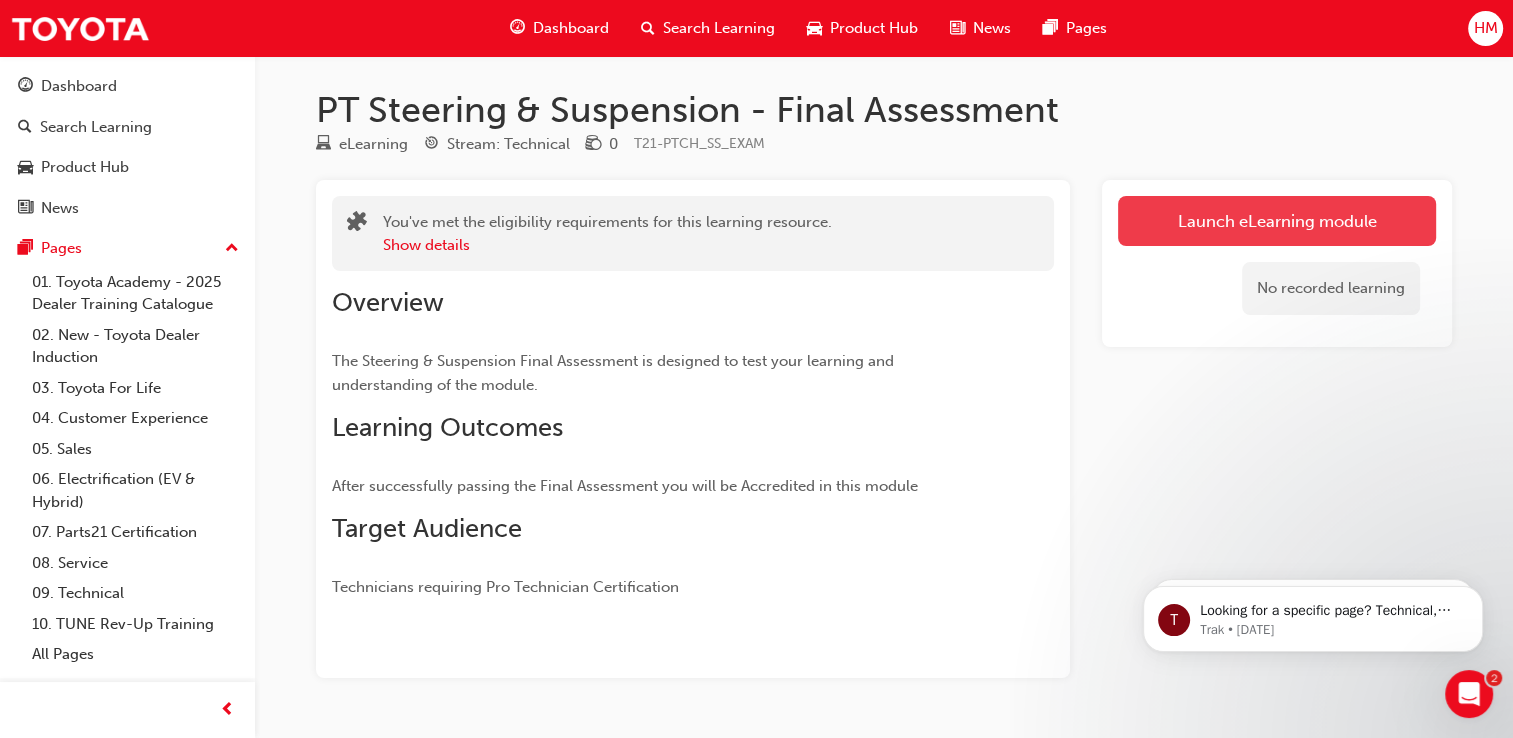 click on "Launch eLearning module" at bounding box center (1277, 221) 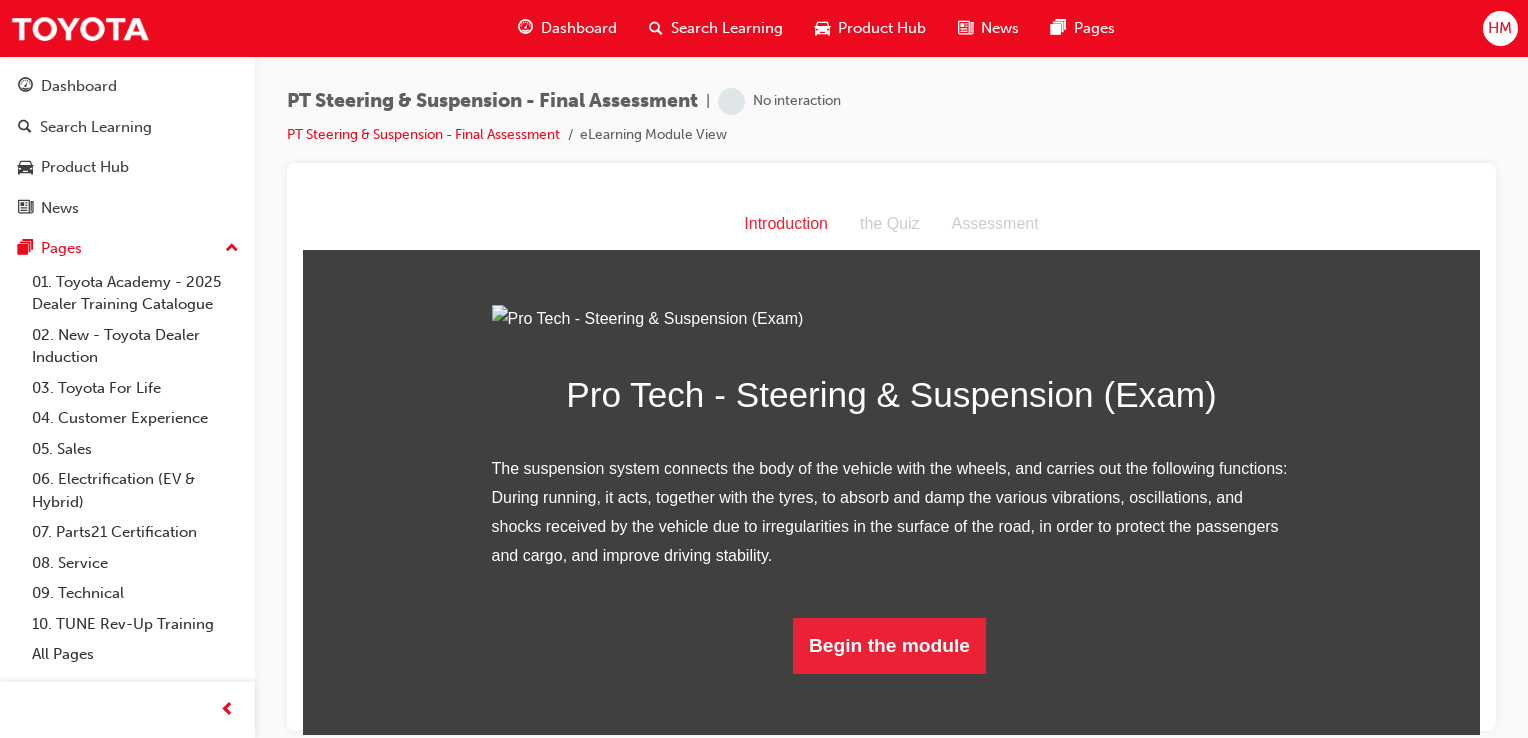 scroll, scrollTop: 159, scrollLeft: 0, axis: vertical 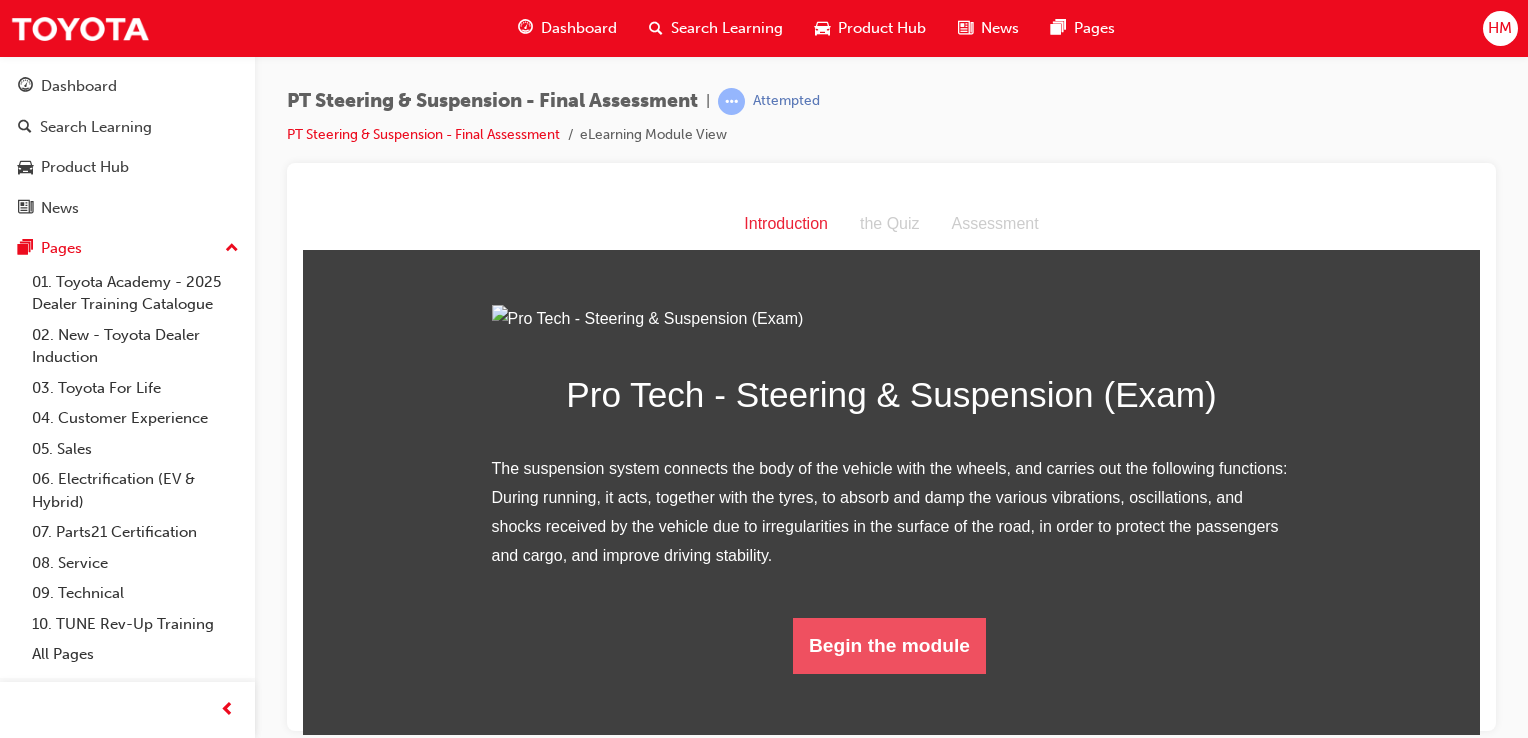 click on "Begin the module" at bounding box center (889, 645) 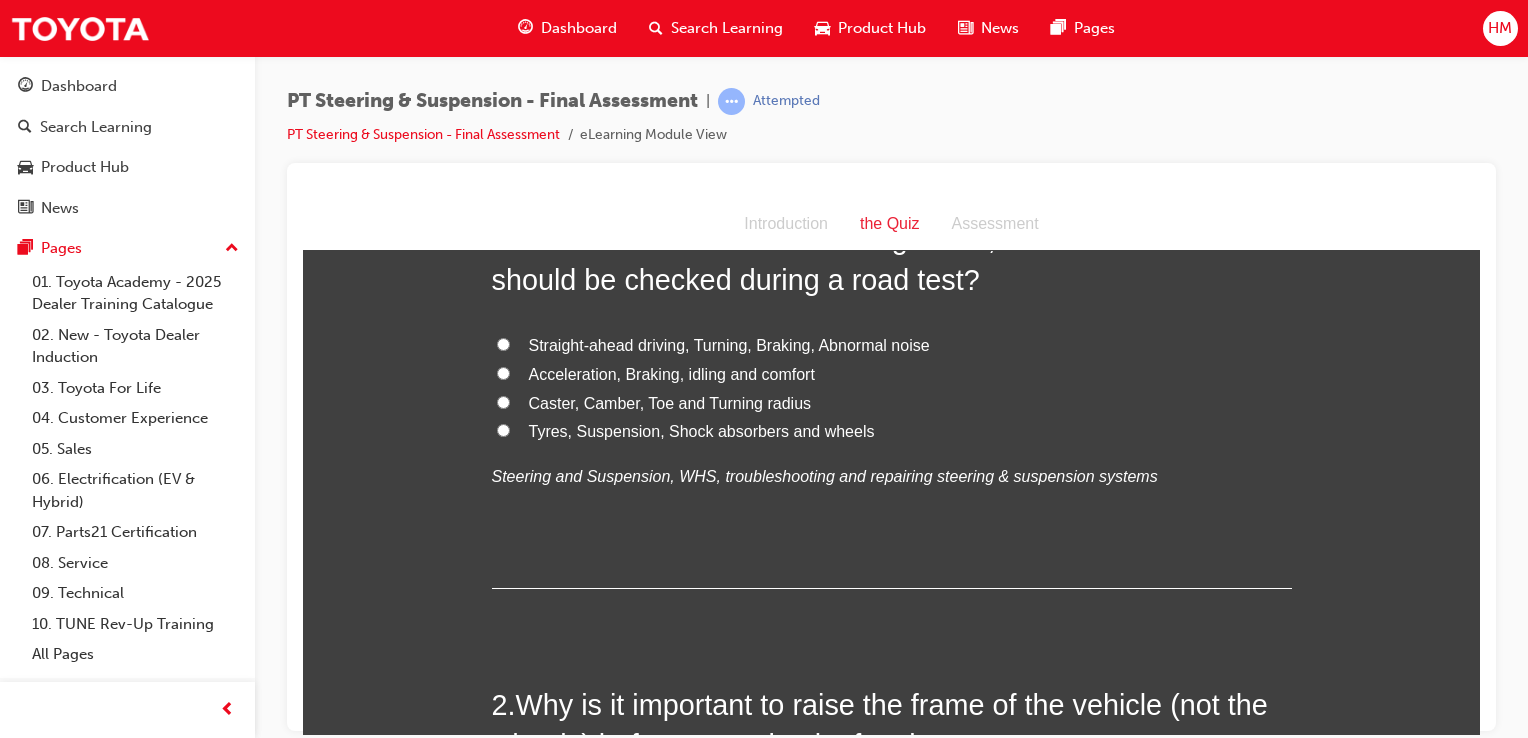 scroll, scrollTop: 0, scrollLeft: 0, axis: both 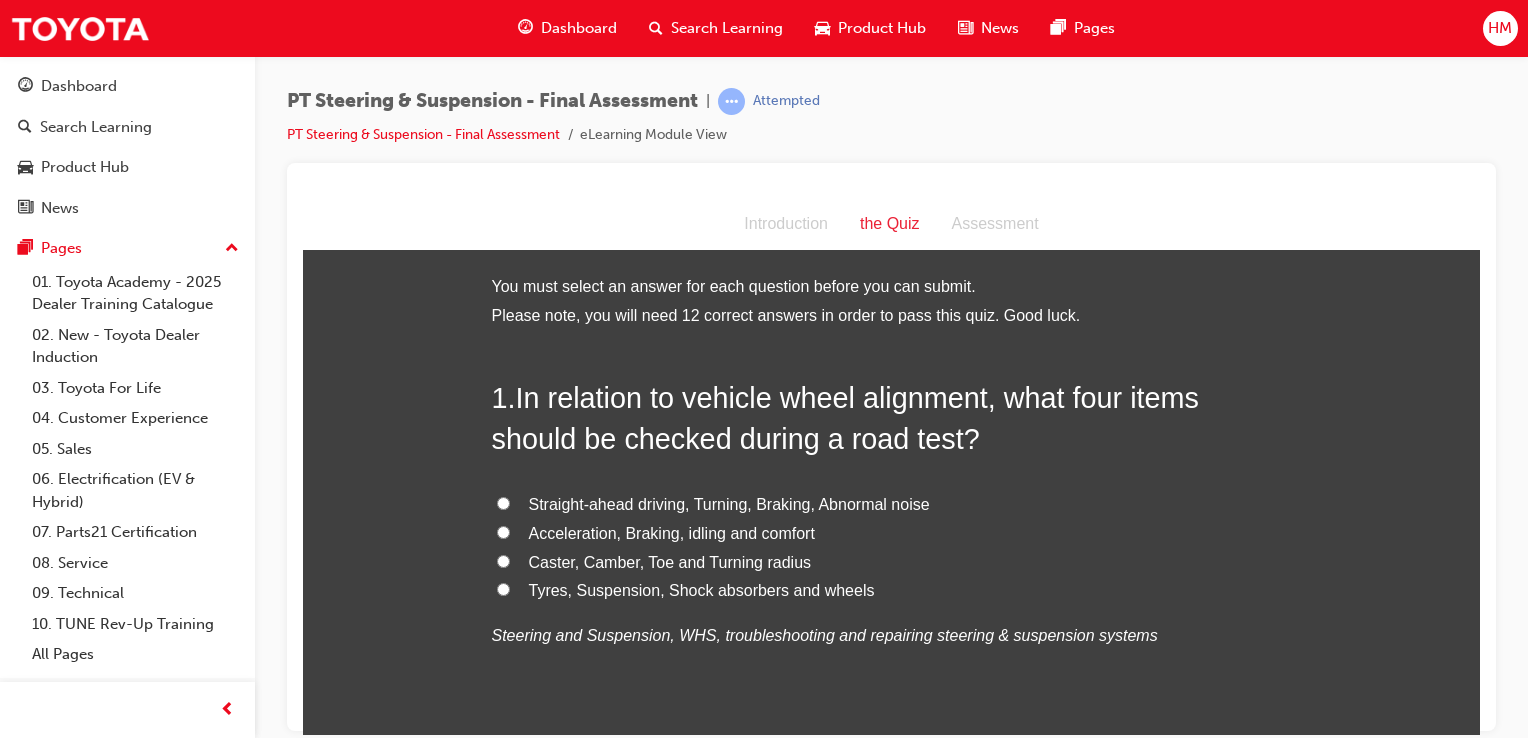 click on "Caster, Camber, Toe and Turning radius" at bounding box center (892, 562) 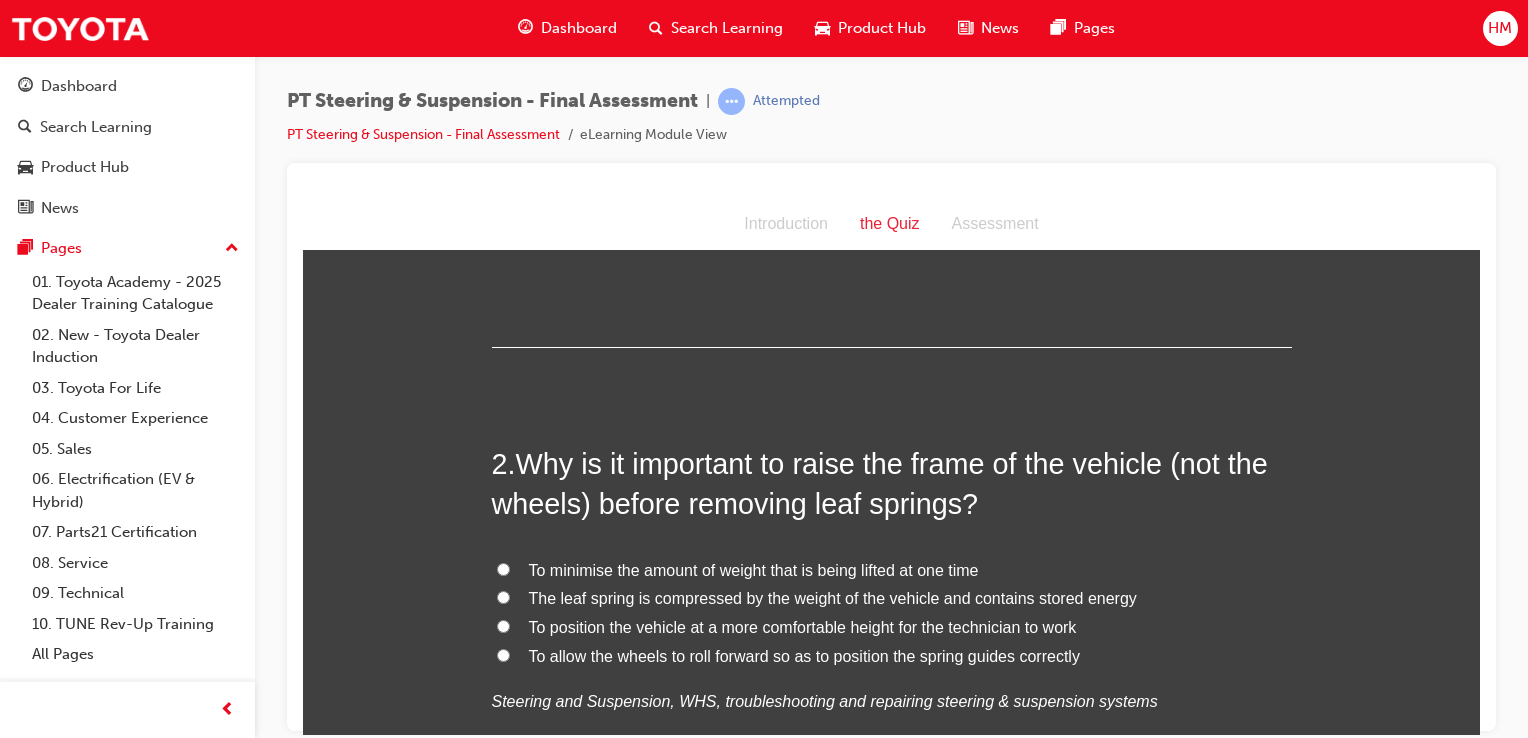 scroll, scrollTop: 500, scrollLeft: 0, axis: vertical 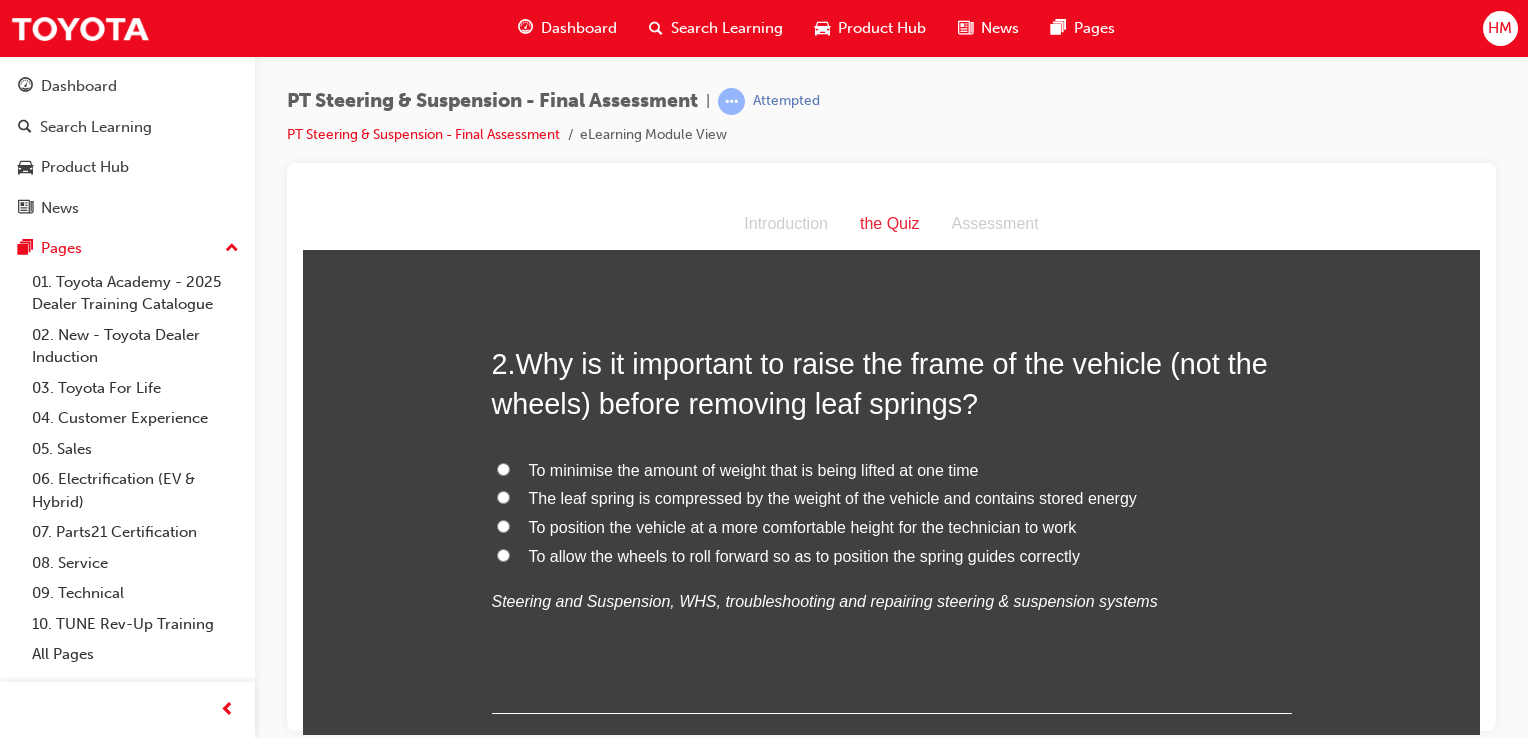 click on "The leaf spring is compressed by the weight of the vehicle and contains stored energy" at bounding box center (833, 497) 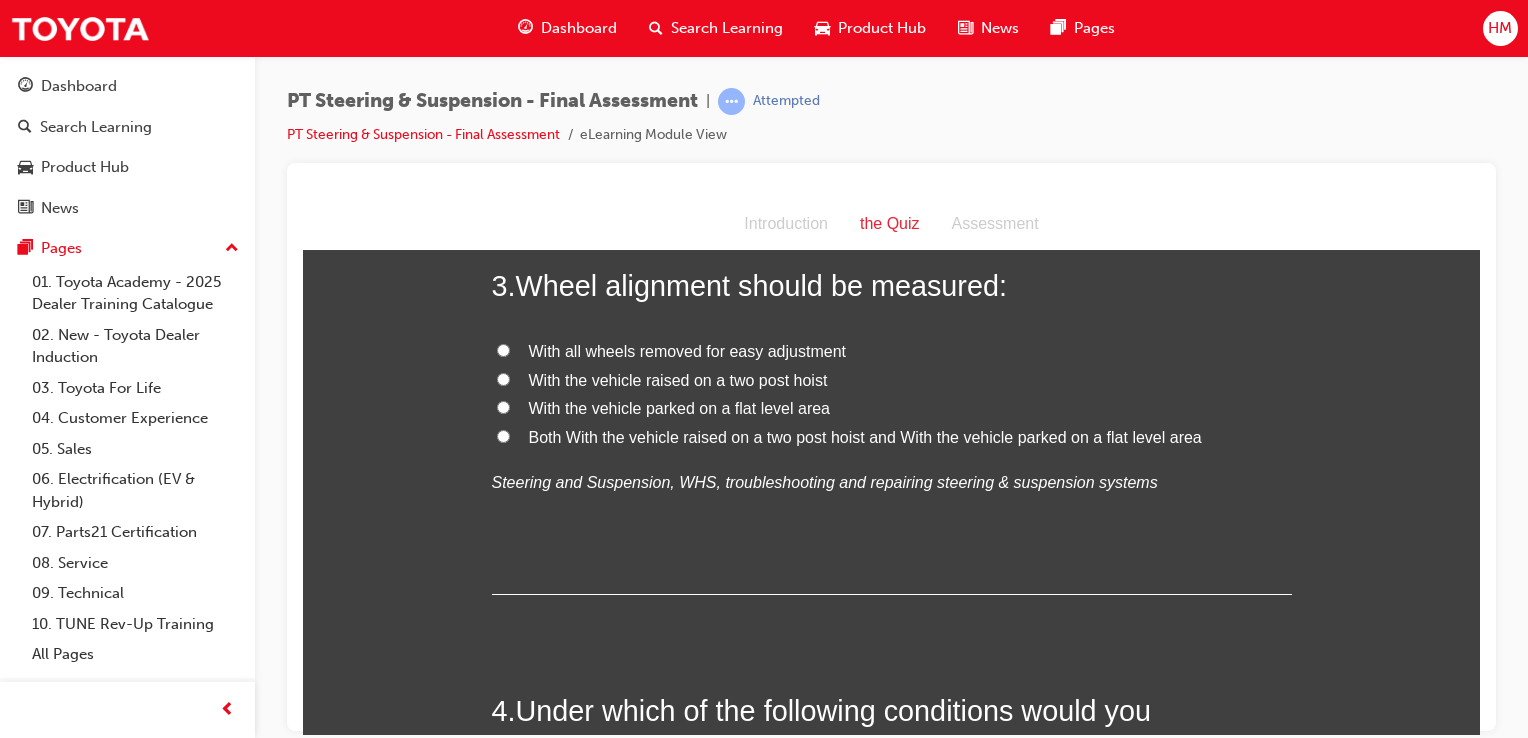 scroll, scrollTop: 1000, scrollLeft: 0, axis: vertical 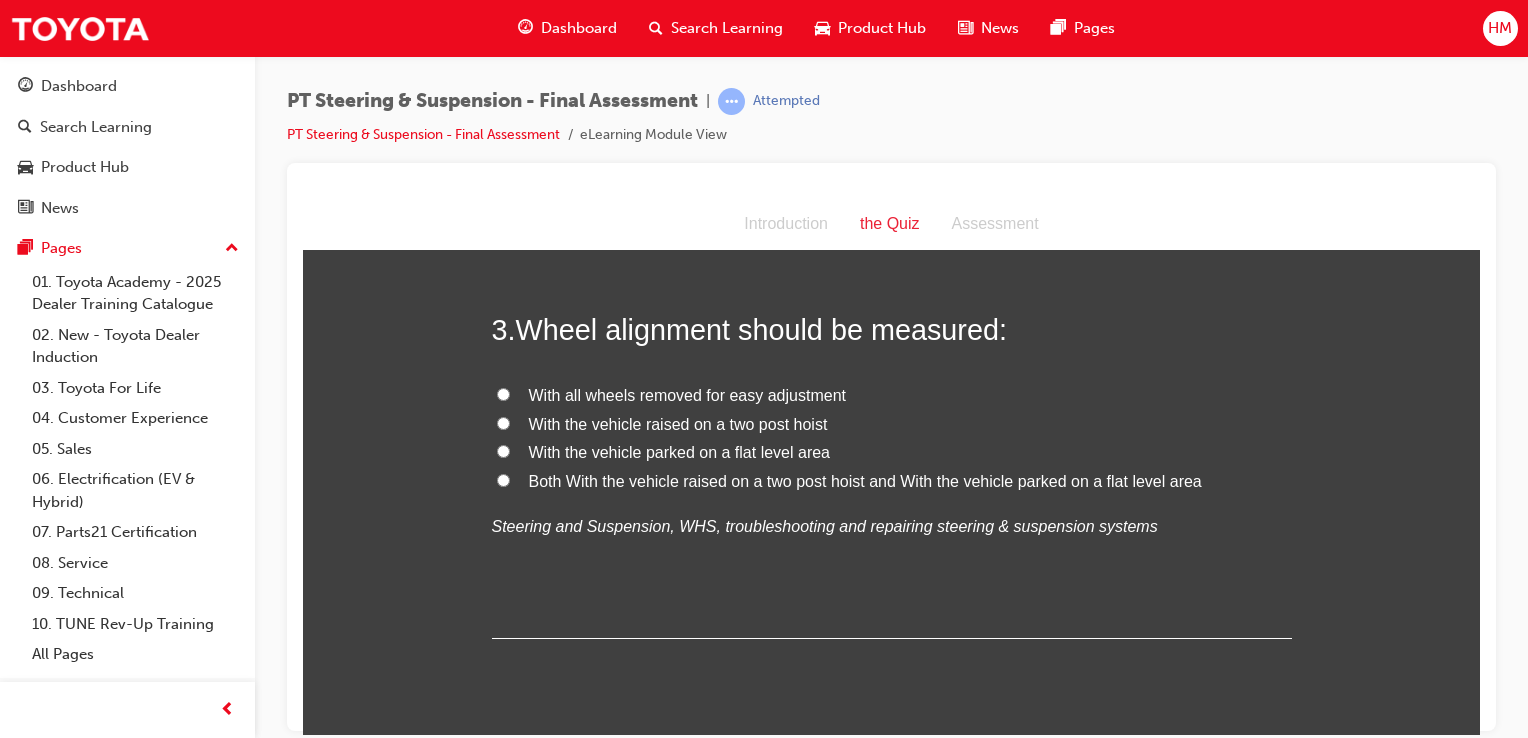 click on "With the vehicle raised on a two post hoist" at bounding box center (678, 423) 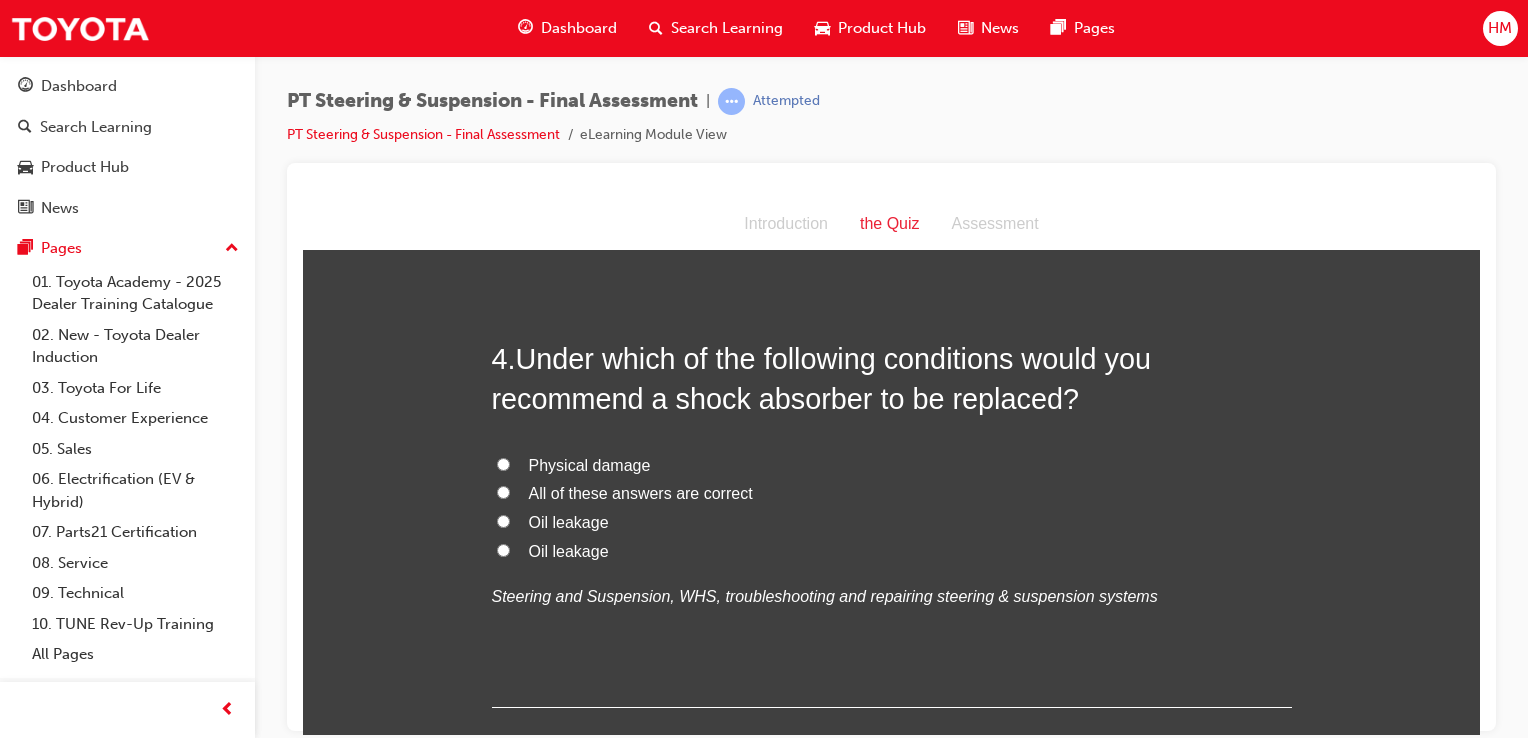 scroll, scrollTop: 1400, scrollLeft: 0, axis: vertical 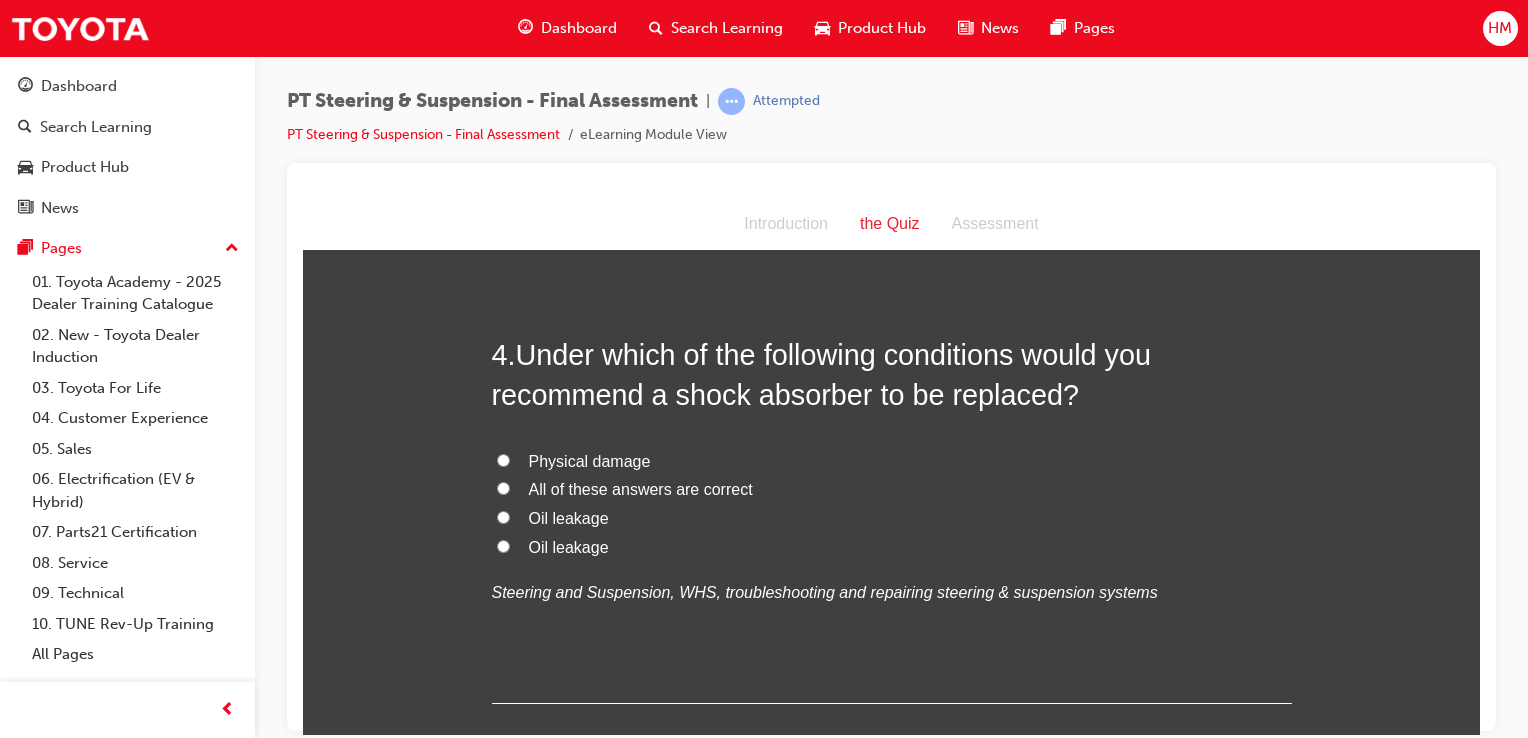 click on "All of these answers are correct" at bounding box center (892, 489) 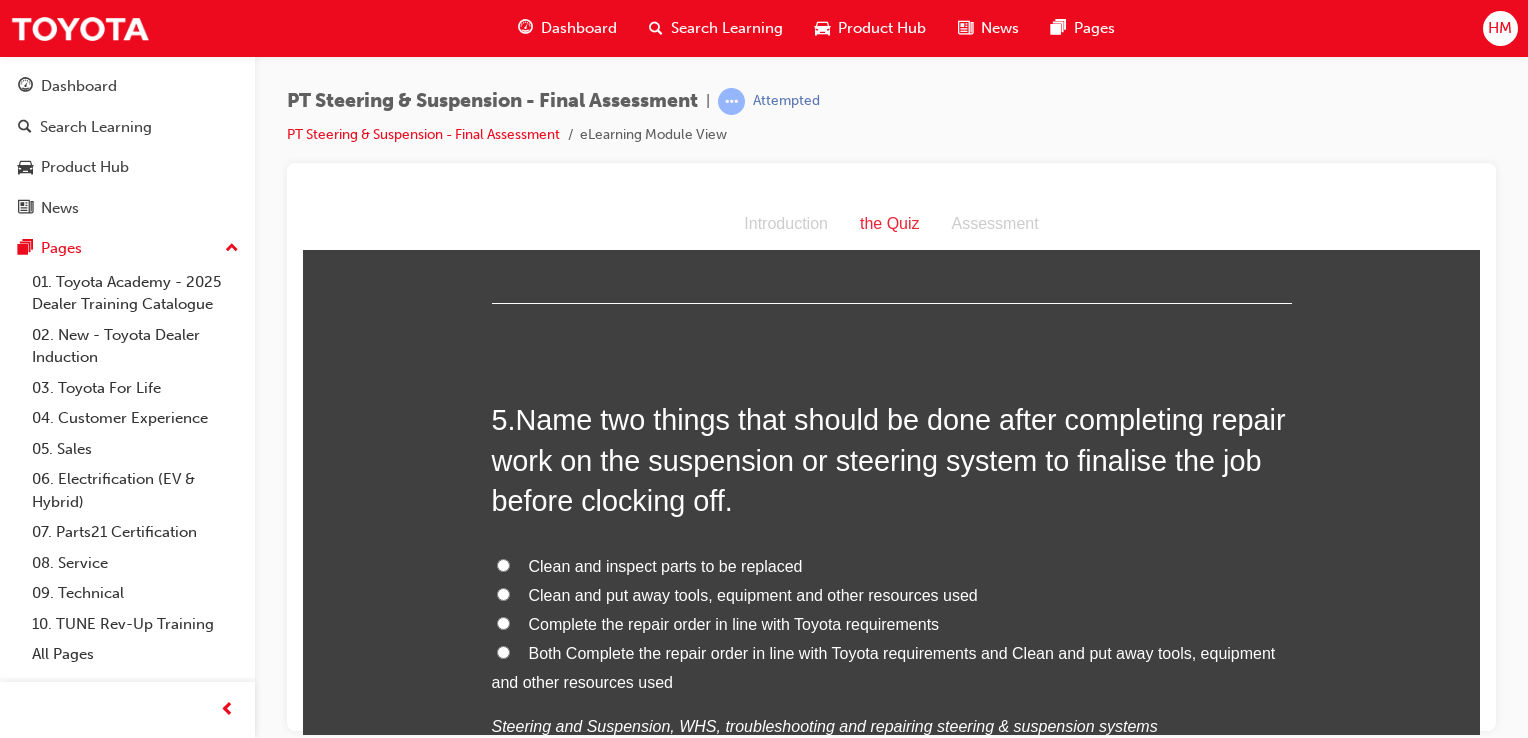 scroll, scrollTop: 1900, scrollLeft: 0, axis: vertical 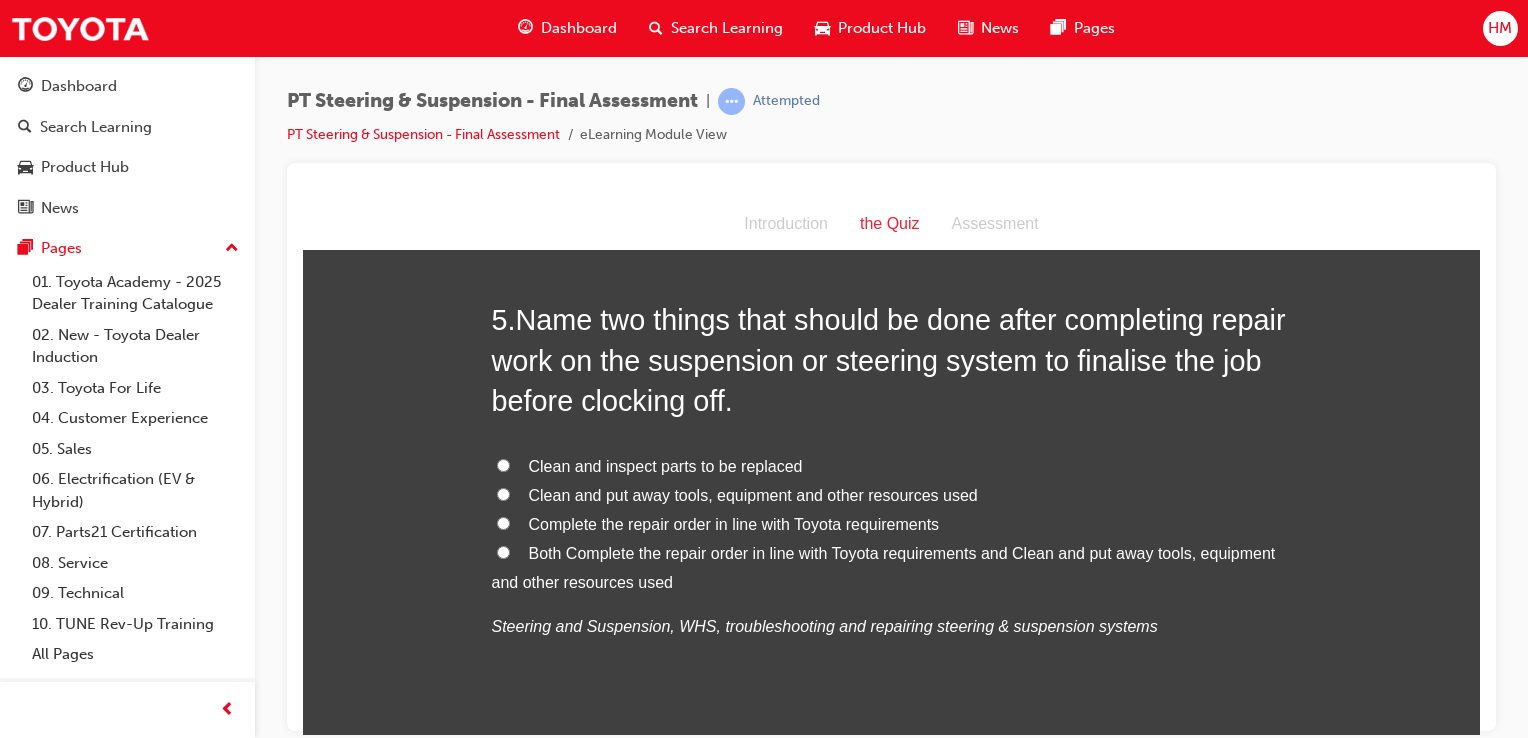 click on "Both Complete the repair order in line with Toyota requirements and Clean and put away tools, equipment and other resources used" at bounding box center [892, 568] 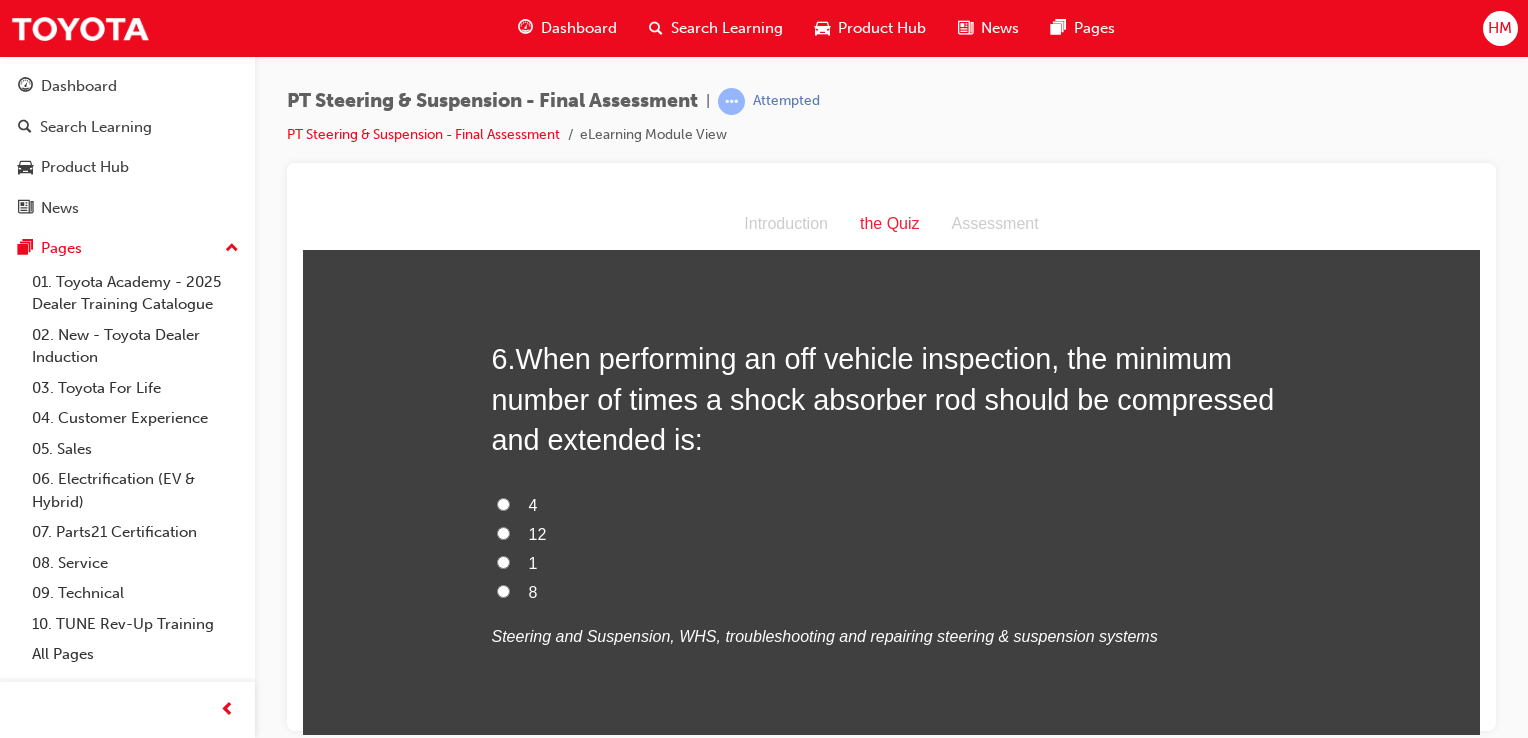 scroll, scrollTop: 2400, scrollLeft: 0, axis: vertical 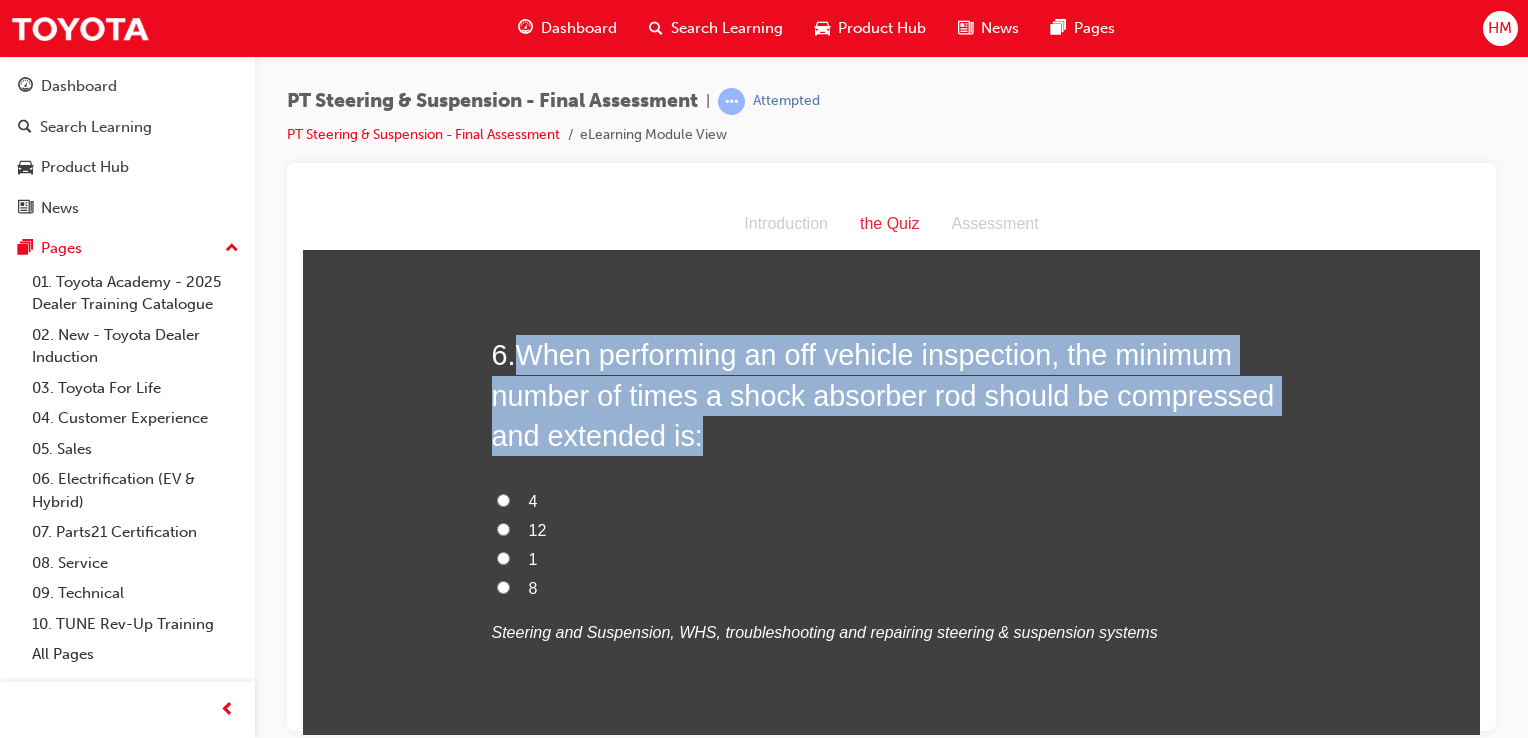 drag, startPoint x: 511, startPoint y: 341, endPoint x: 688, endPoint y: 438, distance: 201.83656 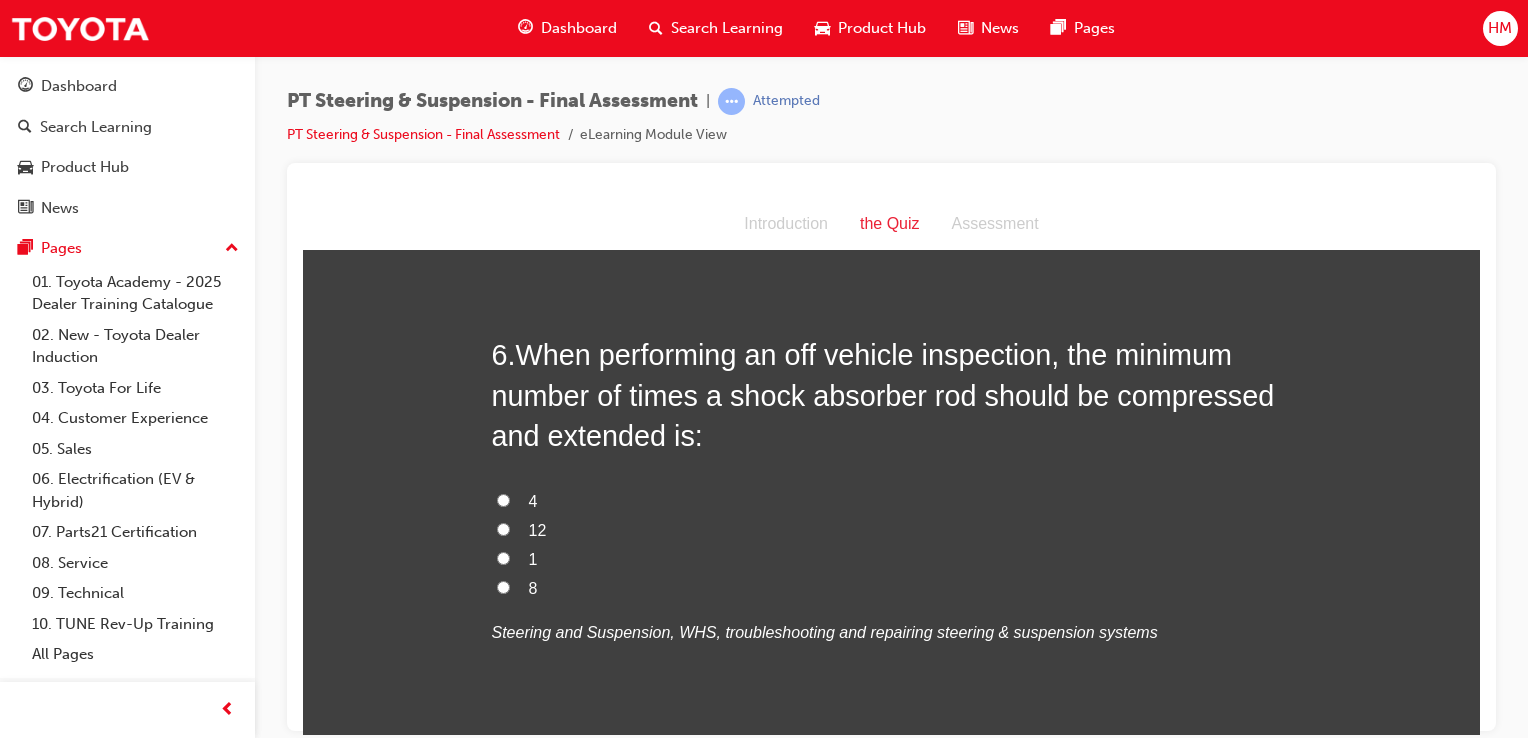 click on "4" at bounding box center [533, 500] 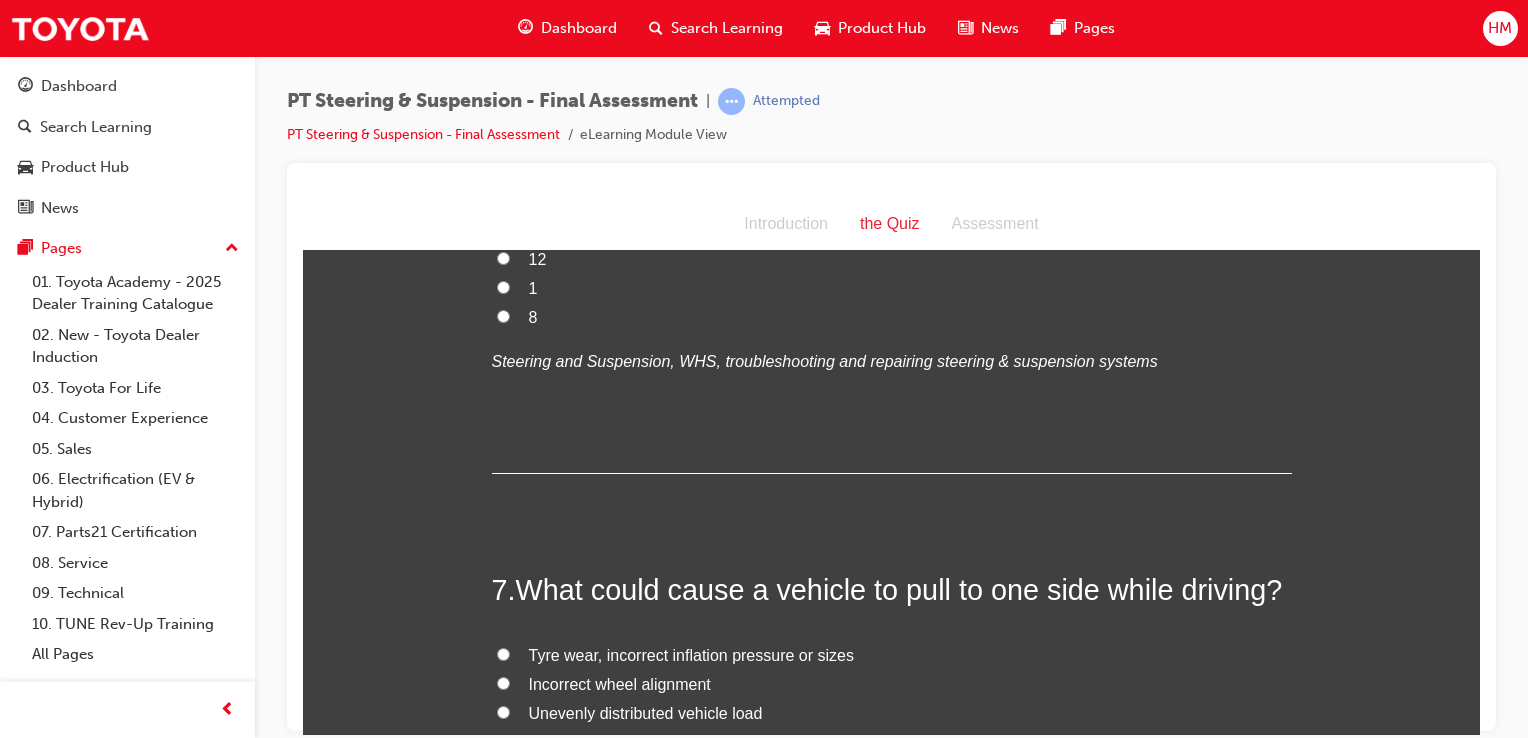 scroll, scrollTop: 2800, scrollLeft: 0, axis: vertical 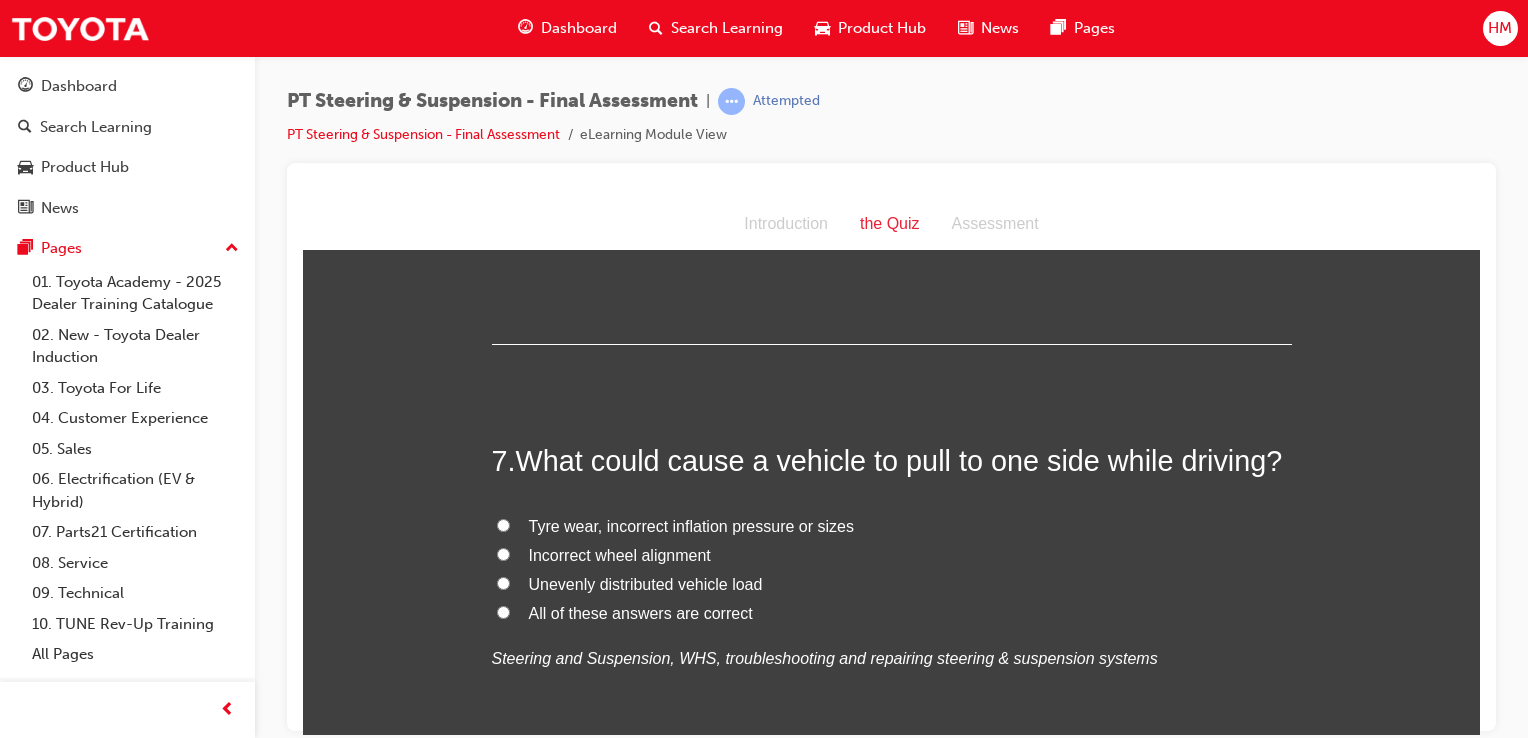 click on "Incorrect wheel alignment" at bounding box center [620, 554] 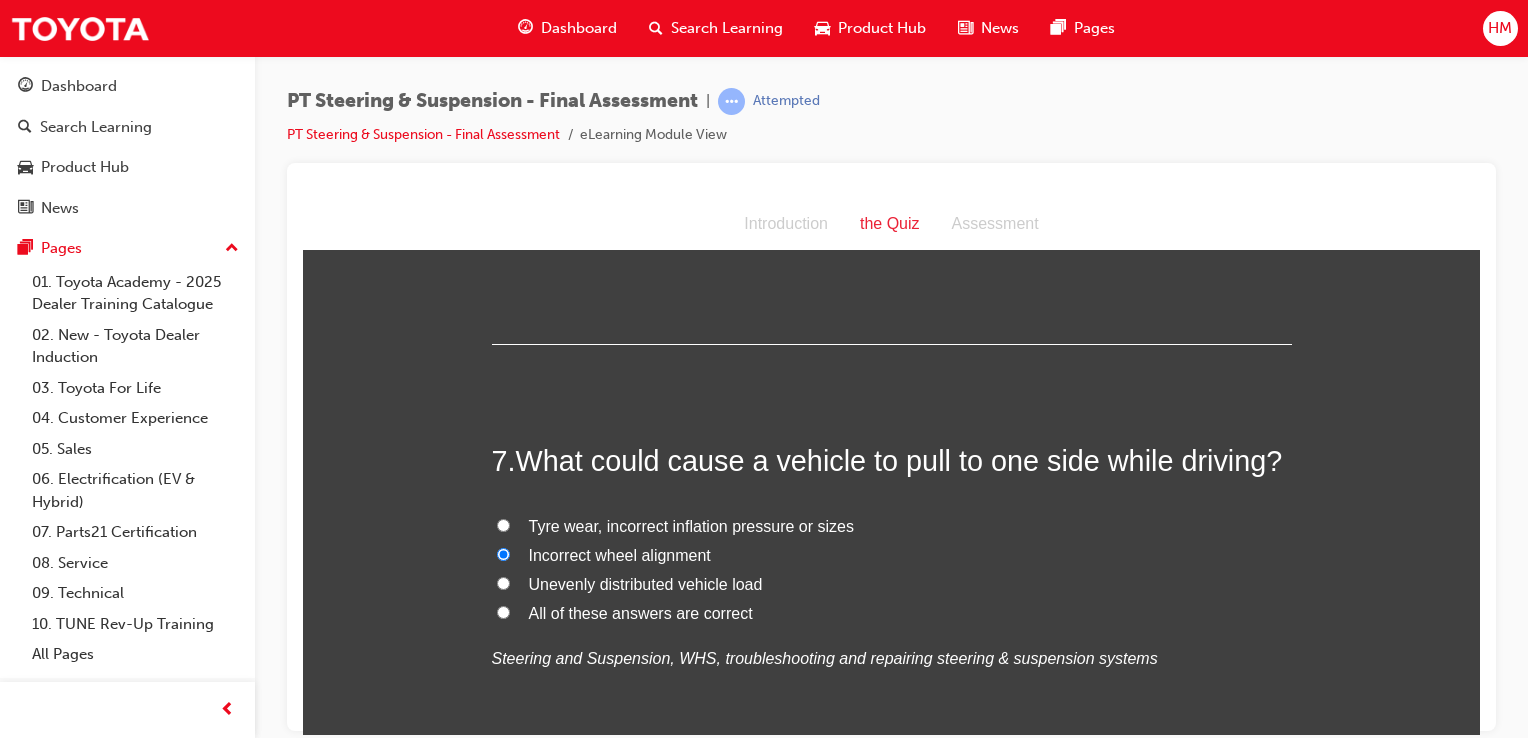 click on "All of these answers are correct" at bounding box center [641, 612] 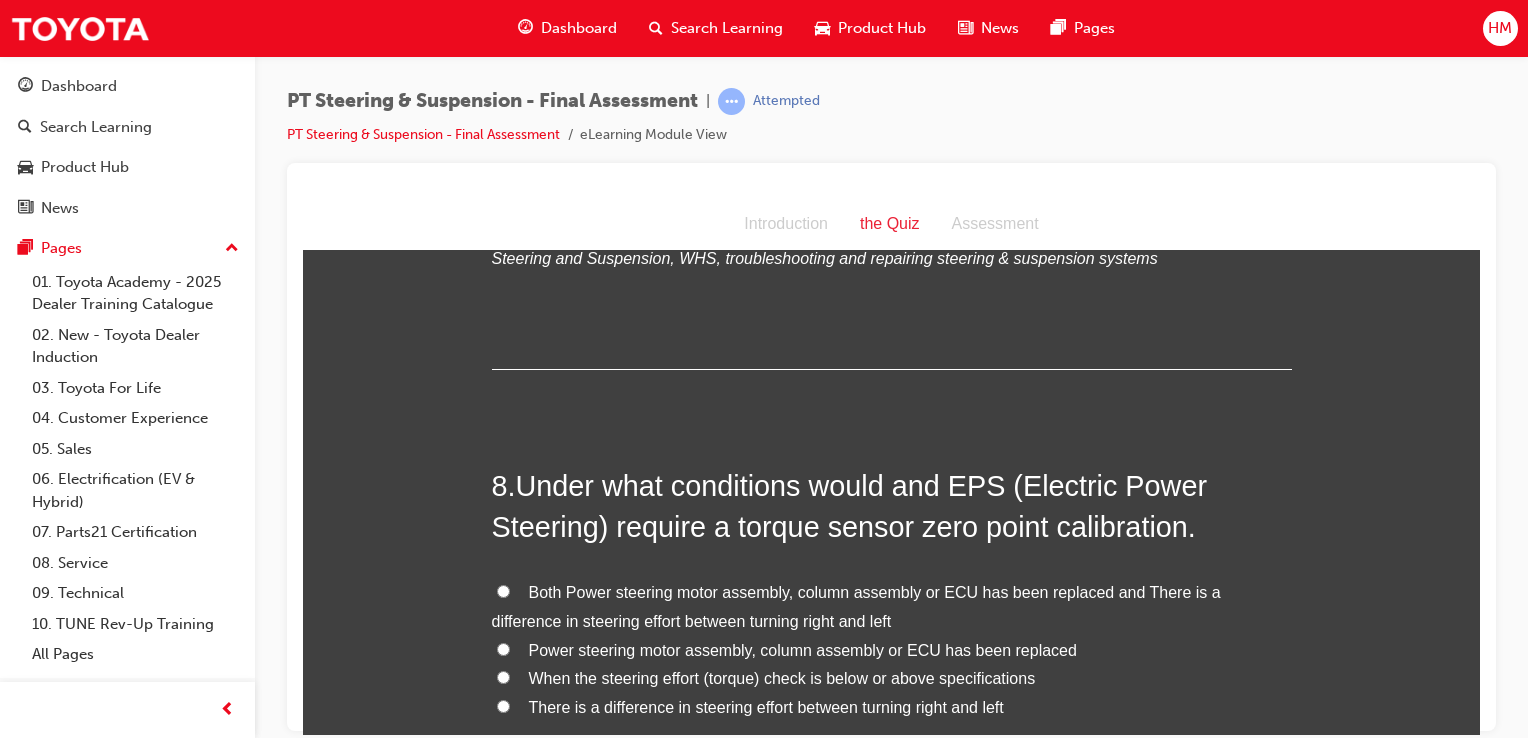scroll, scrollTop: 3300, scrollLeft: 0, axis: vertical 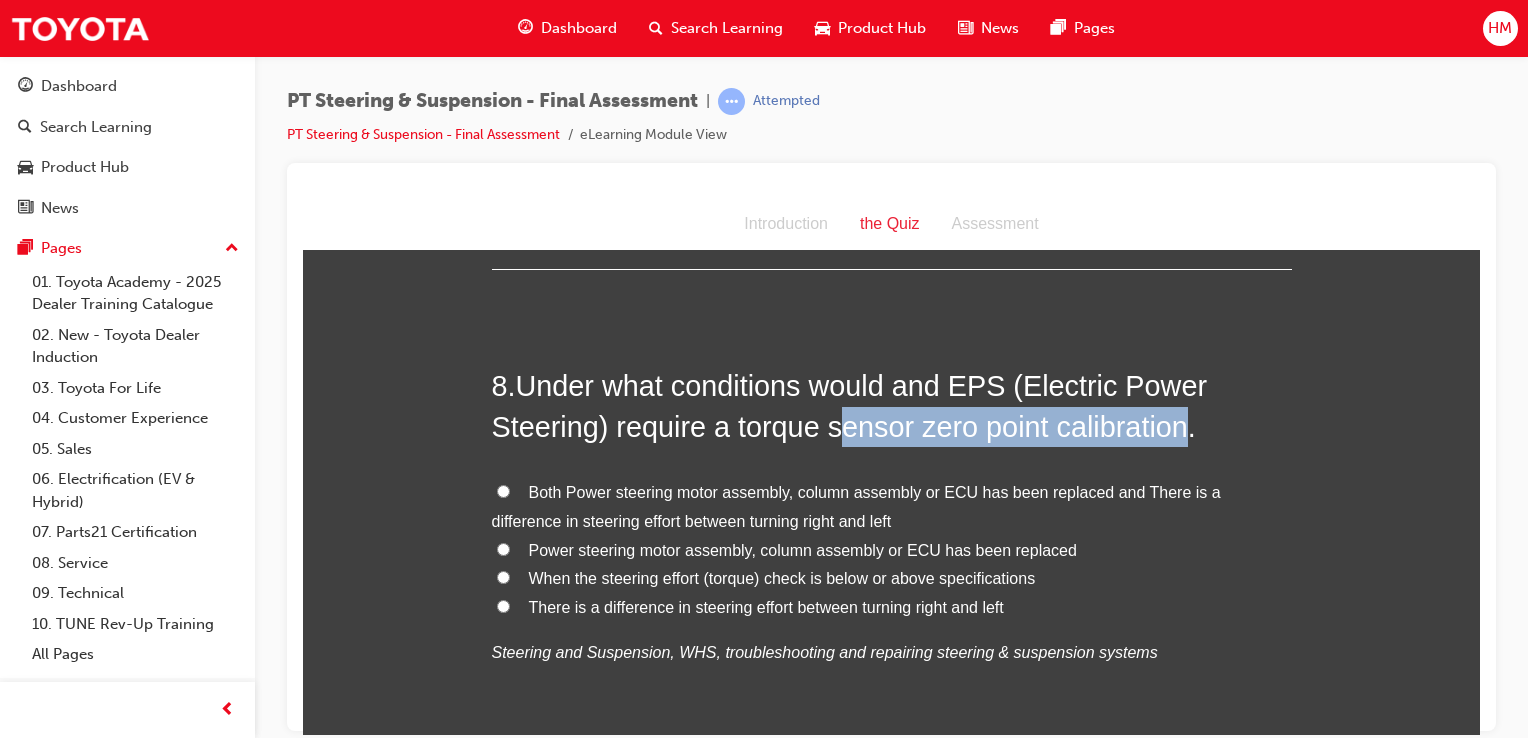 drag, startPoint x: 836, startPoint y: 429, endPoint x: 1178, endPoint y: 417, distance: 342.21045 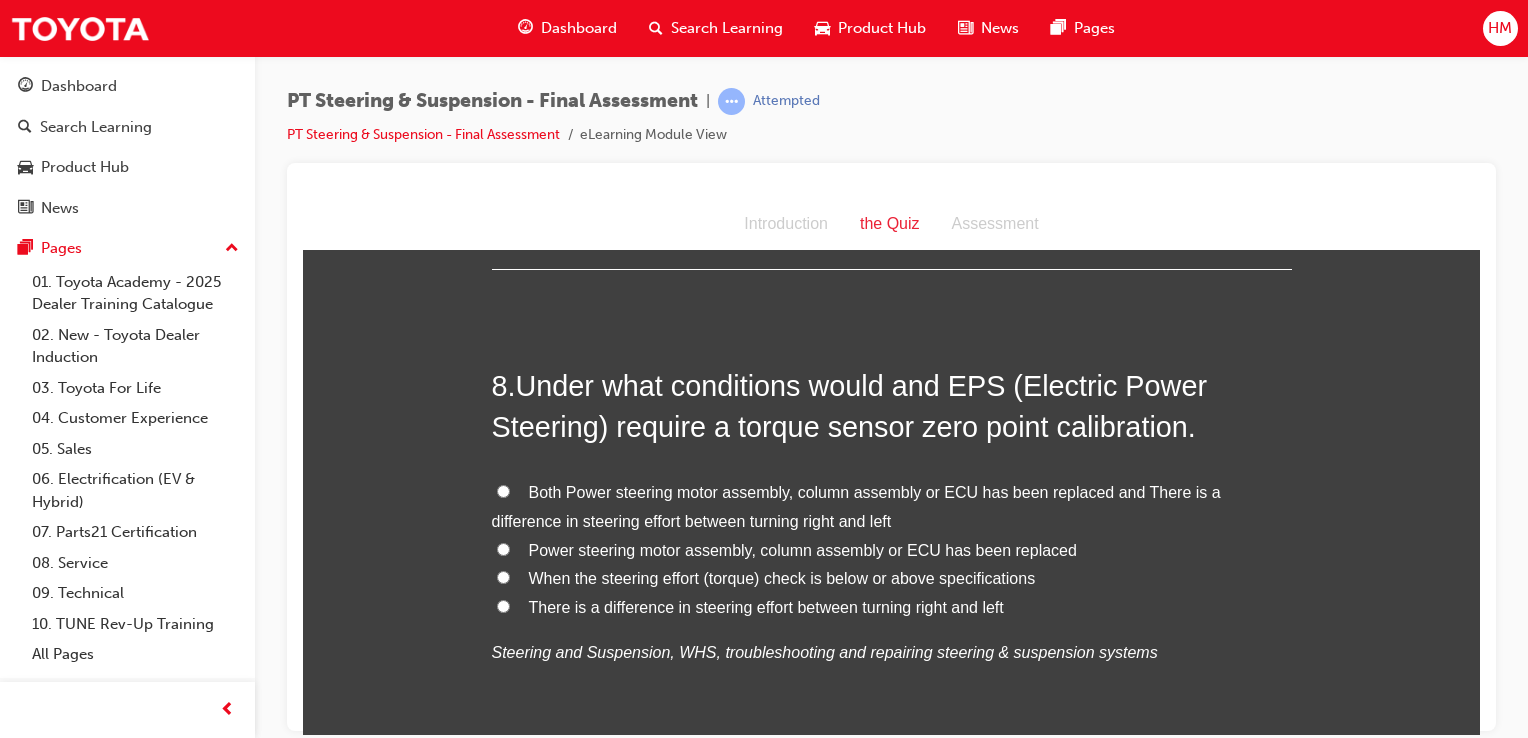 click on "8 .  Under what conditions would and EPS (Electric Power Steering) require a torque sensor zero point calibration. Both Power steering motor assembly, column assembly or ECU has been replaced and There is a difference in steering effort between turning right and left Power steering motor assembly, column assembly or ECU has been replaced When the steering effort (torque) check is below or above specifications There is a difference in steering effort between turning right and left
Steering and Suspension, WHS, troubleshooting and repairing steering & suspension systems" at bounding box center (892, 564) 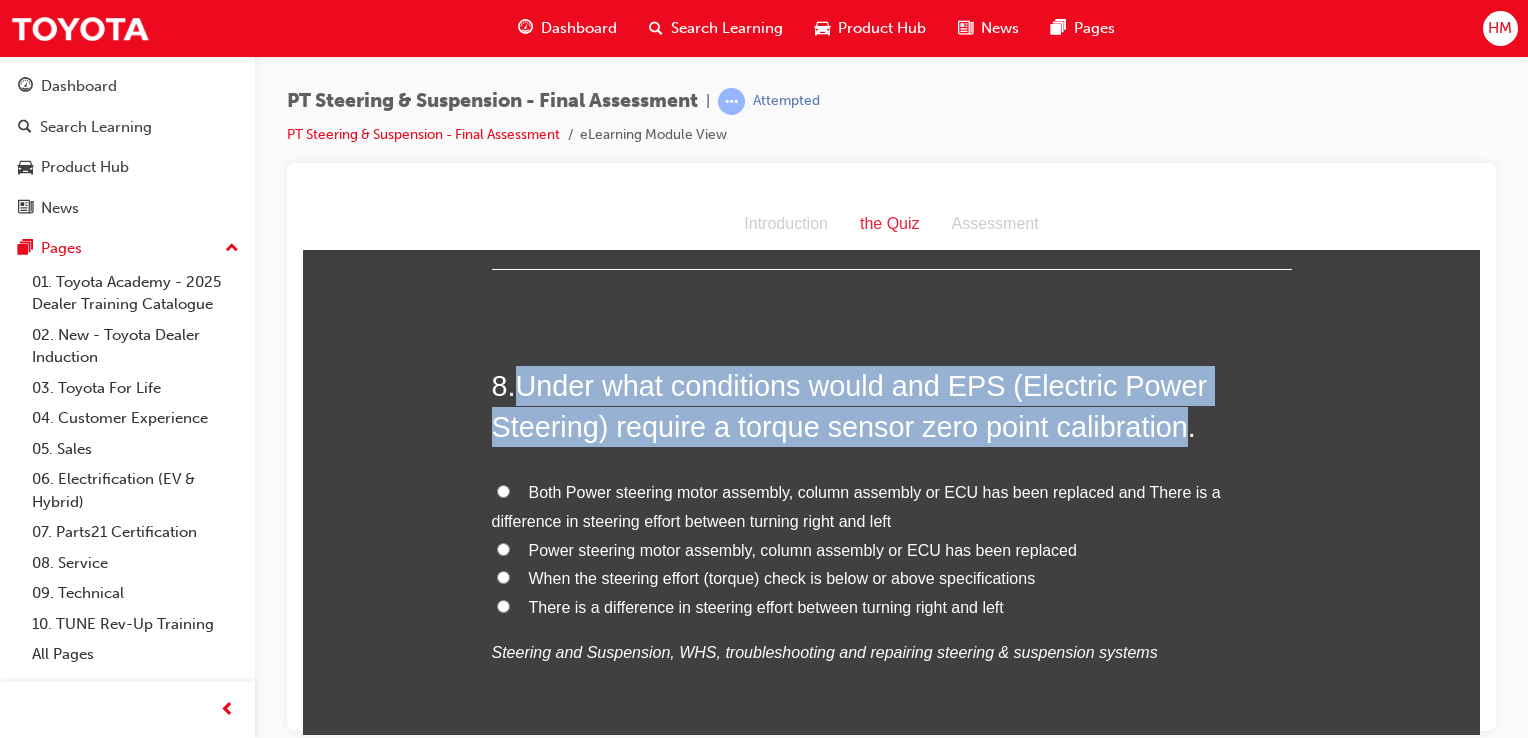 drag, startPoint x: 514, startPoint y: 383, endPoint x: 1177, endPoint y: 432, distance: 664.8082 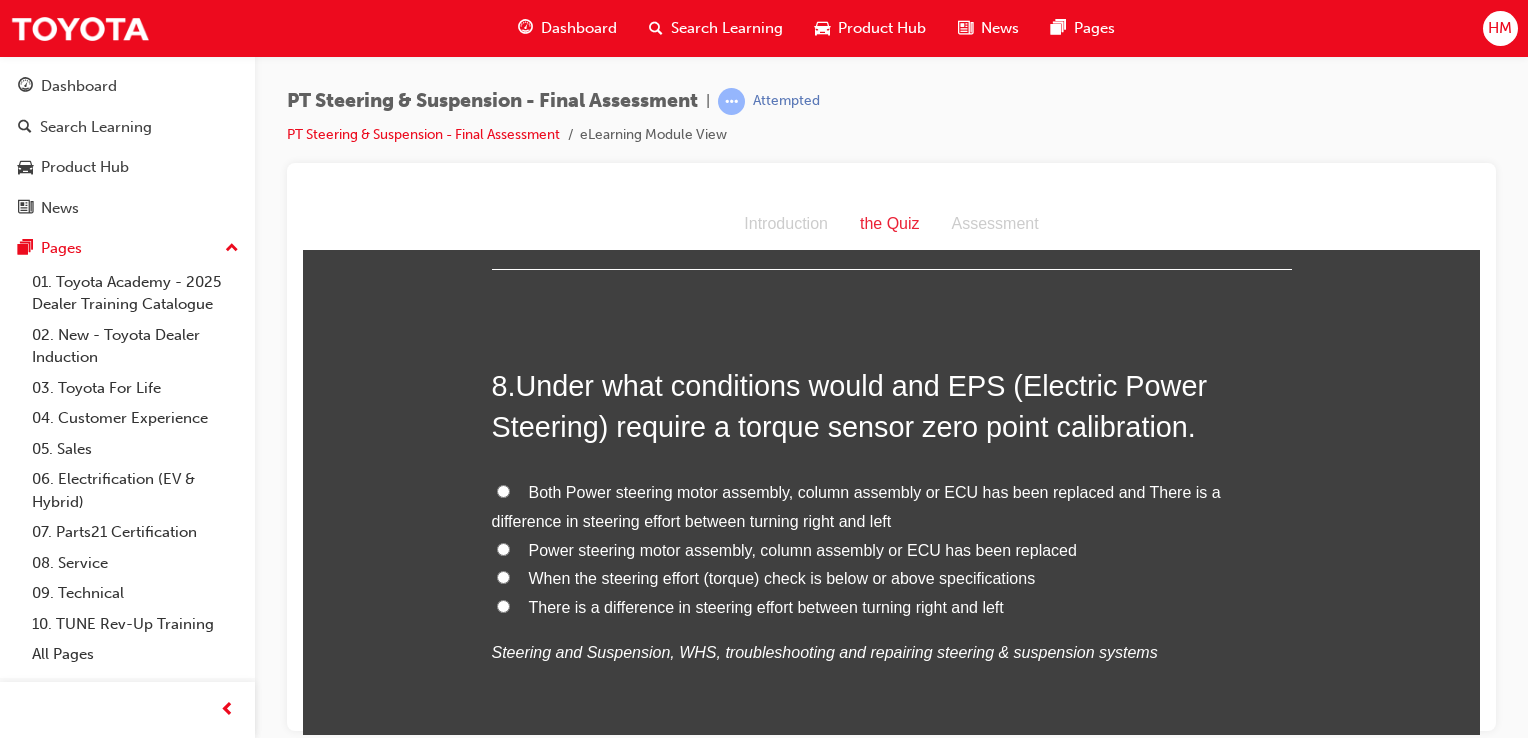 click on "There is a difference in steering effort between turning right and left" at bounding box center (766, 606) 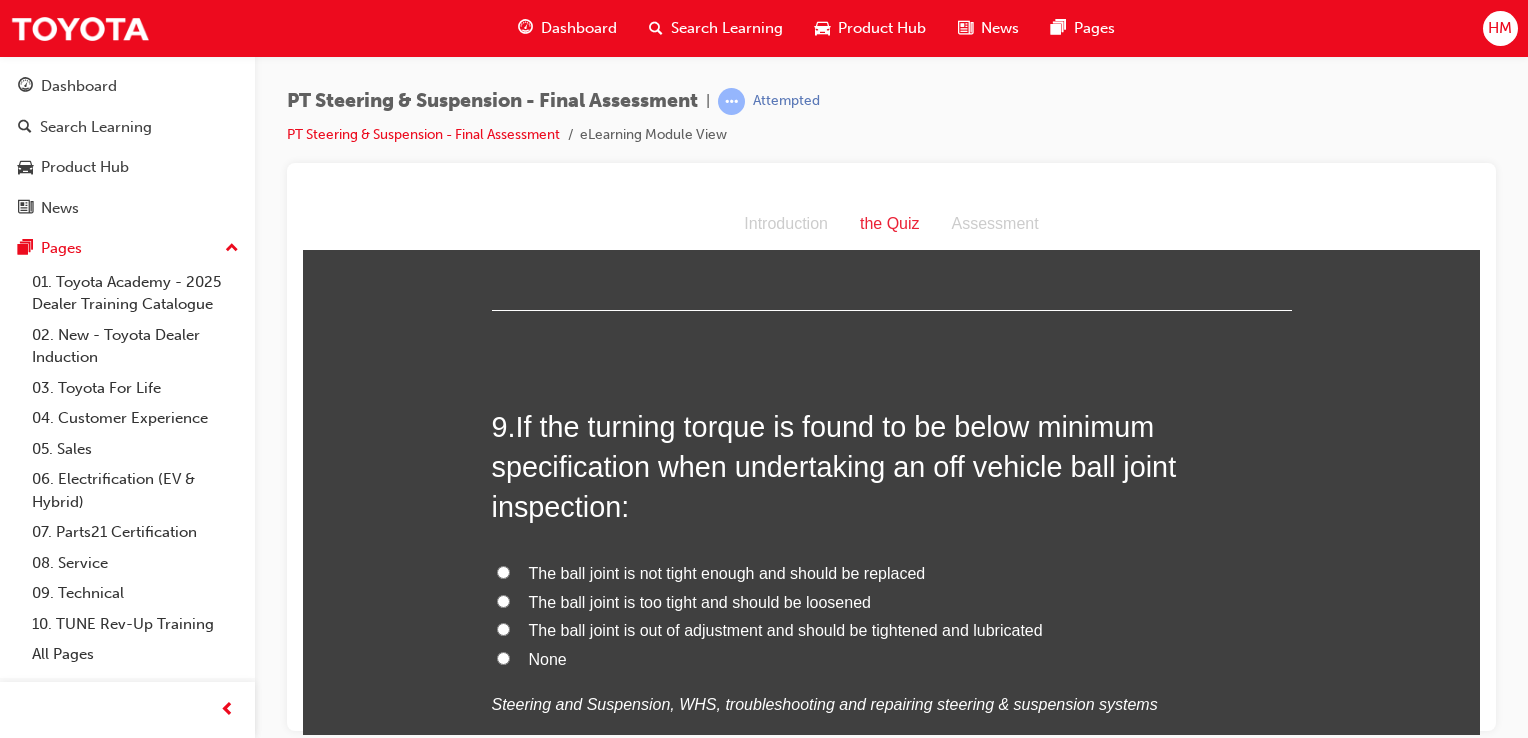 scroll, scrollTop: 3800, scrollLeft: 0, axis: vertical 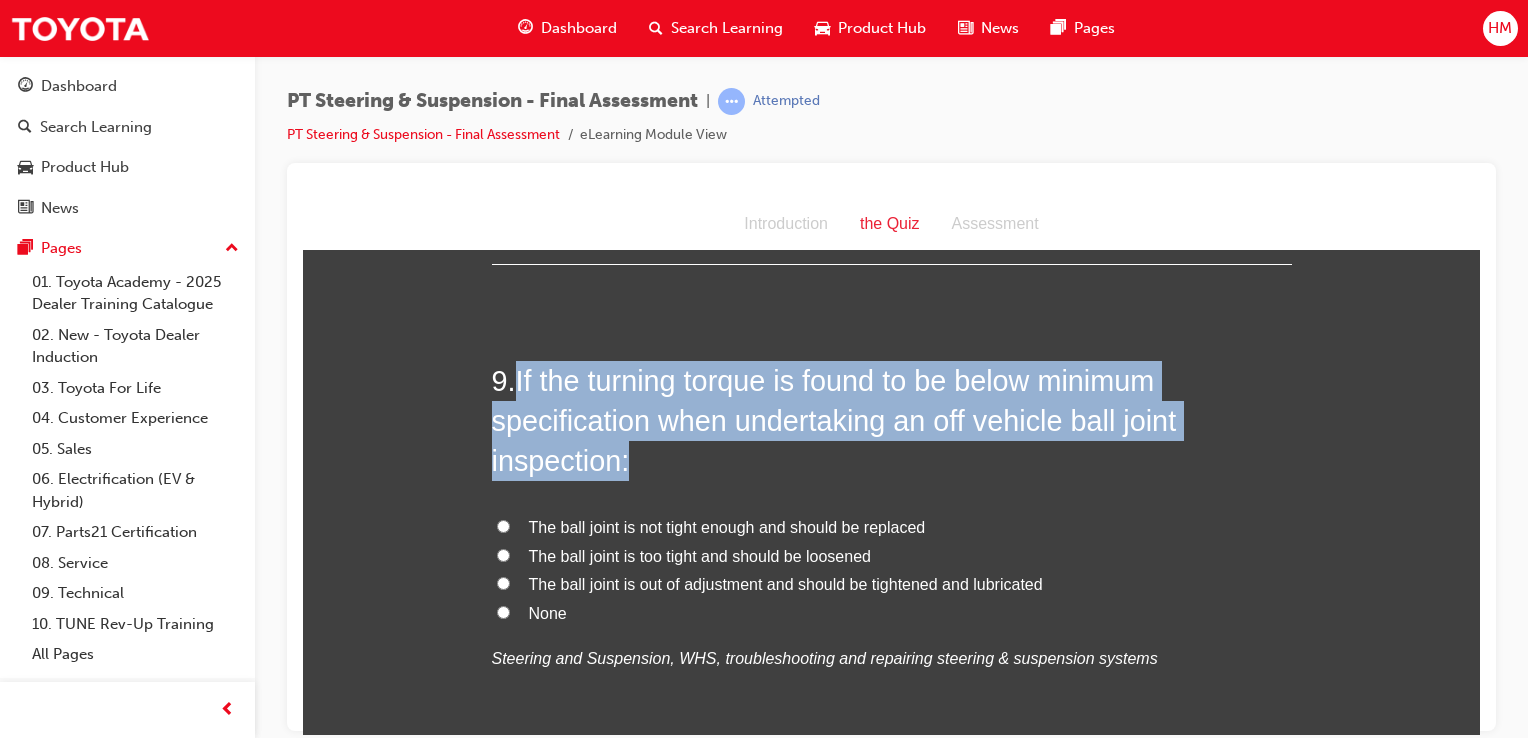 drag, startPoint x: 512, startPoint y: 382, endPoint x: 913, endPoint y: 460, distance: 408.5156 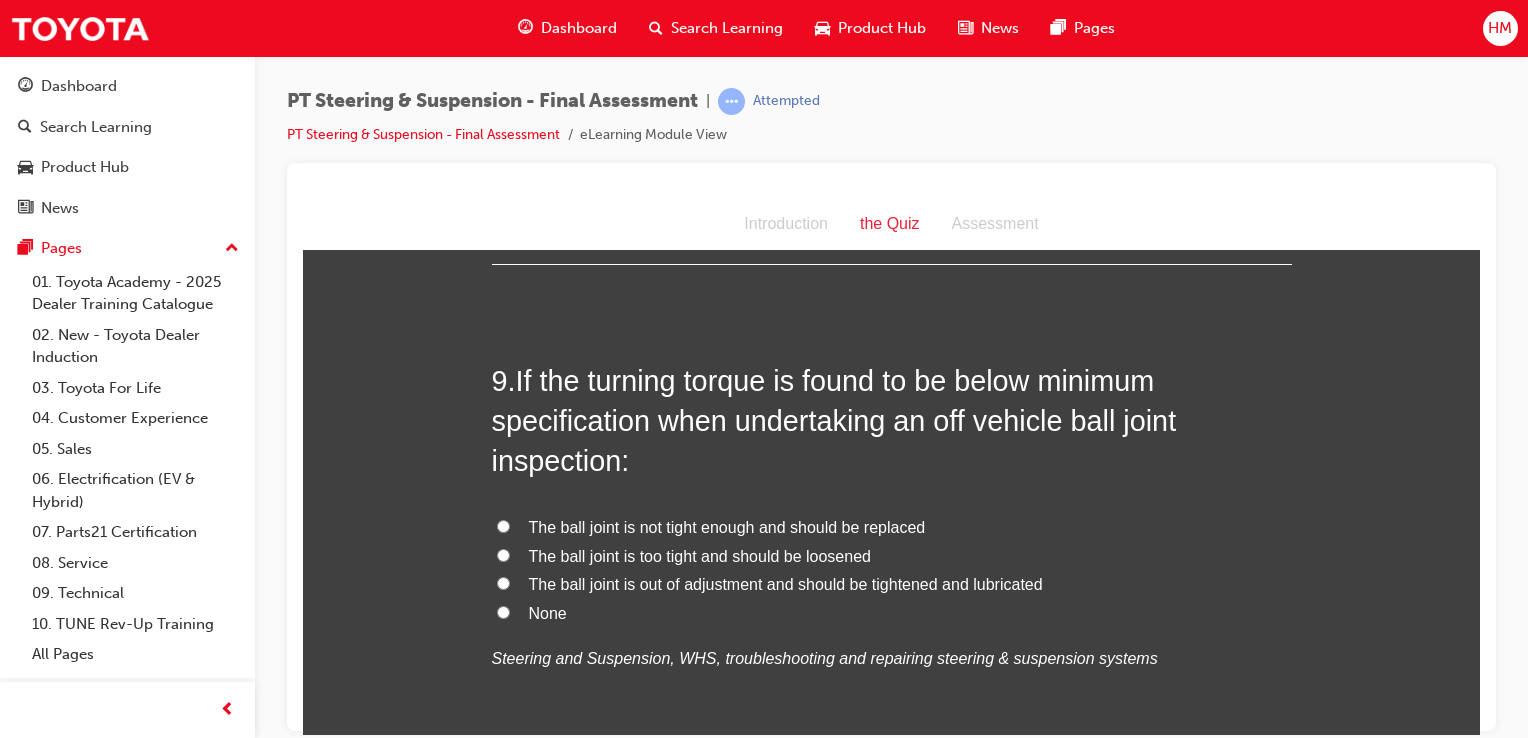 click on "The ball joint is not tight enough and should be replaced" at bounding box center (727, 526) 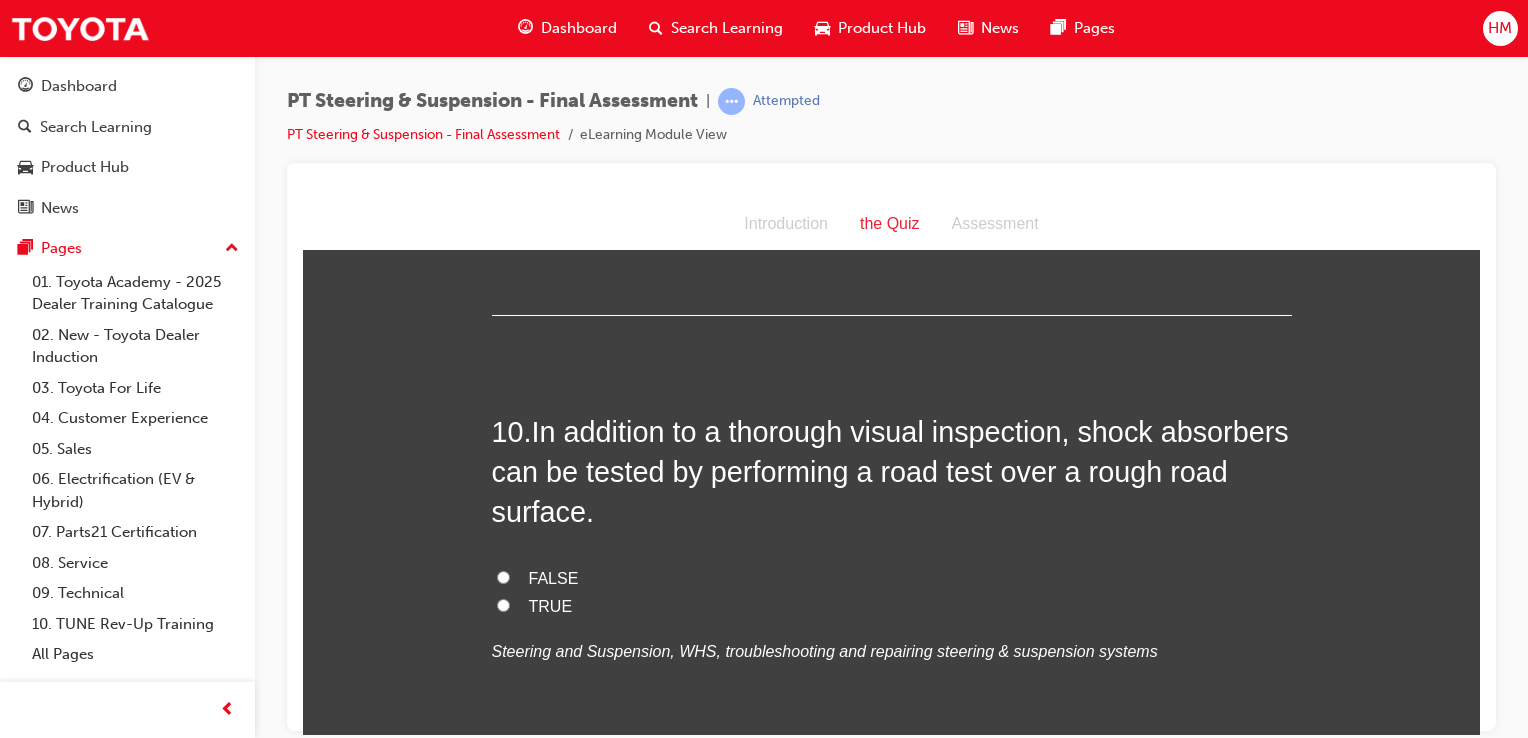 scroll, scrollTop: 4300, scrollLeft: 0, axis: vertical 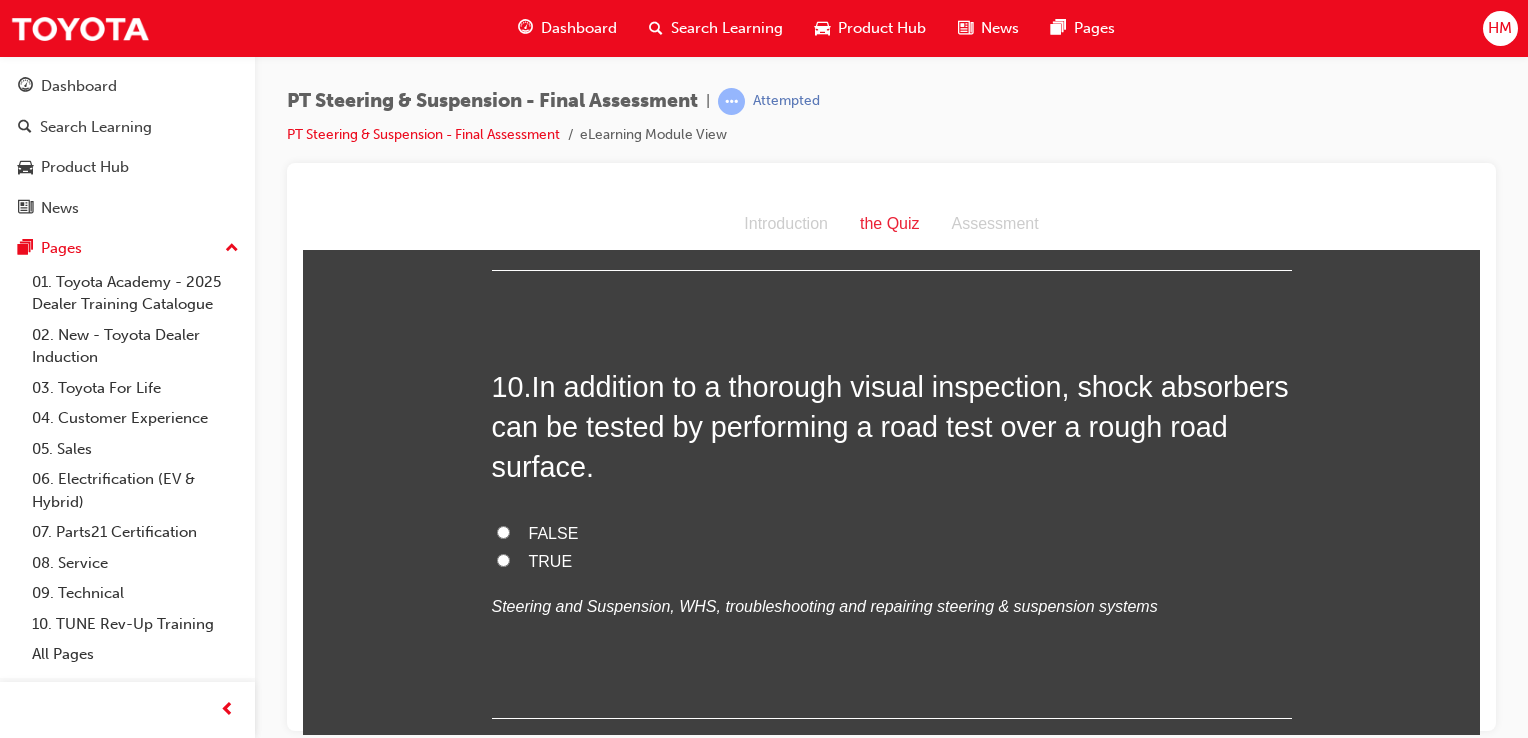click on "TRUE" at bounding box center [551, 560] 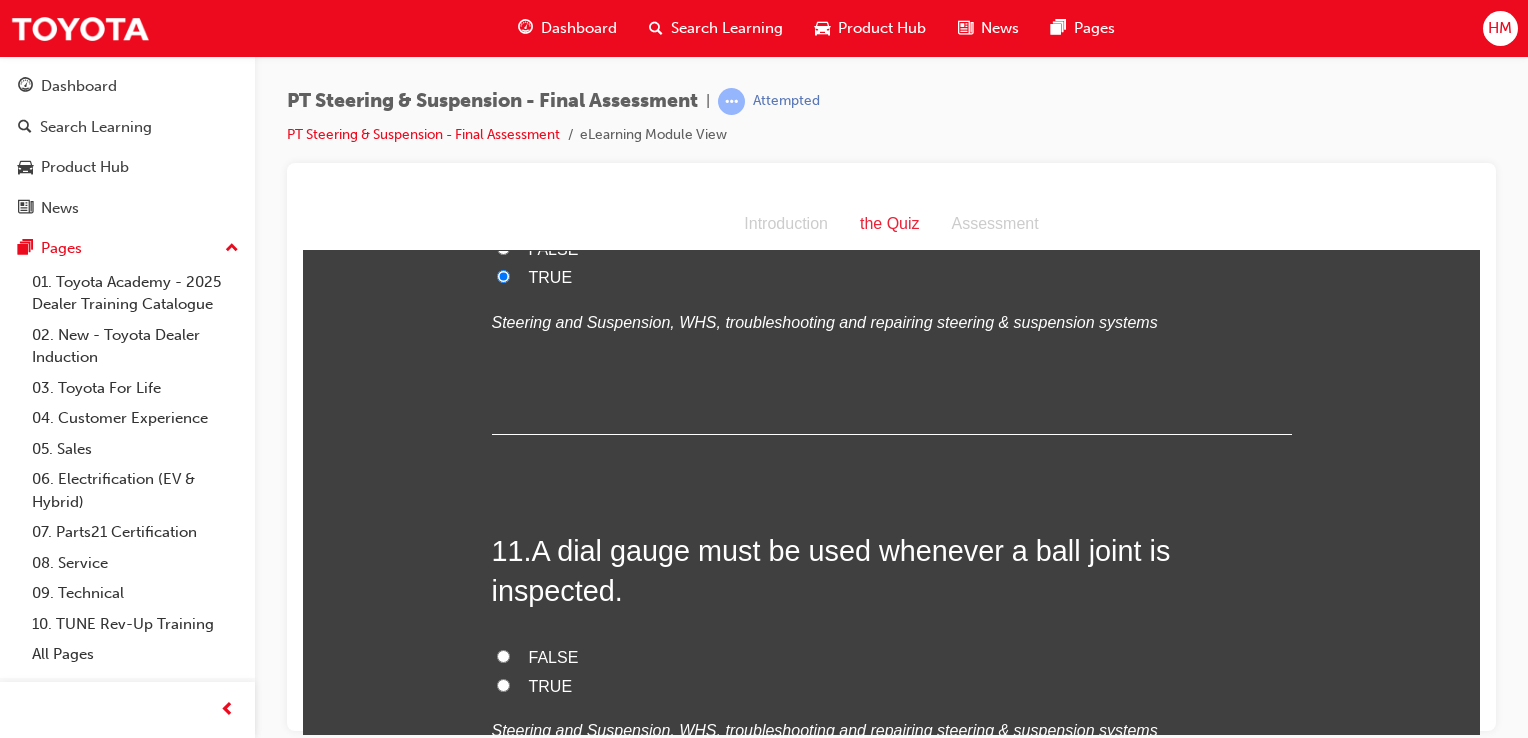 scroll, scrollTop: 4700, scrollLeft: 0, axis: vertical 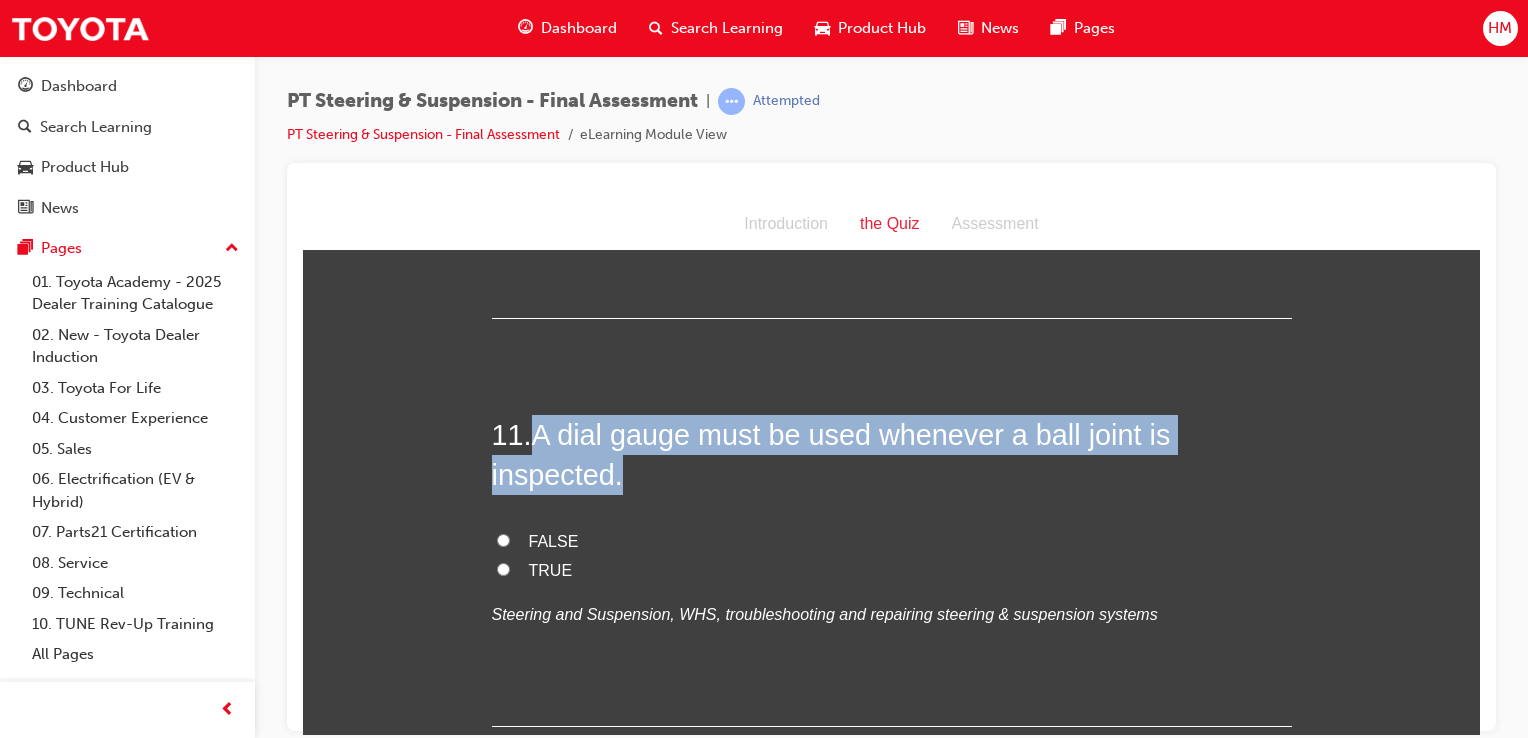 drag, startPoint x: 539, startPoint y: 424, endPoint x: 642, endPoint y: 453, distance: 107.00467 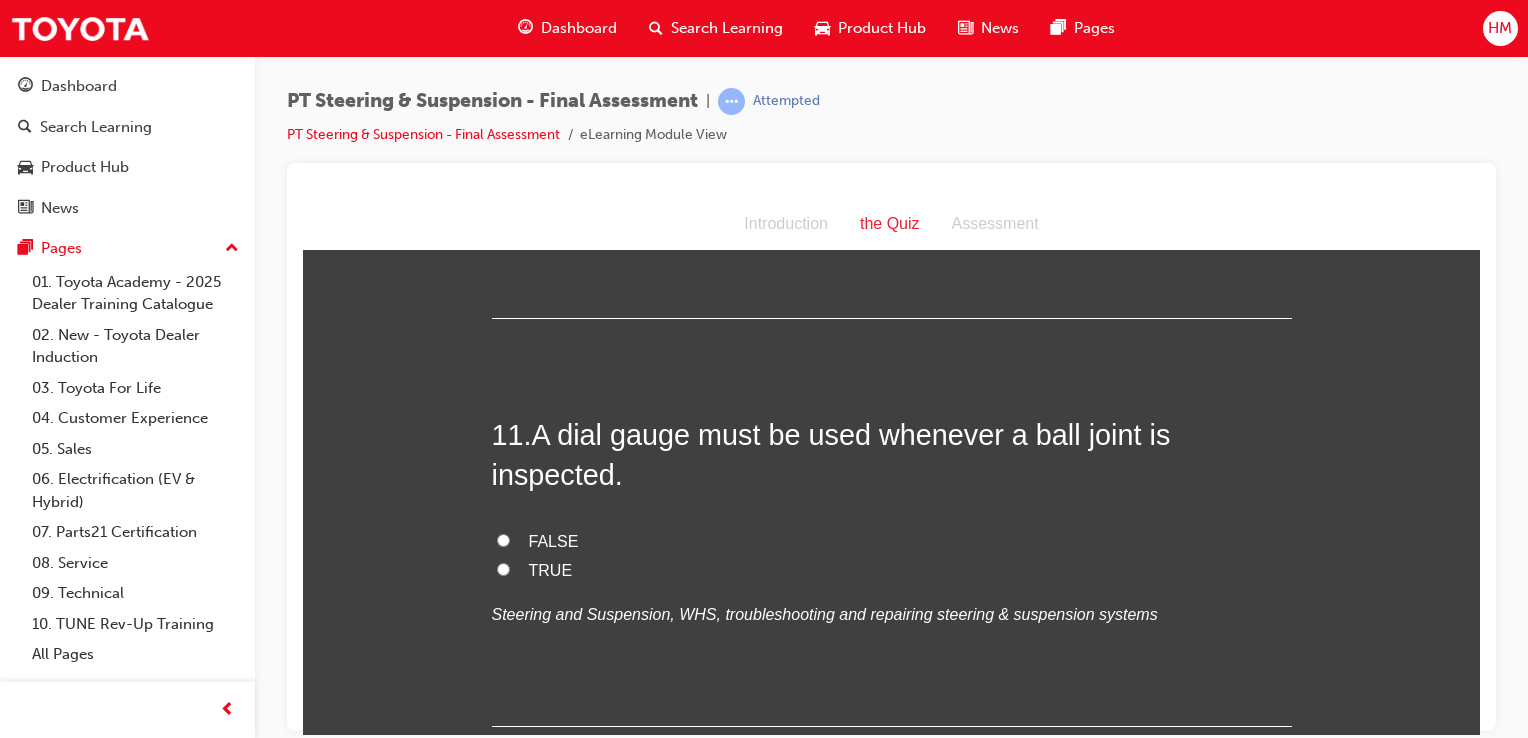 click on "FALSE" at bounding box center (554, 540) 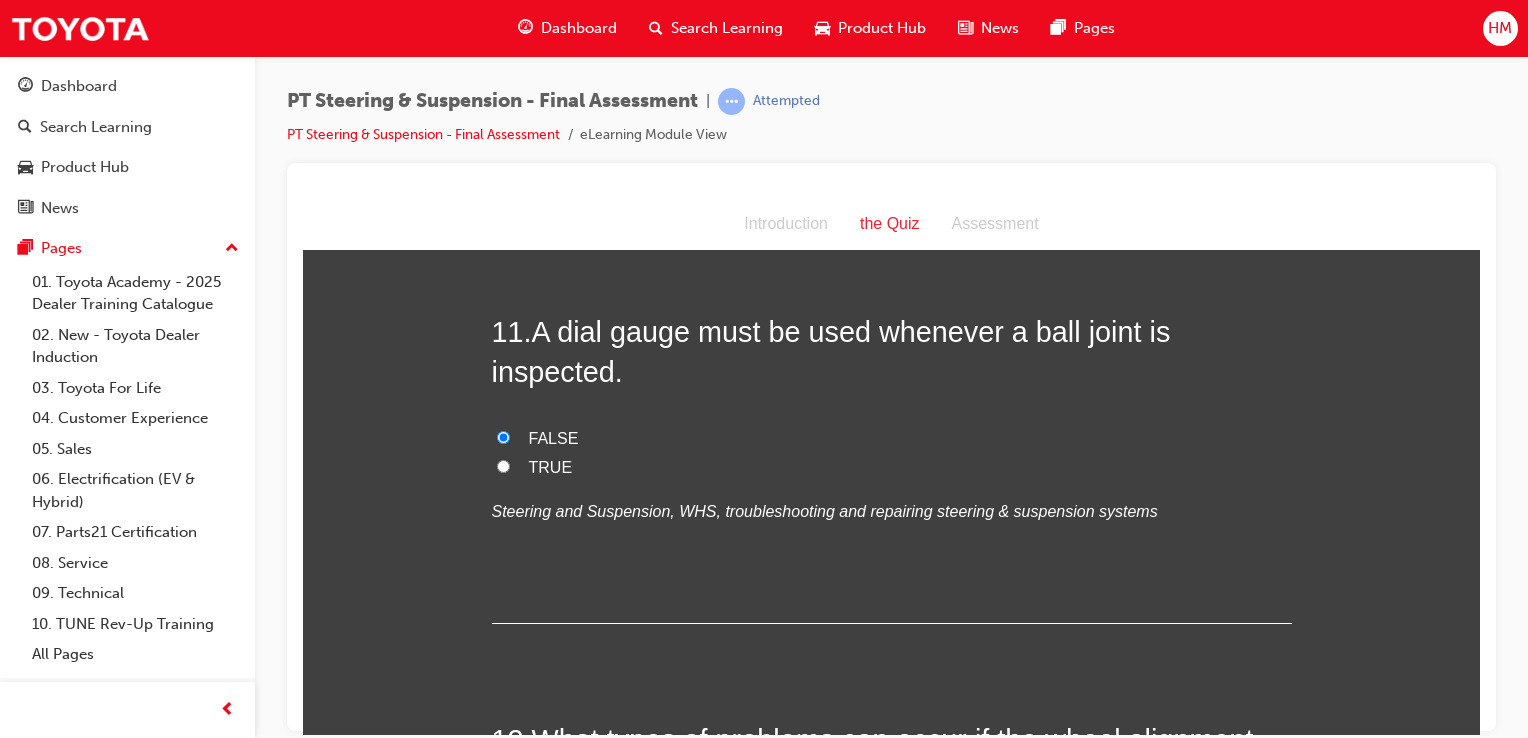 scroll, scrollTop: 4900, scrollLeft: 0, axis: vertical 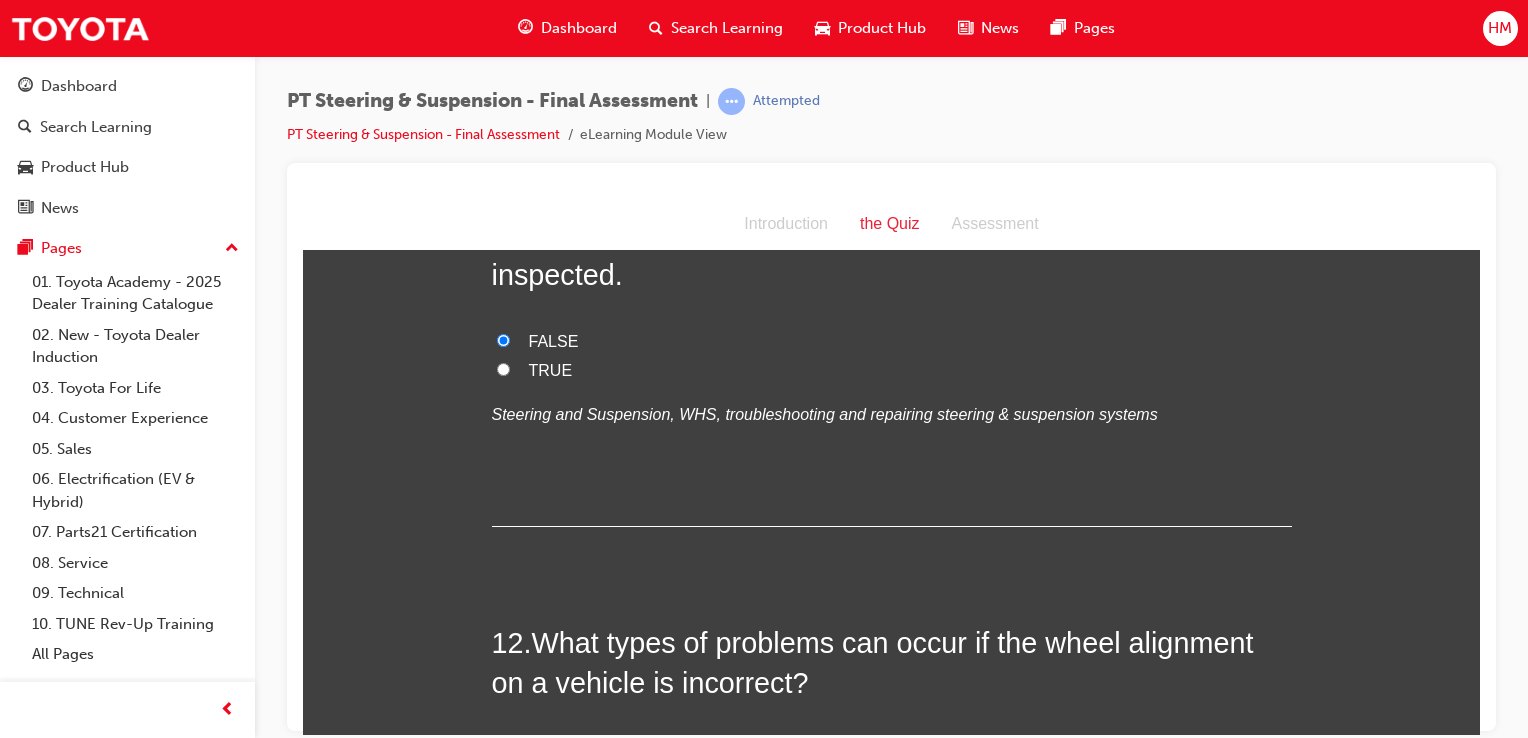 click on "TRUE" at bounding box center [551, 369] 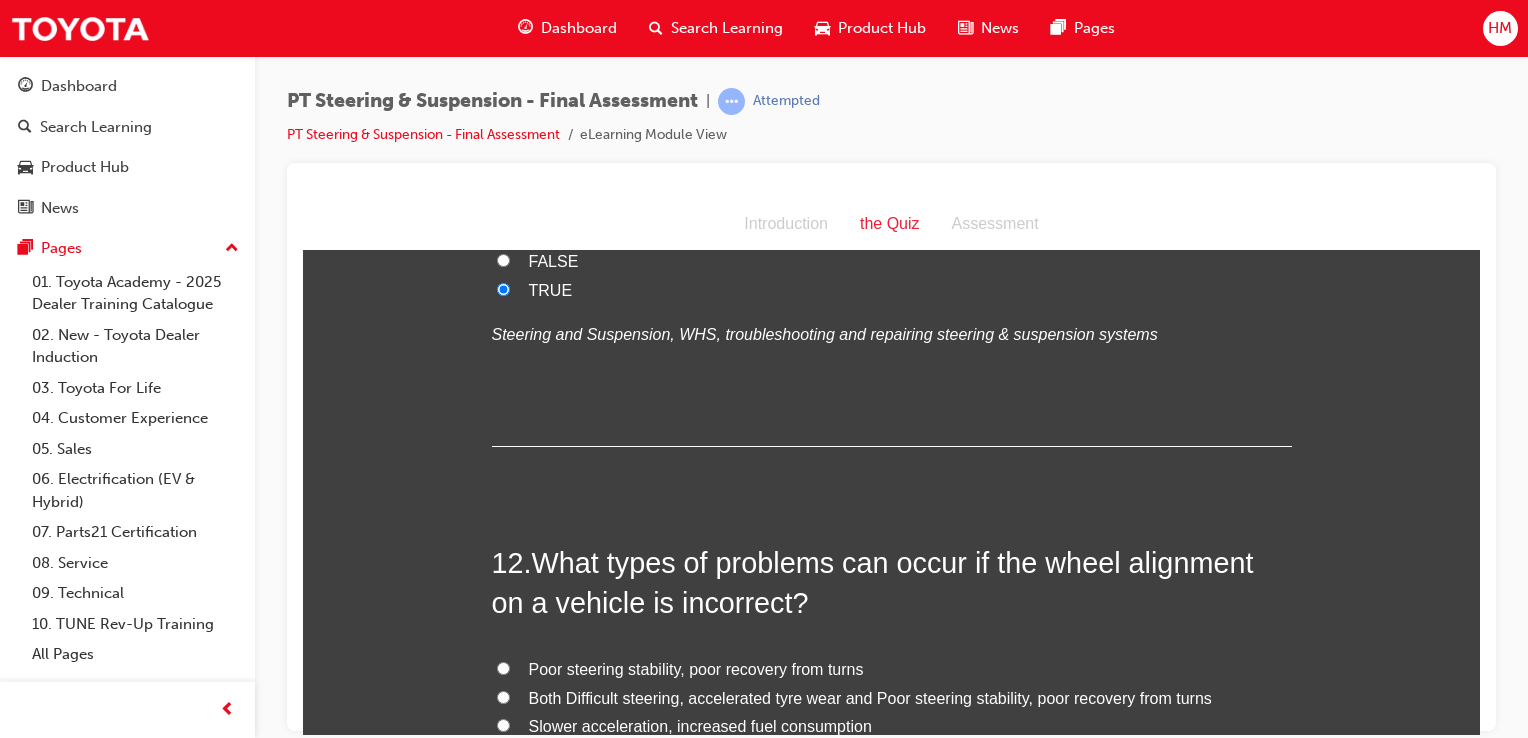 scroll, scrollTop: 5100, scrollLeft: 0, axis: vertical 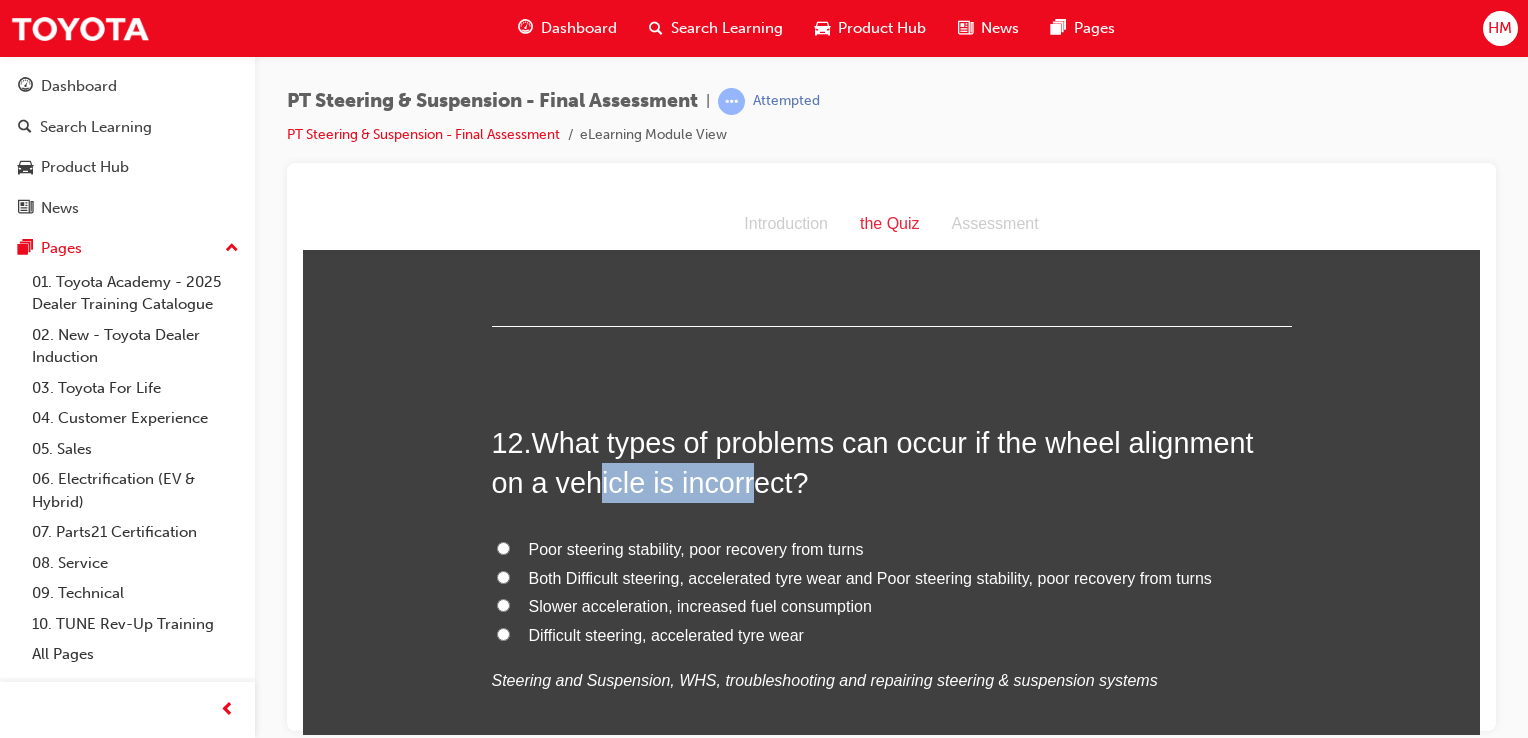 drag, startPoint x: 586, startPoint y: 492, endPoint x: 745, endPoint y: 492, distance: 159 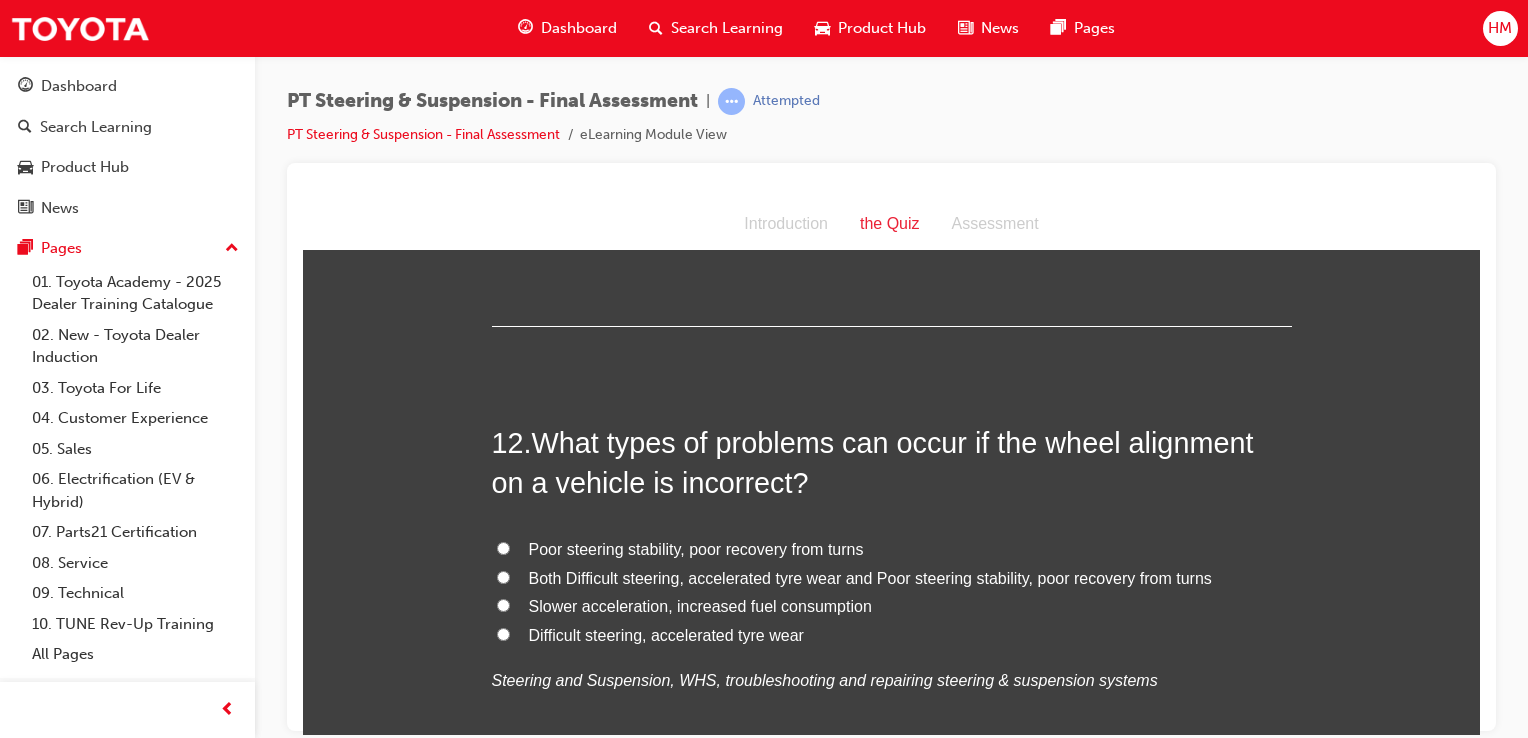 click on "Both Difficult steering, accelerated tyre wear and Poor steering stability, poor recovery from turns" at bounding box center (870, 577) 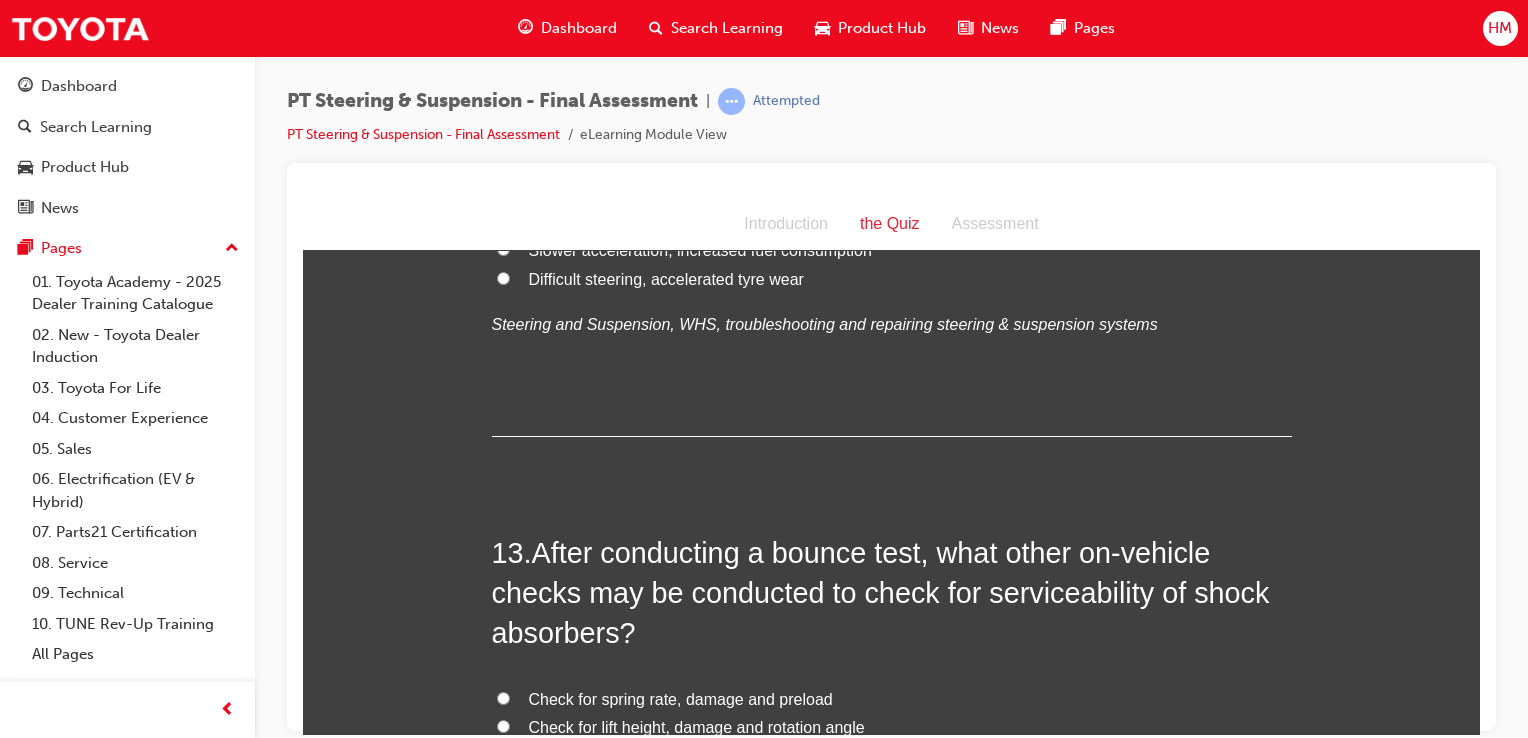 scroll, scrollTop: 5500, scrollLeft: 0, axis: vertical 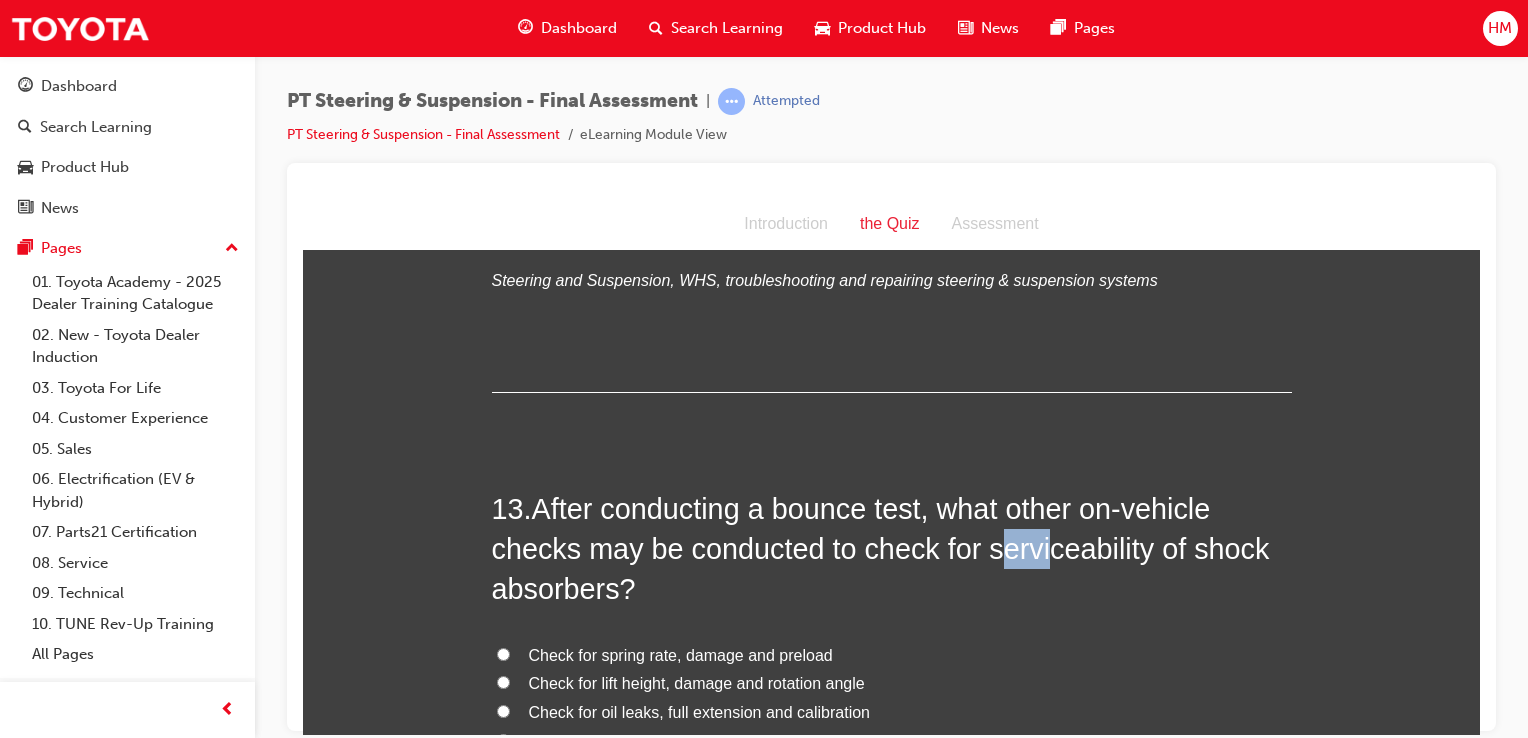 drag, startPoint x: 979, startPoint y: 548, endPoint x: 1032, endPoint y: 550, distance: 53.037724 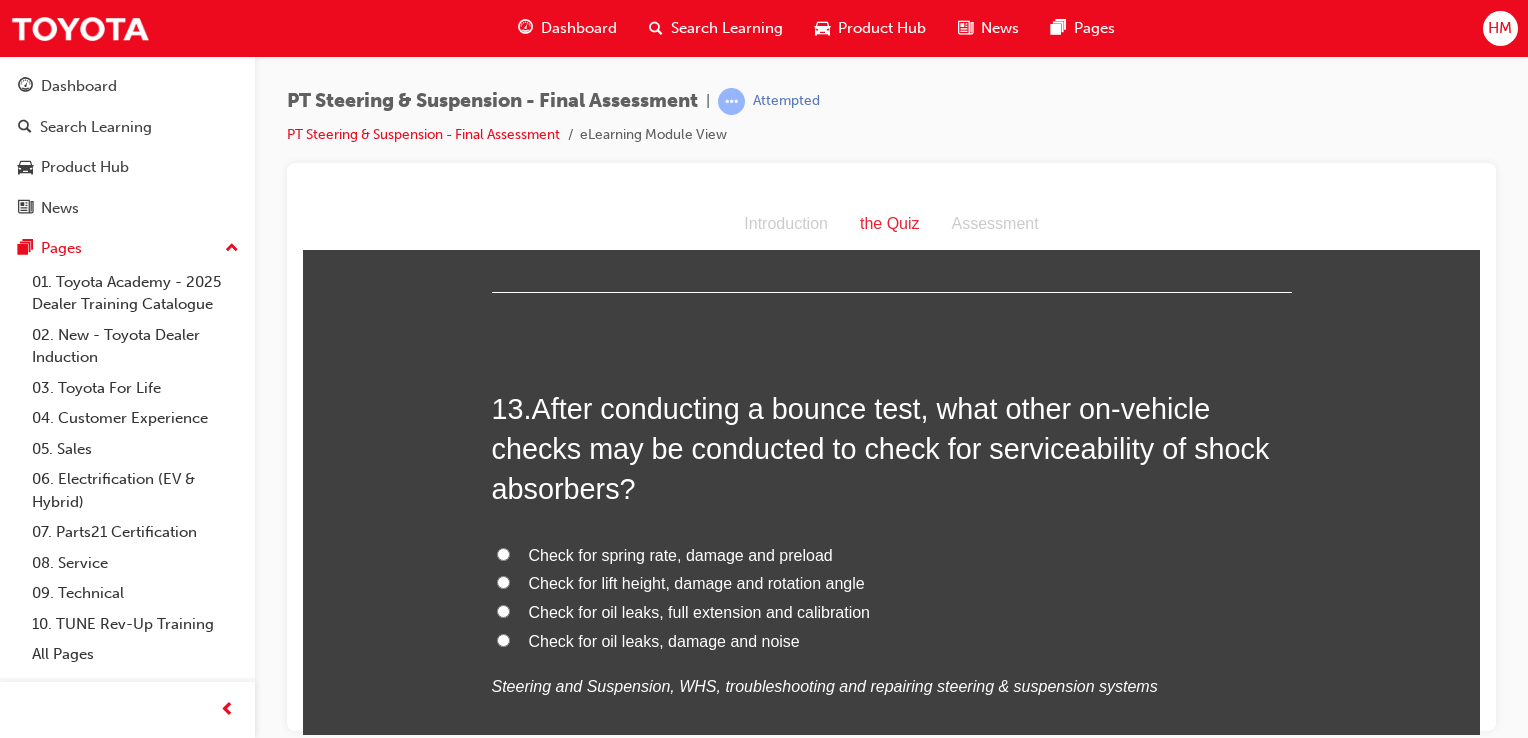 click on "Check for oil leaks, damage and noise" at bounding box center (664, 640) 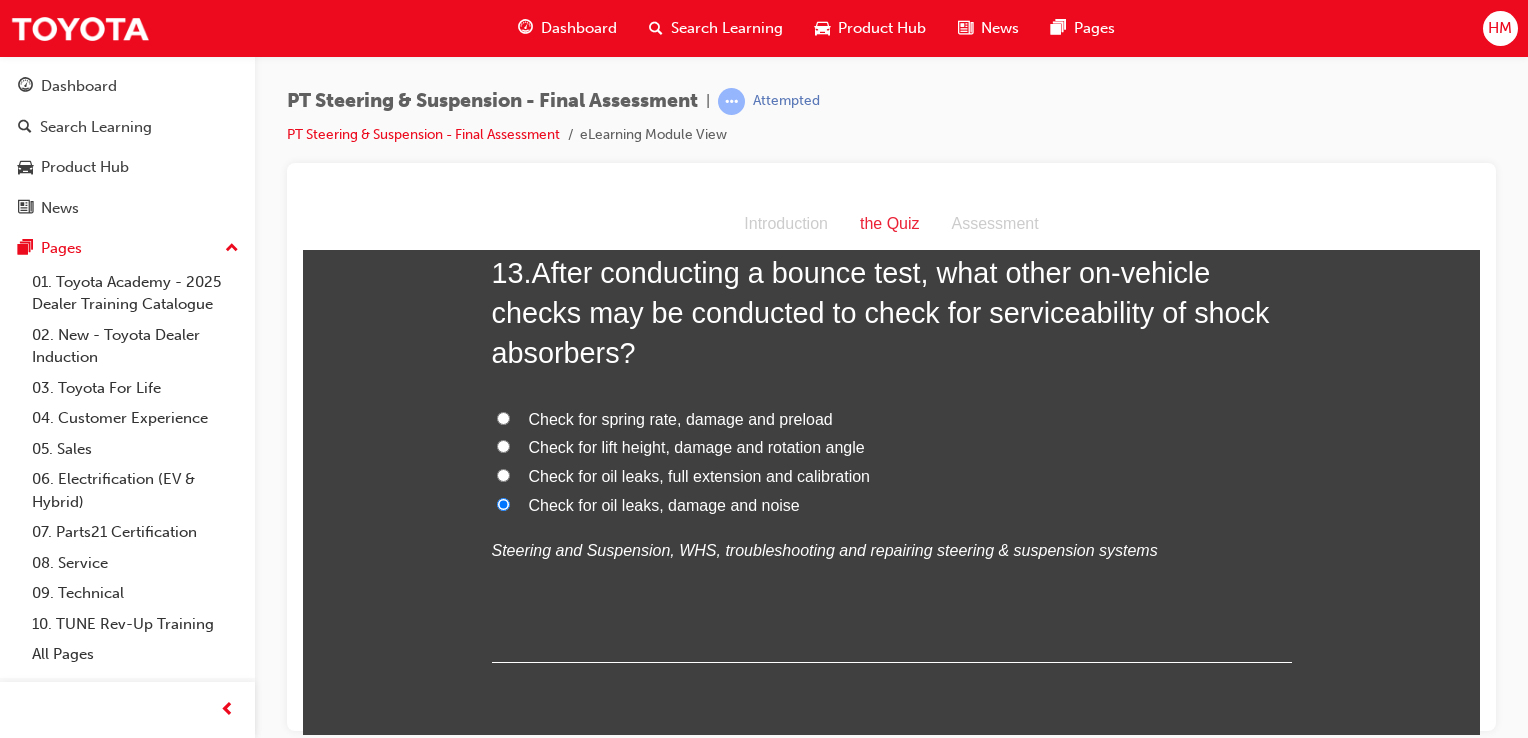 scroll, scrollTop: 5600, scrollLeft: 0, axis: vertical 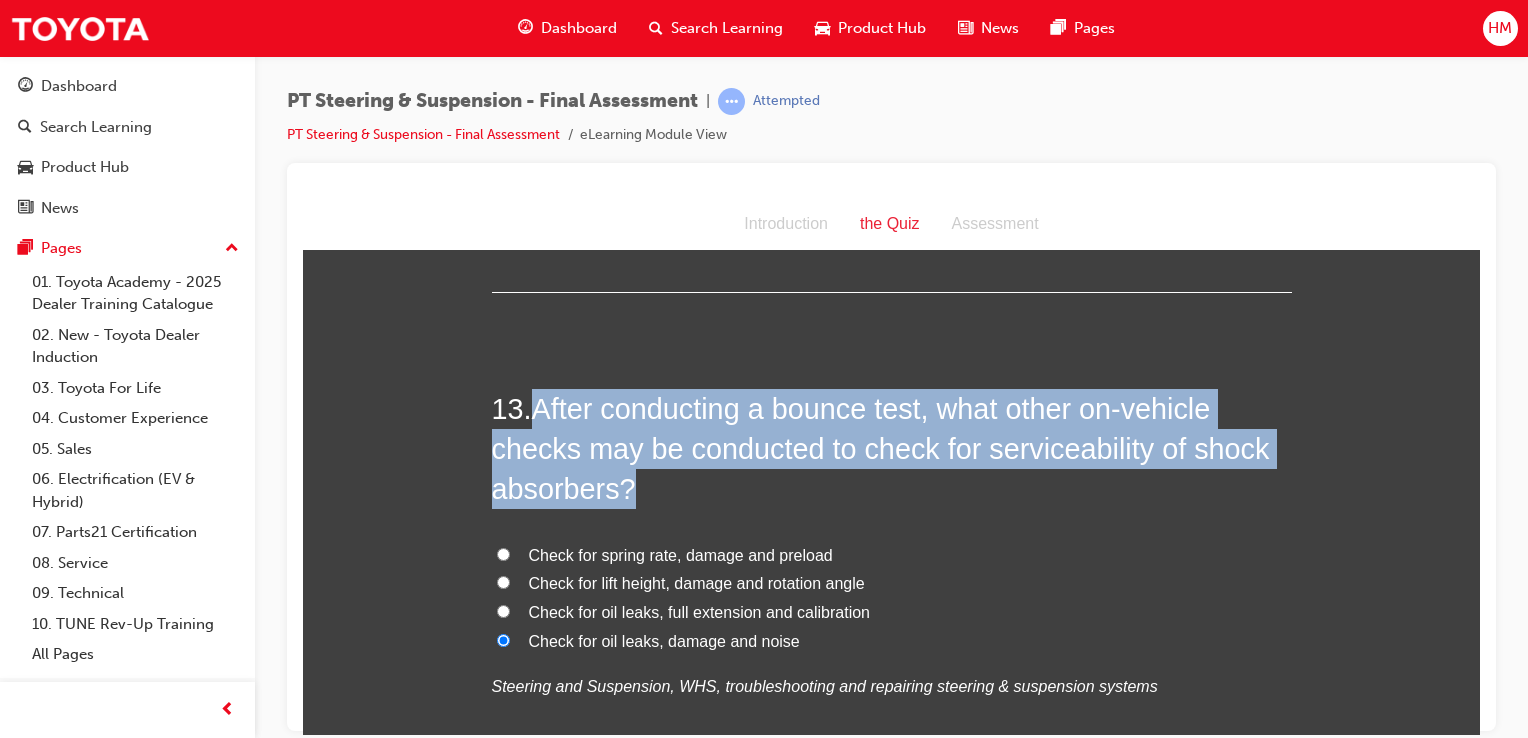 drag, startPoint x: 536, startPoint y: 398, endPoint x: 655, endPoint y: 473, distance: 140.66272 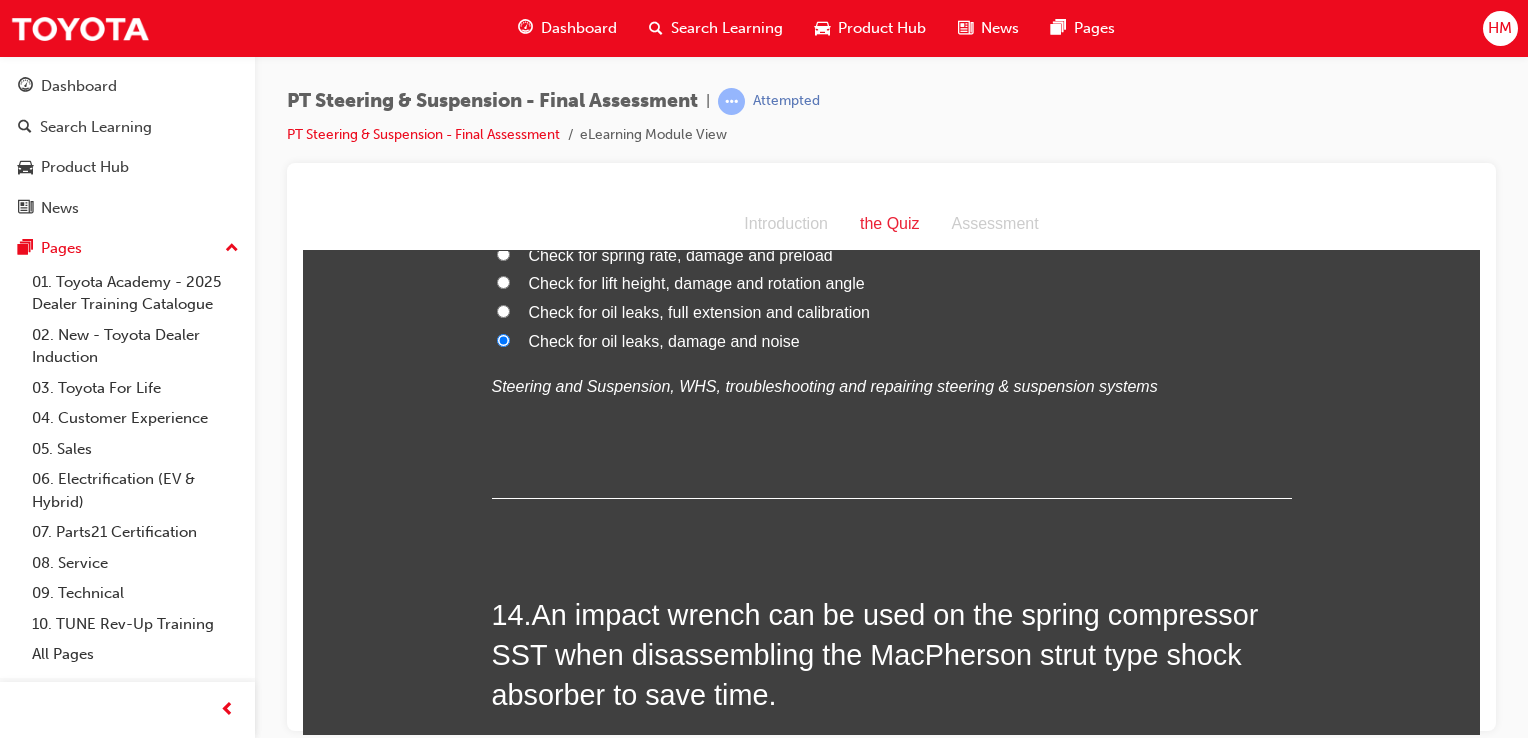scroll, scrollTop: 6100, scrollLeft: 0, axis: vertical 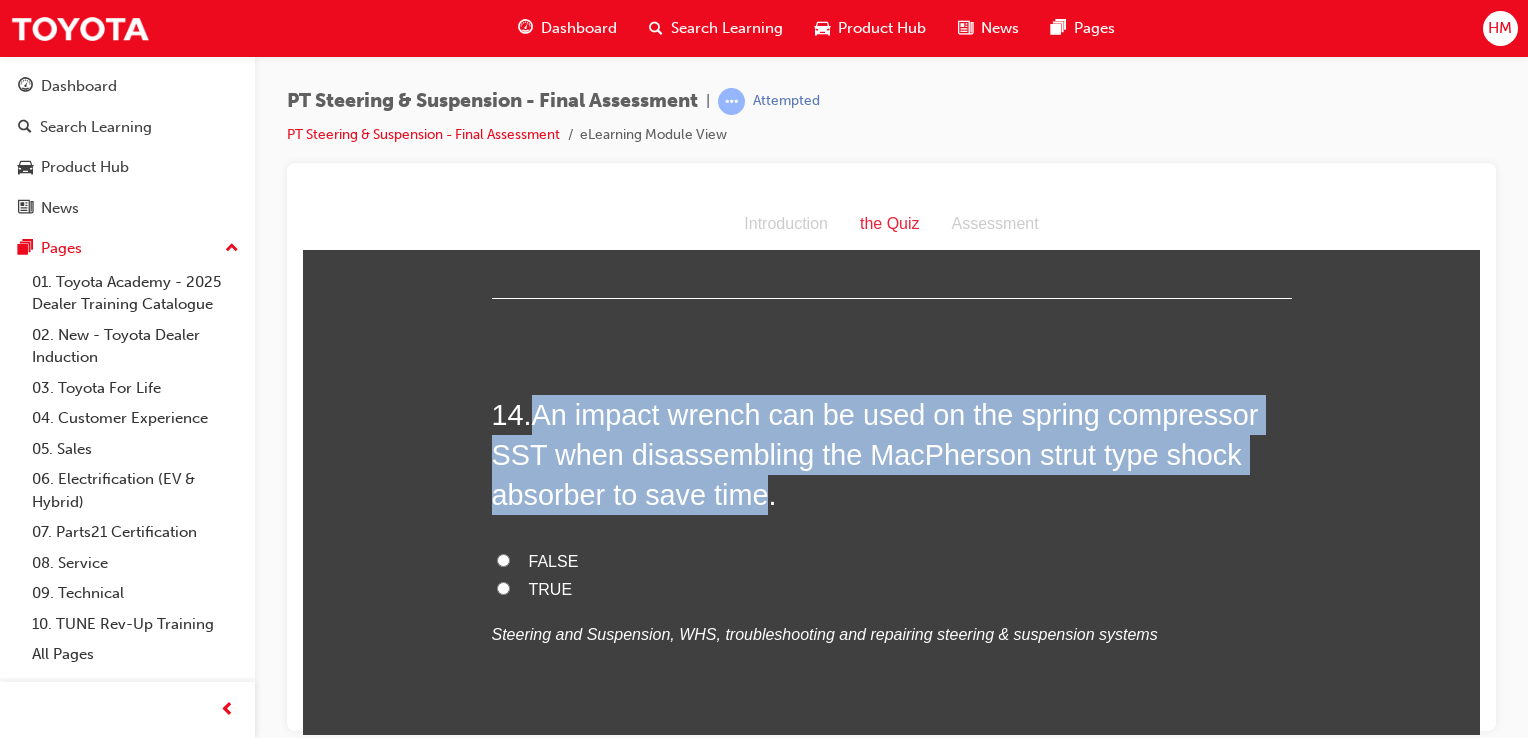 drag, startPoint x: 532, startPoint y: 407, endPoint x: 752, endPoint y: 485, distance: 233.41808 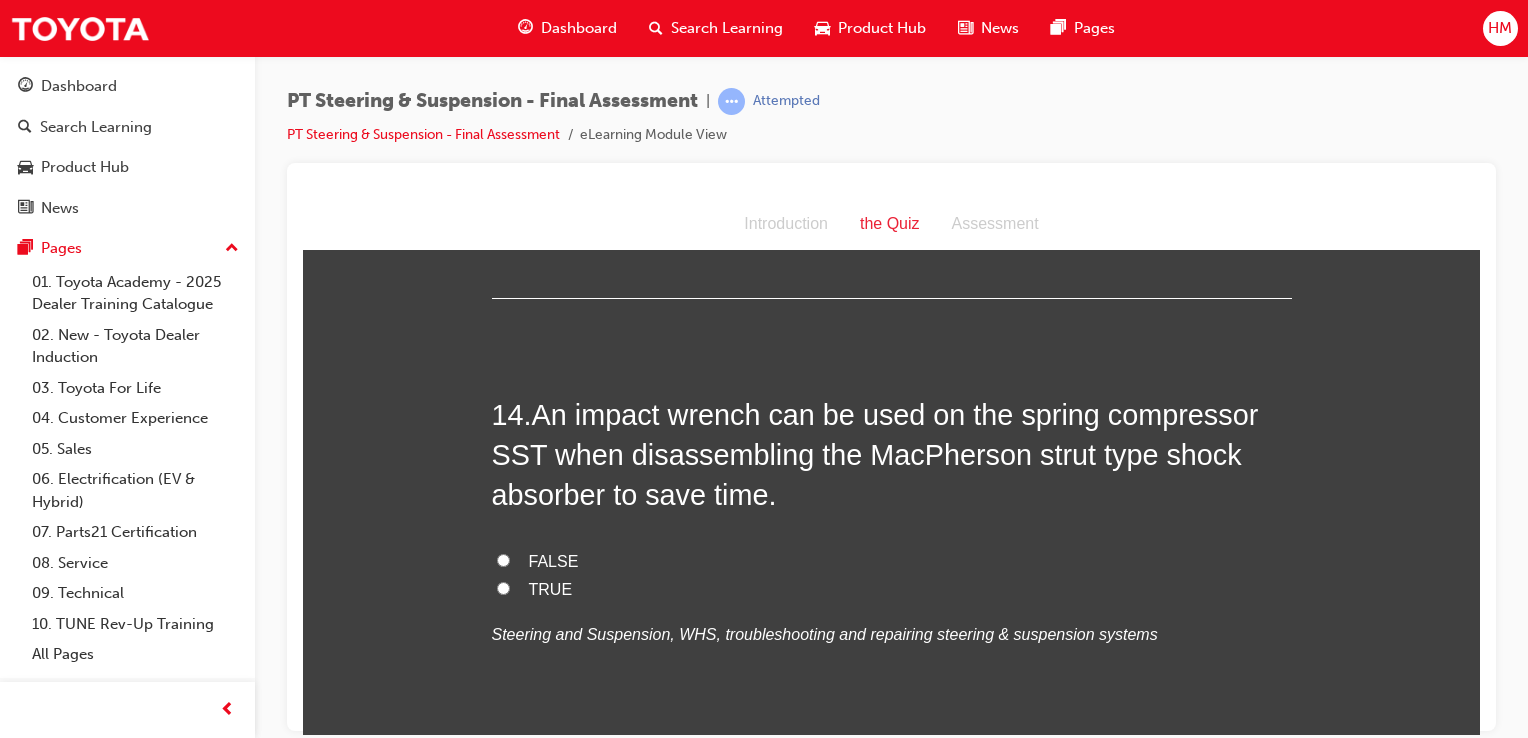 drag, startPoint x: 522, startPoint y: 556, endPoint x: 532, endPoint y: 552, distance: 10.770329 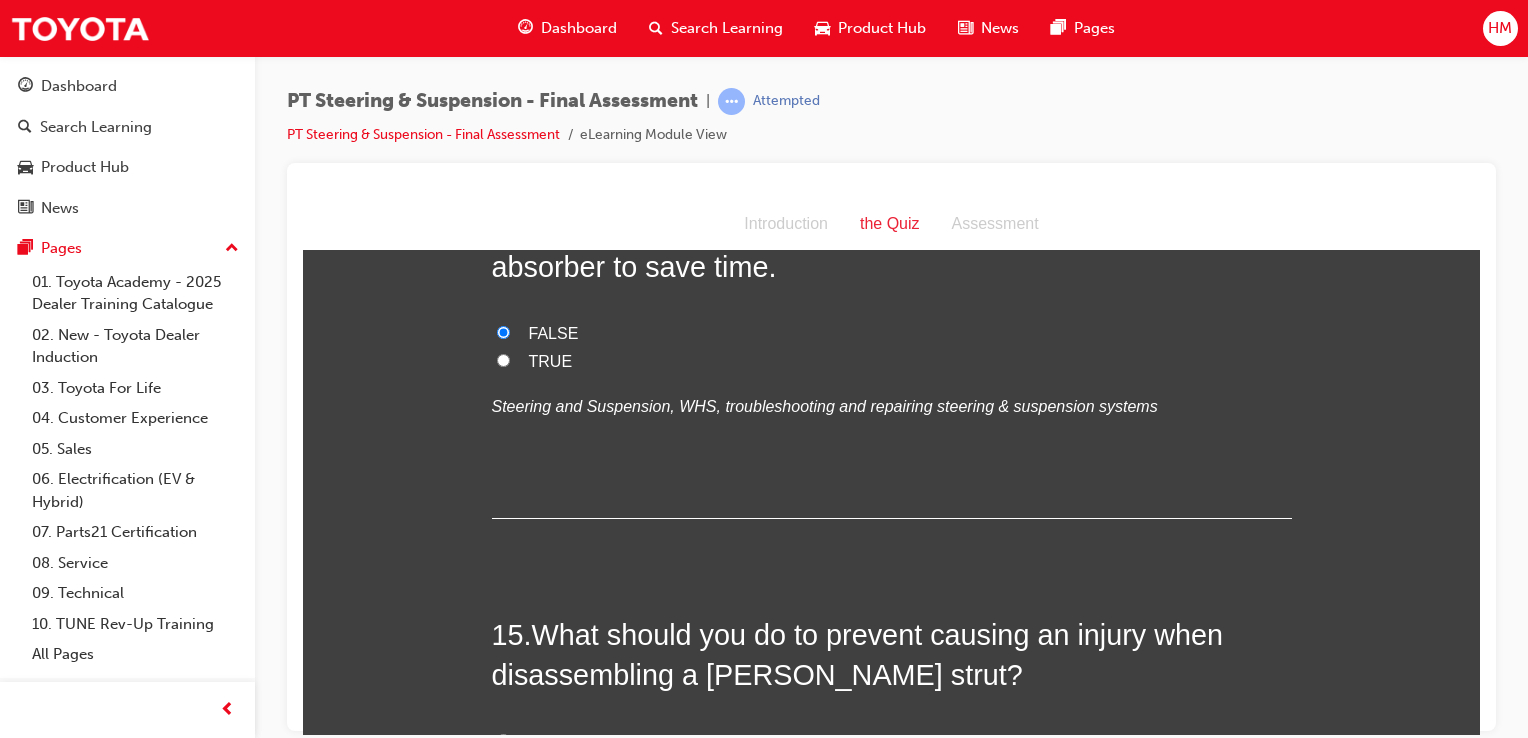 scroll, scrollTop: 6500, scrollLeft: 0, axis: vertical 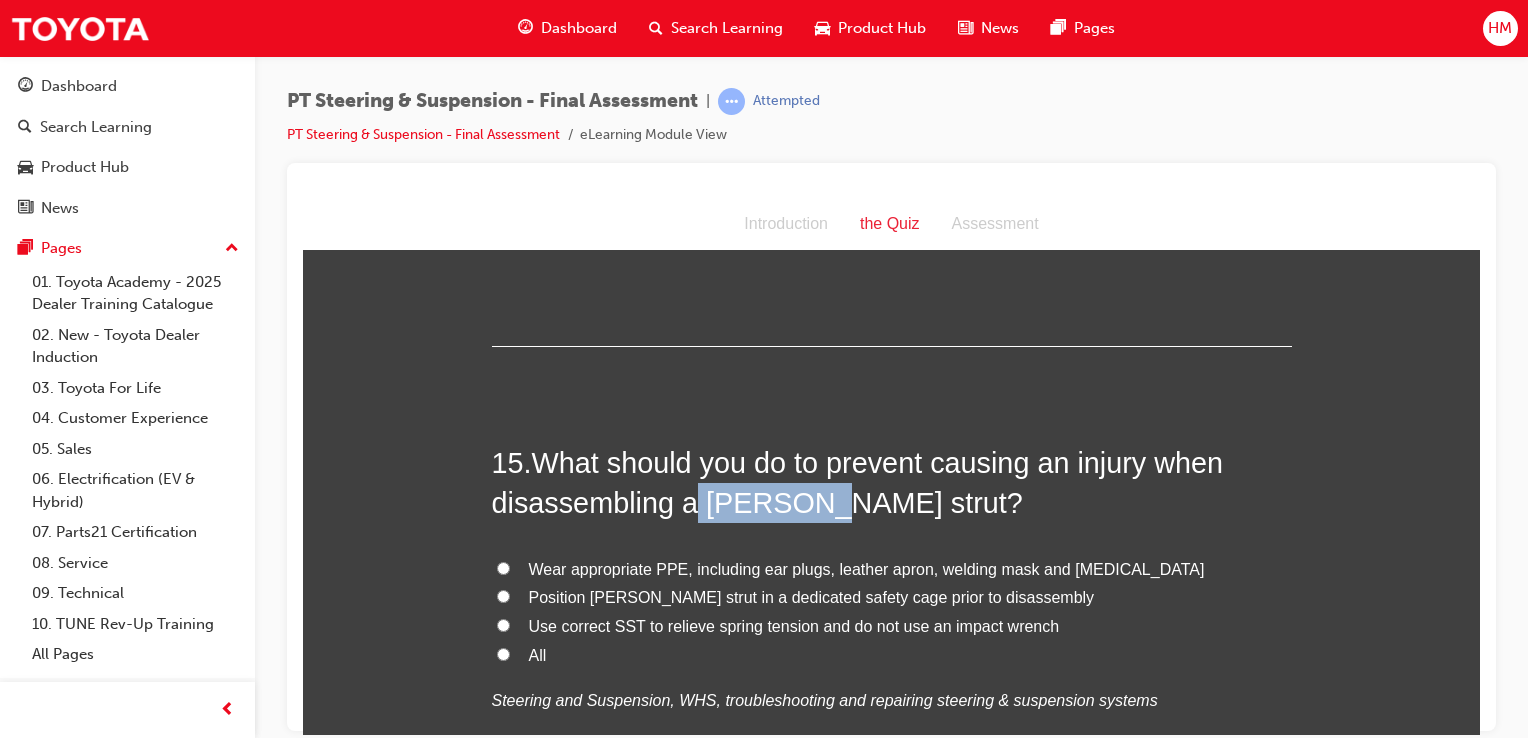 drag, startPoint x: 682, startPoint y: 507, endPoint x: 813, endPoint y: 504, distance: 131.03435 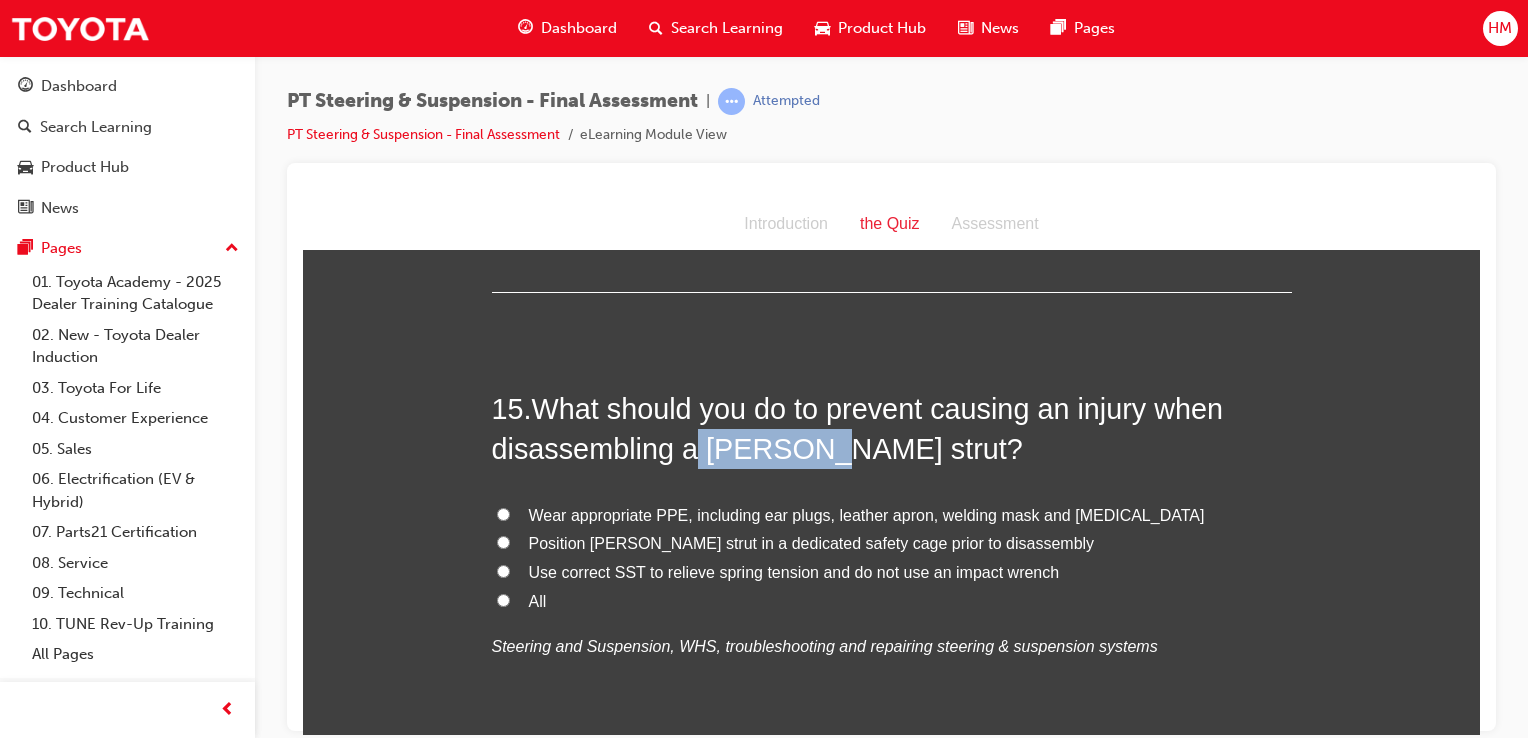 scroll, scrollTop: 6600, scrollLeft: 0, axis: vertical 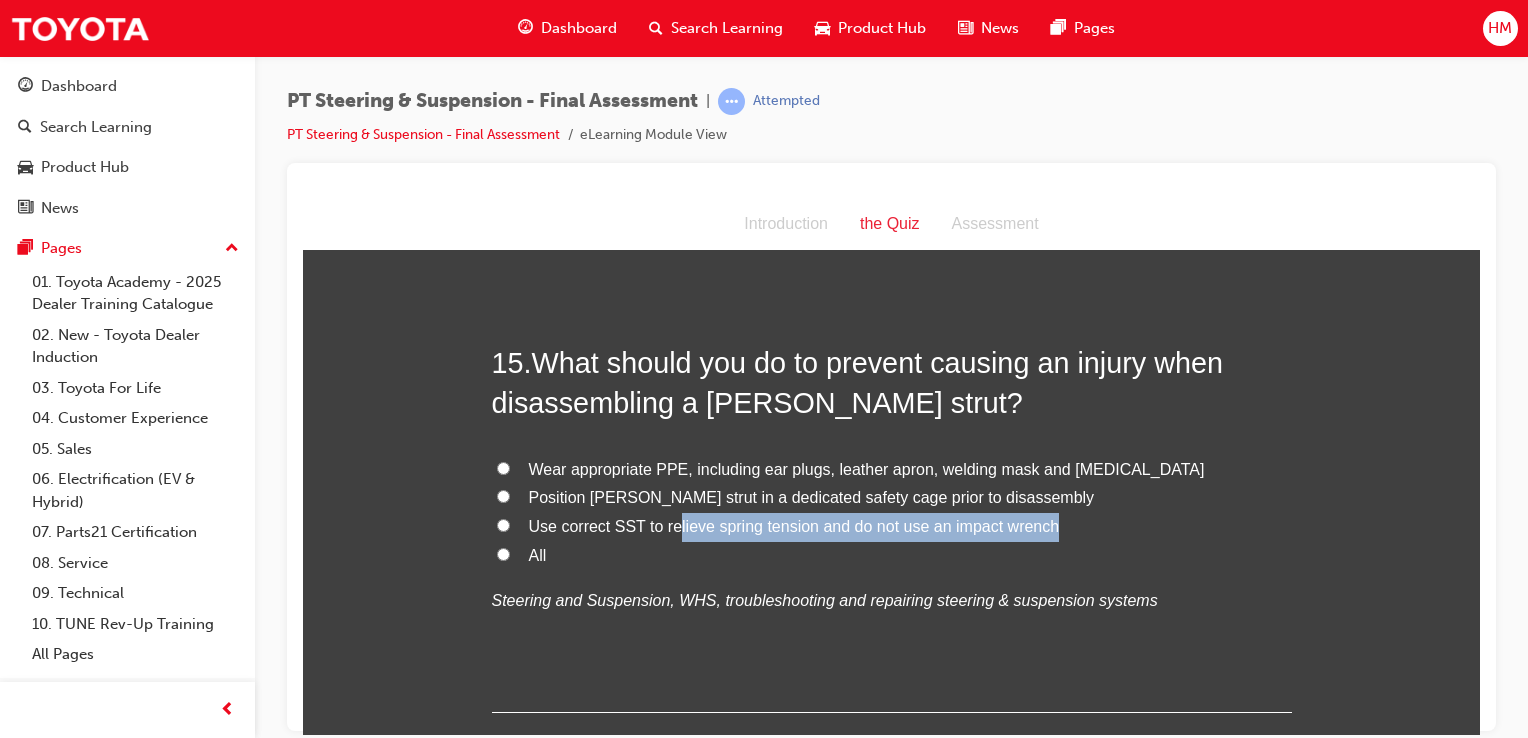 drag, startPoint x: 666, startPoint y: 523, endPoint x: 1065, endPoint y: 528, distance: 399.03134 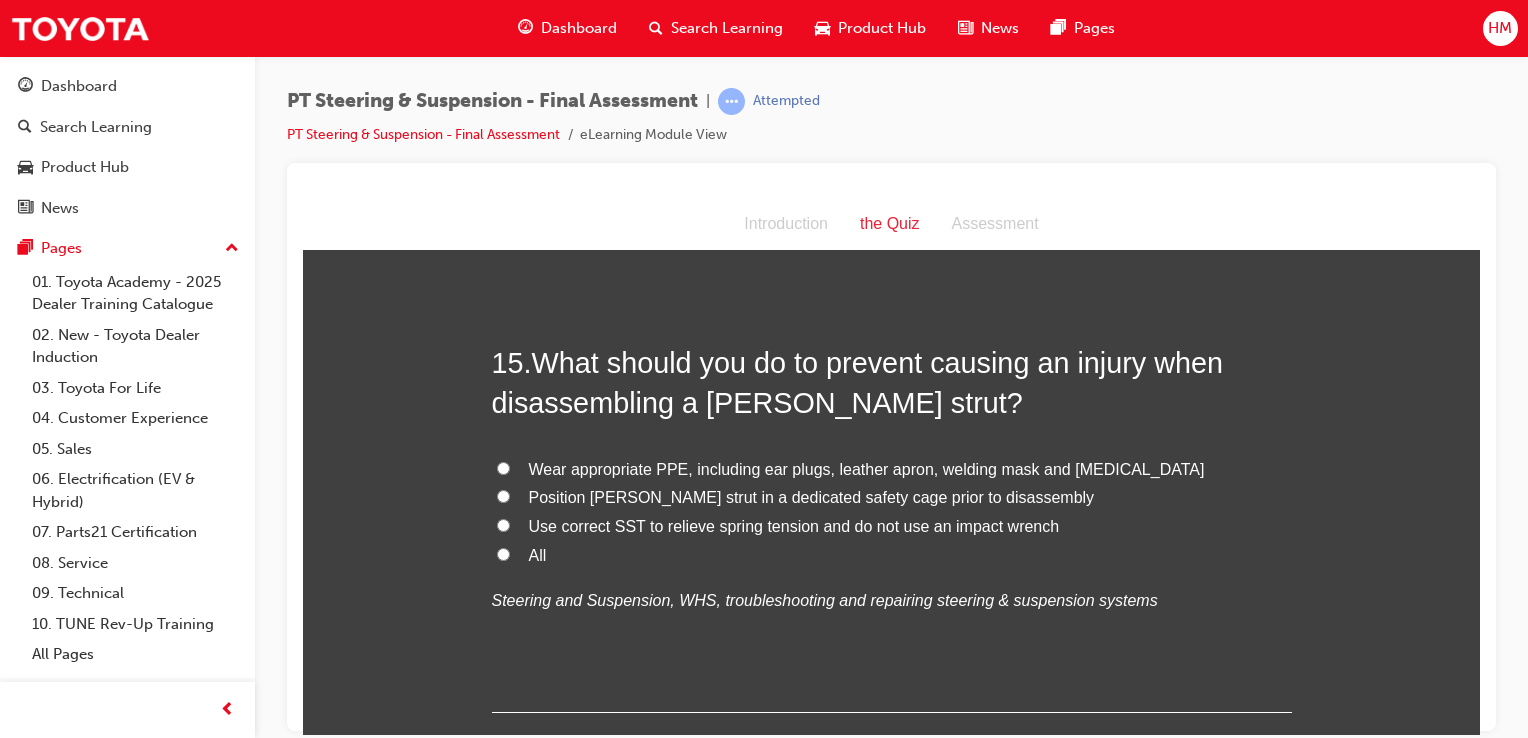 click on "All" at bounding box center [892, 555] 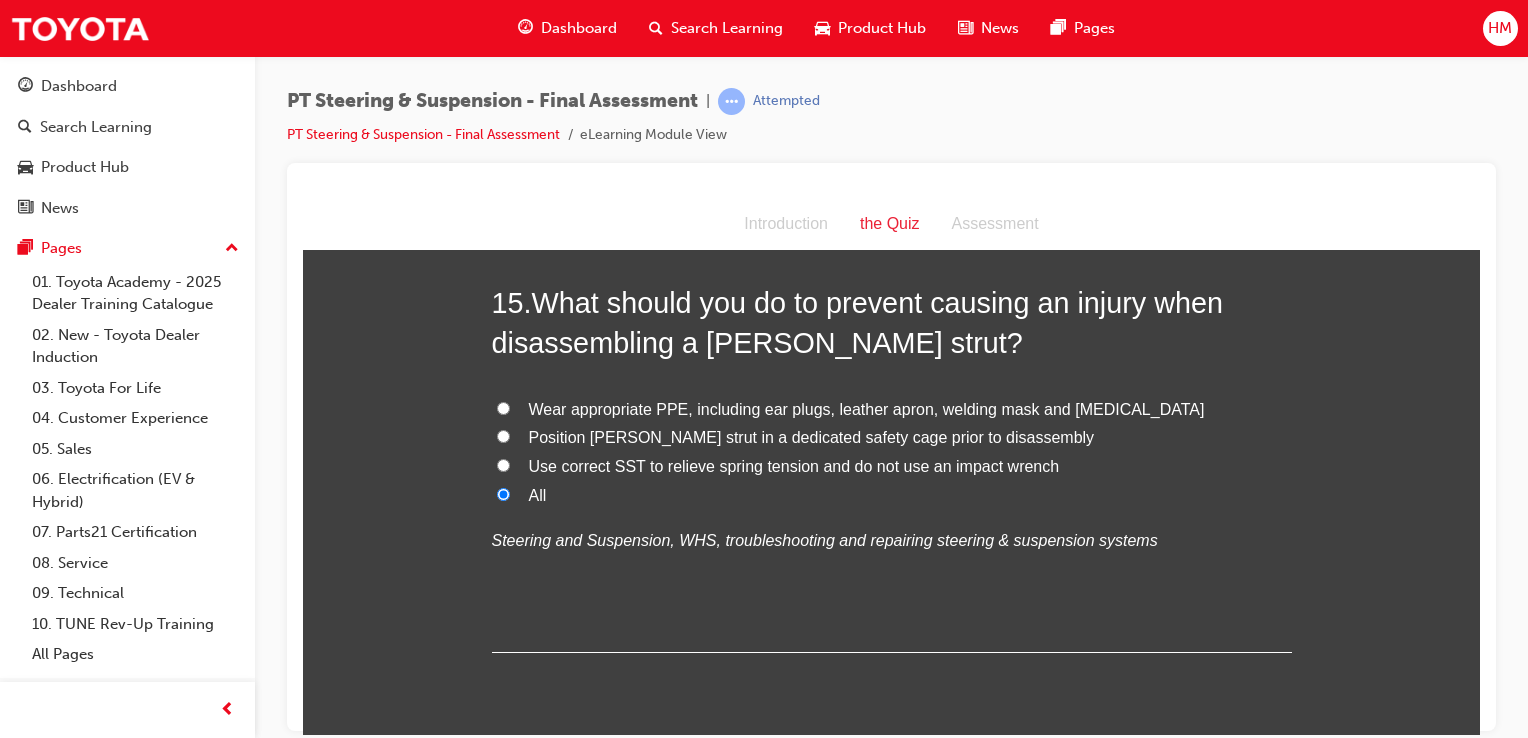 scroll, scrollTop: 6724, scrollLeft: 0, axis: vertical 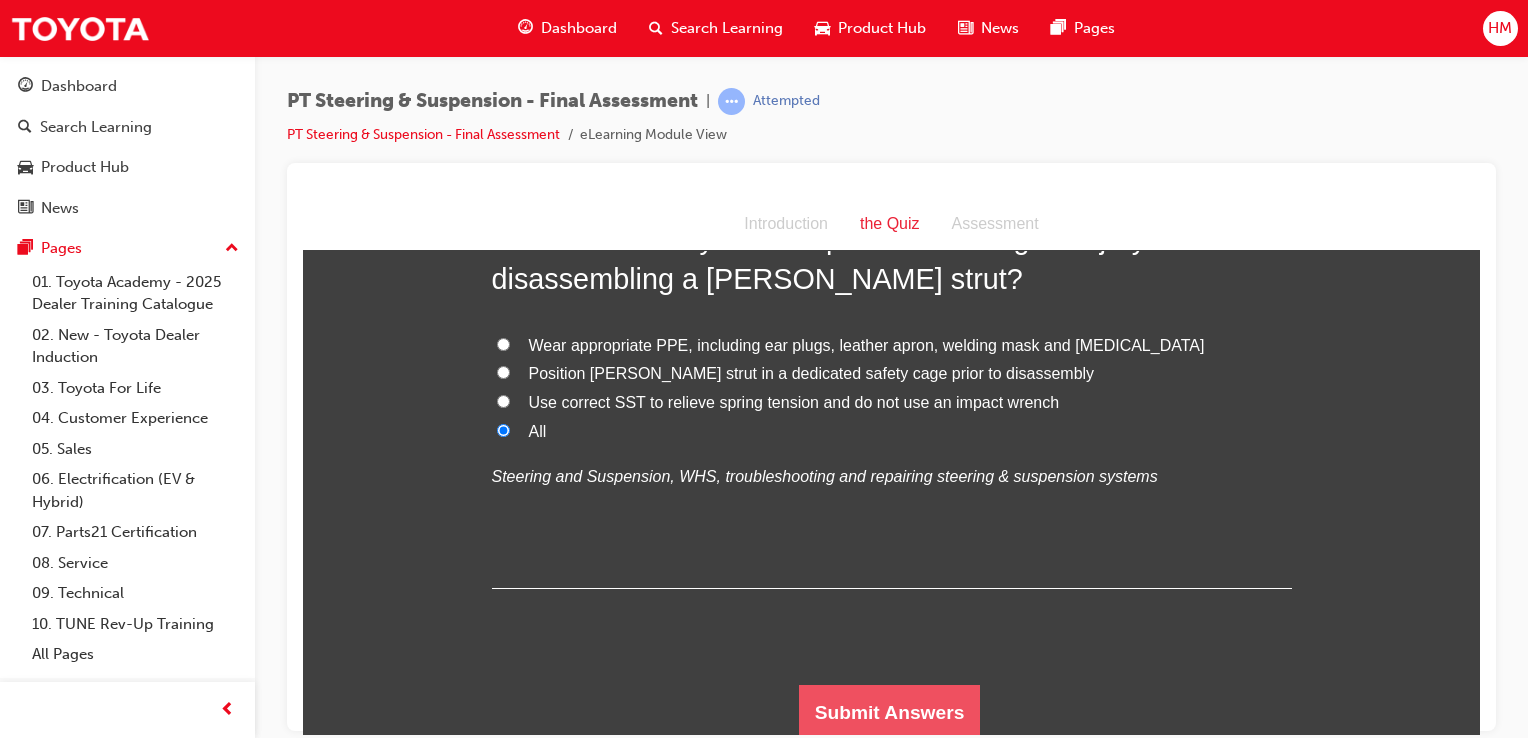 click on "Submit Answers" at bounding box center [890, 712] 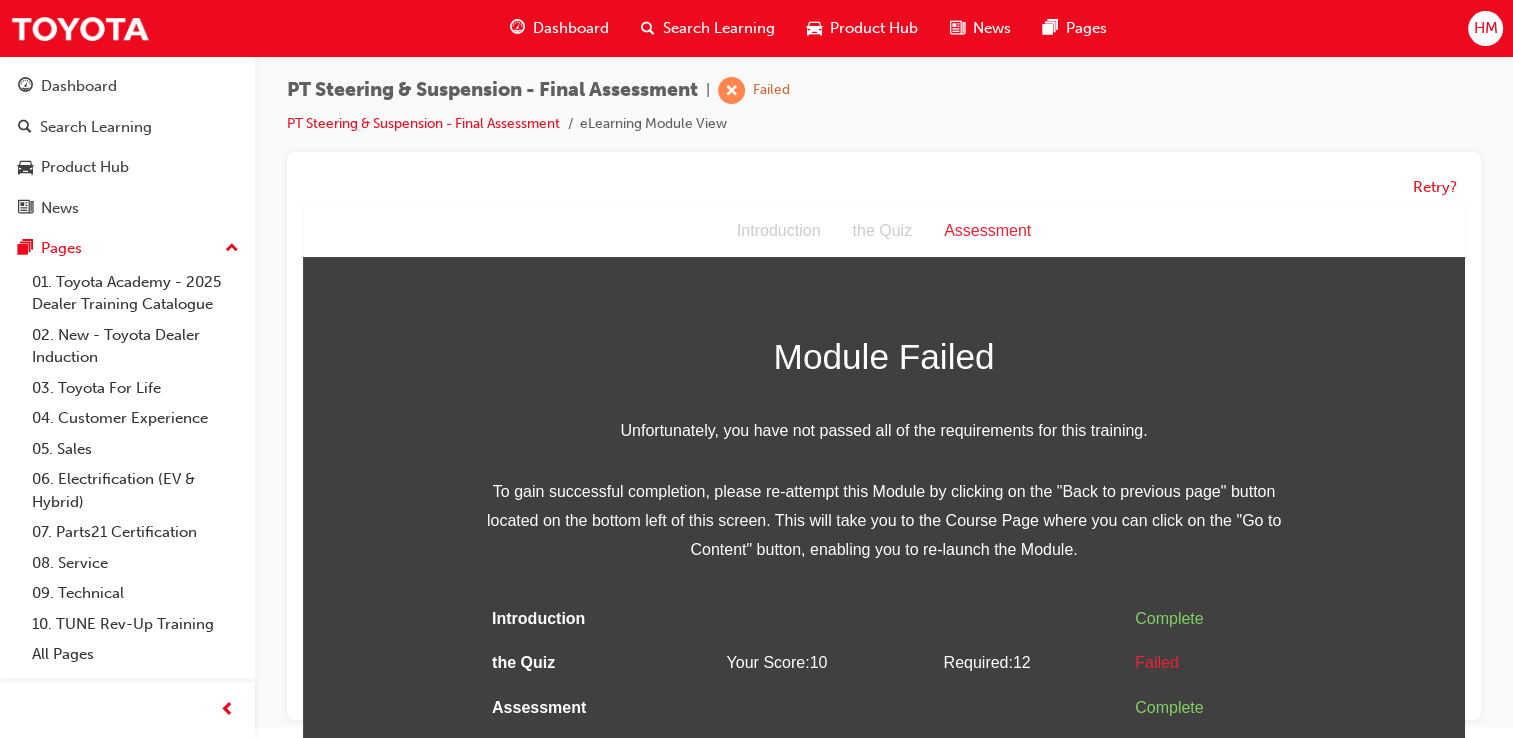 scroll, scrollTop: 14, scrollLeft: 0, axis: vertical 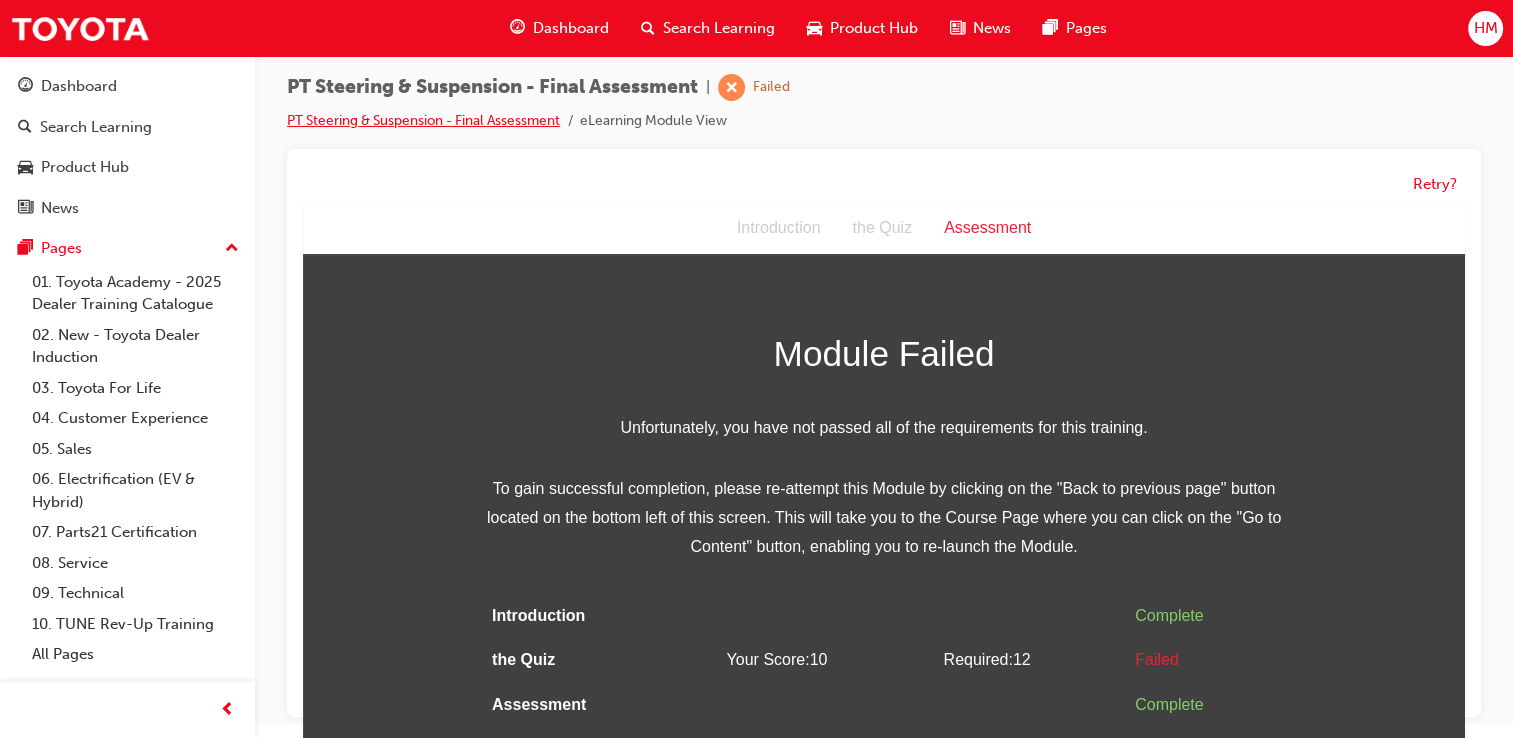 click on "PT Steering & Suspension - Final Assessment" at bounding box center (423, 120) 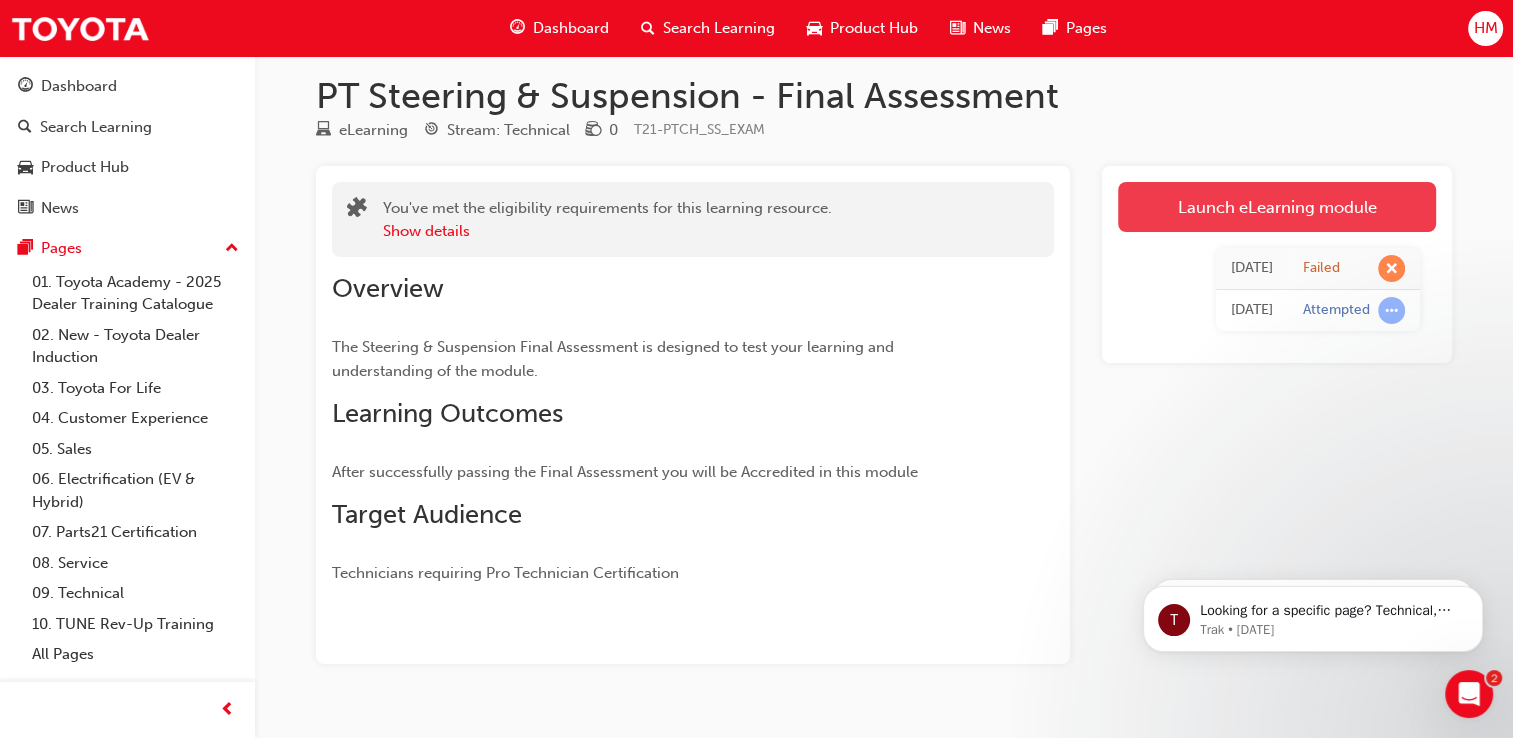 click on "Launch eLearning module" at bounding box center [1277, 207] 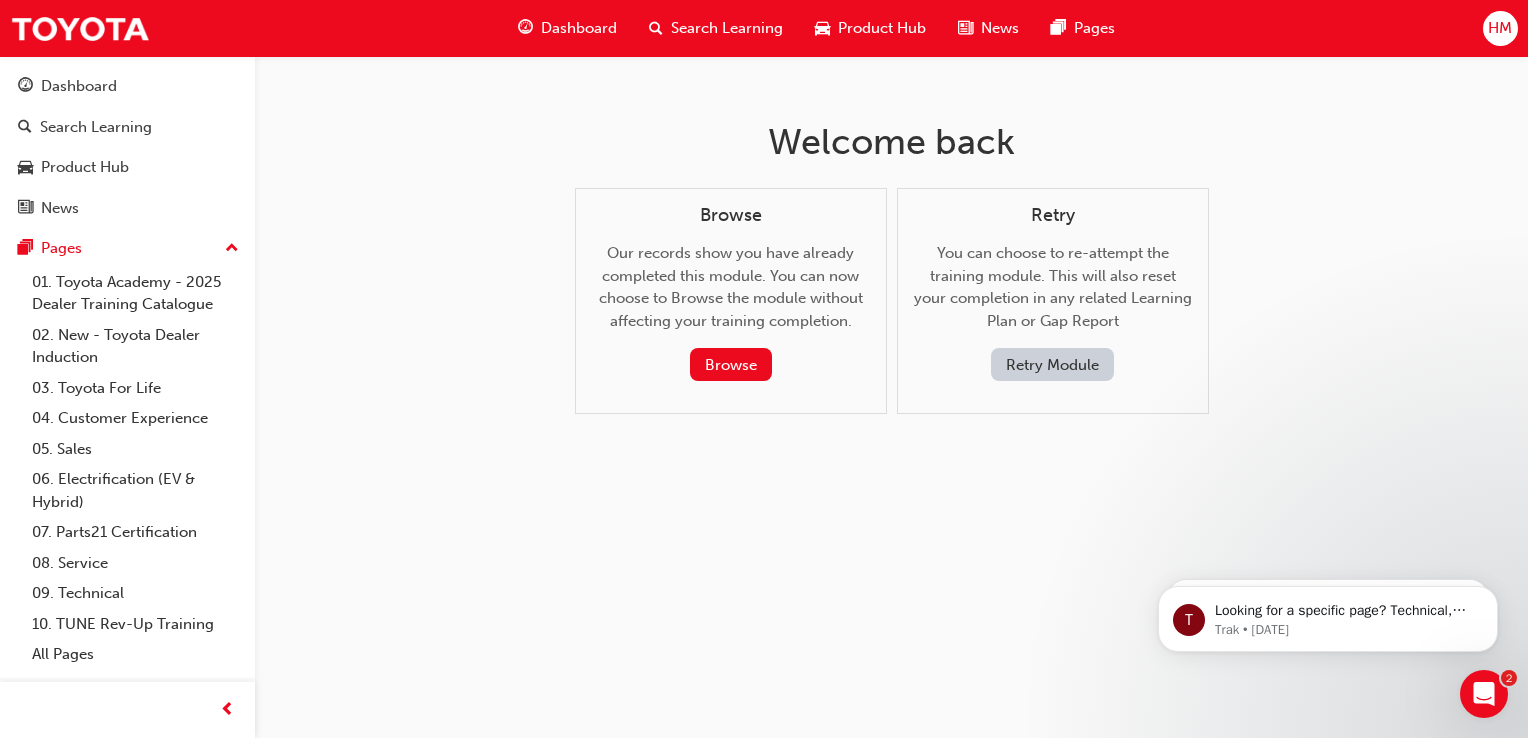 click on "Retry Module" at bounding box center (1052, 364) 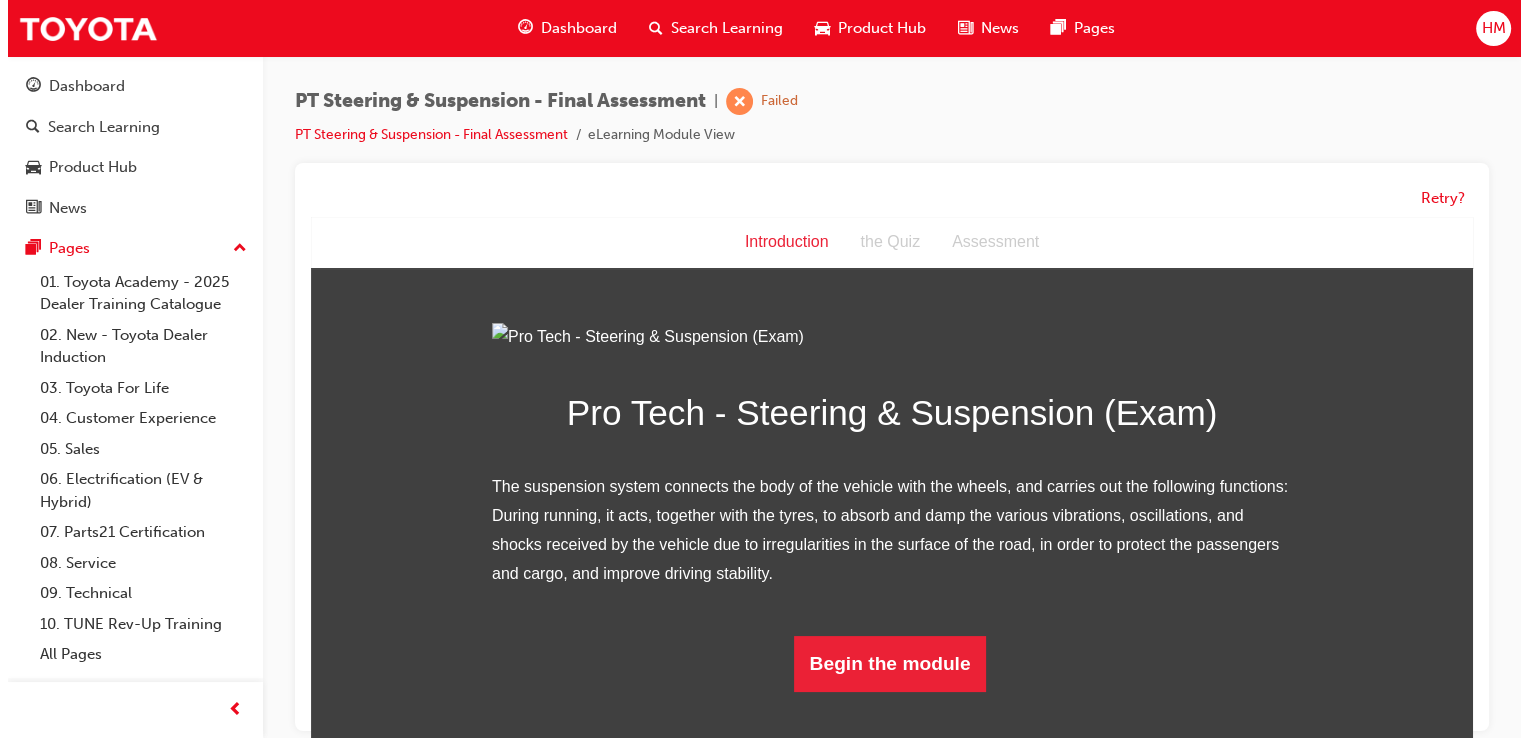 scroll, scrollTop: 159, scrollLeft: 0, axis: vertical 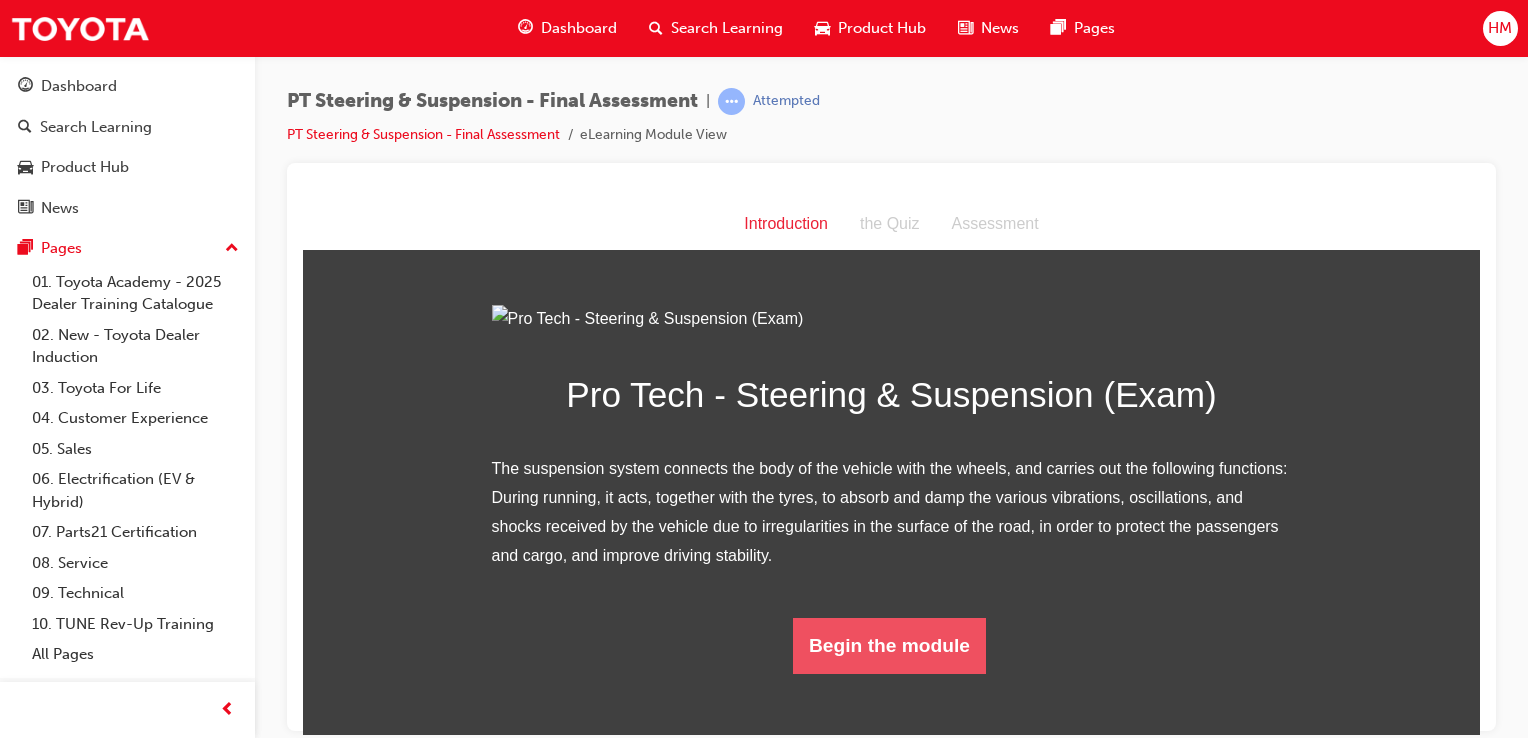 click on "Begin the module" at bounding box center [889, 645] 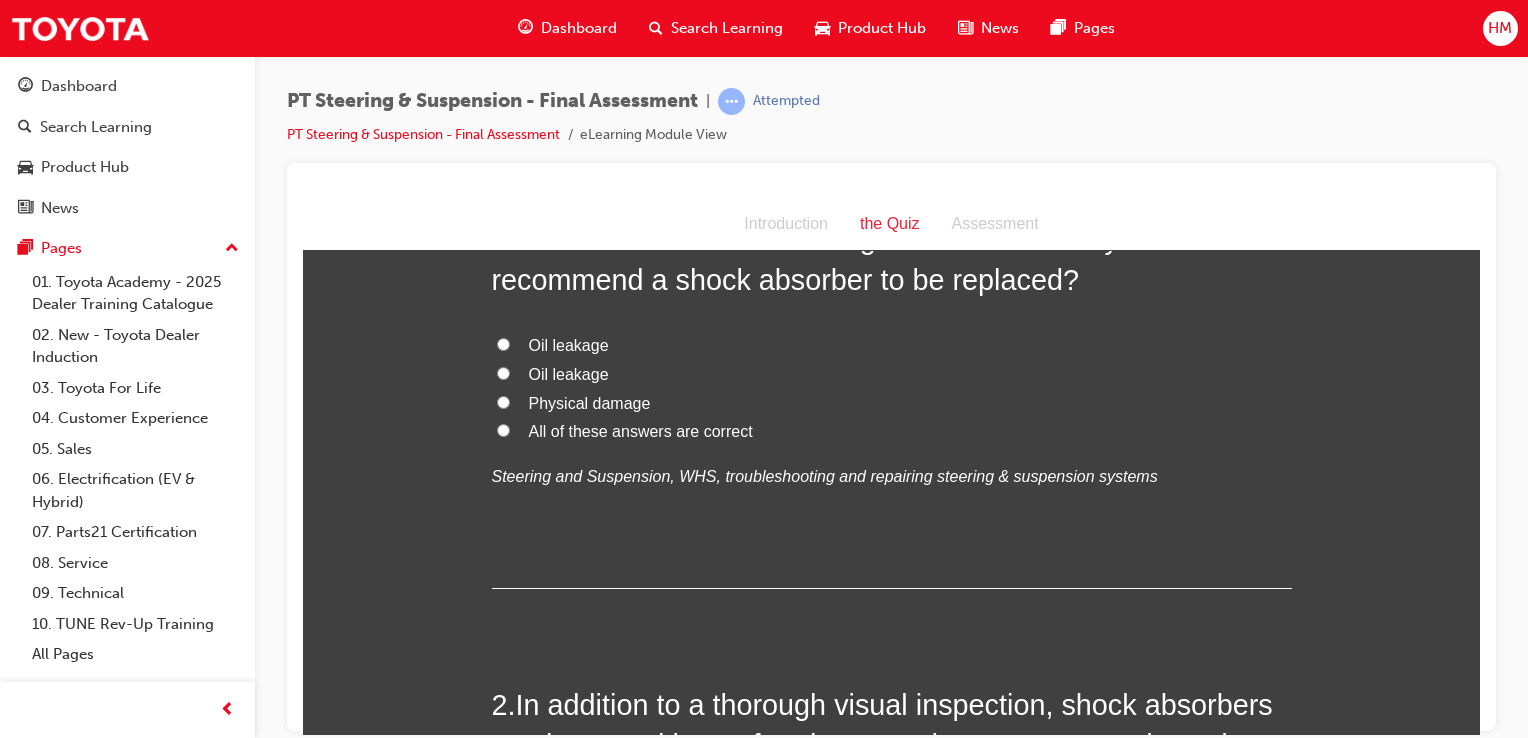 scroll, scrollTop: 0, scrollLeft: 0, axis: both 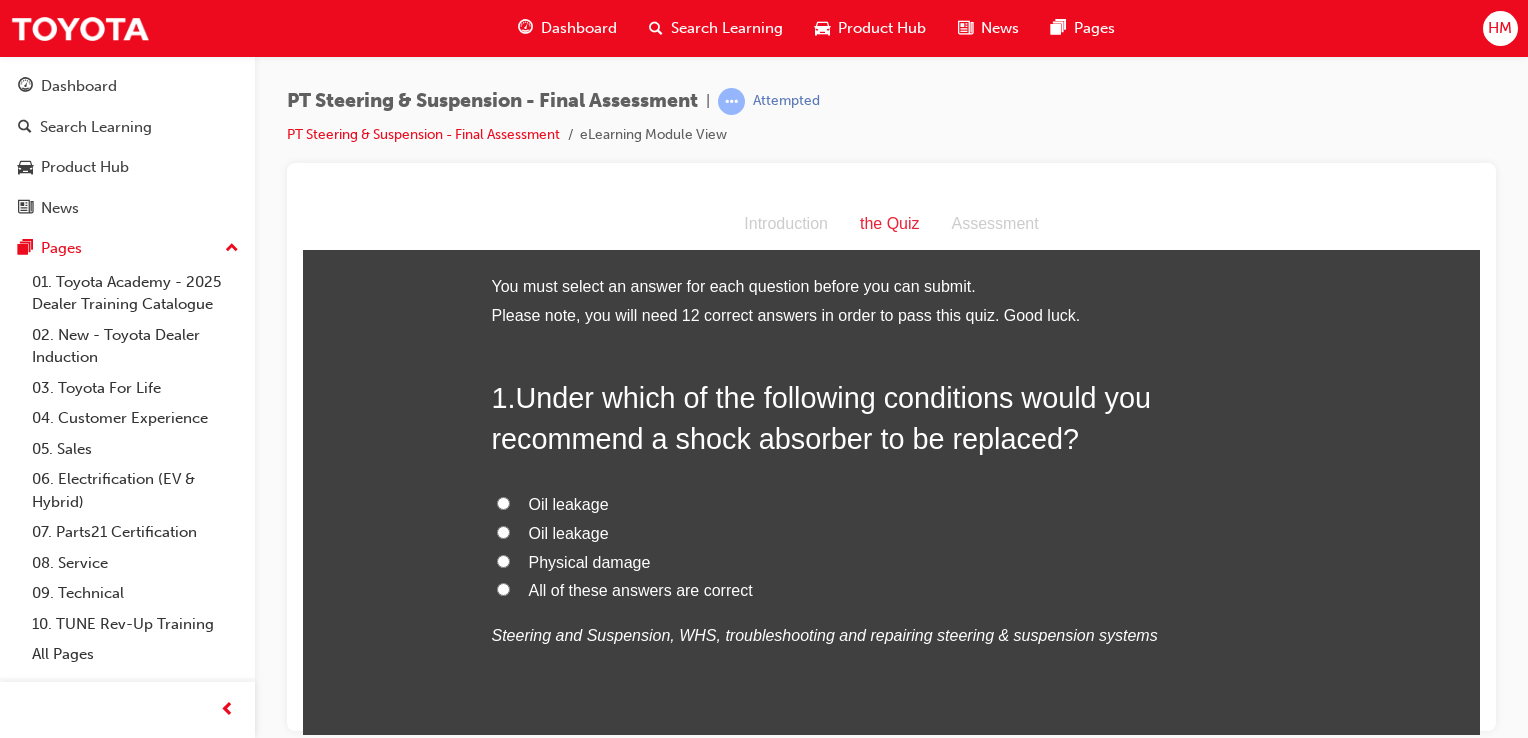 click on "All of these answers are correct" at bounding box center [641, 589] 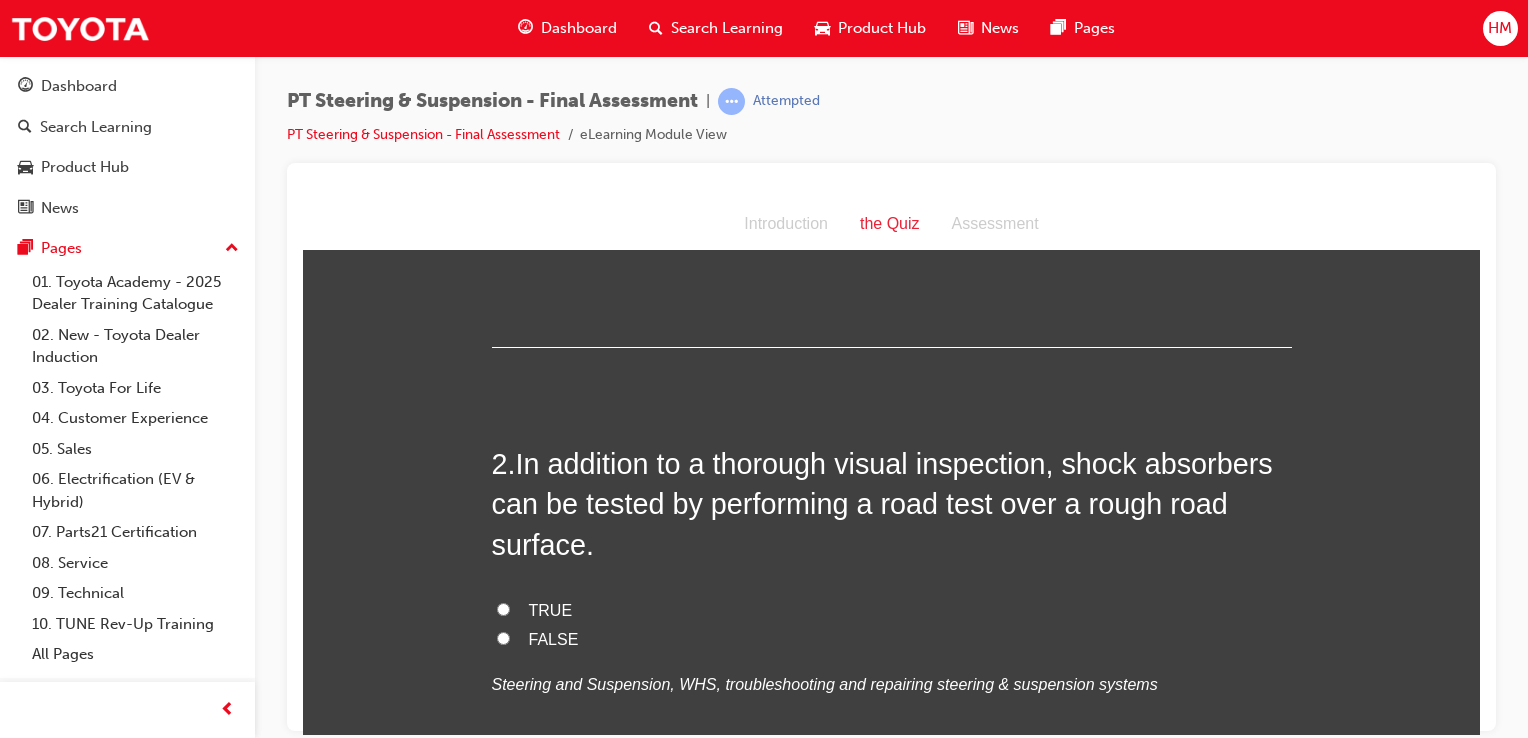 scroll, scrollTop: 500, scrollLeft: 0, axis: vertical 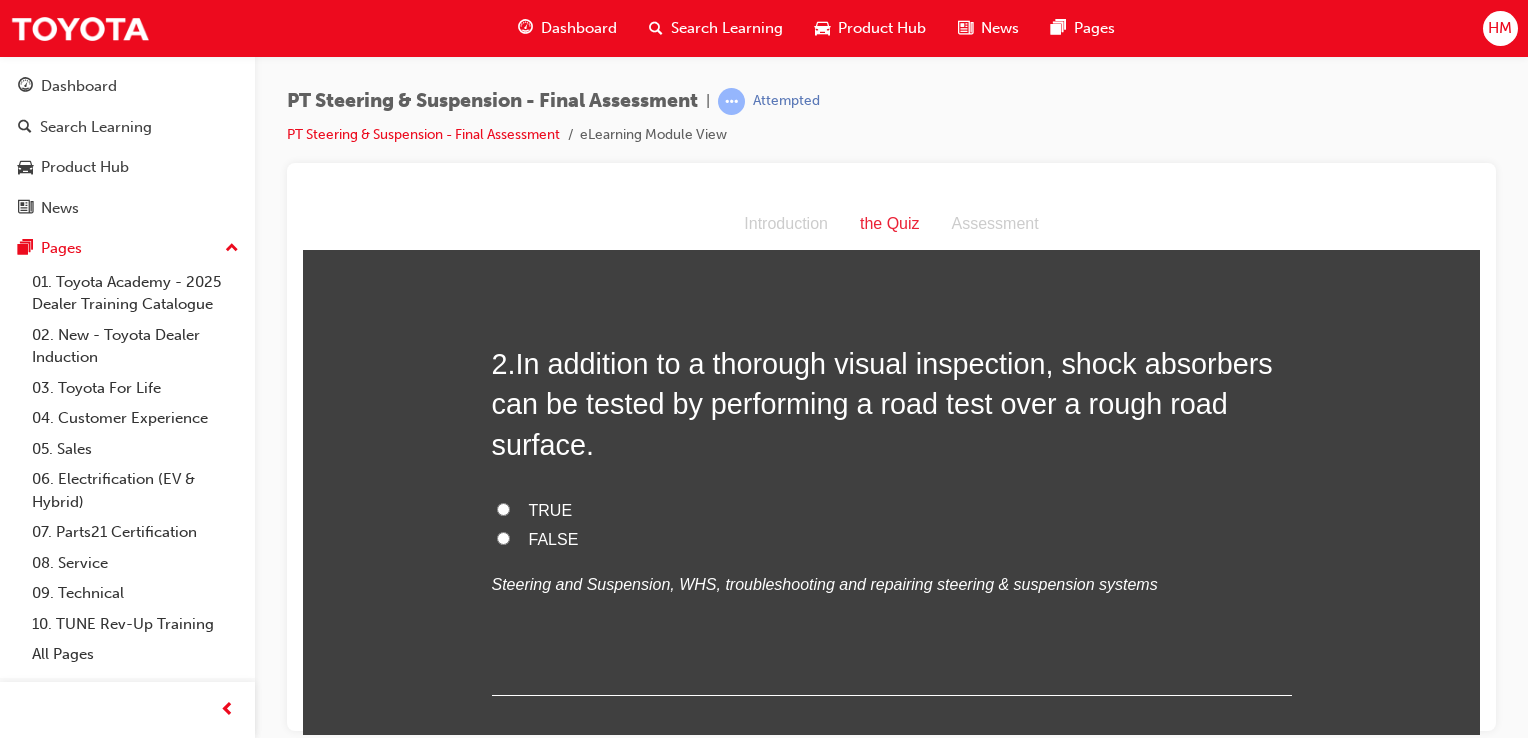 click on "TRUE" at bounding box center [551, 509] 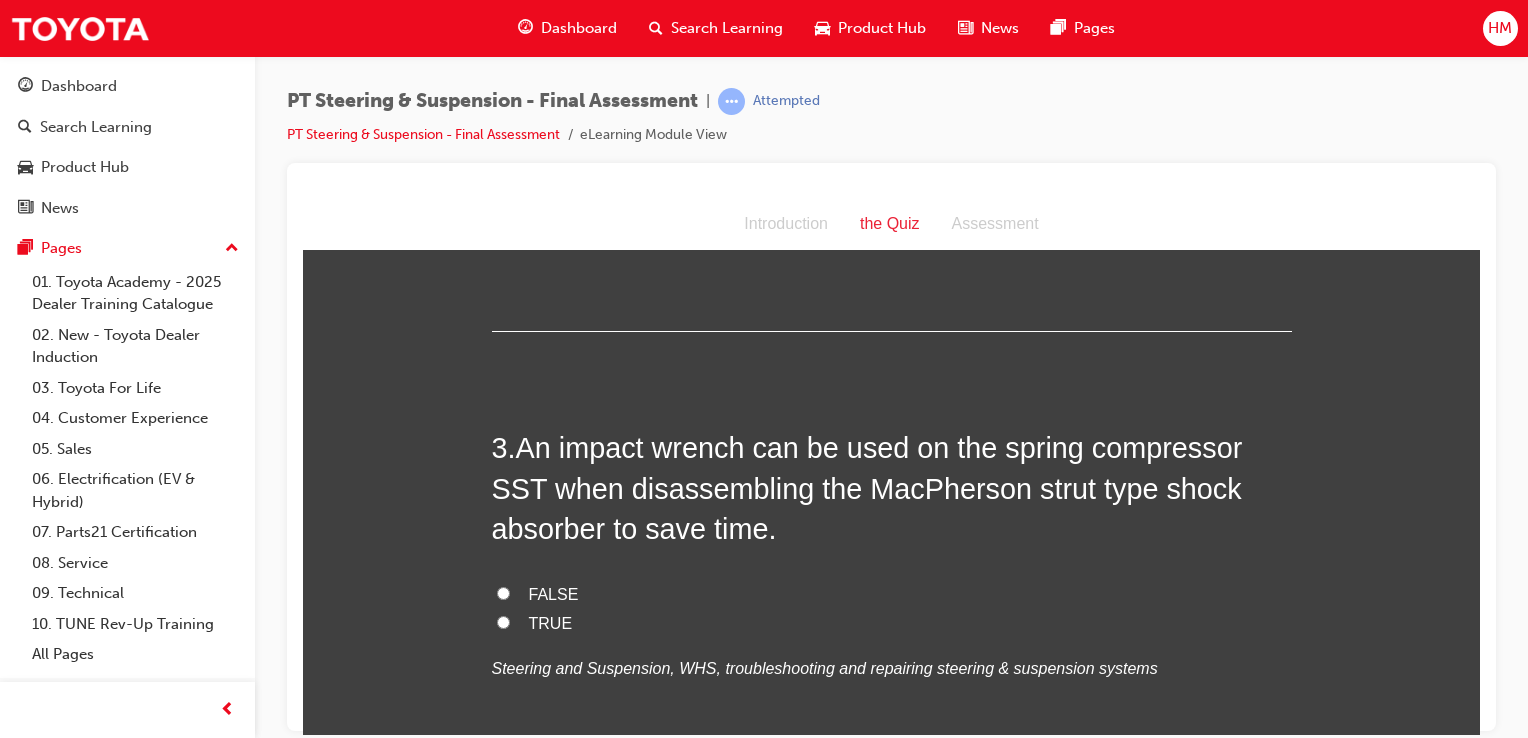 scroll, scrollTop: 900, scrollLeft: 0, axis: vertical 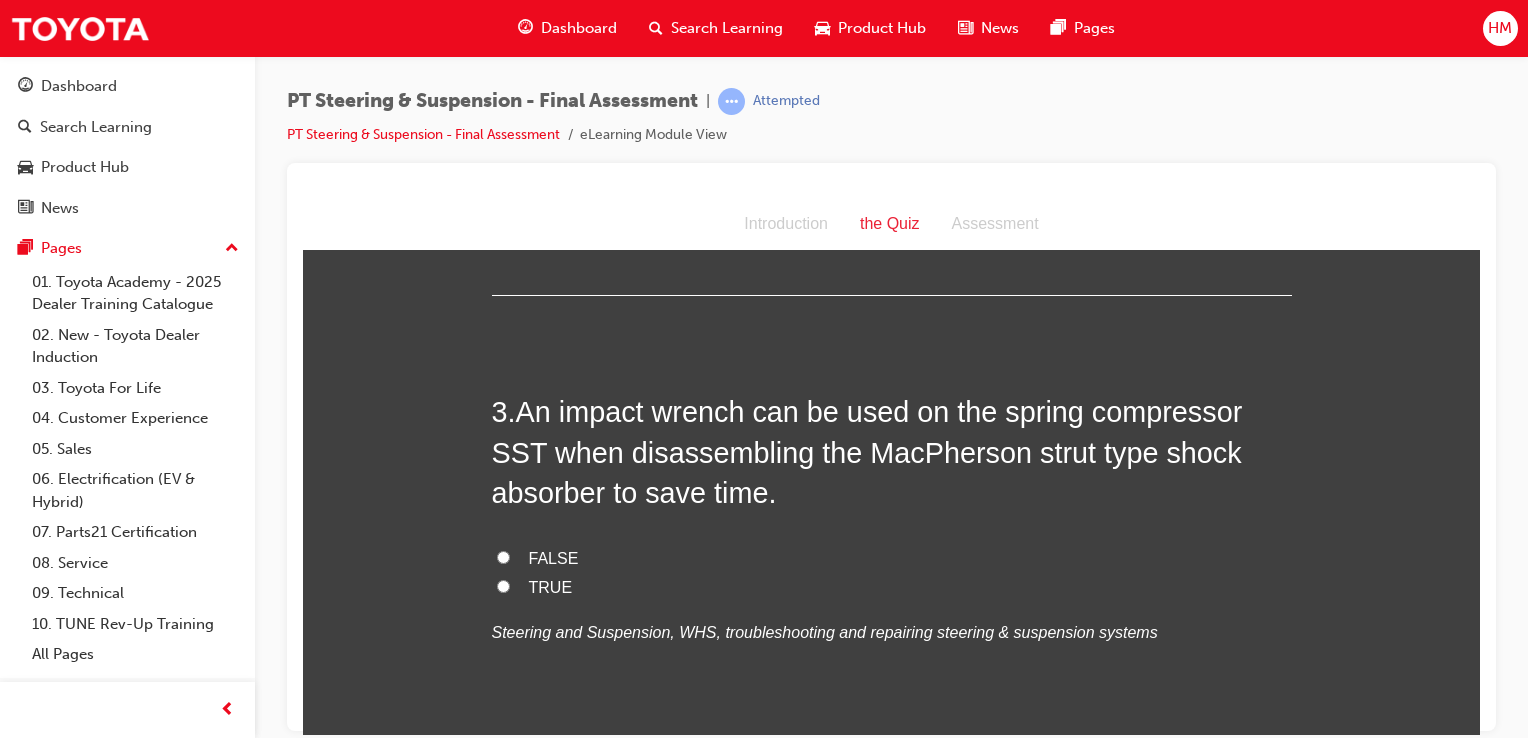 click on "FALSE" at bounding box center (554, 557) 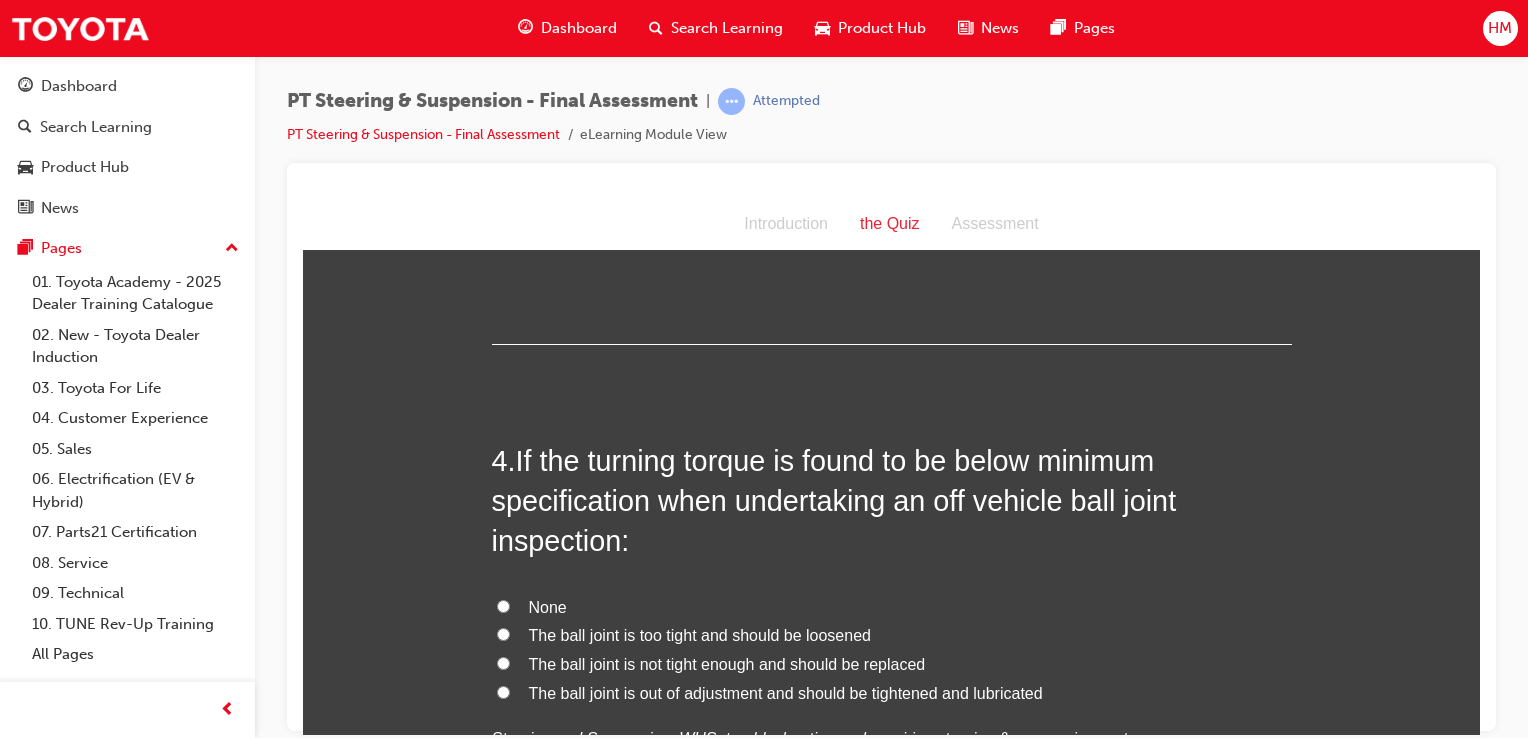 scroll, scrollTop: 1400, scrollLeft: 0, axis: vertical 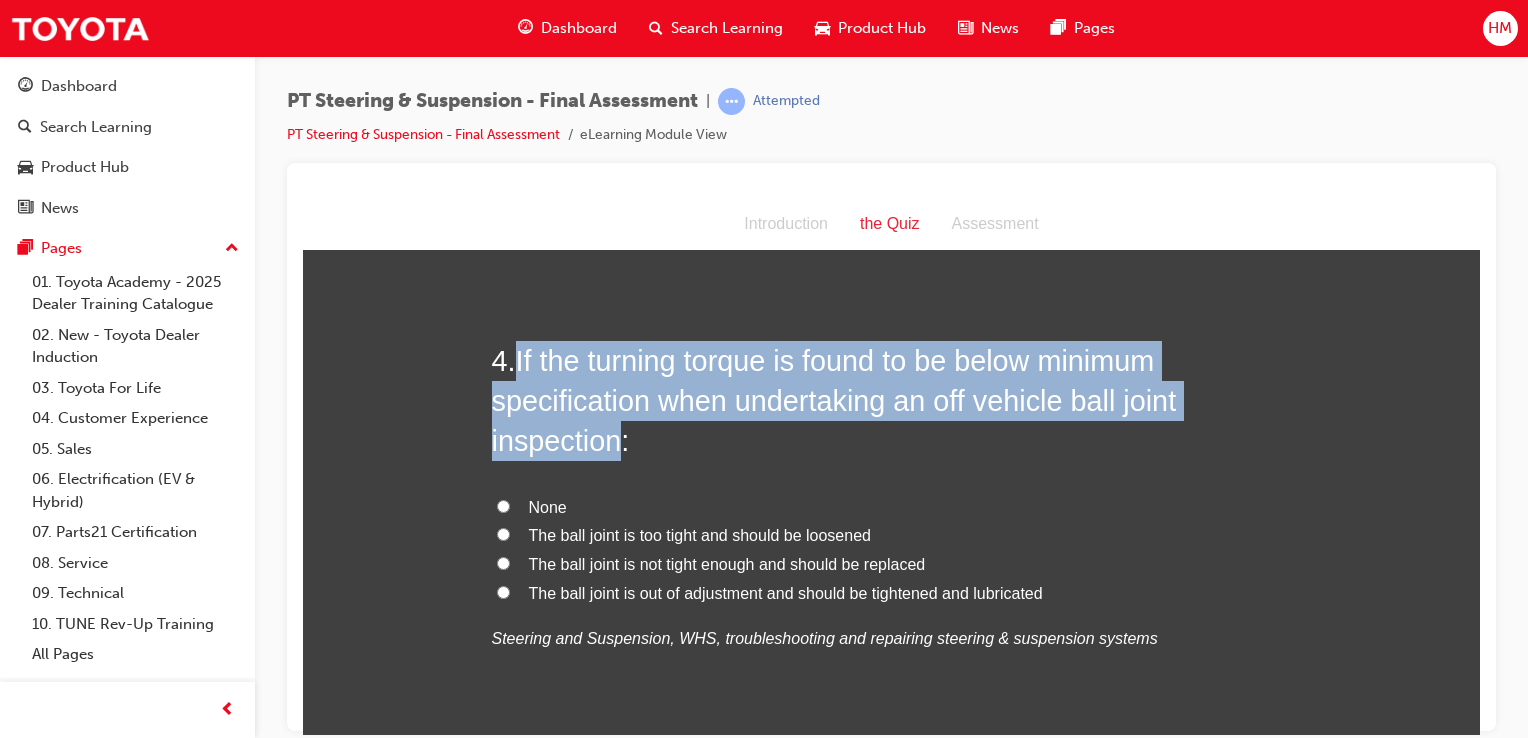 drag, startPoint x: 513, startPoint y: 361, endPoint x: 616, endPoint y: 433, distance: 125.670204 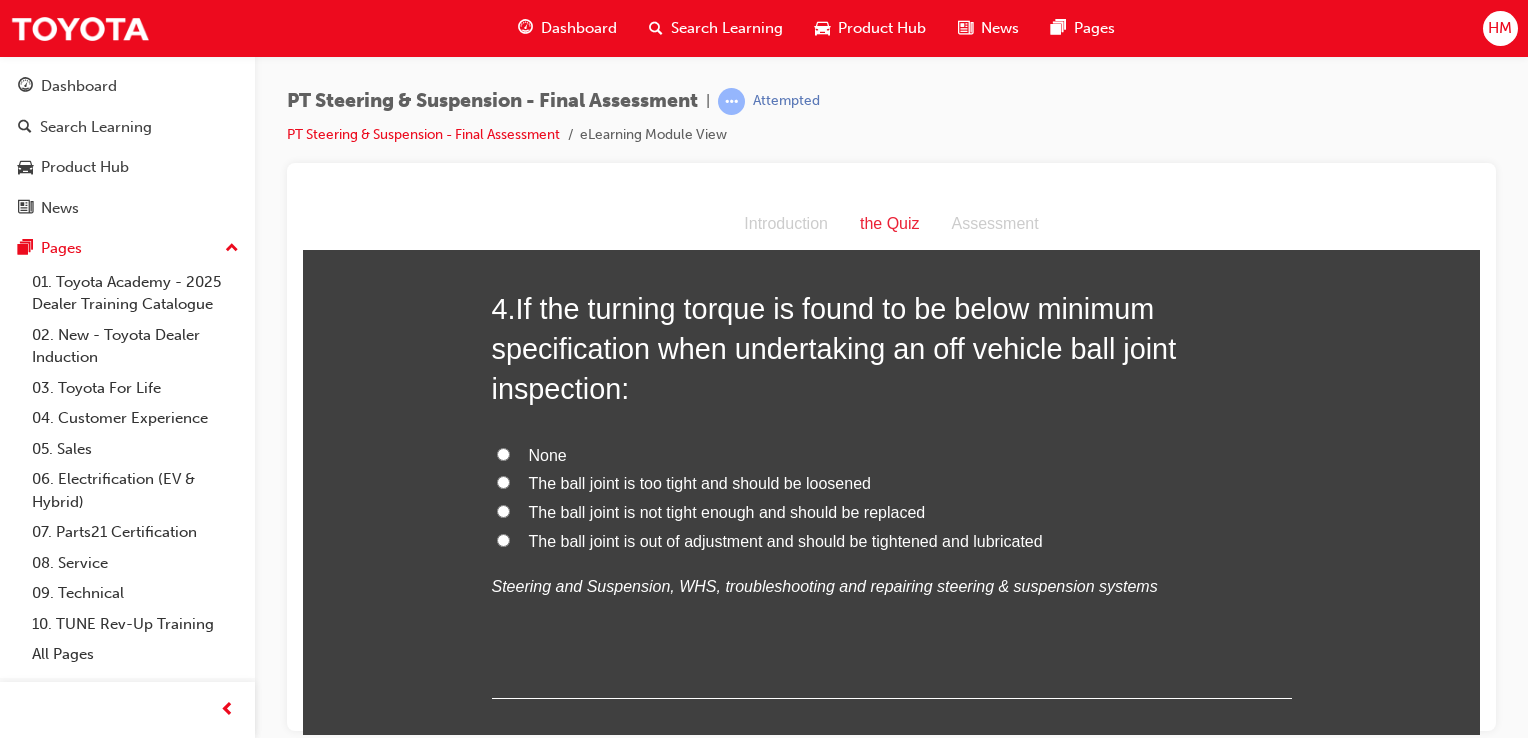 scroll, scrollTop: 1500, scrollLeft: 0, axis: vertical 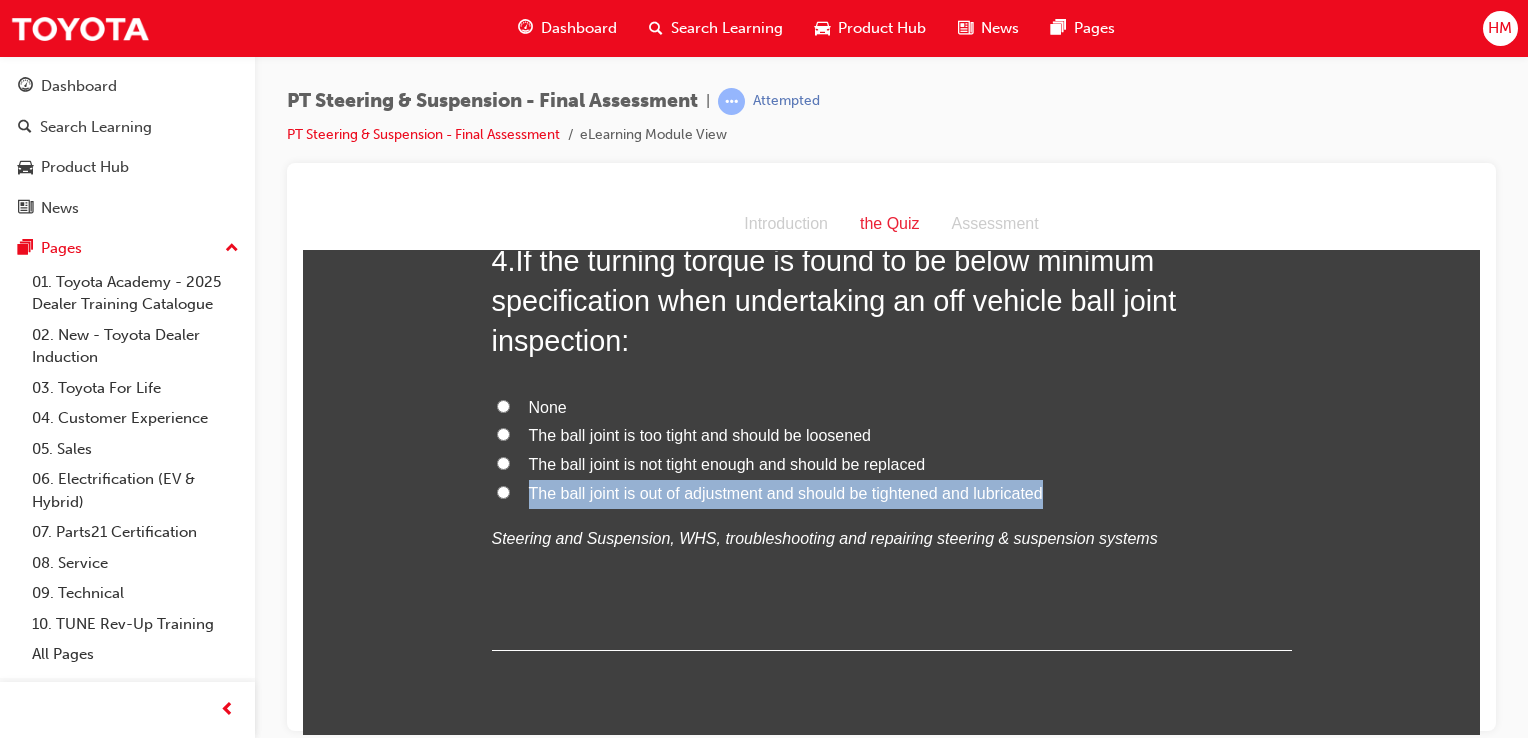 drag, startPoint x: 520, startPoint y: 498, endPoint x: 1032, endPoint y: 490, distance: 512.0625 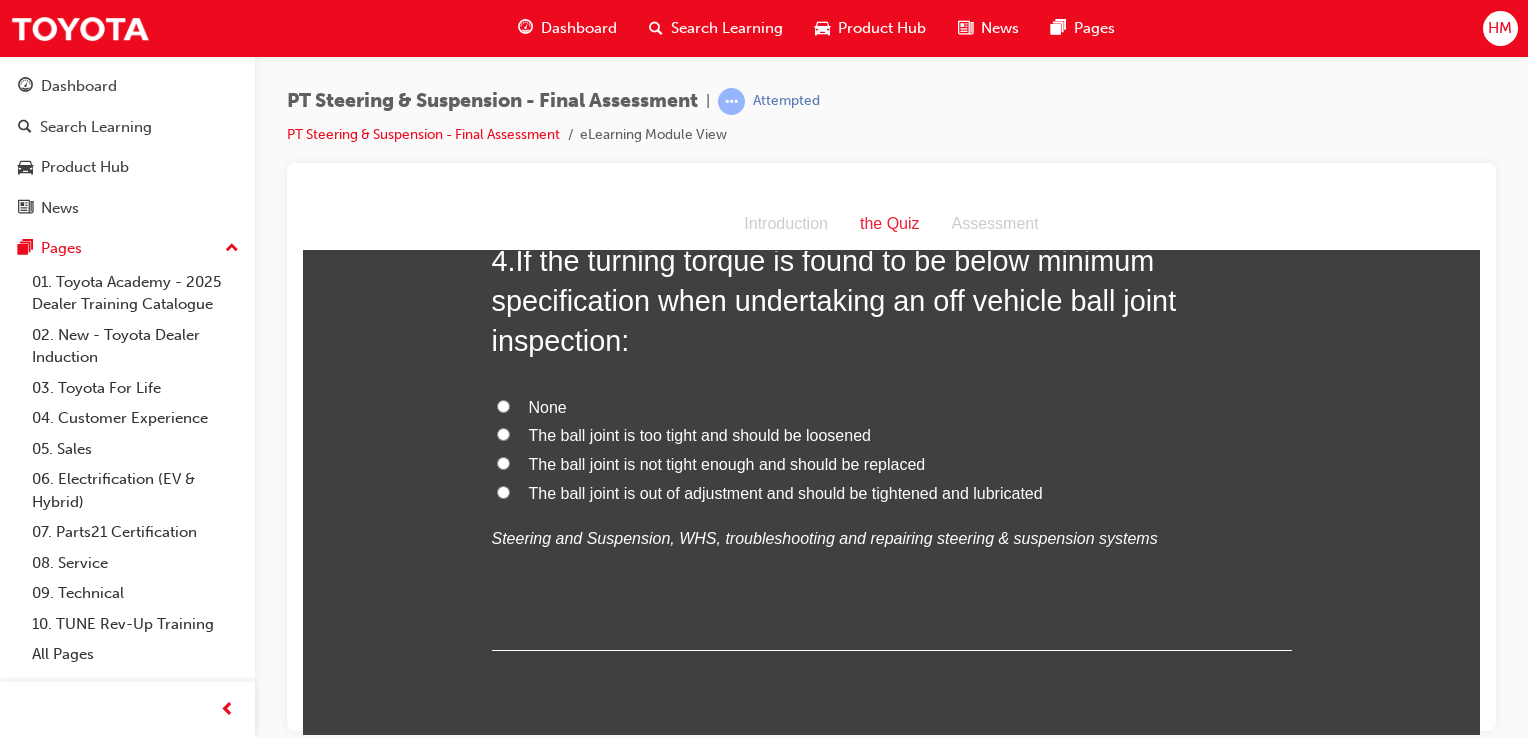 click on "None" at bounding box center (548, 406) 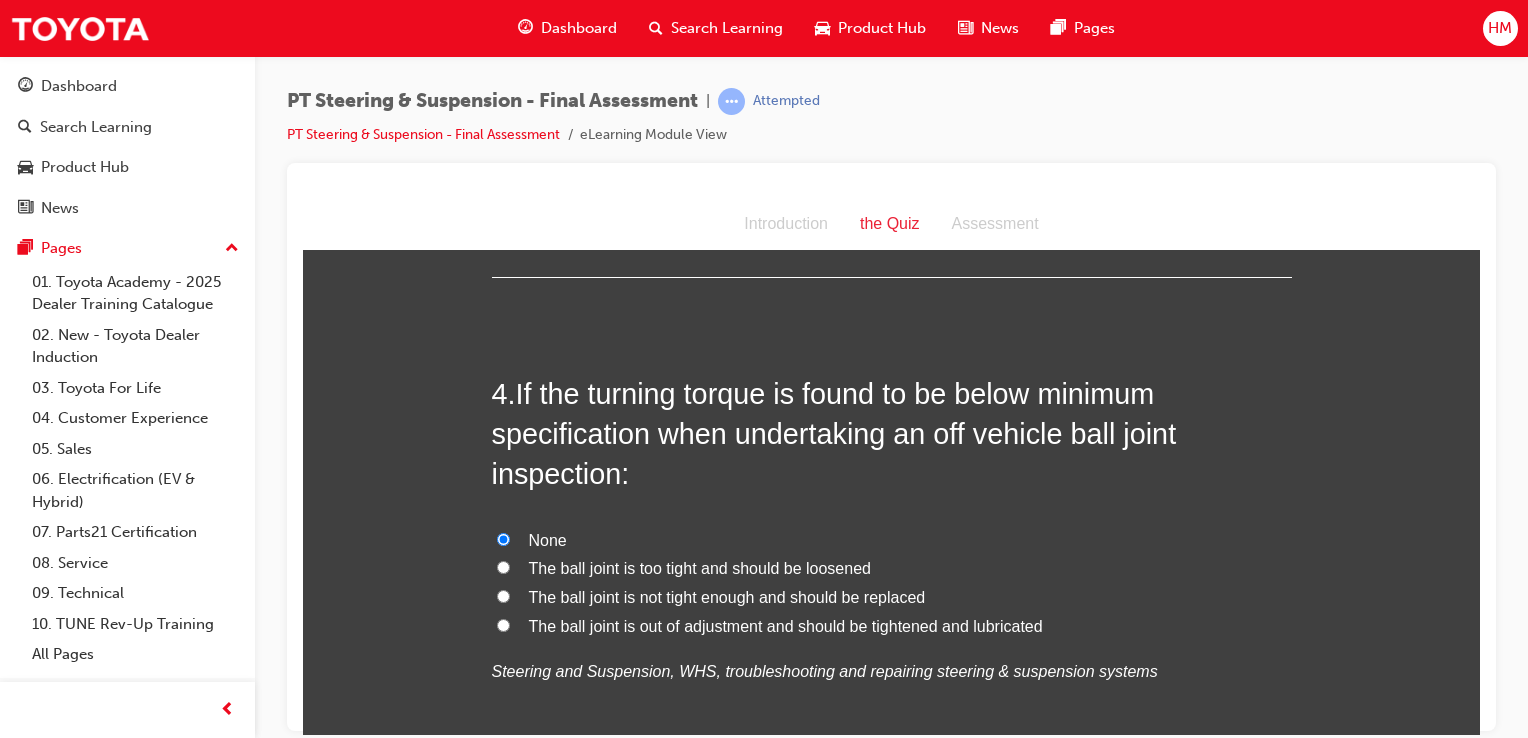 scroll, scrollTop: 1400, scrollLeft: 0, axis: vertical 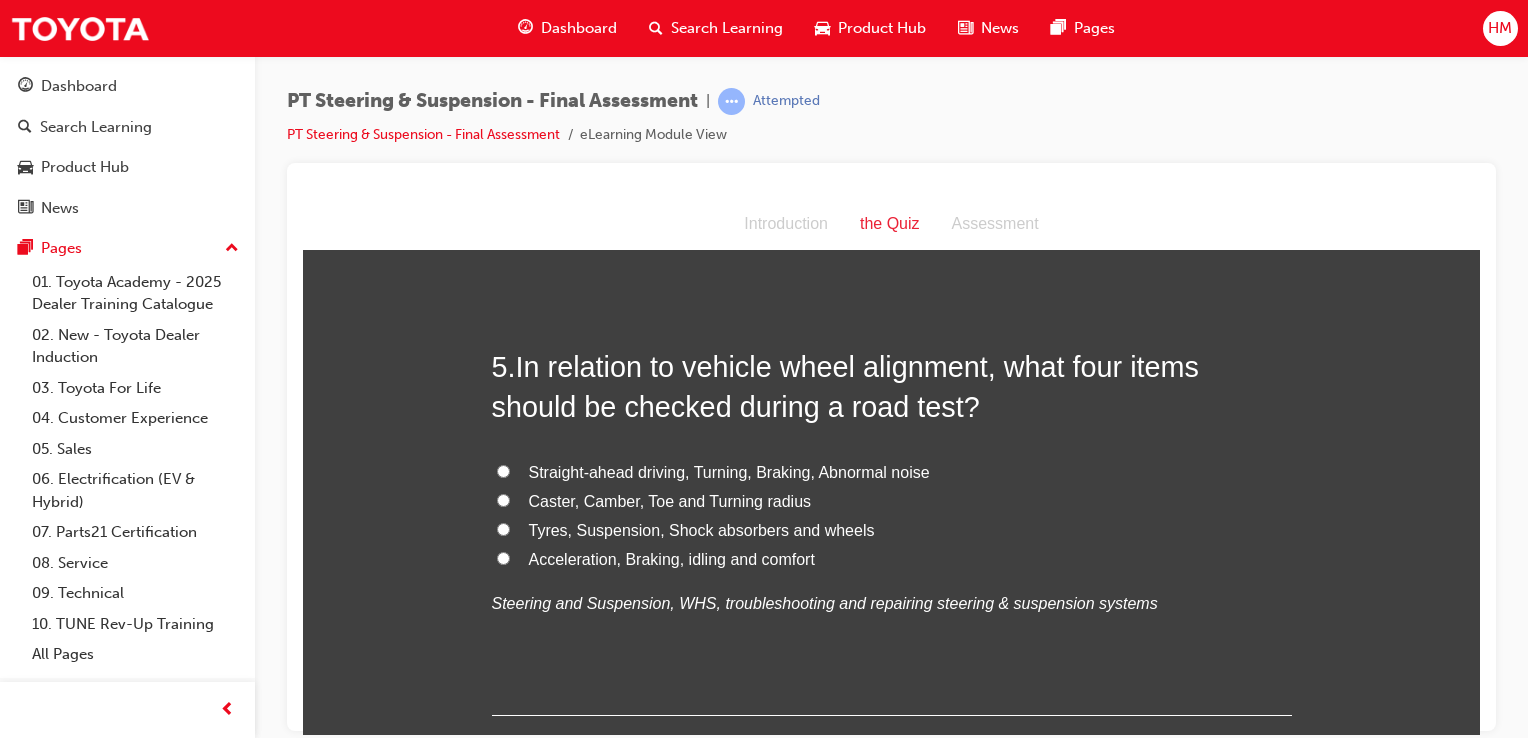 click on "Straight-ahead driving, Turning, Braking, Abnormal noise" at bounding box center [729, 471] 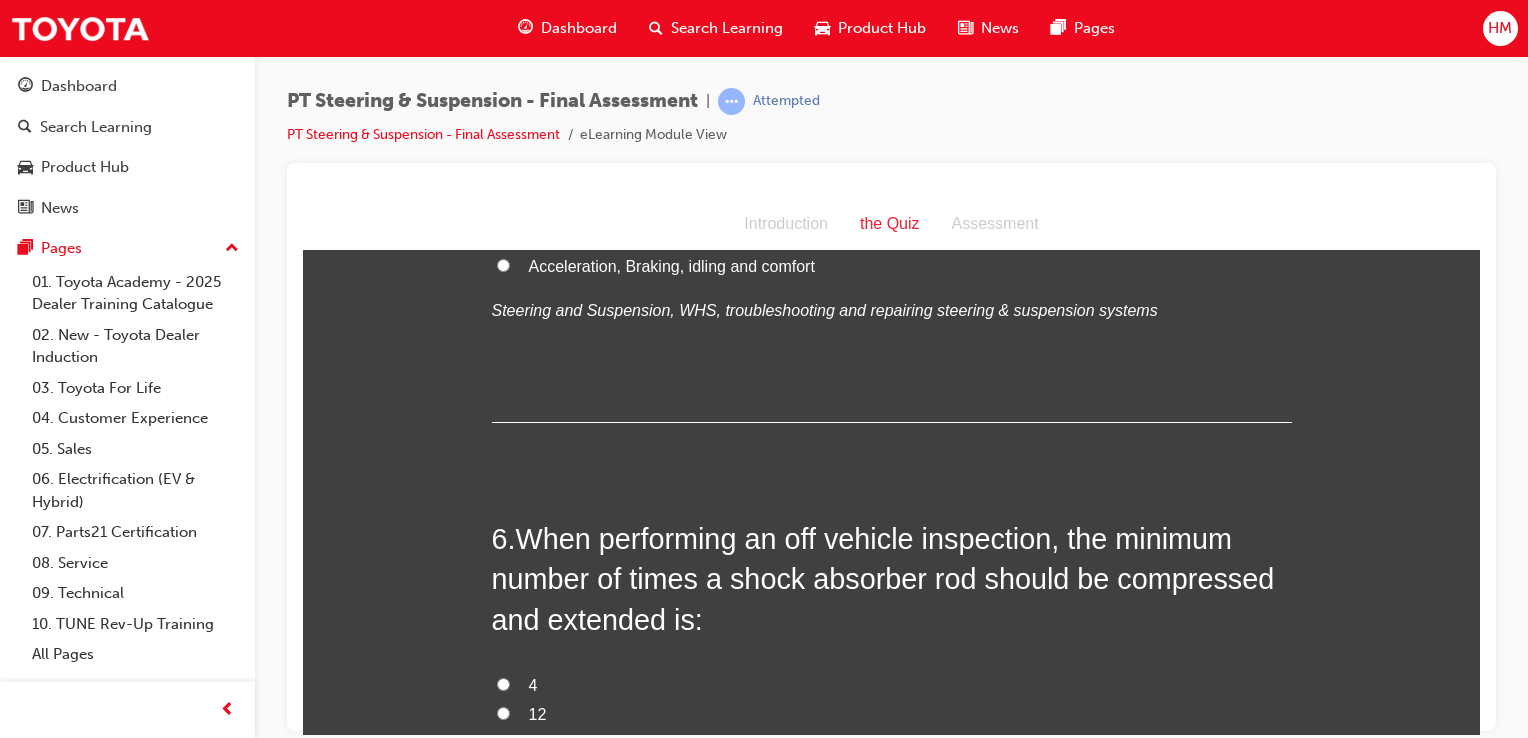 scroll, scrollTop: 2300, scrollLeft: 0, axis: vertical 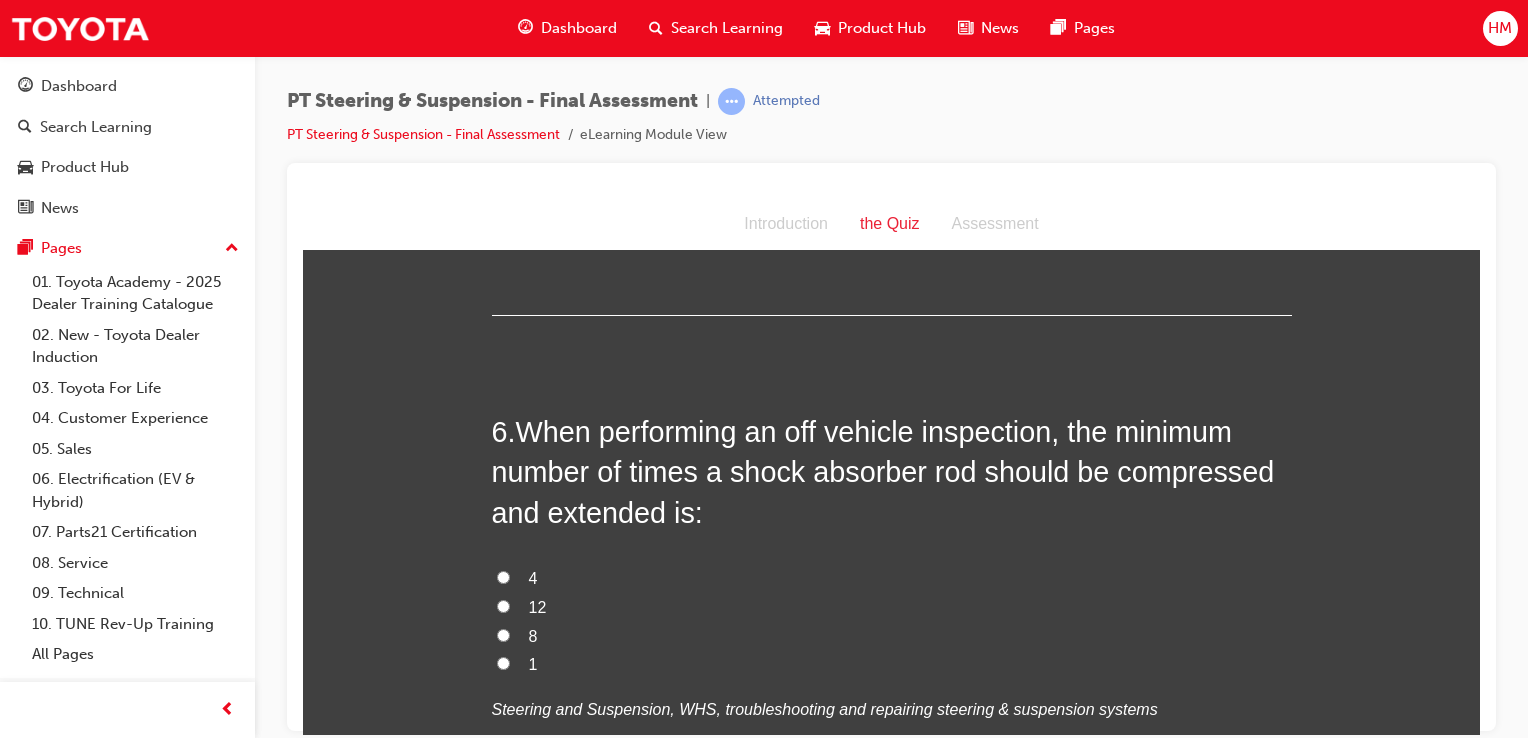 click on "4" at bounding box center [503, 576] 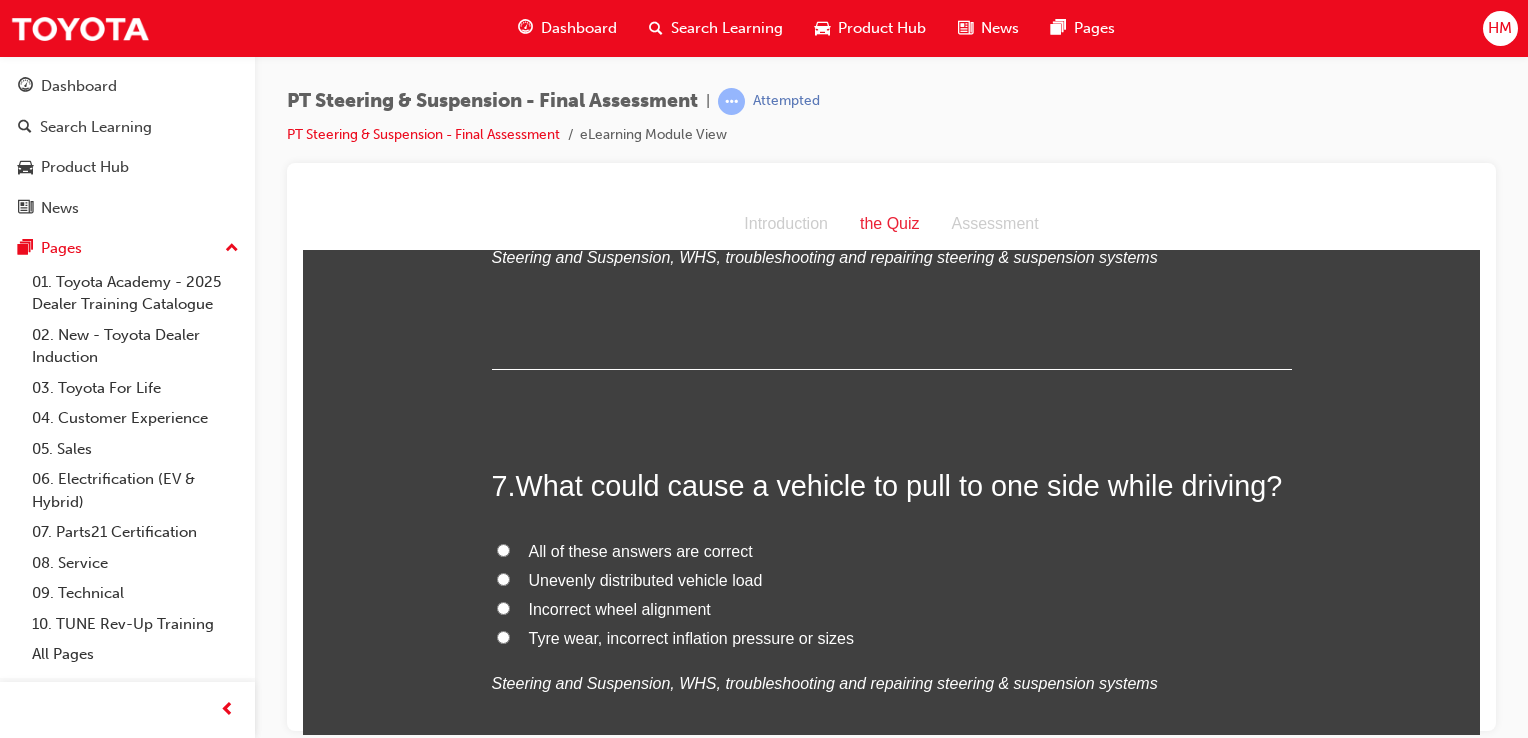 scroll, scrollTop: 2800, scrollLeft: 0, axis: vertical 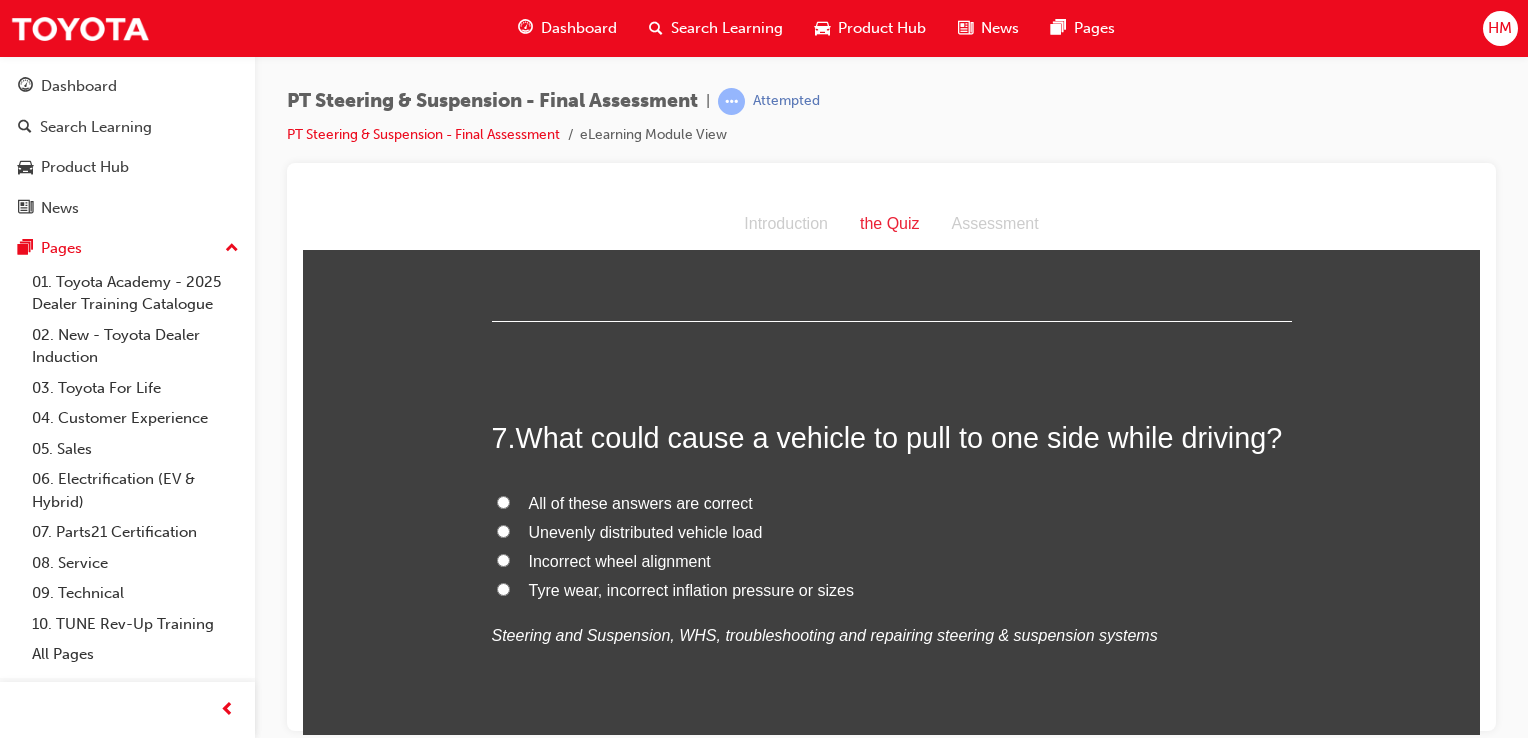 click on "All of these answers are correct" at bounding box center (641, 502) 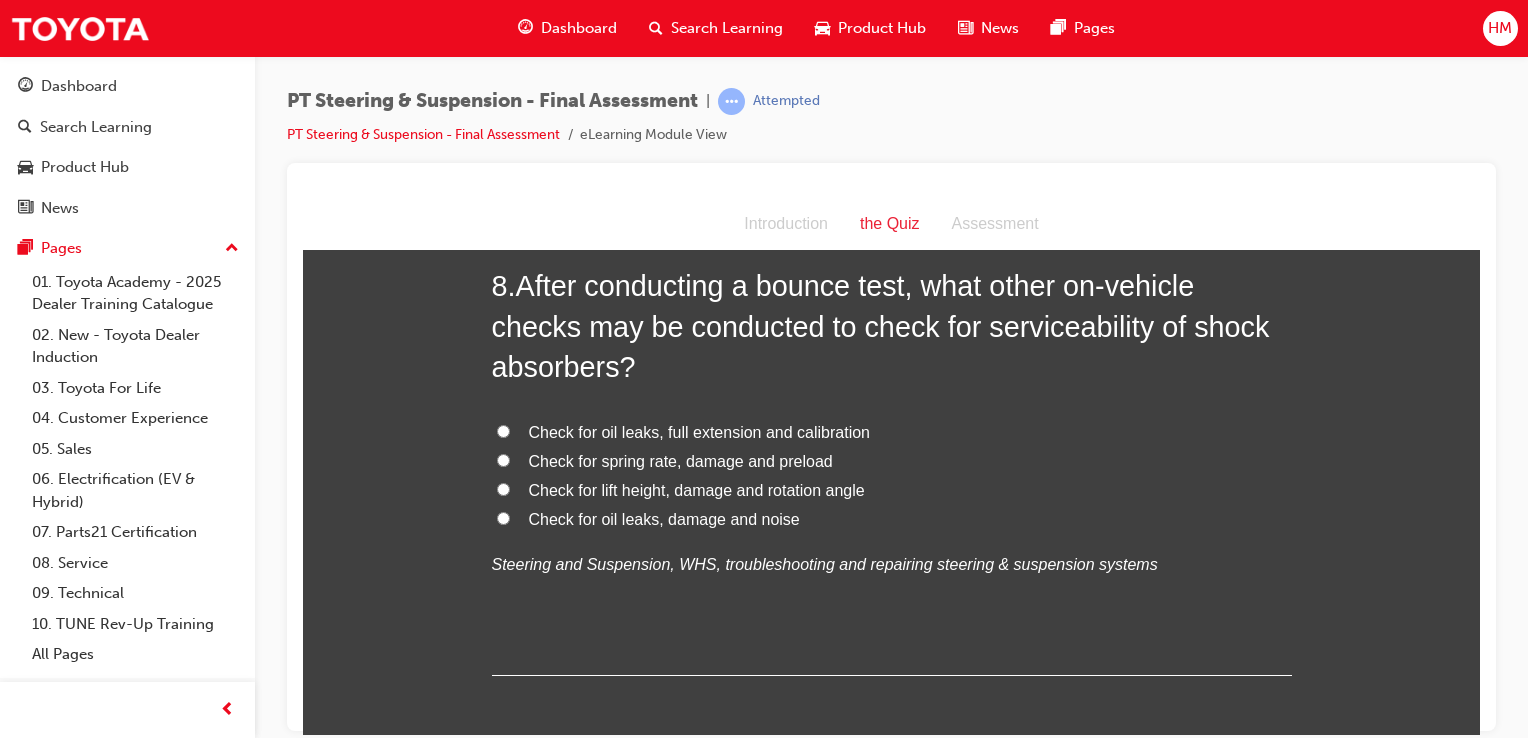 scroll, scrollTop: 3400, scrollLeft: 0, axis: vertical 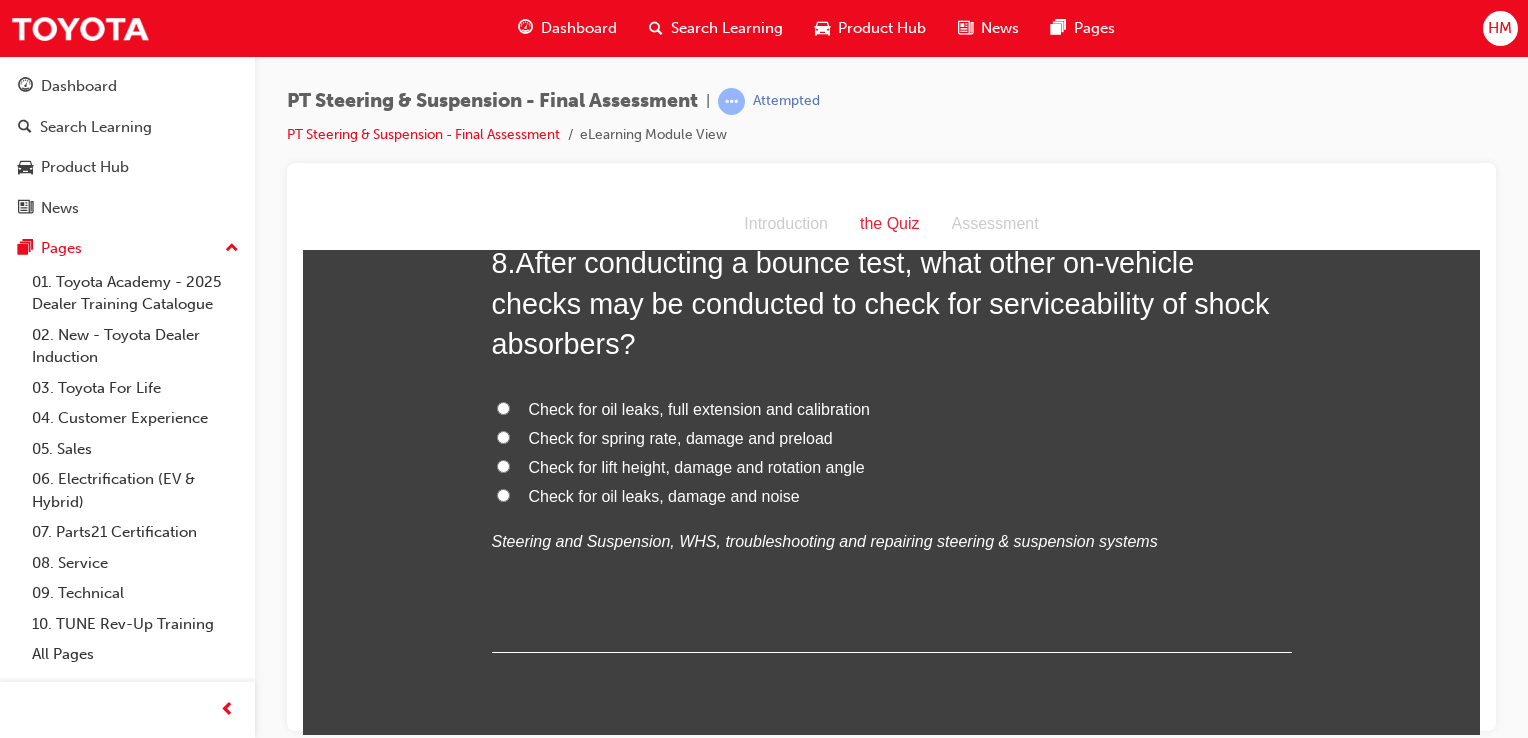 click on "Check for oil leaks, damage and noise" at bounding box center (664, 495) 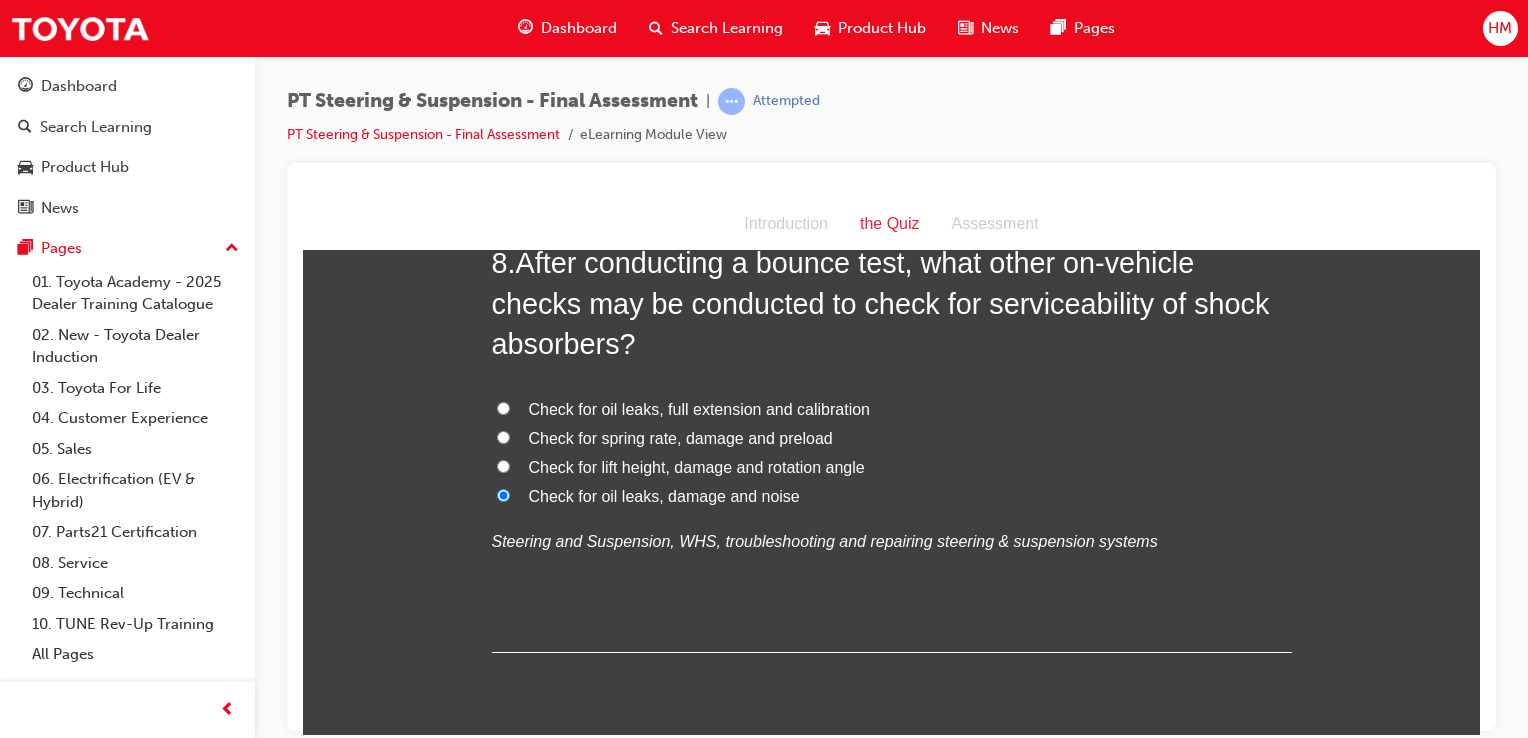 scroll, scrollTop: 3200, scrollLeft: 0, axis: vertical 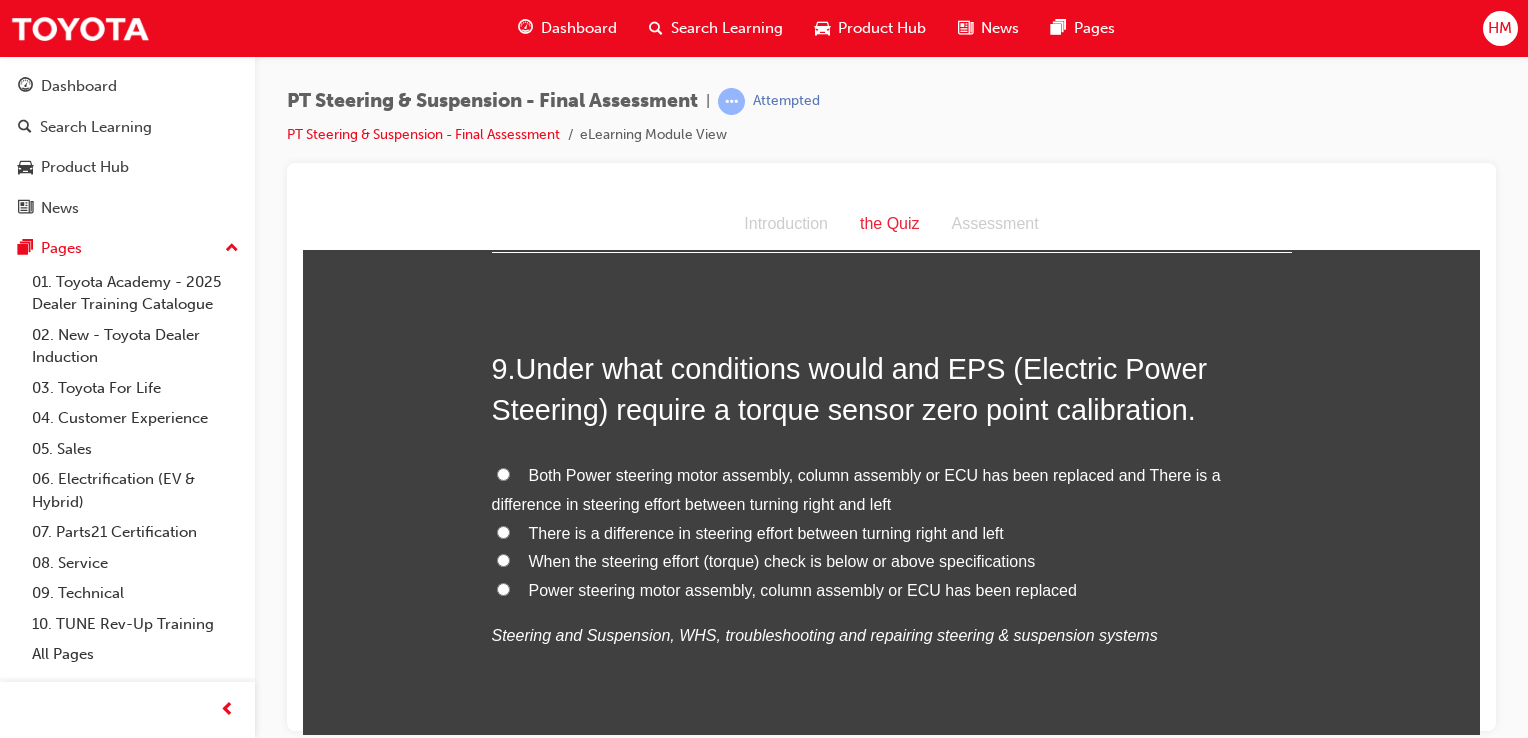 click on "Both Power steering motor assembly, column assembly or ECU has been replaced and There is a difference in steering effort between turning right and left" at bounding box center (856, 489) 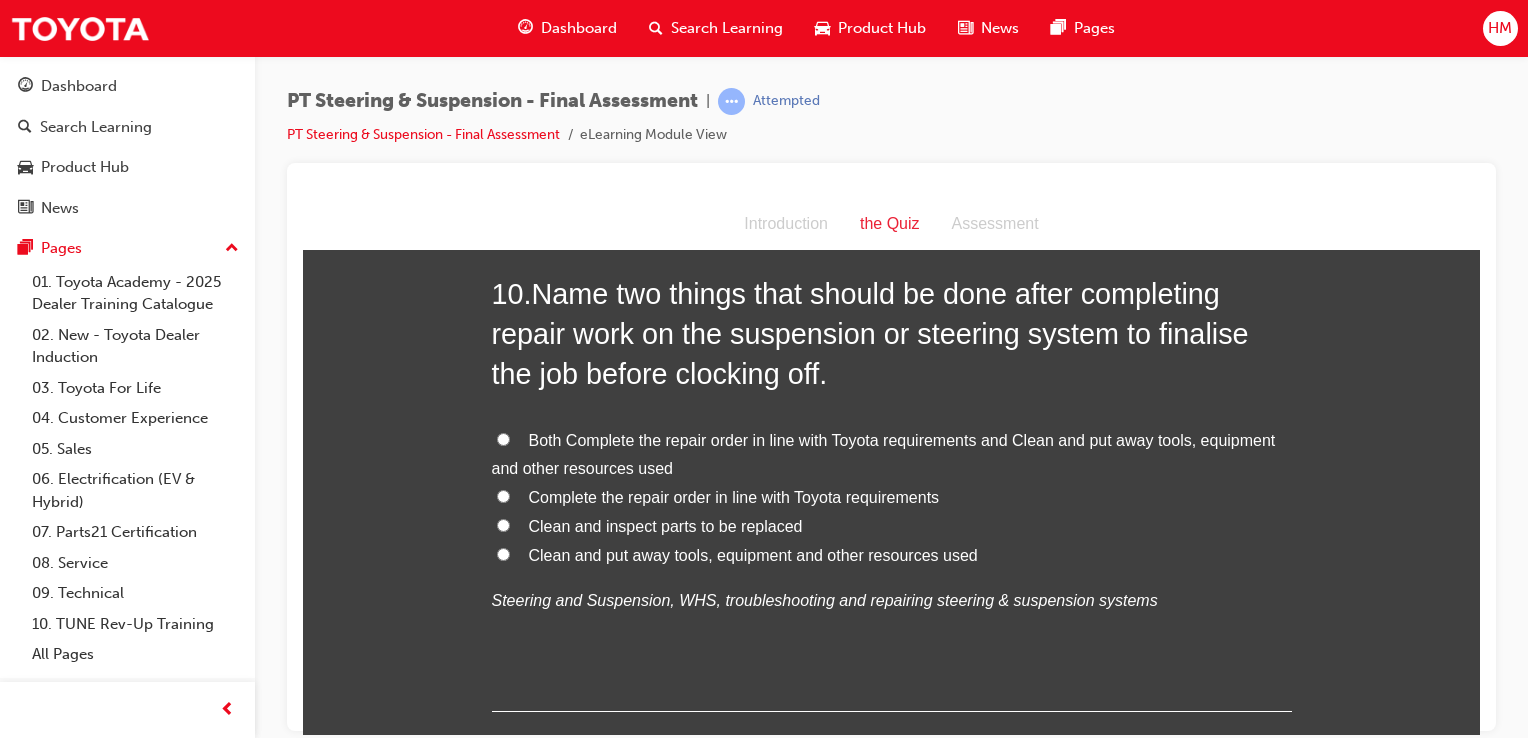 scroll, scrollTop: 4400, scrollLeft: 0, axis: vertical 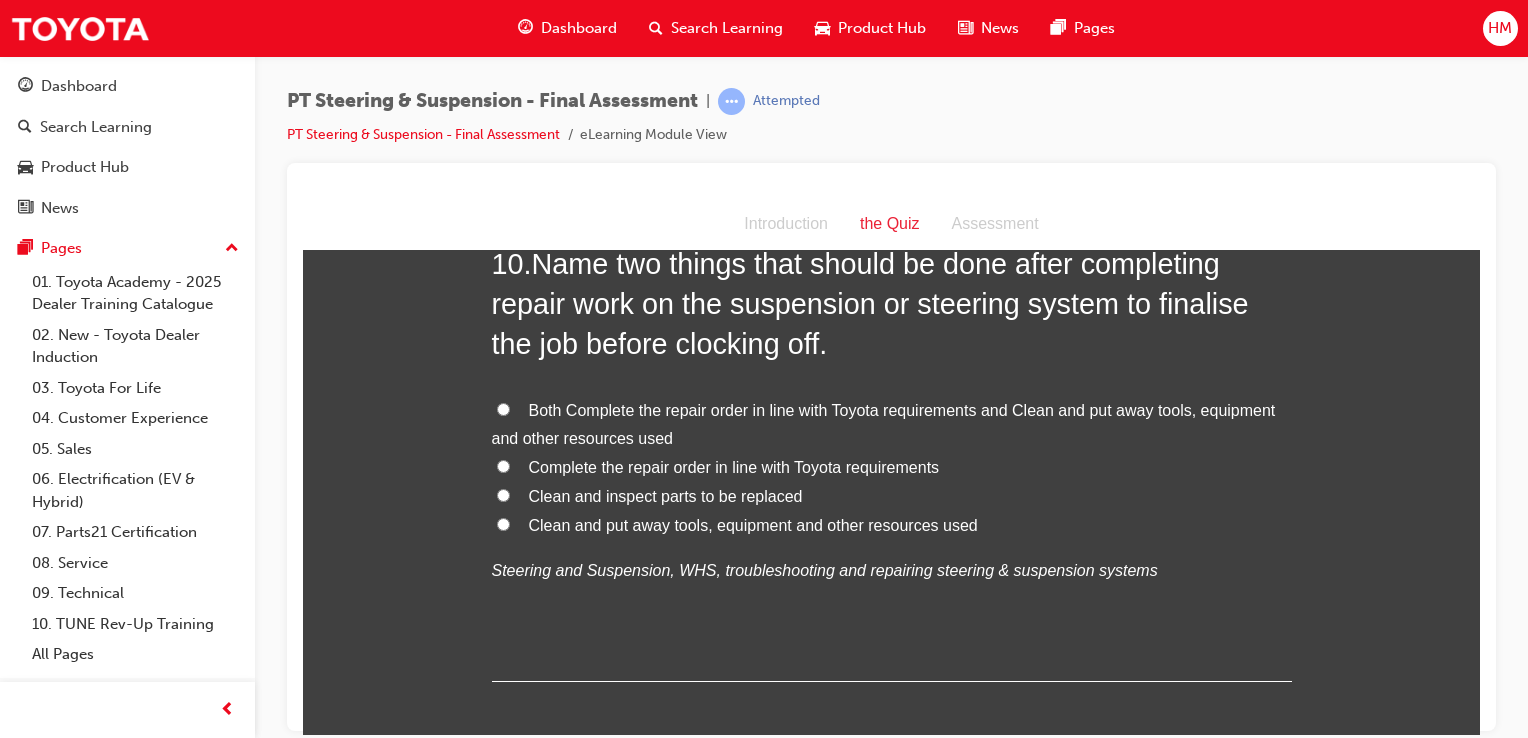 click on "Clean and put away tools, equipment and other resources used" at bounding box center (753, 524) 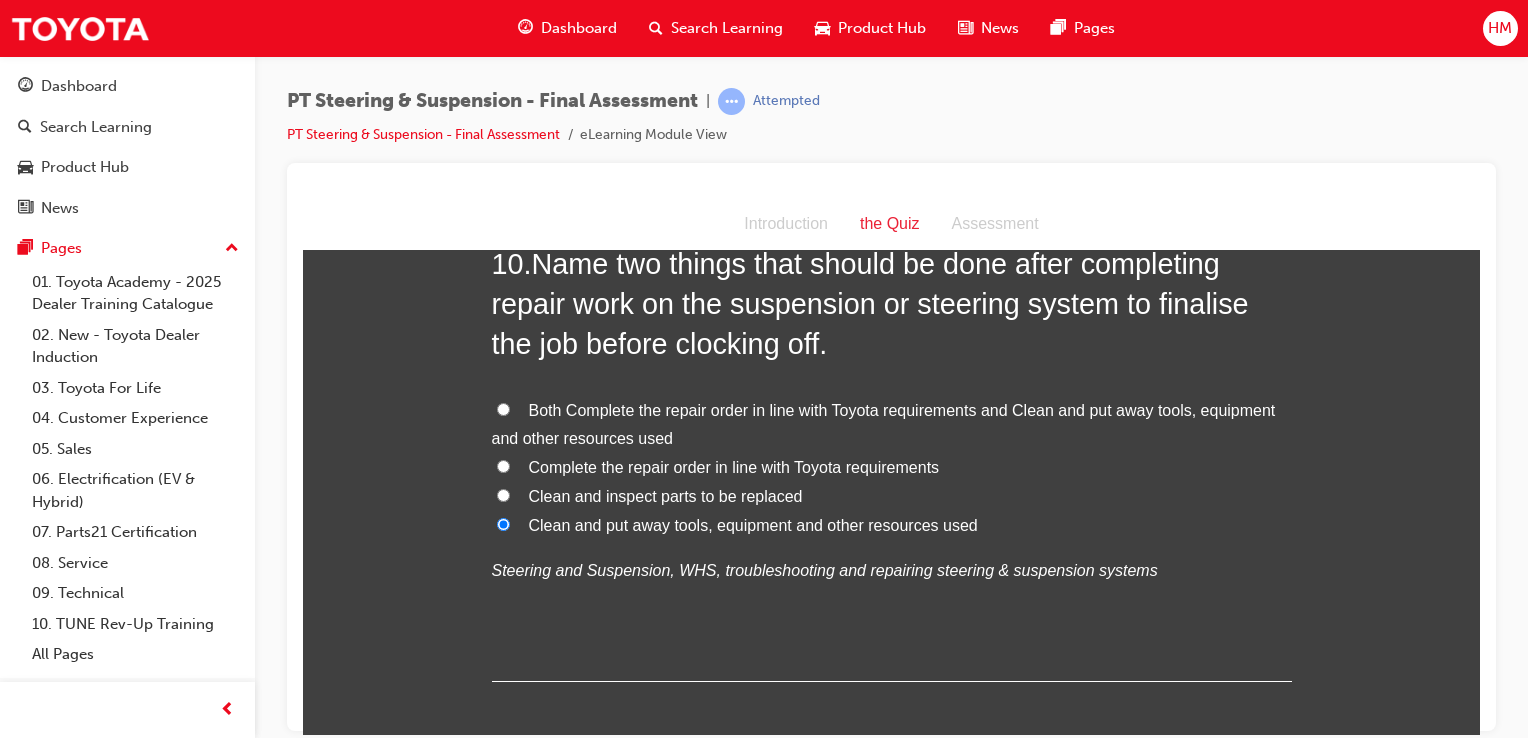 click on "Both Complete the repair order in line with Toyota requirements and Clean and put away tools, equipment and other resources used" at bounding box center (884, 424) 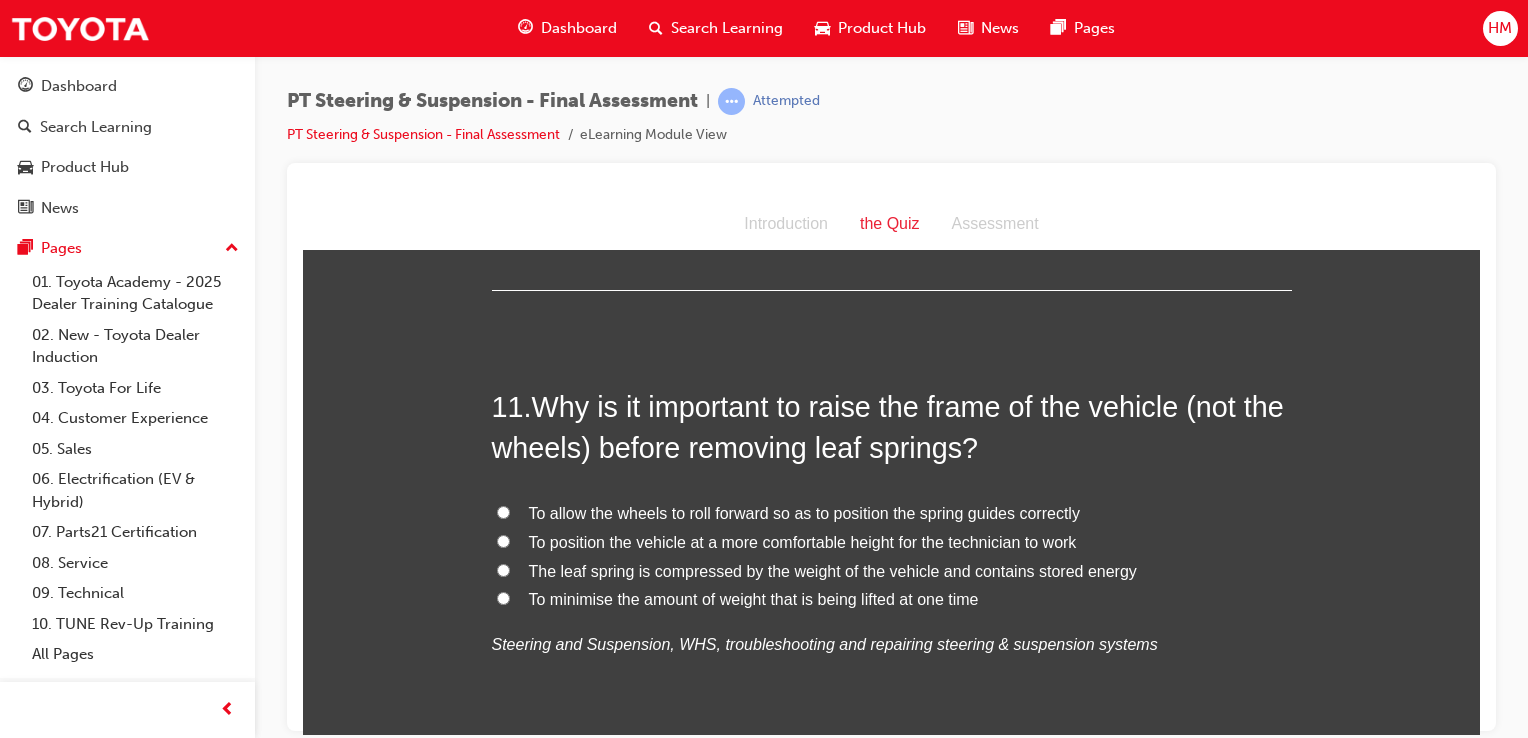 scroll, scrollTop: 4800, scrollLeft: 0, axis: vertical 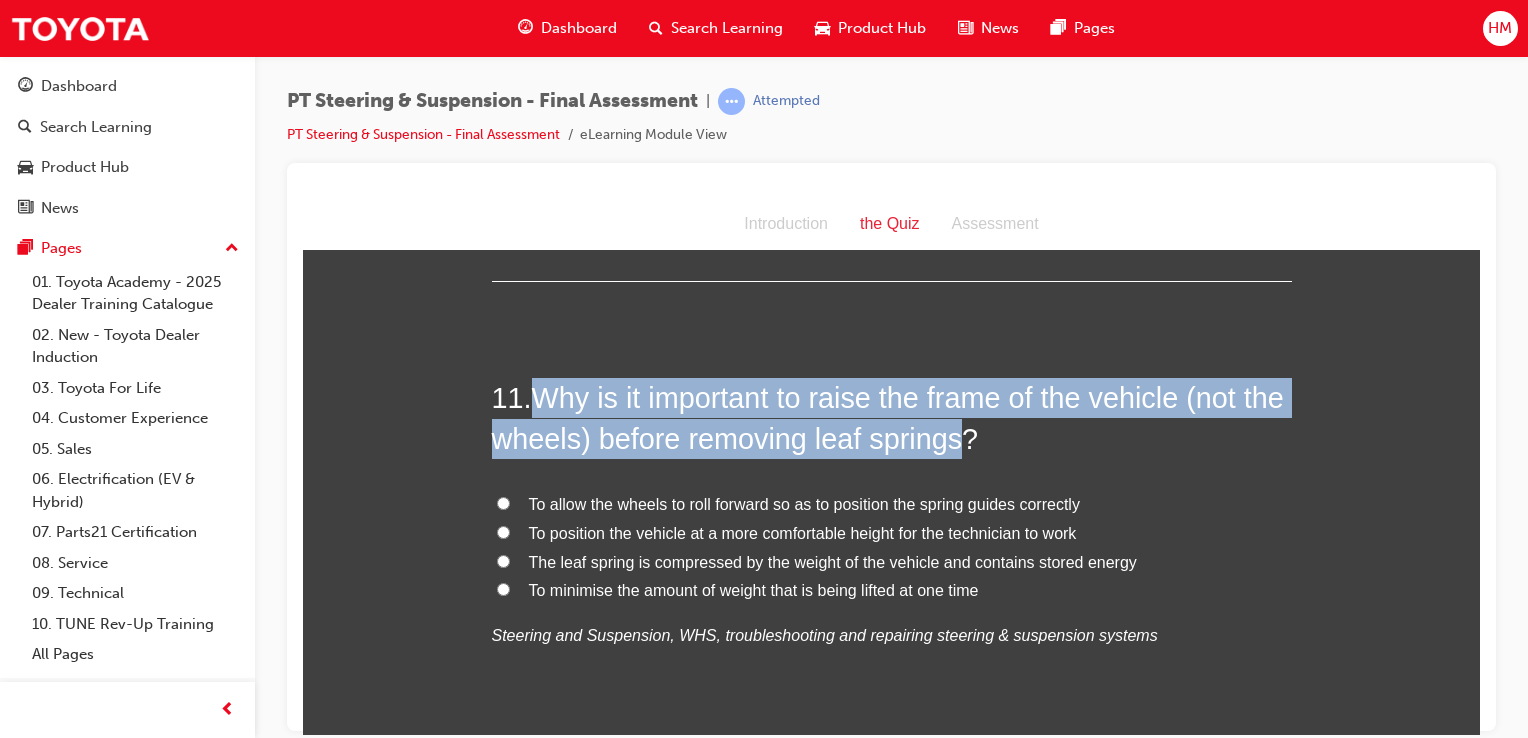 drag, startPoint x: 530, startPoint y: 392, endPoint x: 1007, endPoint y: 439, distance: 479.3099 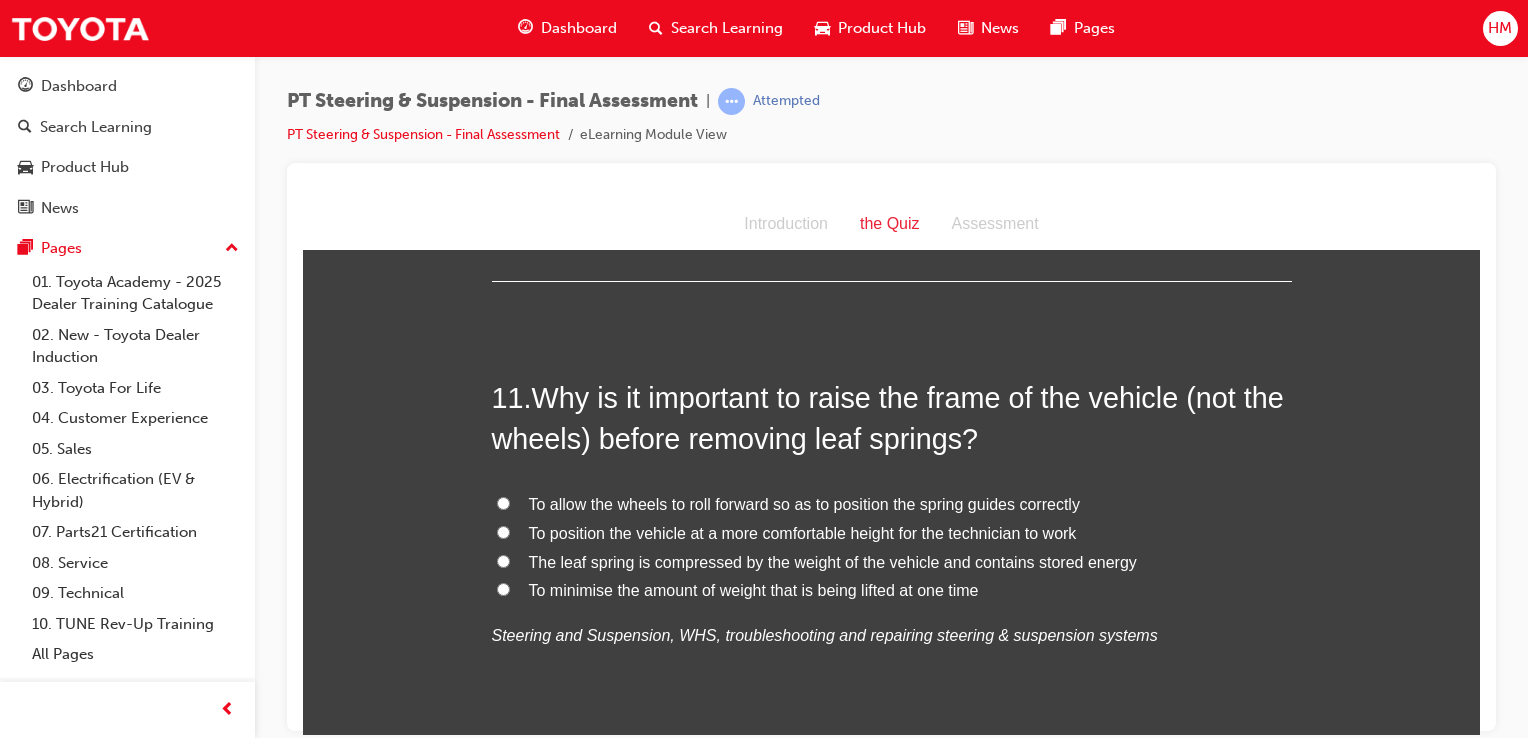 click on "The leaf spring is compressed by the weight of the vehicle and contains stored energy" at bounding box center (833, 561) 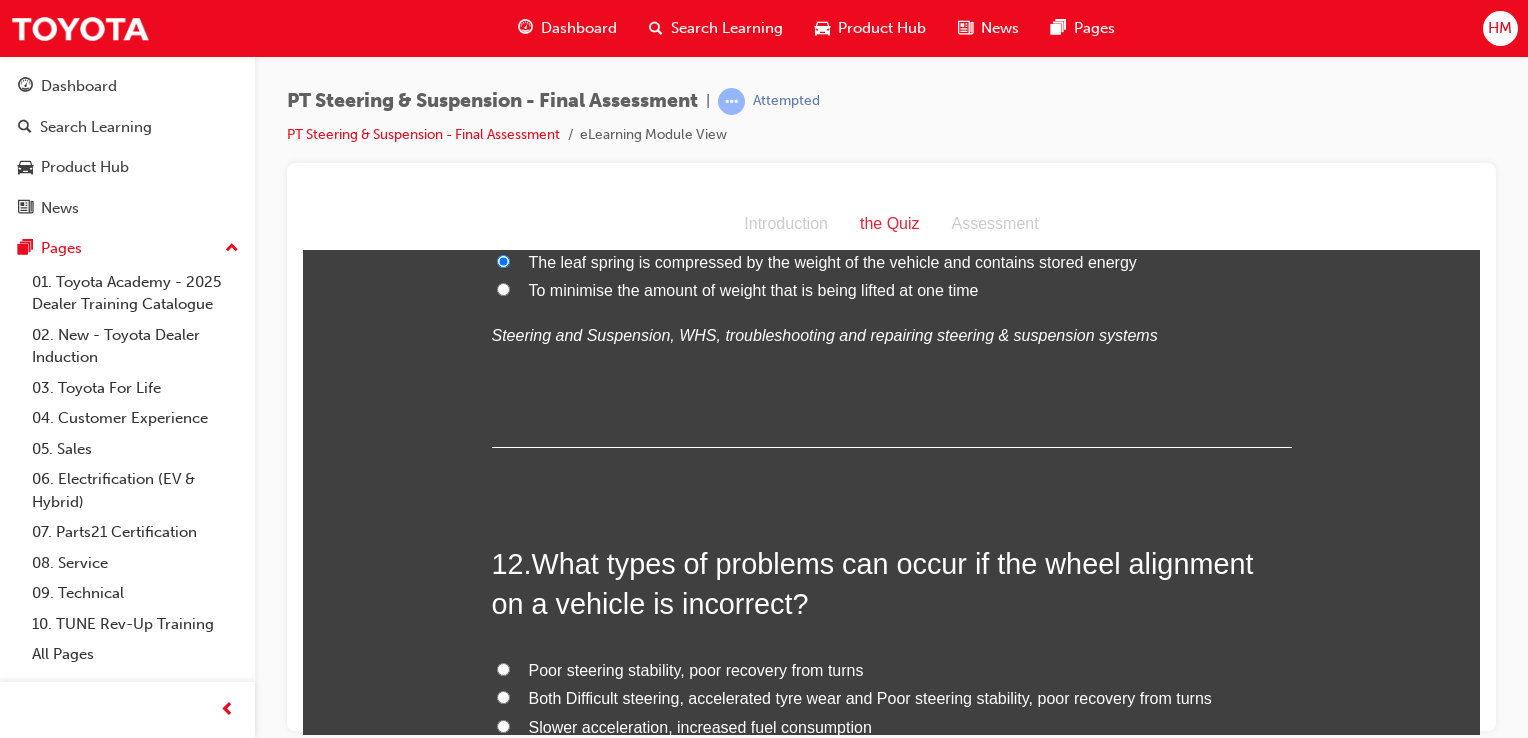 scroll, scrollTop: 5200, scrollLeft: 0, axis: vertical 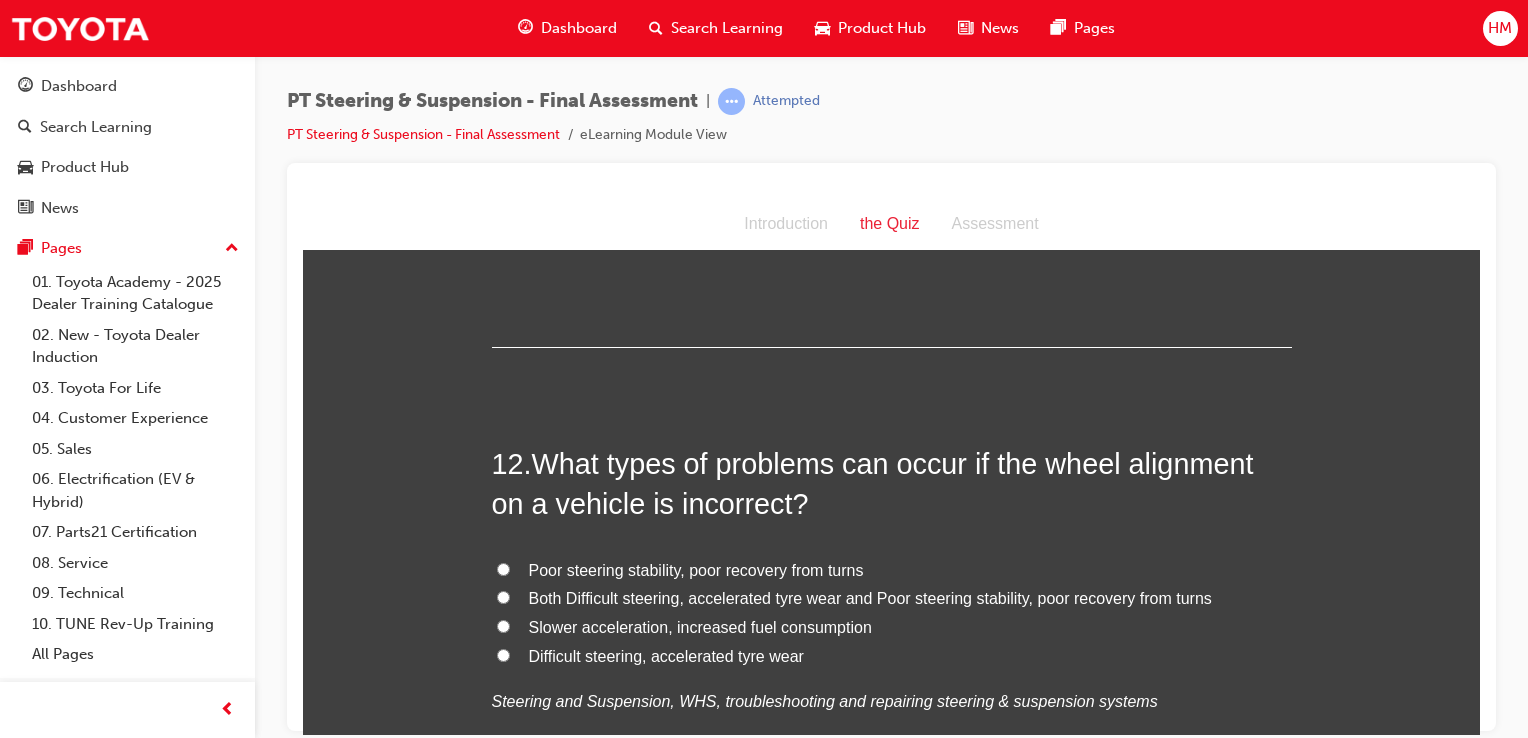 click on "Both Difficult steering, accelerated tyre wear and Poor steering stability, poor recovery from turns" at bounding box center [870, 597] 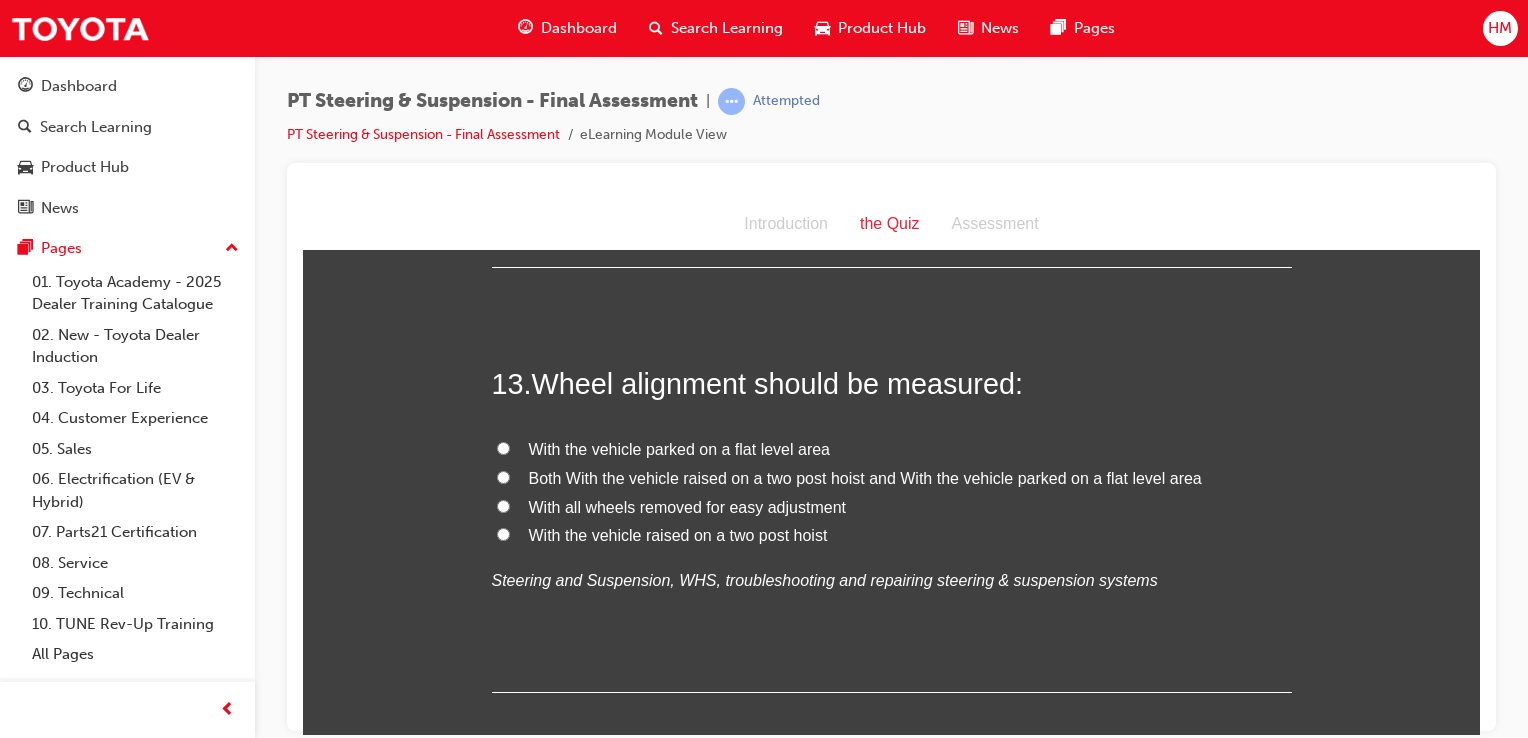 scroll, scrollTop: 5800, scrollLeft: 0, axis: vertical 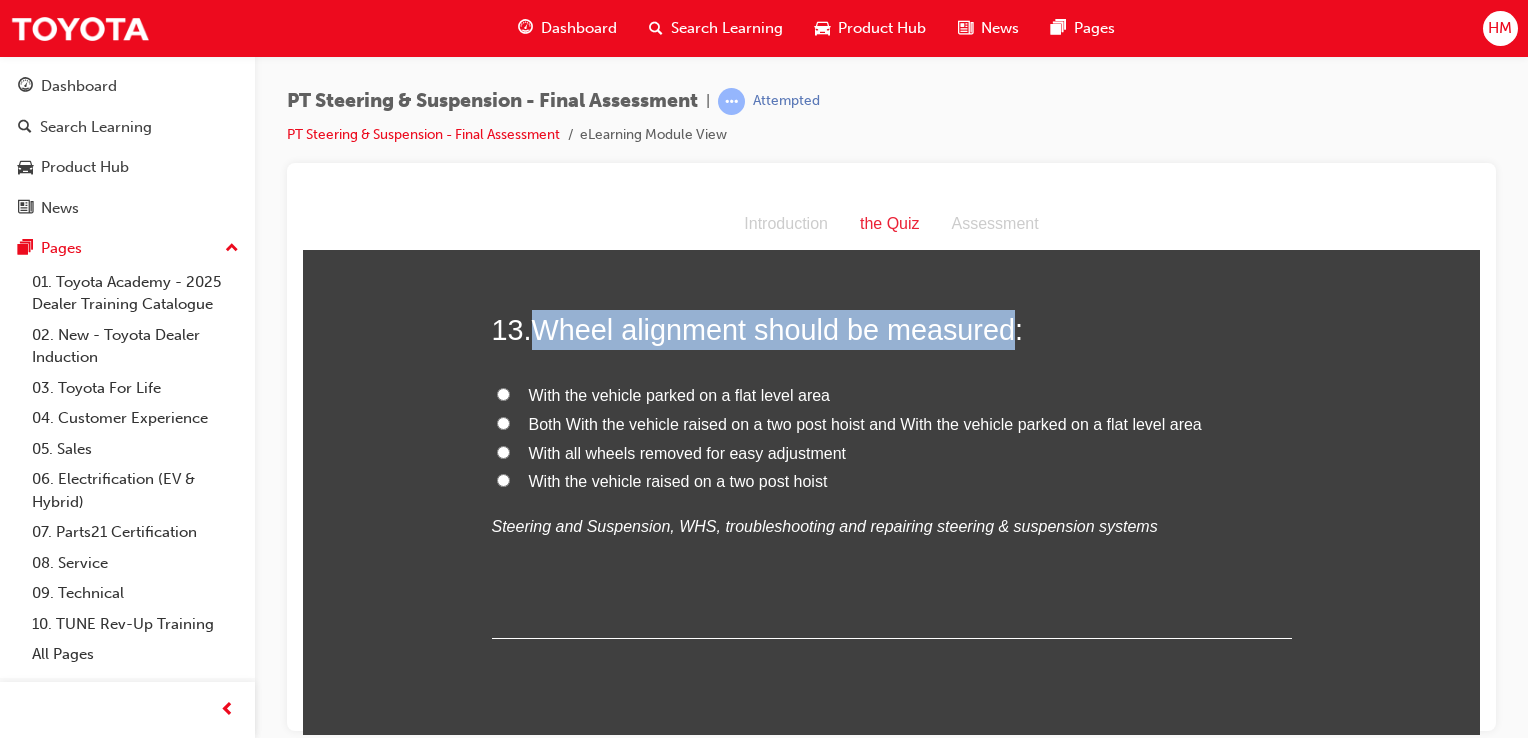 drag, startPoint x: 533, startPoint y: 320, endPoint x: 1005, endPoint y: 321, distance: 472.00107 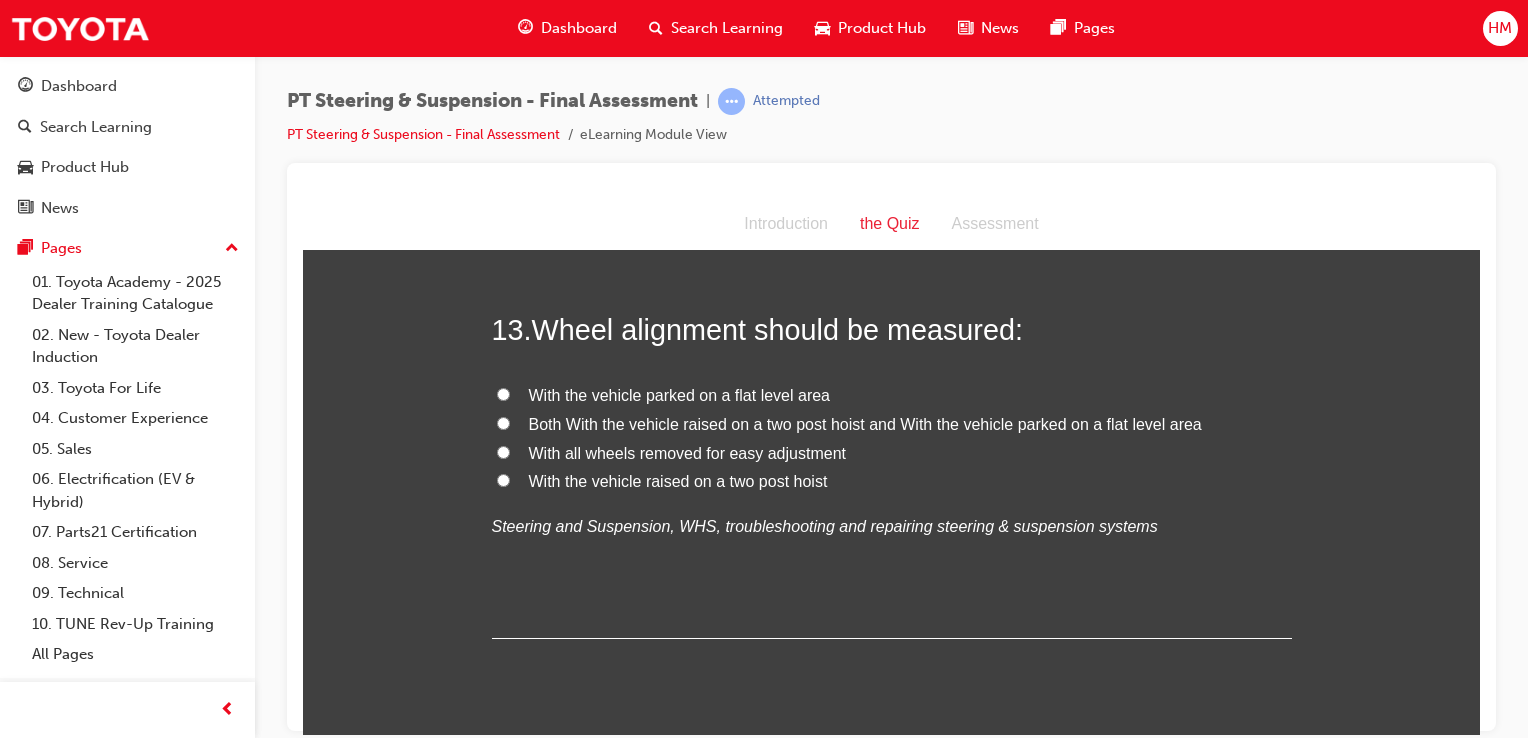 click on "Both With the vehicle raised on a two post hoist and With the vehicle parked on a flat level area" at bounding box center (865, 423) 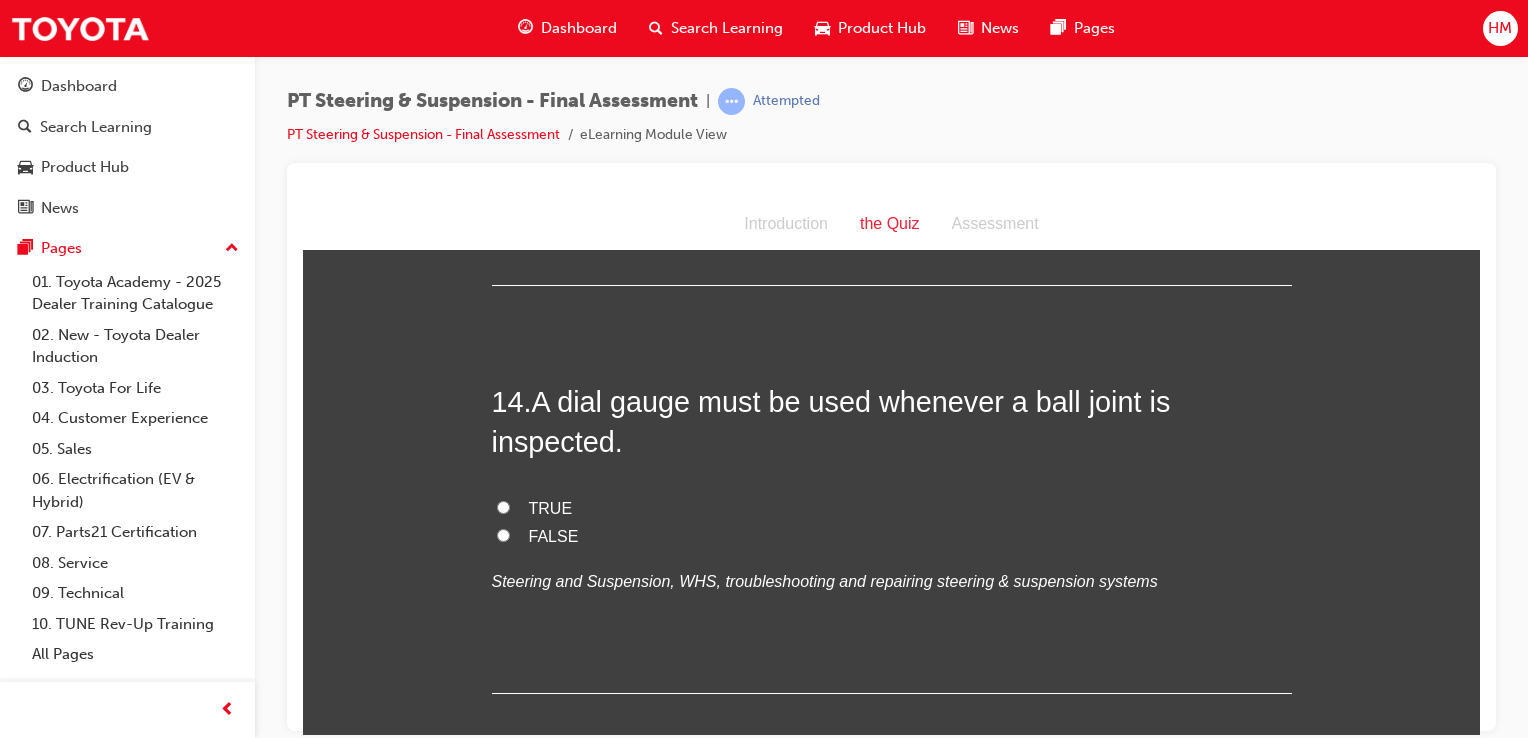 scroll, scrollTop: 6200, scrollLeft: 0, axis: vertical 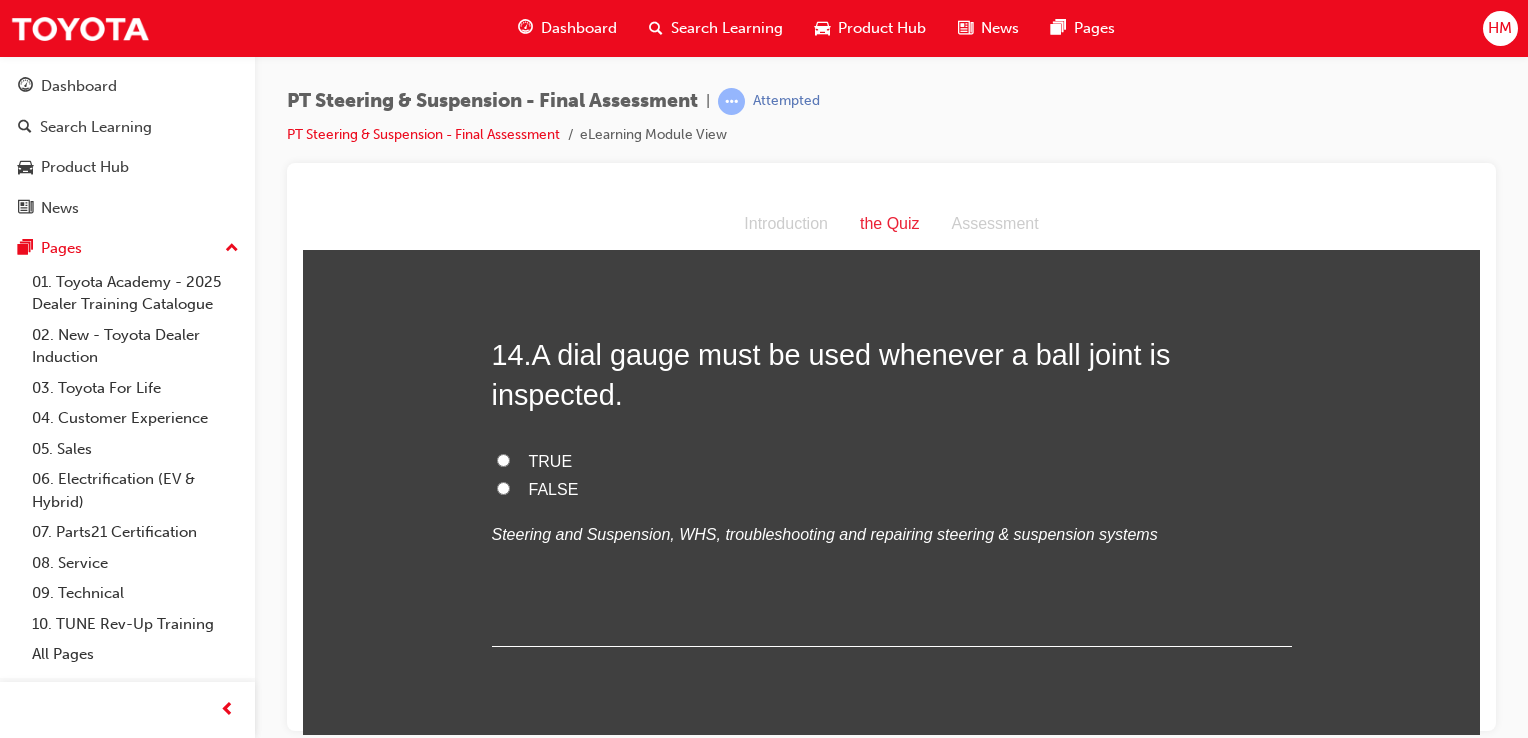 click on "TRUE" at bounding box center (892, 461) 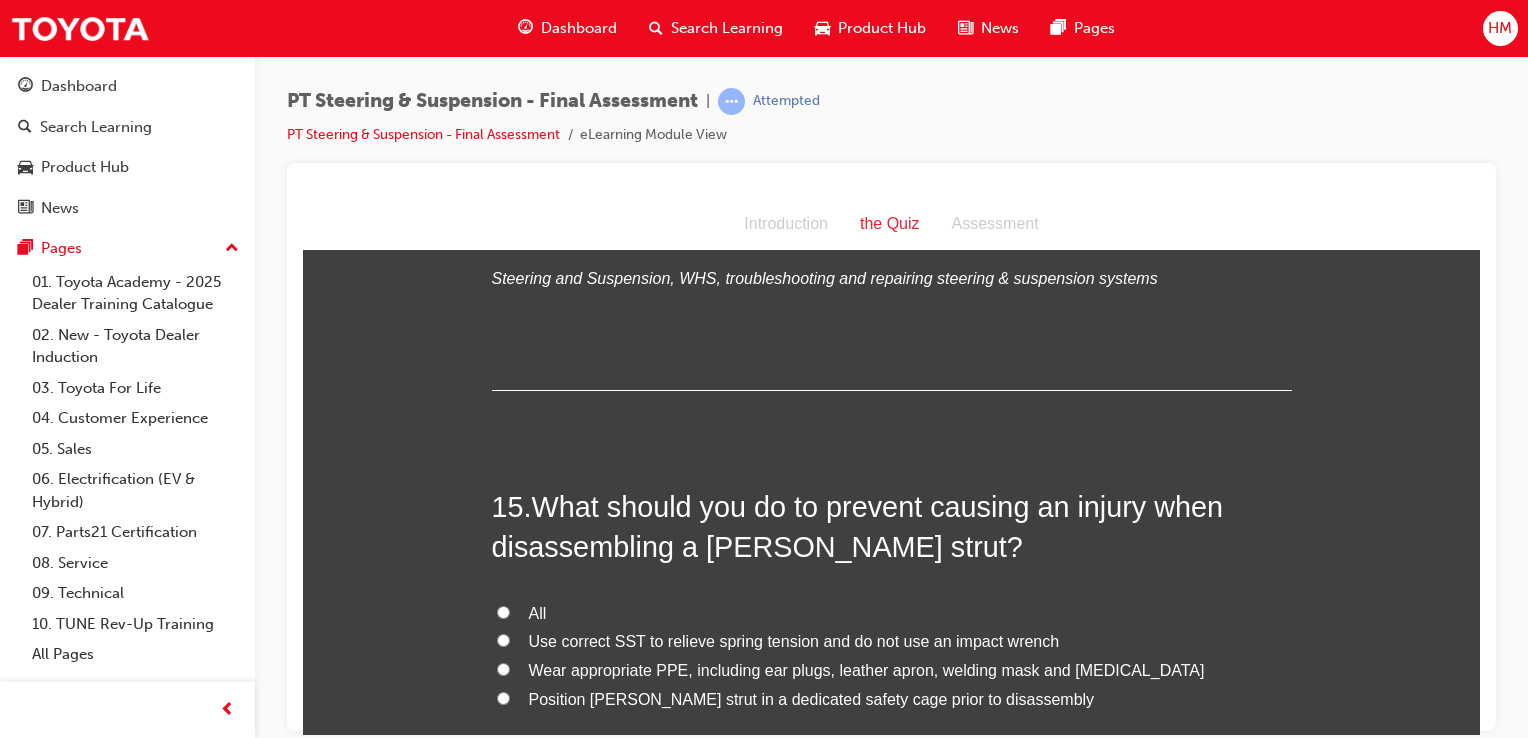 scroll, scrollTop: 6500, scrollLeft: 0, axis: vertical 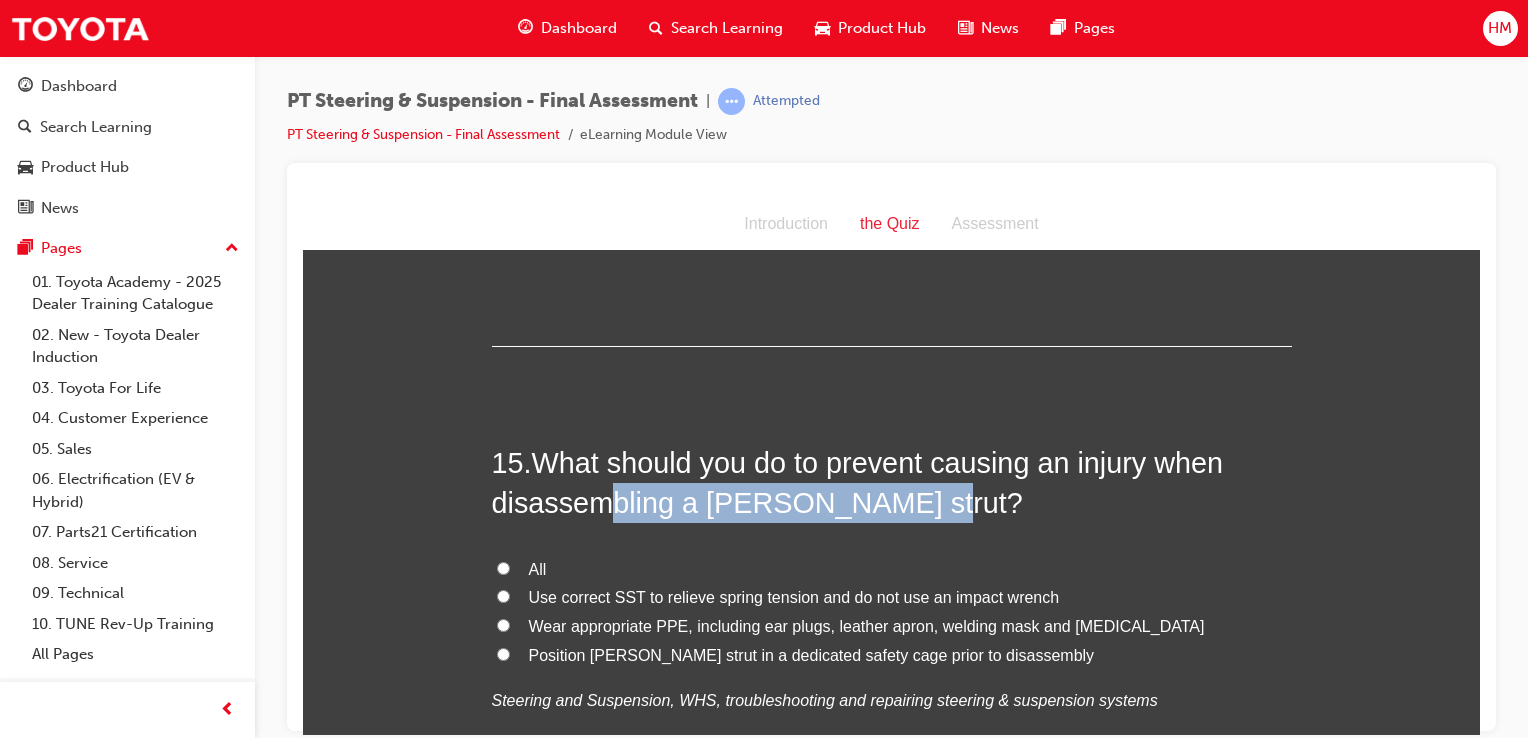 drag, startPoint x: 593, startPoint y: 502, endPoint x: 923, endPoint y: 501, distance: 330.00153 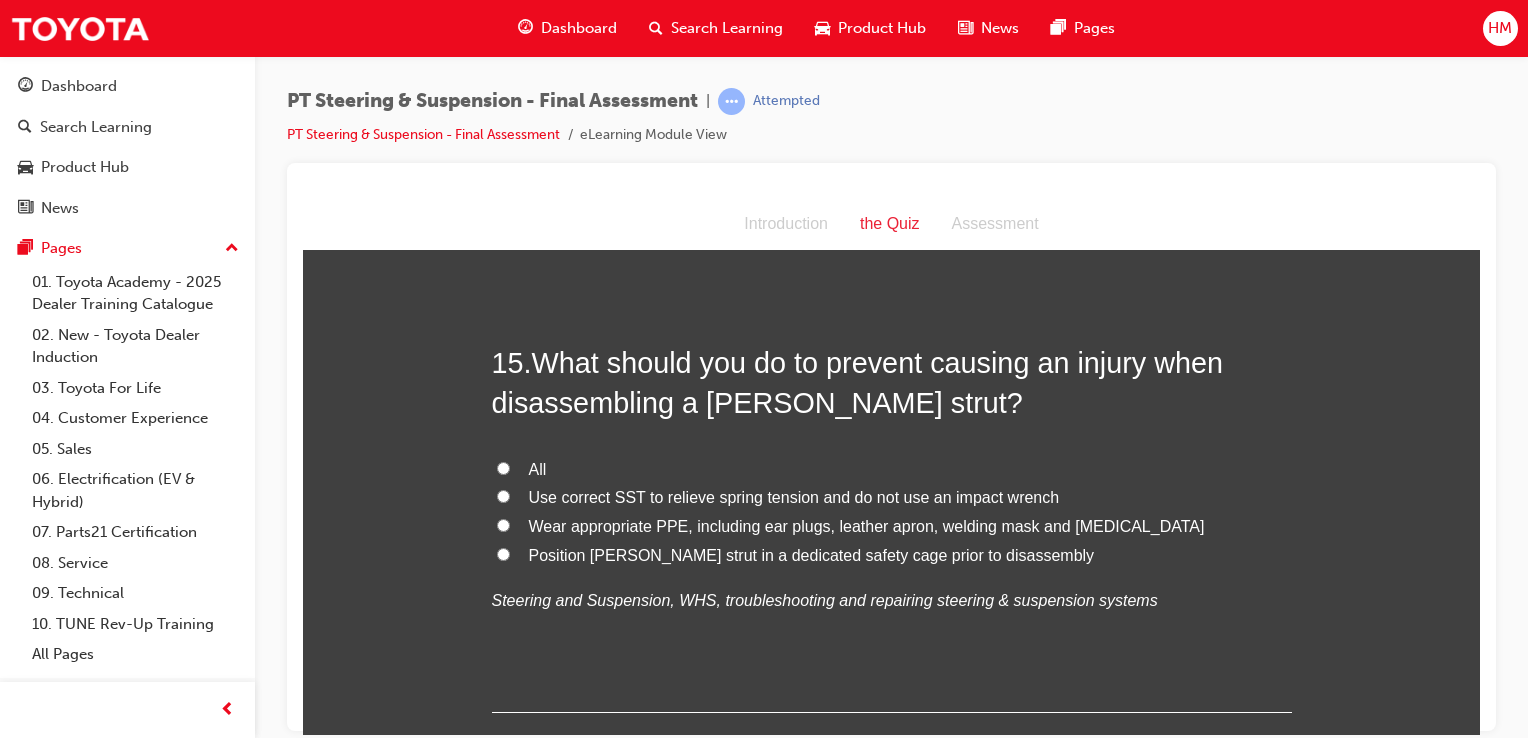 click on "Use correct SST to relieve spring tension and do not use an impact wrench" at bounding box center [794, 496] 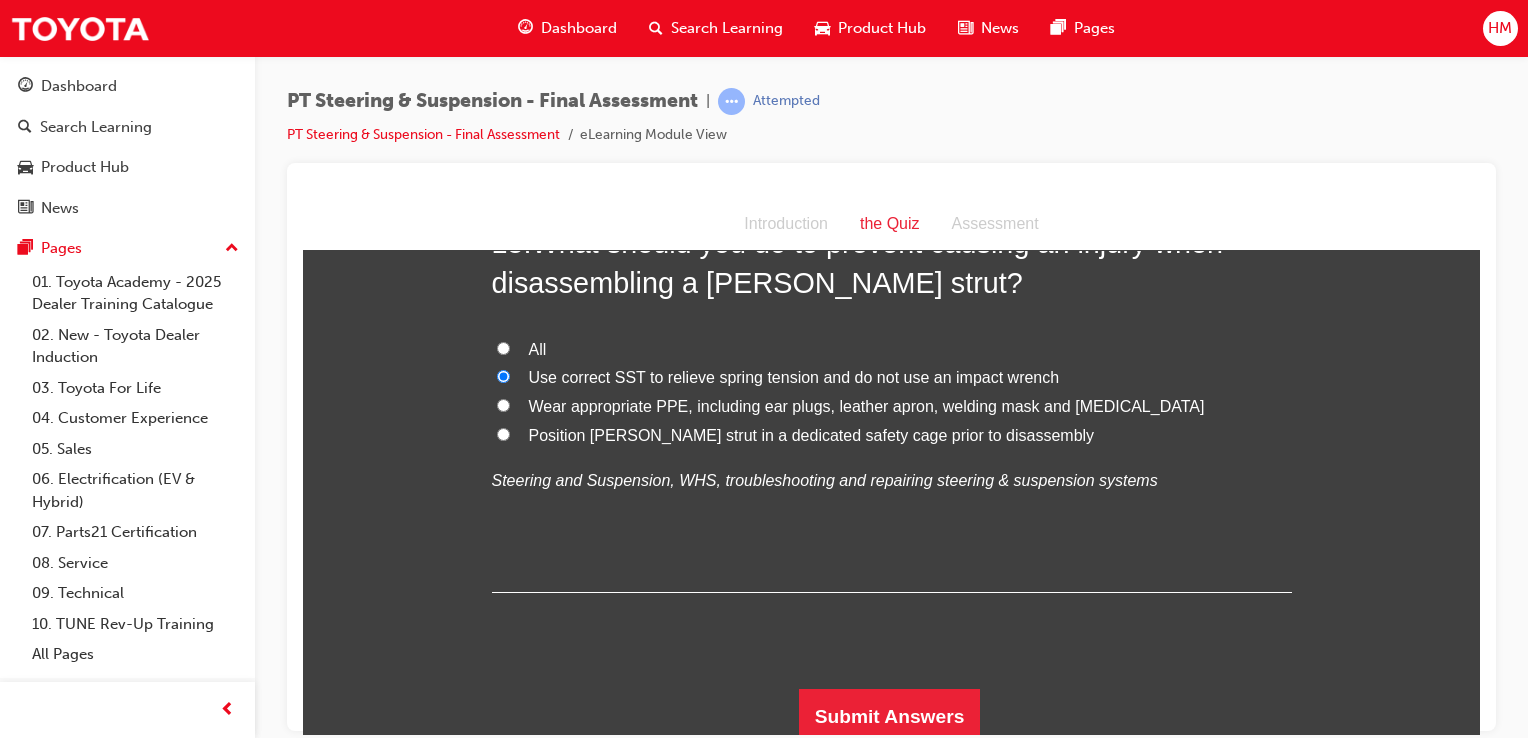 scroll, scrollTop: 6724, scrollLeft: 0, axis: vertical 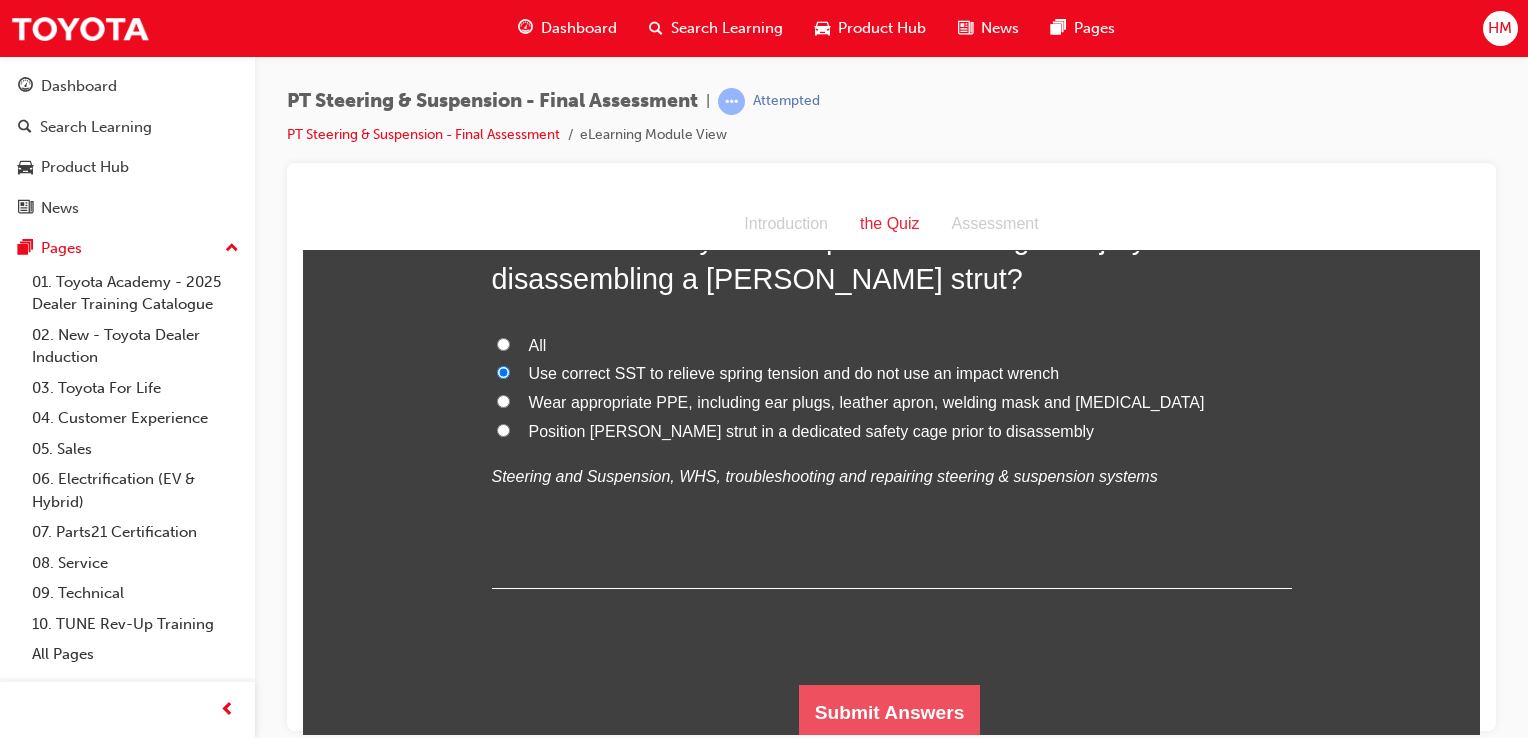 click on "Submit Answers" at bounding box center (890, 712) 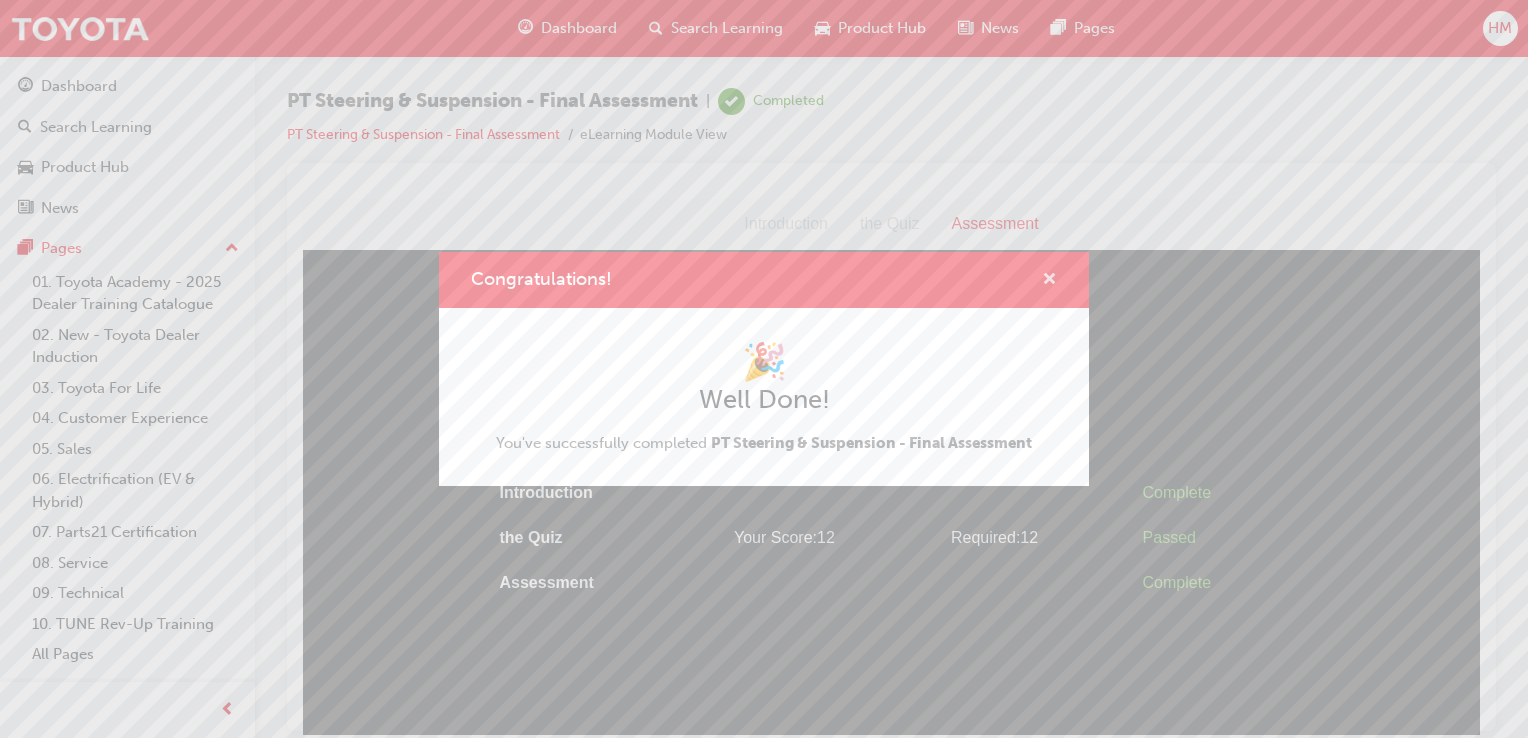 click at bounding box center (1049, 281) 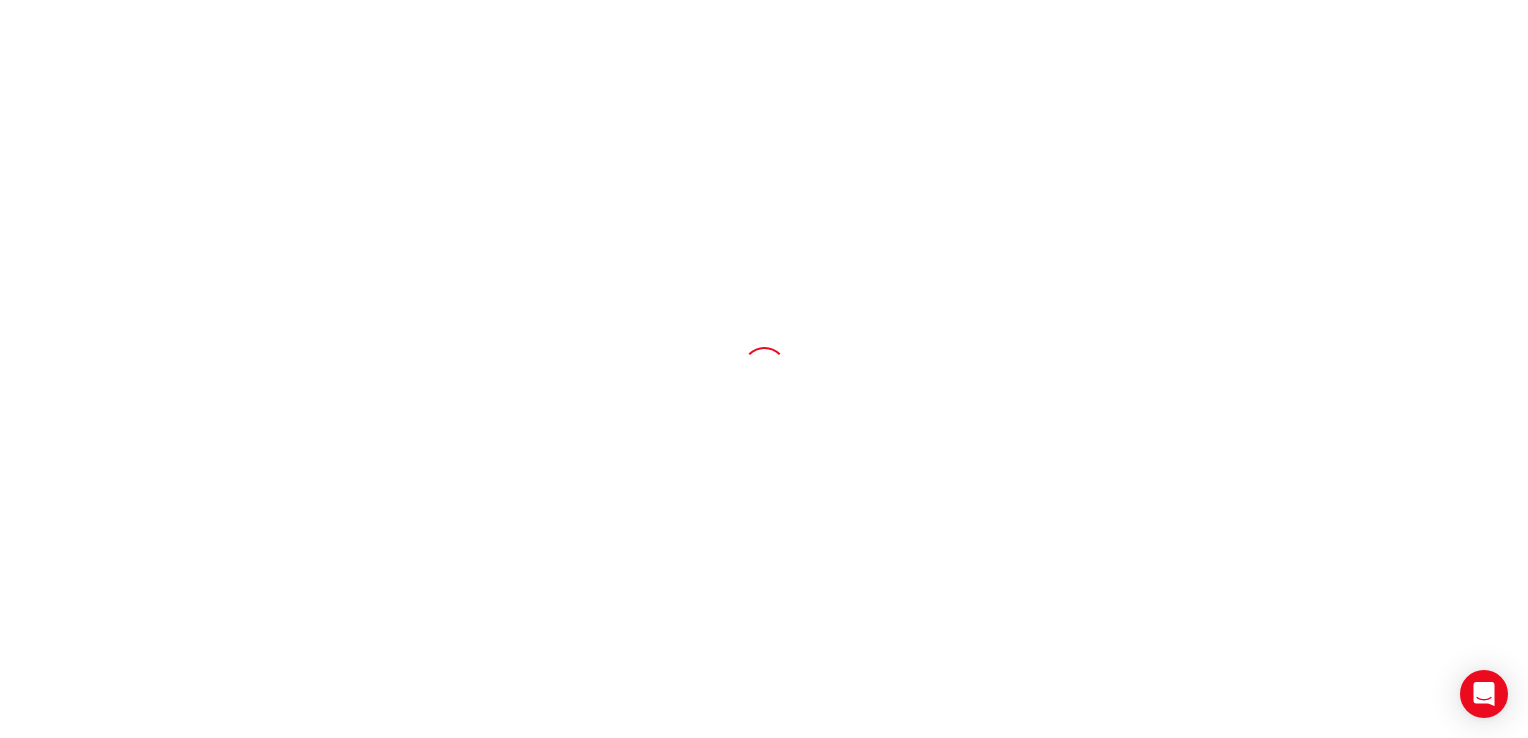 scroll, scrollTop: 0, scrollLeft: 0, axis: both 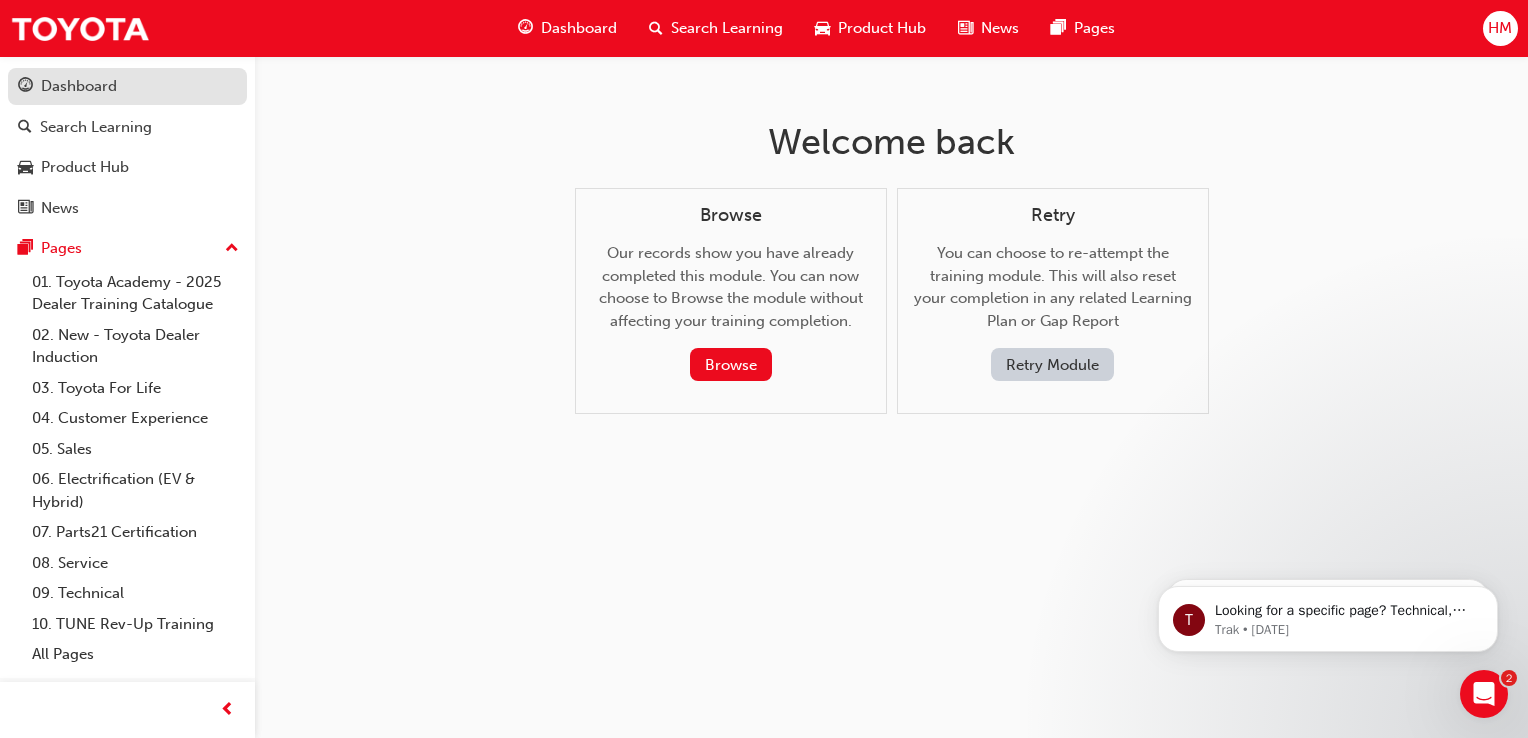 click on "Dashboard" at bounding box center [79, 86] 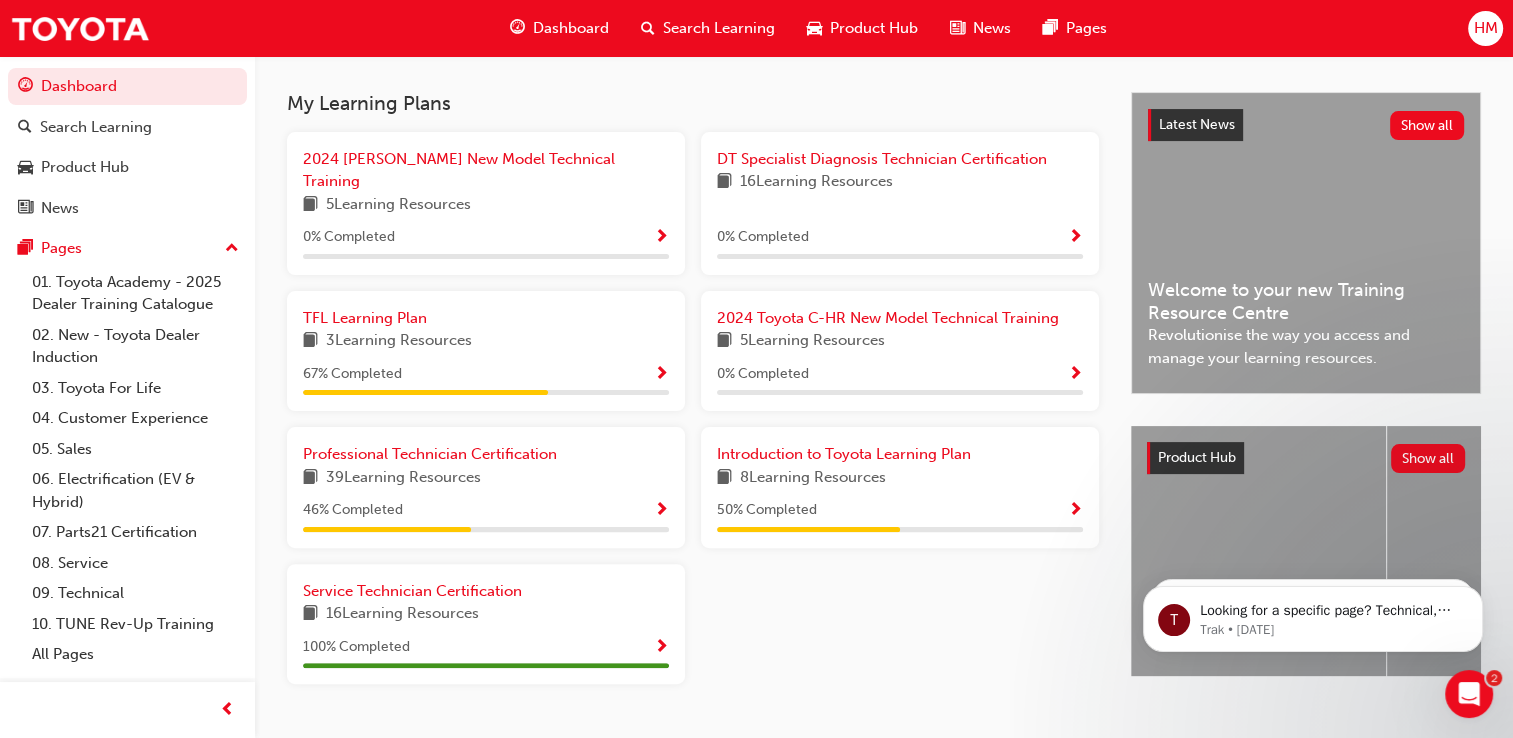 scroll, scrollTop: 455, scrollLeft: 0, axis: vertical 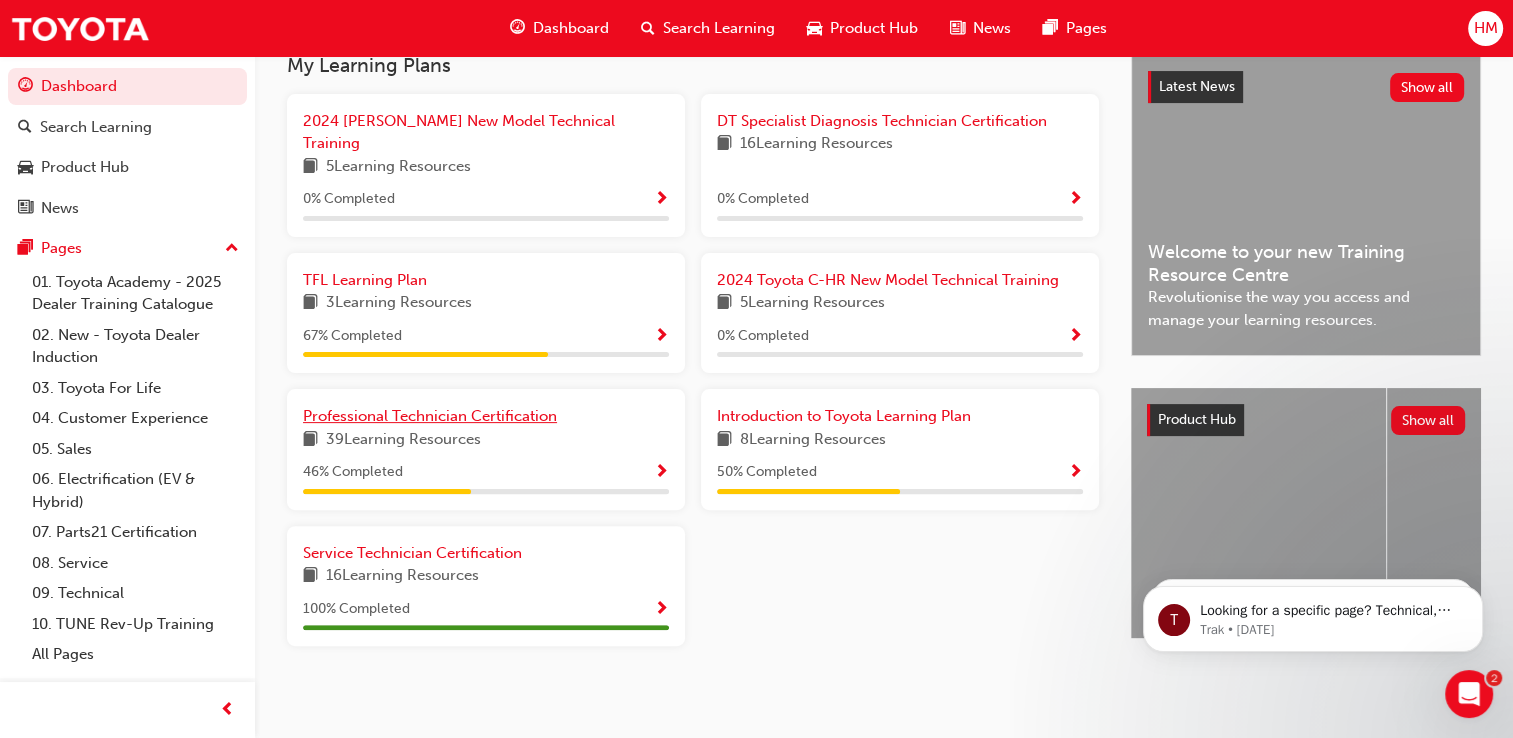 click on "Professional Technician Certification" at bounding box center (430, 416) 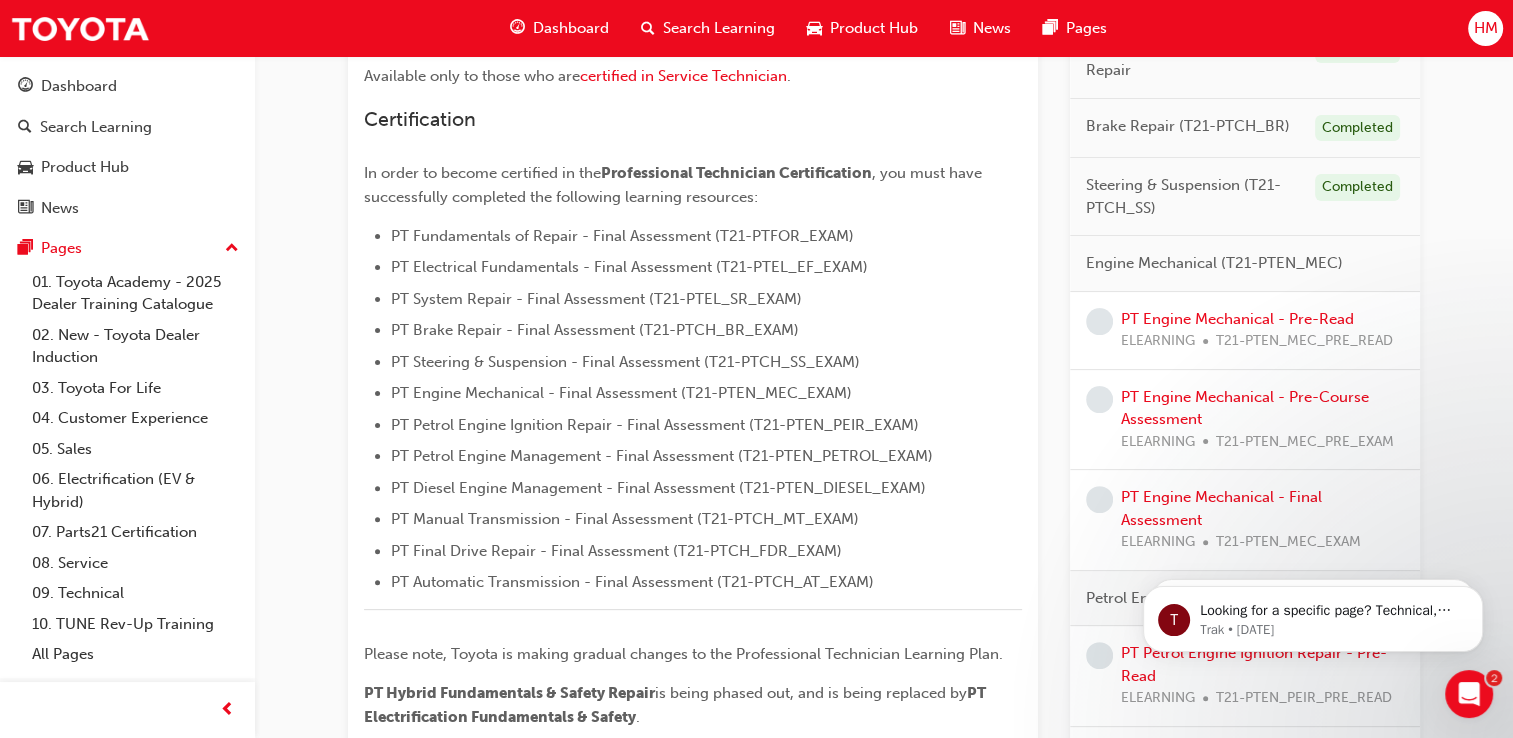 scroll, scrollTop: 497, scrollLeft: 0, axis: vertical 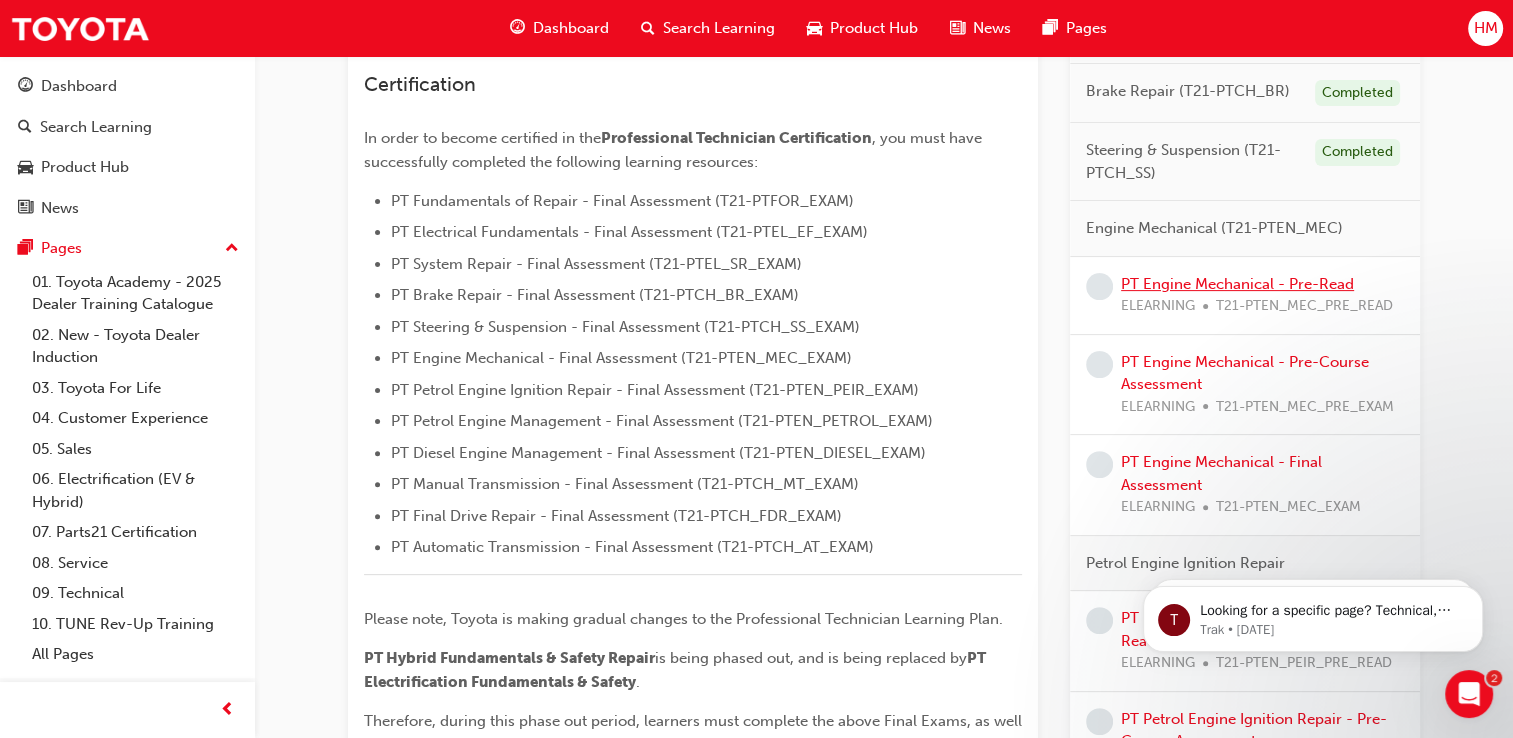 click on "PT Engine Mechanical - Pre-Read" at bounding box center [1237, 284] 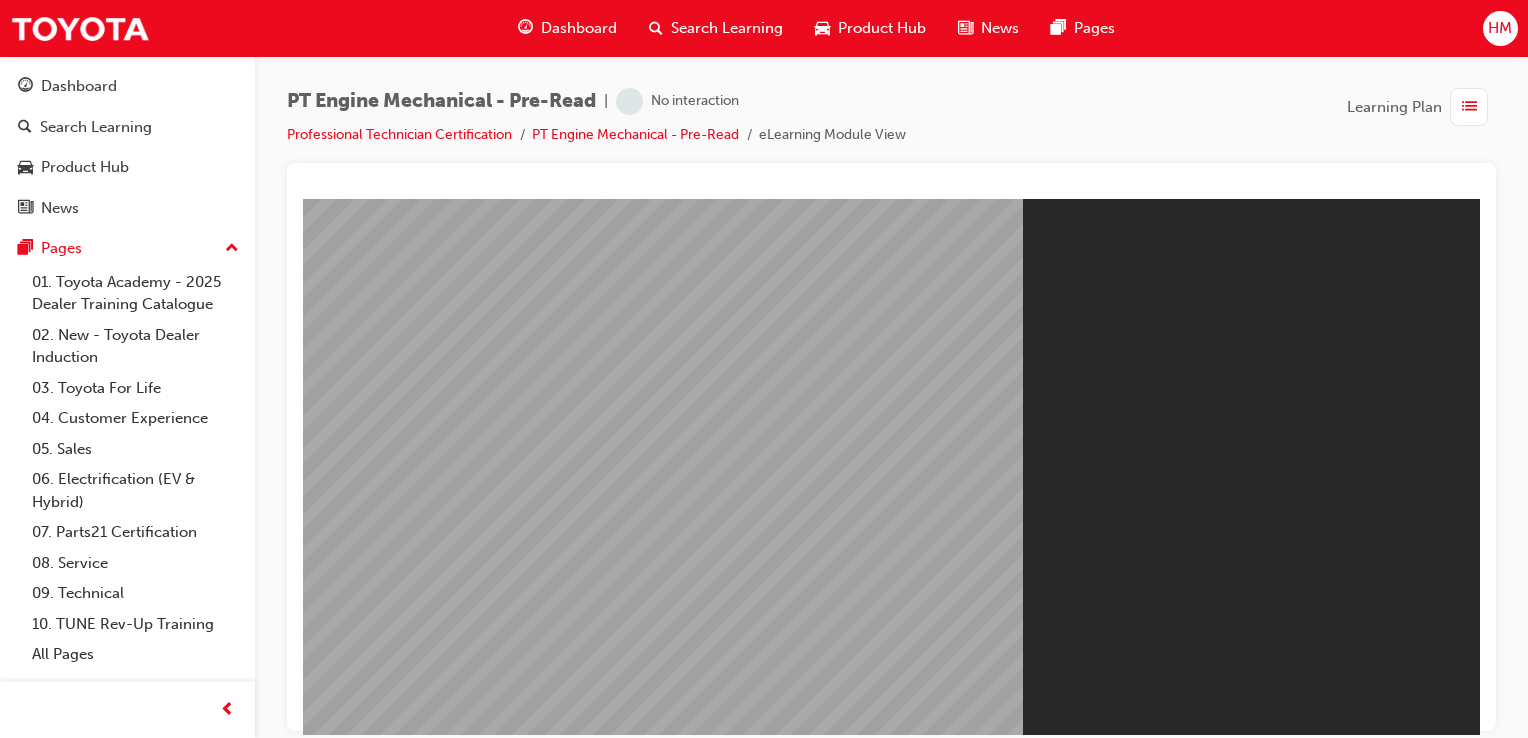 scroll, scrollTop: 0, scrollLeft: 0, axis: both 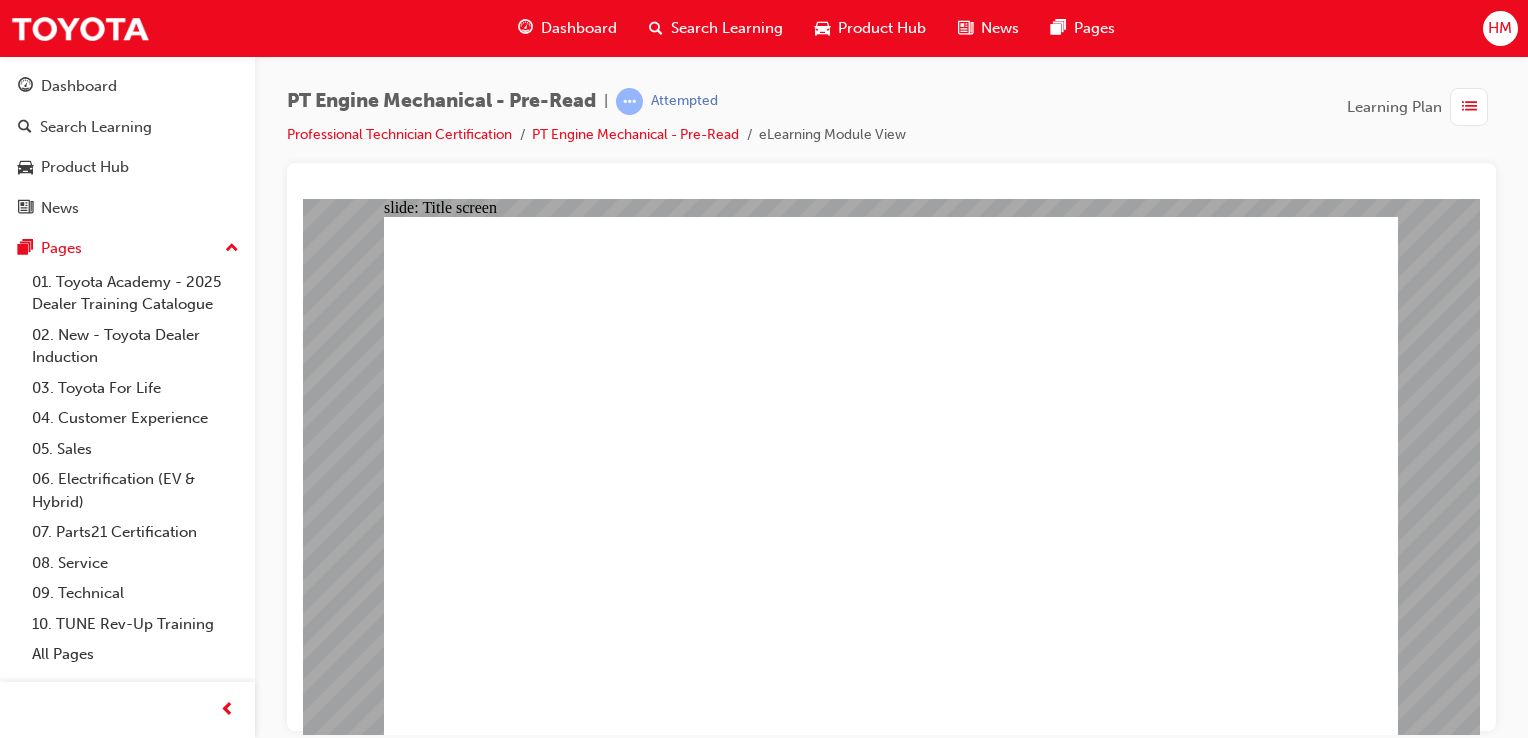click 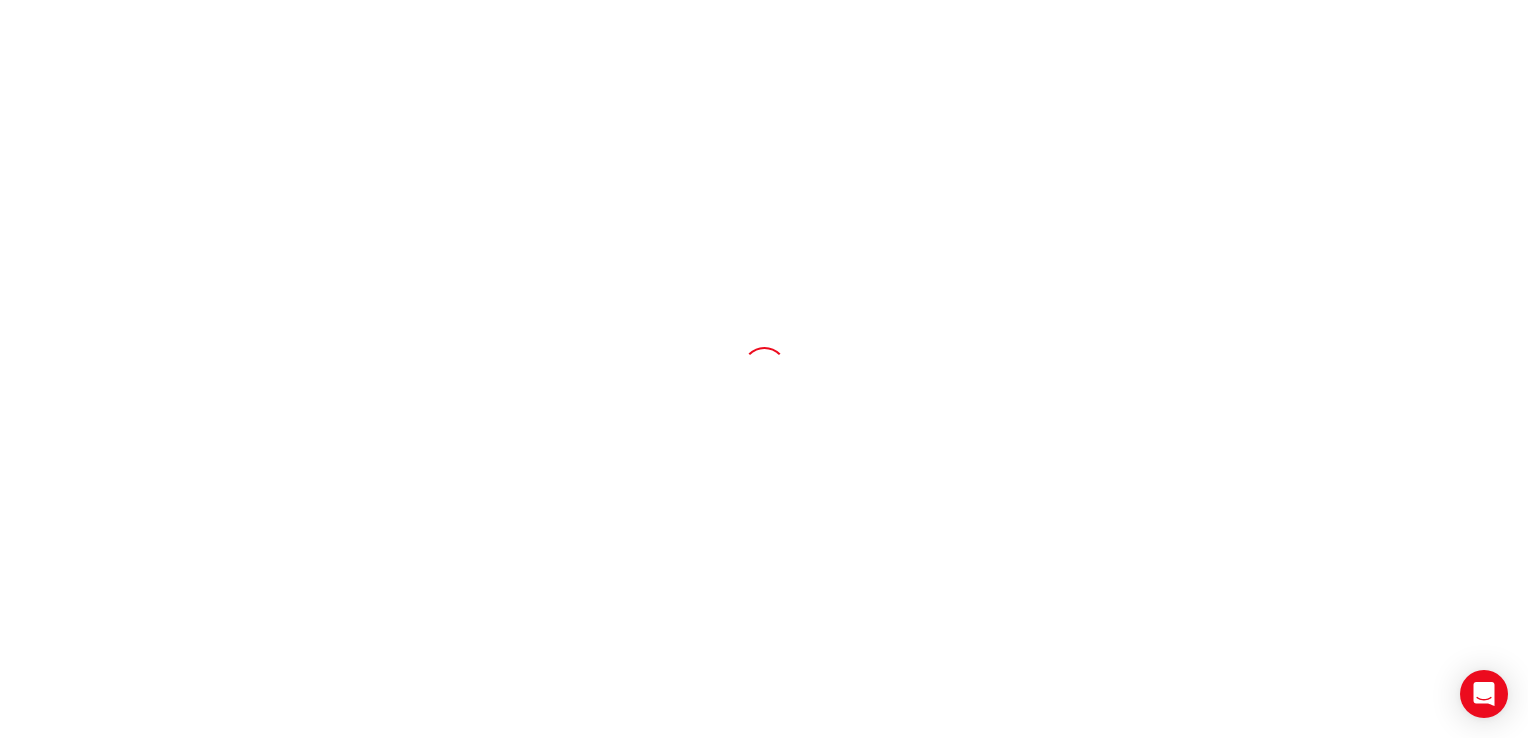 scroll, scrollTop: 0, scrollLeft: 0, axis: both 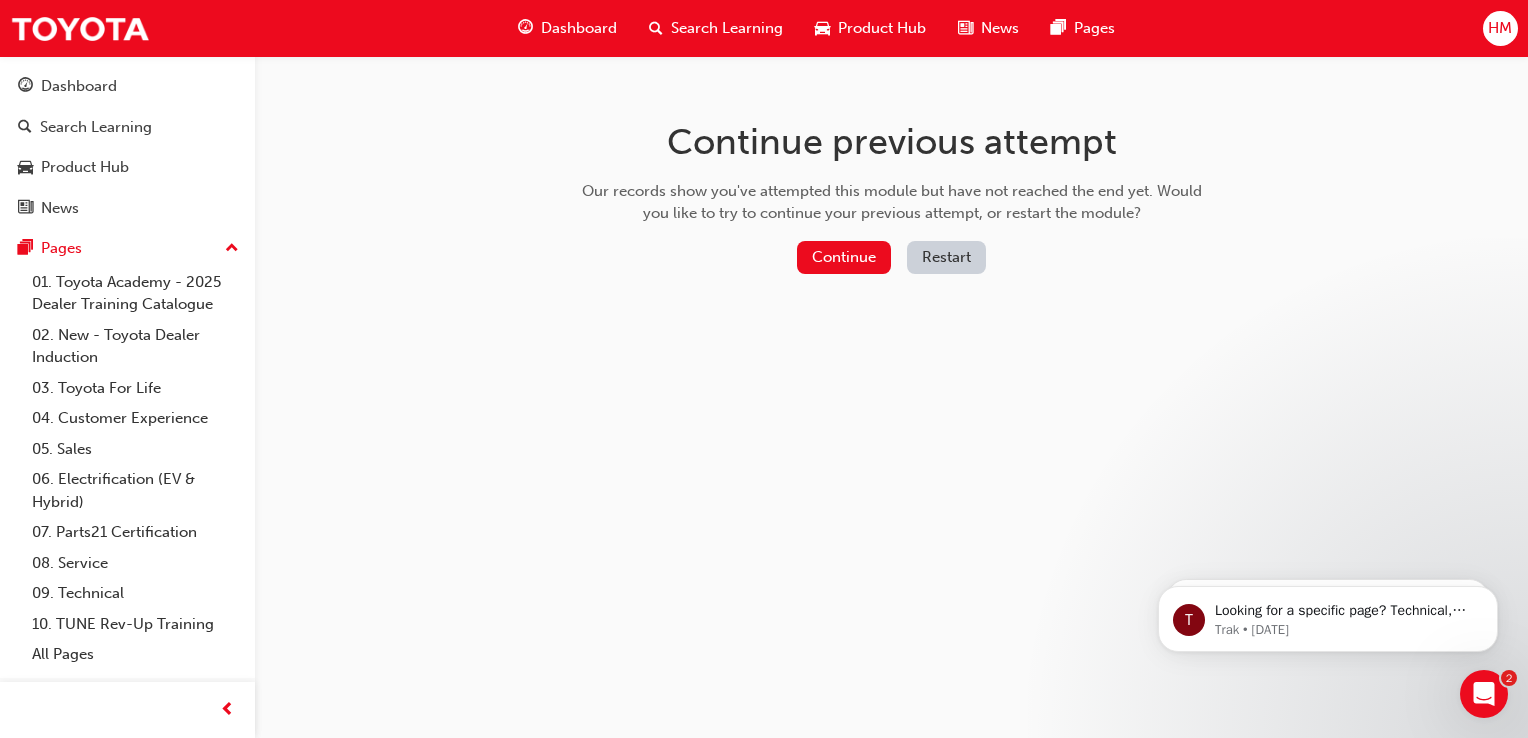 click on "Restart" at bounding box center (946, 257) 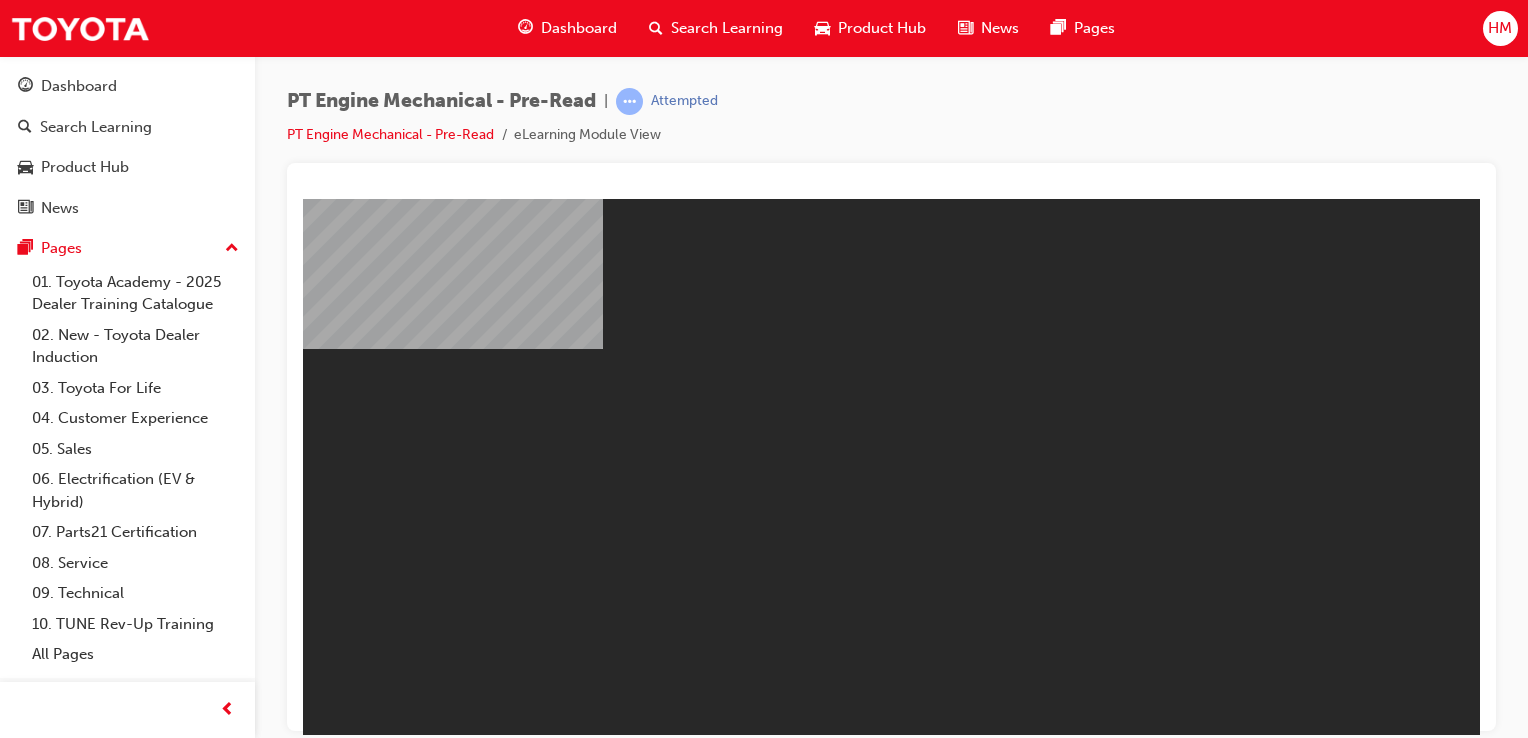 scroll, scrollTop: 0, scrollLeft: 0, axis: both 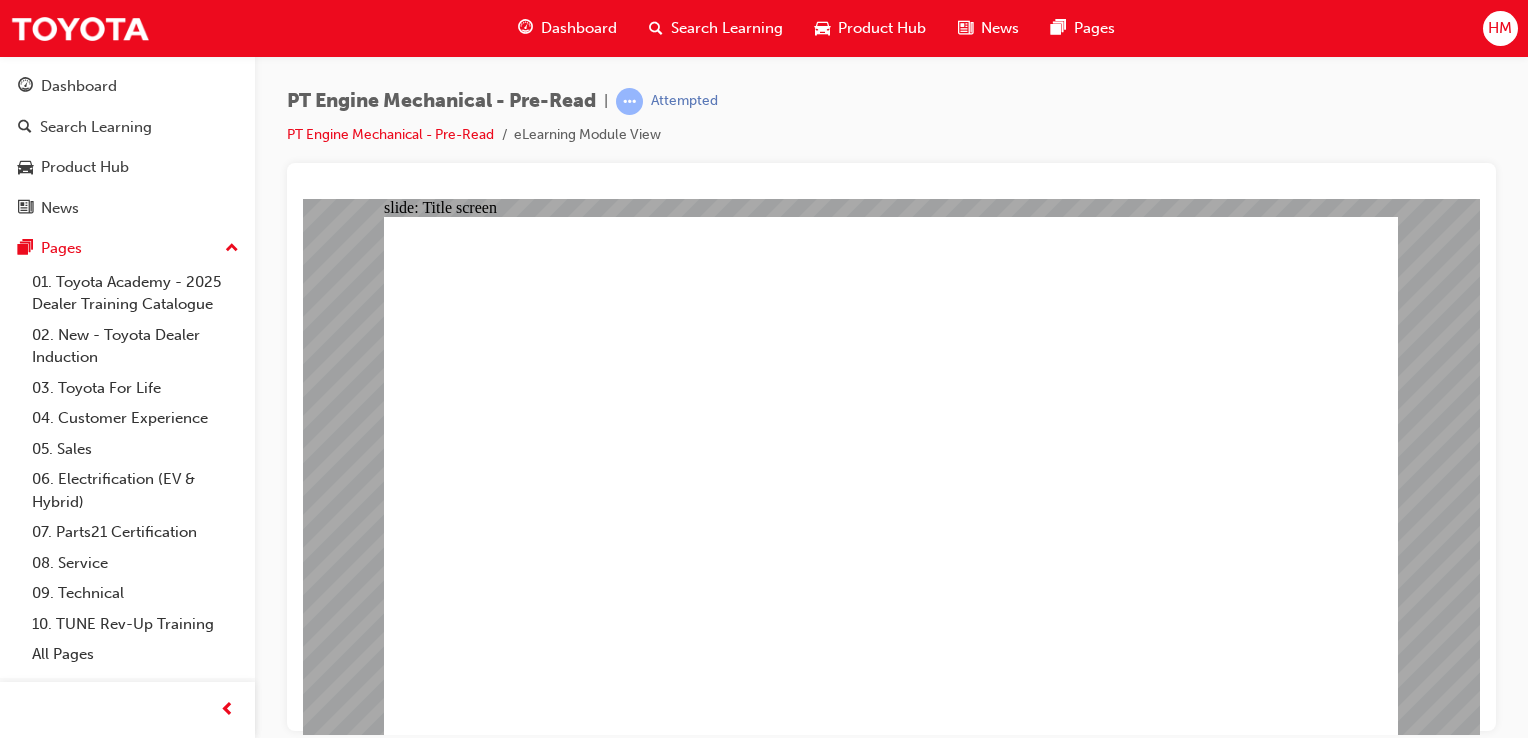 click 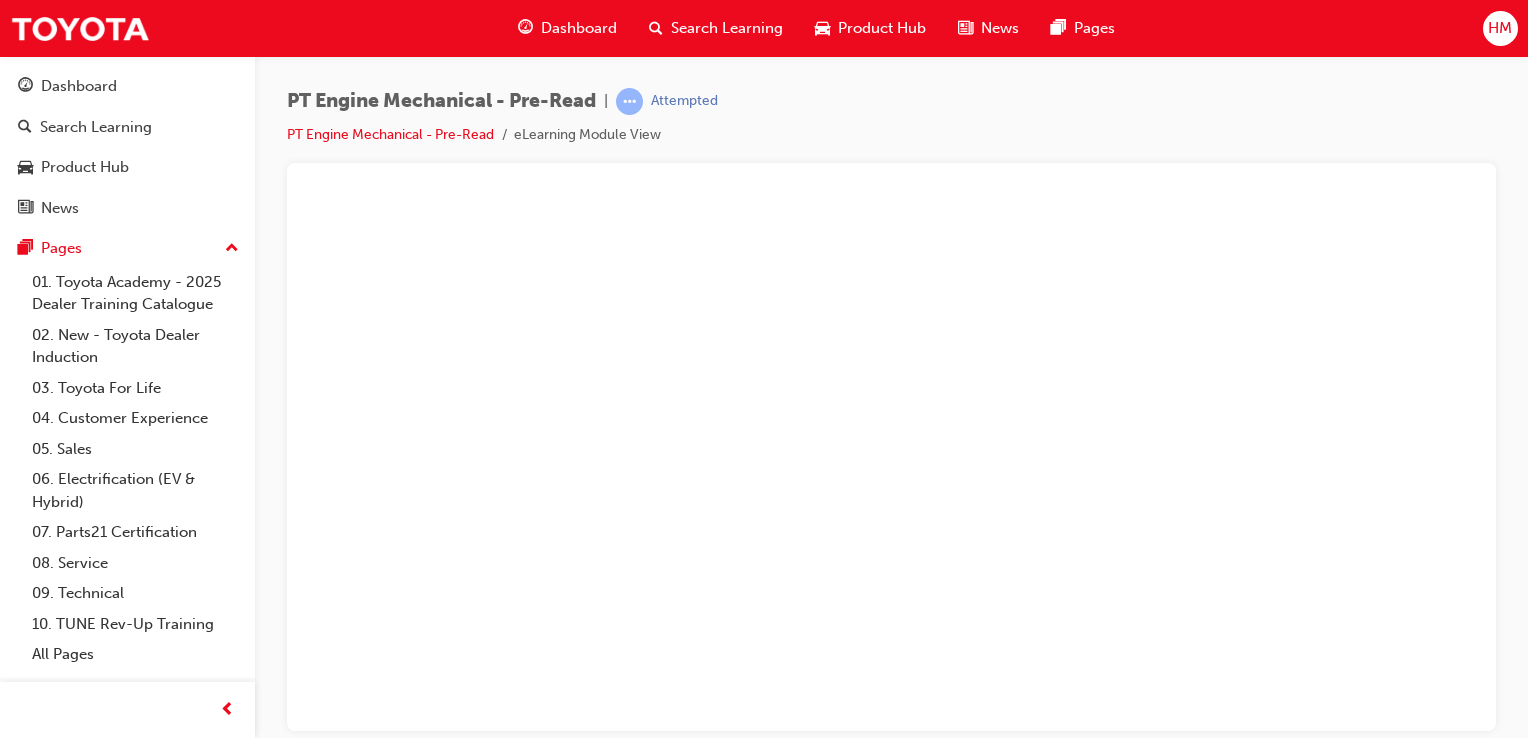 scroll, scrollTop: 0, scrollLeft: 0, axis: both 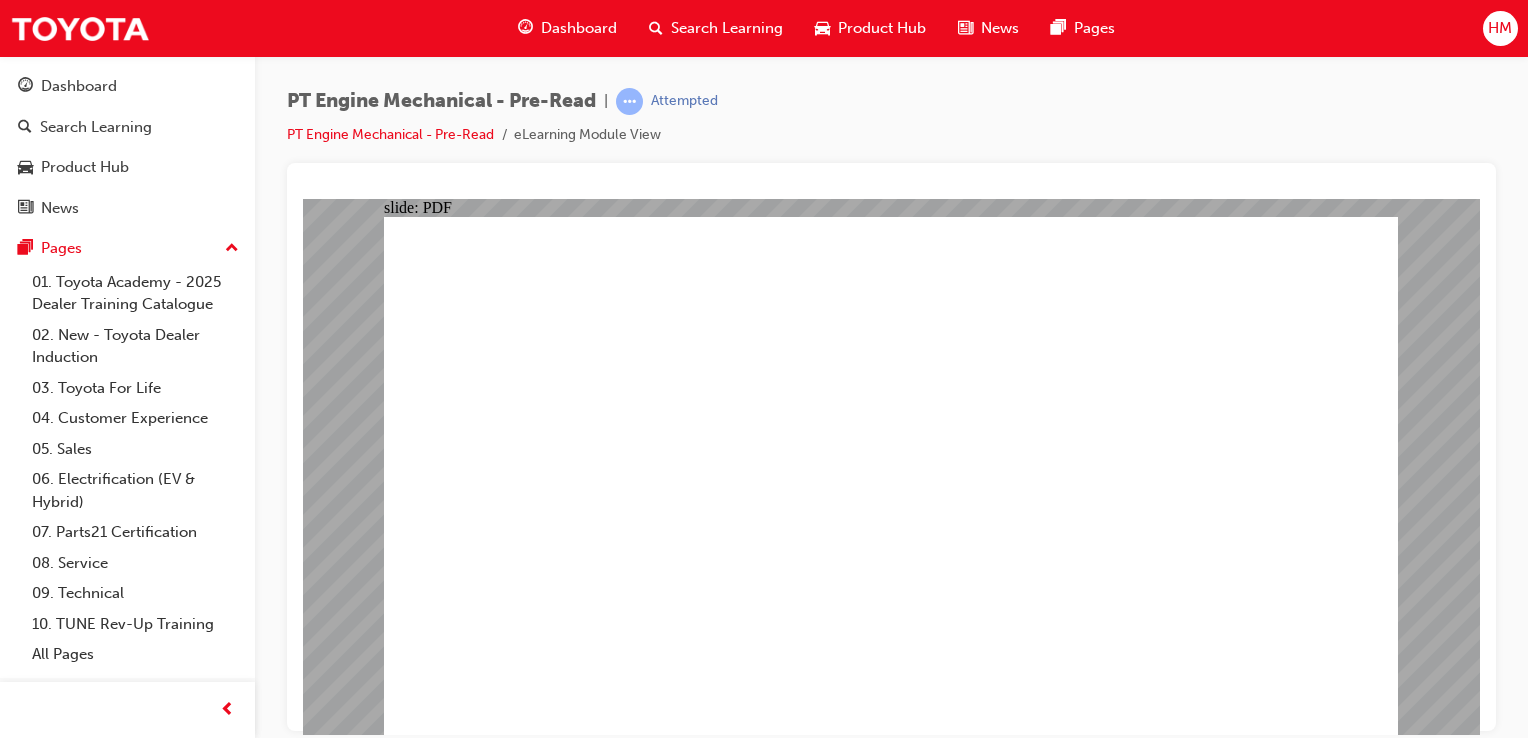 click 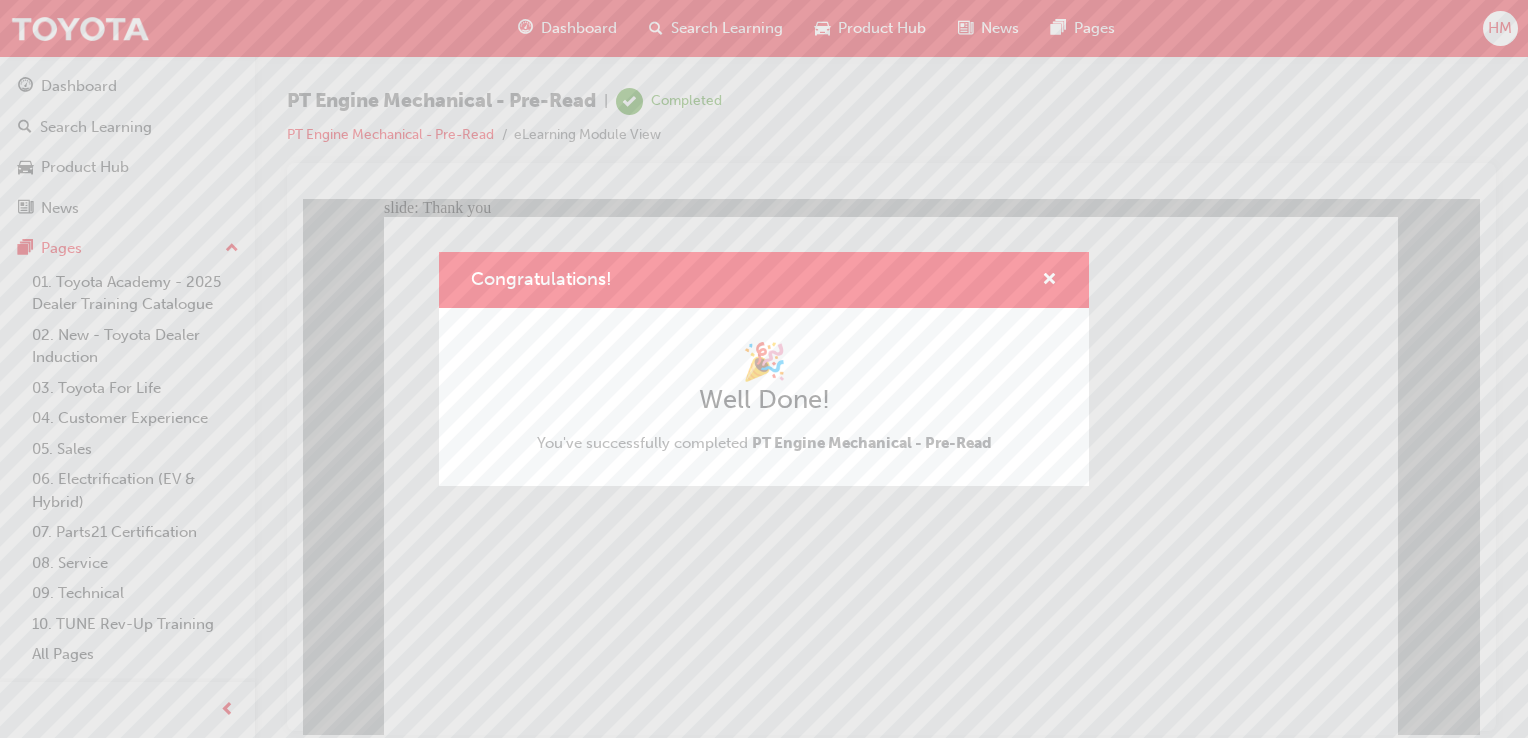 click on "Congratulations! 🎉 Well Done! You've successfully completed   PT Engine Mechanical - Pre-Read" at bounding box center [764, 369] 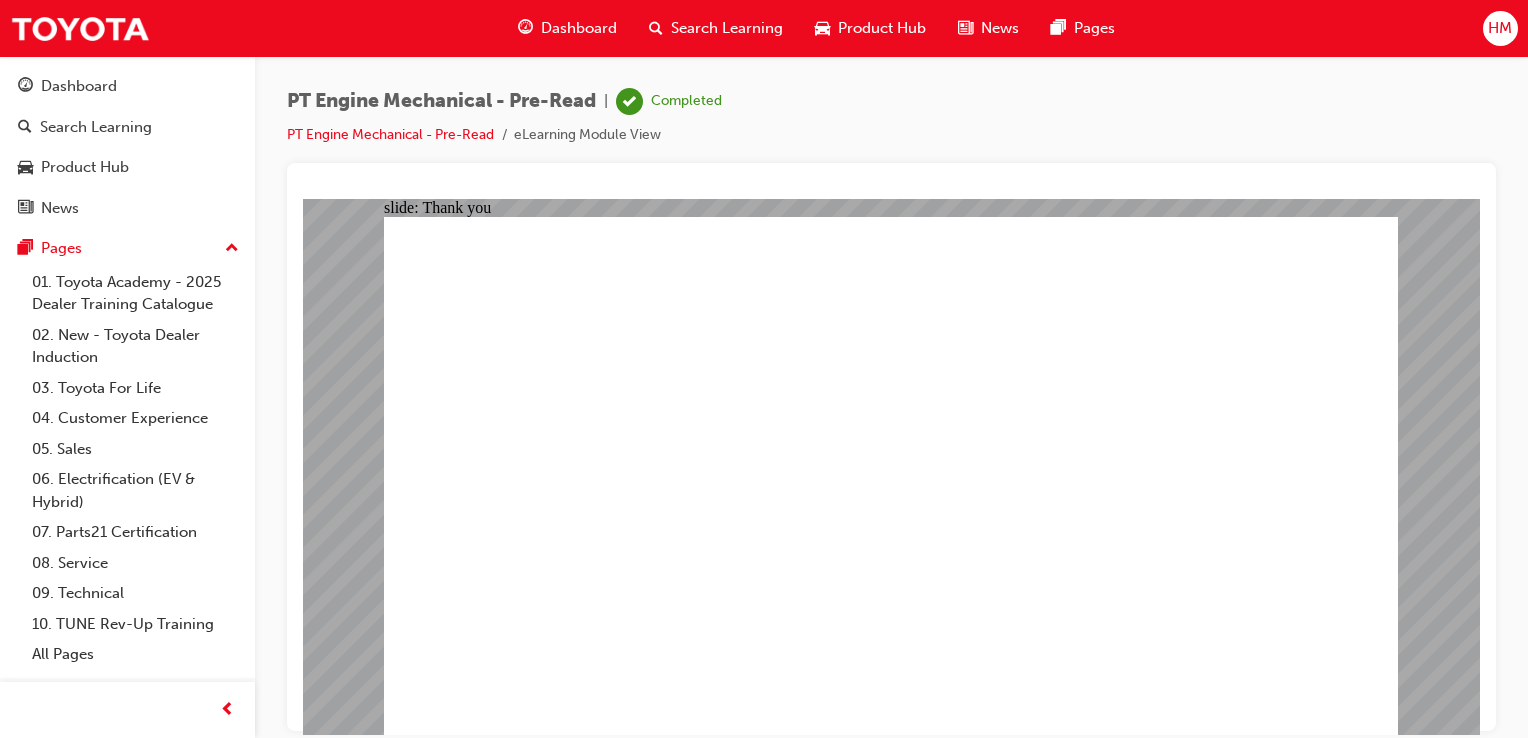 click 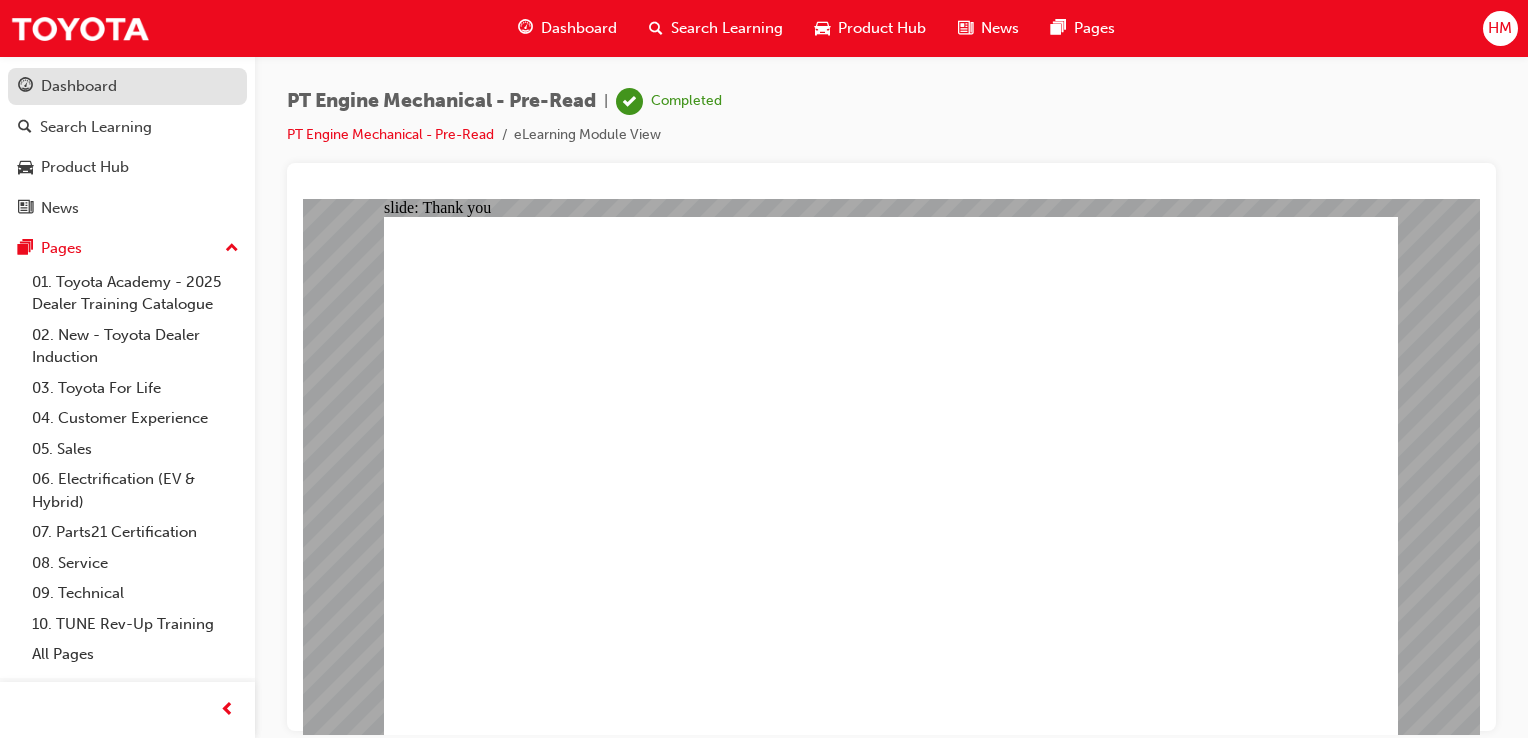 click on "Dashboard" at bounding box center [79, 86] 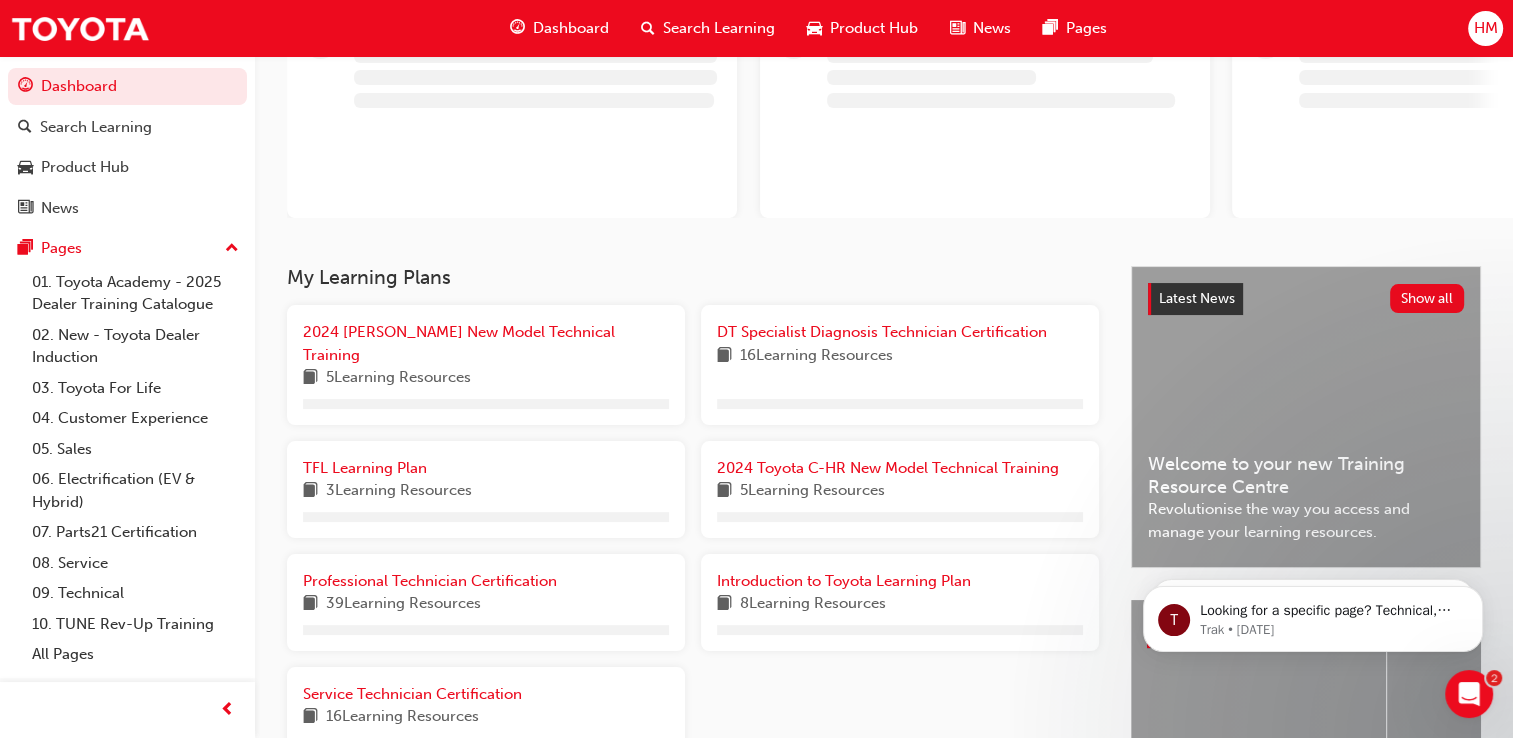 scroll, scrollTop: 377, scrollLeft: 0, axis: vertical 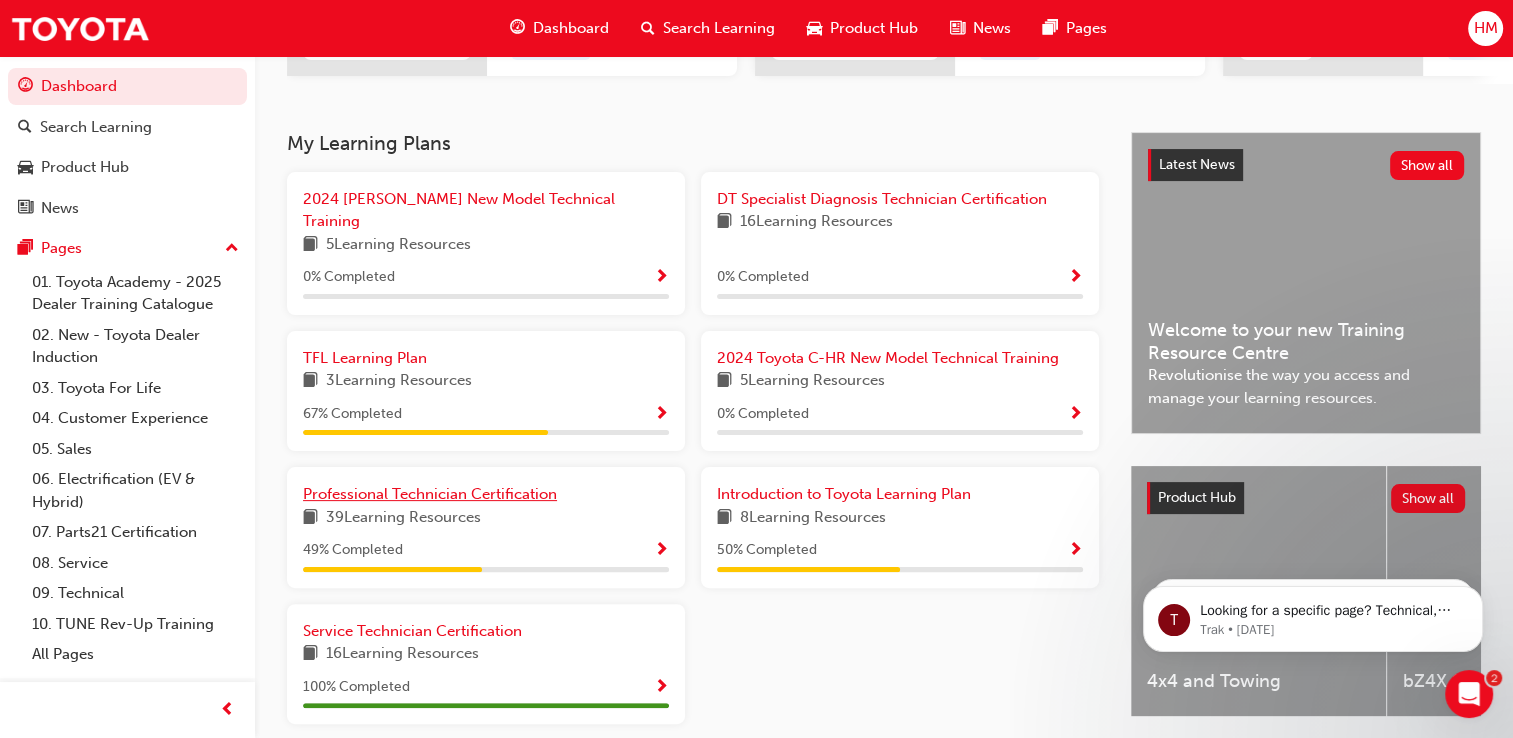 click on "Professional Technician Certification" at bounding box center (430, 494) 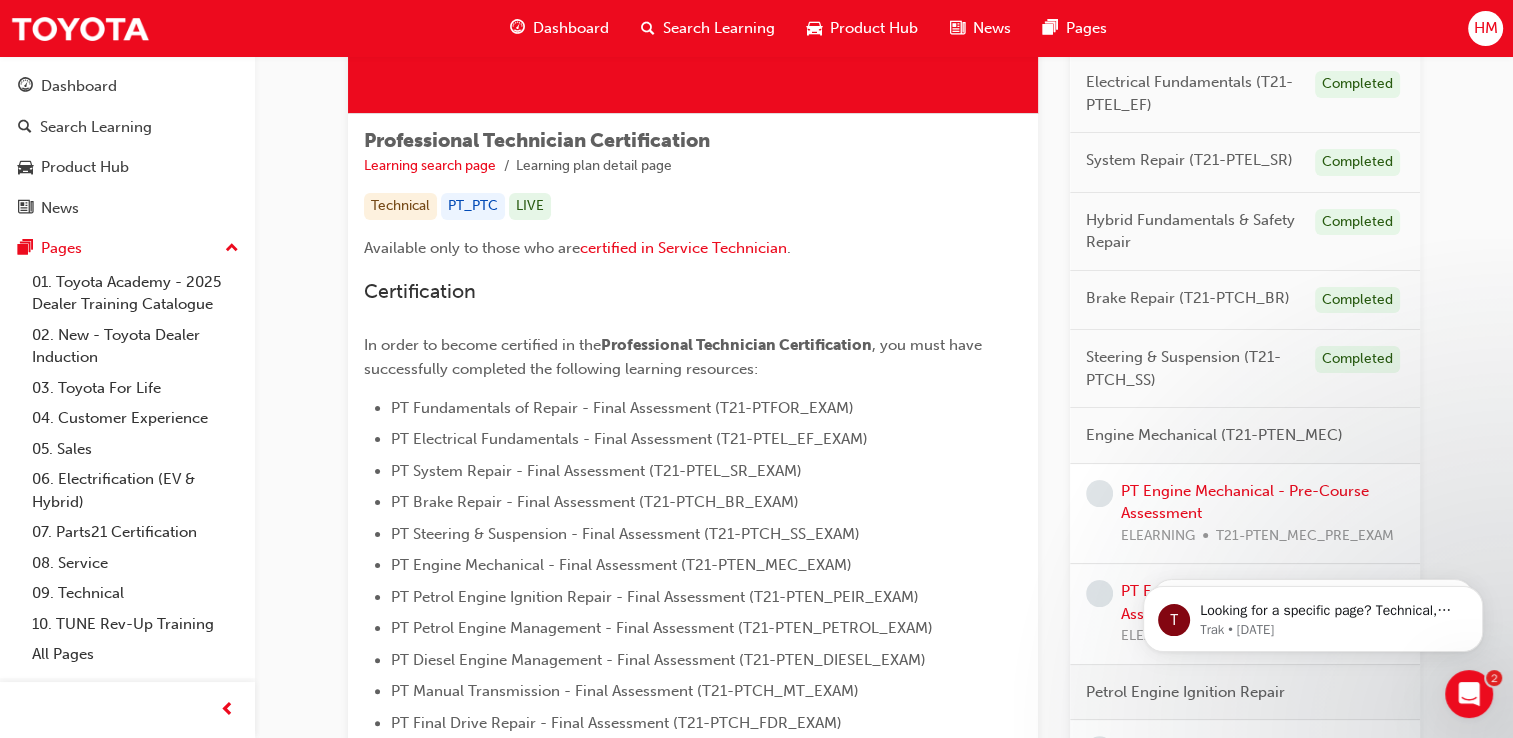 scroll, scrollTop: 500, scrollLeft: 0, axis: vertical 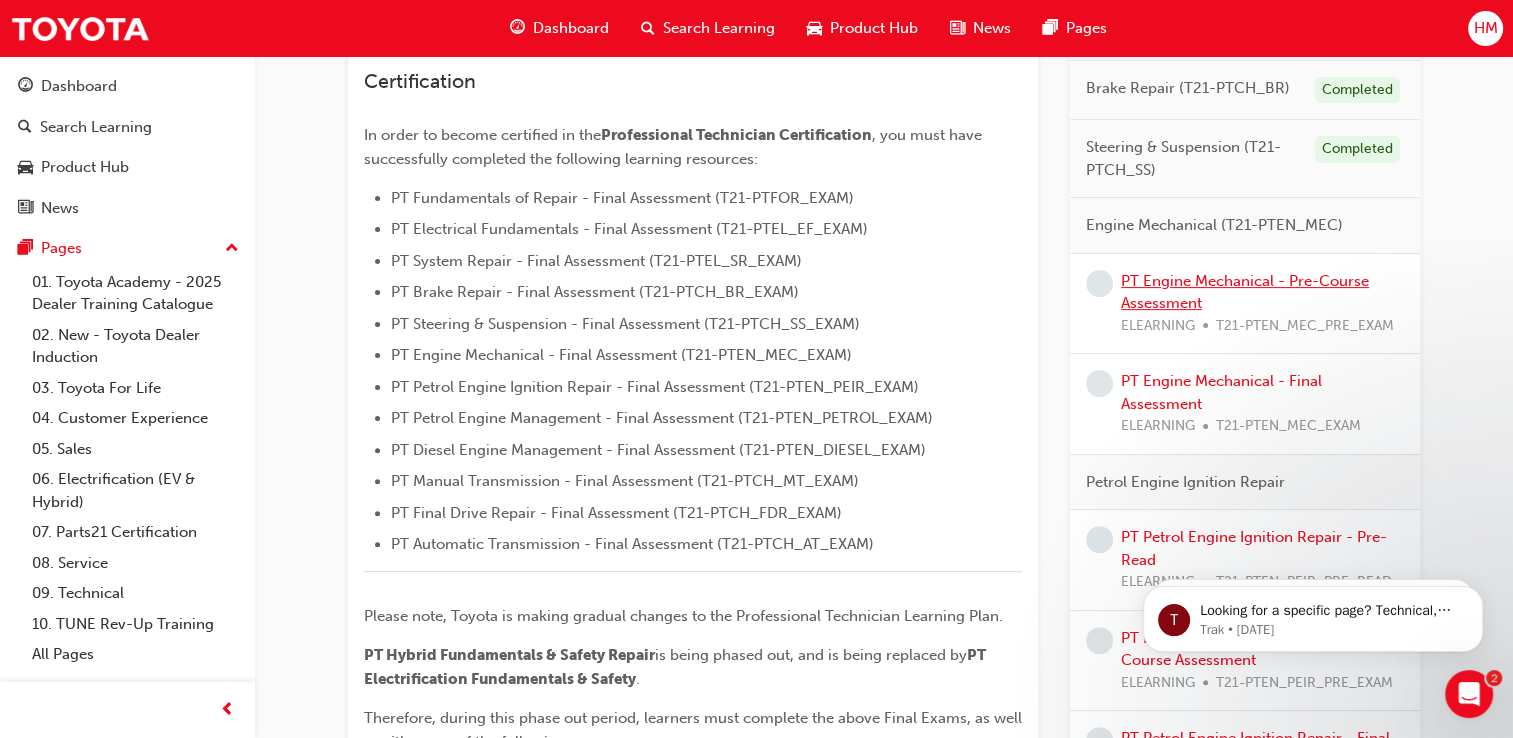 click on "PT Engine Mechanical - Pre-Course Assessment" at bounding box center (1245, 292) 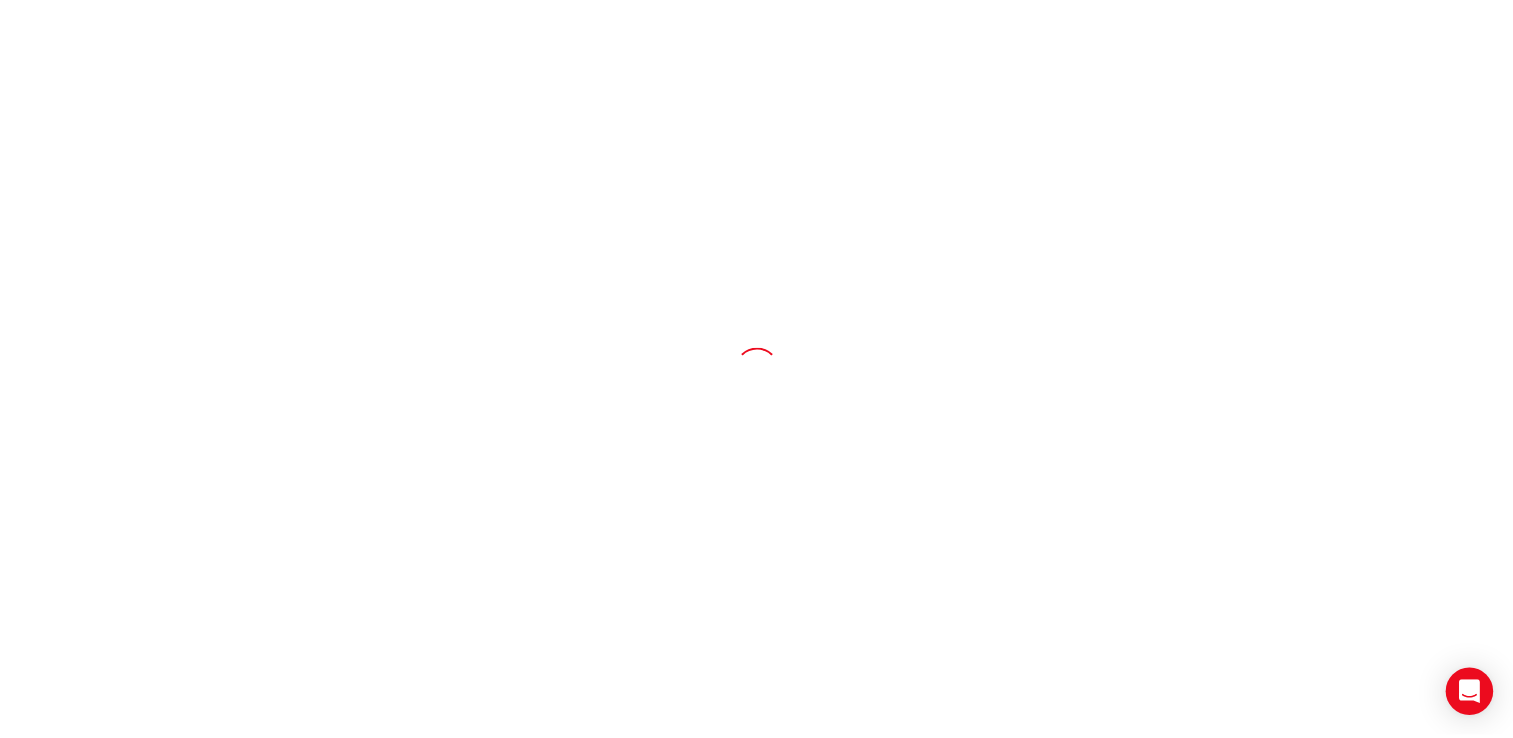scroll, scrollTop: 0, scrollLeft: 0, axis: both 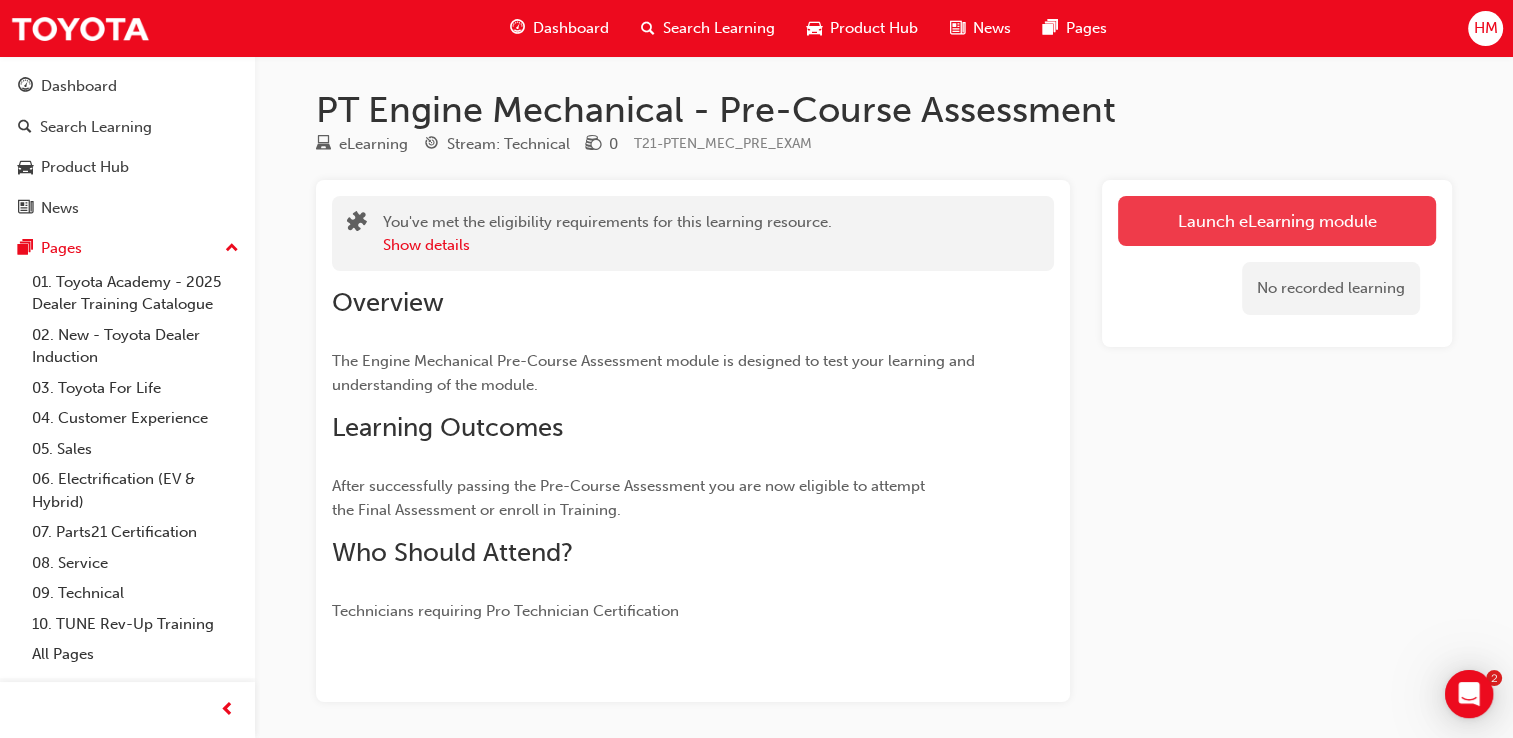 click on "Launch eLearning module" at bounding box center (1277, 221) 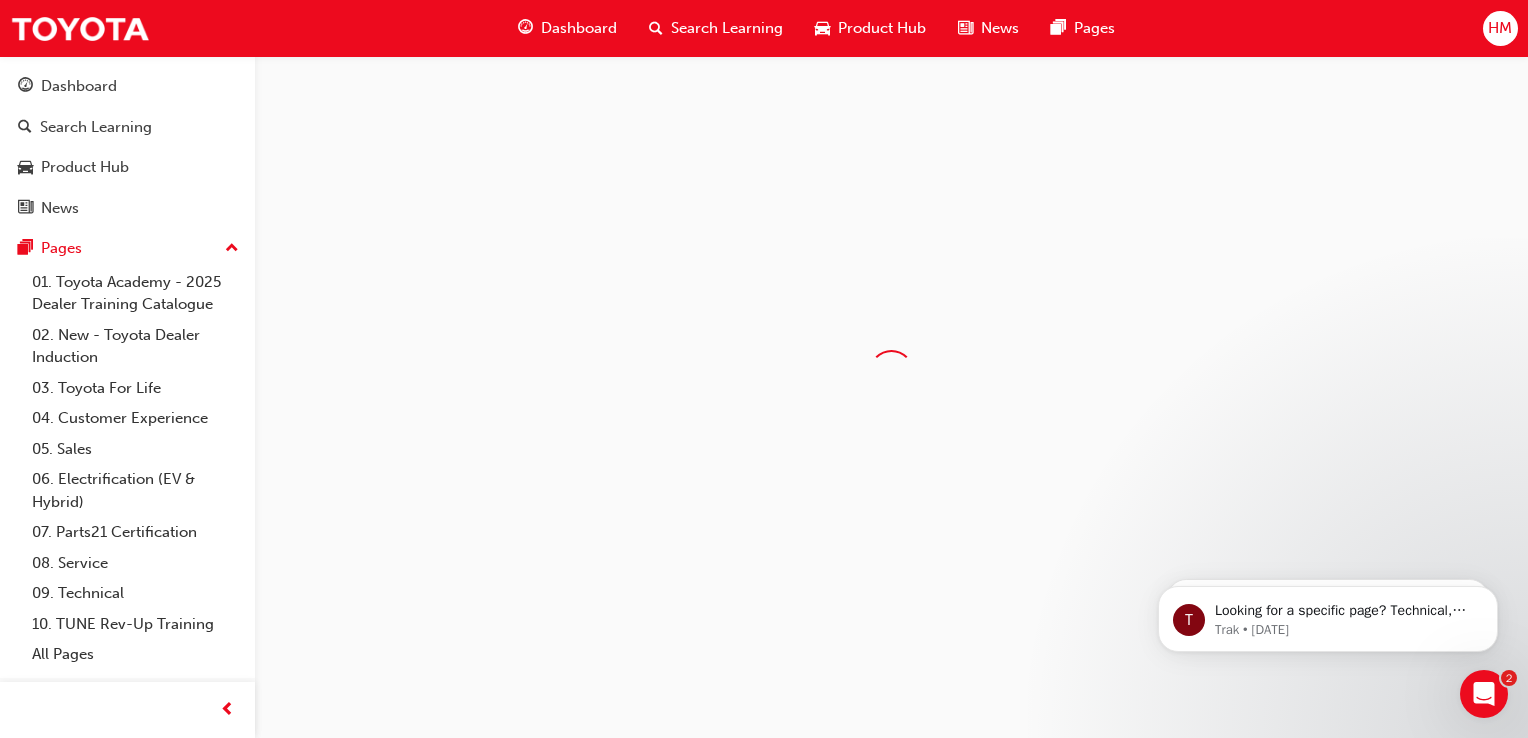 scroll, scrollTop: 0, scrollLeft: 0, axis: both 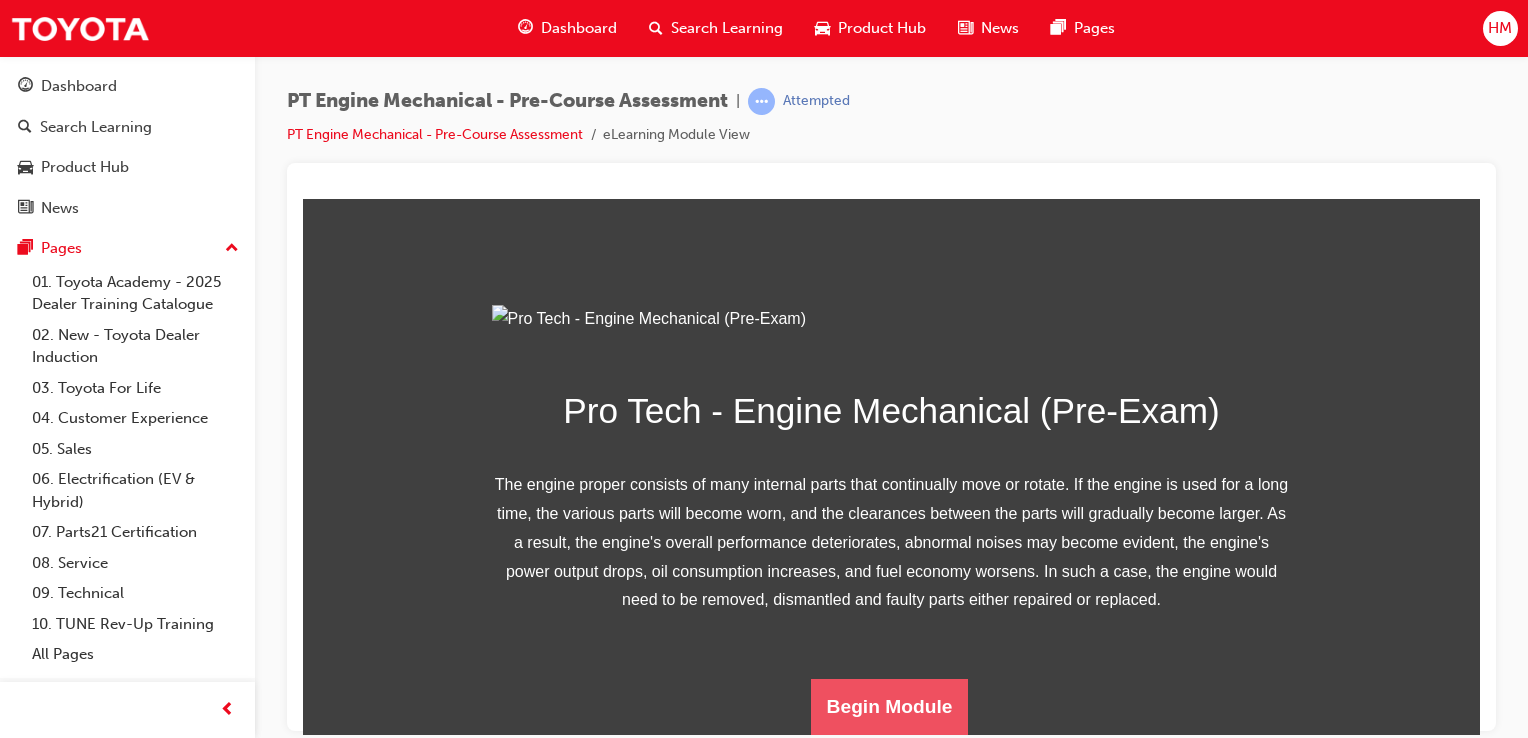 click on "Begin Module" at bounding box center (890, 706) 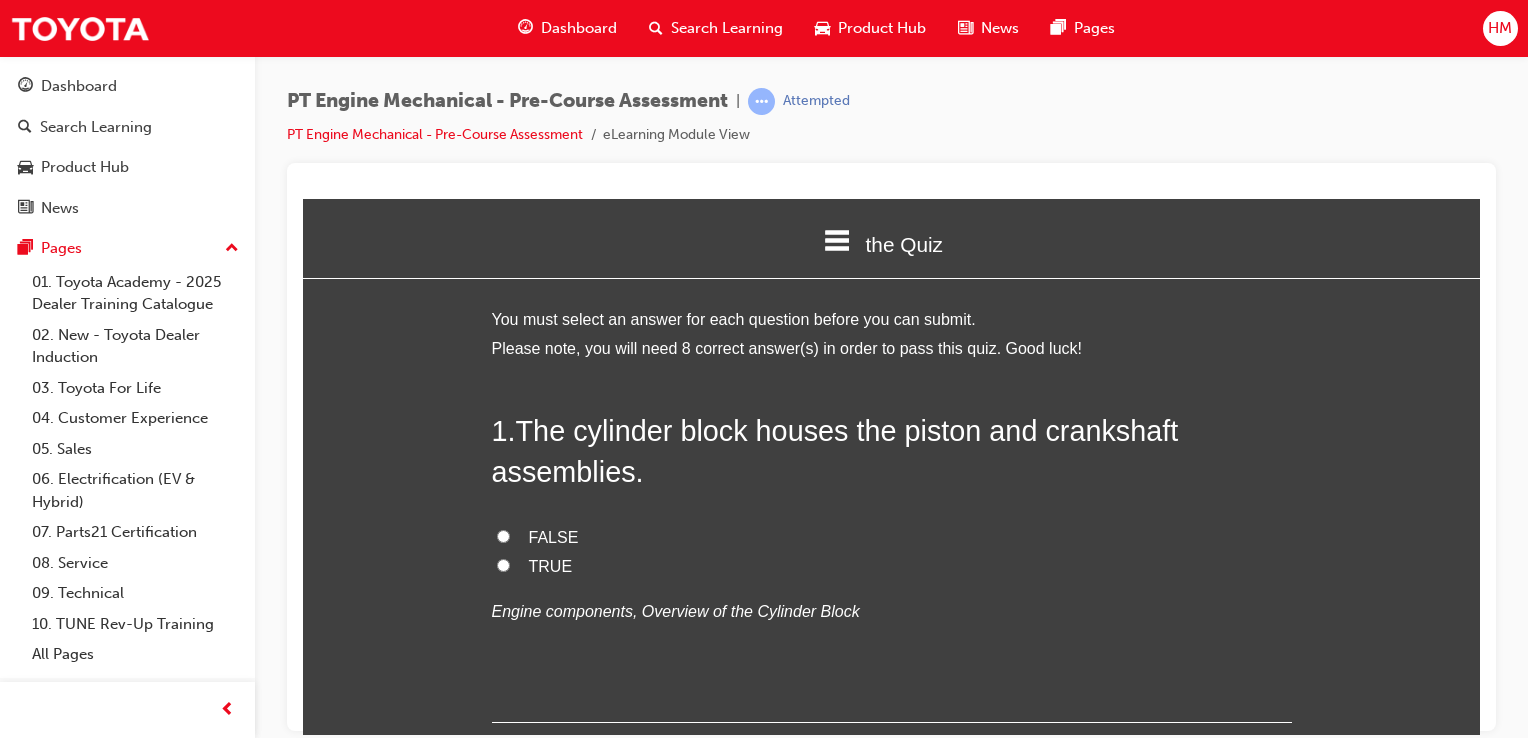 click on "TRUE" at bounding box center [503, 564] 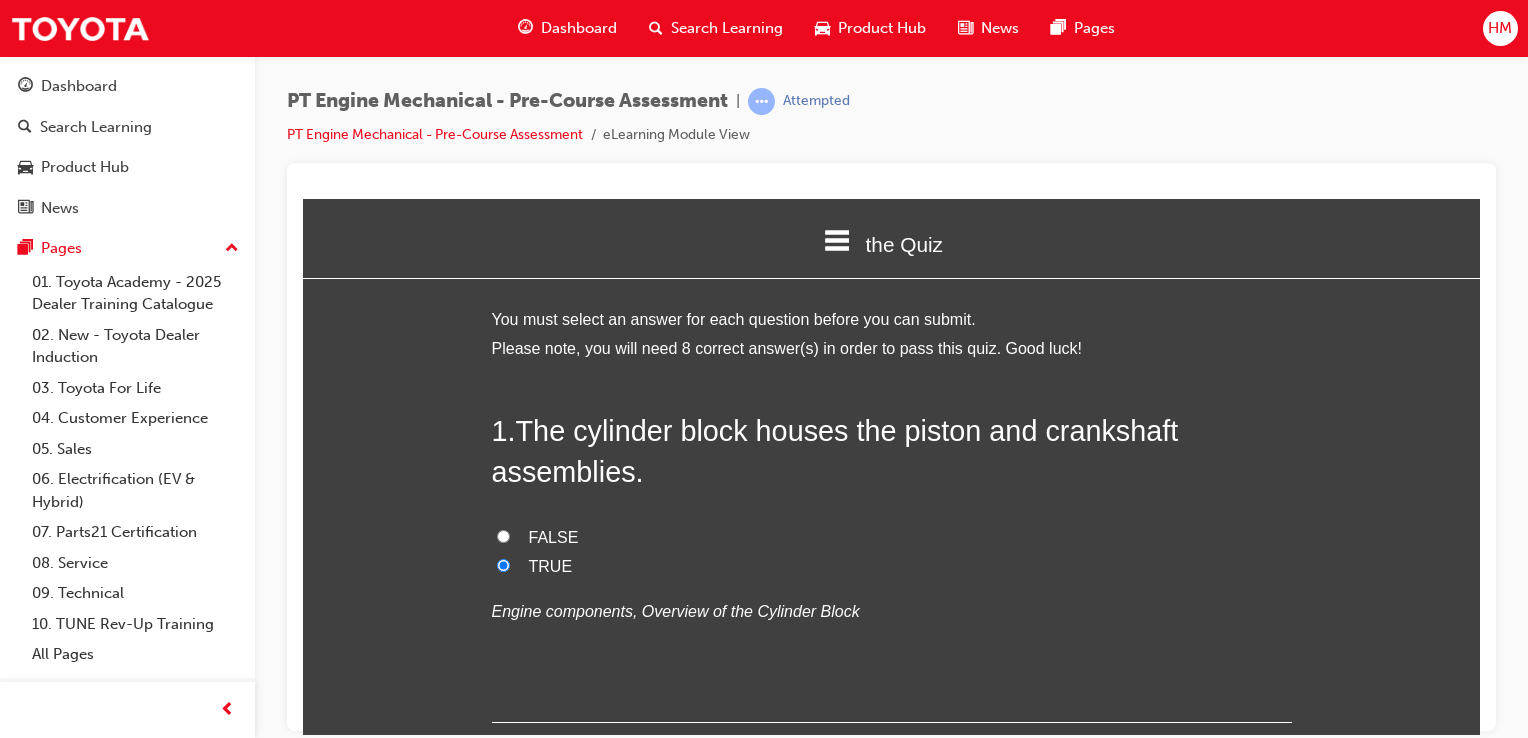 radio on "true" 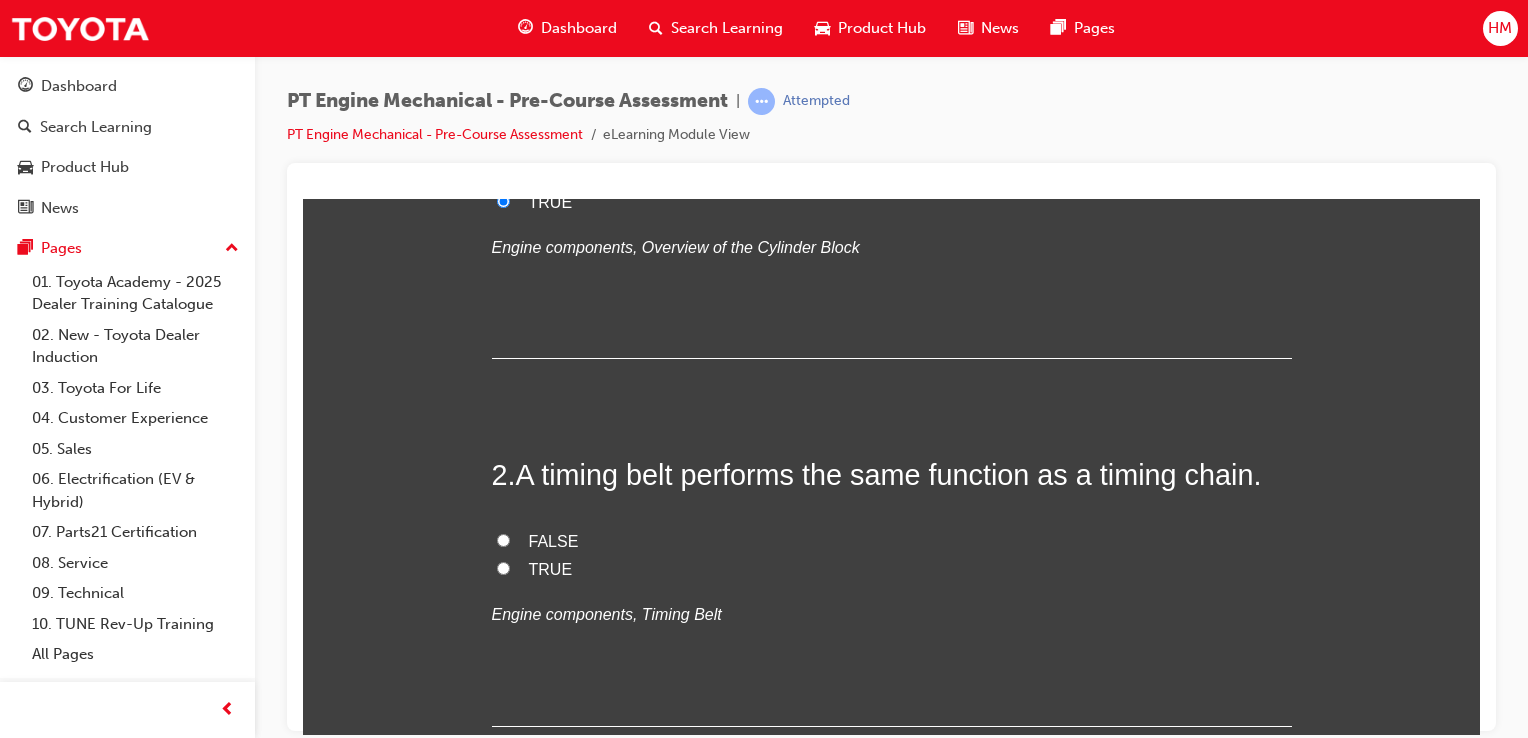 scroll, scrollTop: 400, scrollLeft: 0, axis: vertical 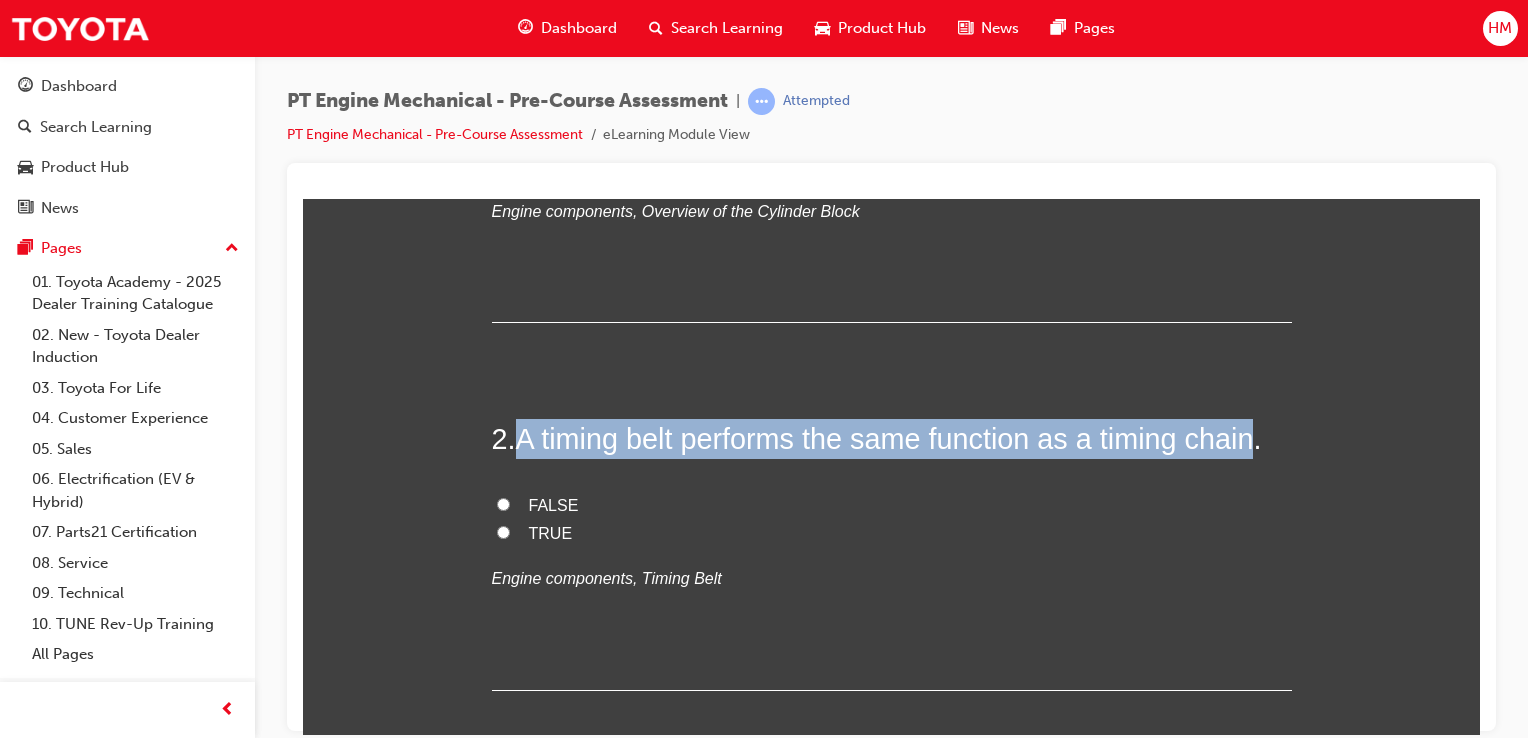 drag, startPoint x: 509, startPoint y: 433, endPoint x: 1246, endPoint y: 435, distance: 737.0027 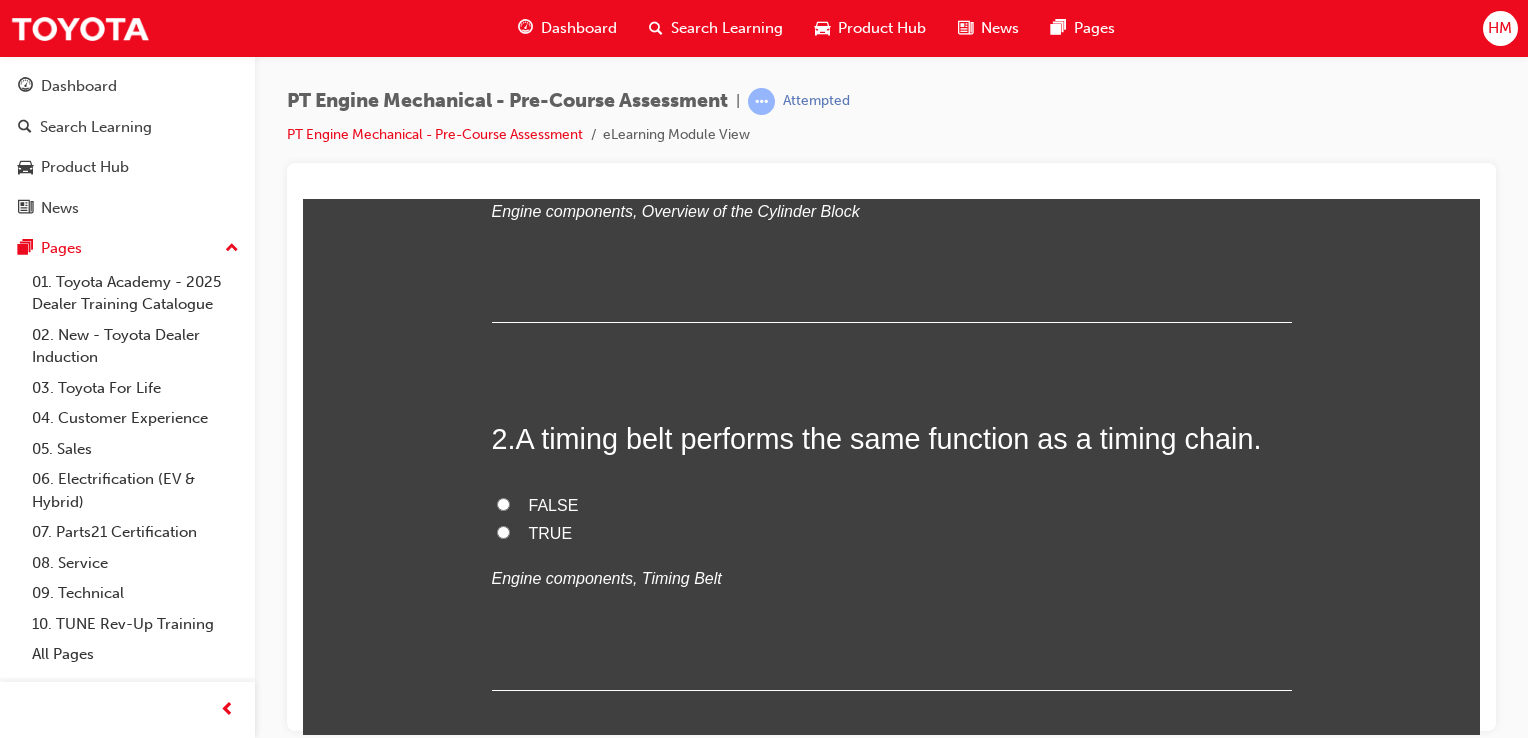 click on "TRUE" at bounding box center (892, 533) 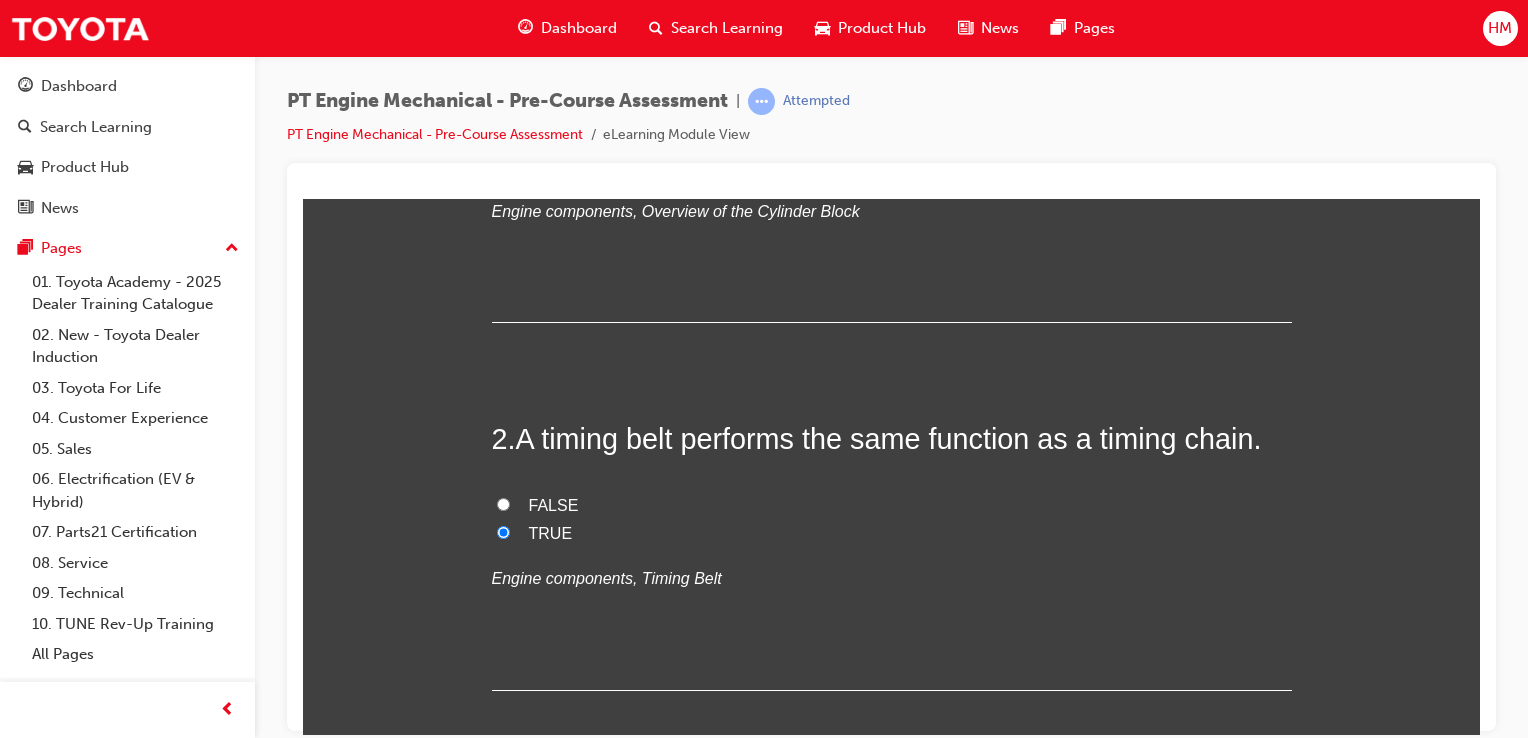 radio on "true" 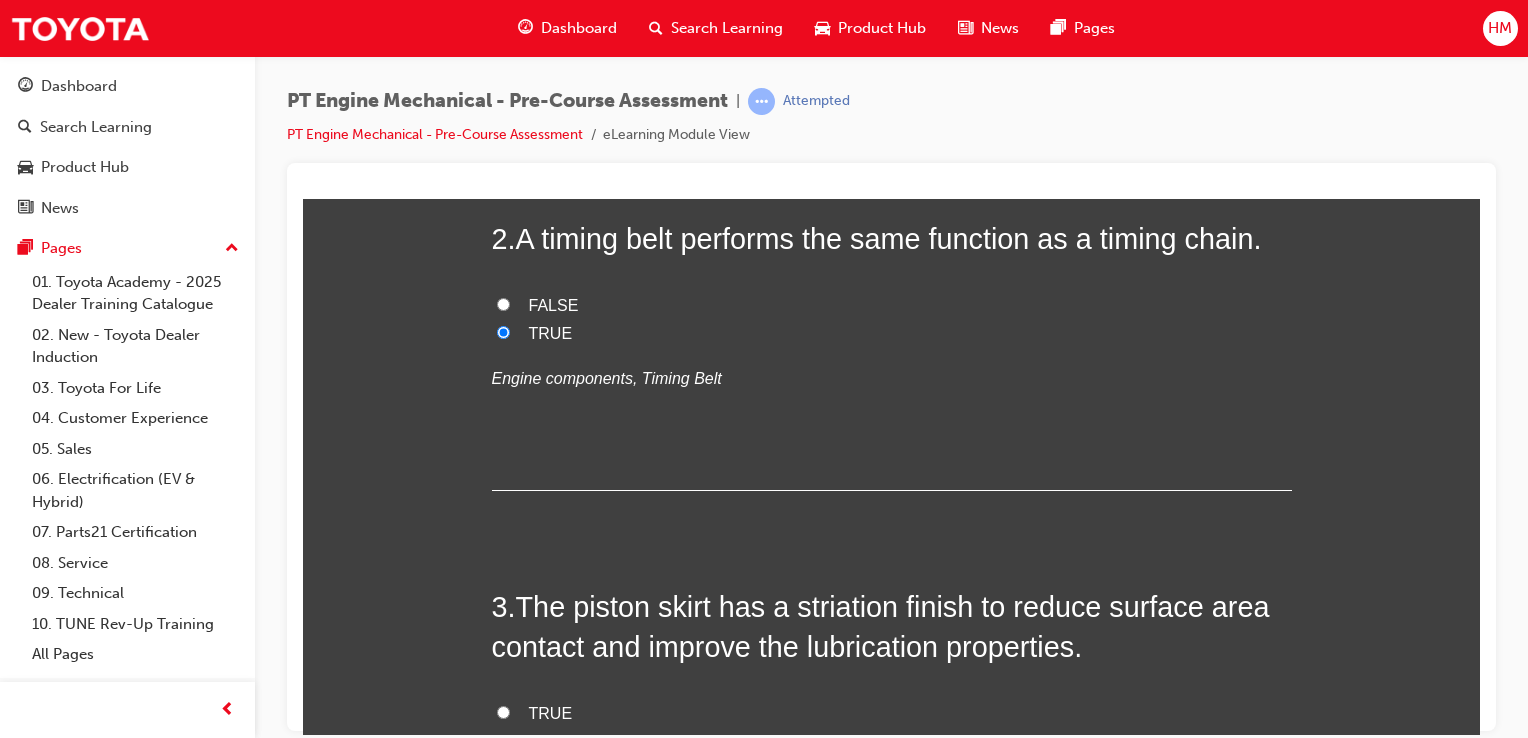 scroll, scrollTop: 700, scrollLeft: 0, axis: vertical 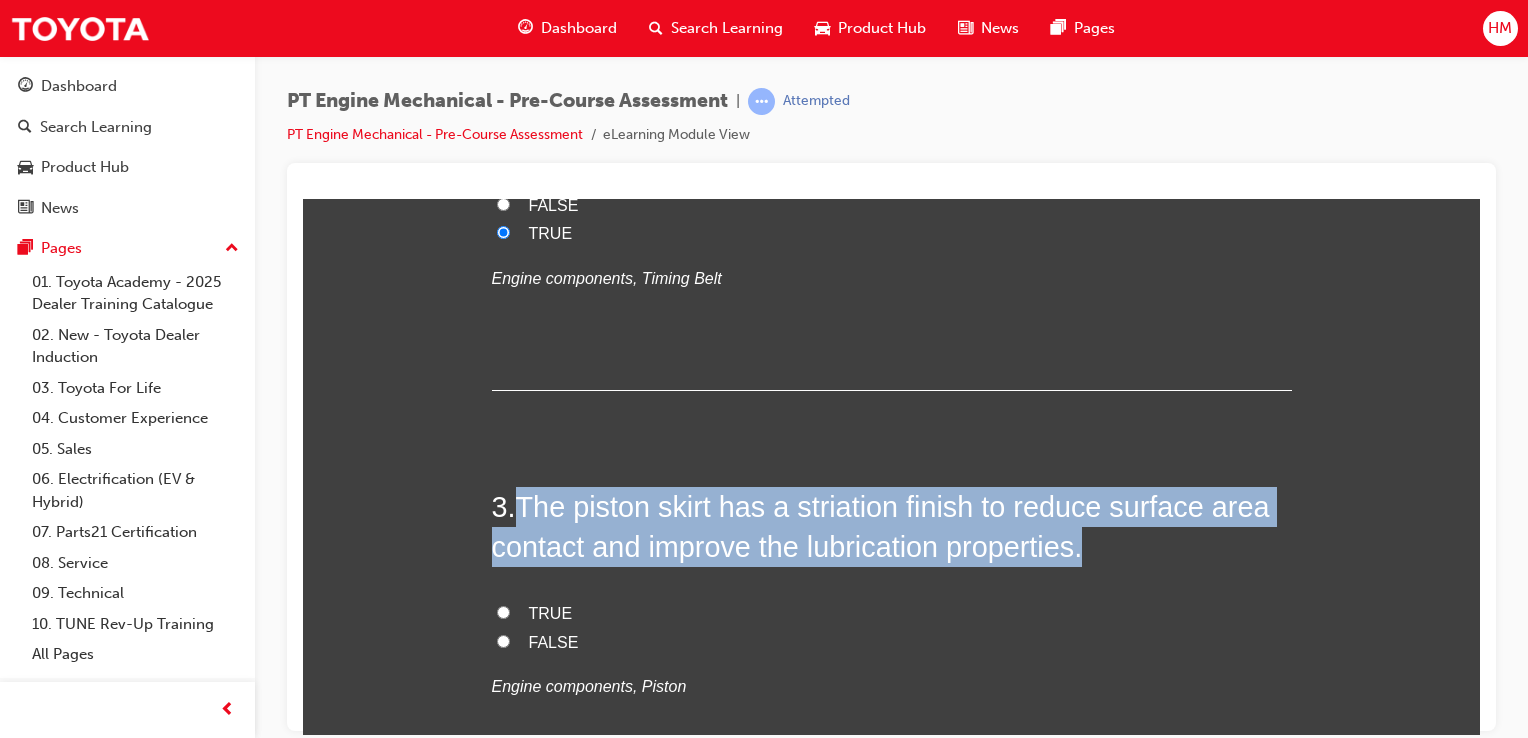 drag, startPoint x: 514, startPoint y: 501, endPoint x: 1116, endPoint y: 540, distance: 603.26196 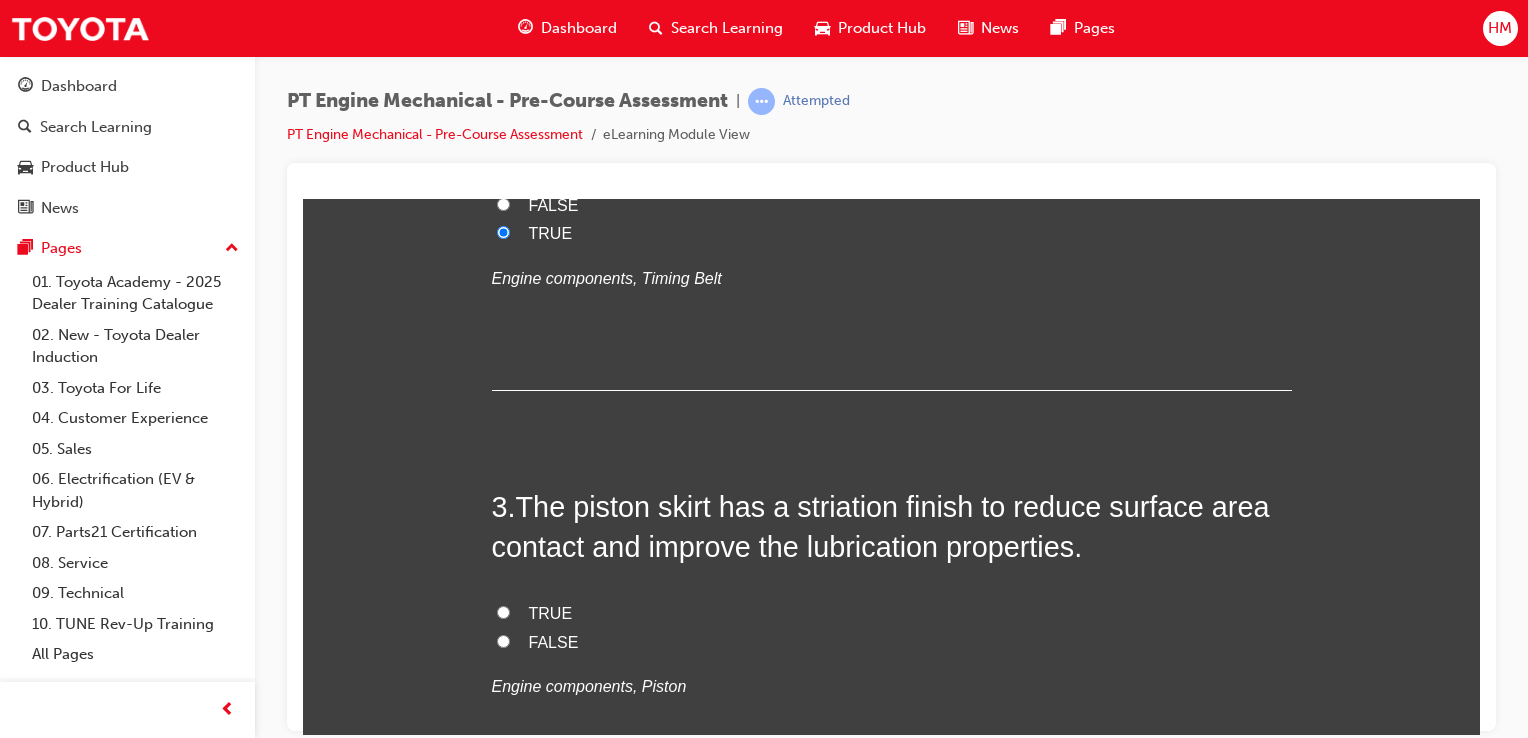 click on "TRUE" at bounding box center (551, 612) 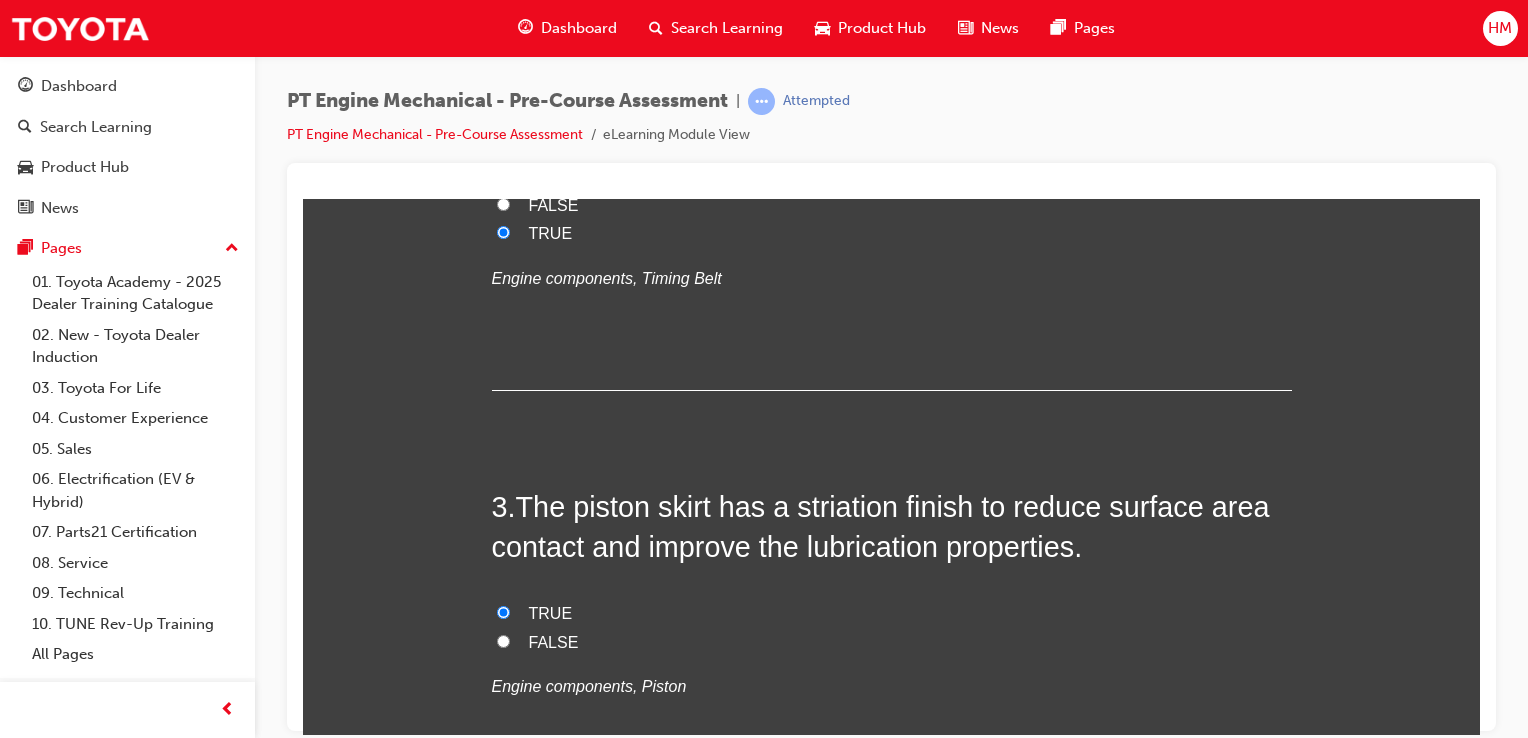 radio on "true" 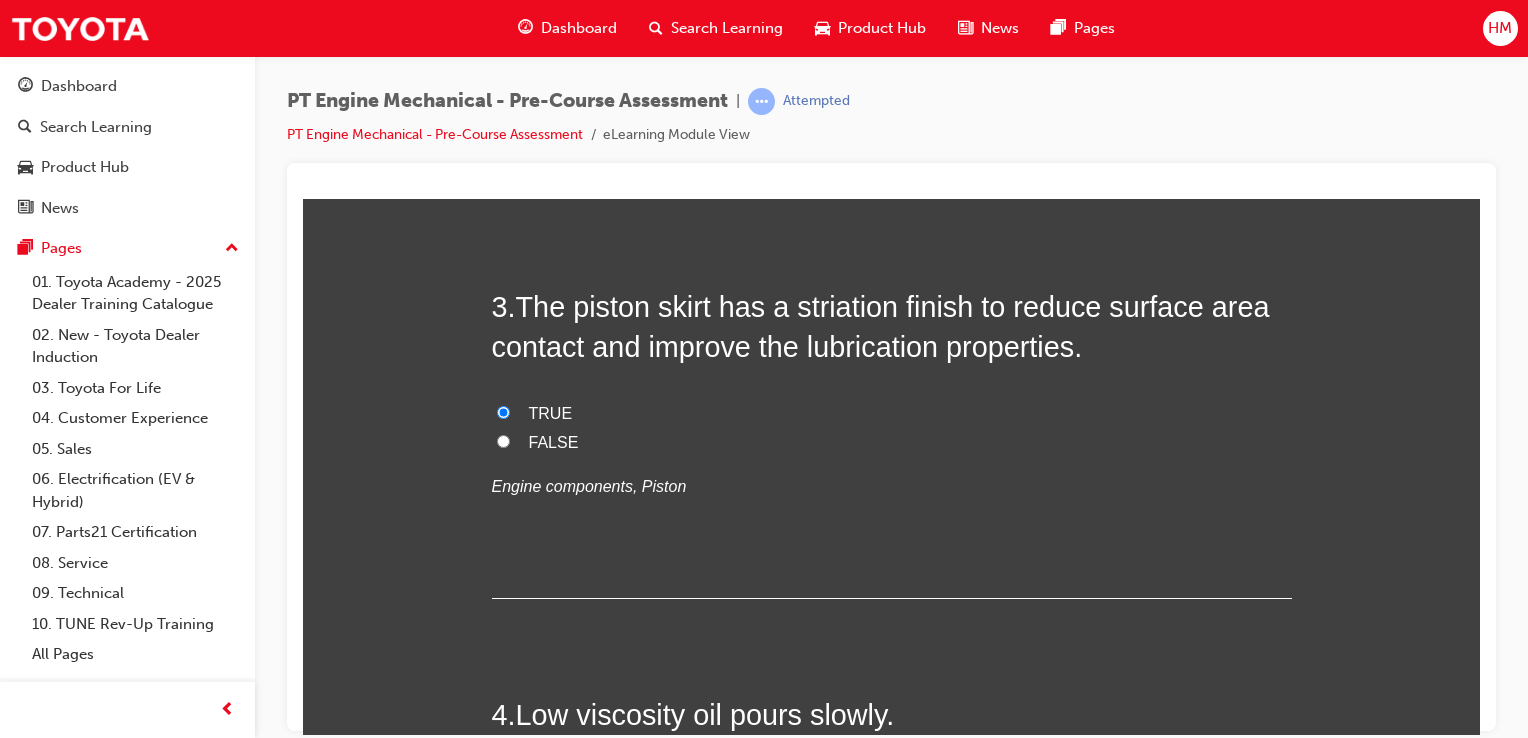 scroll, scrollTop: 1100, scrollLeft: 0, axis: vertical 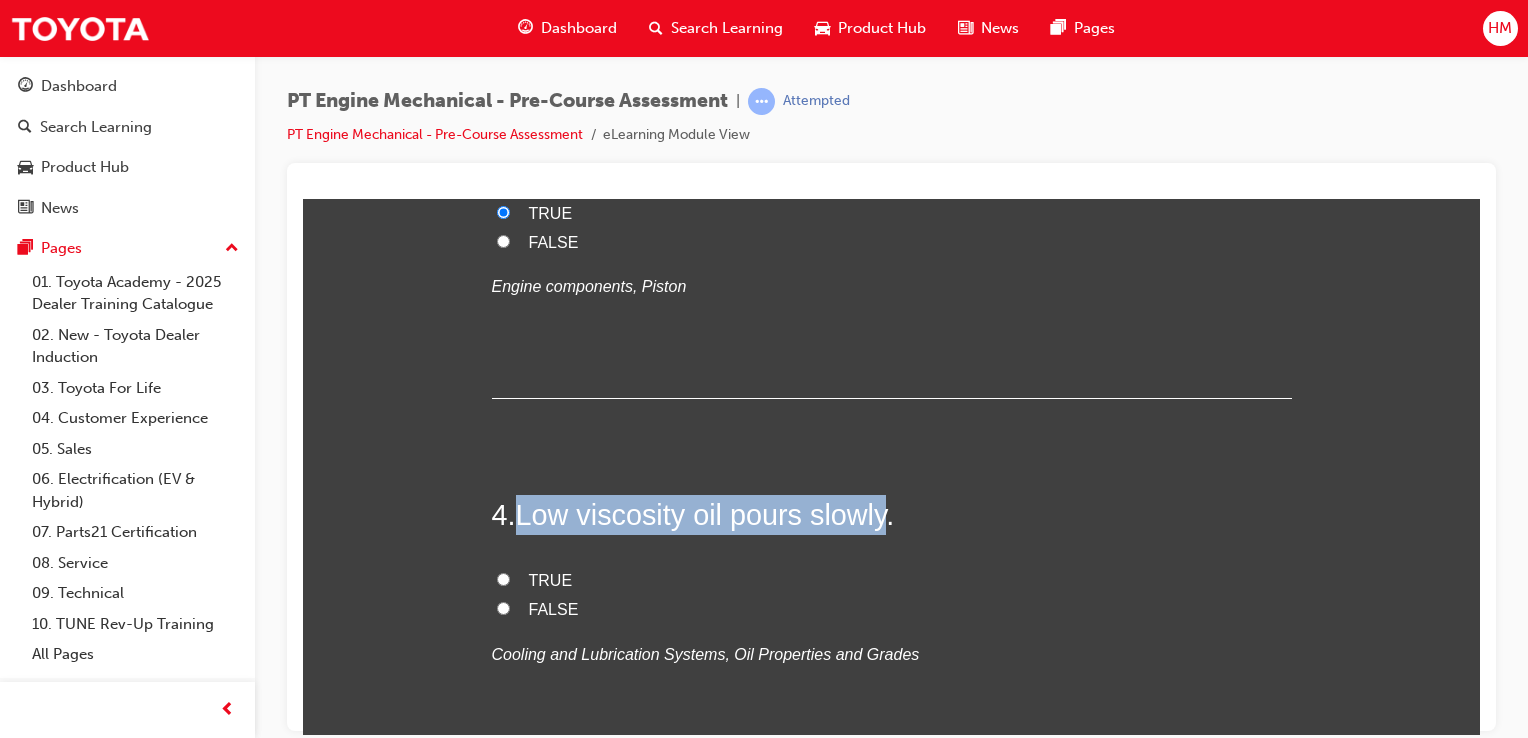 drag, startPoint x: 516, startPoint y: 513, endPoint x: 884, endPoint y: 519, distance: 368.04892 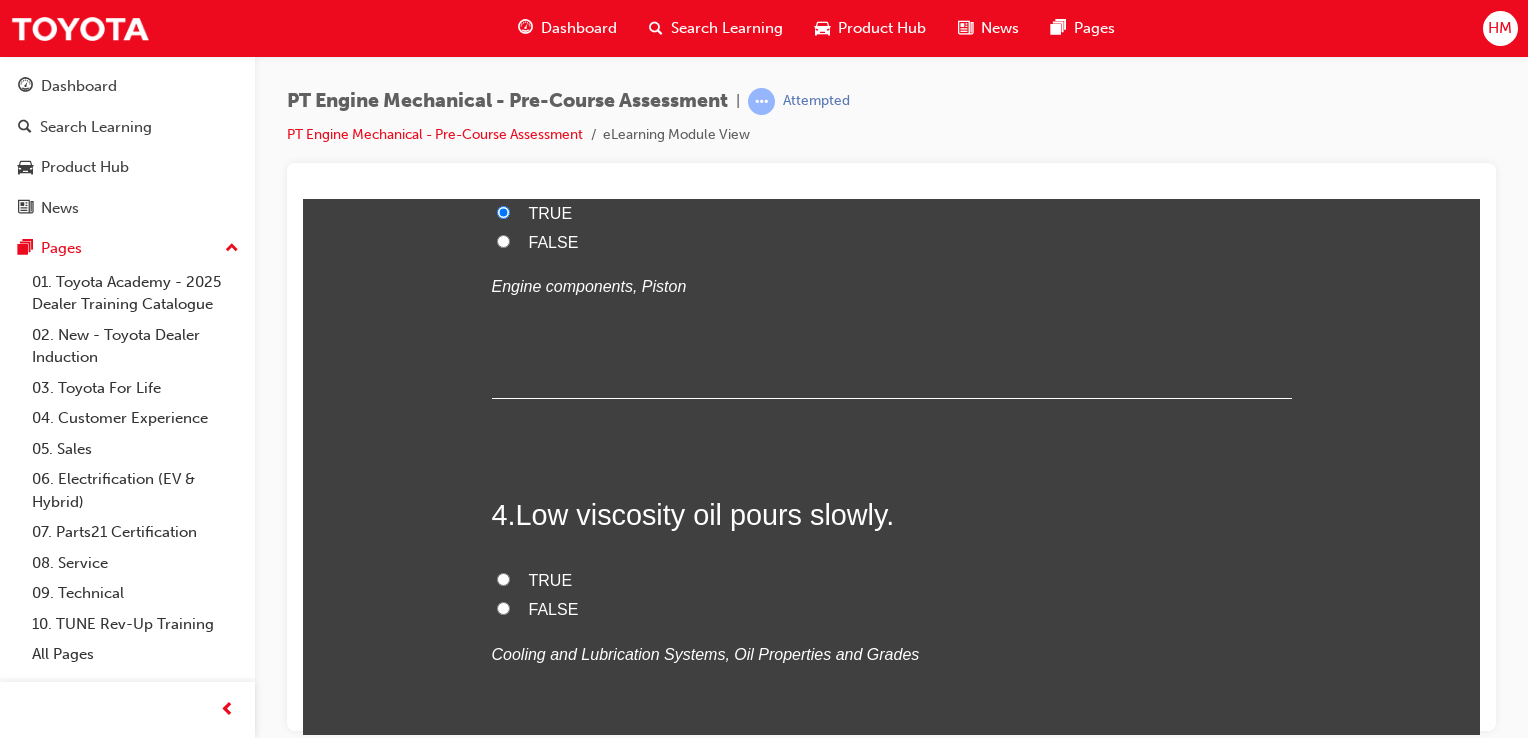 click on "FALSE" at bounding box center [554, 608] 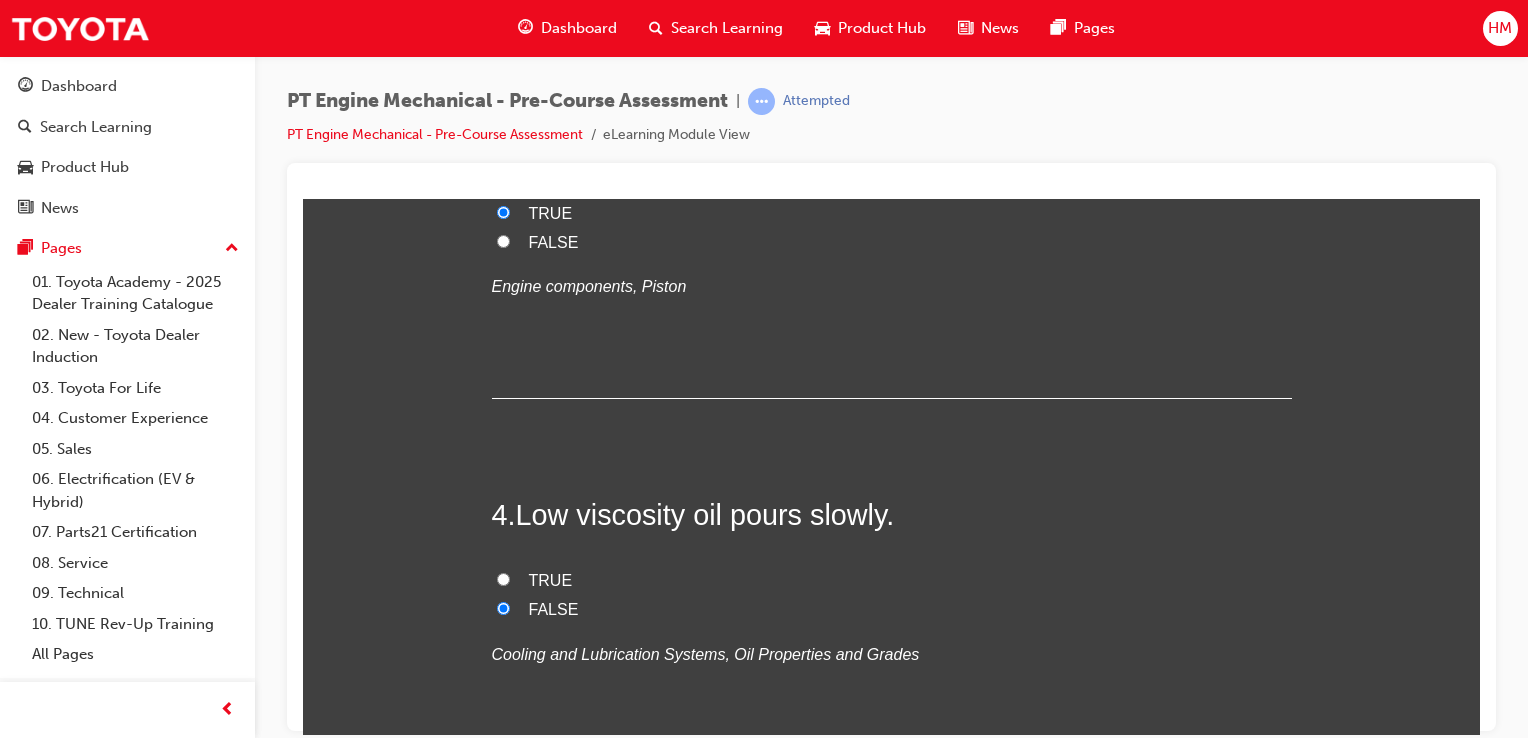 radio on "true" 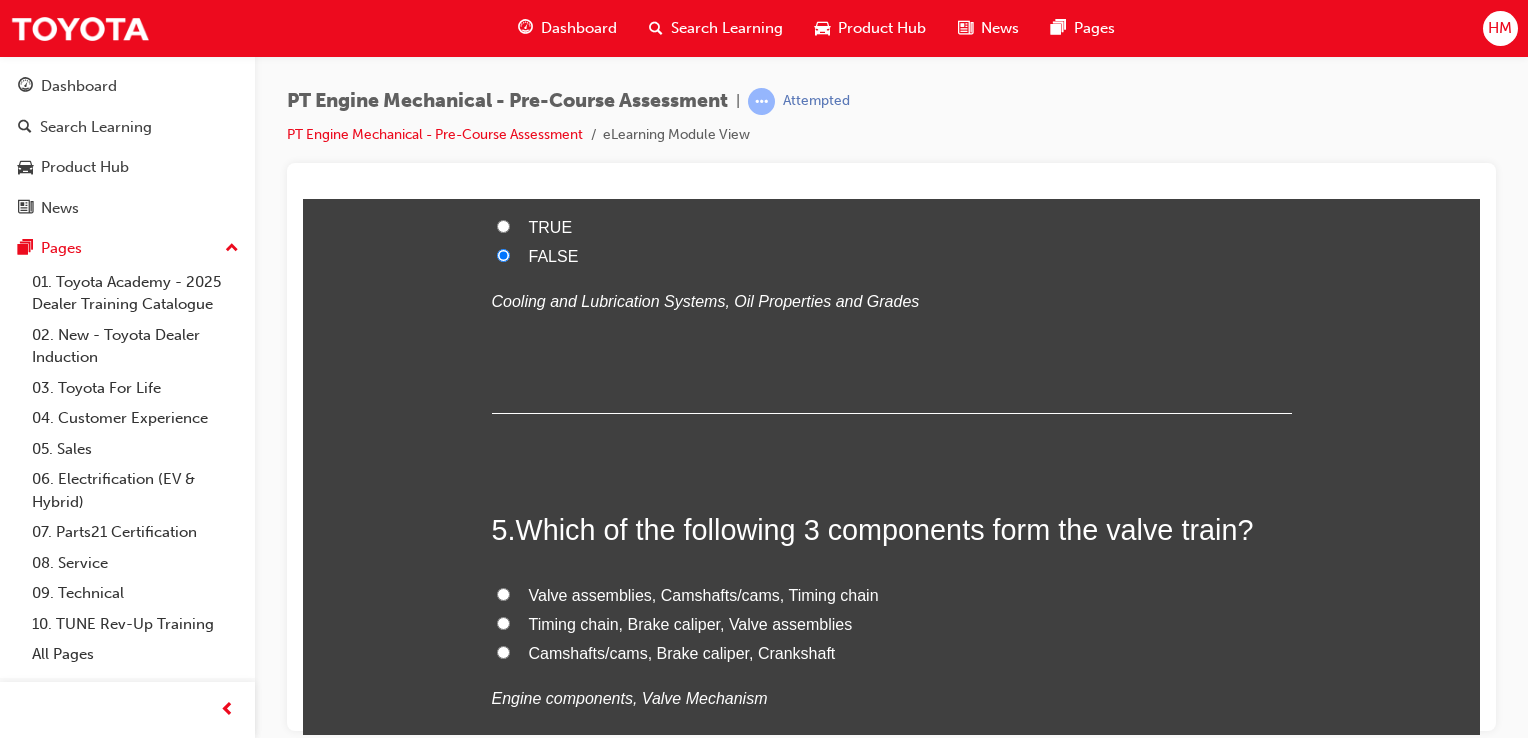 scroll, scrollTop: 1500, scrollLeft: 0, axis: vertical 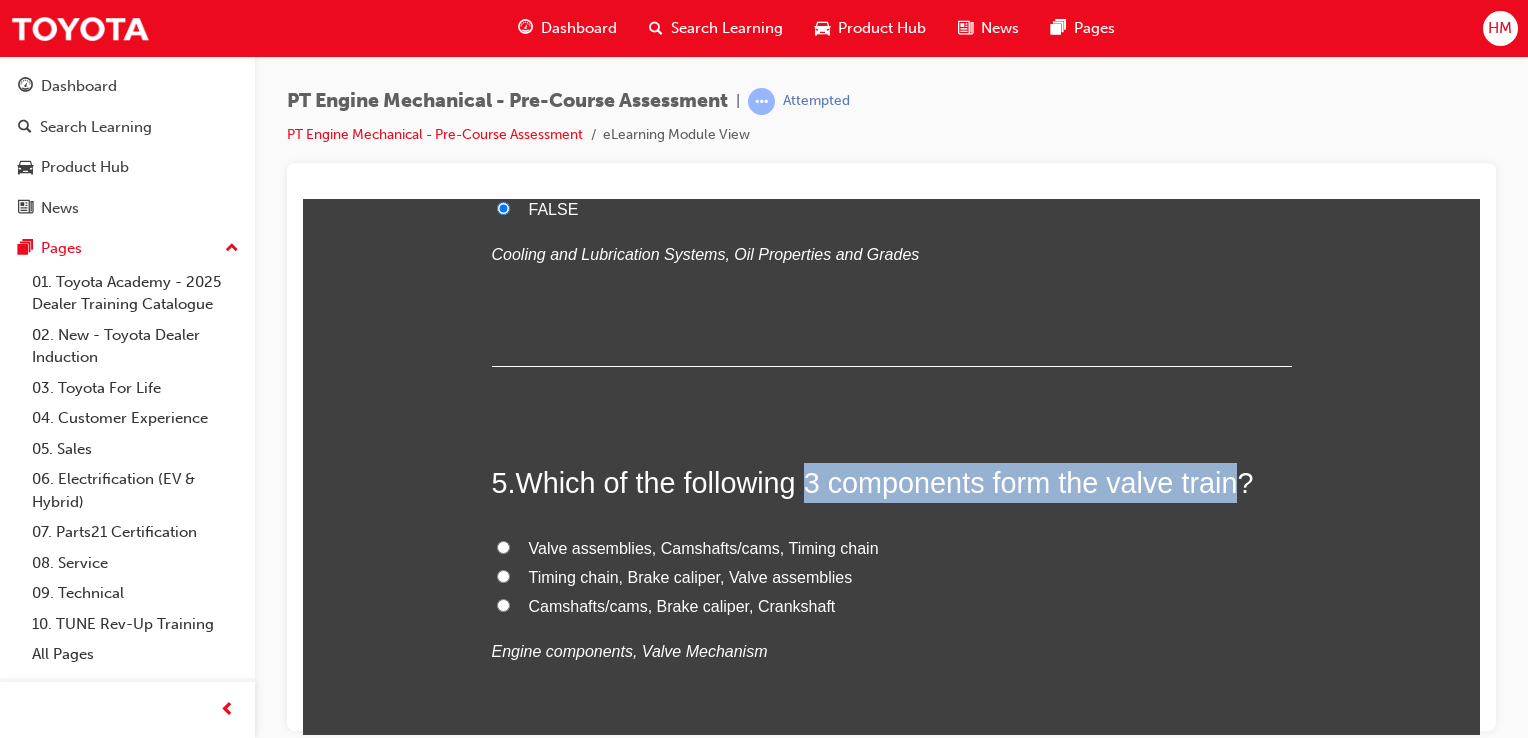 drag, startPoint x: 819, startPoint y: 473, endPoint x: 1245, endPoint y: 474, distance: 426.00116 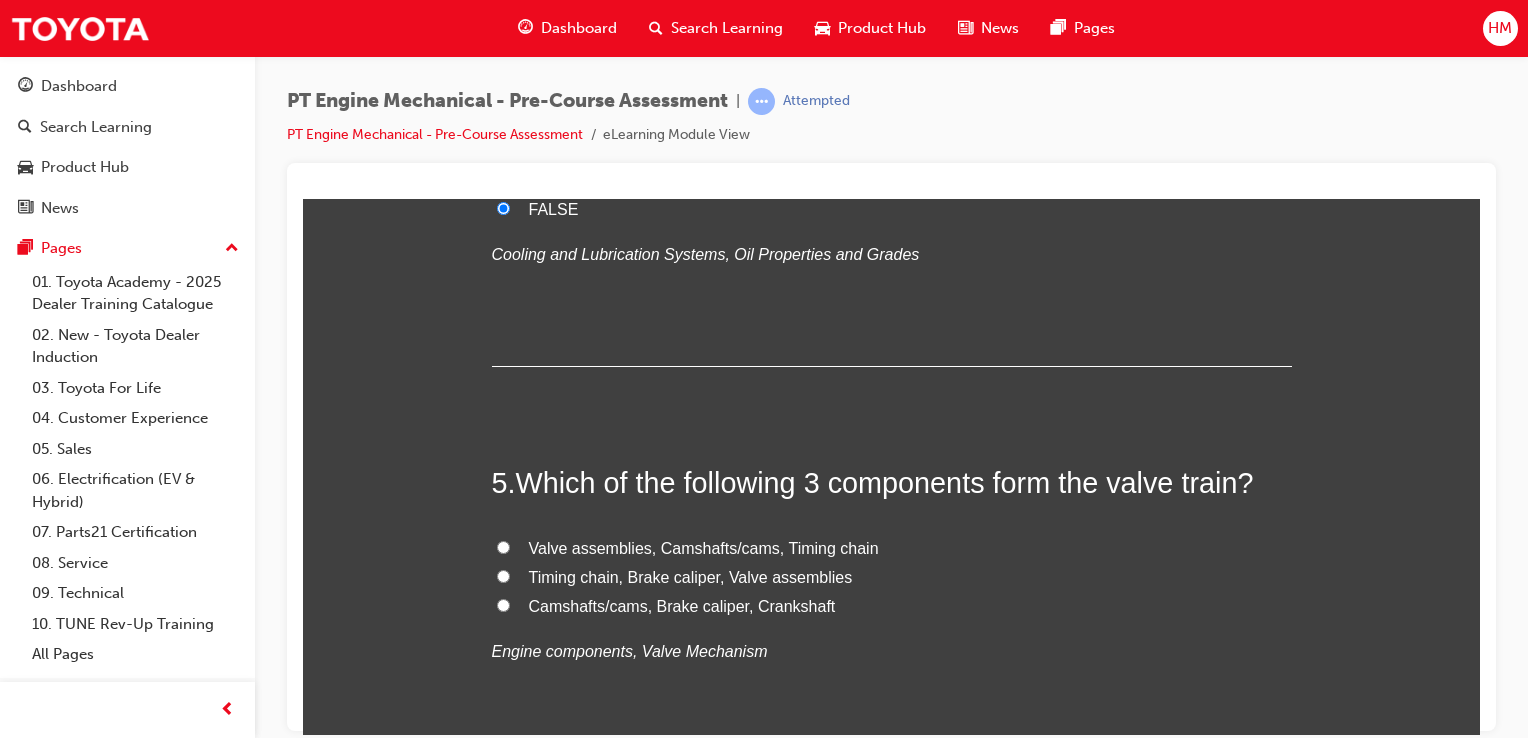 click on "Valve assemblies, Camshafts/cams, Timing chain" at bounding box center (704, 547) 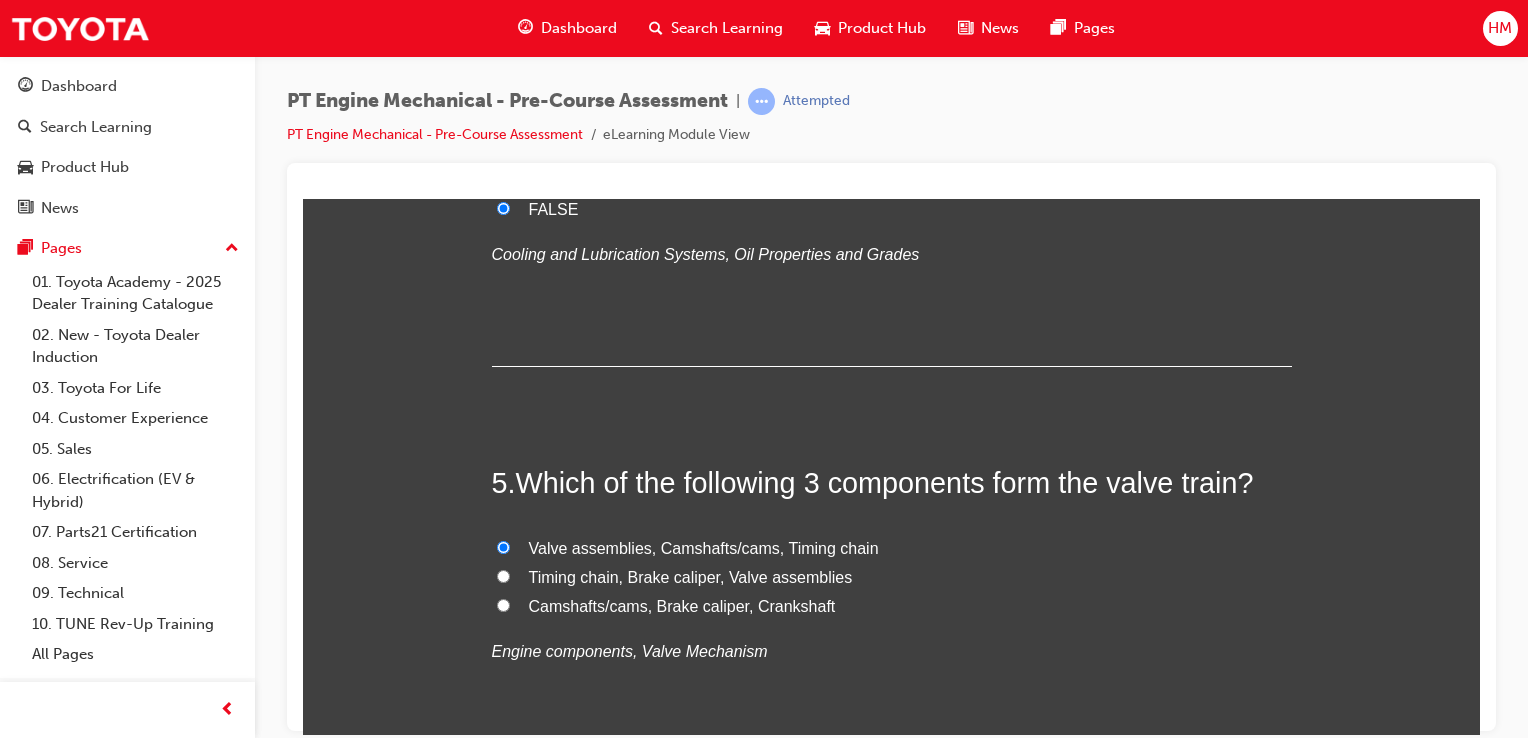 radio on "true" 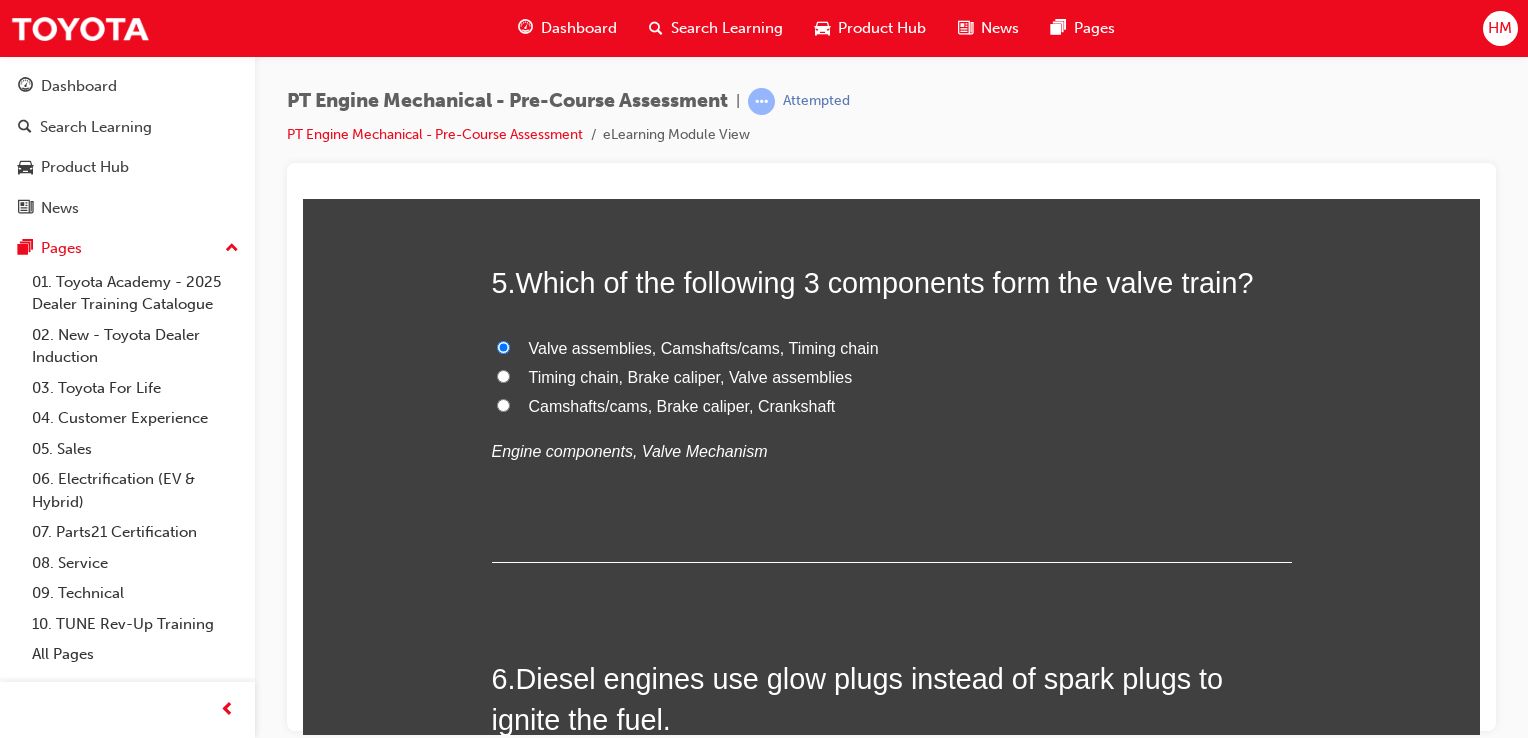 scroll, scrollTop: 1900, scrollLeft: 0, axis: vertical 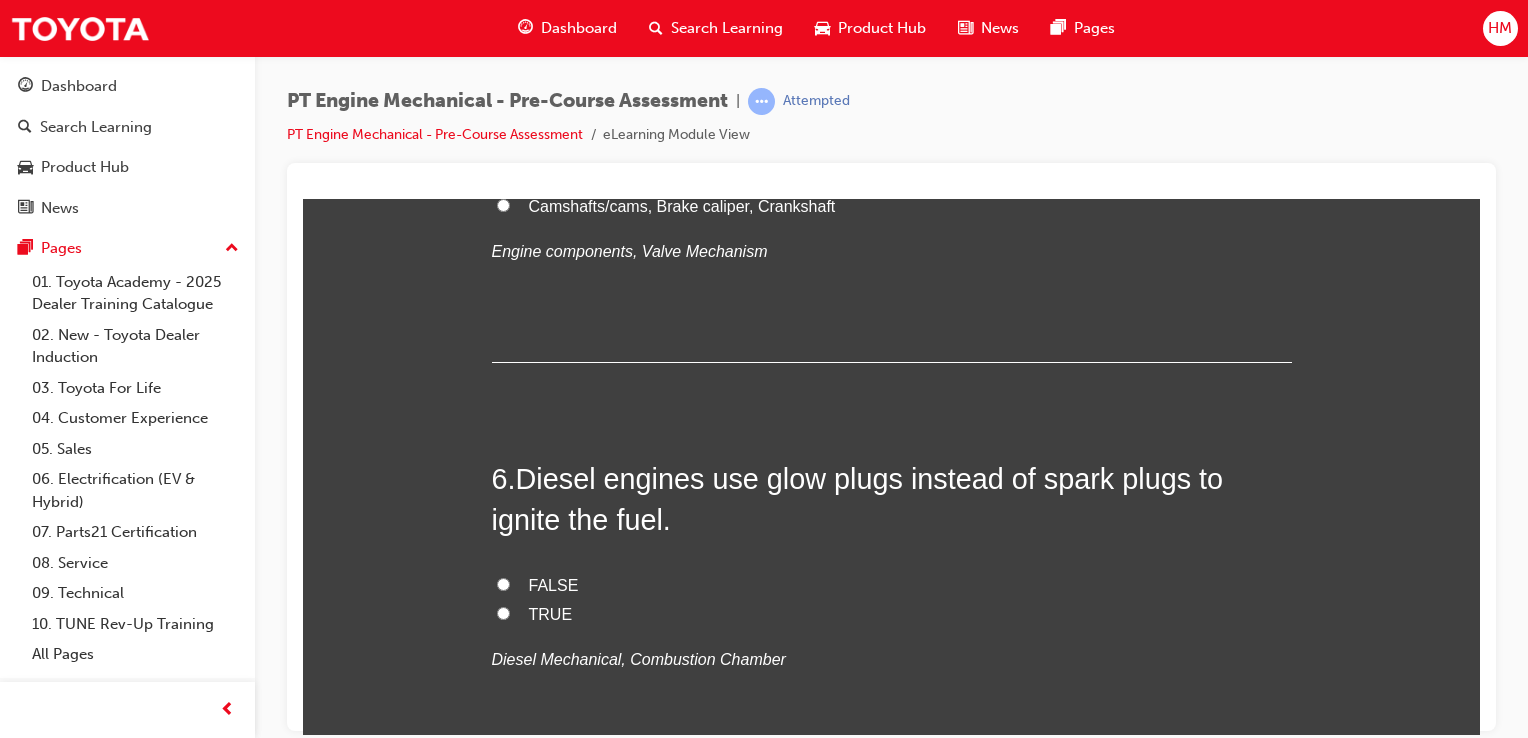 click on "FALSE" at bounding box center (554, 584) 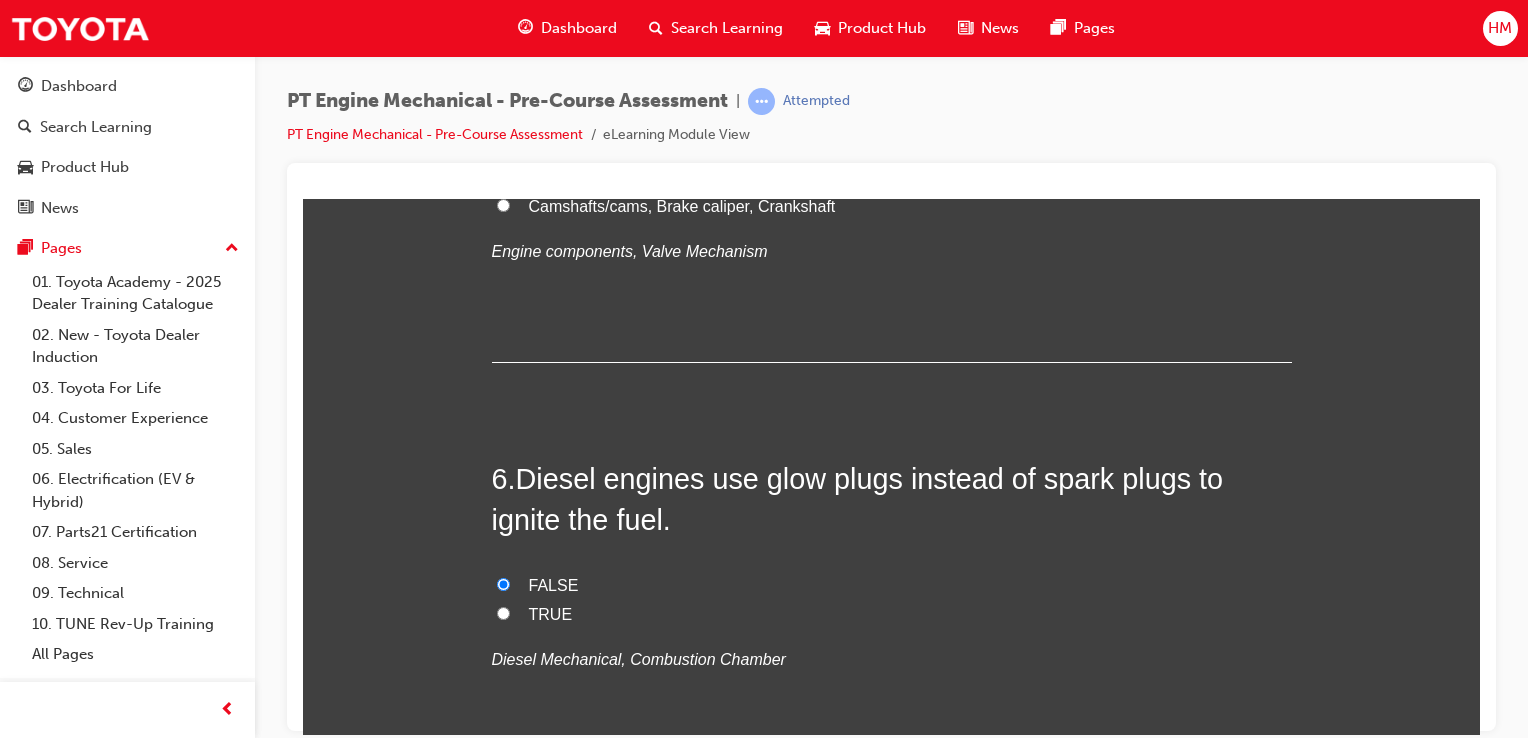 radio on "true" 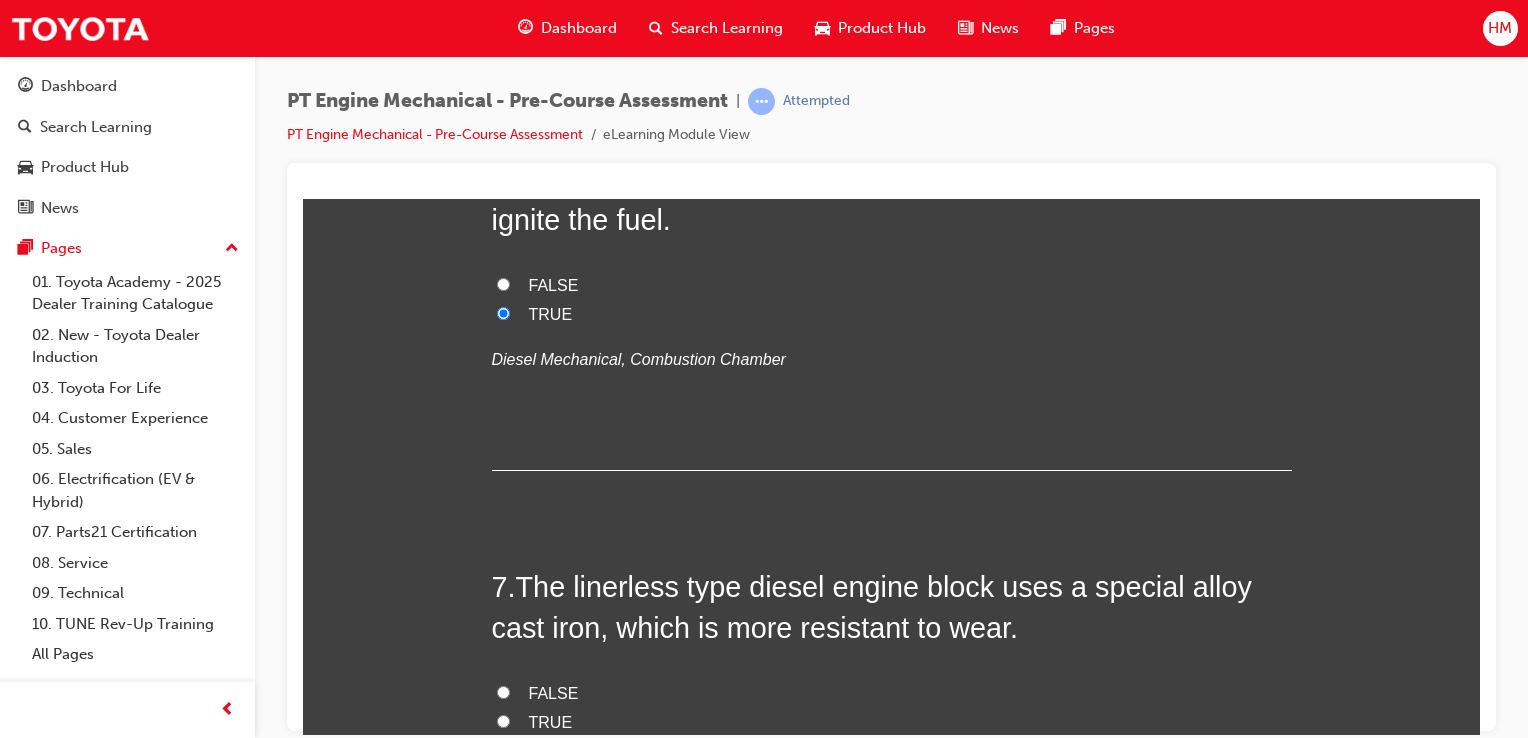 scroll, scrollTop: 2300, scrollLeft: 0, axis: vertical 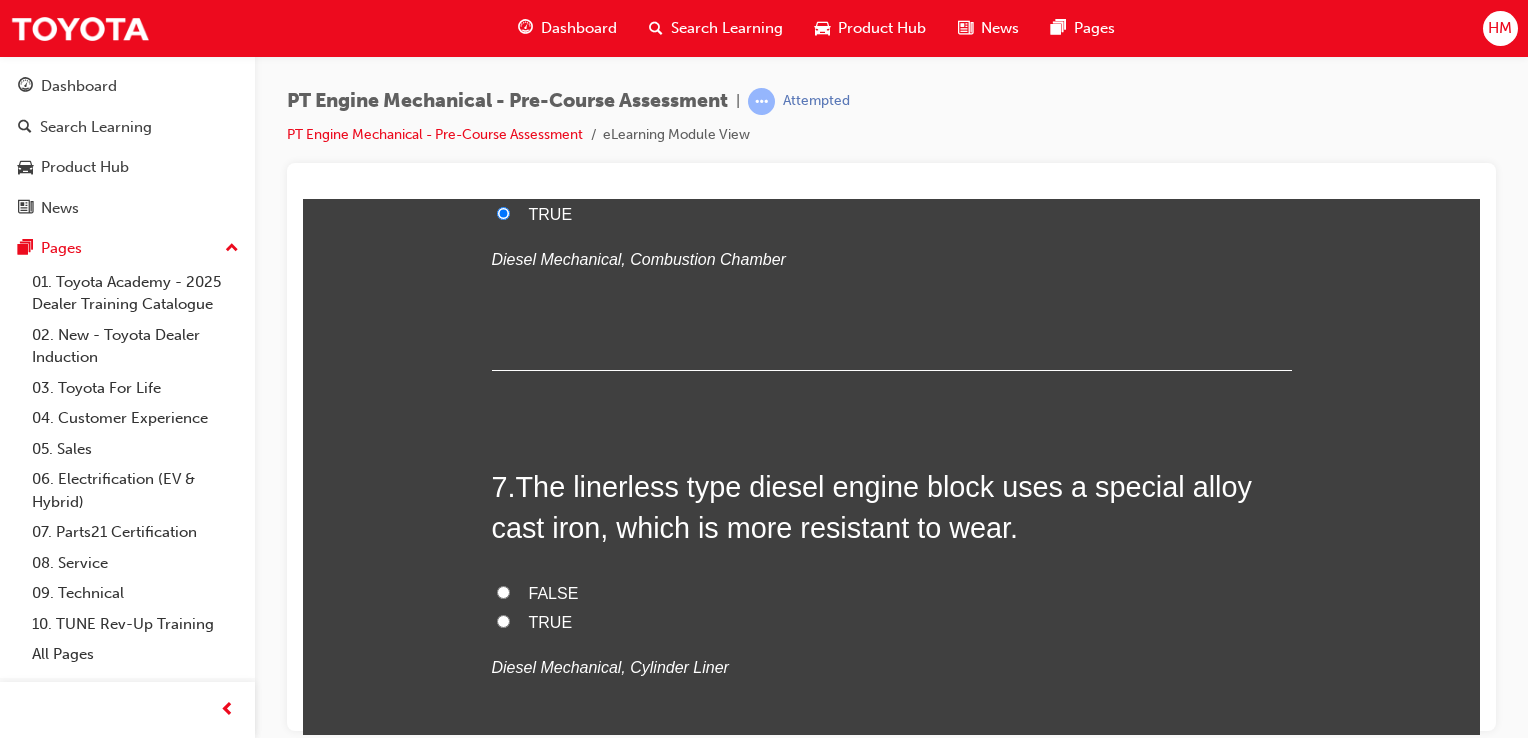 click on "TRUE" at bounding box center (892, 622) 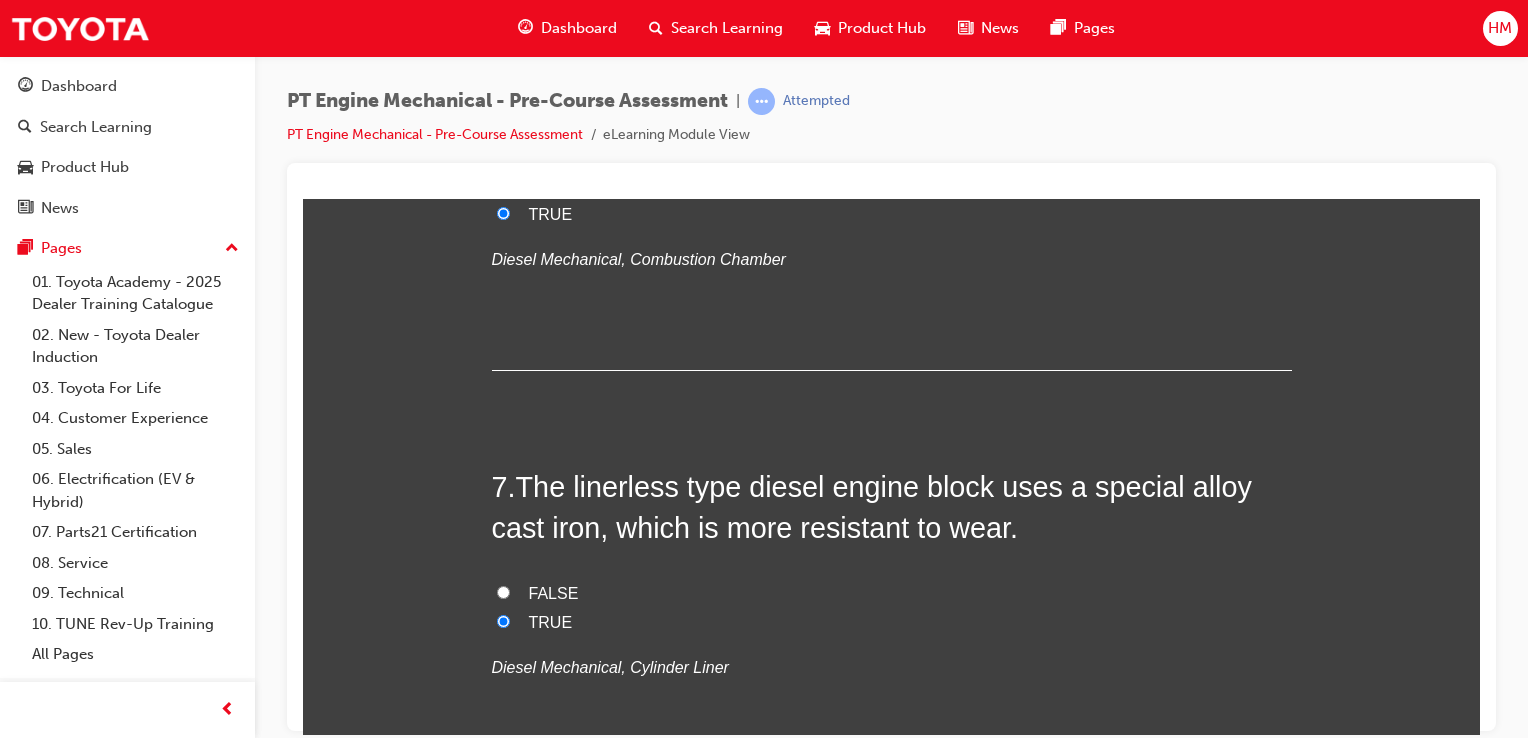 radio on "true" 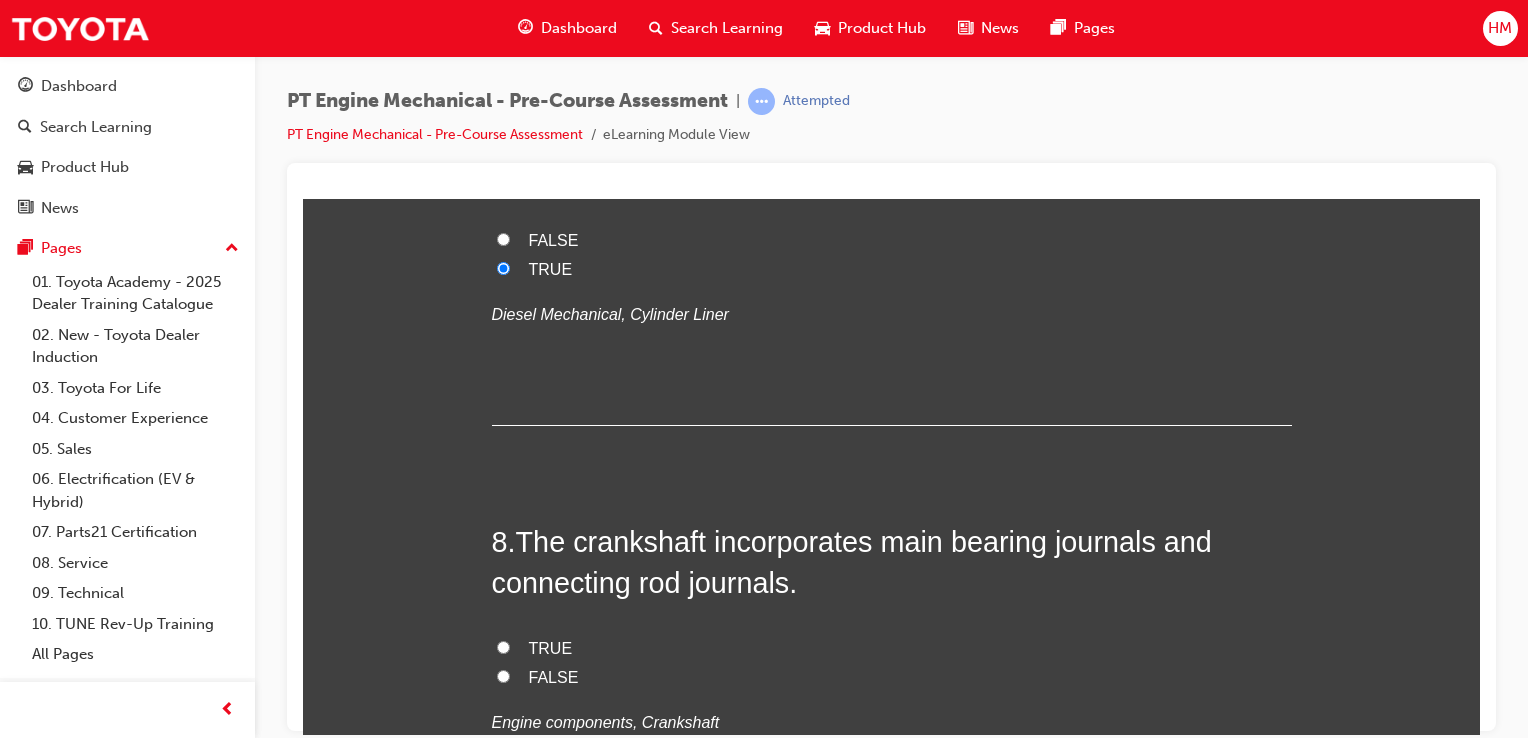 scroll, scrollTop: 2700, scrollLeft: 0, axis: vertical 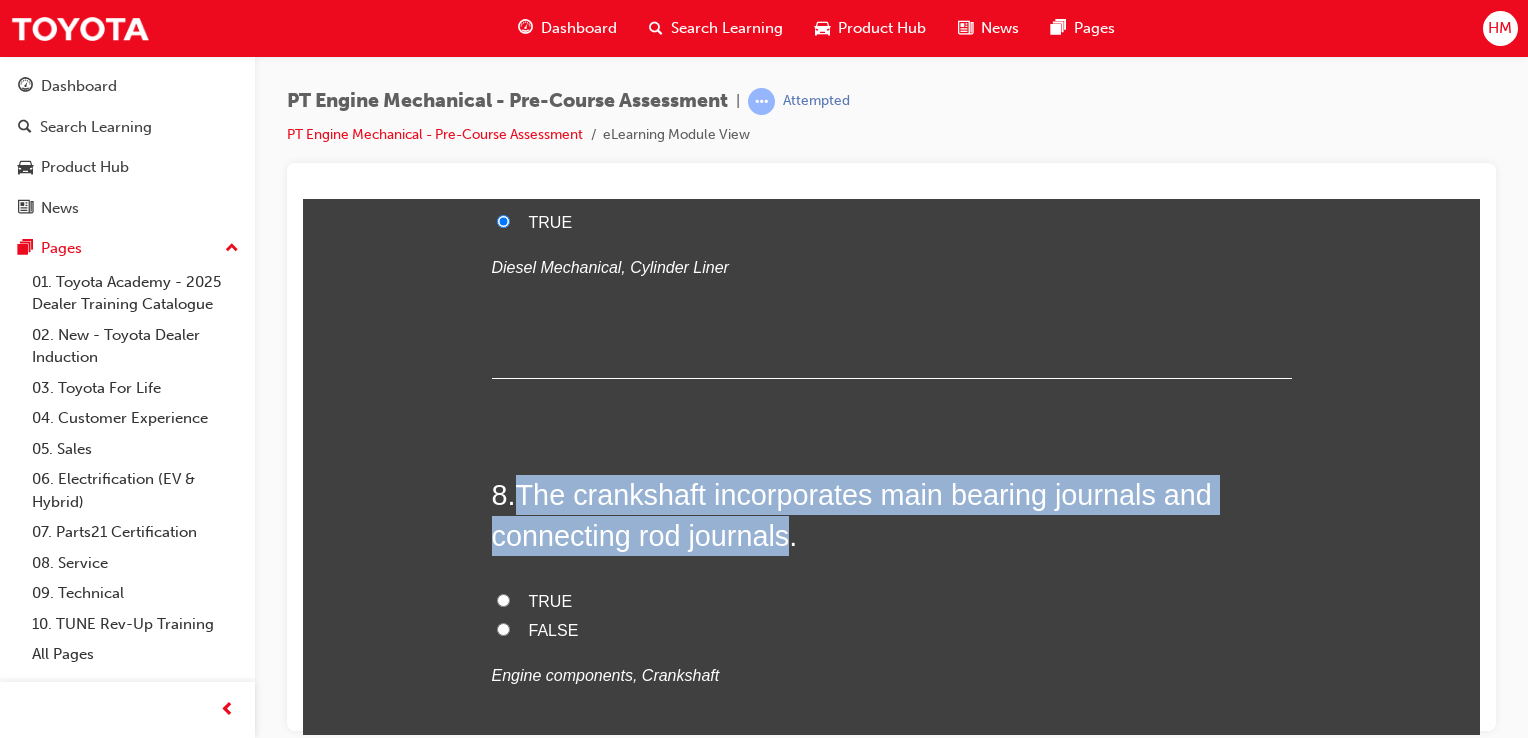 drag, startPoint x: 510, startPoint y: 488, endPoint x: 785, endPoint y: 522, distance: 277.09384 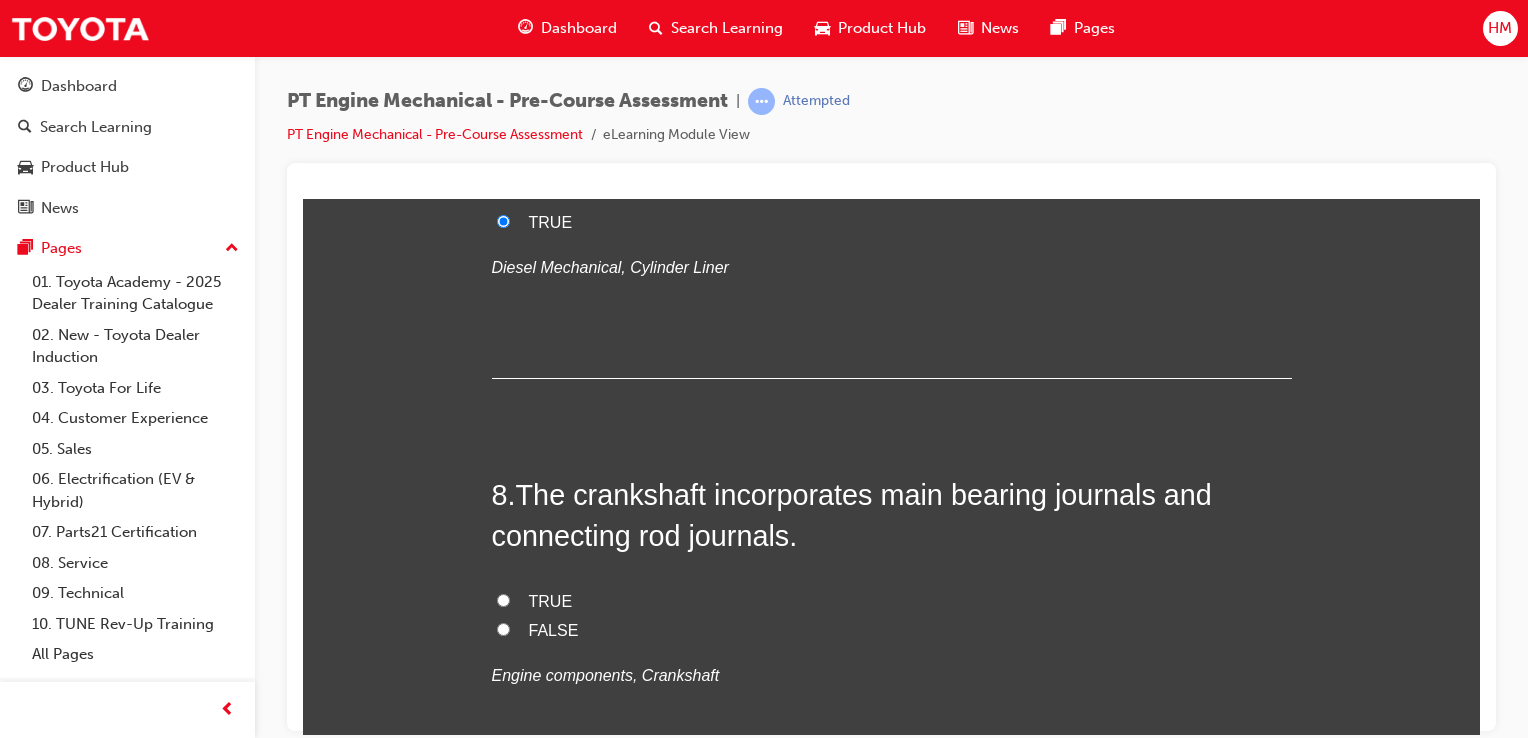 click on "TRUE" at bounding box center (551, 600) 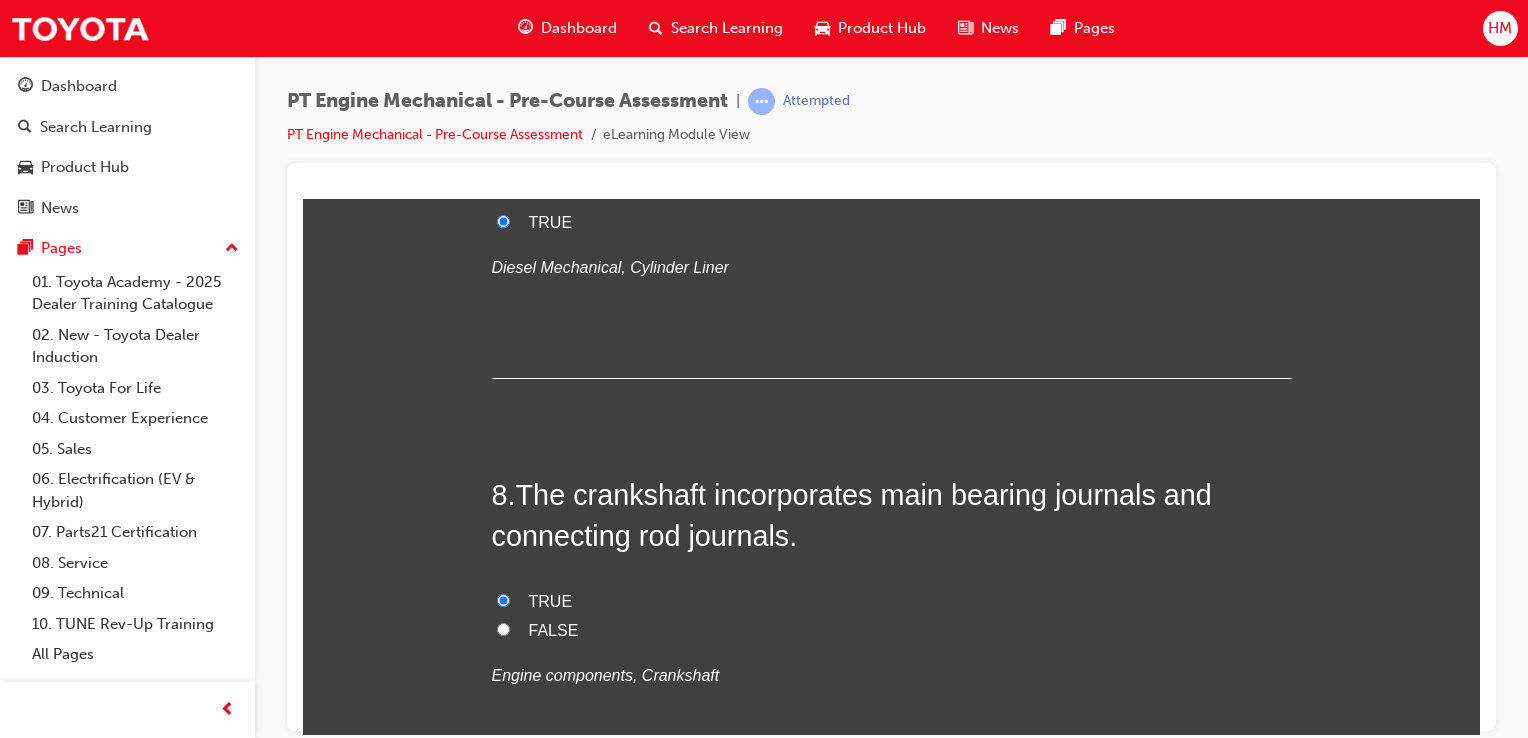 radio on "true" 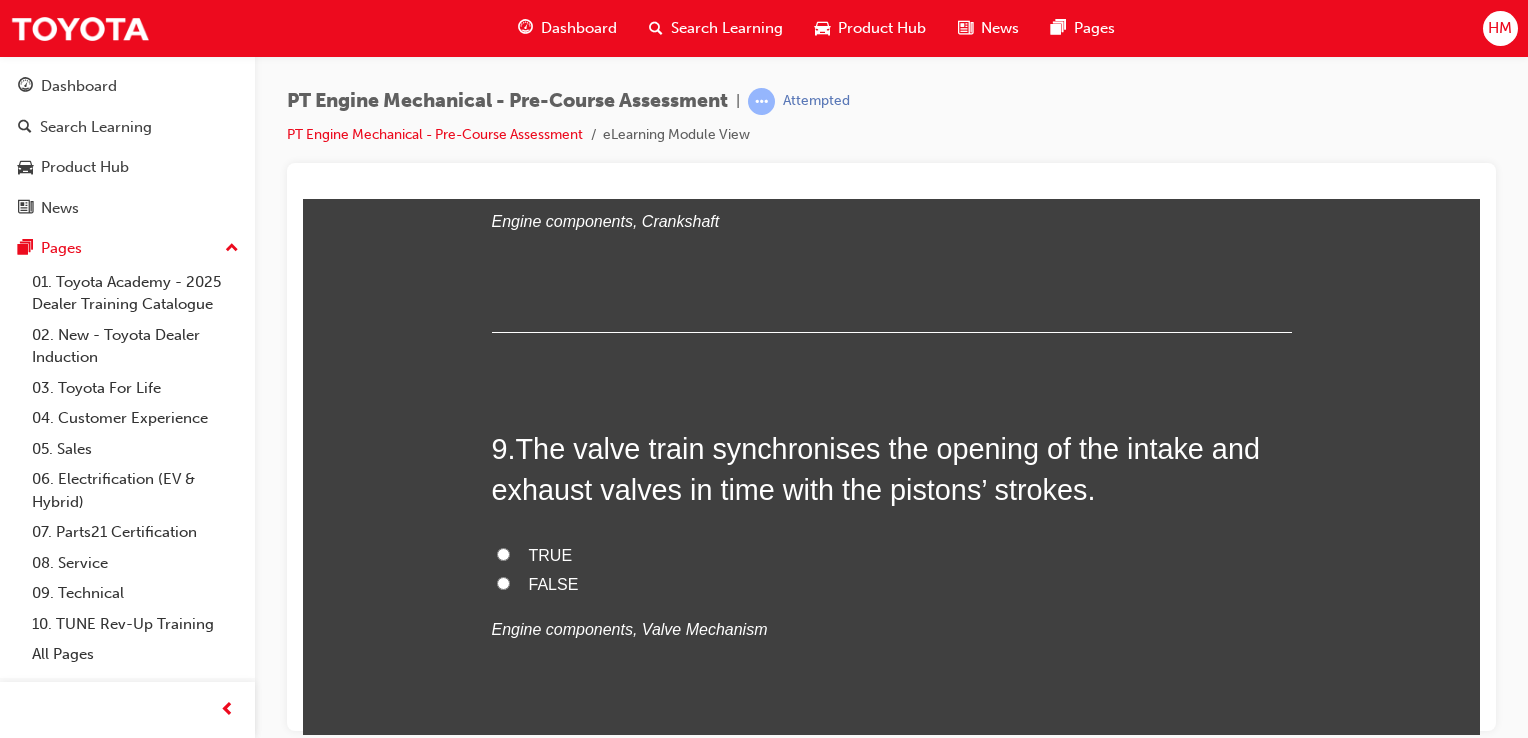 scroll, scrollTop: 3200, scrollLeft: 0, axis: vertical 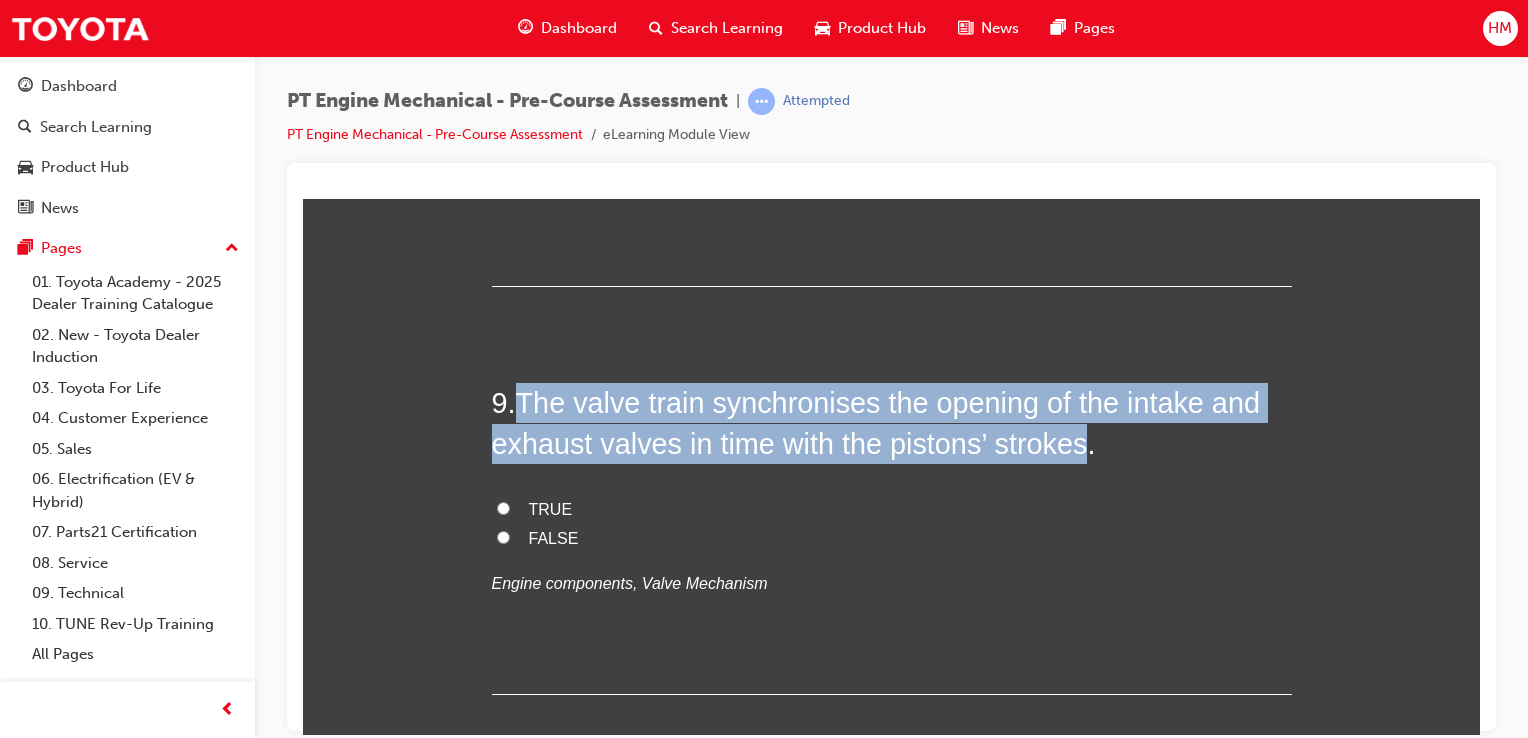 drag, startPoint x: 520, startPoint y: 392, endPoint x: 1080, endPoint y: 444, distance: 562.4091 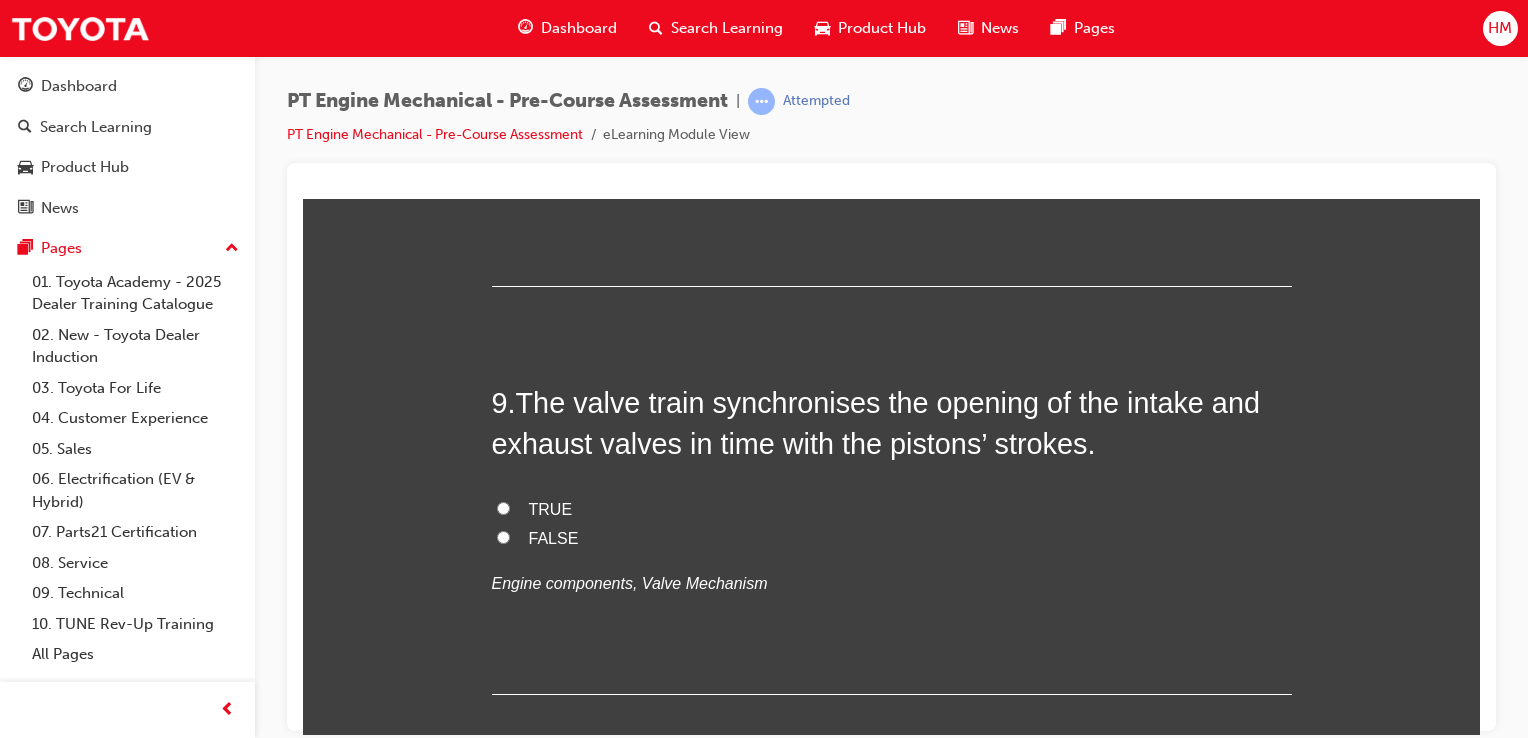 click on "TRUE" at bounding box center (892, 509) 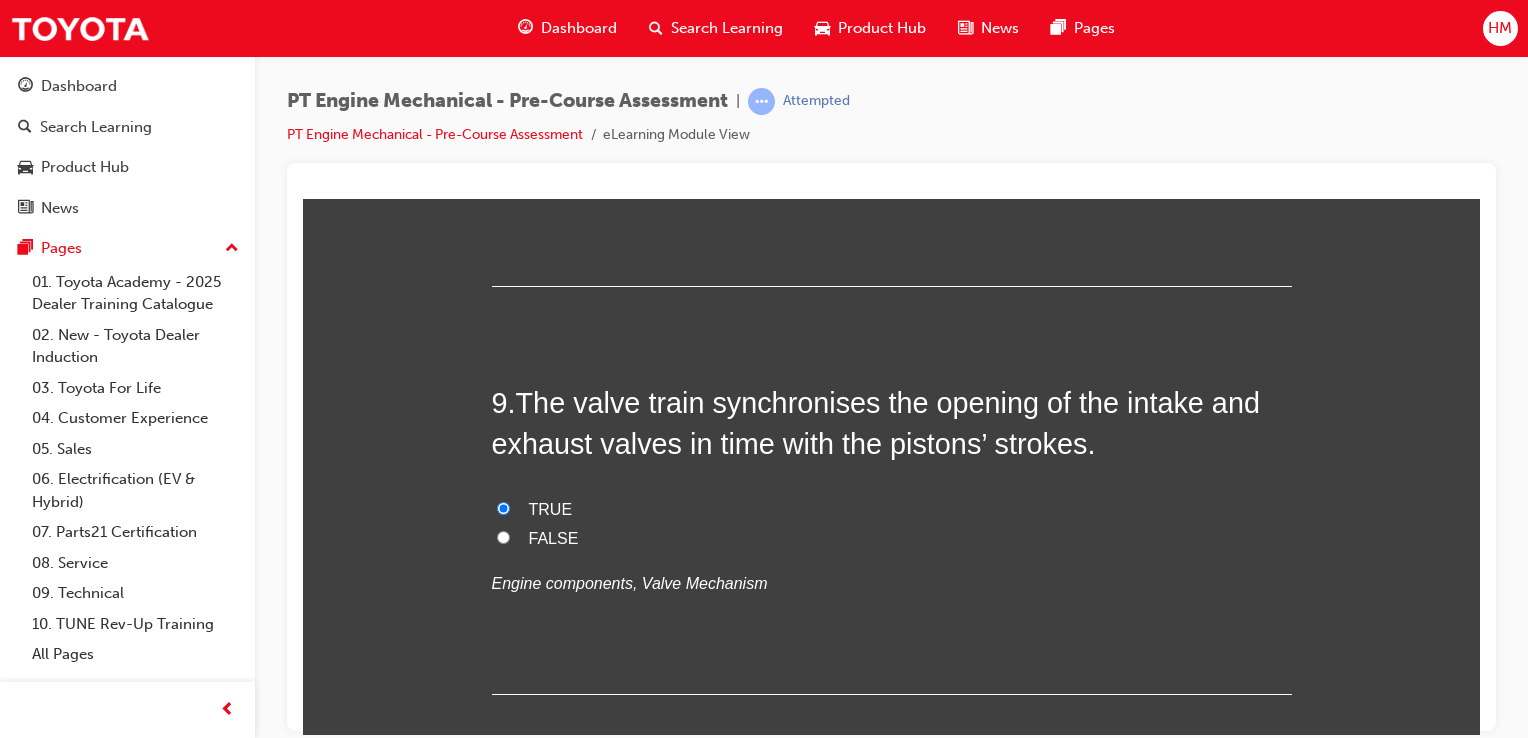radio on "true" 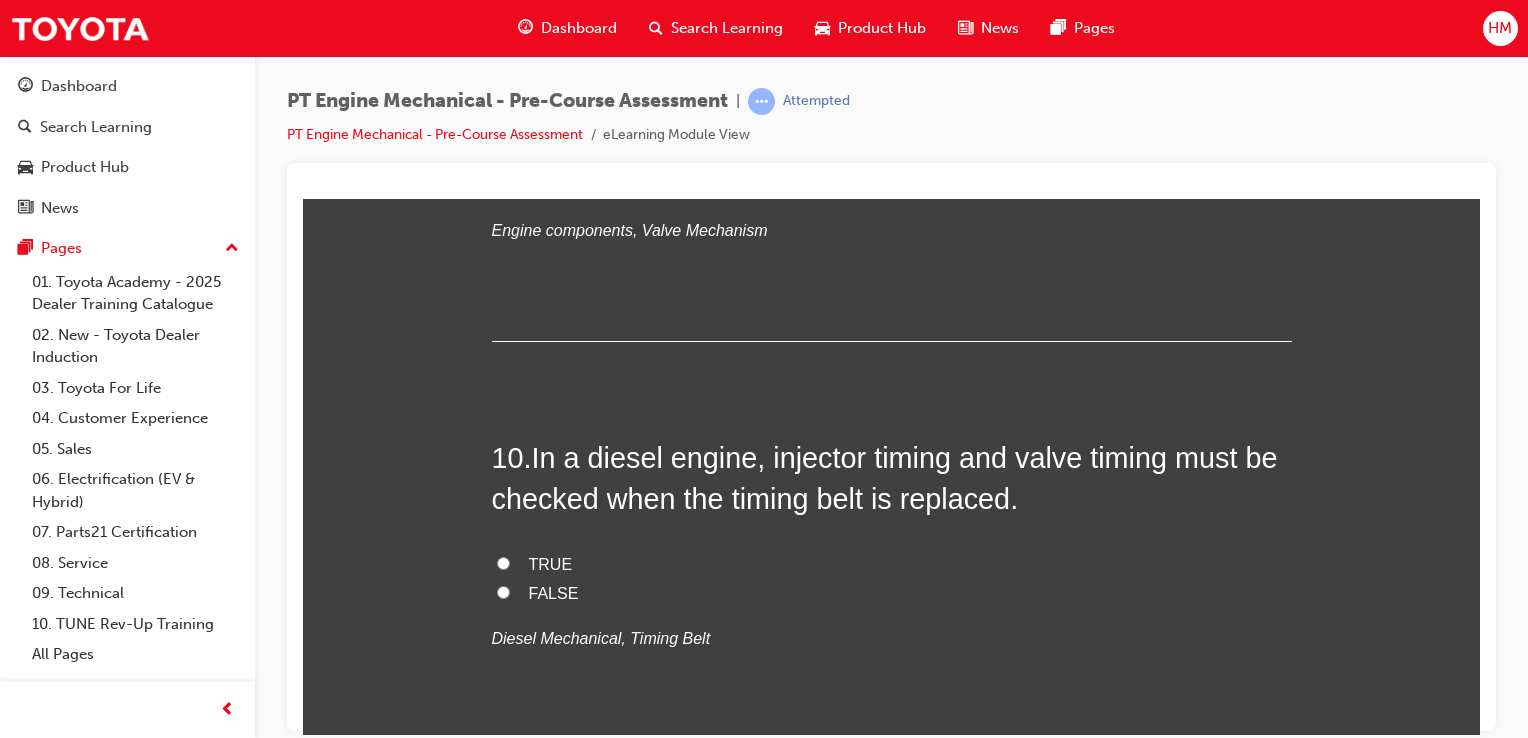 scroll, scrollTop: 3600, scrollLeft: 0, axis: vertical 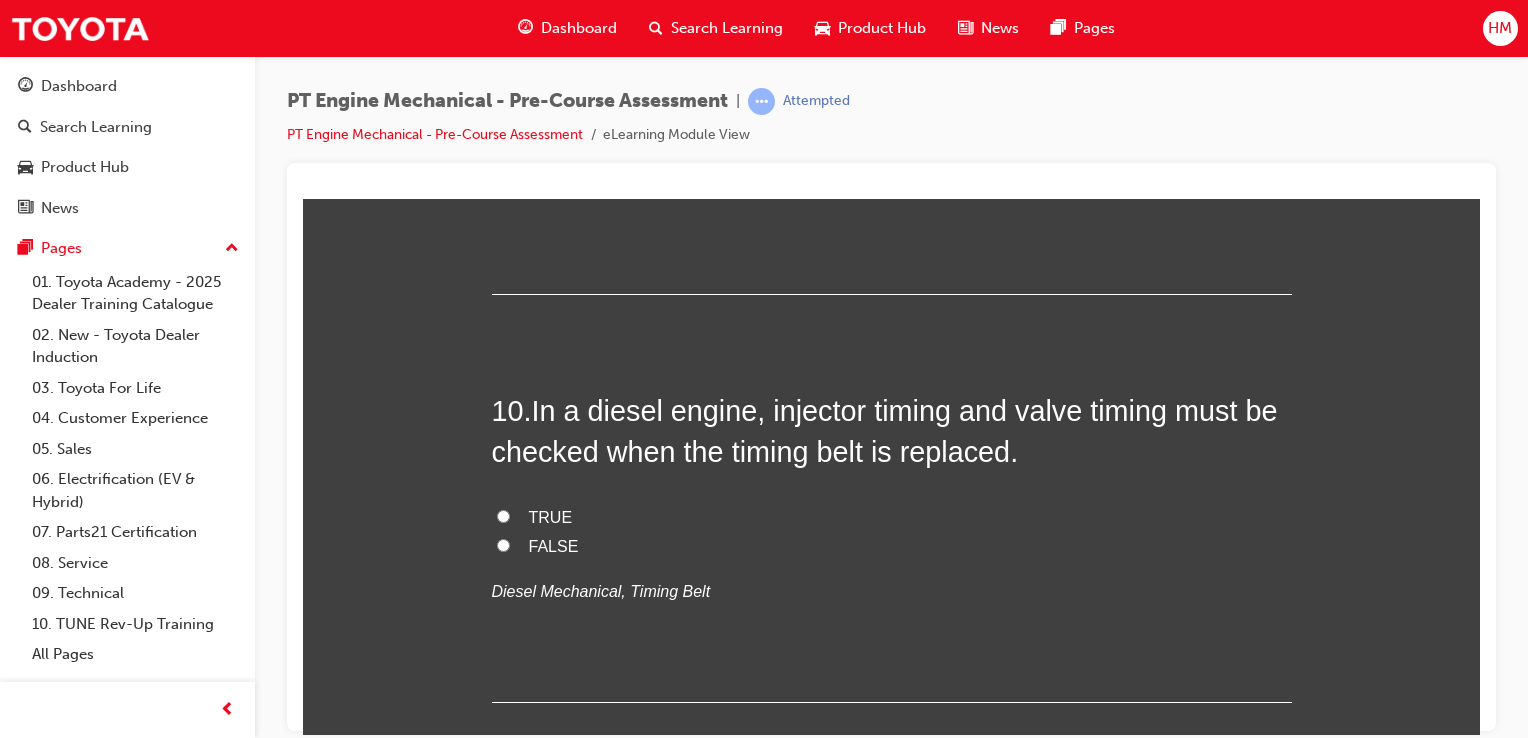 click on "TRUE" at bounding box center (892, 517) 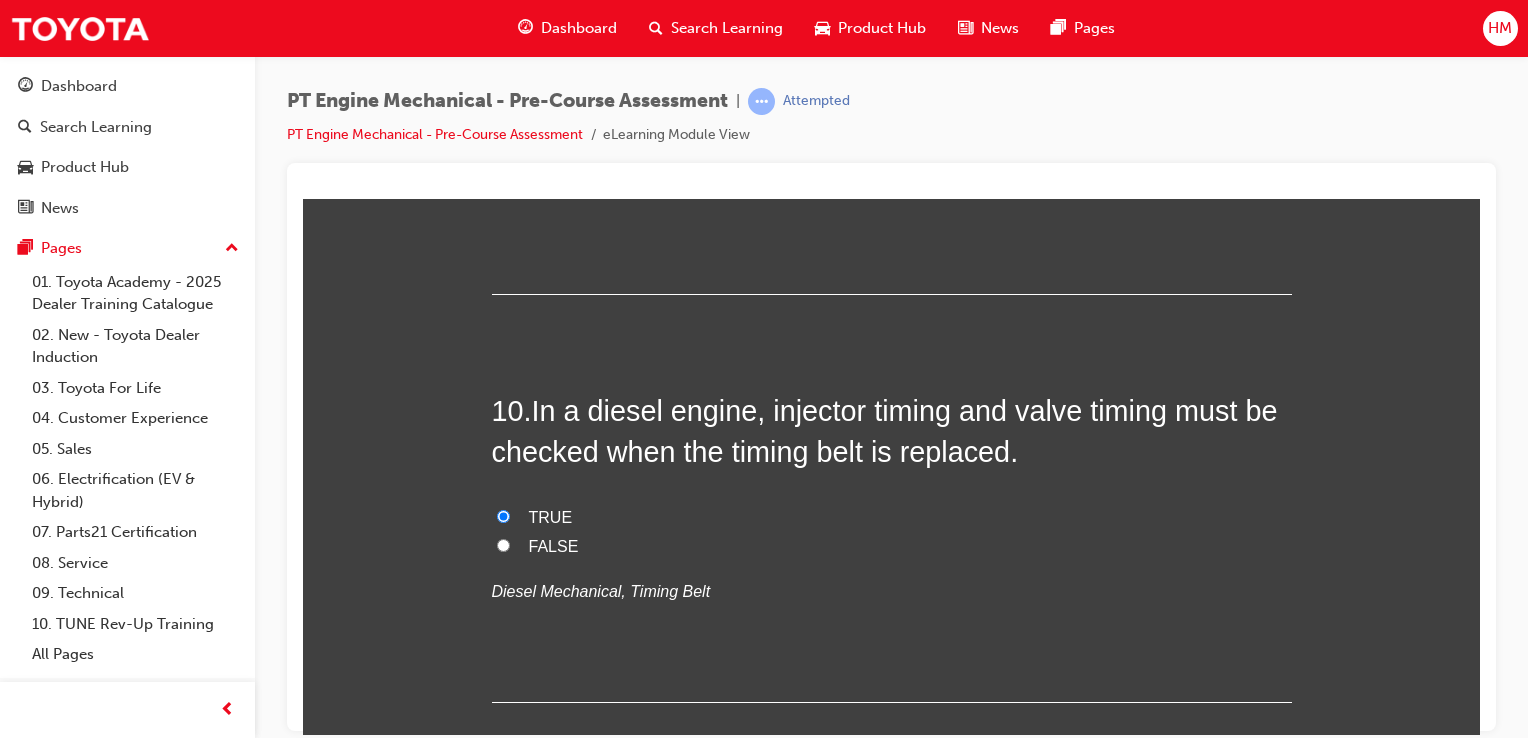 radio on "true" 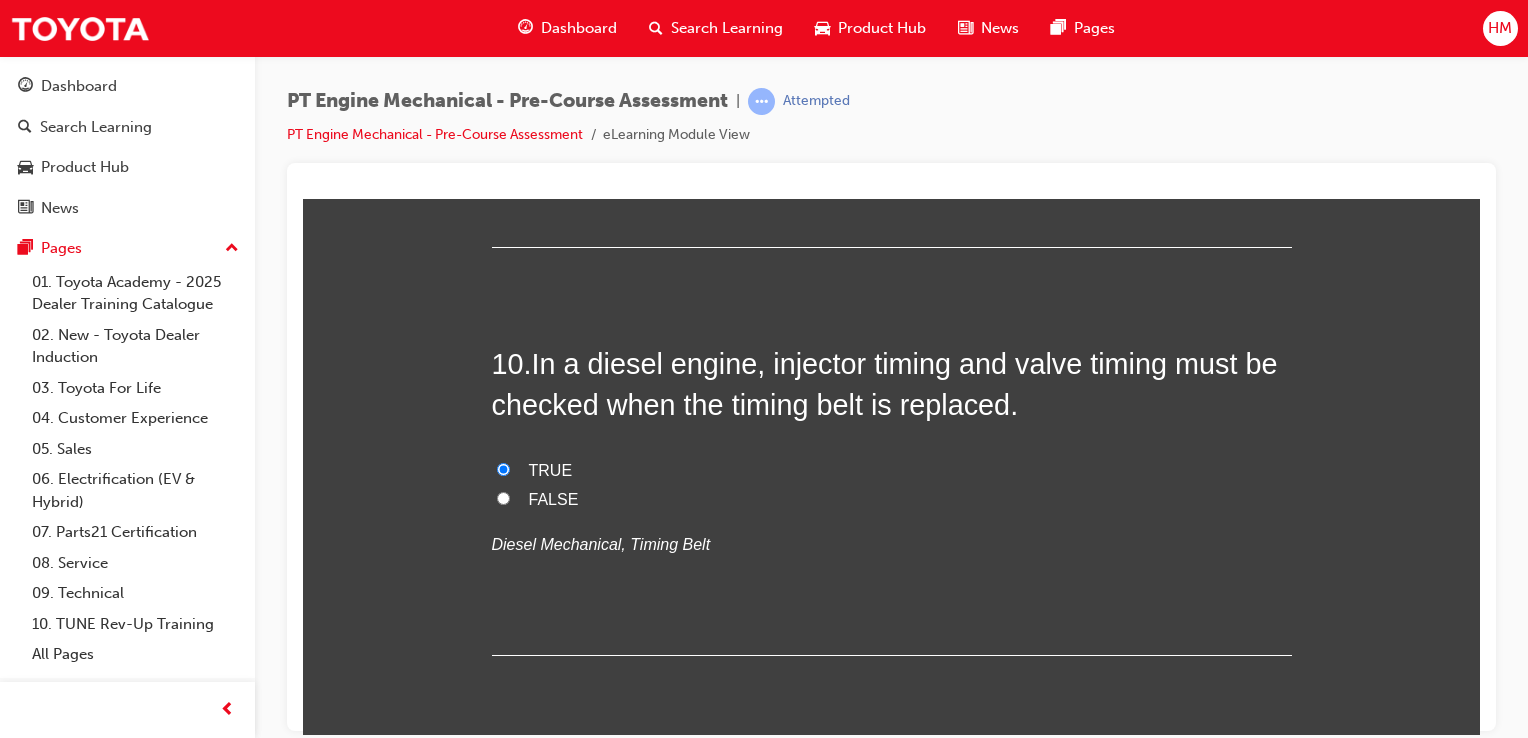 scroll, scrollTop: 3716, scrollLeft: 0, axis: vertical 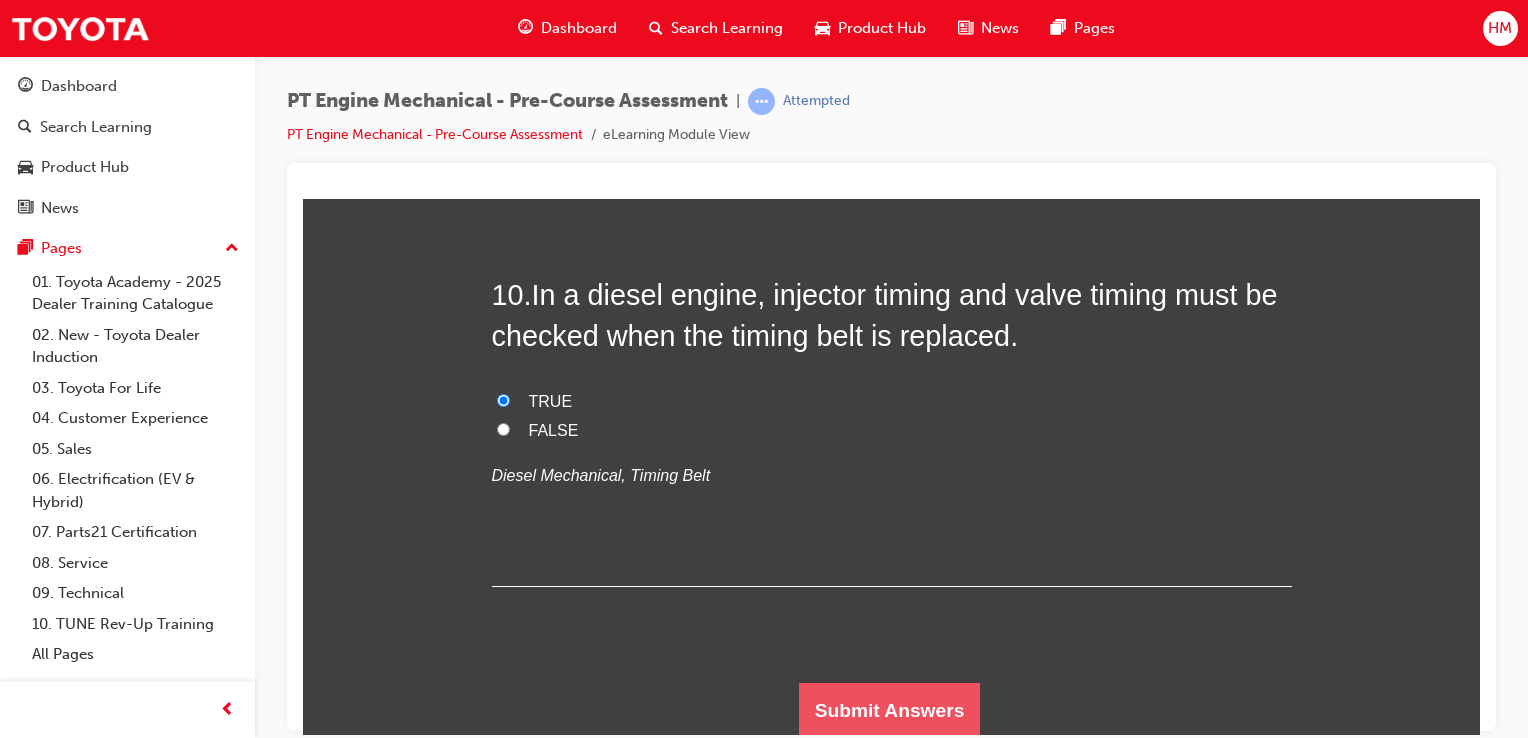 click on "Submit Answers" at bounding box center [890, 710] 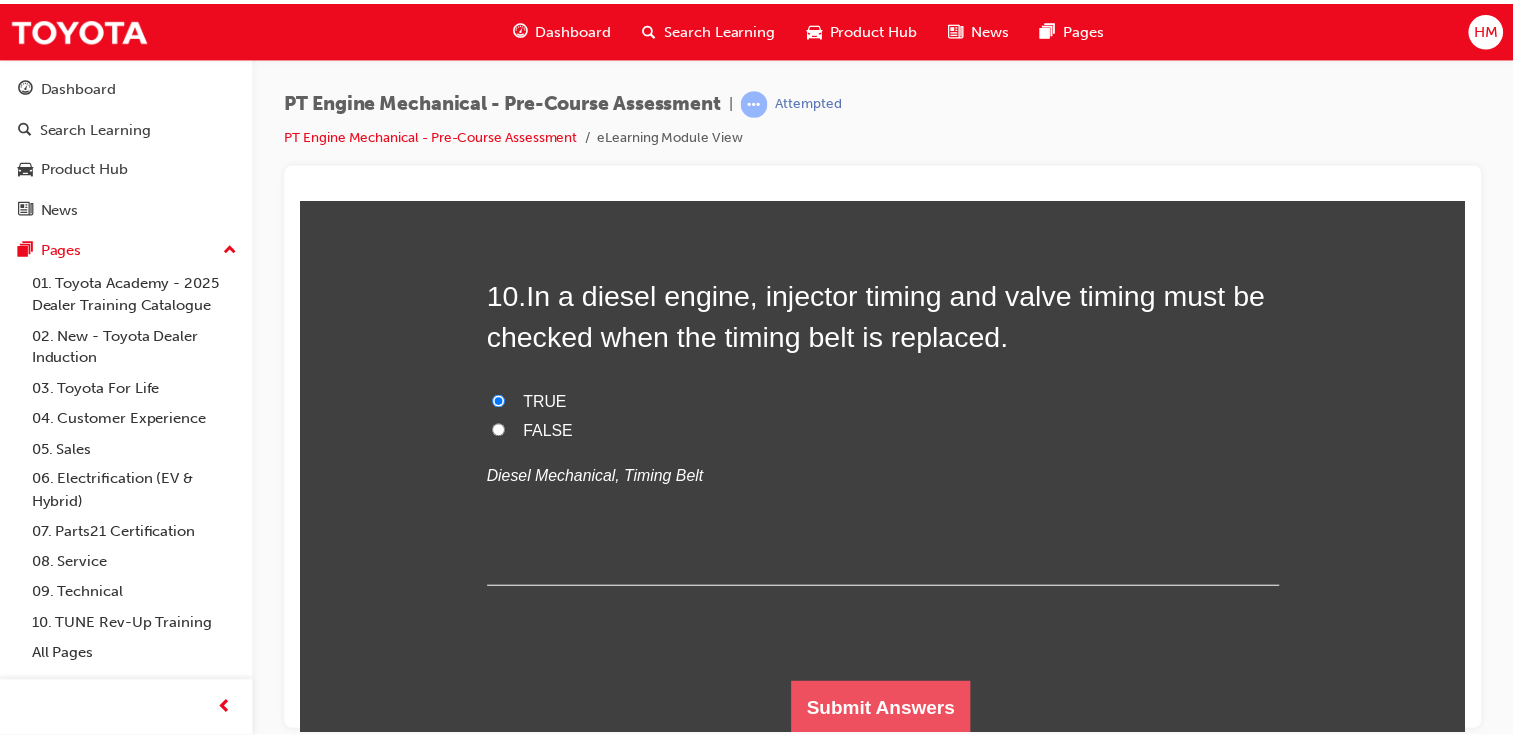 scroll, scrollTop: 0, scrollLeft: 0, axis: both 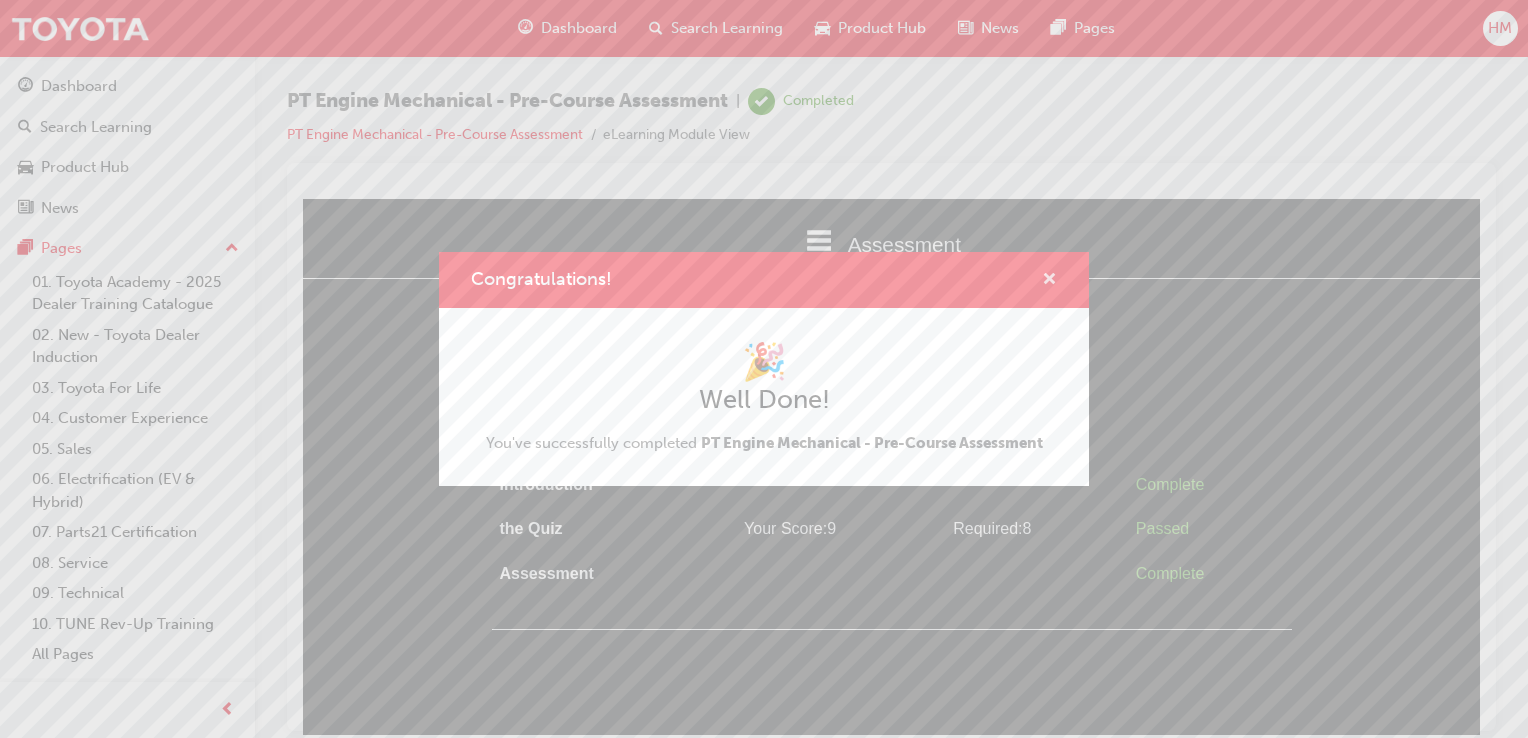 click at bounding box center (1049, 281) 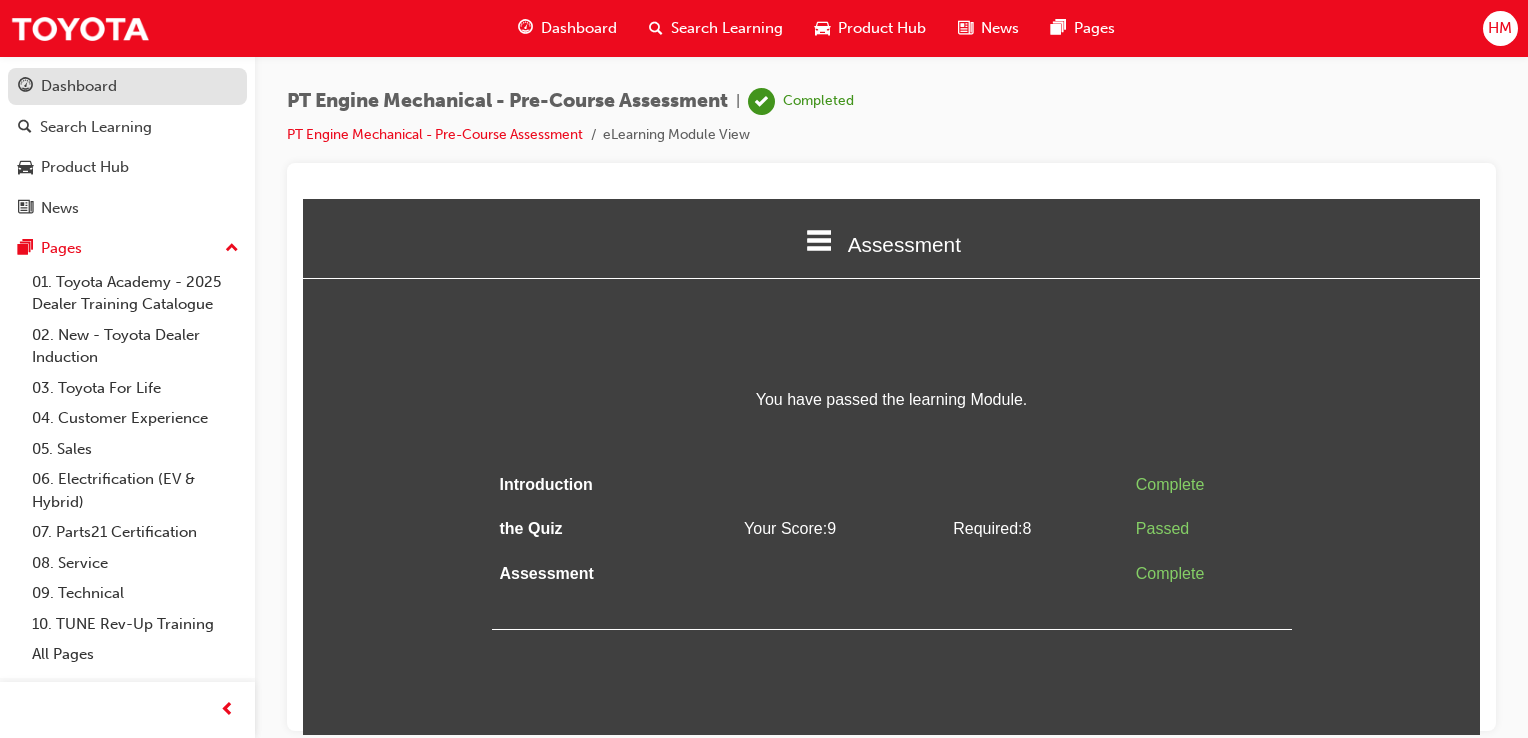 click on "Dashboard" at bounding box center (127, 86) 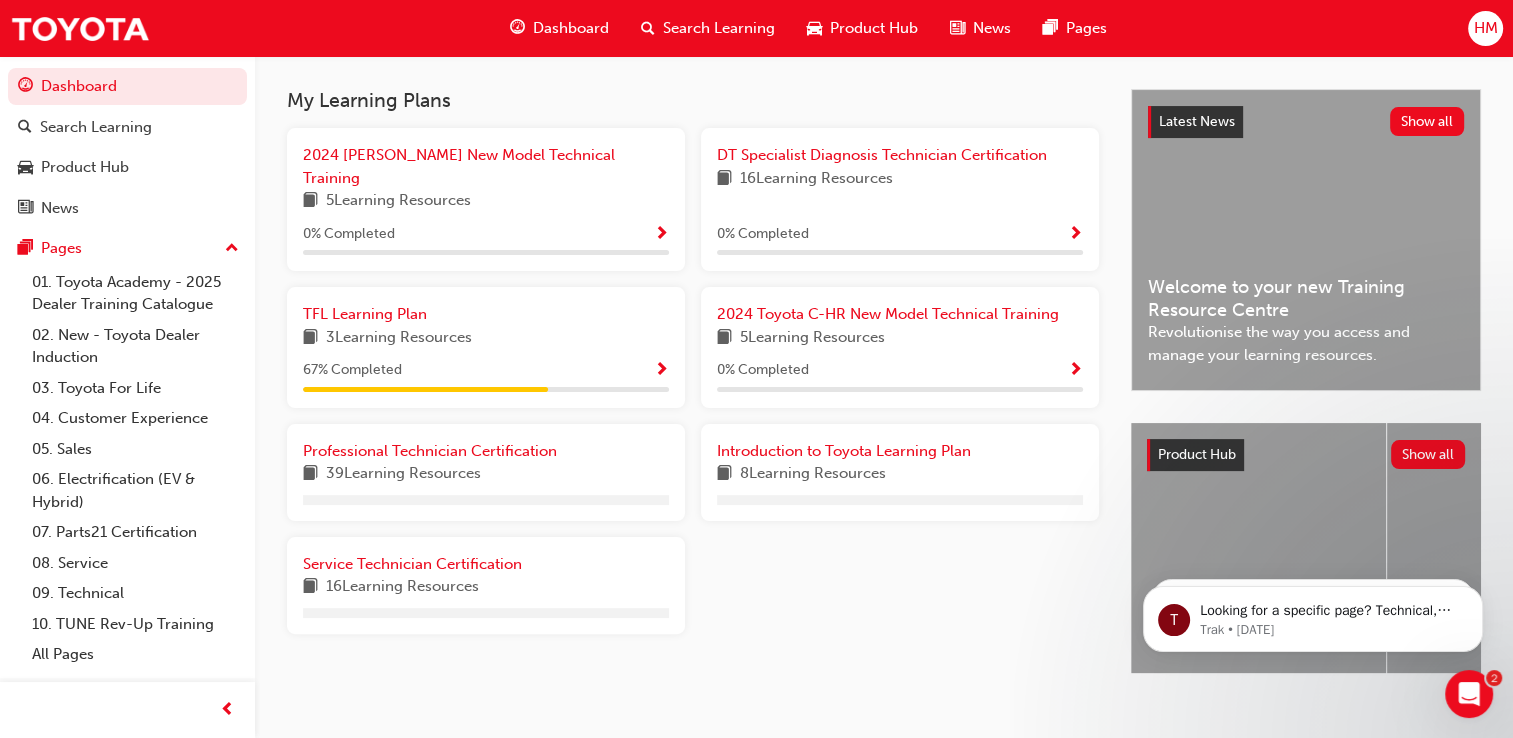 scroll, scrollTop: 377, scrollLeft: 0, axis: vertical 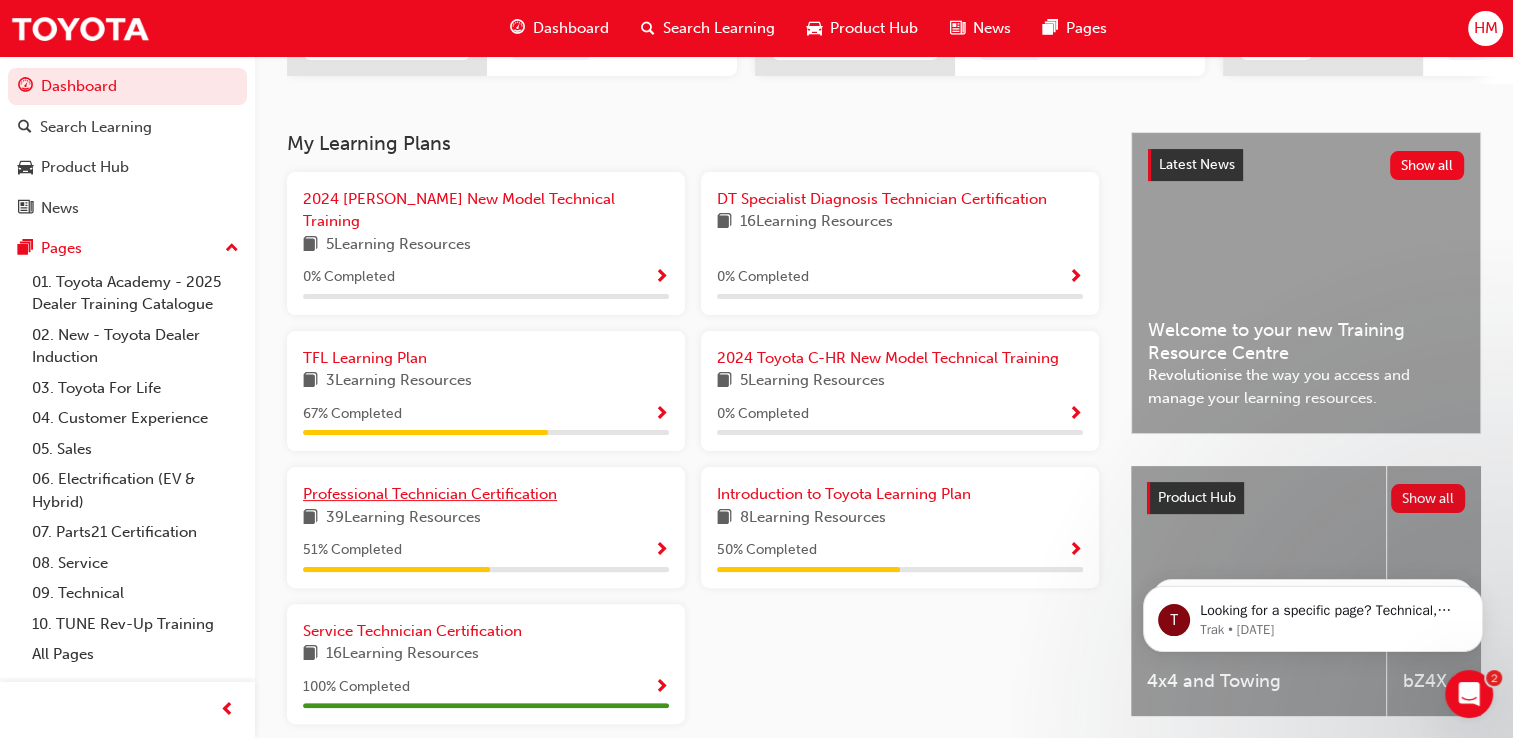 click on "Professional Technician Certification" at bounding box center (430, 494) 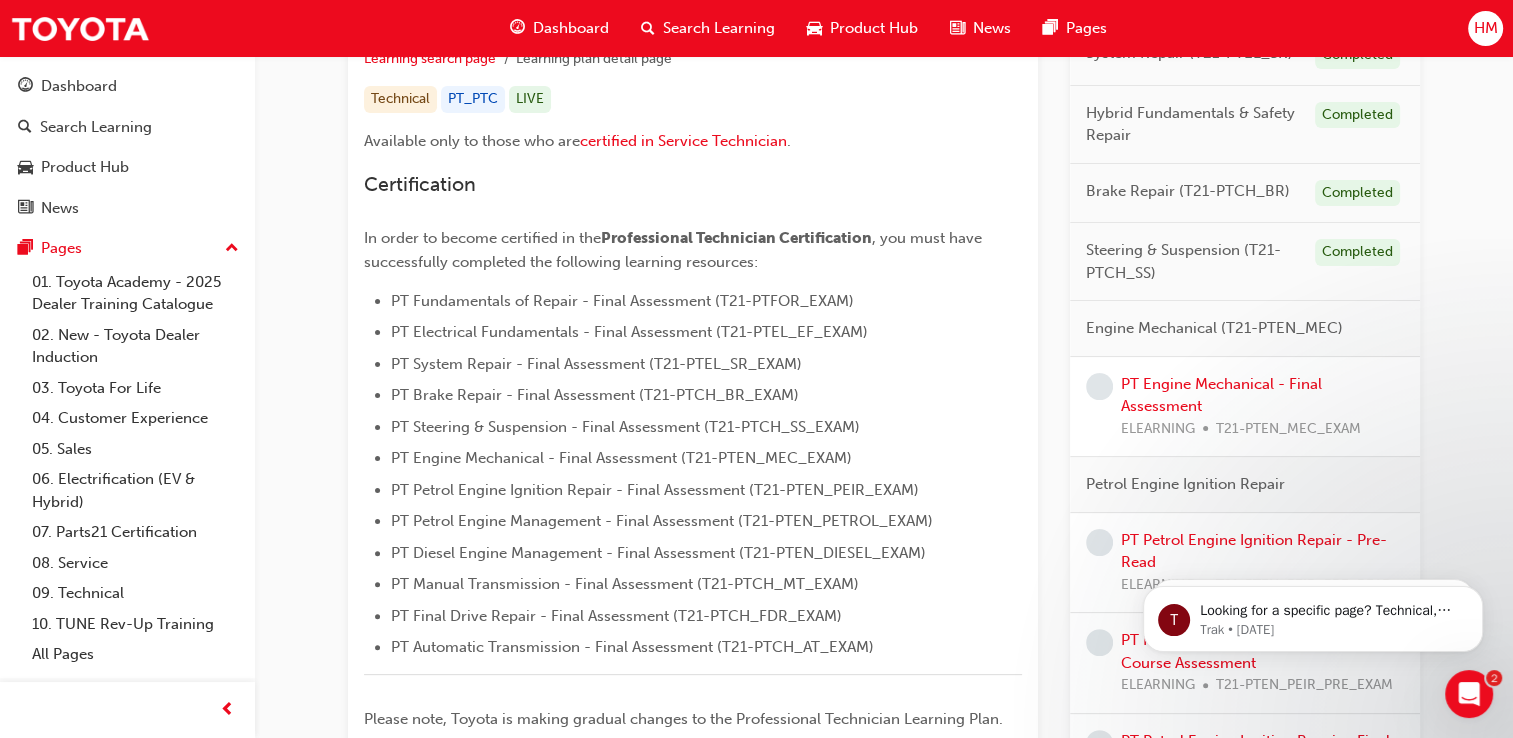 scroll, scrollTop: 400, scrollLeft: 0, axis: vertical 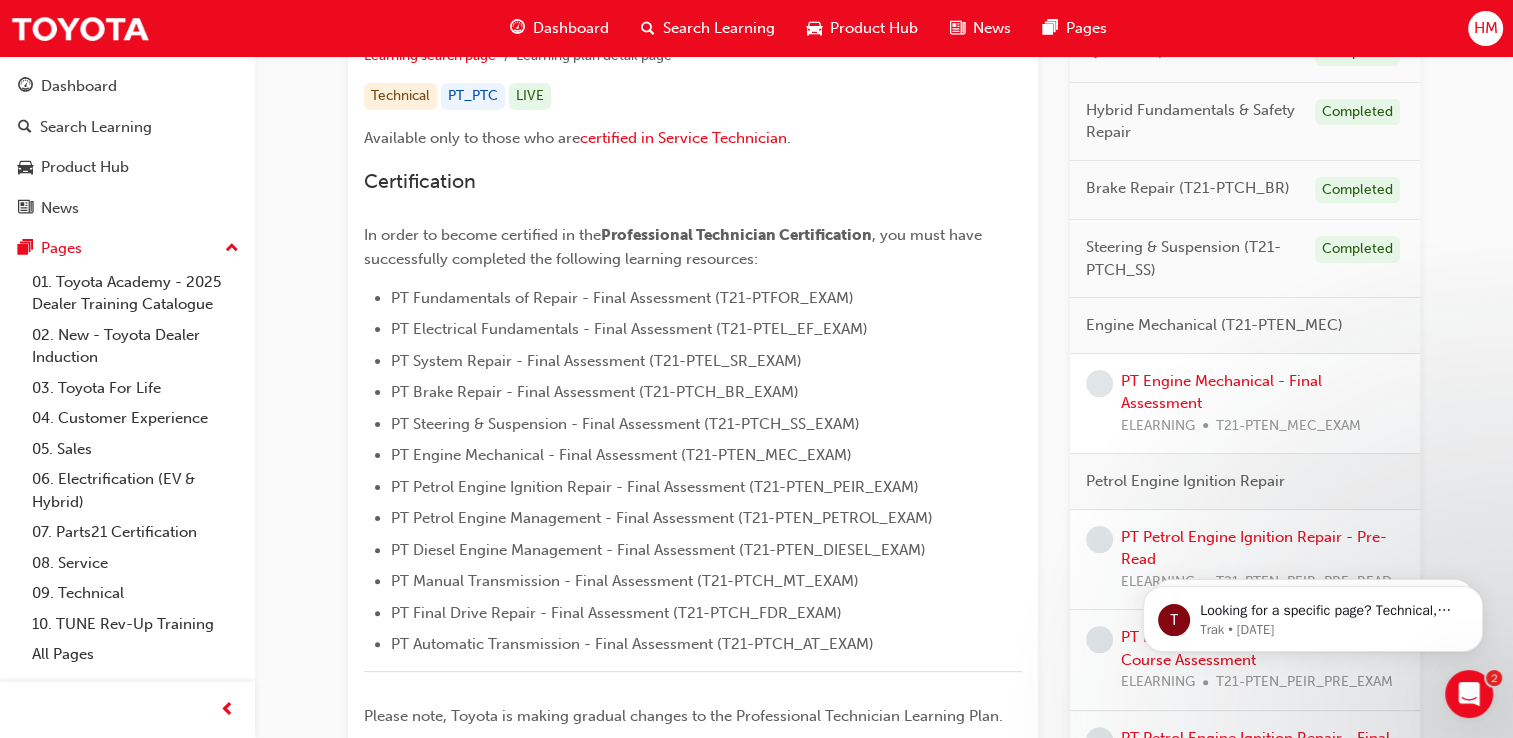 click on "PT Engine Mechanical - Final Assessment ELEARNING T21-PTEN_MEC_EXAM" at bounding box center [1262, 404] 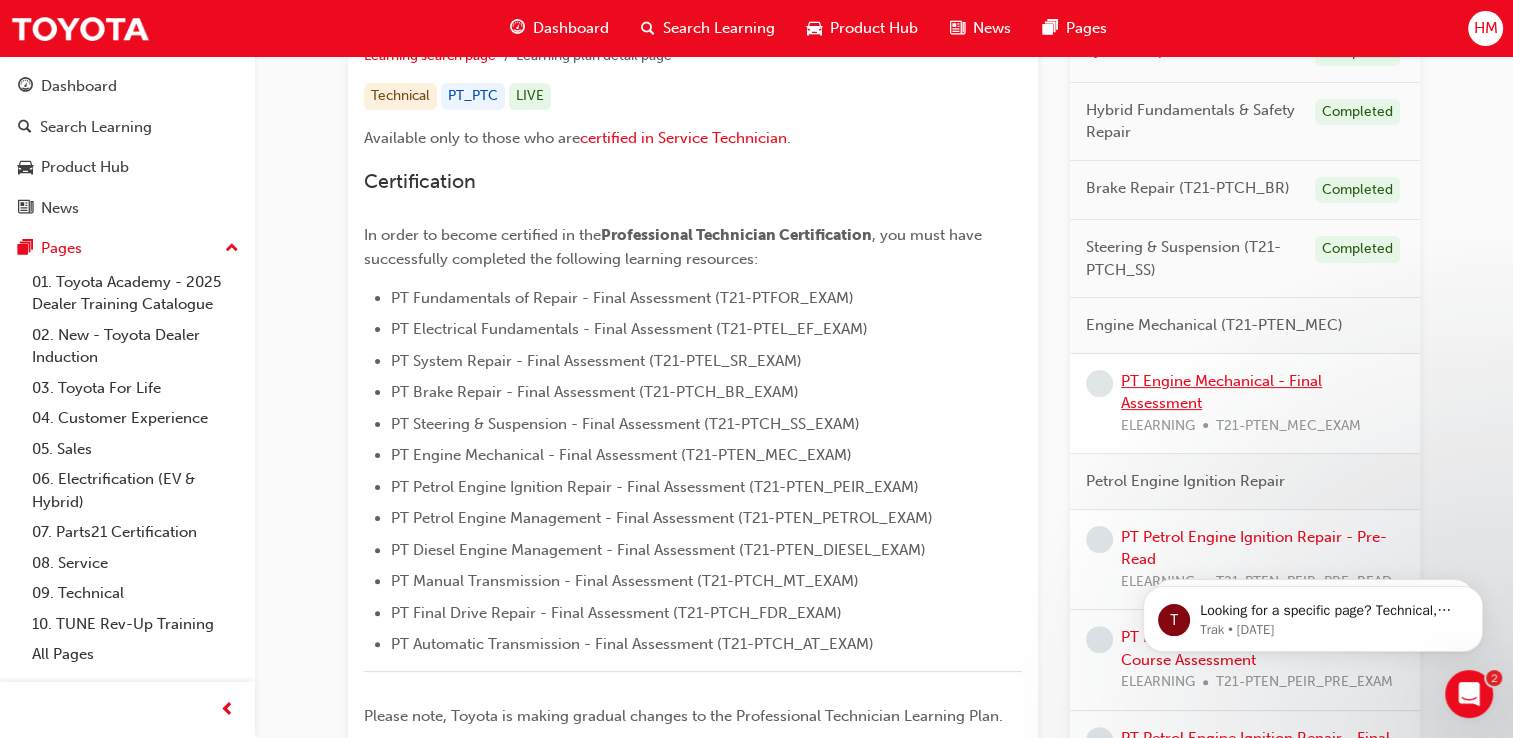 click on "PT Engine Mechanical - Final Assessment" at bounding box center (1221, 392) 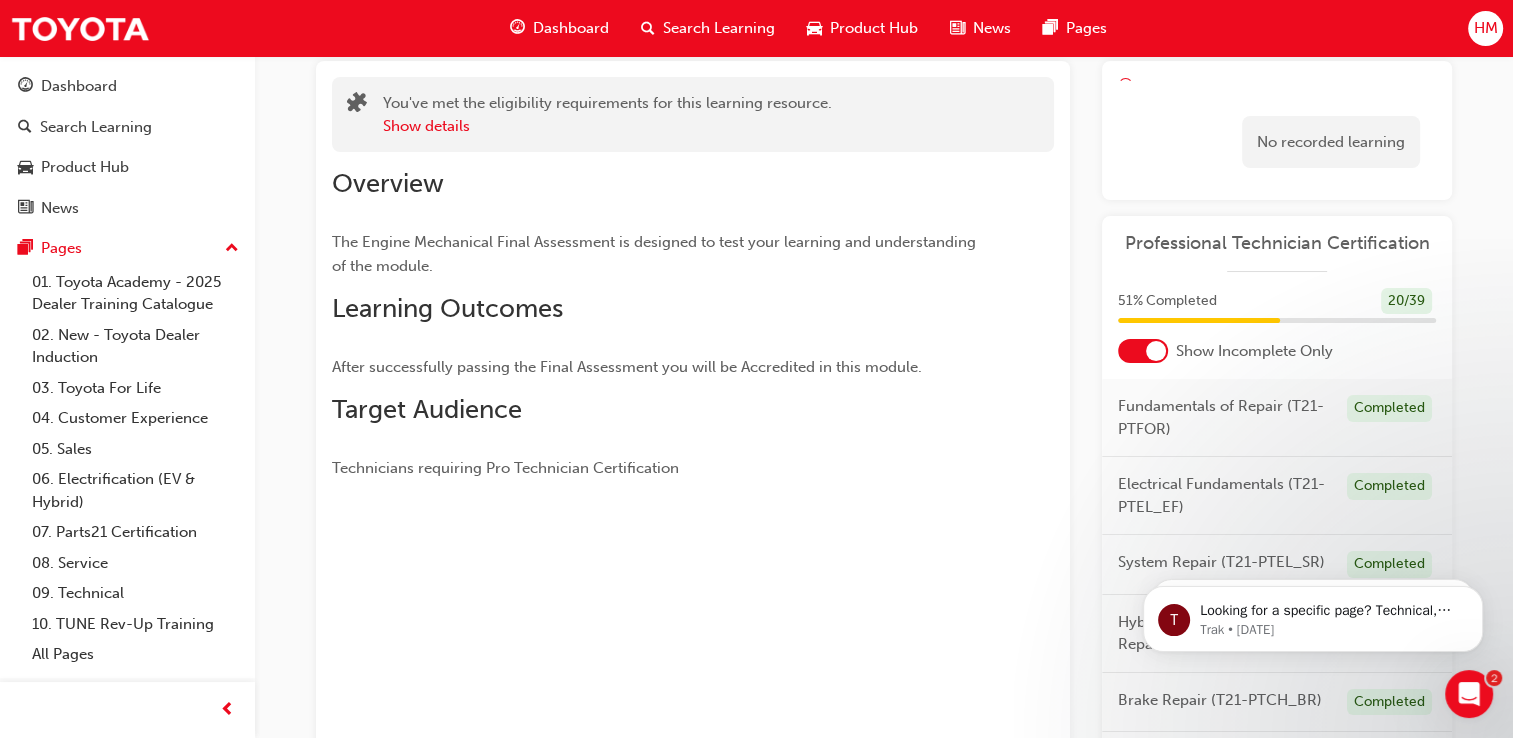 scroll, scrollTop: 0, scrollLeft: 0, axis: both 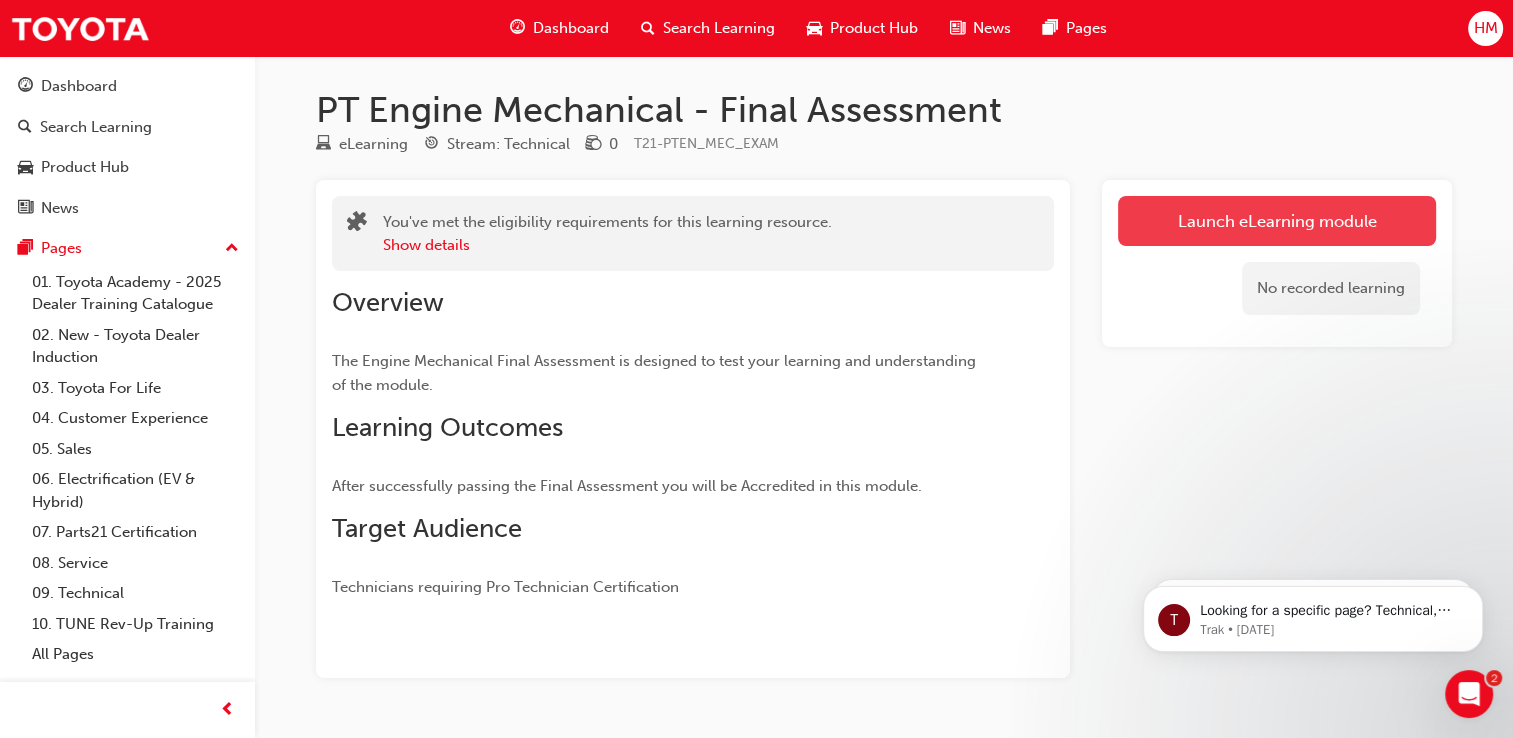 click on "Launch eLearning module" at bounding box center [1277, 221] 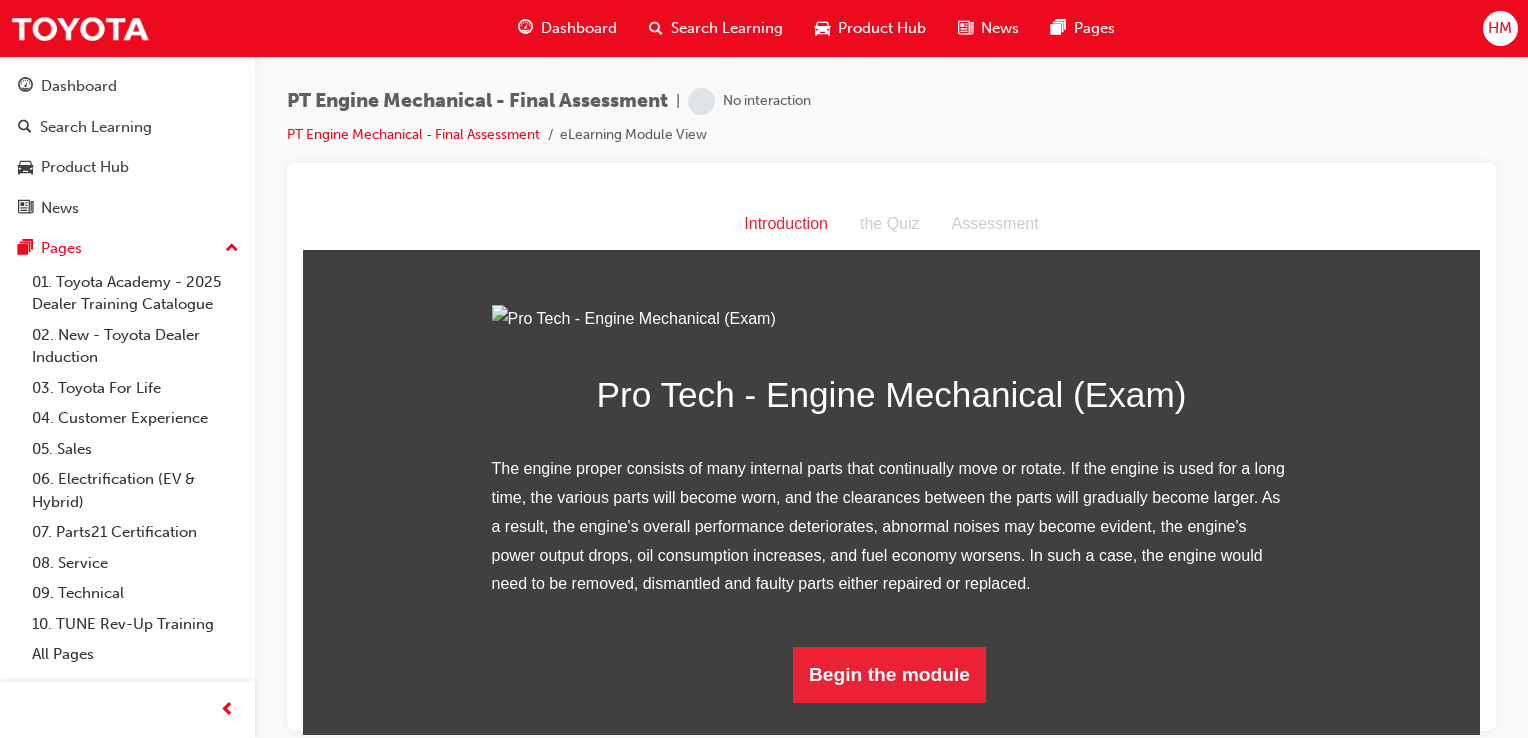 scroll, scrollTop: 188, scrollLeft: 0, axis: vertical 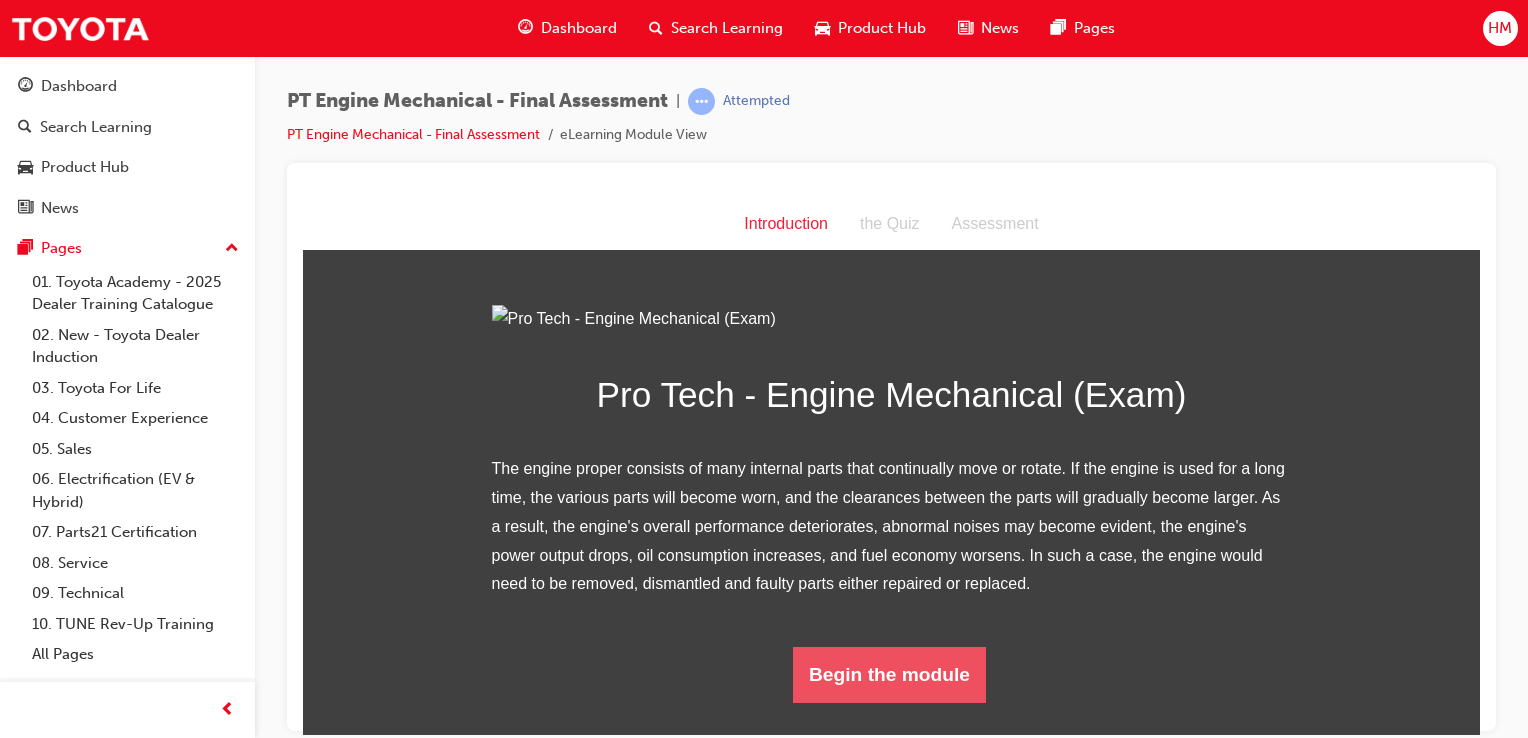 click on "Begin the module" at bounding box center (889, 674) 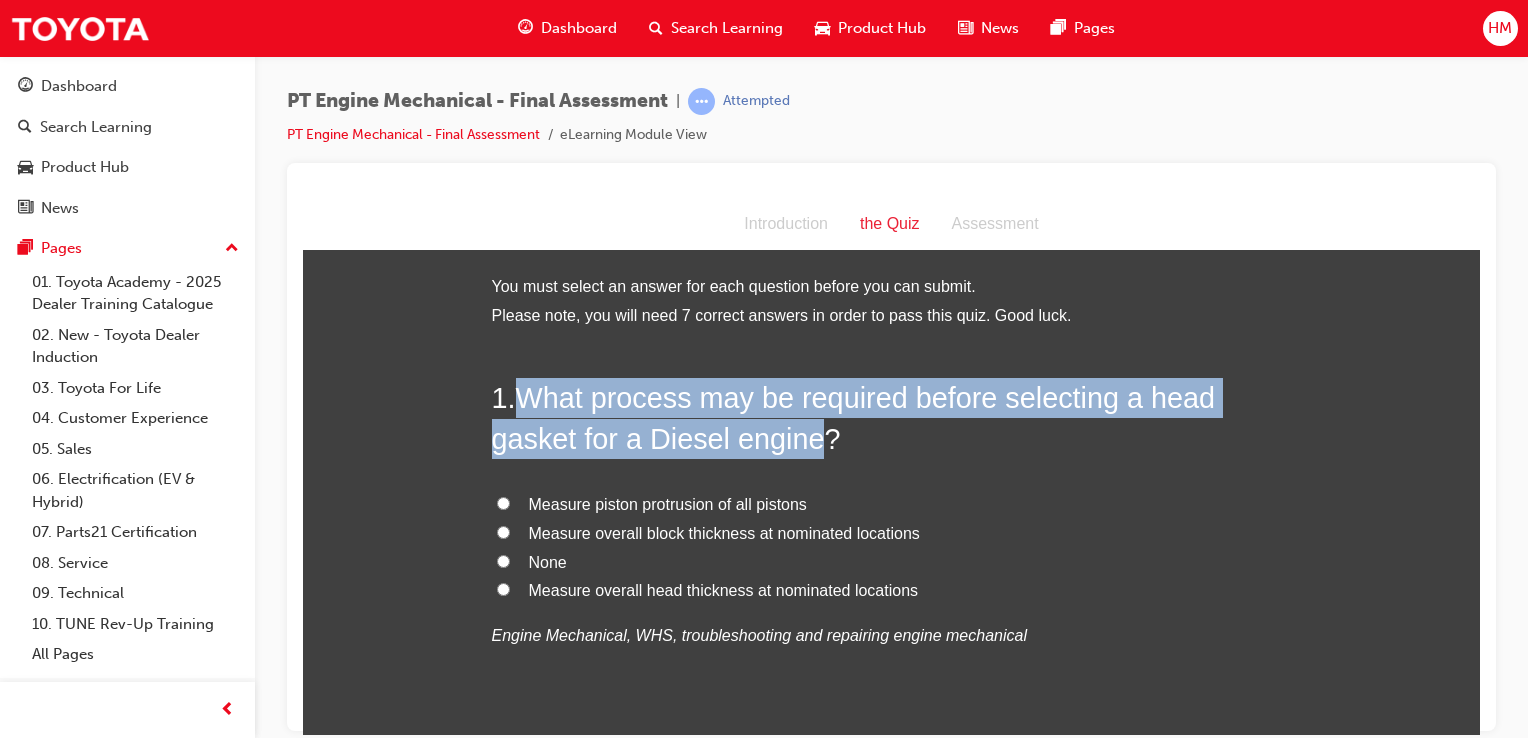 drag, startPoint x: 521, startPoint y: 392, endPoint x: 808, endPoint y: 446, distance: 292.03595 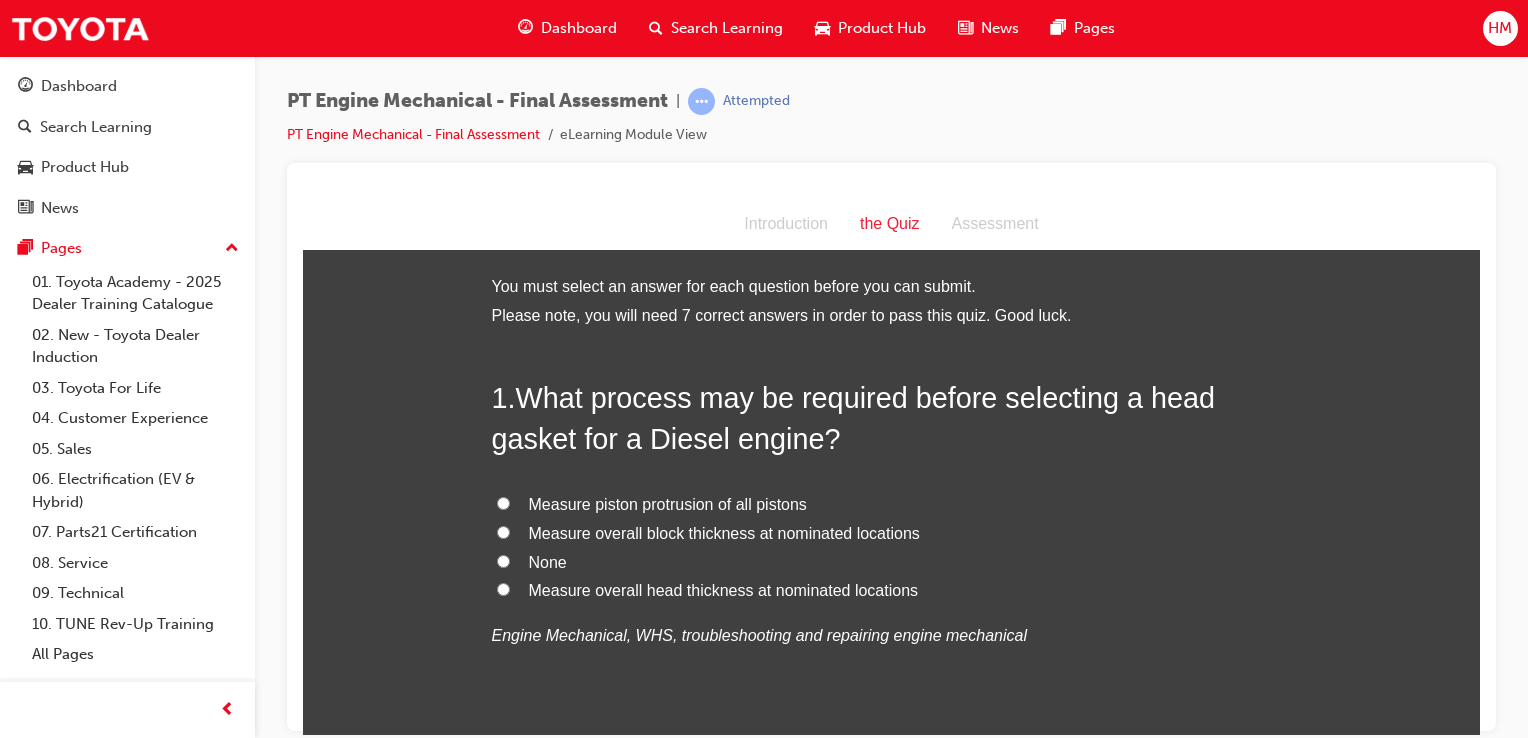 click on "Measure overall head thickness at nominated locations" at bounding box center [724, 589] 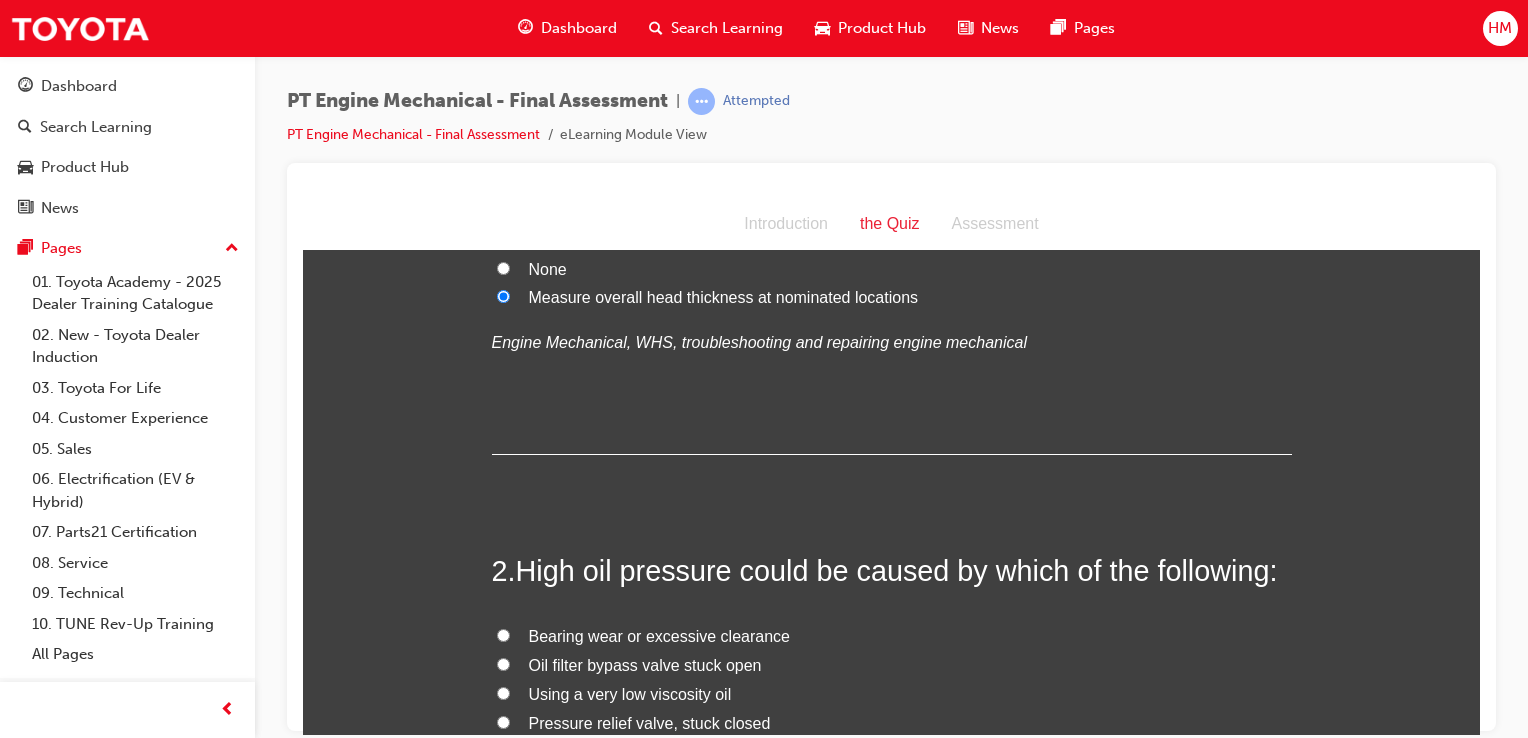 scroll, scrollTop: 400, scrollLeft: 0, axis: vertical 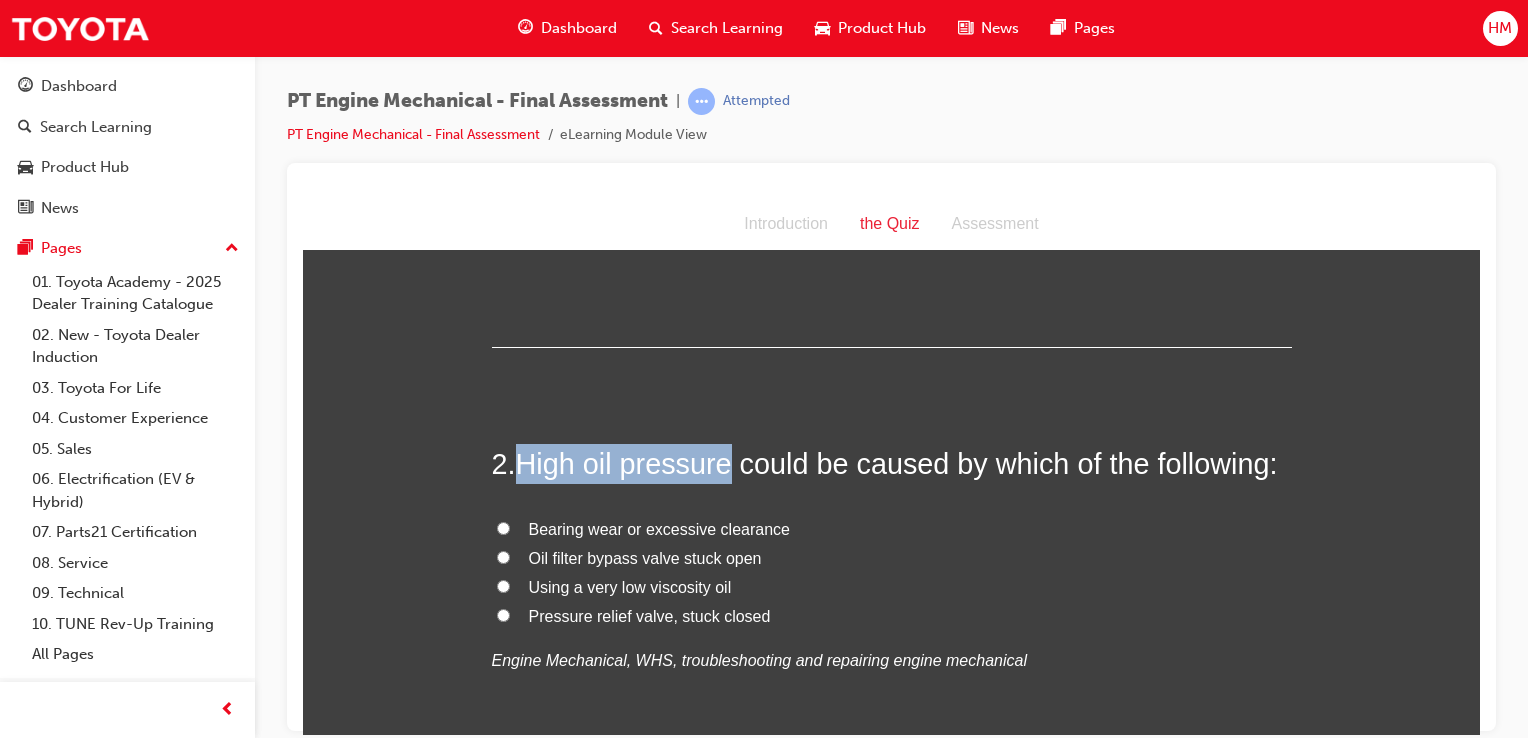 drag, startPoint x: 511, startPoint y: 452, endPoint x: 726, endPoint y: 453, distance: 215.00232 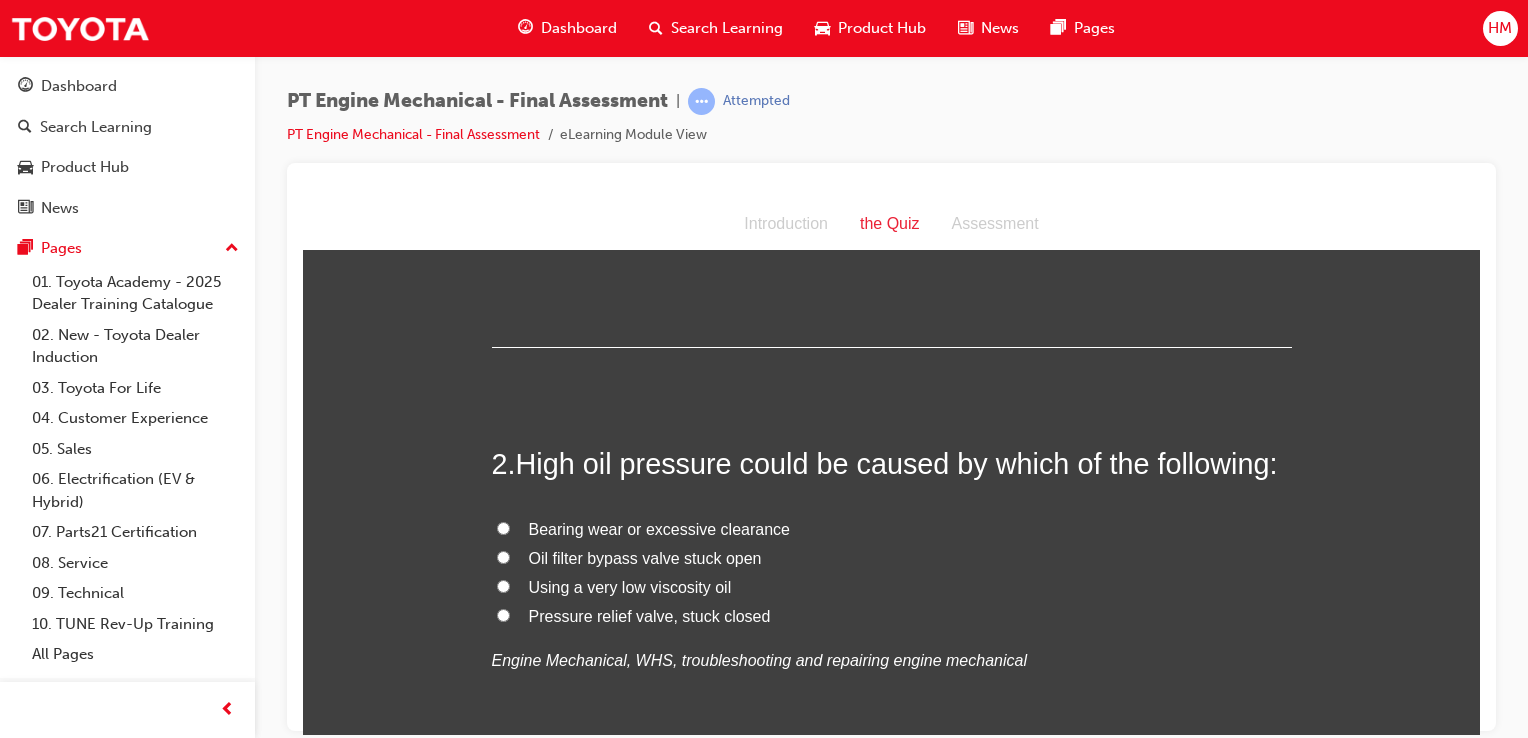 click on "Using a very low viscosity oil" at bounding box center [630, 586] 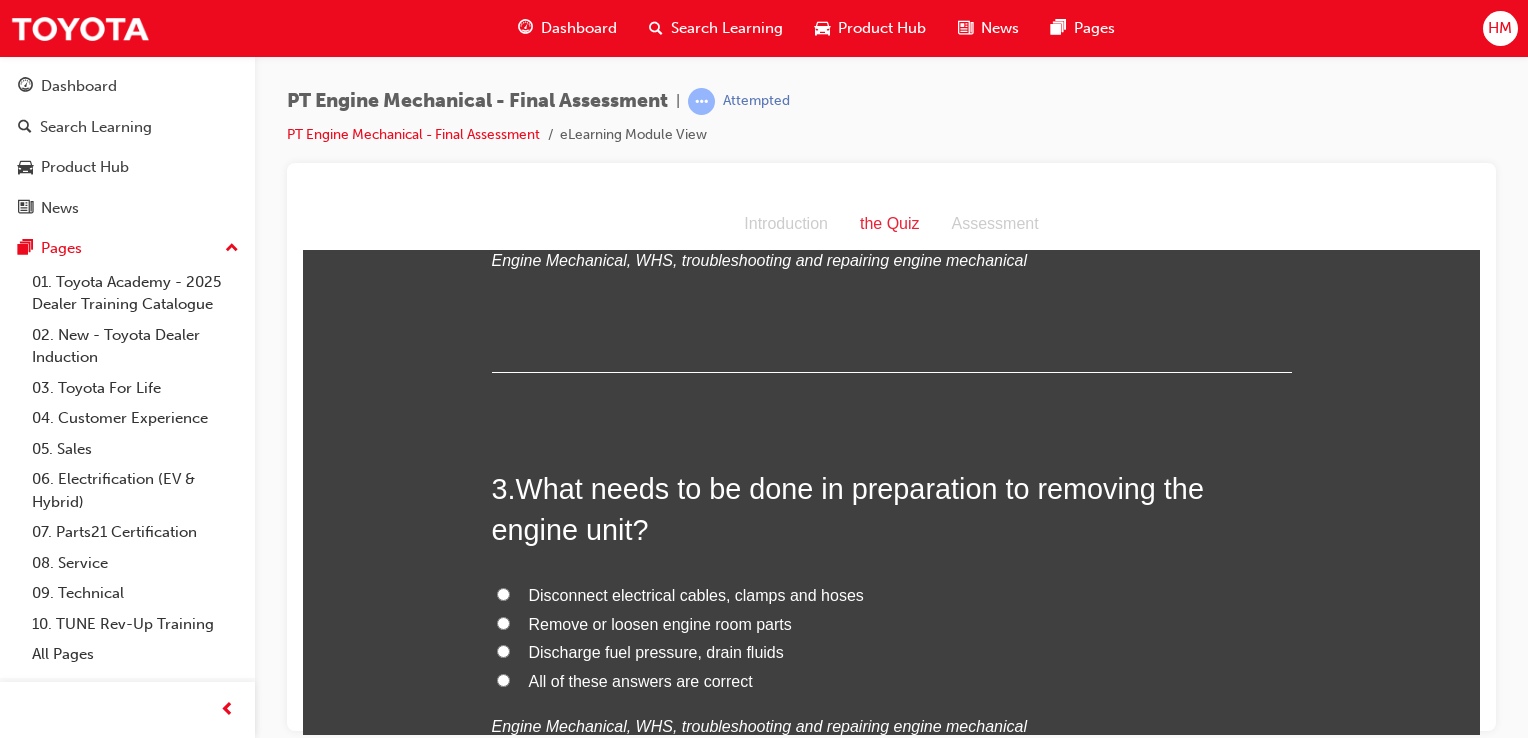 scroll, scrollTop: 900, scrollLeft: 0, axis: vertical 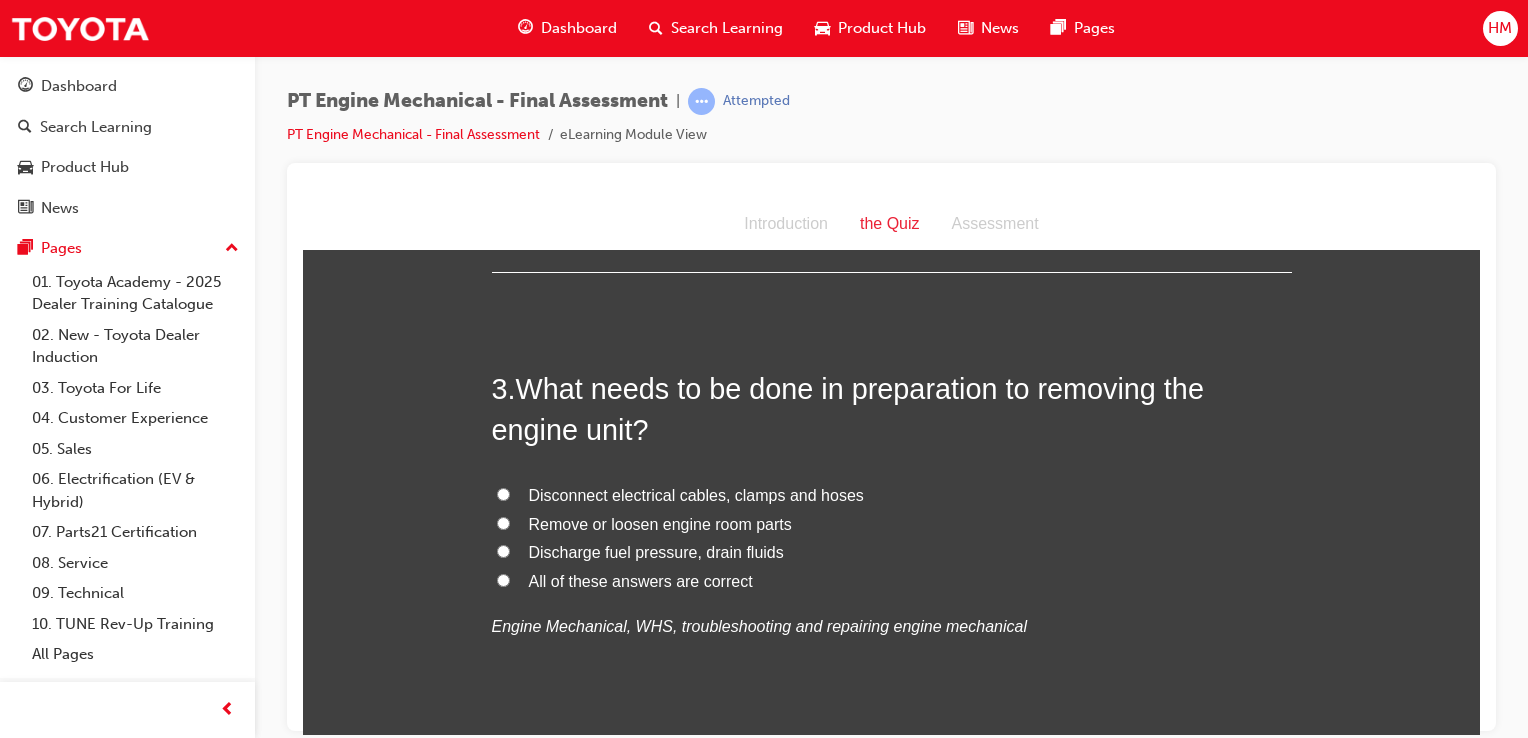 click on "All of these answers are correct" at bounding box center [641, 580] 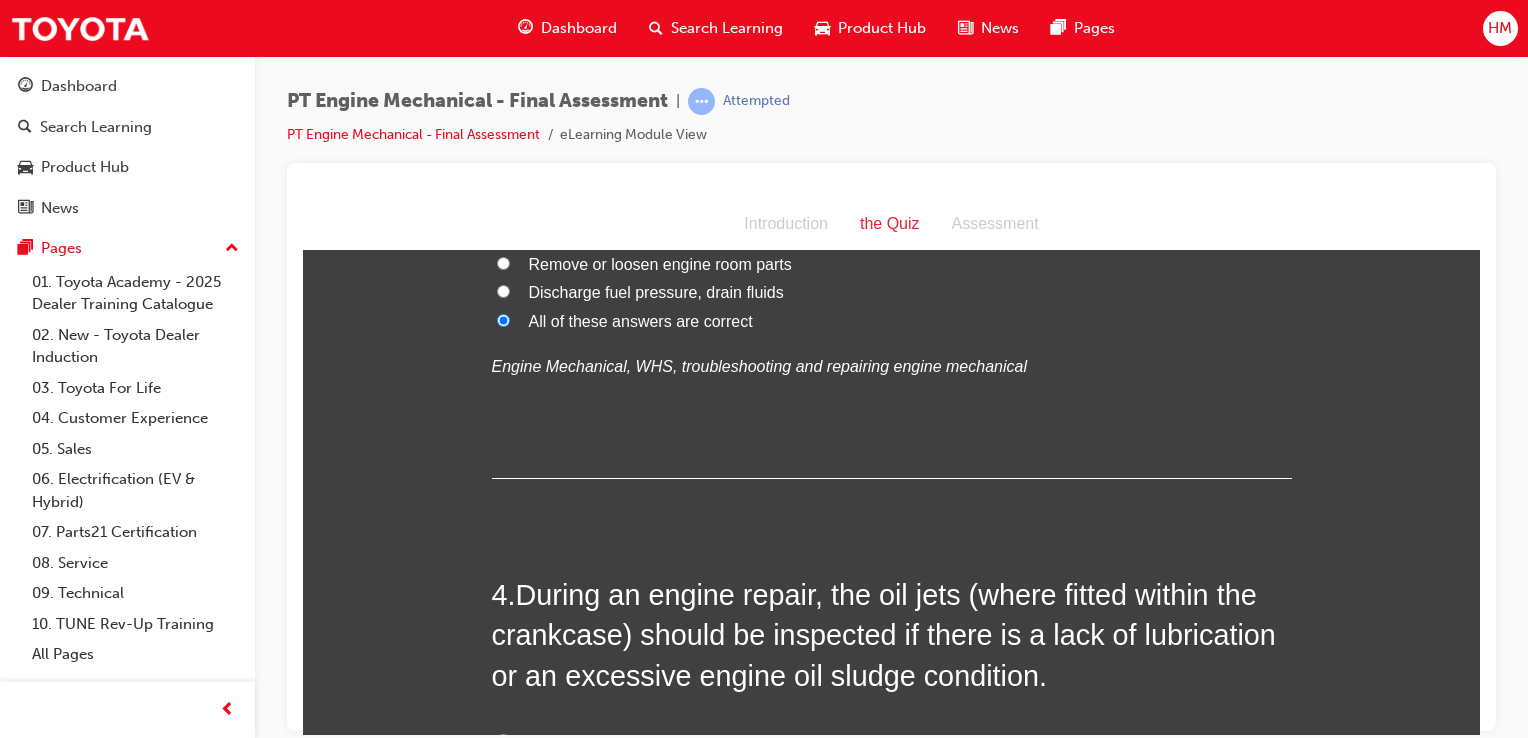 scroll, scrollTop: 1300, scrollLeft: 0, axis: vertical 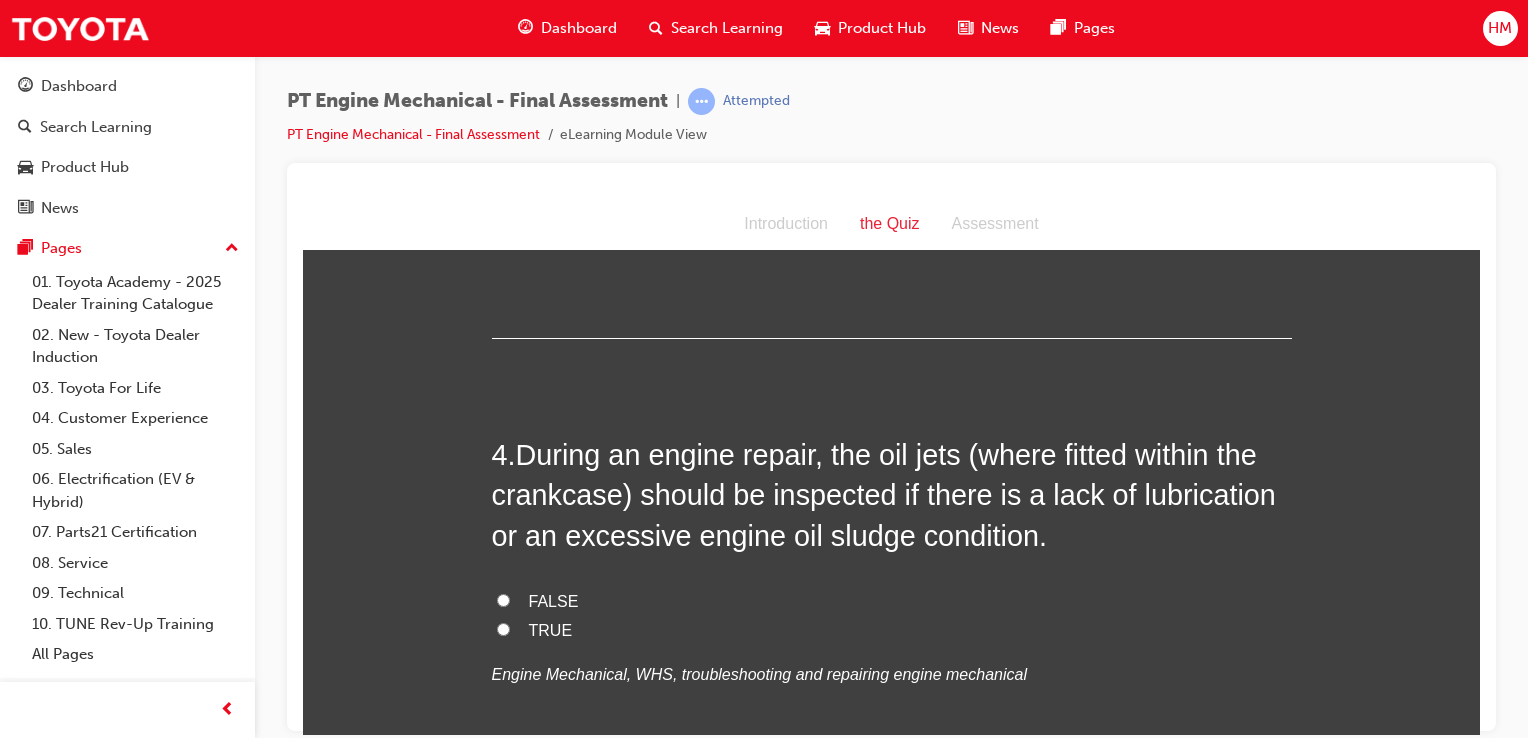click on "TRUE" at bounding box center [892, 630] 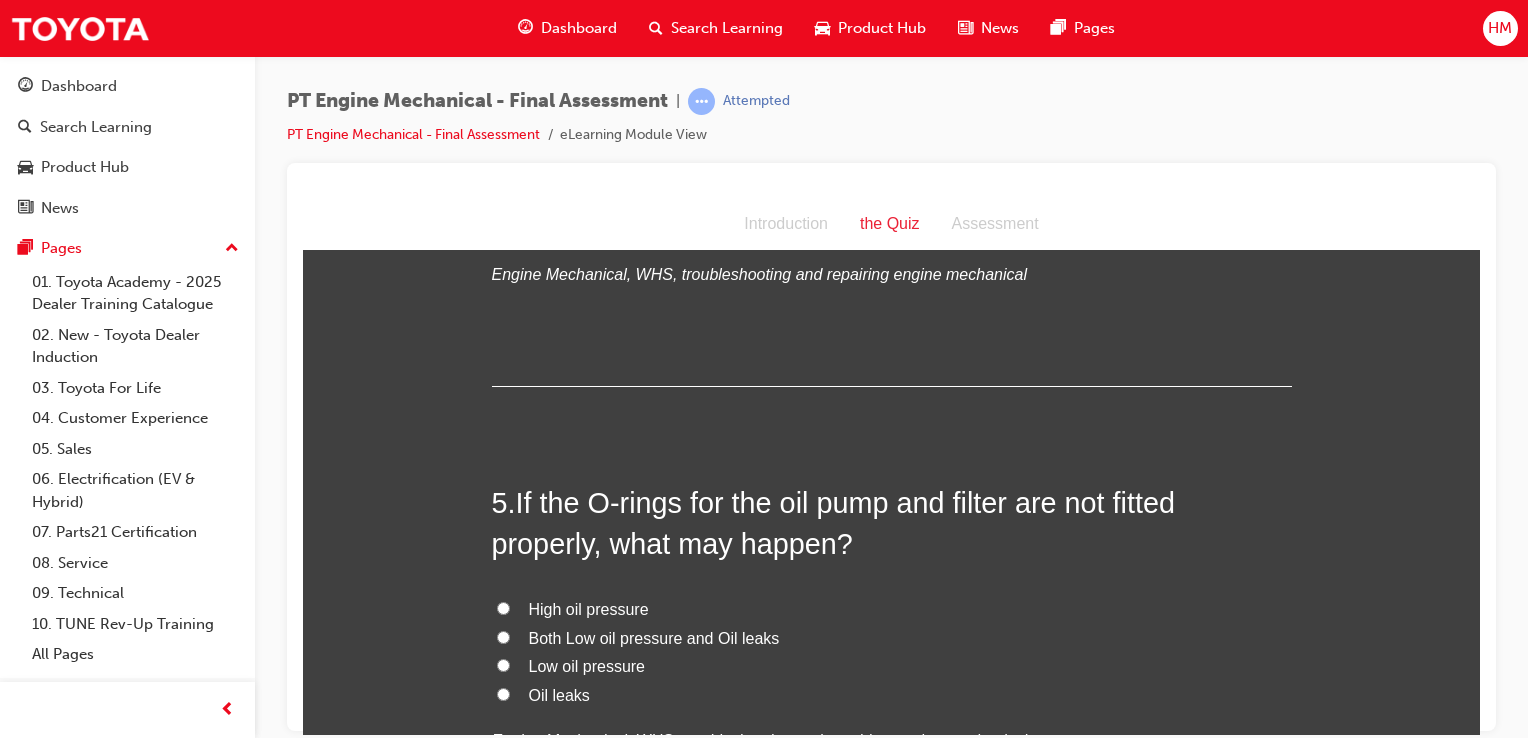 scroll, scrollTop: 1800, scrollLeft: 0, axis: vertical 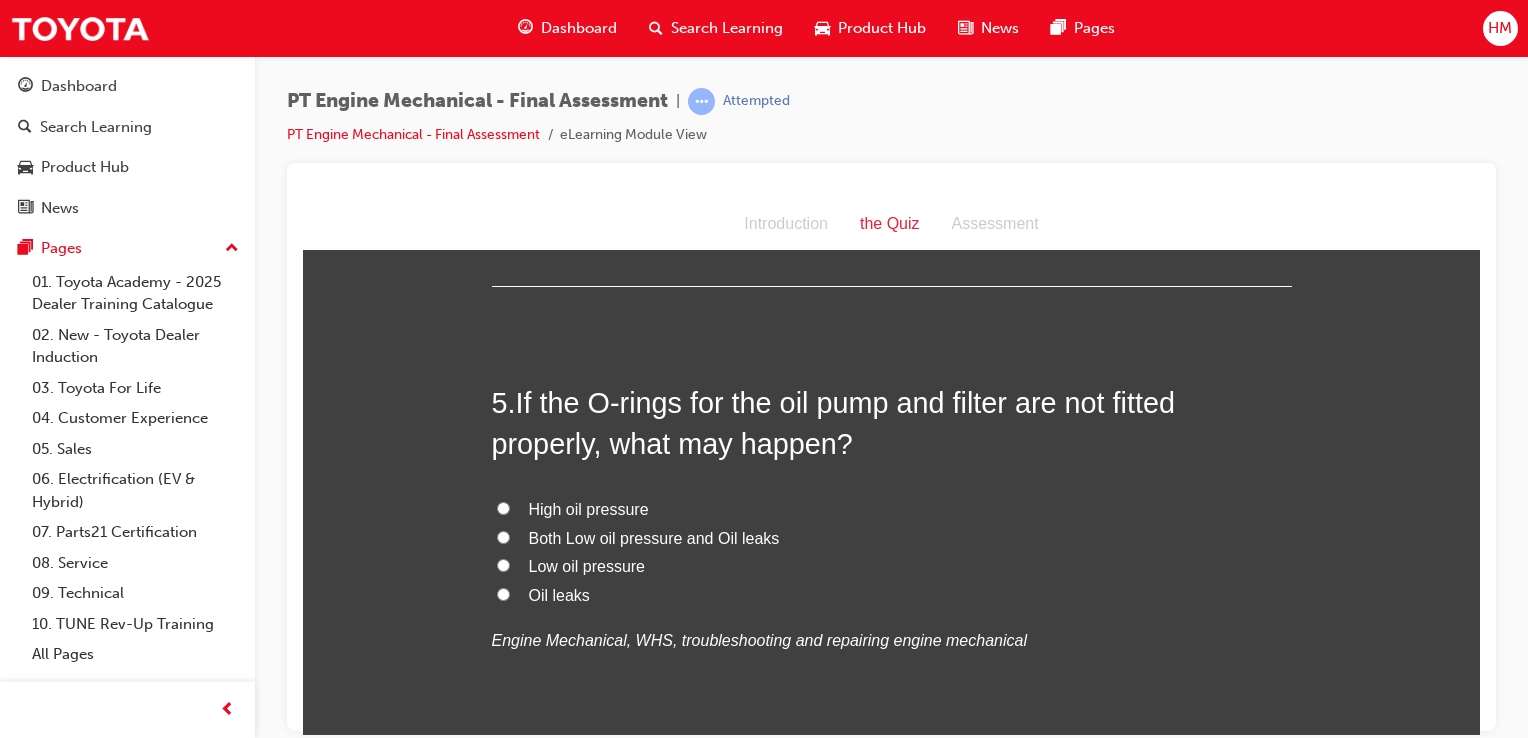 click on "Both Low oil pressure and Oil leaks" at bounding box center [654, 537] 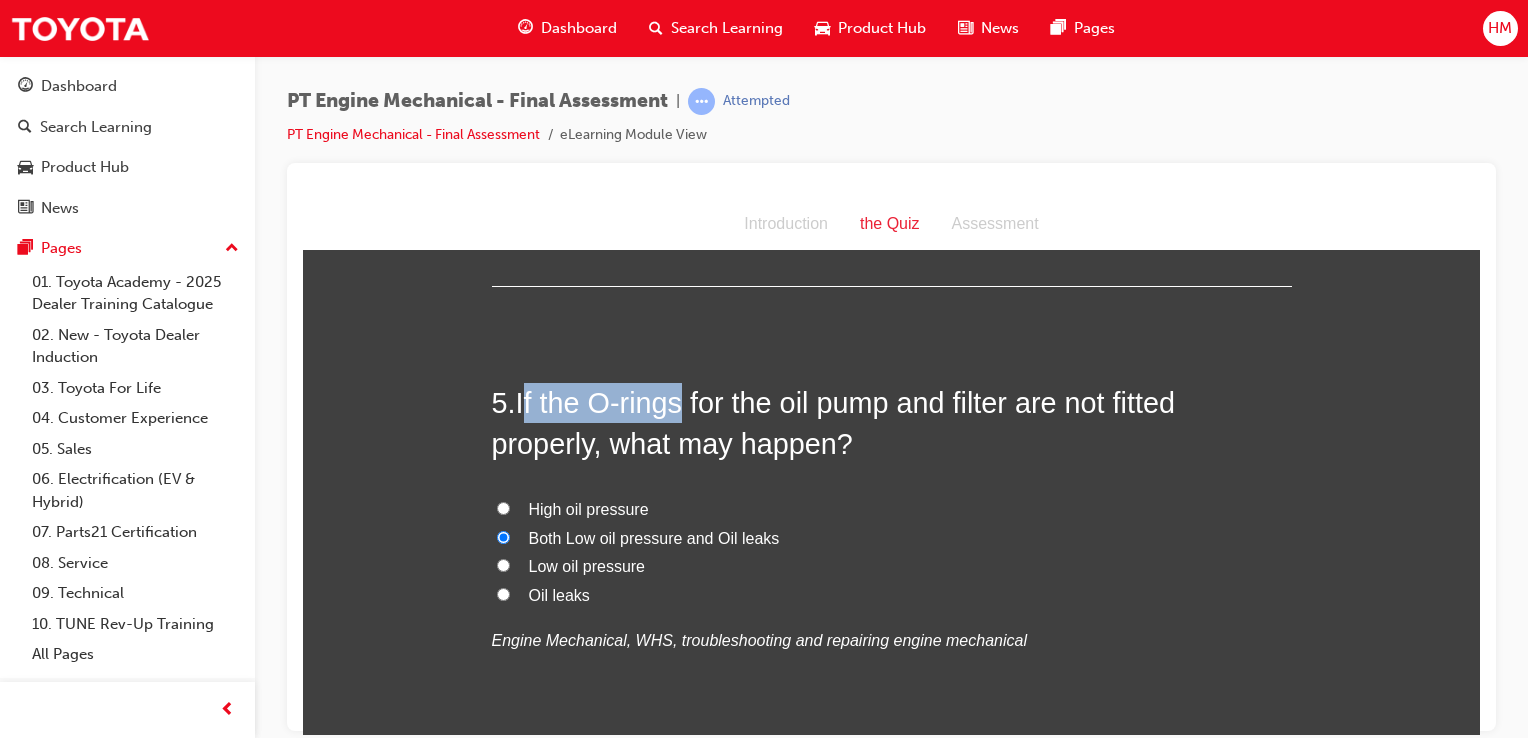 drag, startPoint x: 518, startPoint y: 394, endPoint x: 684, endPoint y: 420, distance: 168.0238 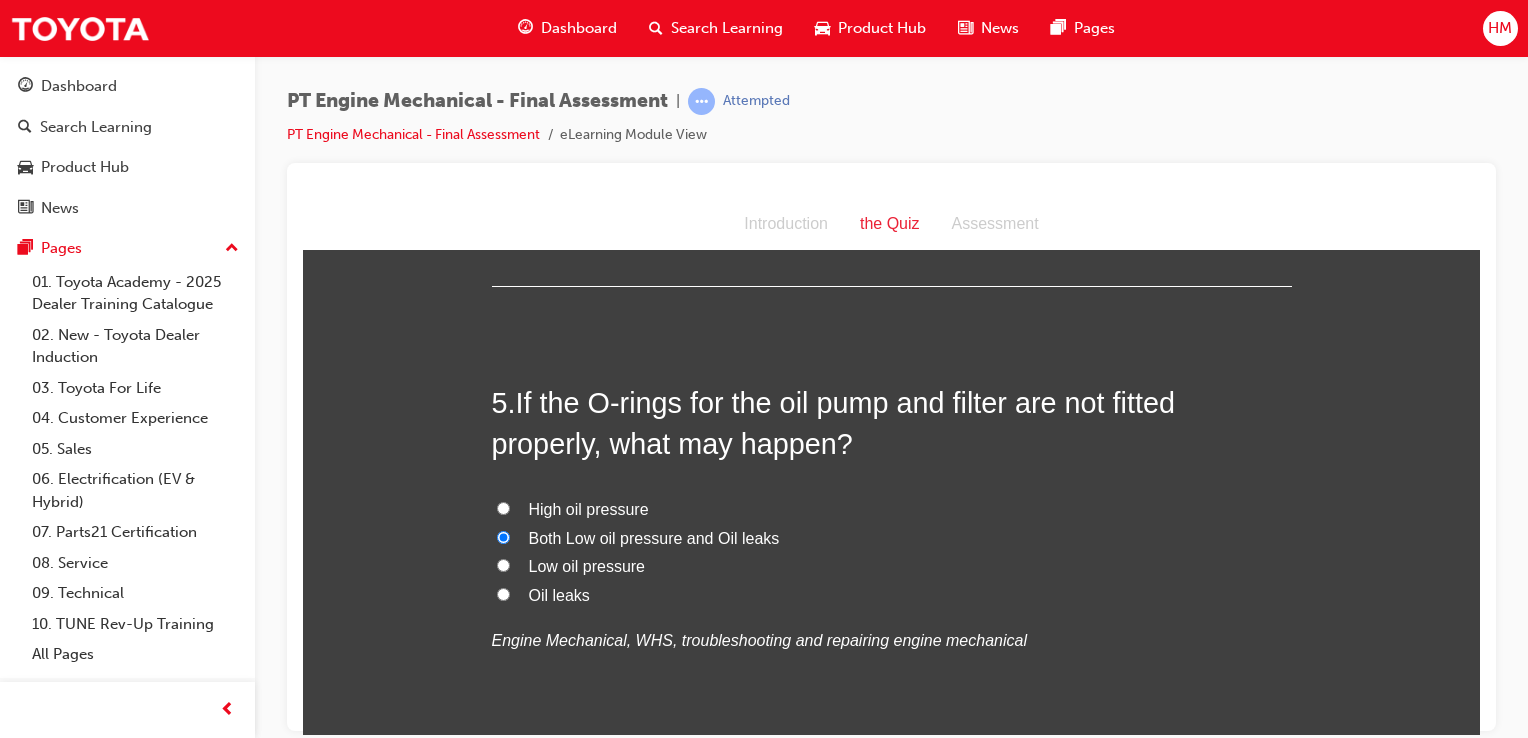 drag, startPoint x: 684, startPoint y: 420, endPoint x: 641, endPoint y: 444, distance: 49.24429 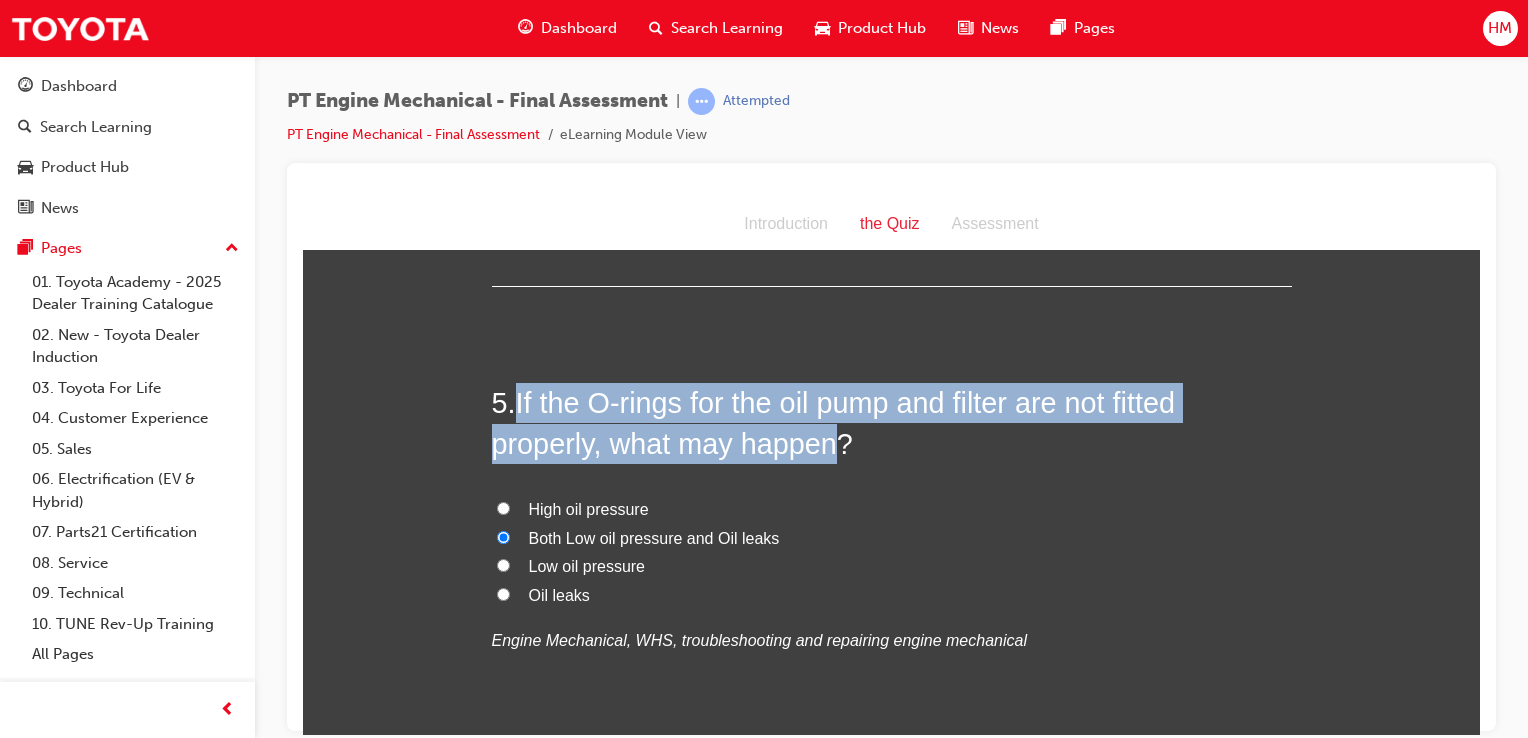 drag, startPoint x: 511, startPoint y: 394, endPoint x: 824, endPoint y: 440, distance: 316.36212 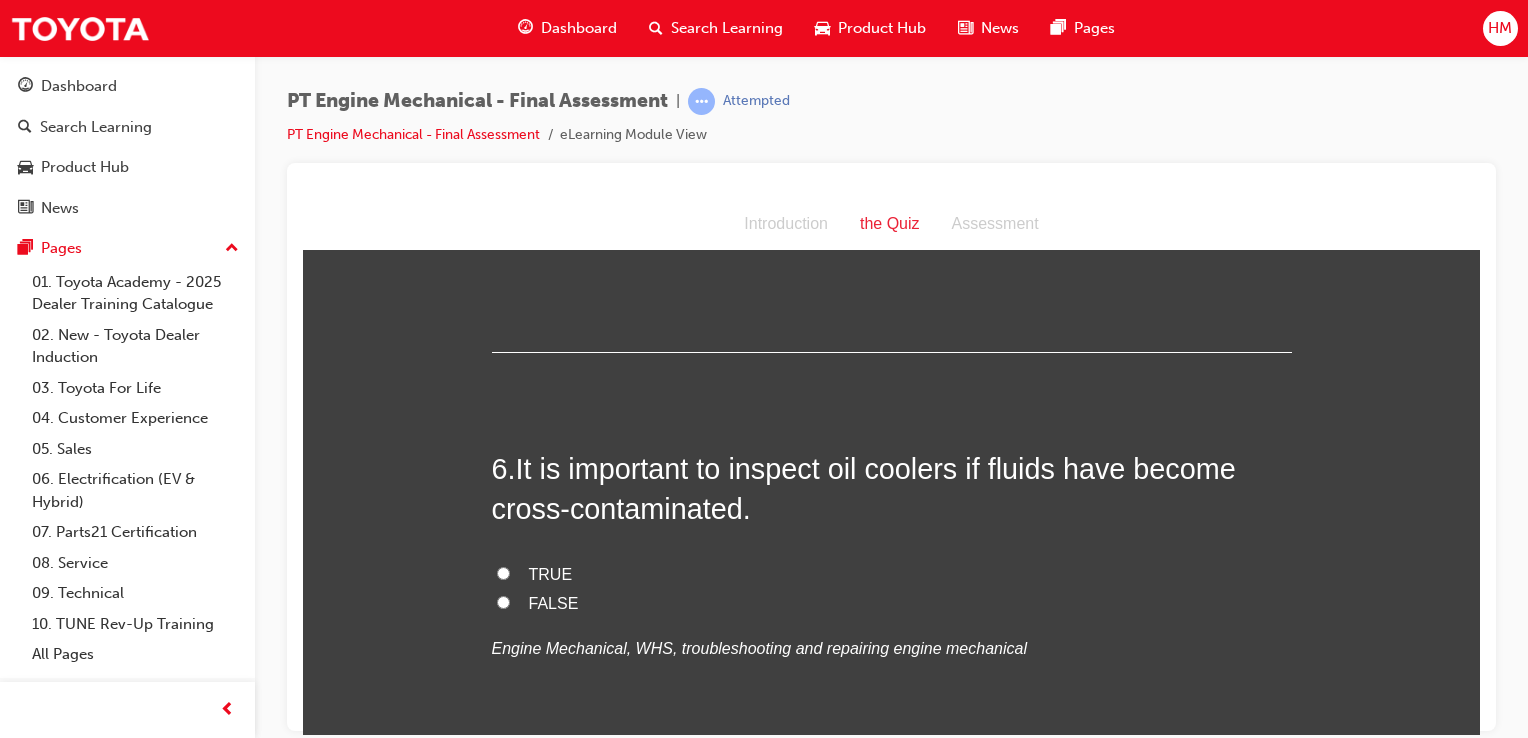 scroll, scrollTop: 2300, scrollLeft: 0, axis: vertical 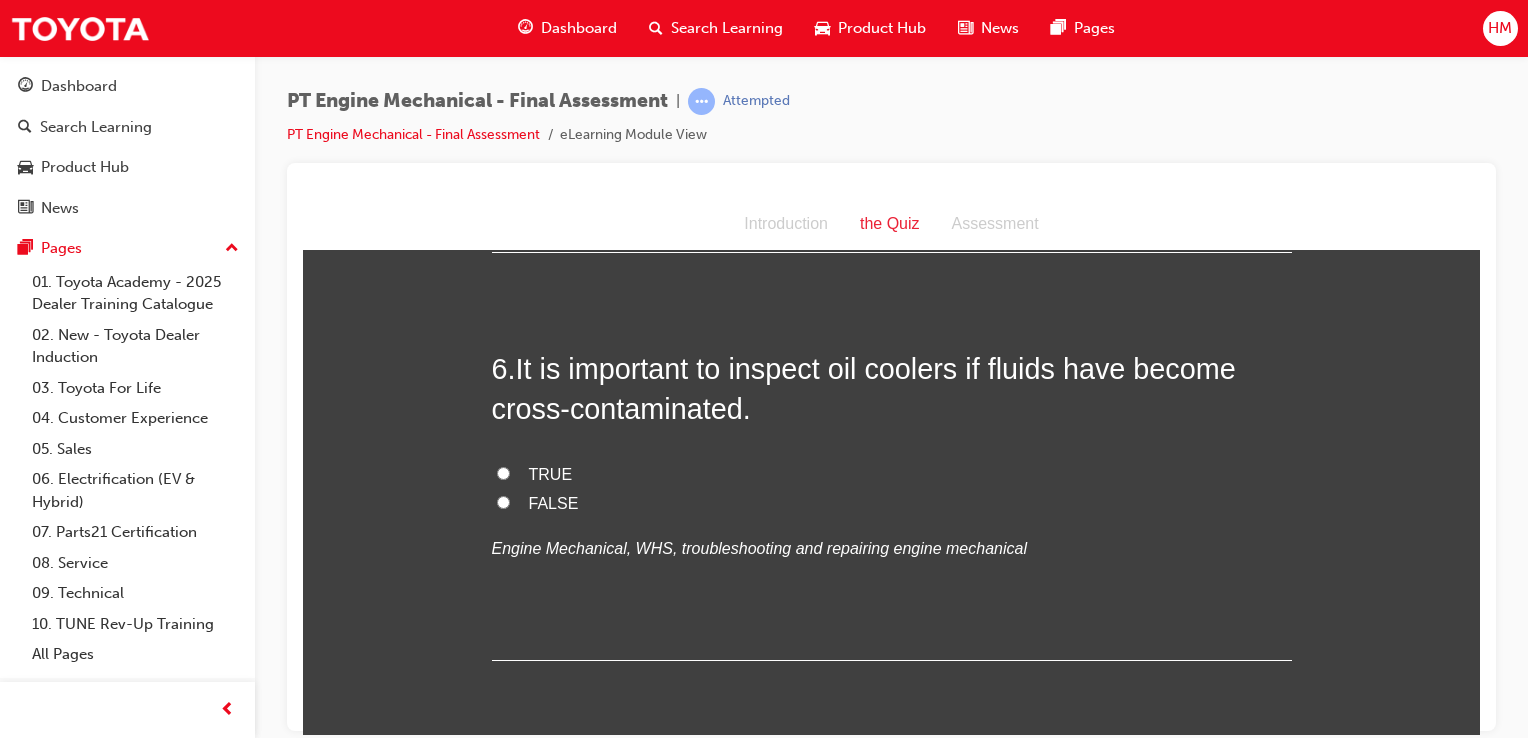 drag, startPoint x: 515, startPoint y: 464, endPoint x: 594, endPoint y: 462, distance: 79.025314 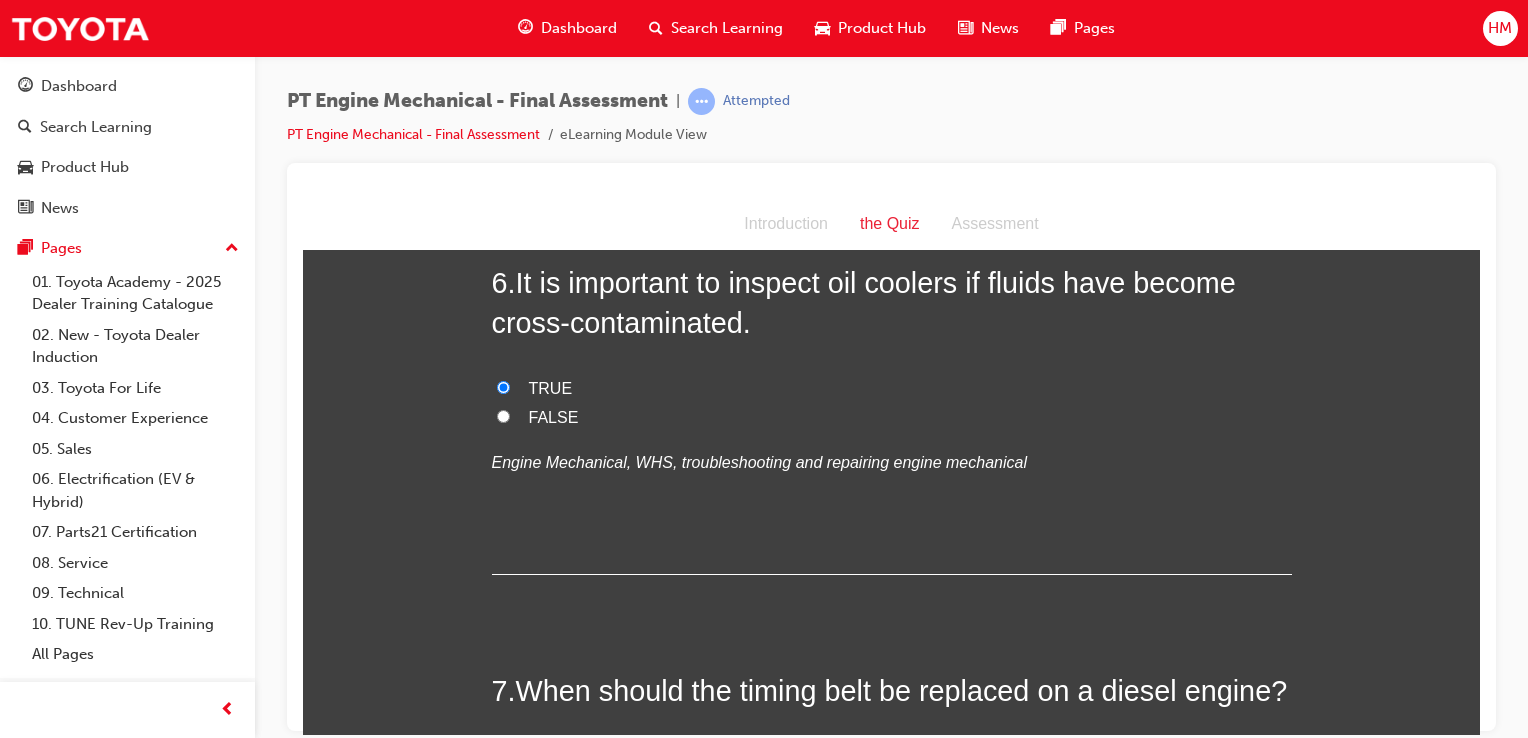 scroll, scrollTop: 2600, scrollLeft: 0, axis: vertical 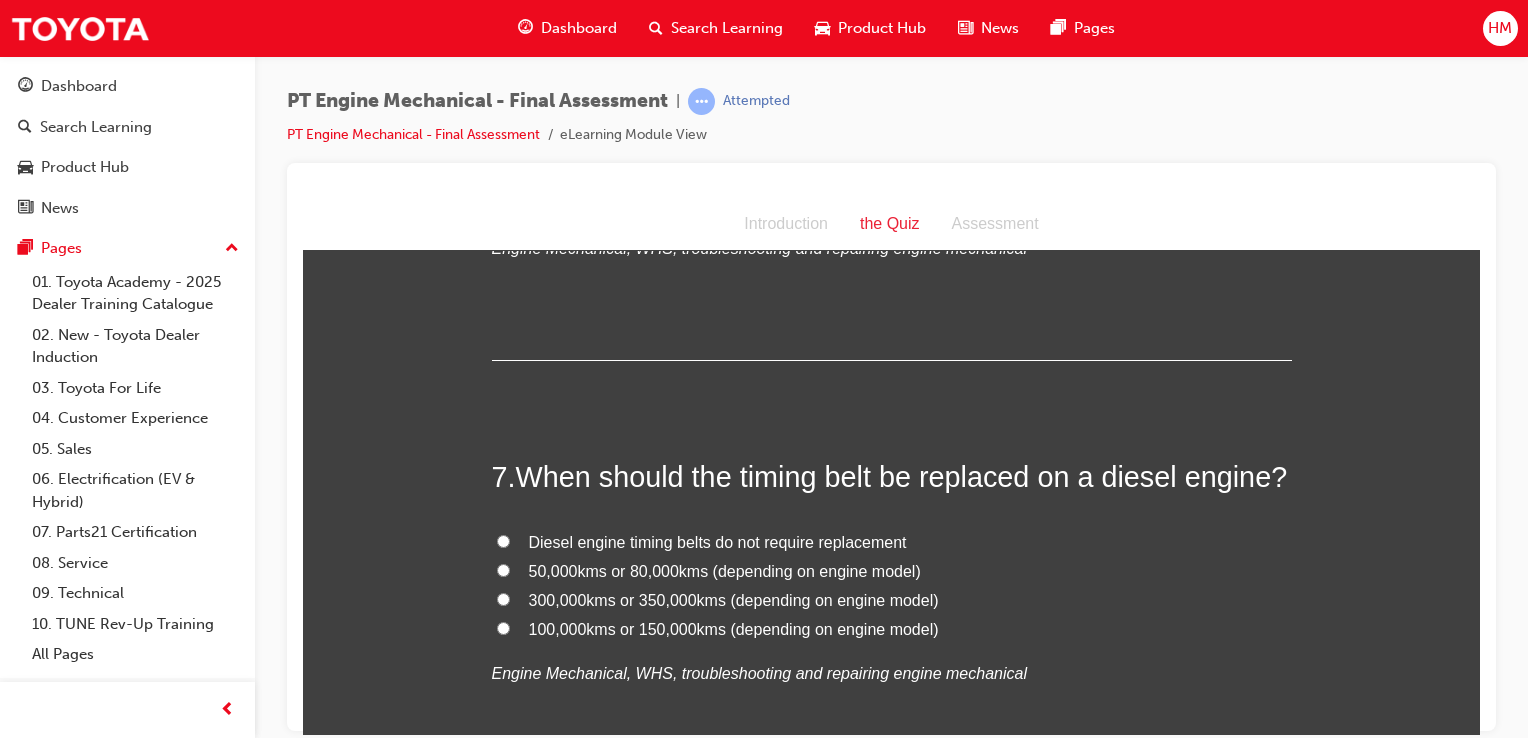 click on "100,000kms or 150,000kms (depending on engine model)" at bounding box center [734, 628] 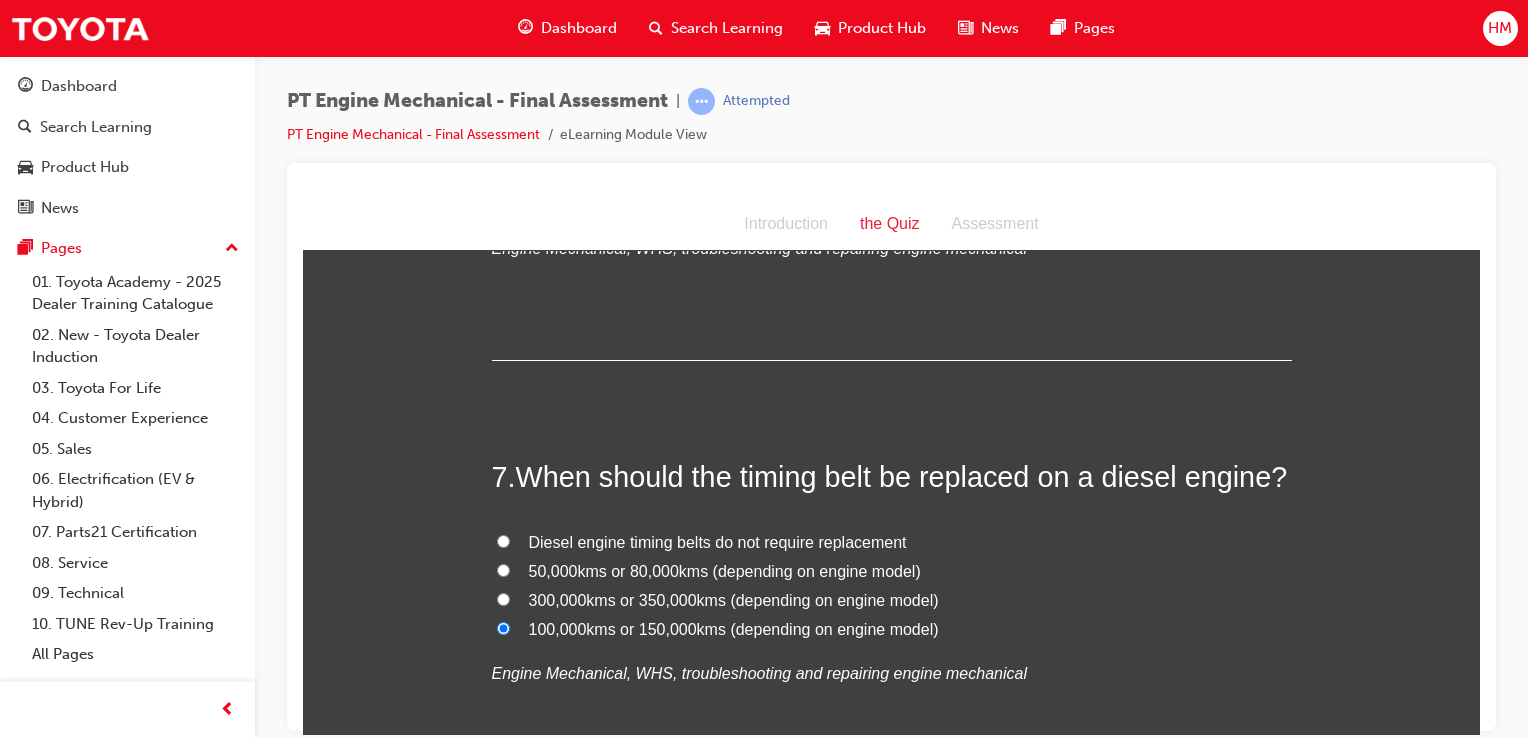 click on "Diesel engine timing belts do not require replacement" at bounding box center [718, 541] 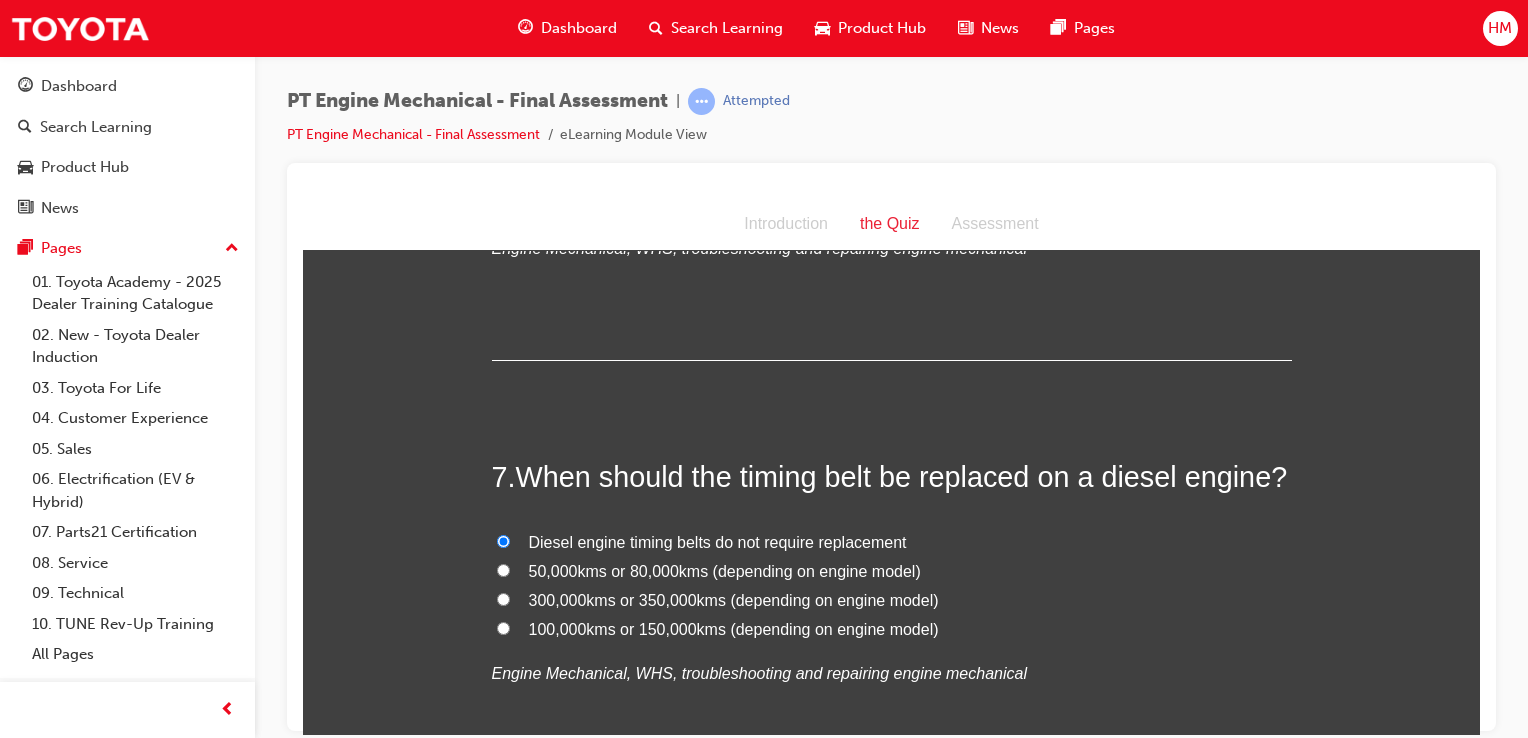 scroll, scrollTop: 2700, scrollLeft: 0, axis: vertical 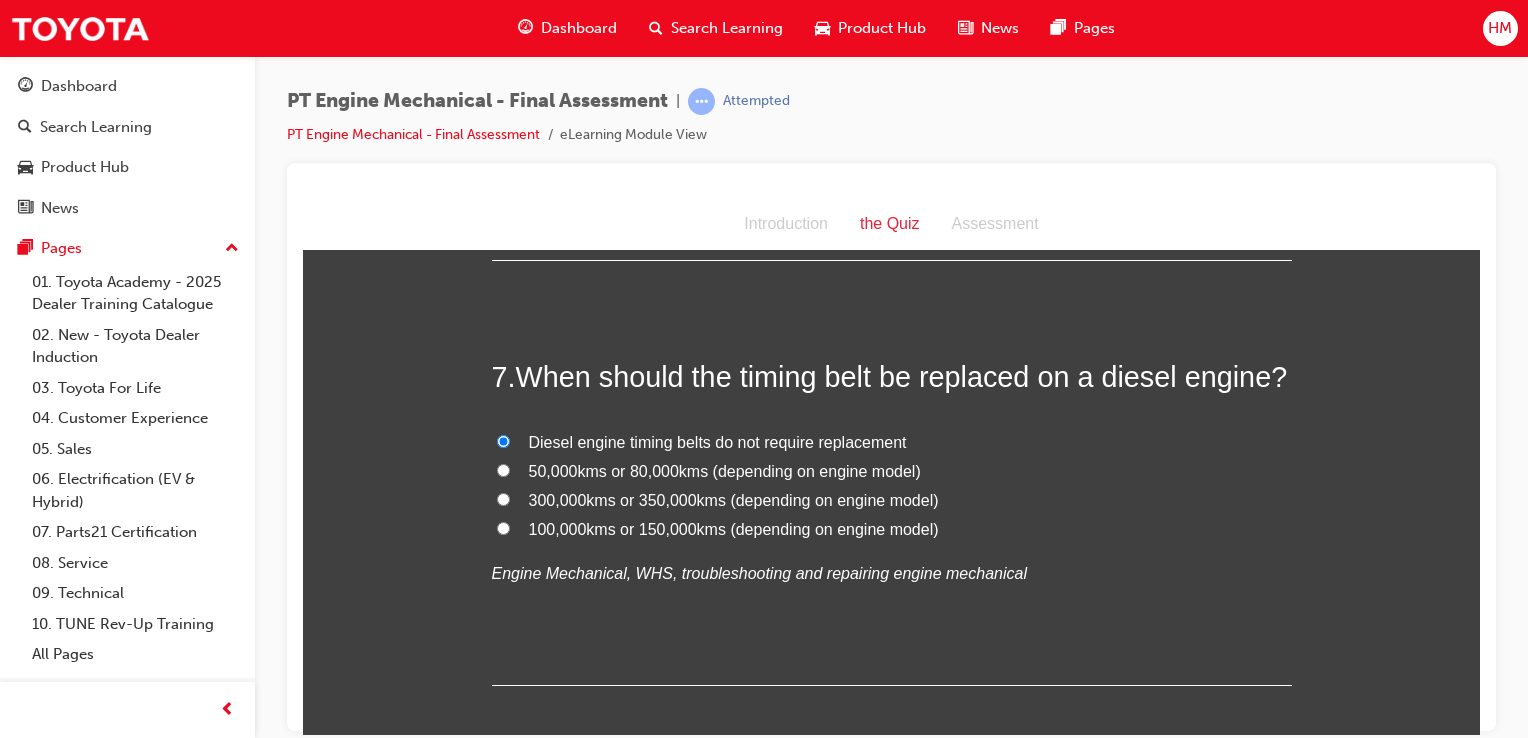 click on "100,000kms or 150,000kms (depending on engine model)" at bounding box center [734, 528] 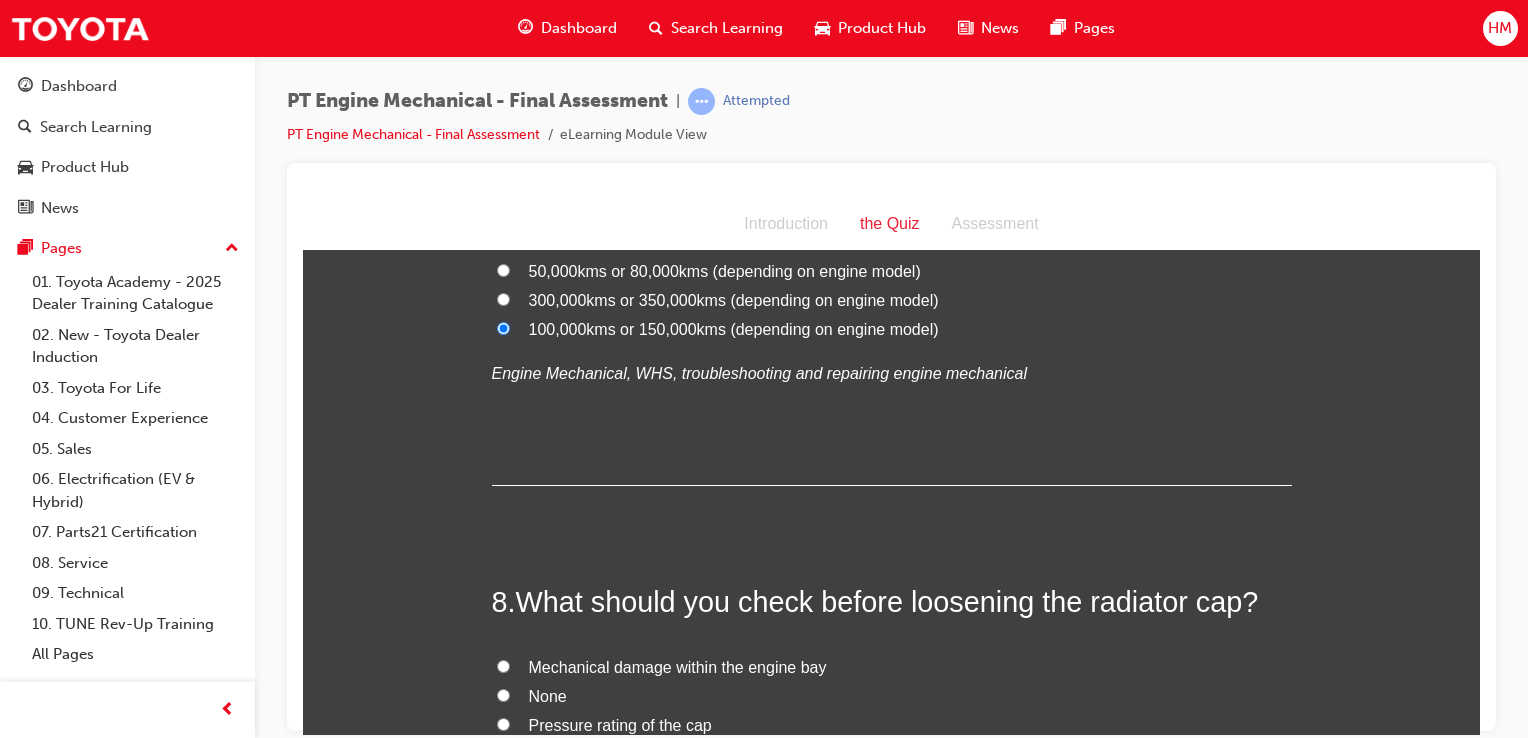 scroll, scrollTop: 3000, scrollLeft: 0, axis: vertical 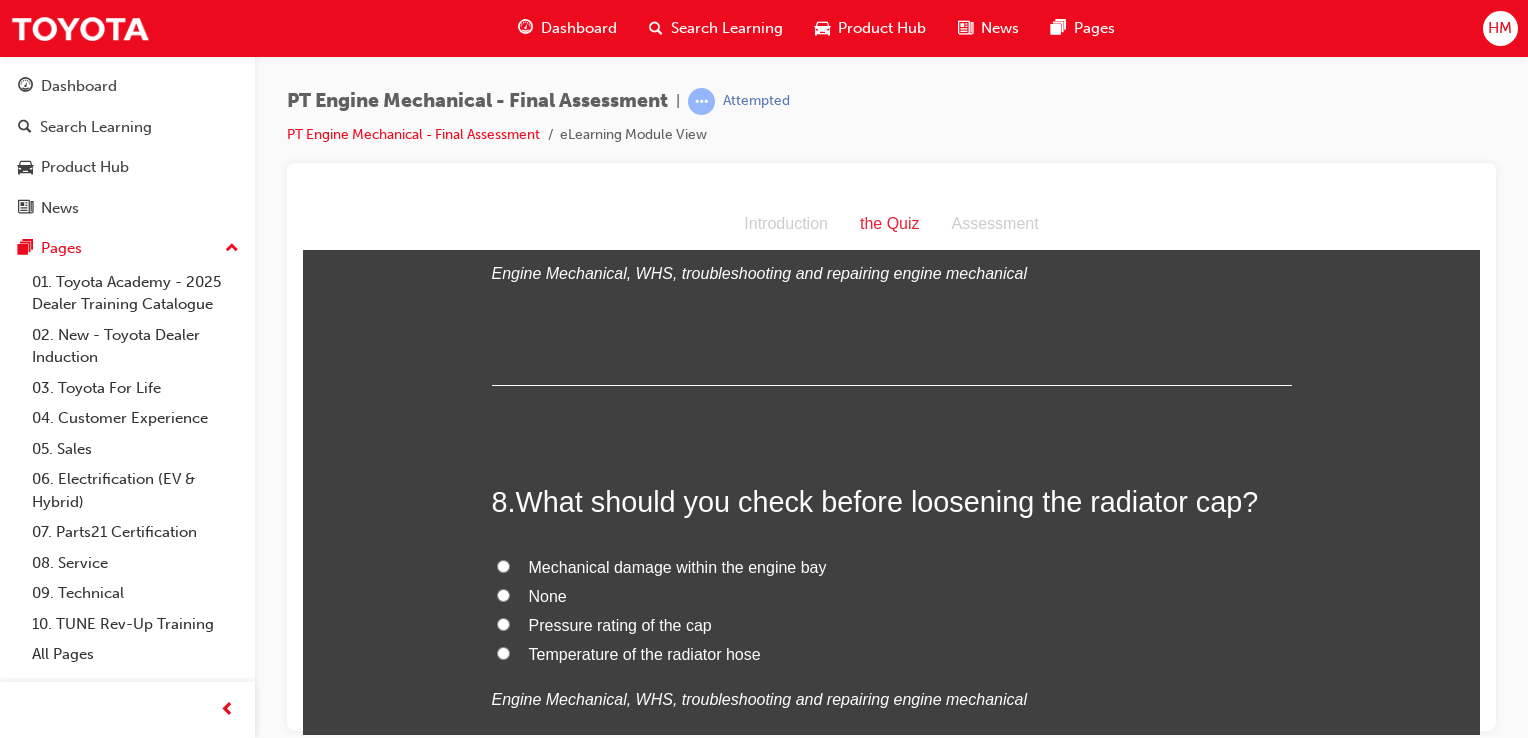 click on "Temperature of the radiator hose" at bounding box center (892, 654) 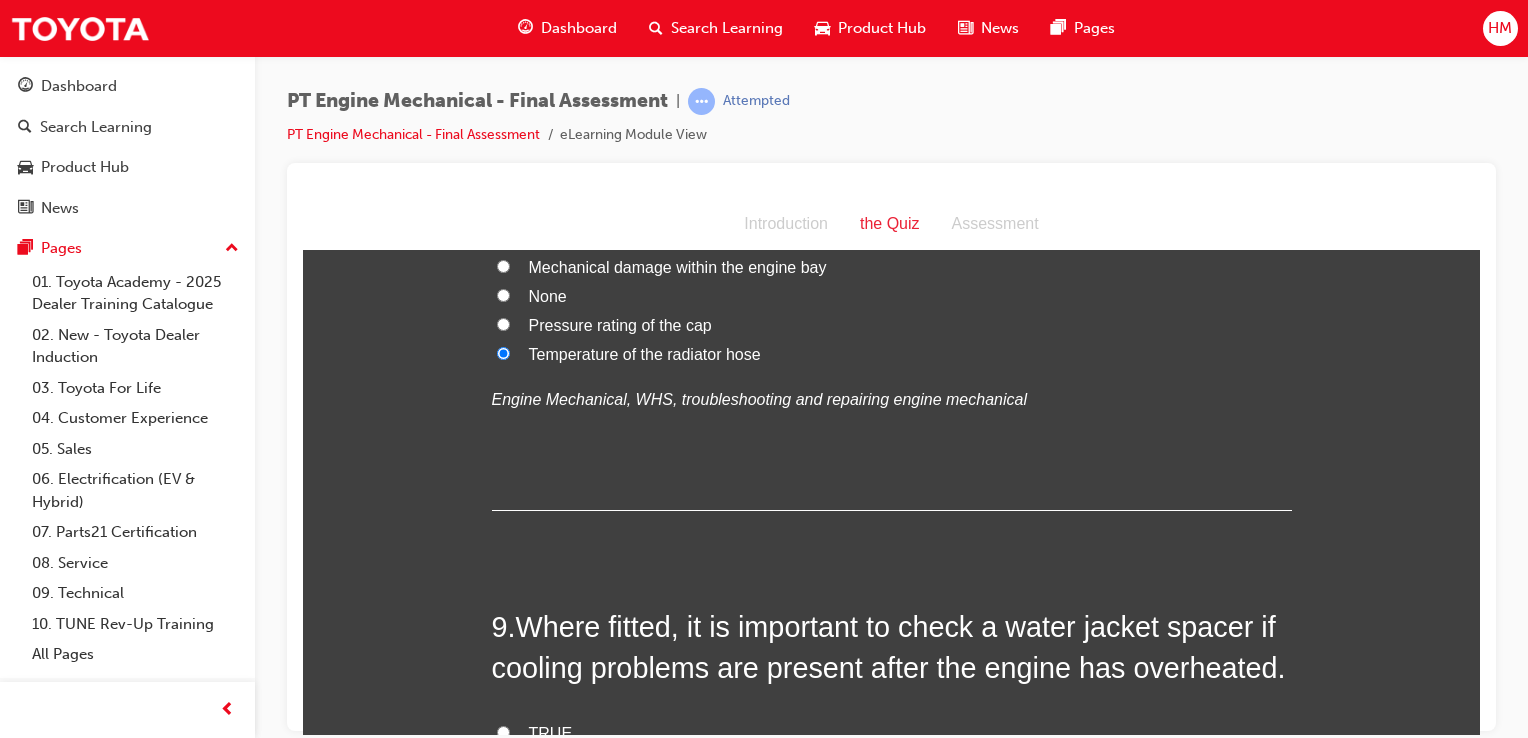 scroll, scrollTop: 3400, scrollLeft: 0, axis: vertical 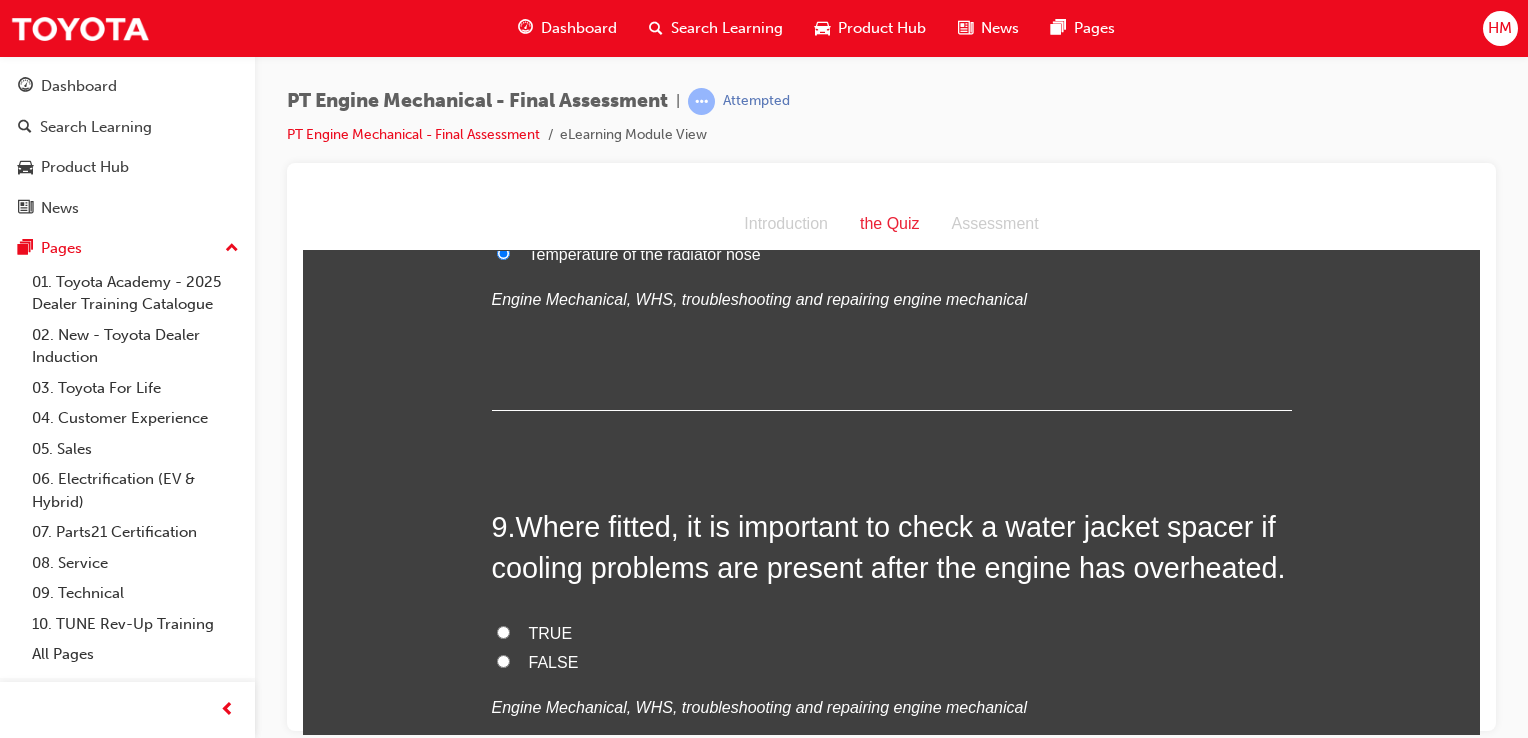 click on "TRUE" at bounding box center [551, 632] 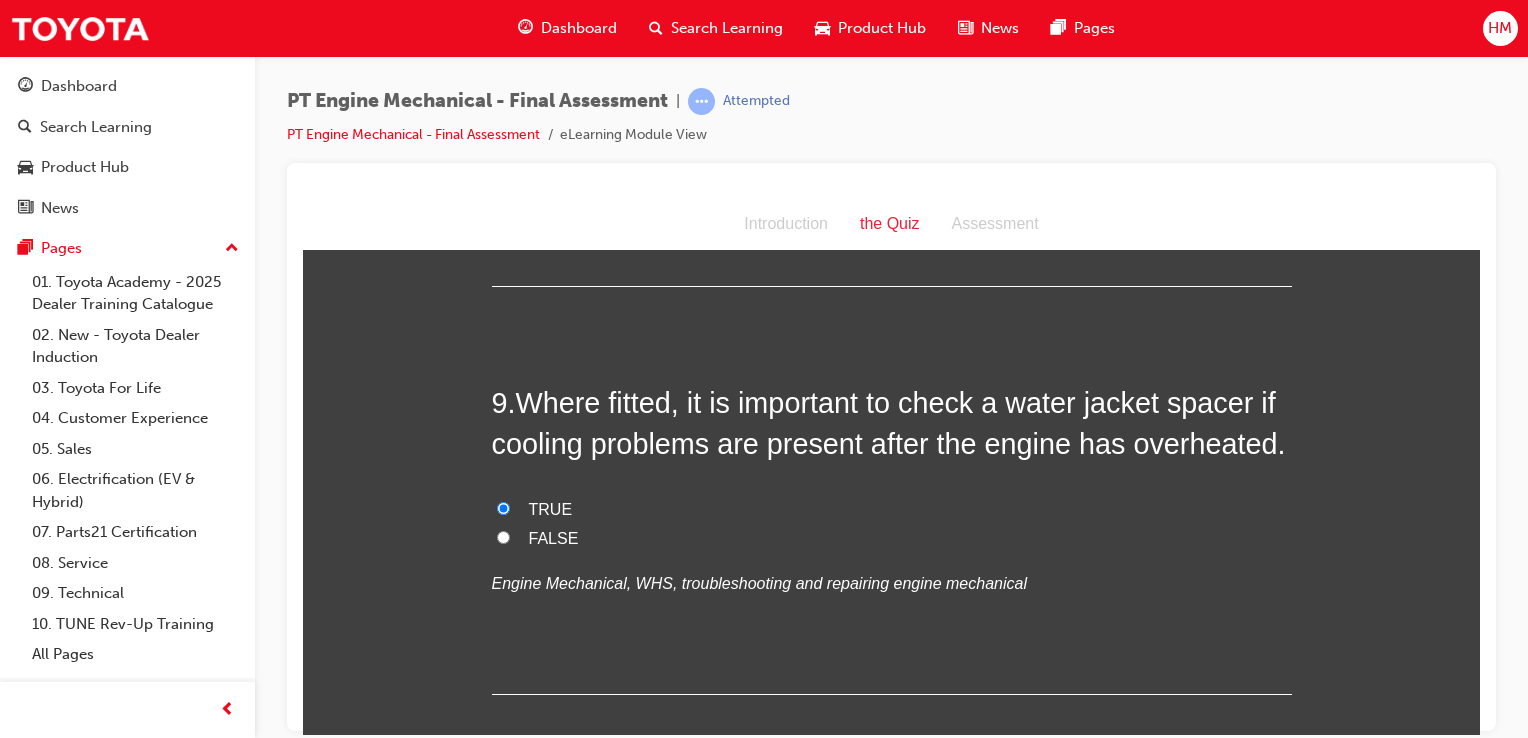 scroll, scrollTop: 3632, scrollLeft: 0, axis: vertical 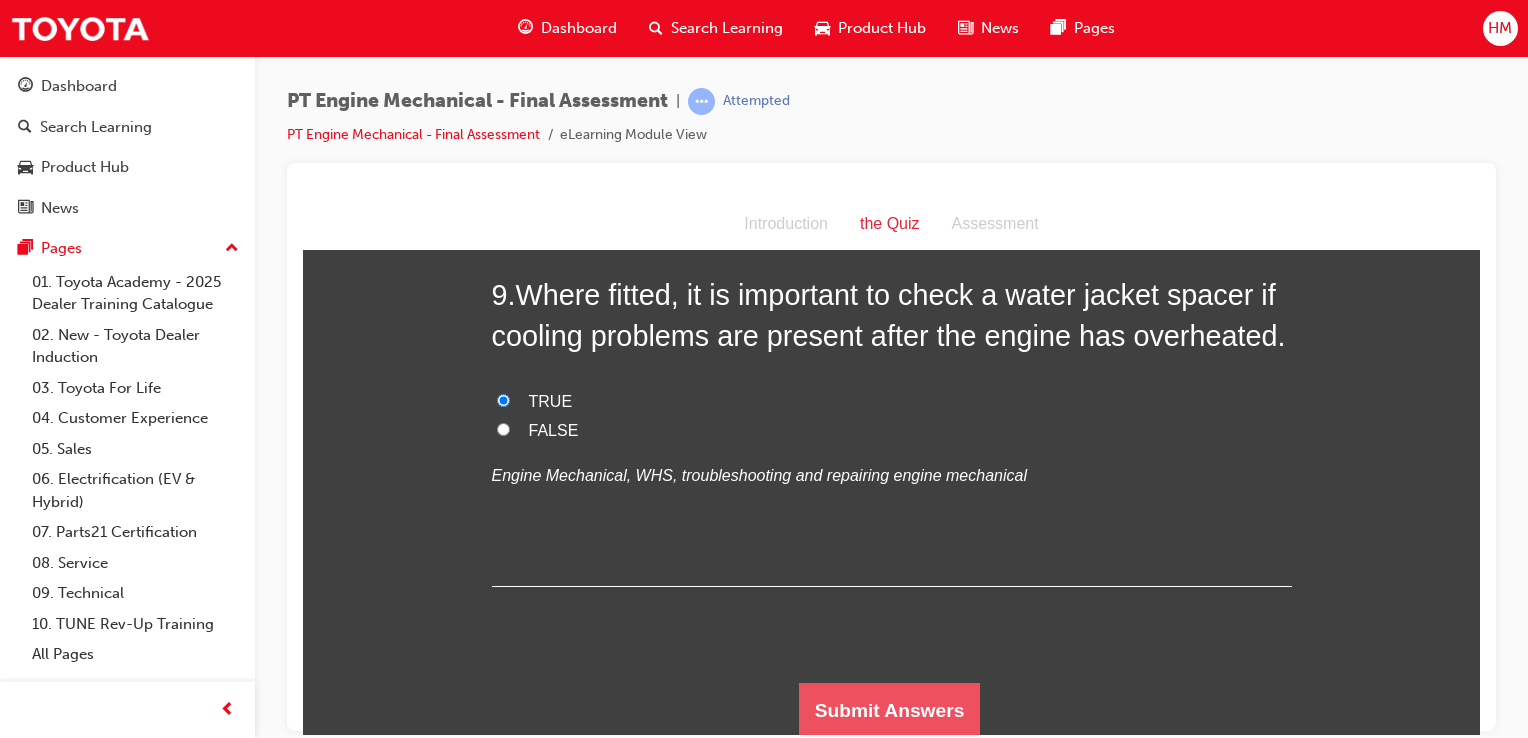 click on "Submit Answers" at bounding box center [890, 710] 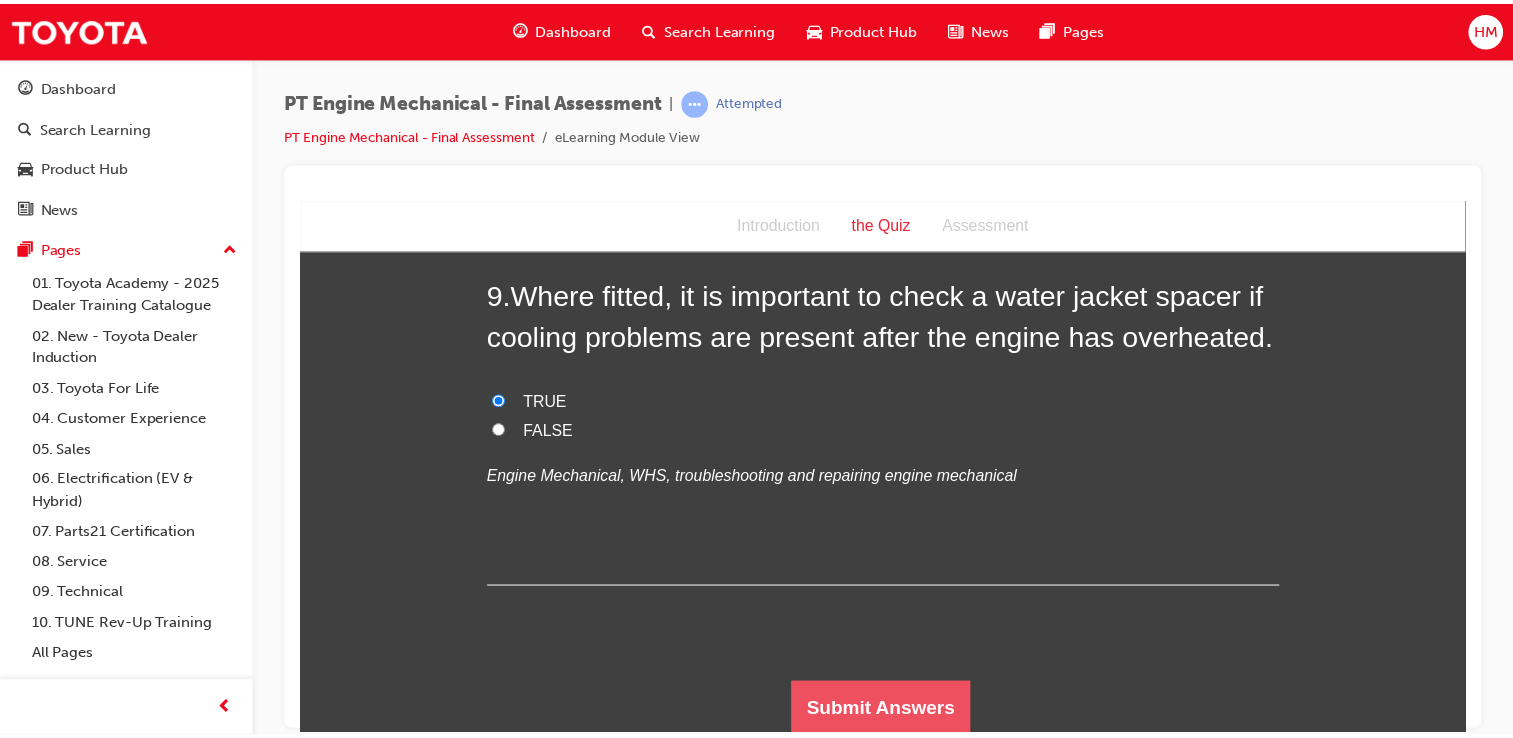 scroll, scrollTop: 0, scrollLeft: 0, axis: both 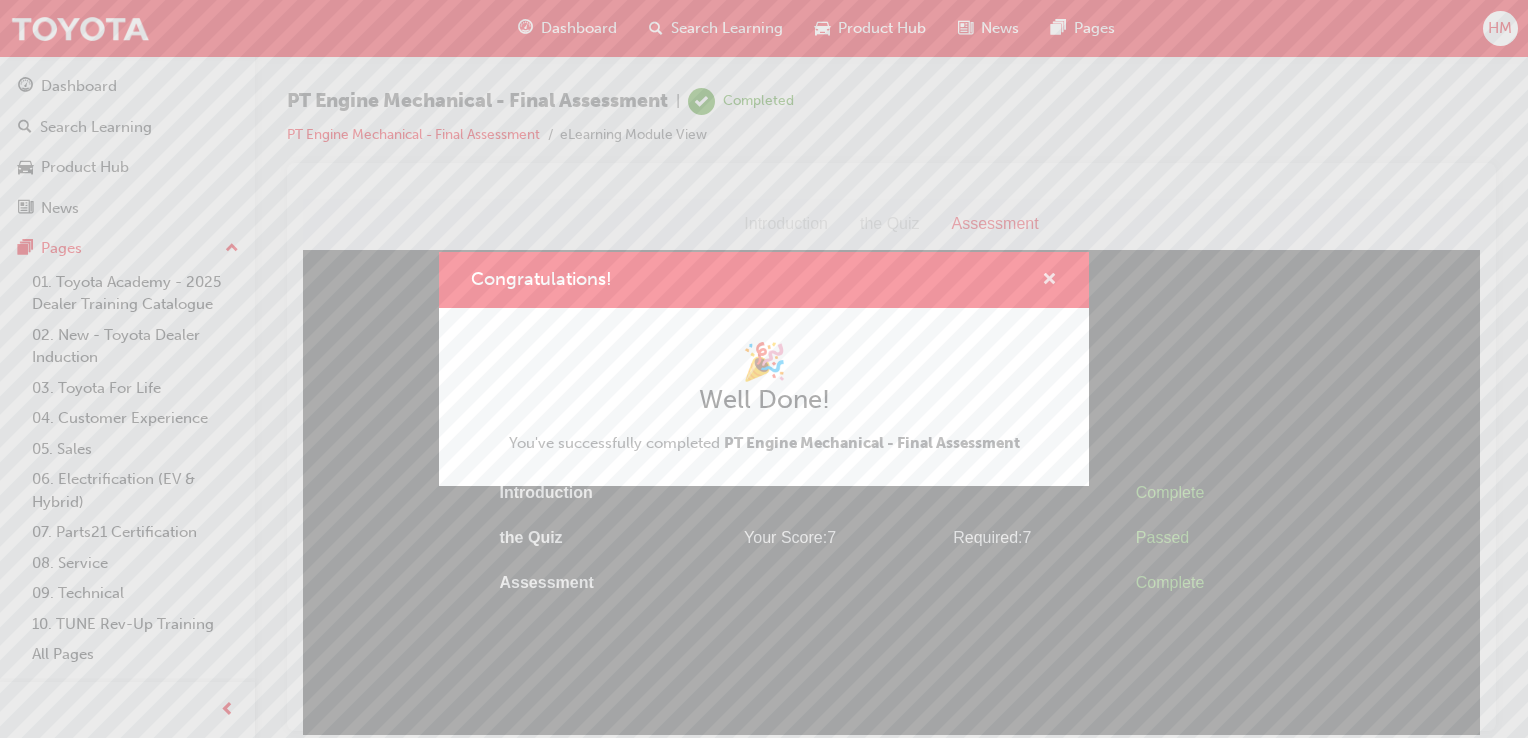 click at bounding box center (1049, 281) 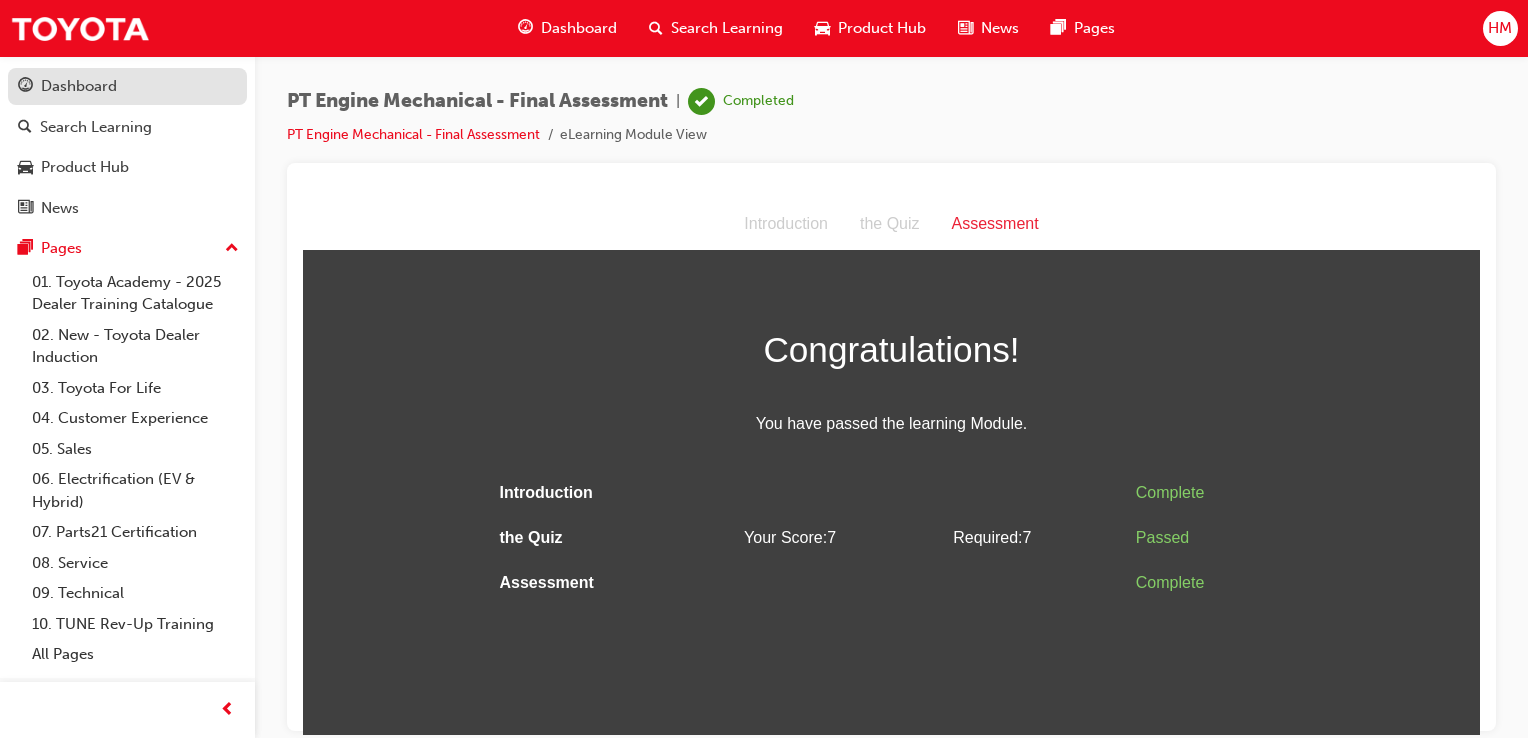 click on "Dashboard" at bounding box center (79, 86) 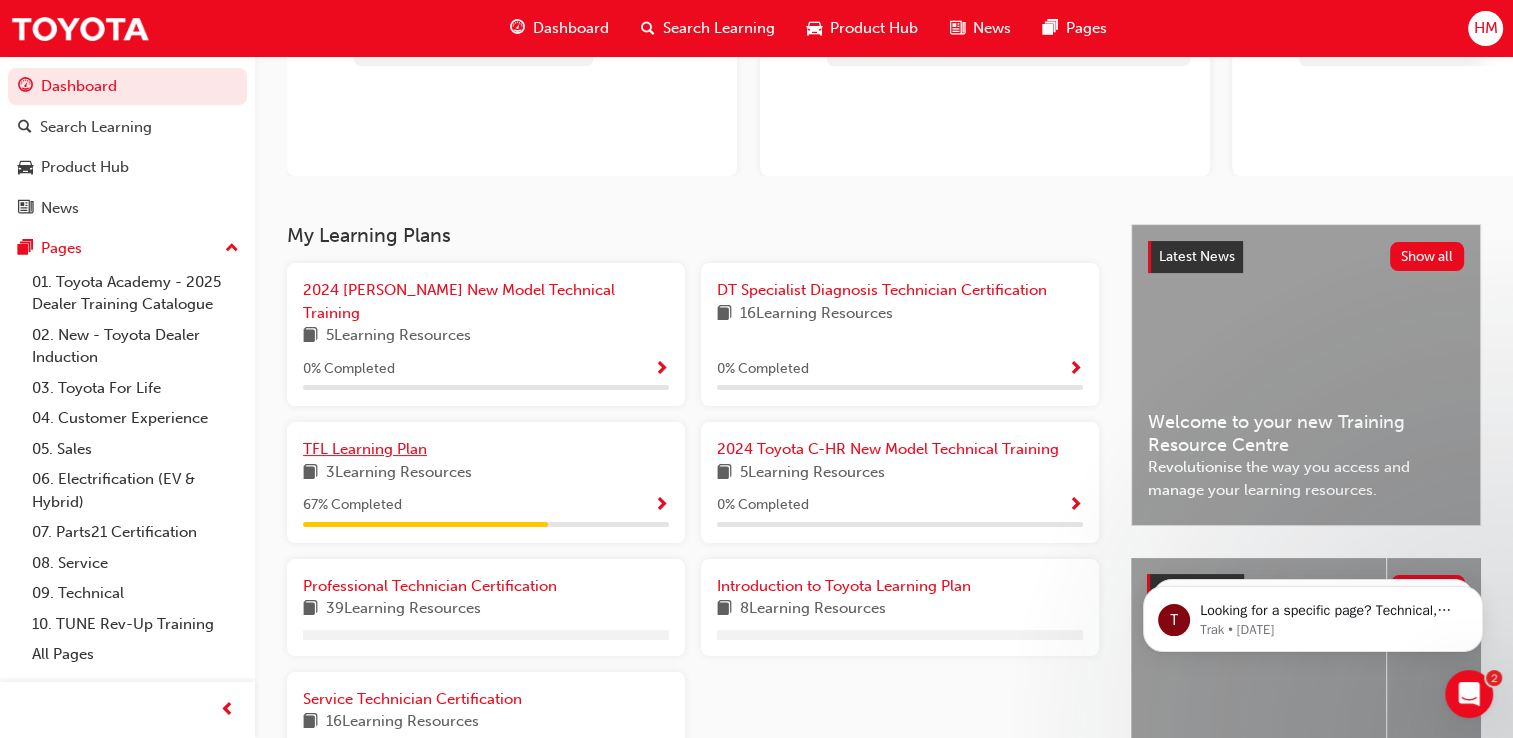scroll, scrollTop: 377, scrollLeft: 0, axis: vertical 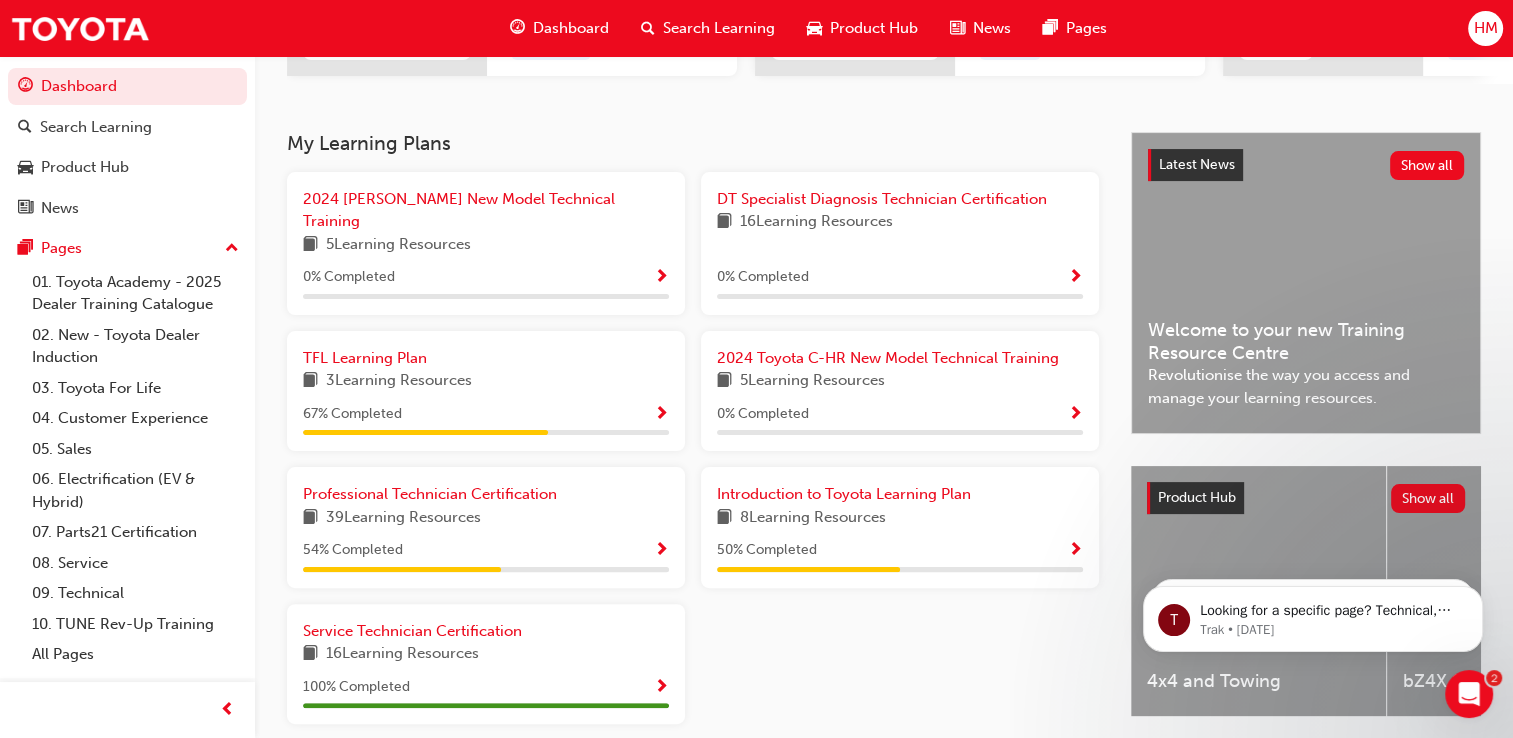click on "67 % Completed" at bounding box center [486, 419] 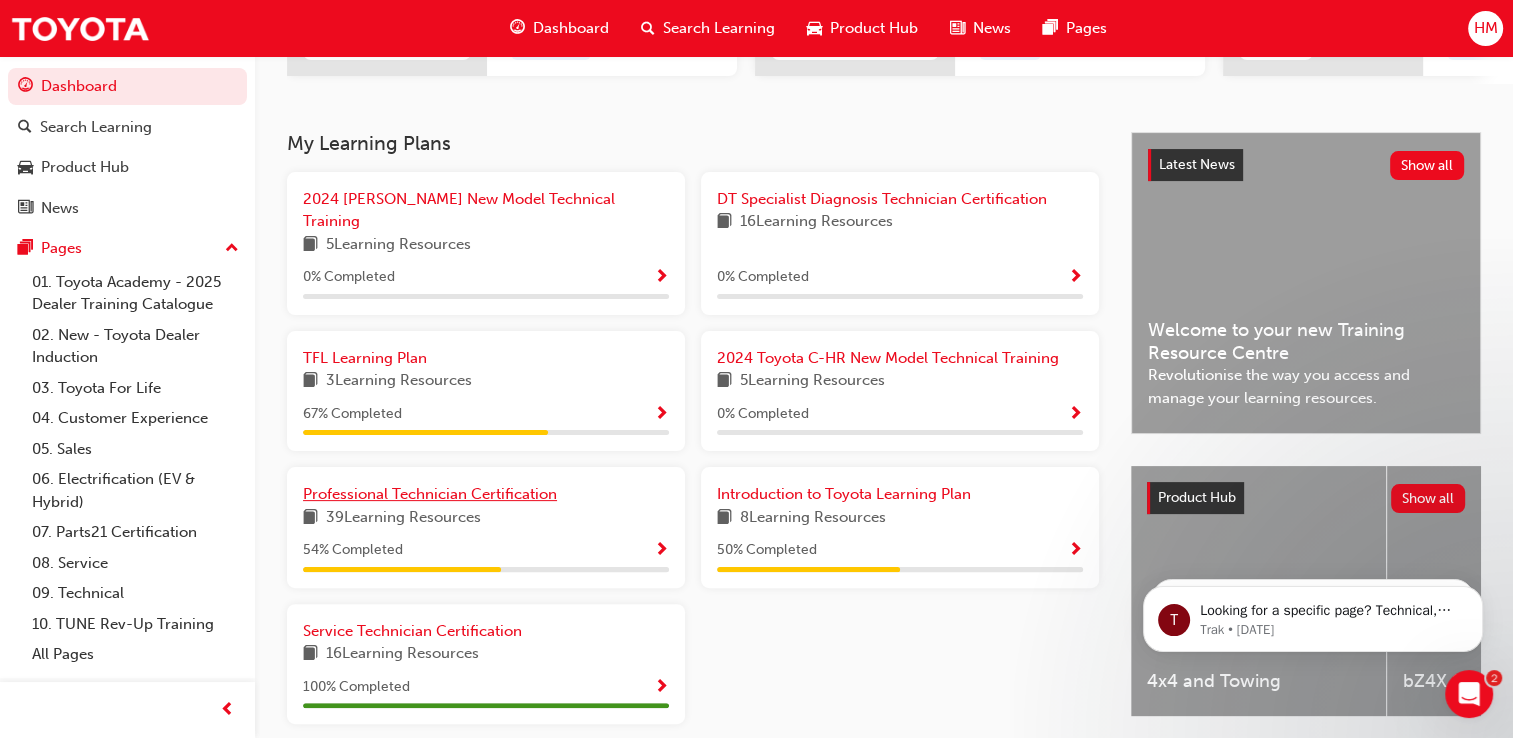 click on "Professional Technician Certification" at bounding box center [430, 494] 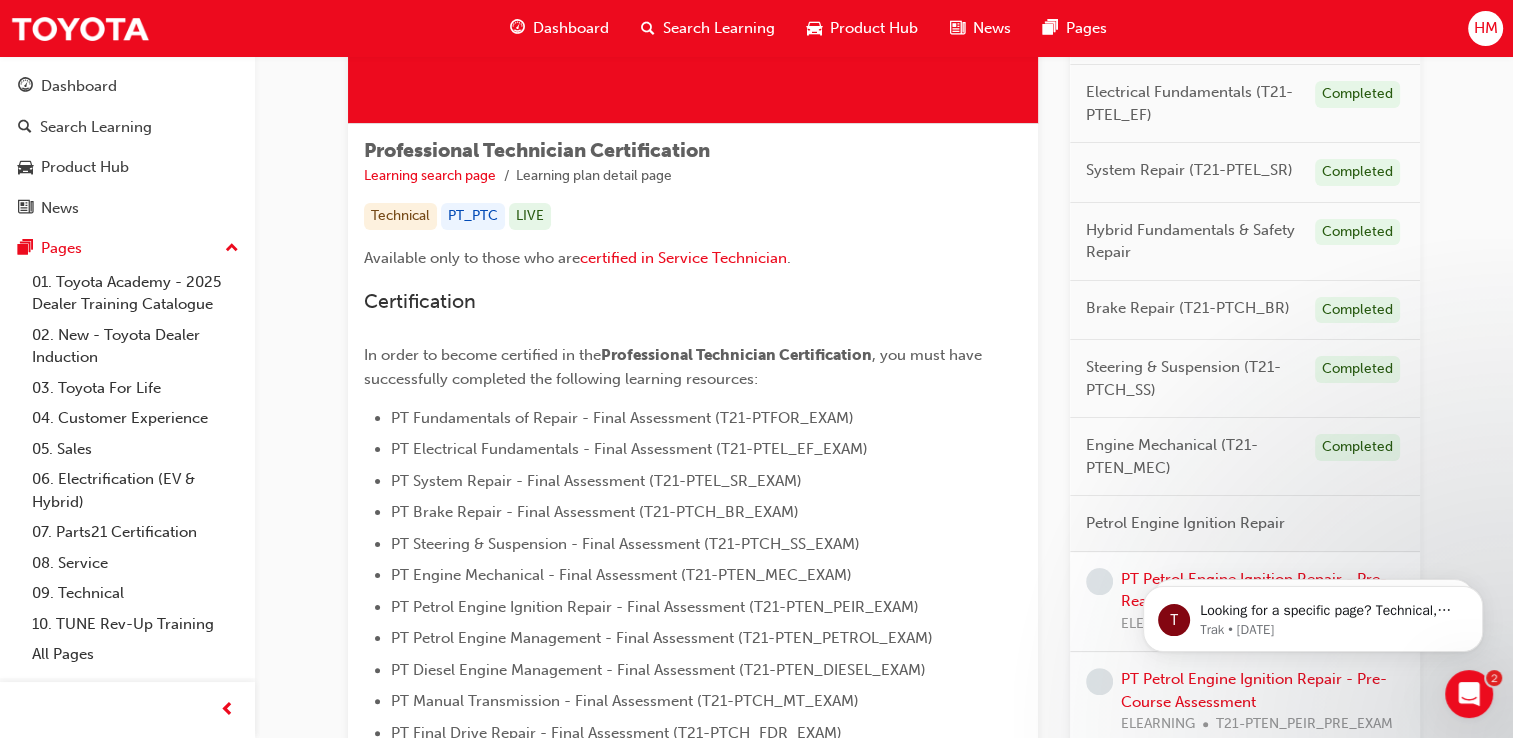scroll, scrollTop: 400, scrollLeft: 0, axis: vertical 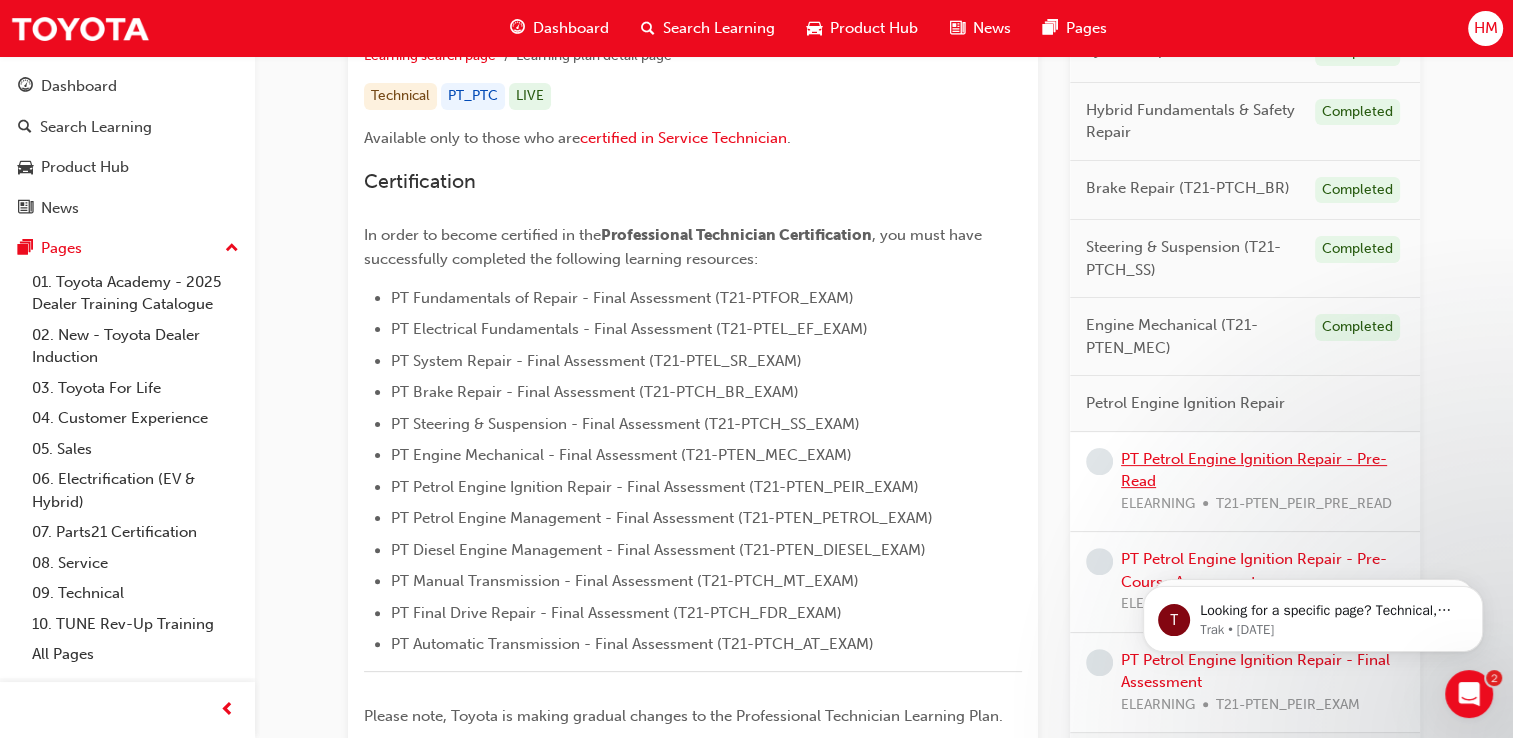 click on "PT Petrol Engine Ignition Repair - Pre-Read" at bounding box center (1254, 470) 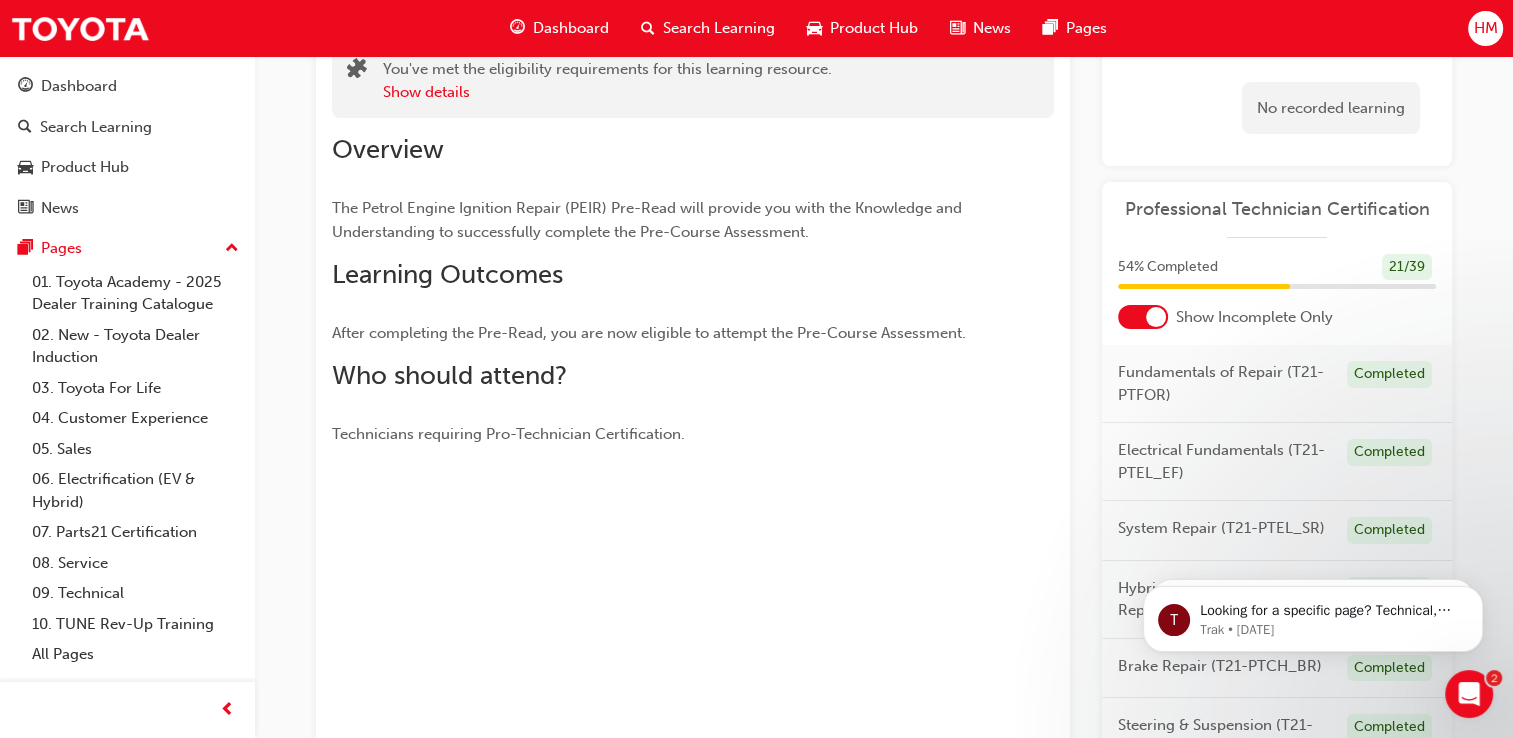 scroll, scrollTop: 0, scrollLeft: 0, axis: both 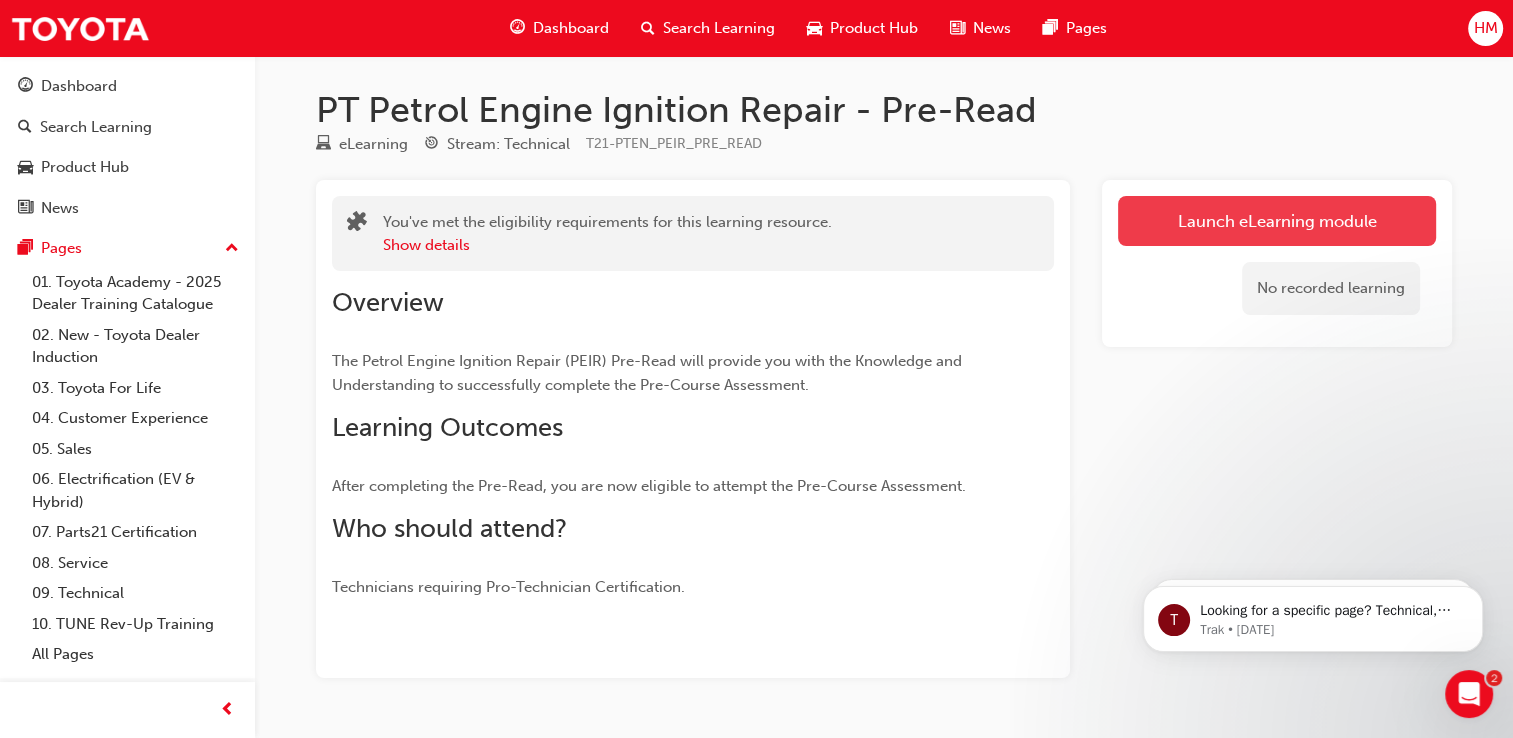click on "Launch eLearning module" at bounding box center [1277, 221] 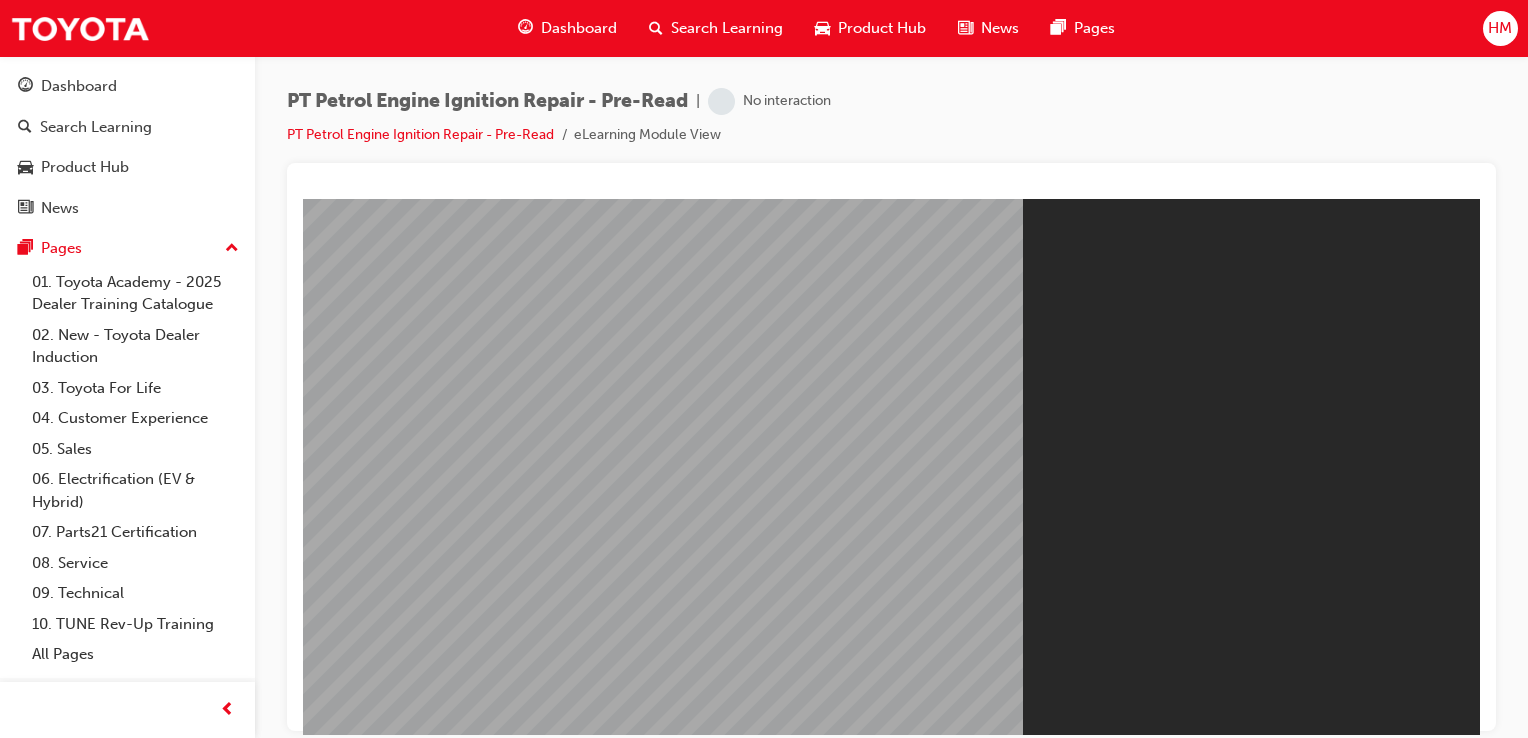 scroll, scrollTop: 0, scrollLeft: 0, axis: both 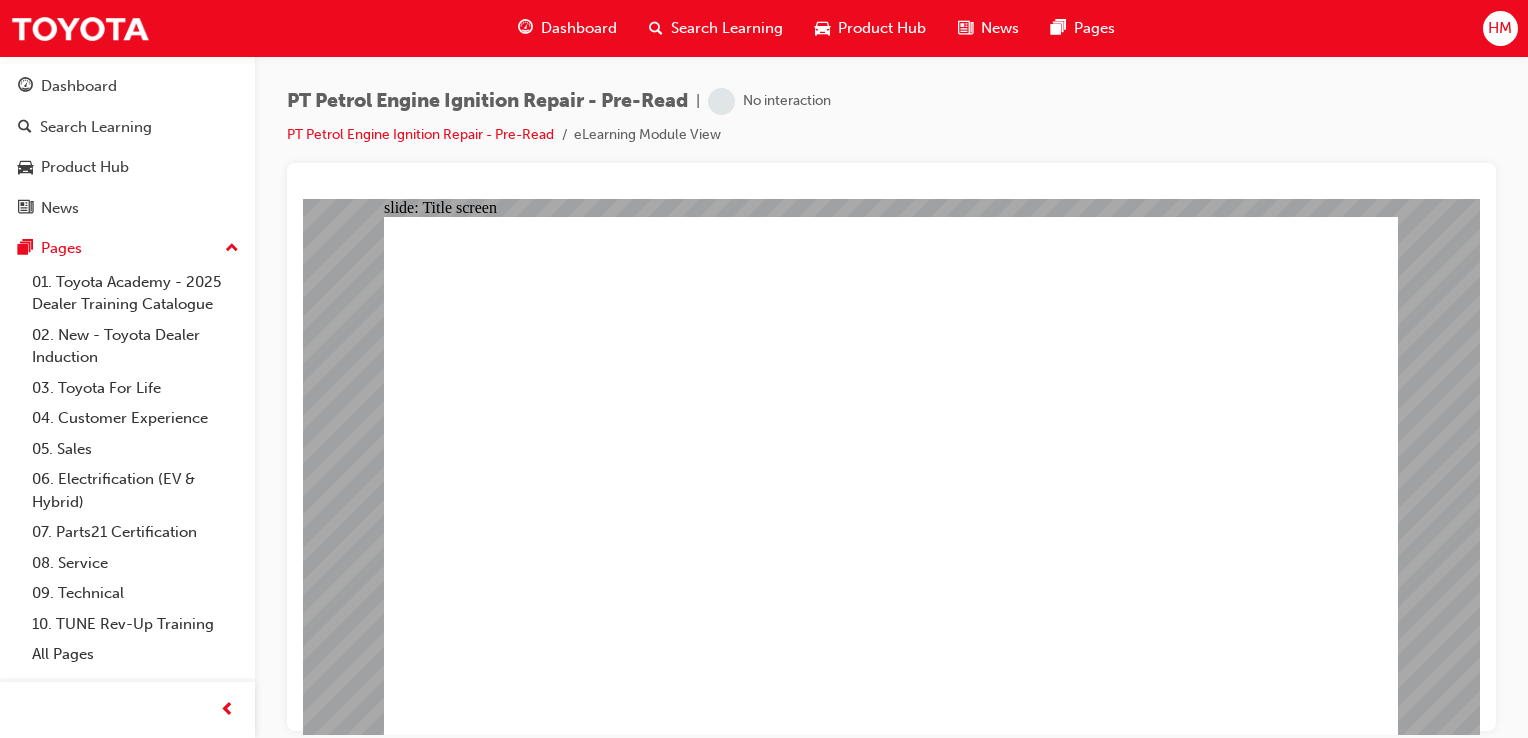 click 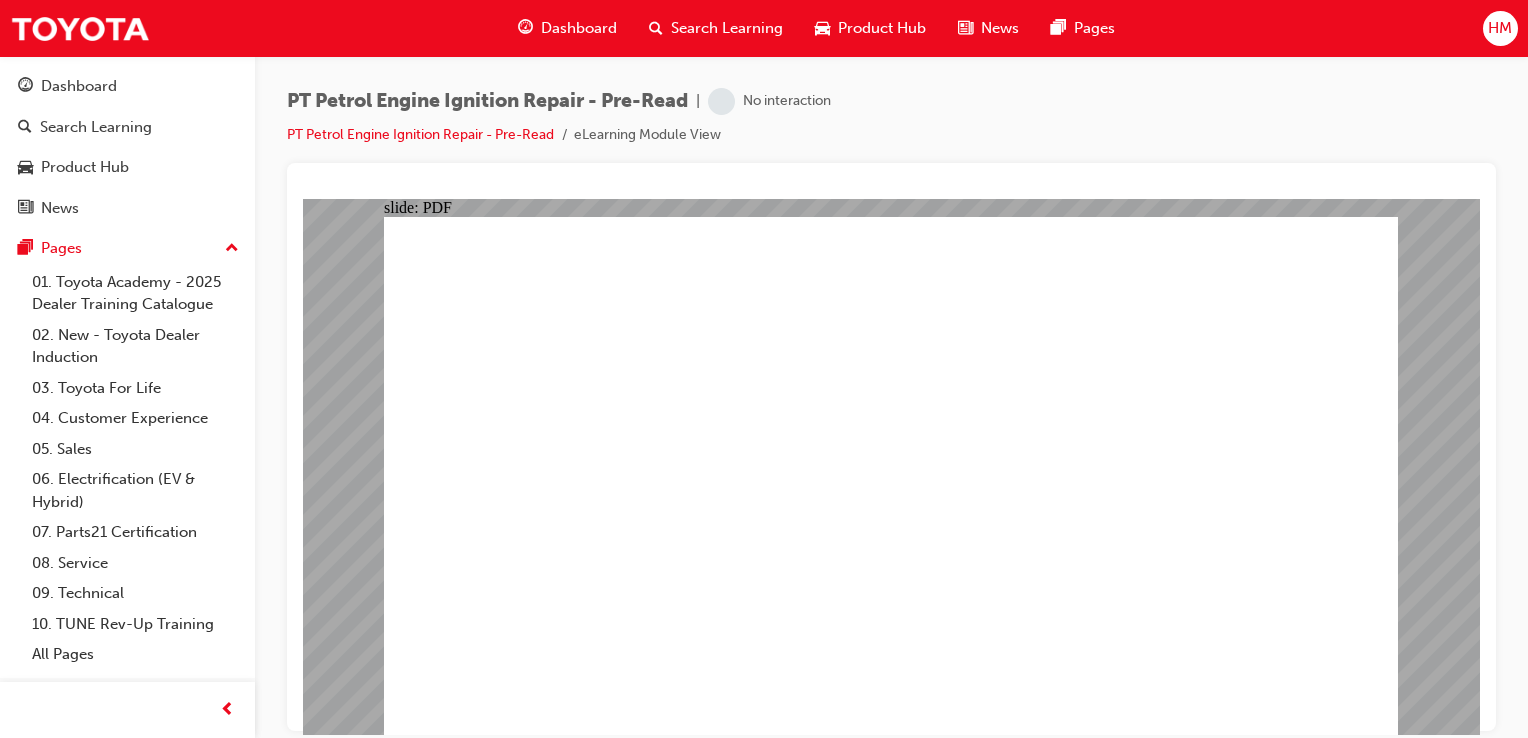 scroll, scrollTop: 0, scrollLeft: 0, axis: both 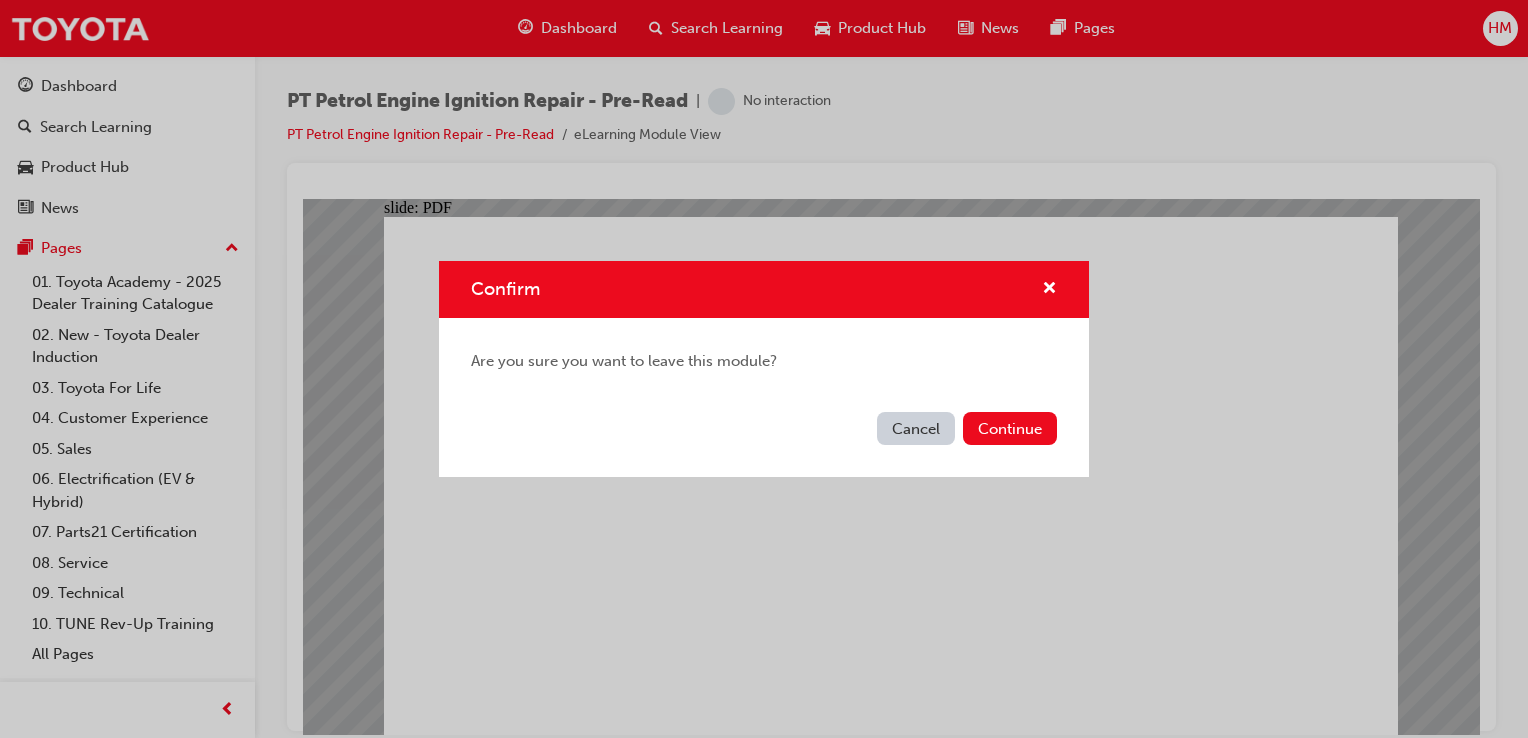 click on "Cancel" at bounding box center [916, 428] 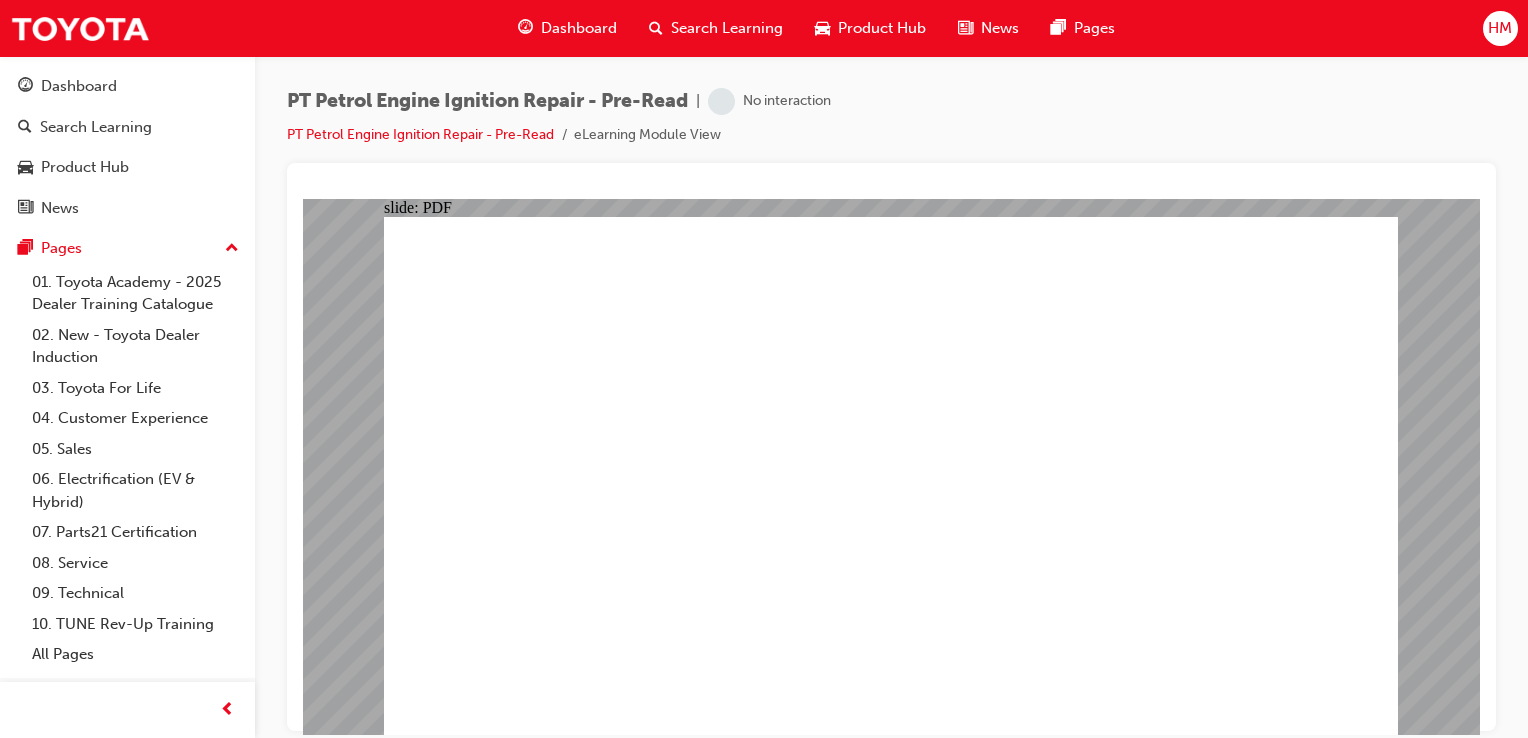 click on "PT Petrol Engine Ignition Repair - Pre-Read | No interaction PT Petrol Engine Ignition Repair - Pre-Read eLearning Module View" at bounding box center (891, 372) 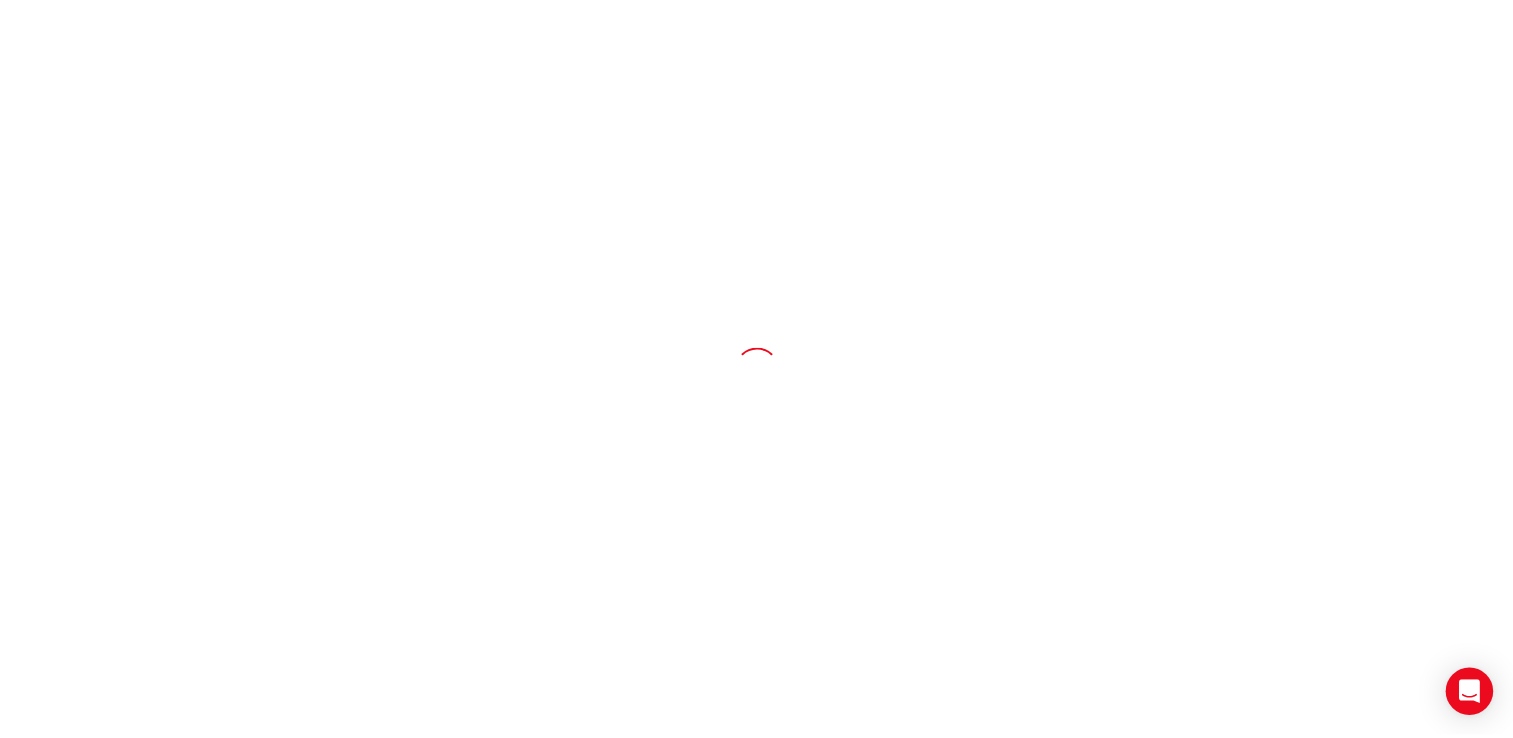 scroll, scrollTop: 0, scrollLeft: 0, axis: both 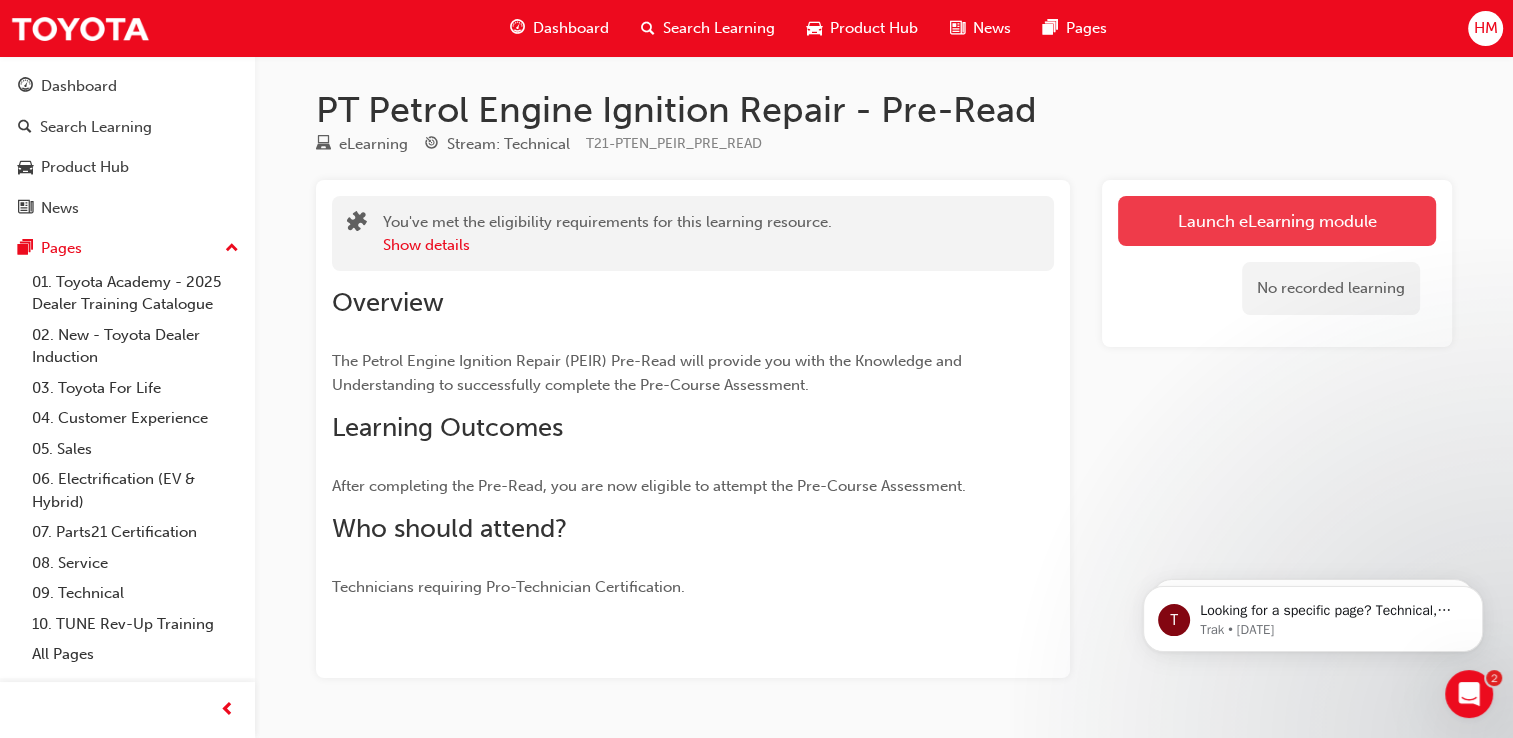click on "Launch eLearning module" at bounding box center (1277, 221) 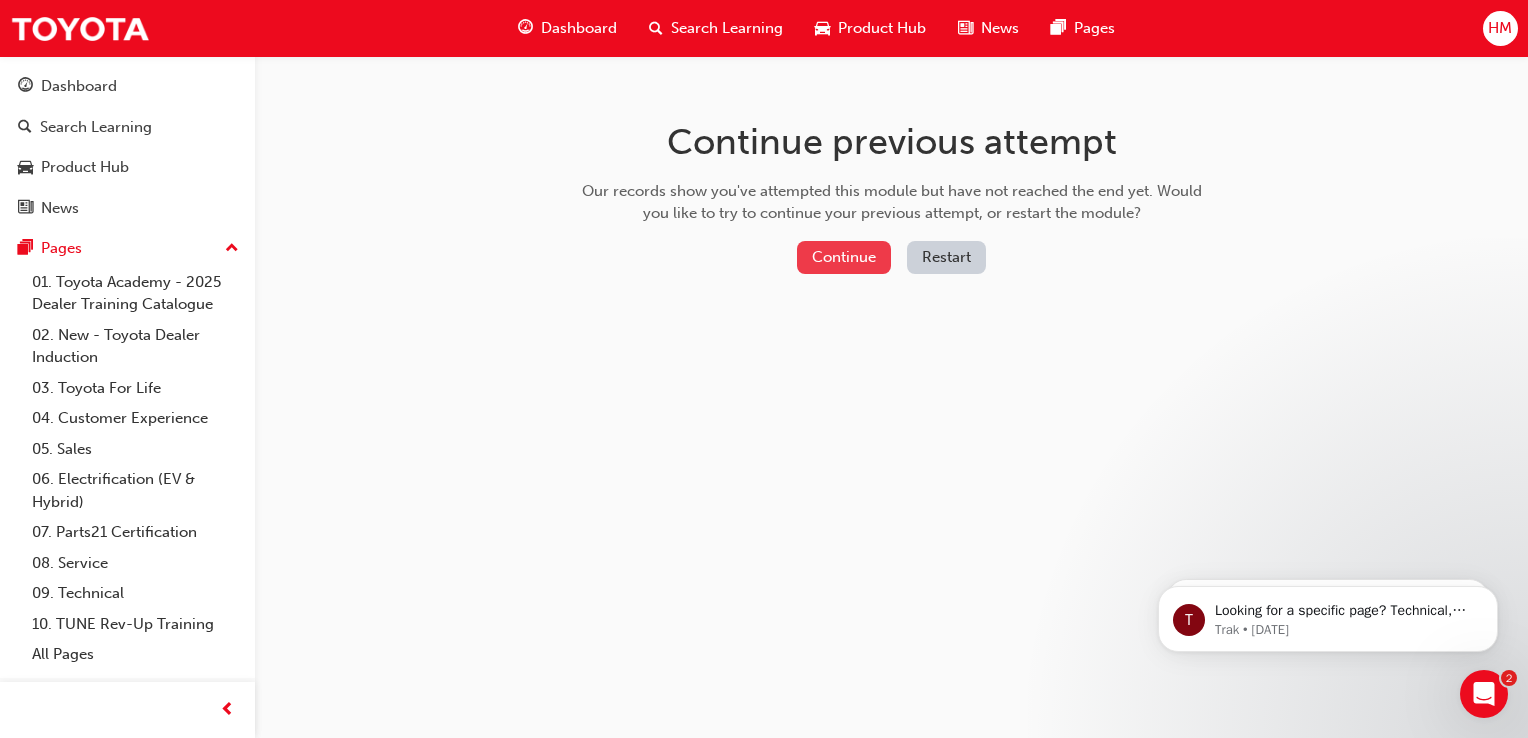 click on "Continue" at bounding box center [844, 257] 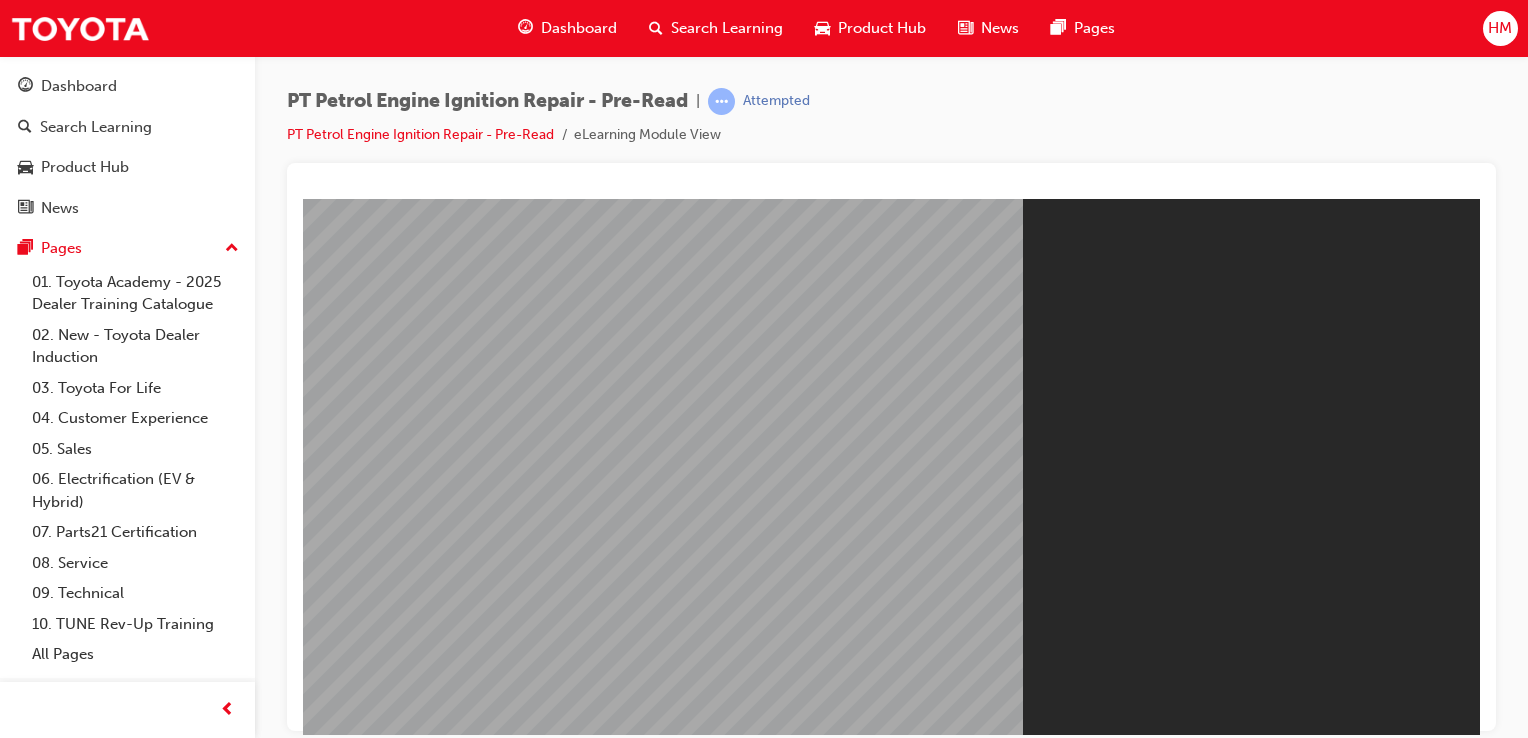 scroll, scrollTop: 0, scrollLeft: 0, axis: both 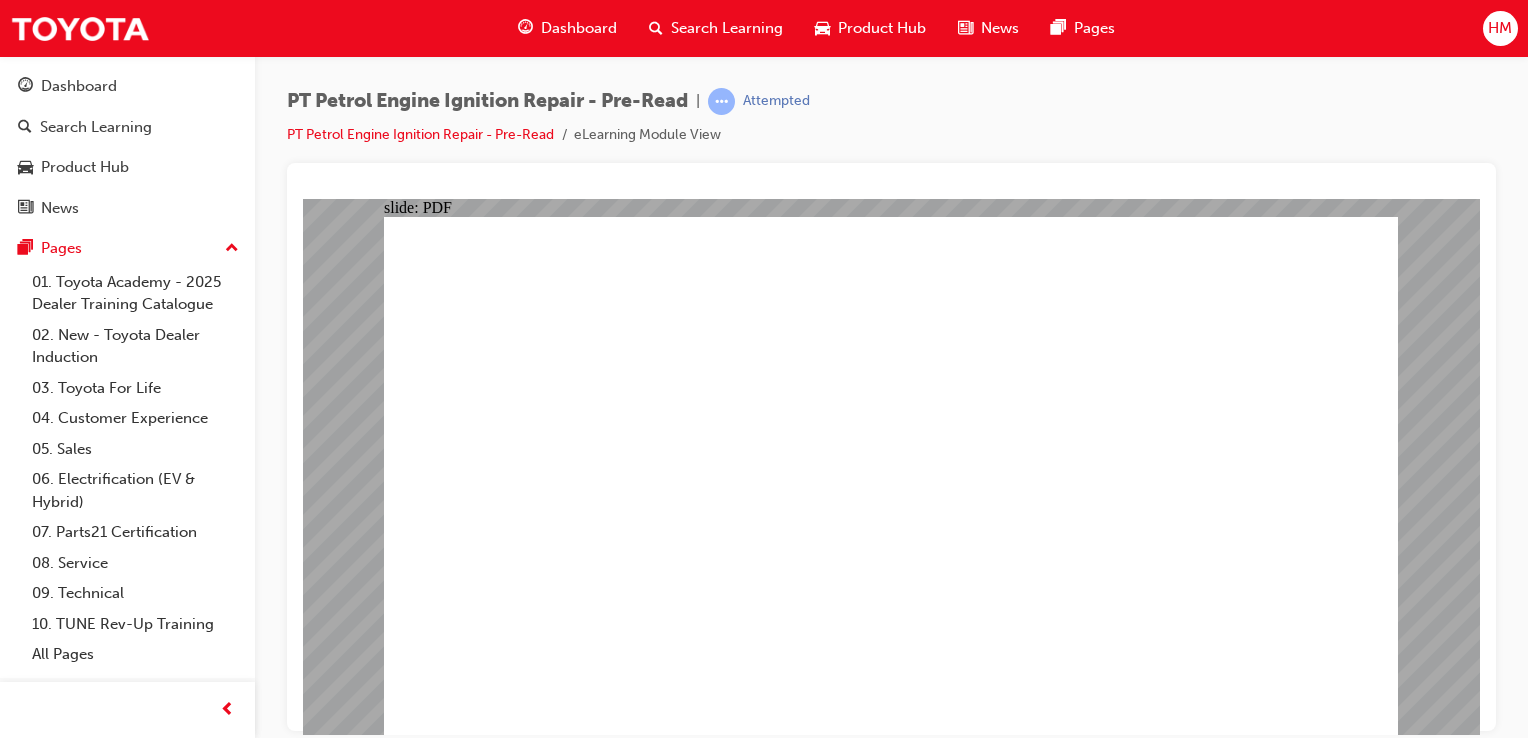 click 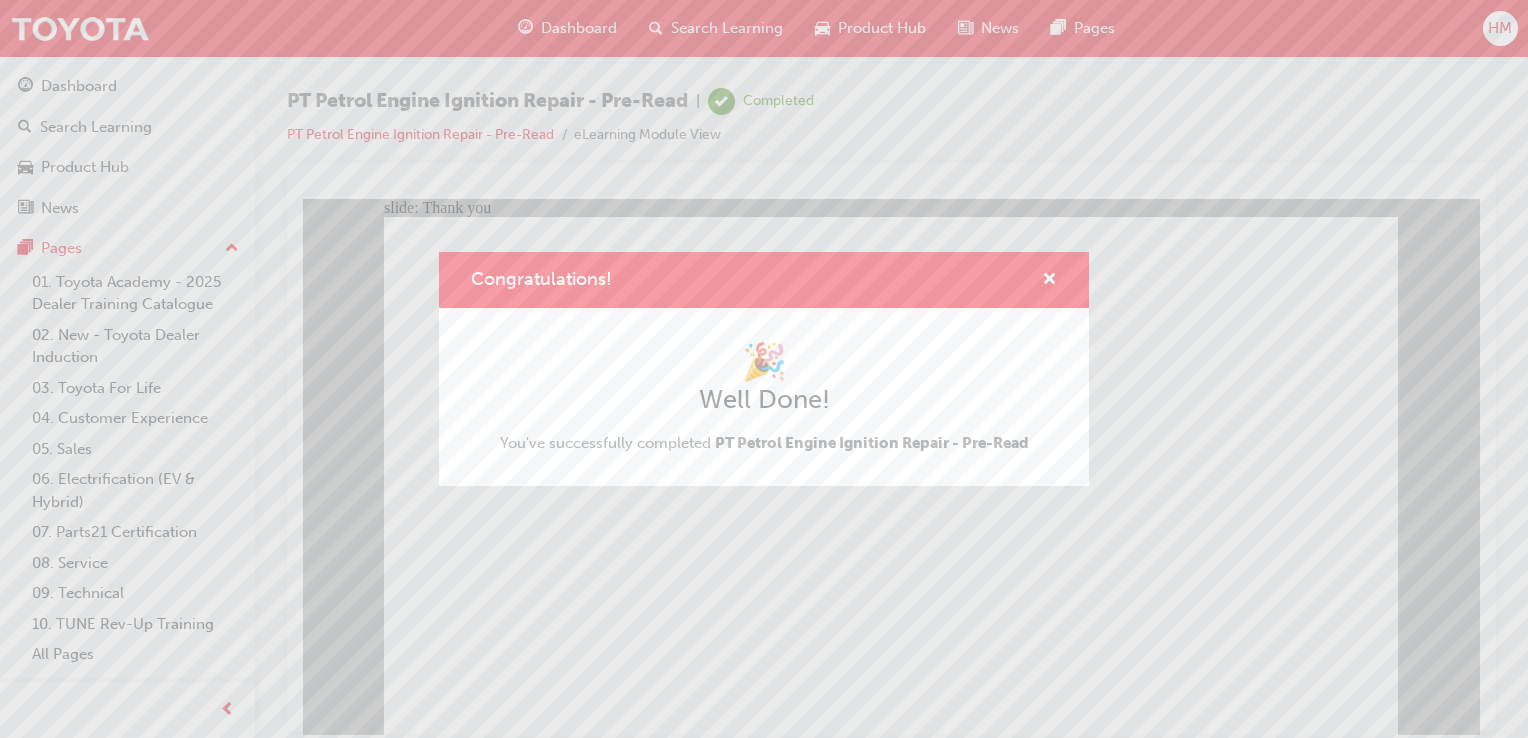 click on "Congratulations! 🎉 Well Done! You've successfully completed   PT Petrol Engine Ignition Repair - Pre-Read" at bounding box center (764, 369) 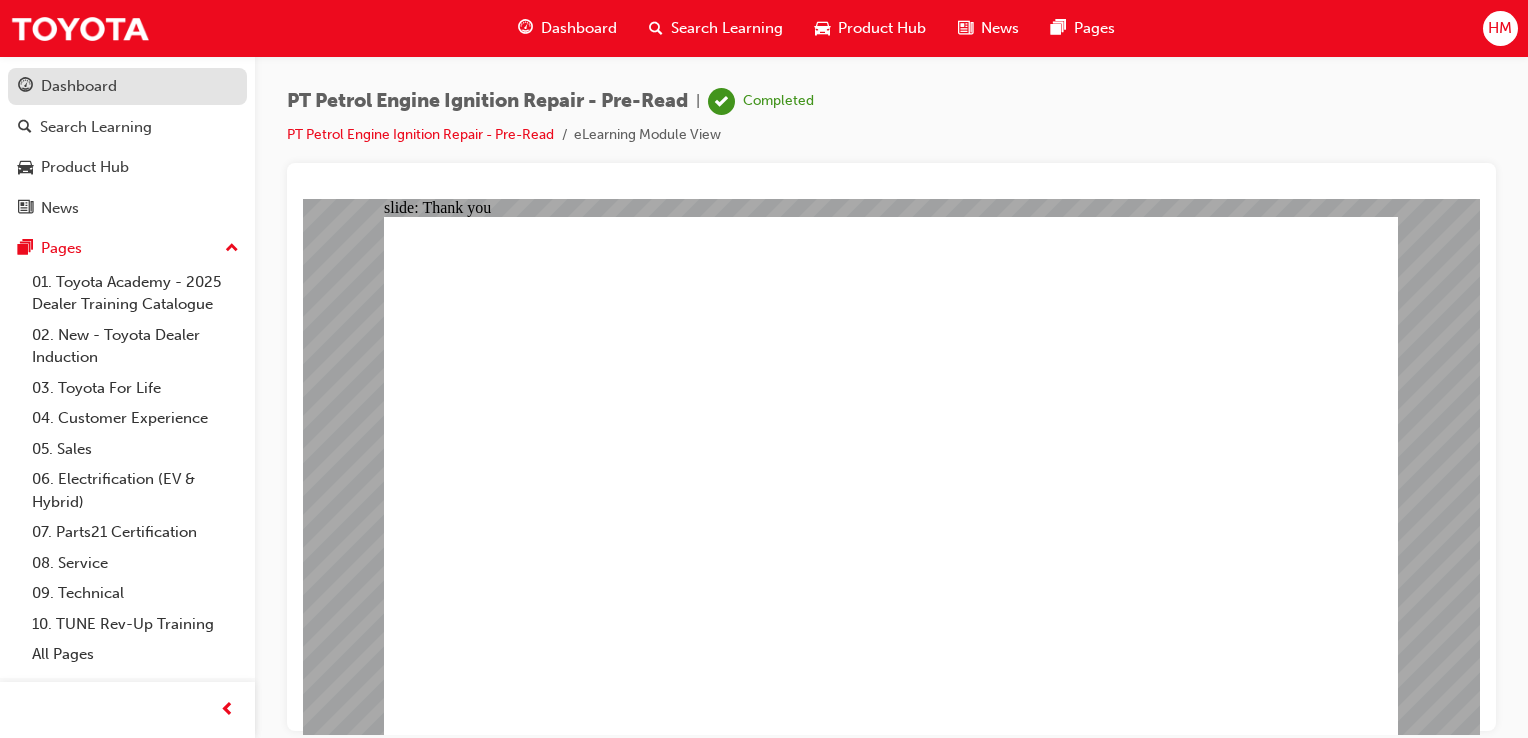 click on "Dashboard" at bounding box center (127, 86) 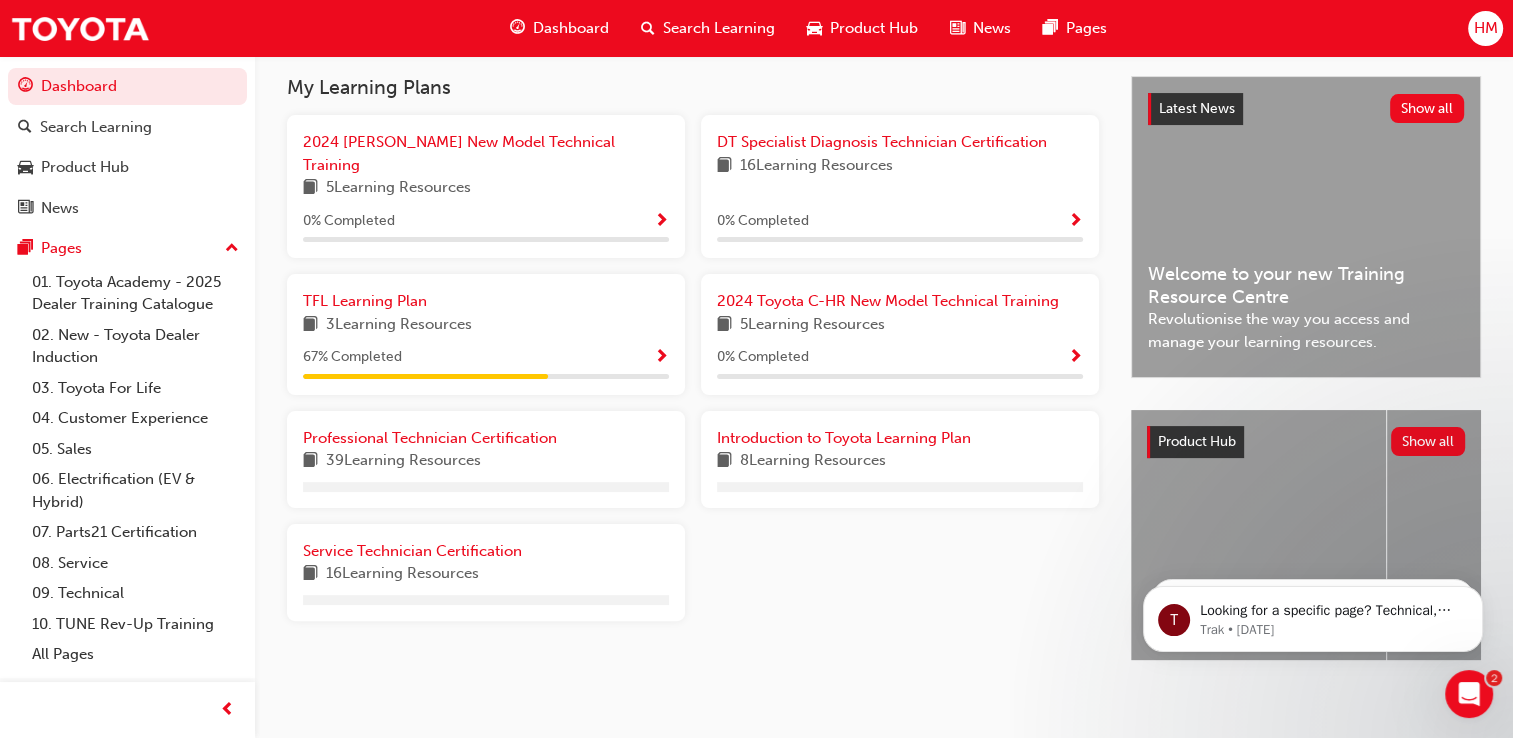 scroll, scrollTop: 377, scrollLeft: 0, axis: vertical 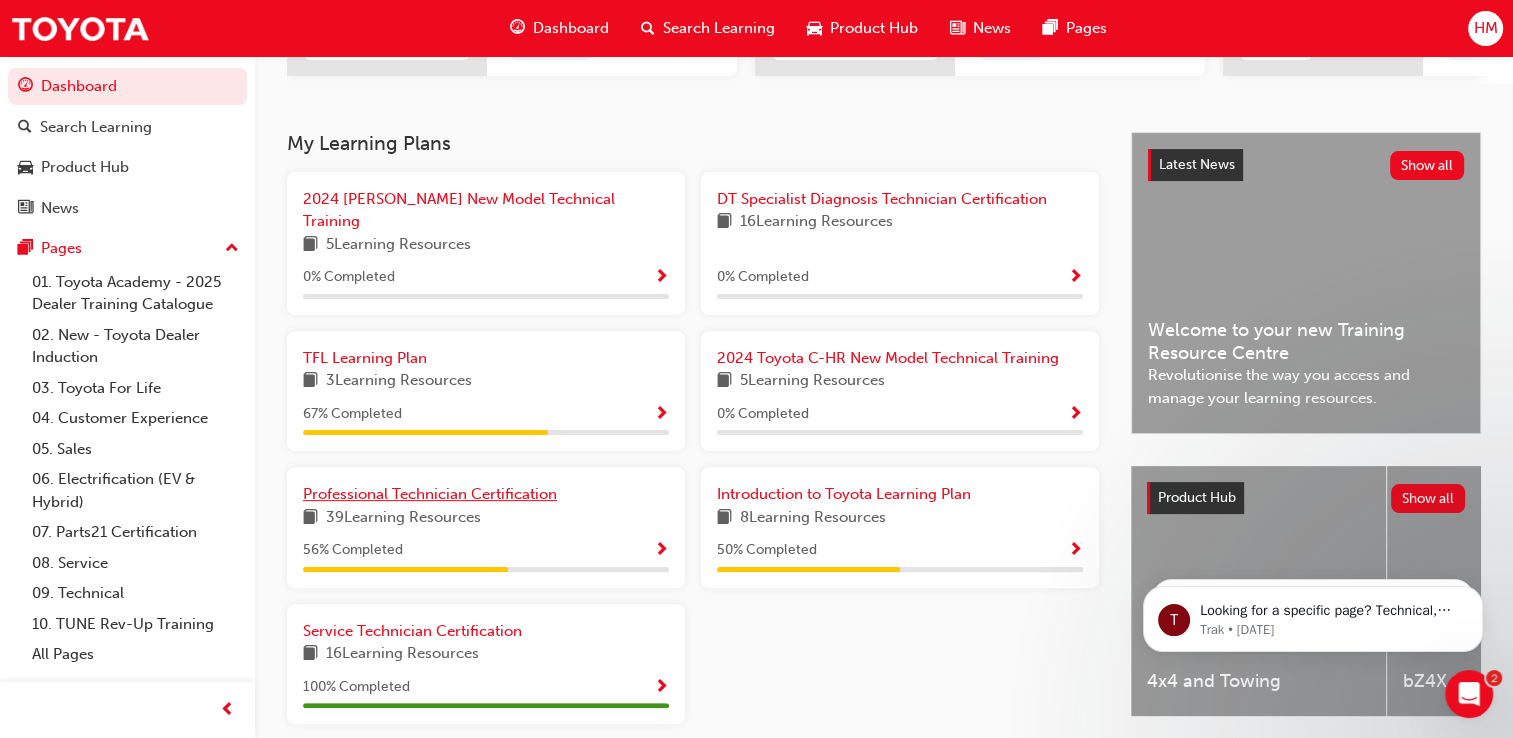 click on "Professional Technician Certification" at bounding box center [430, 494] 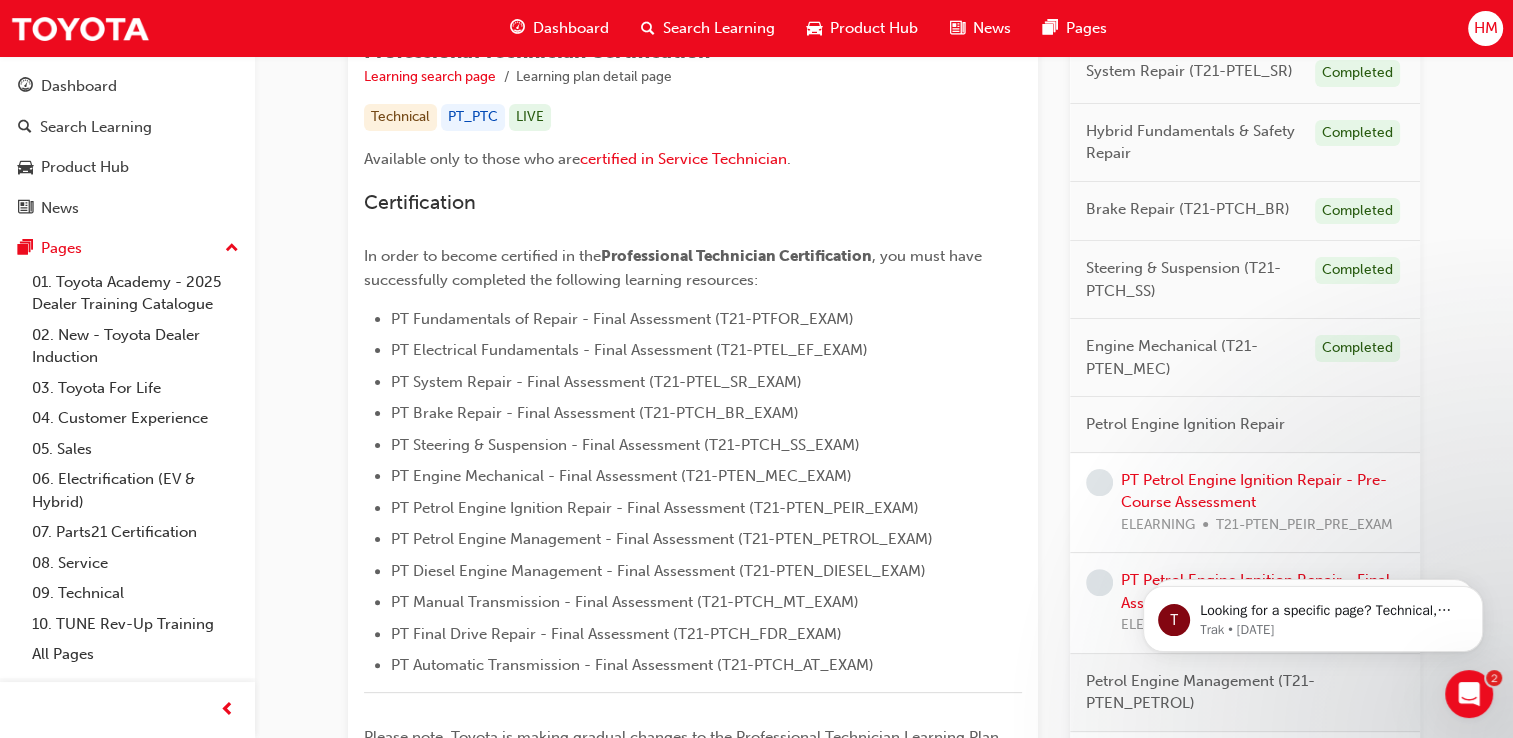 scroll, scrollTop: 600, scrollLeft: 0, axis: vertical 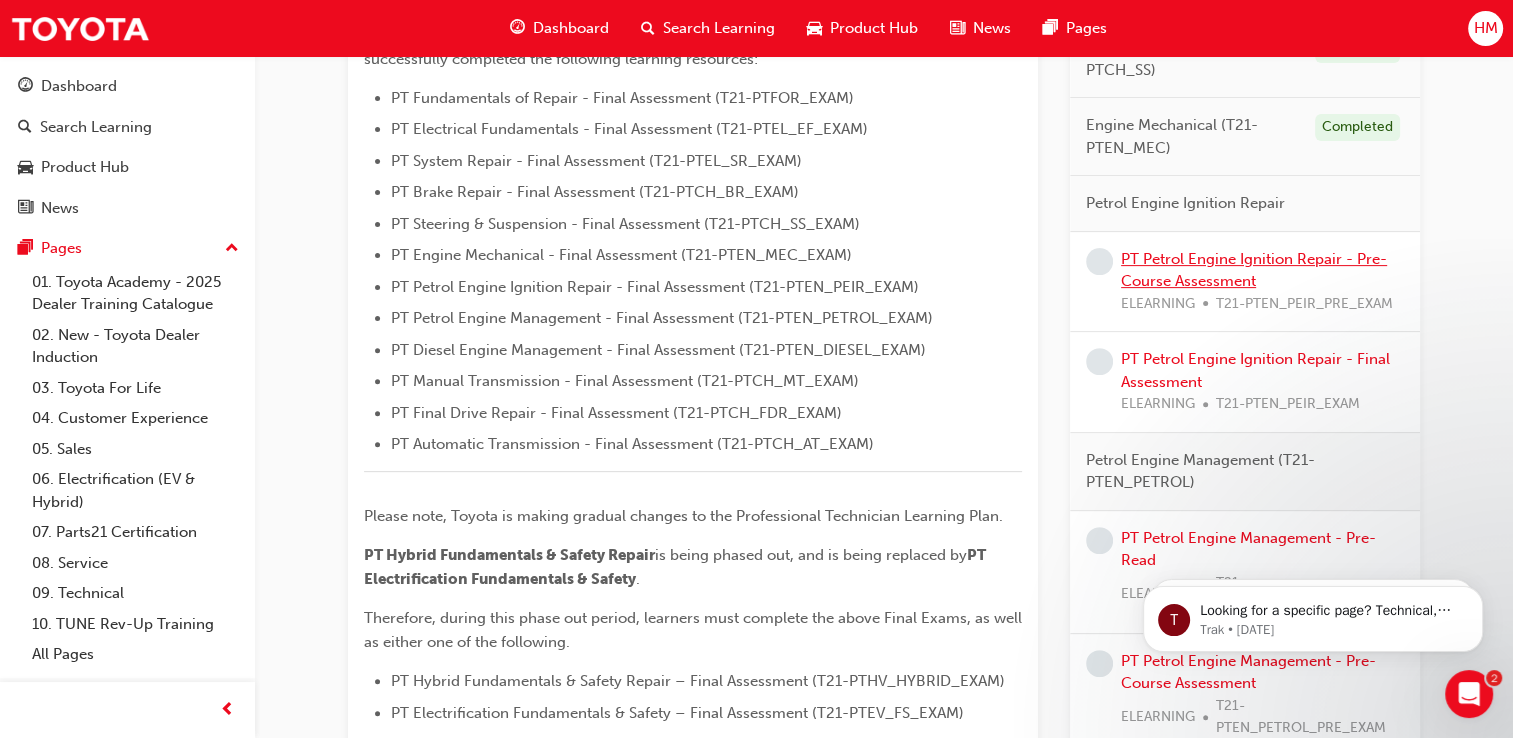 click on "PT Petrol Engine Ignition Repair - Pre-Course Assessment" at bounding box center [1254, 270] 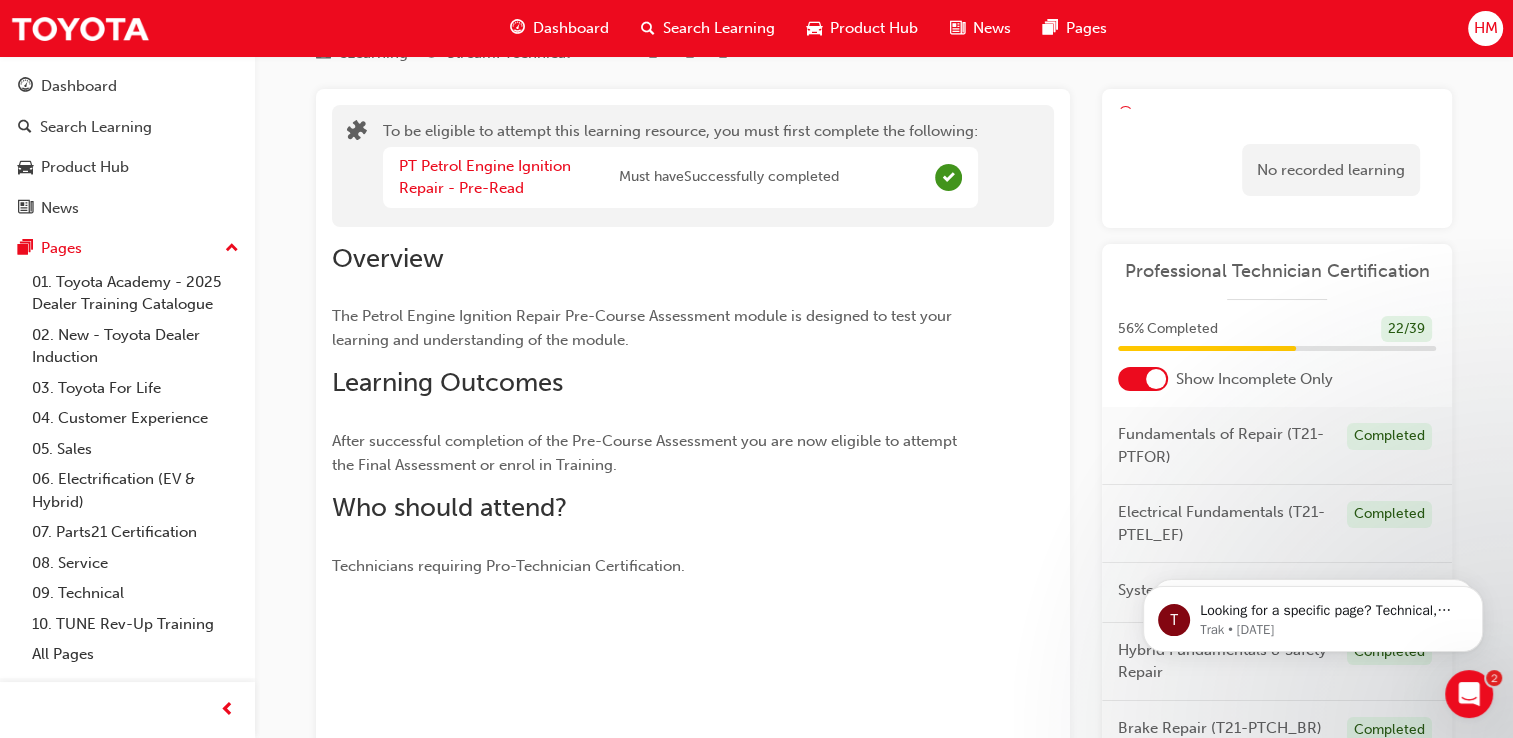 scroll, scrollTop: 0, scrollLeft: 0, axis: both 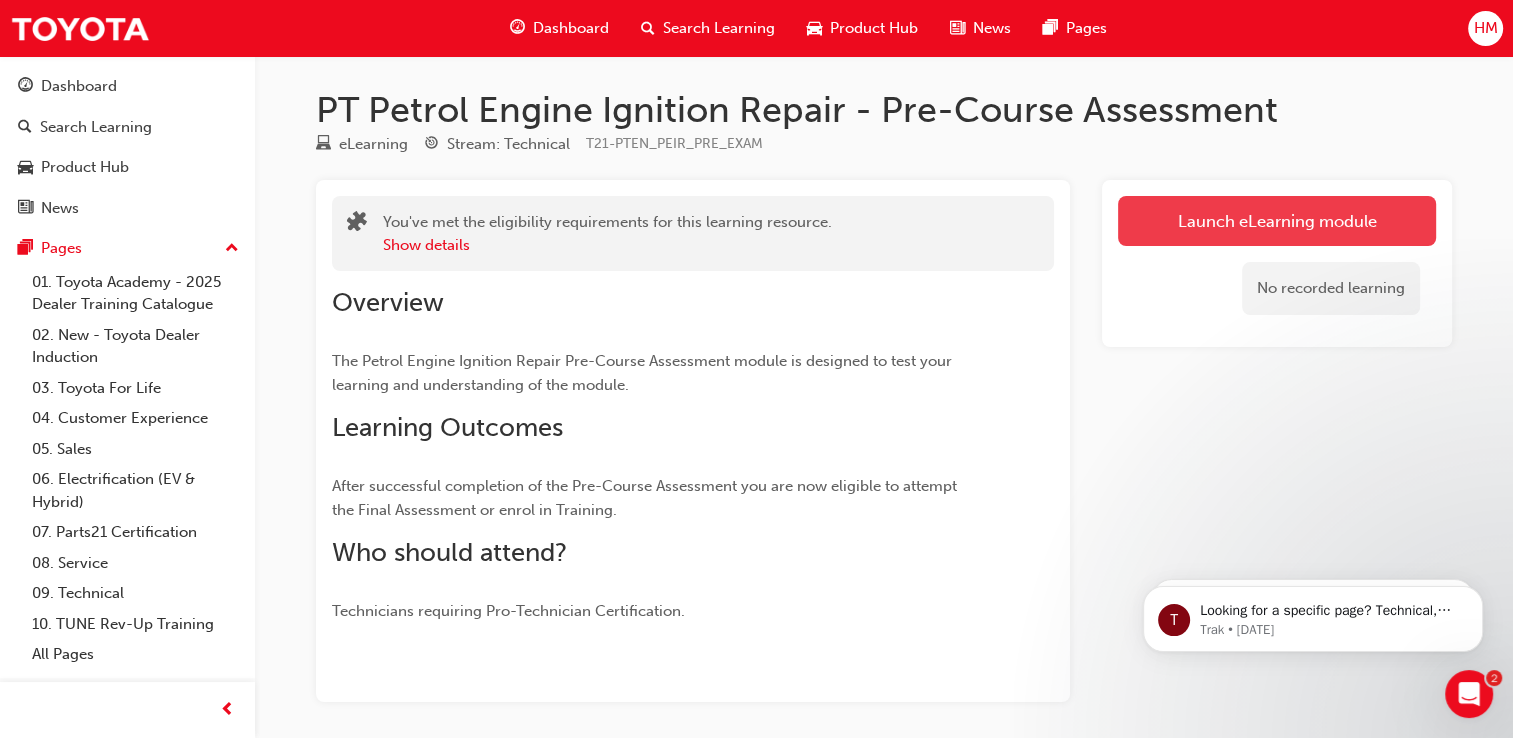 click on "Launch eLearning module" at bounding box center (1277, 221) 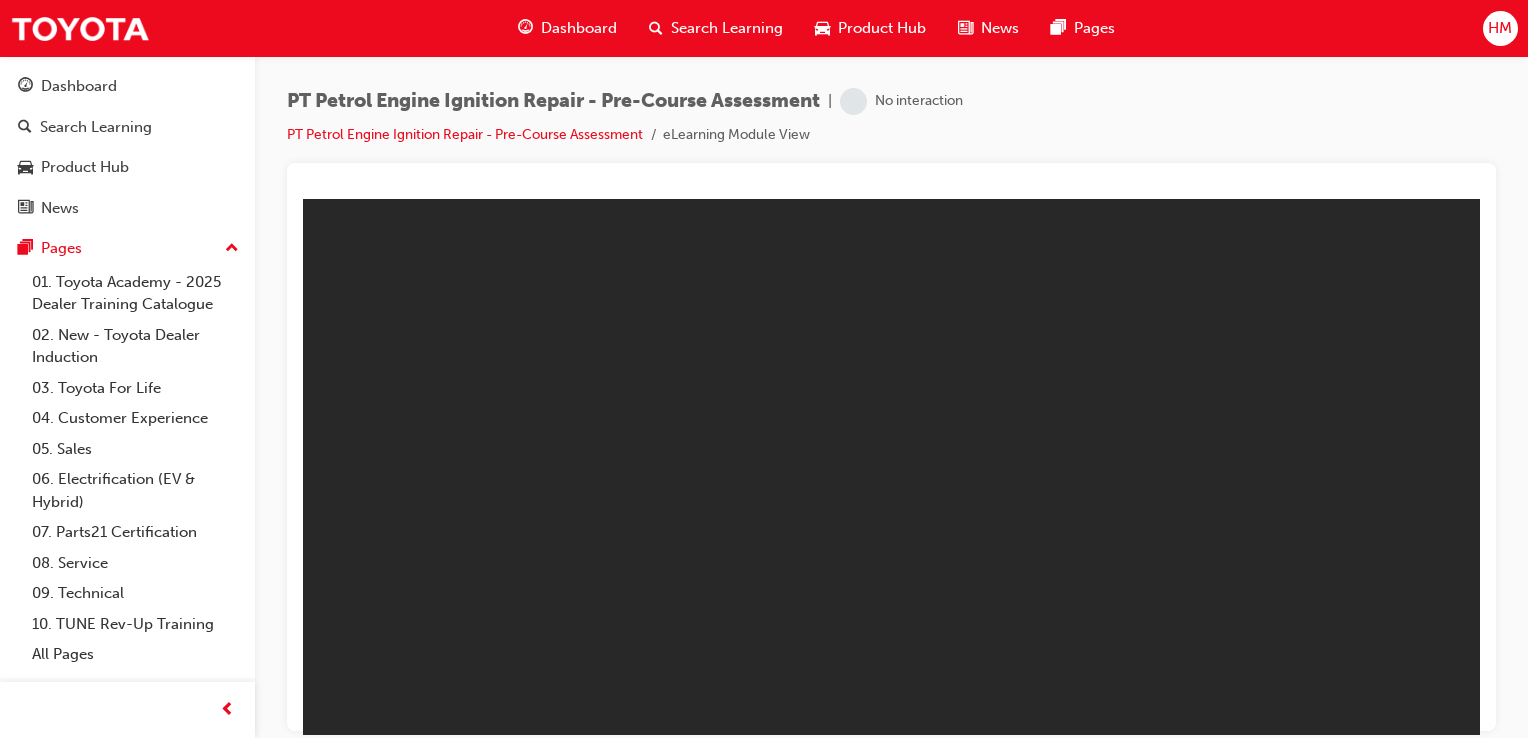 scroll, scrollTop: 0, scrollLeft: 0, axis: both 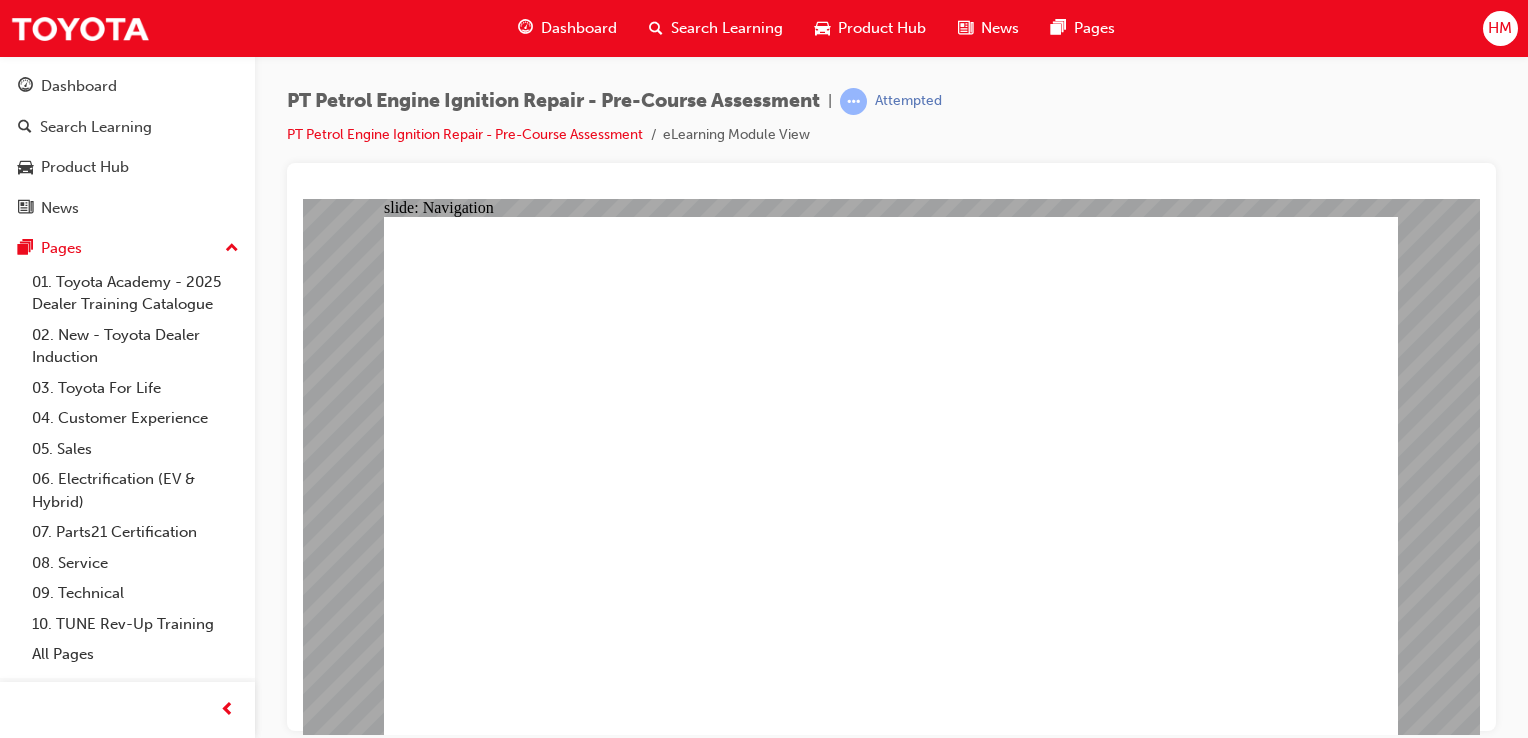 click 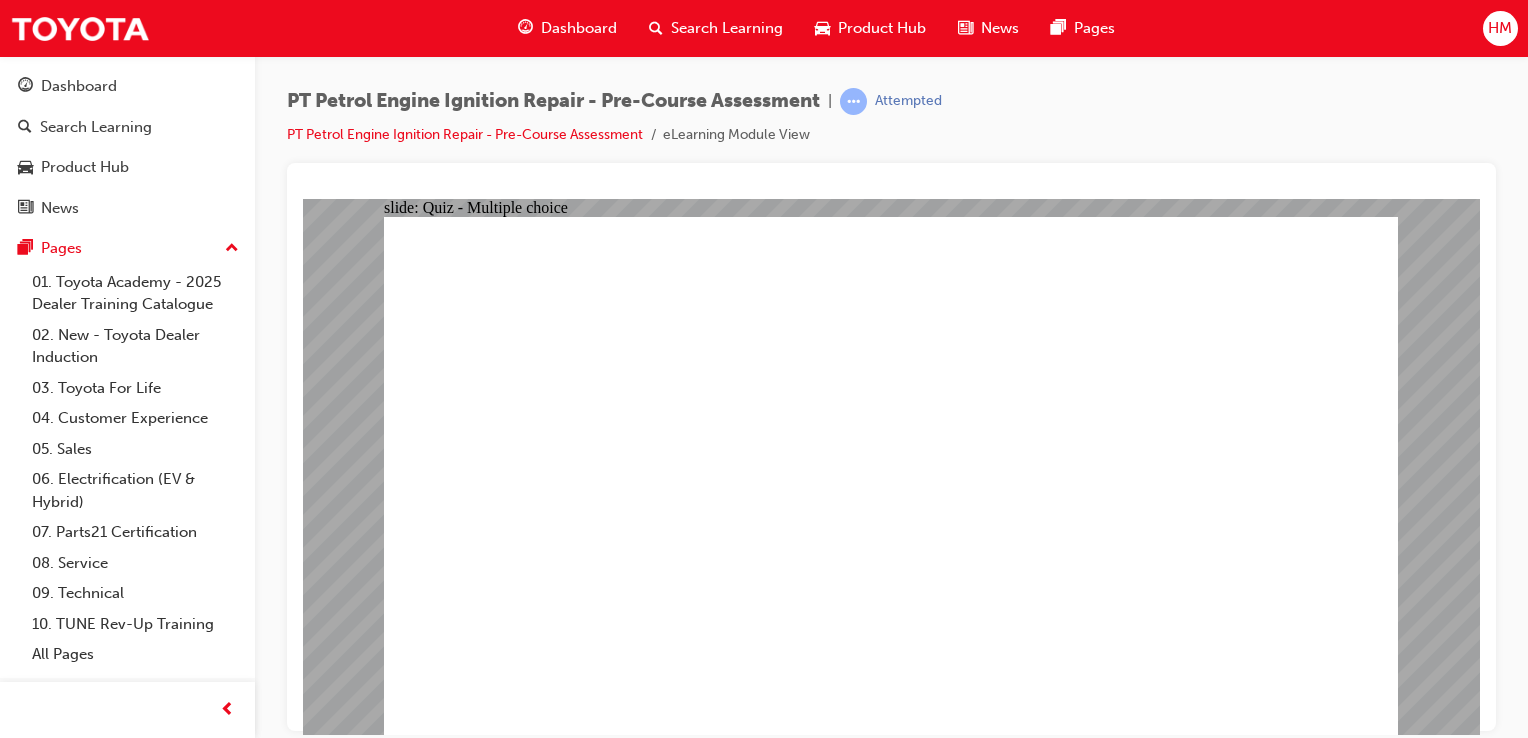 click 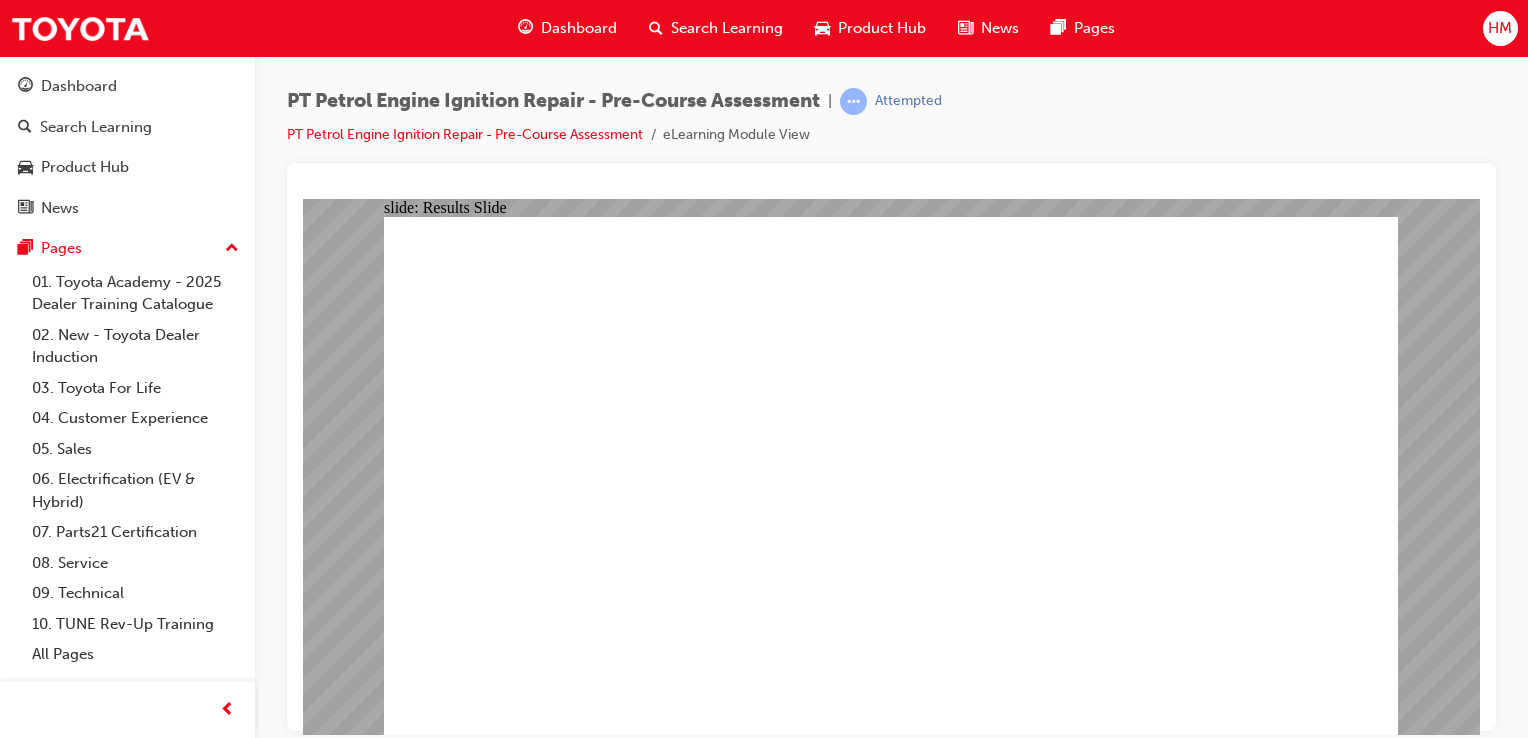 click 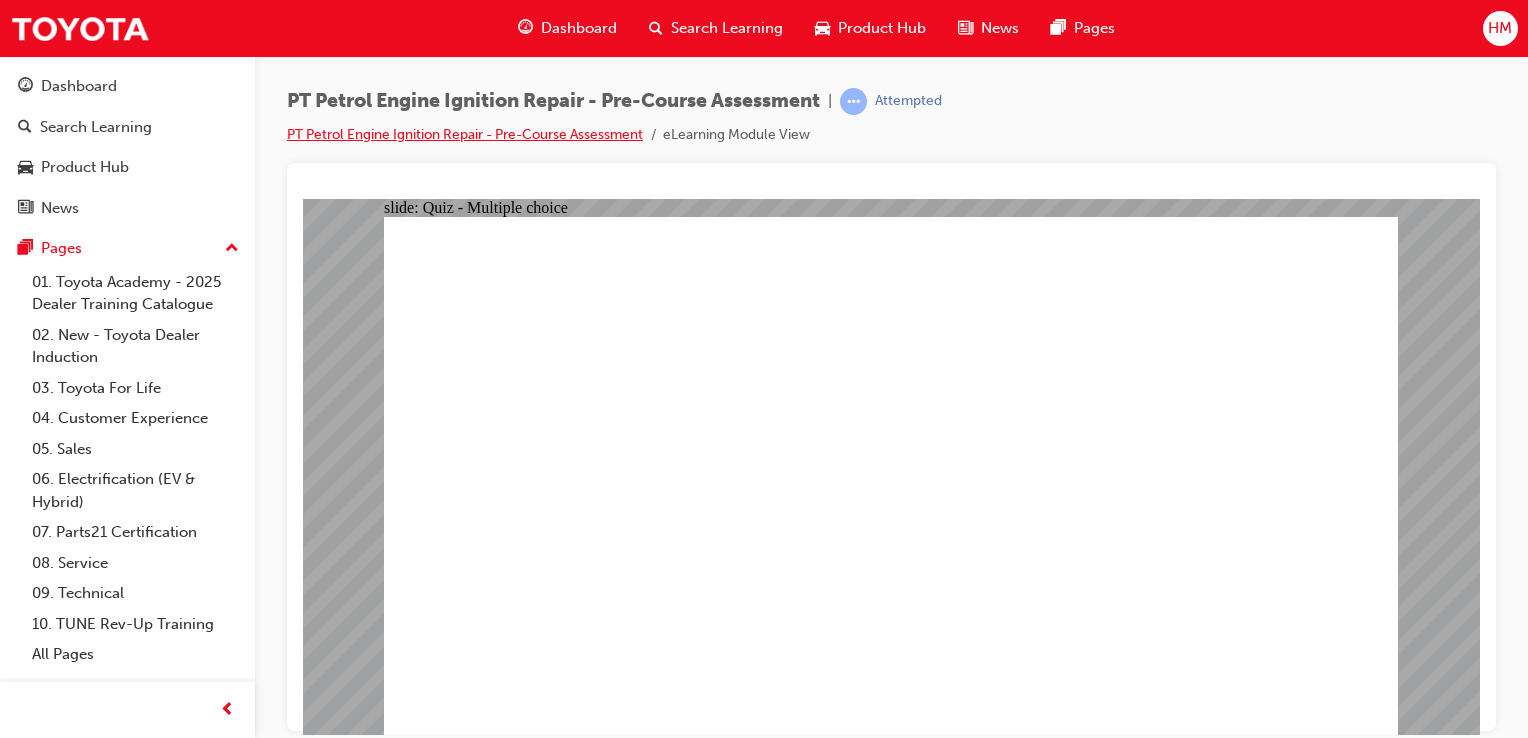 click on "PT Petrol Engine Ignition Repair - Pre-Course Assessment" at bounding box center (465, 134) 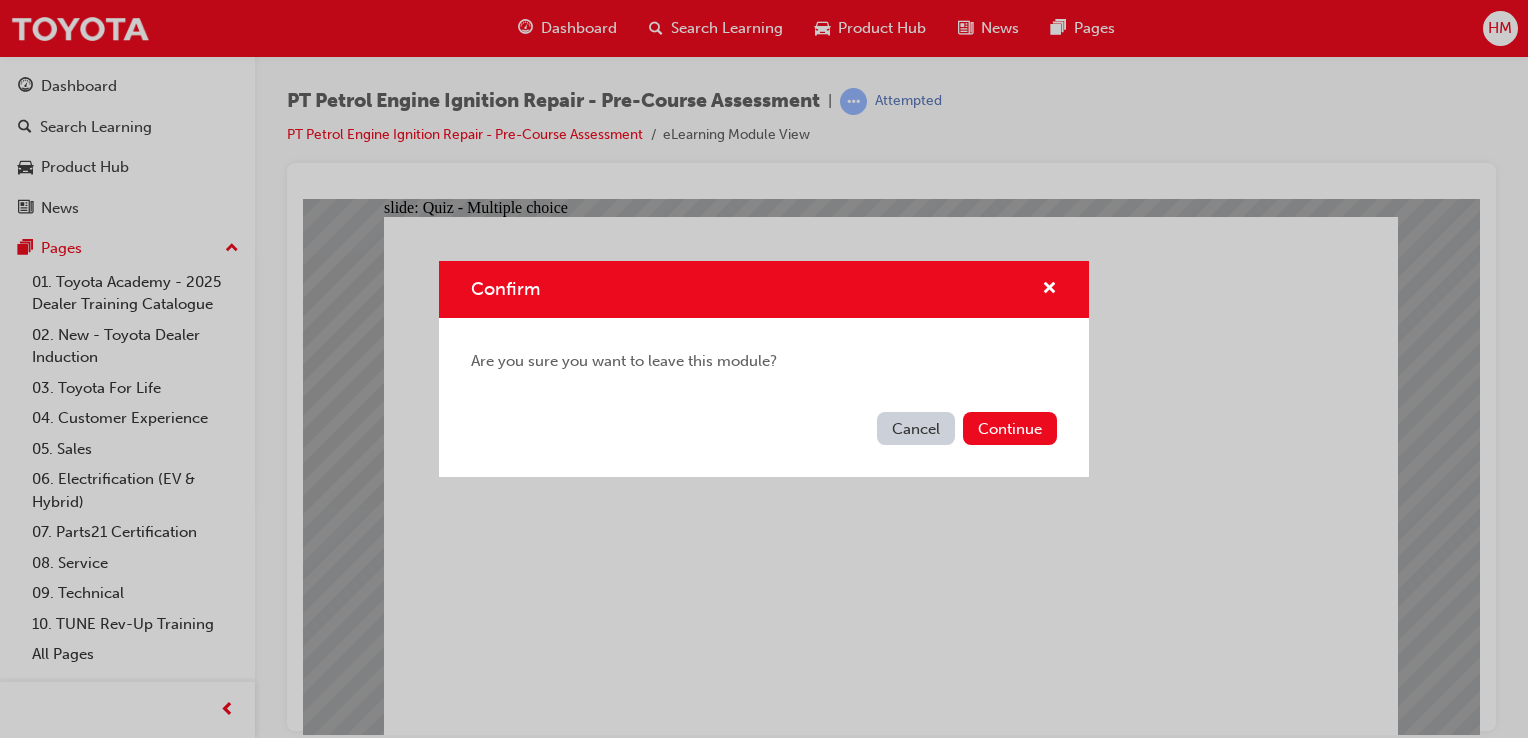 click on "Cancel" at bounding box center (916, 428) 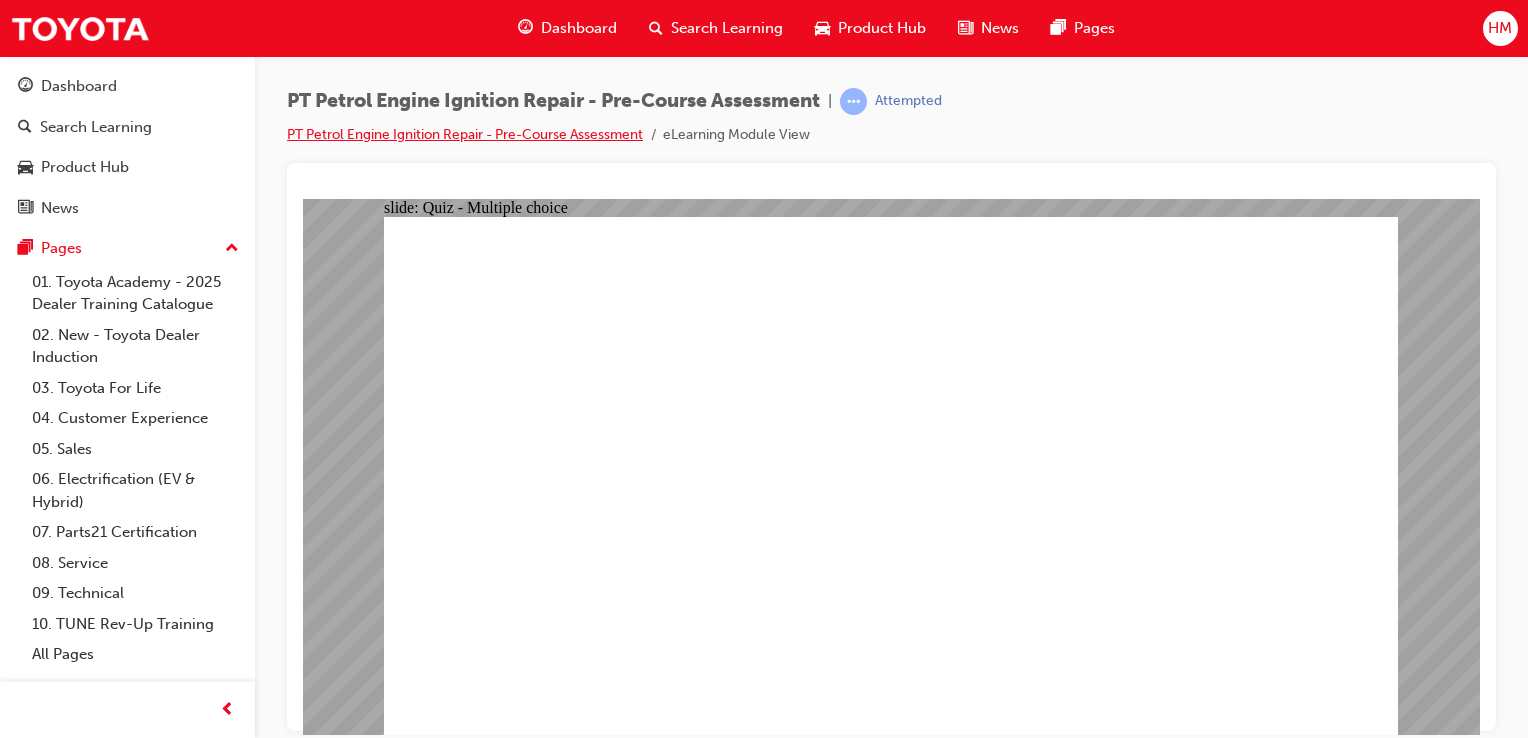click on "PT Petrol Engine Ignition Repair - Pre-Course Assessment" at bounding box center (465, 134) 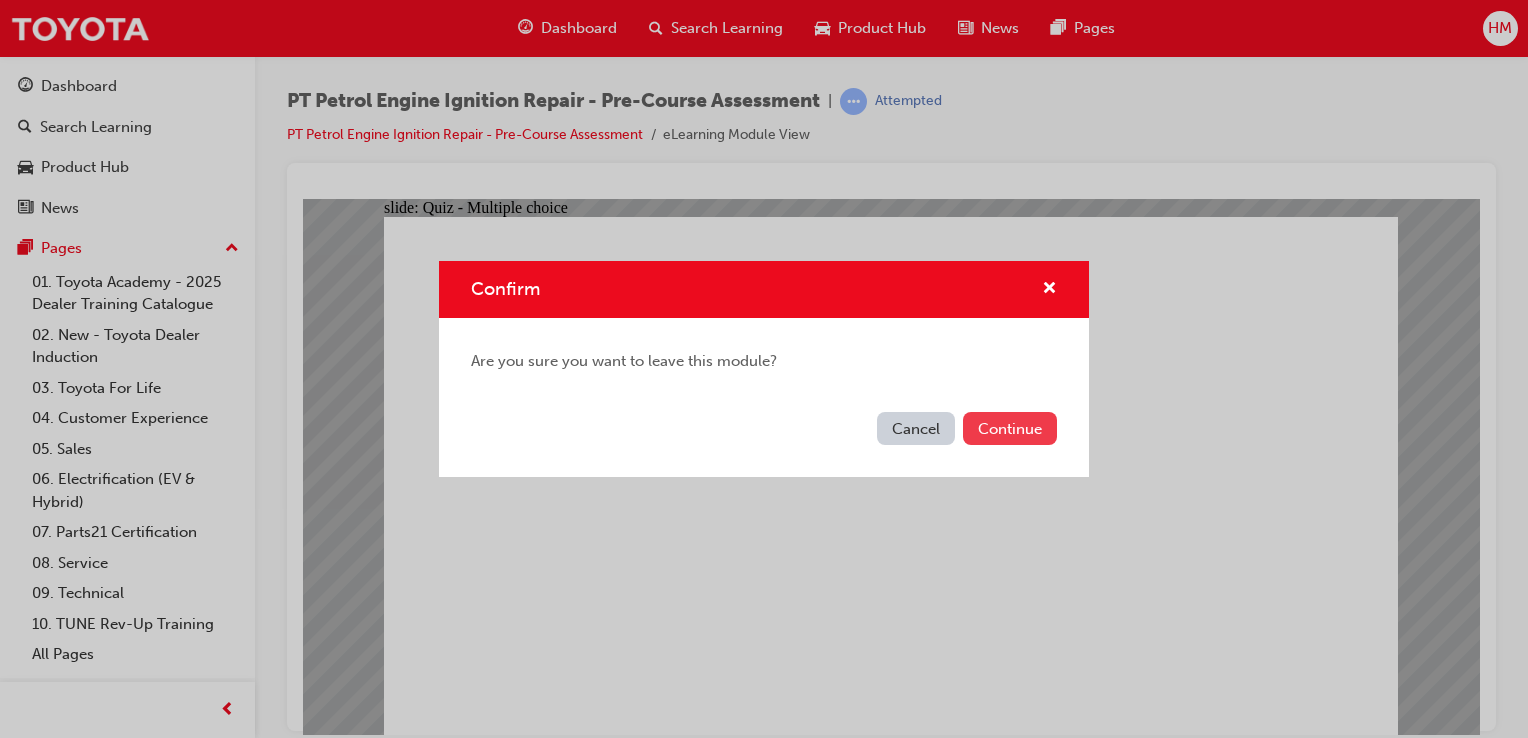 click on "Continue" at bounding box center (1010, 428) 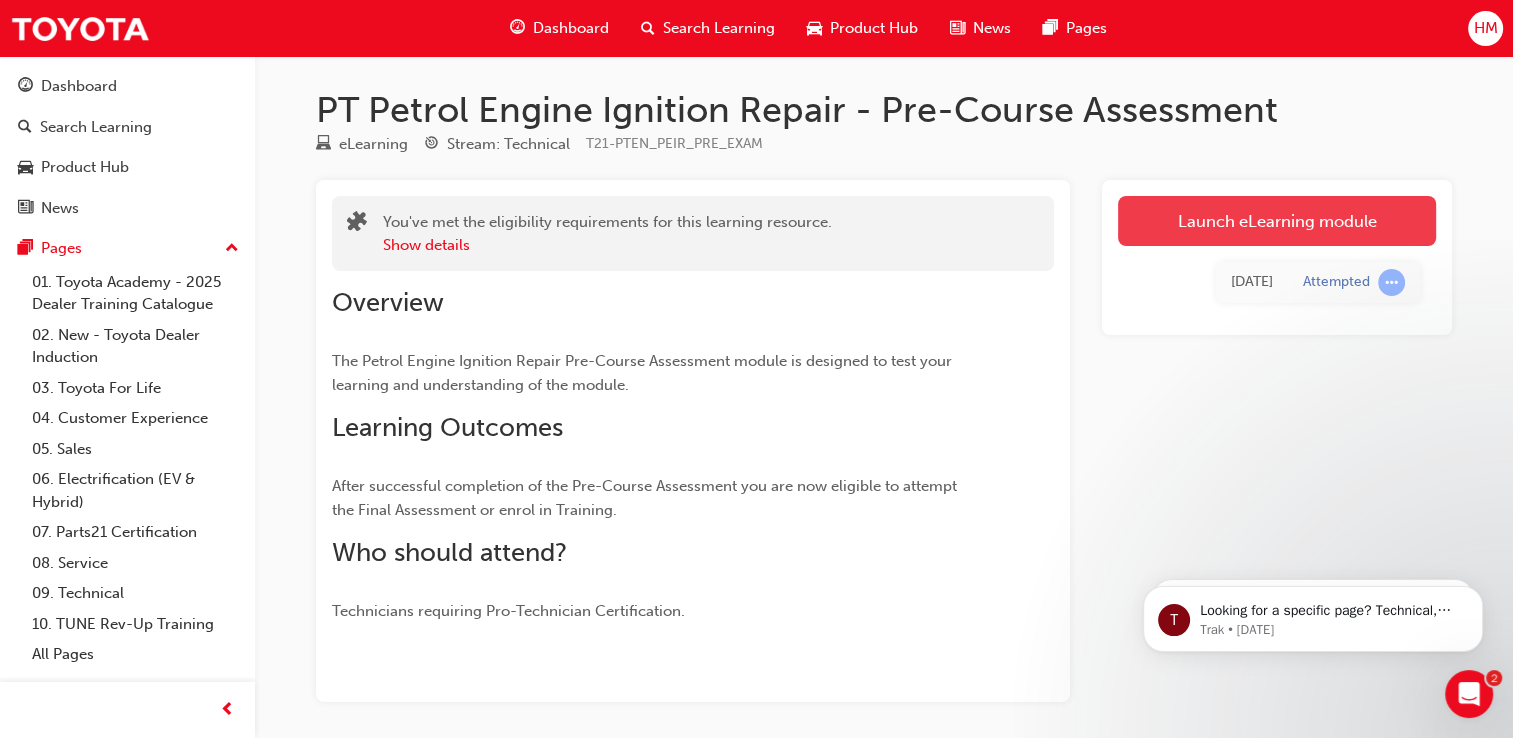 click on "Launch eLearning module" at bounding box center [1277, 221] 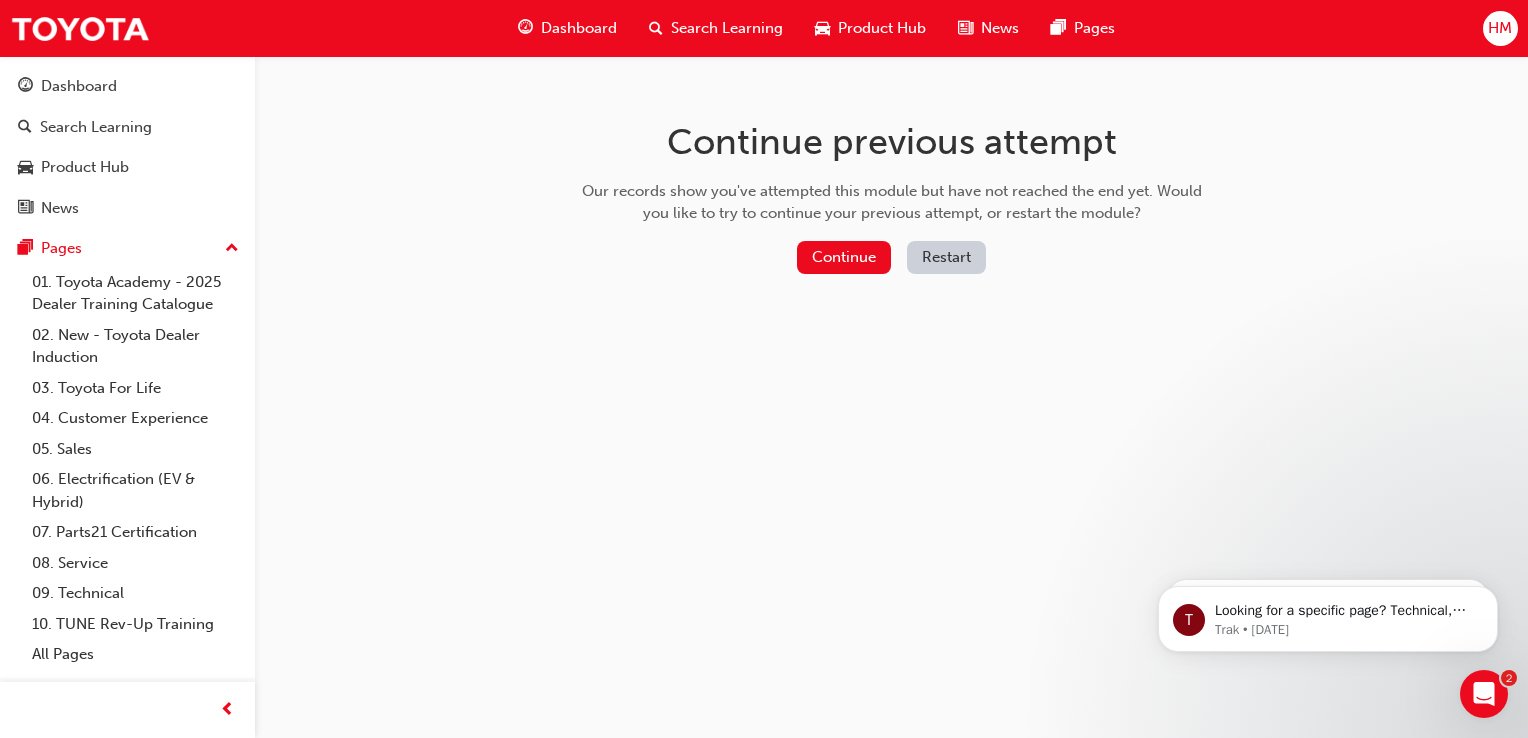 click on "Restart" at bounding box center (946, 257) 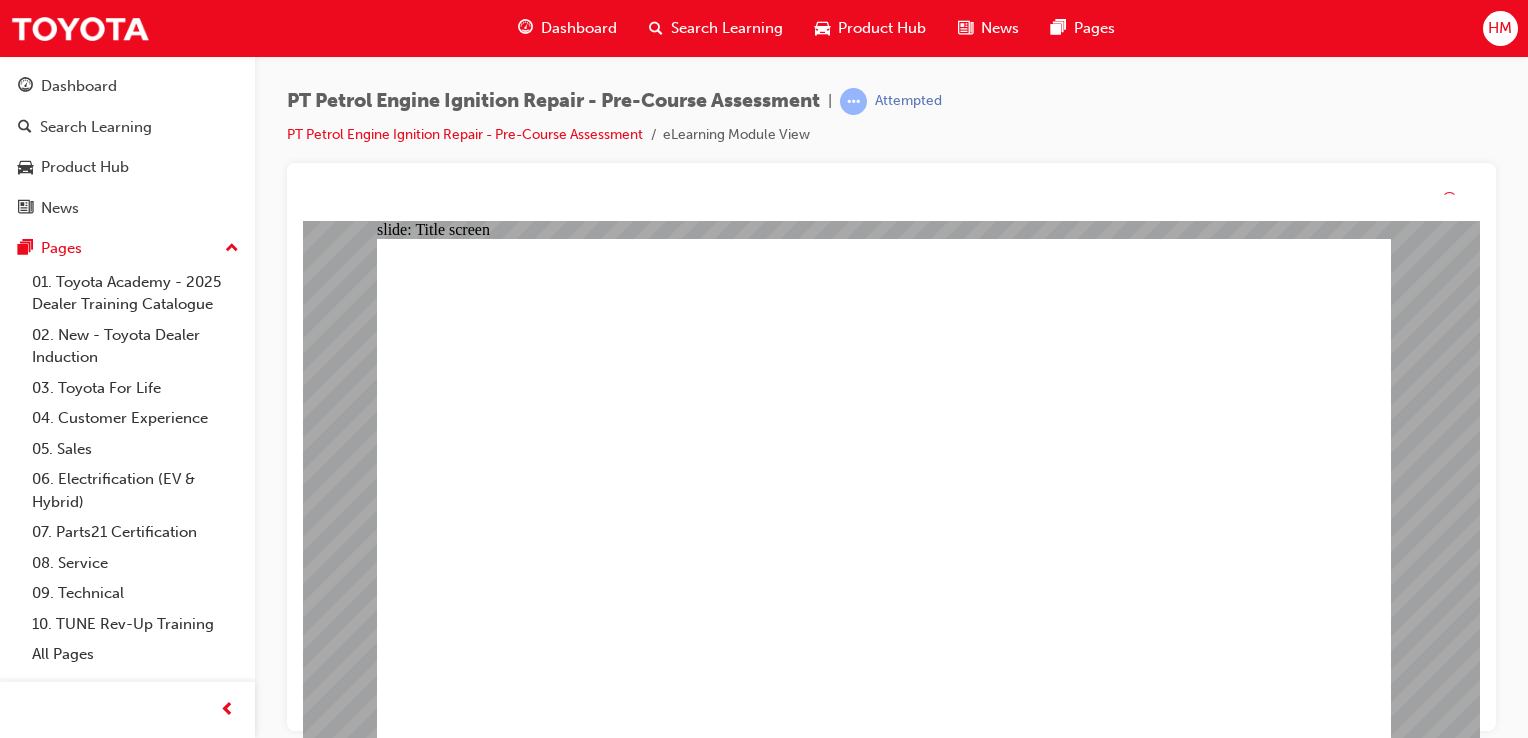 scroll, scrollTop: 0, scrollLeft: 0, axis: both 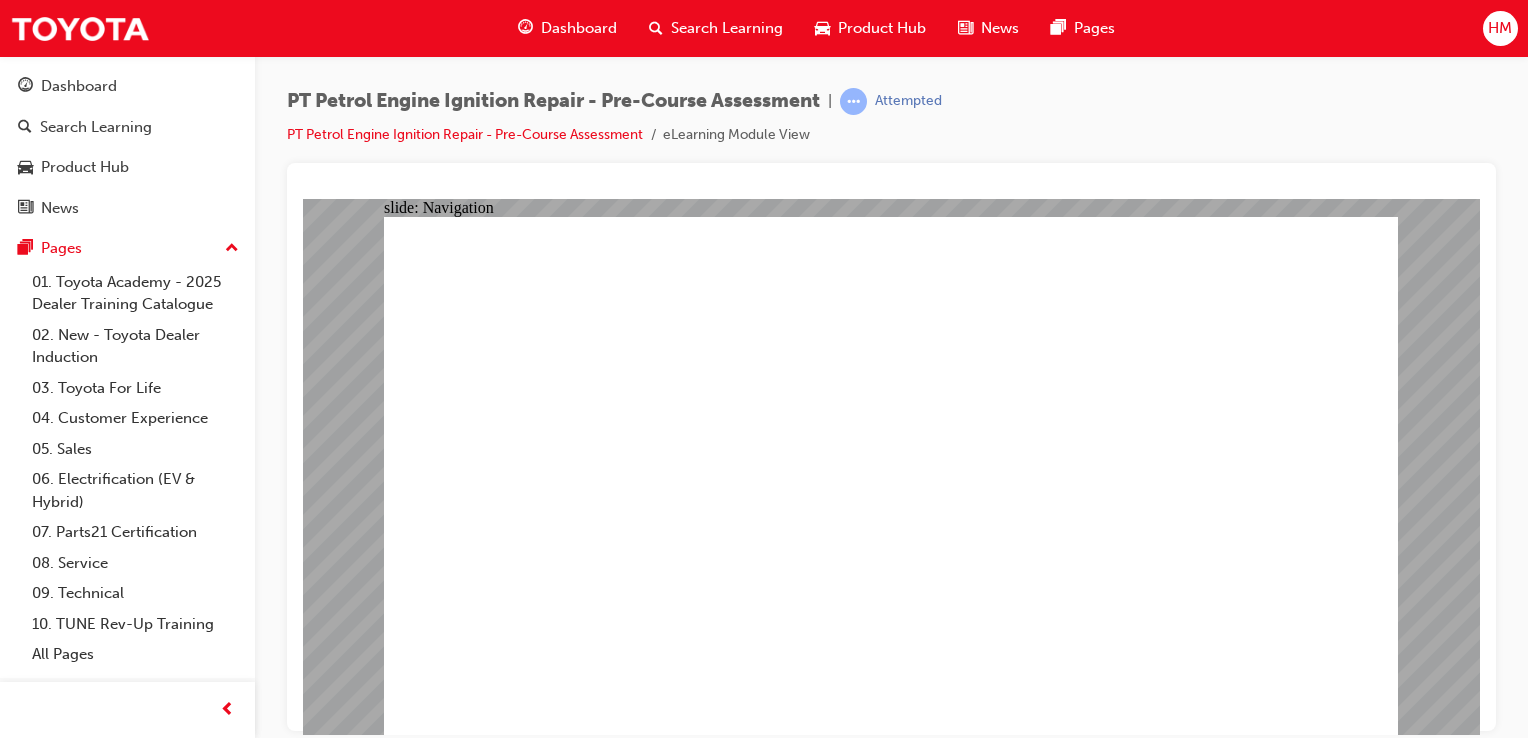 click 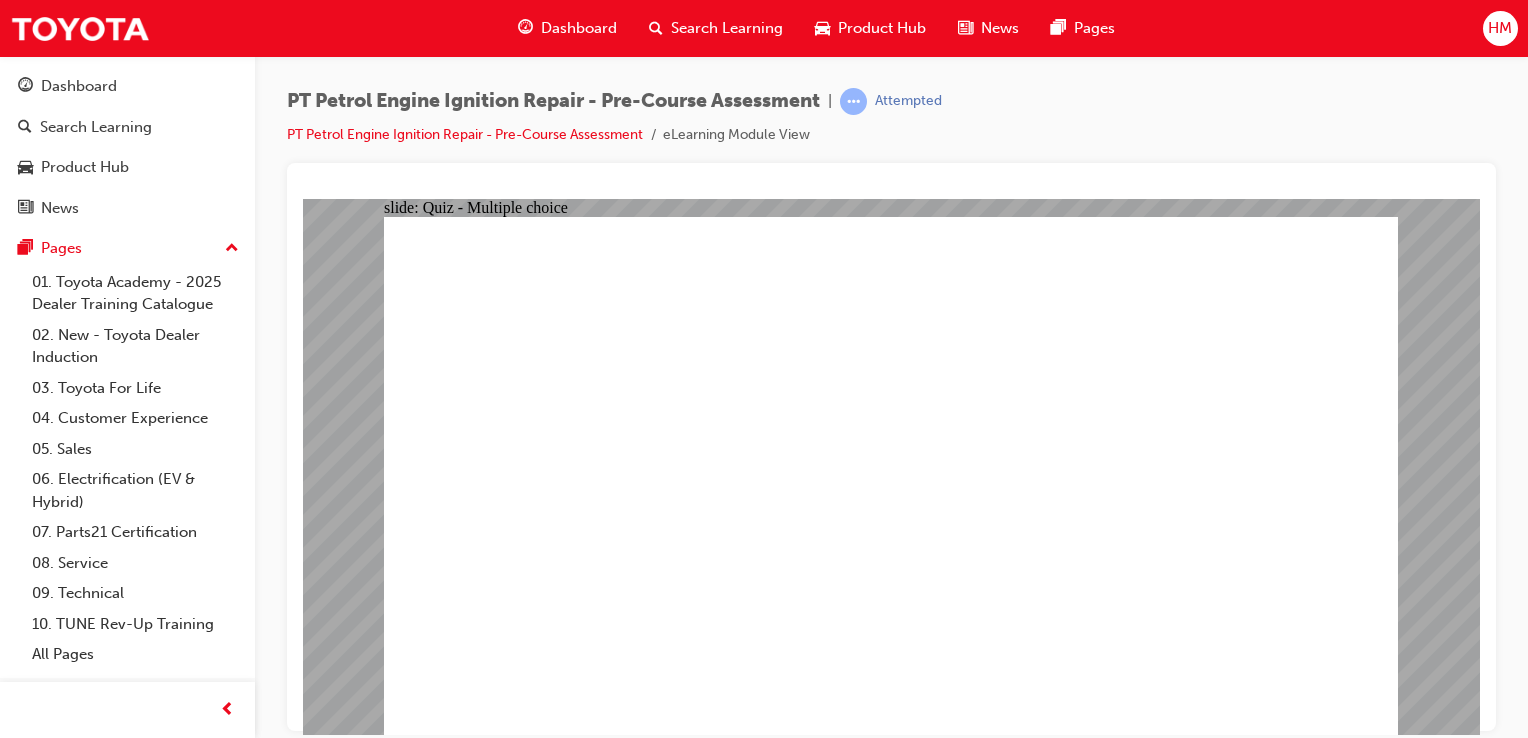 click 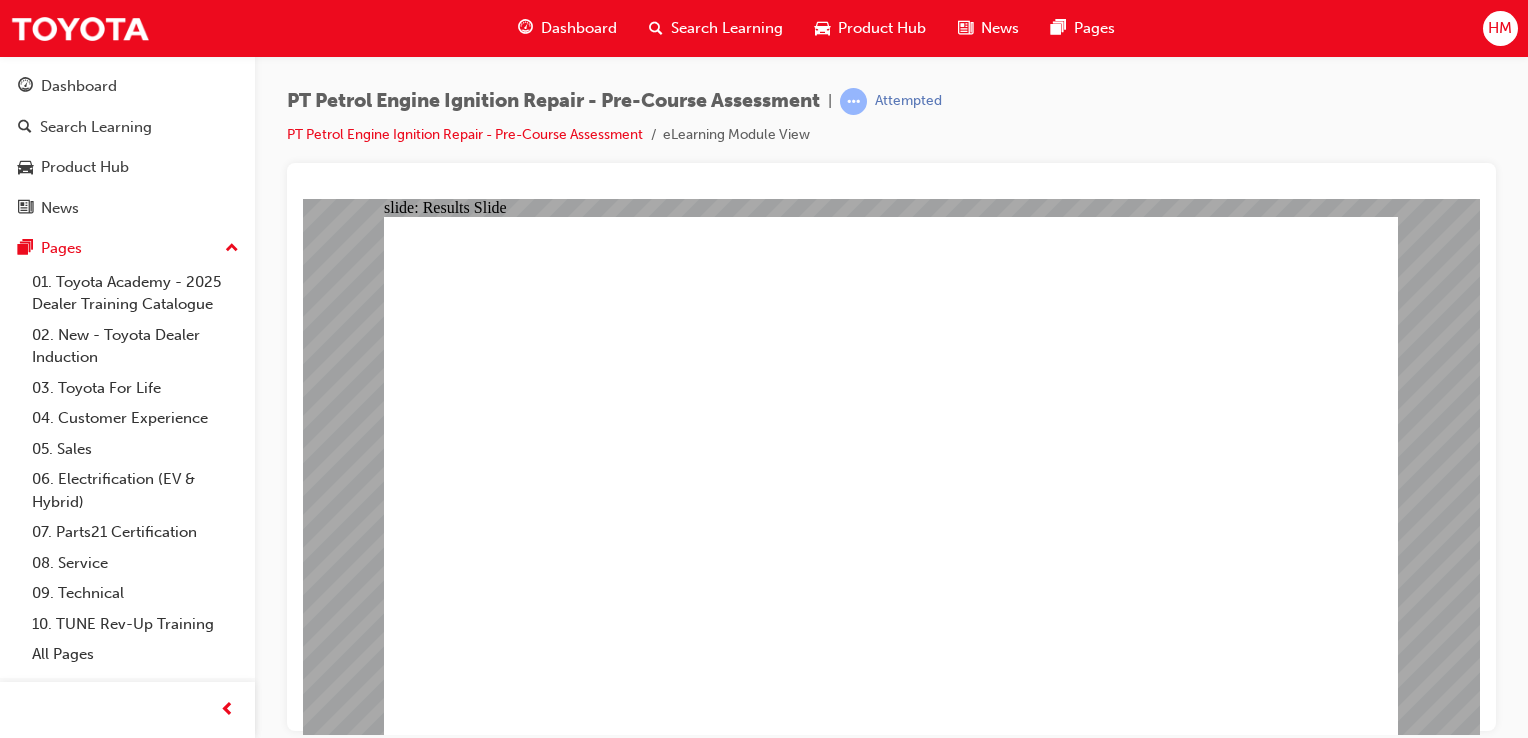 click 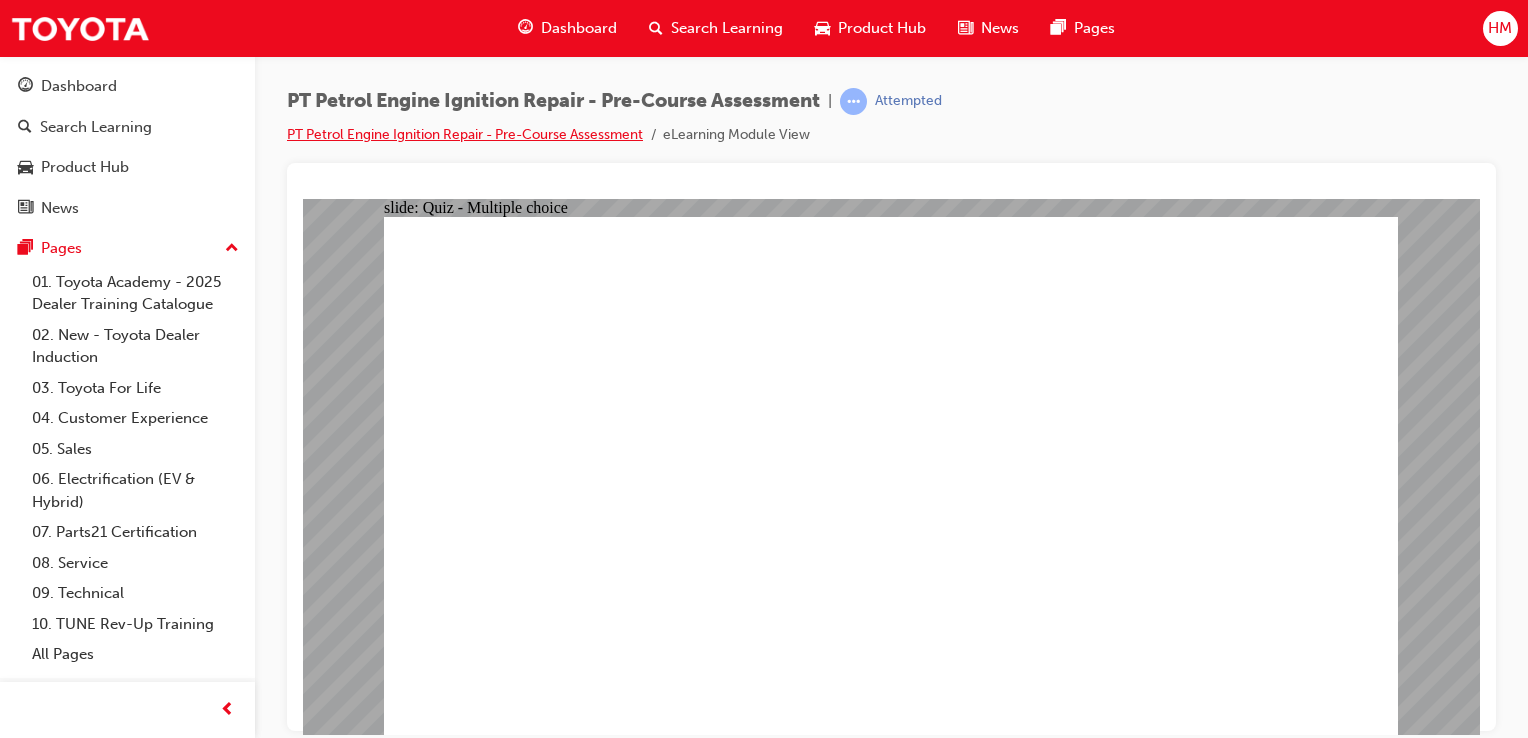 click on "PT Petrol Engine Ignition Repair - Pre-Course Assessment" at bounding box center (465, 134) 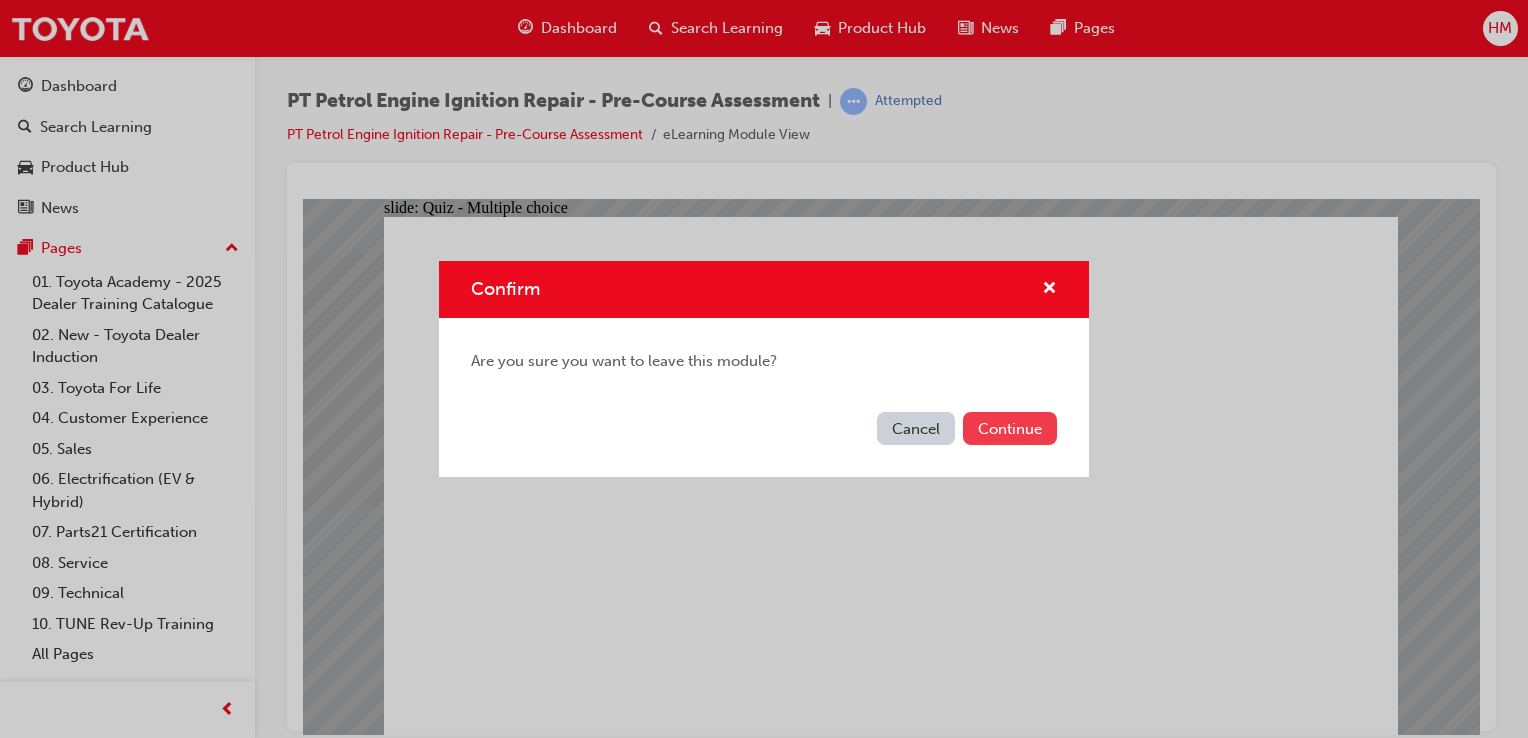 click on "Continue" at bounding box center (1010, 428) 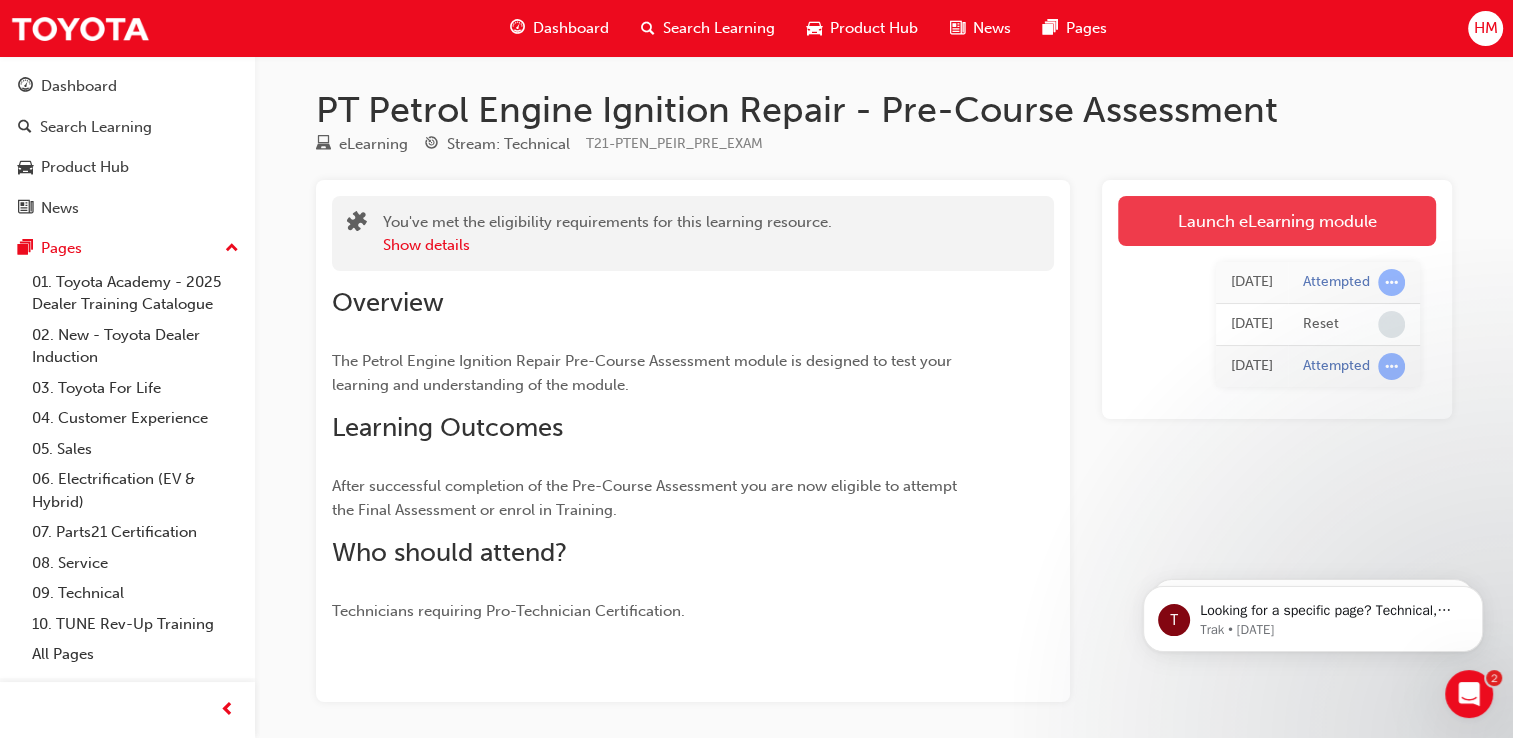 click on "Launch eLearning module" at bounding box center [1277, 221] 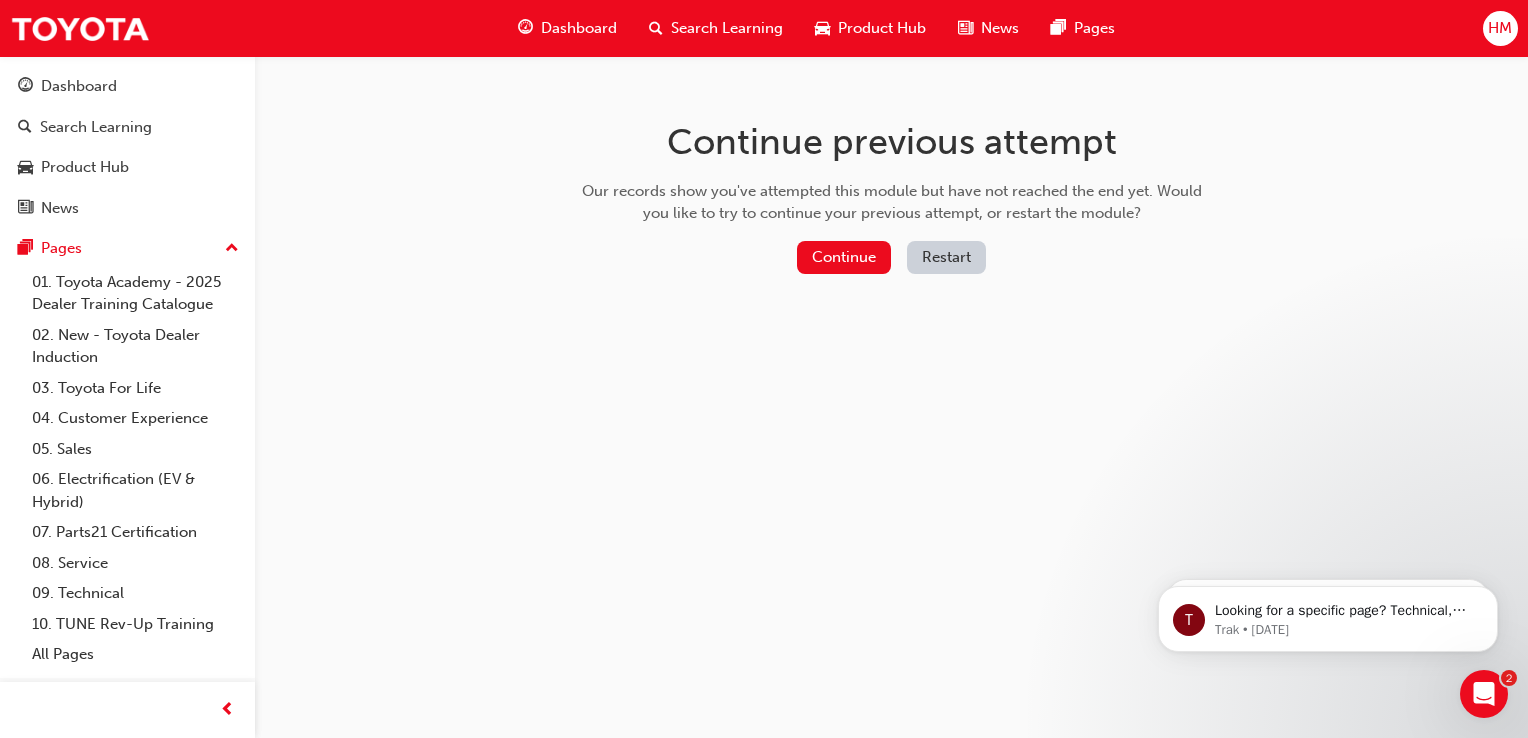 click on "Restart" at bounding box center [946, 257] 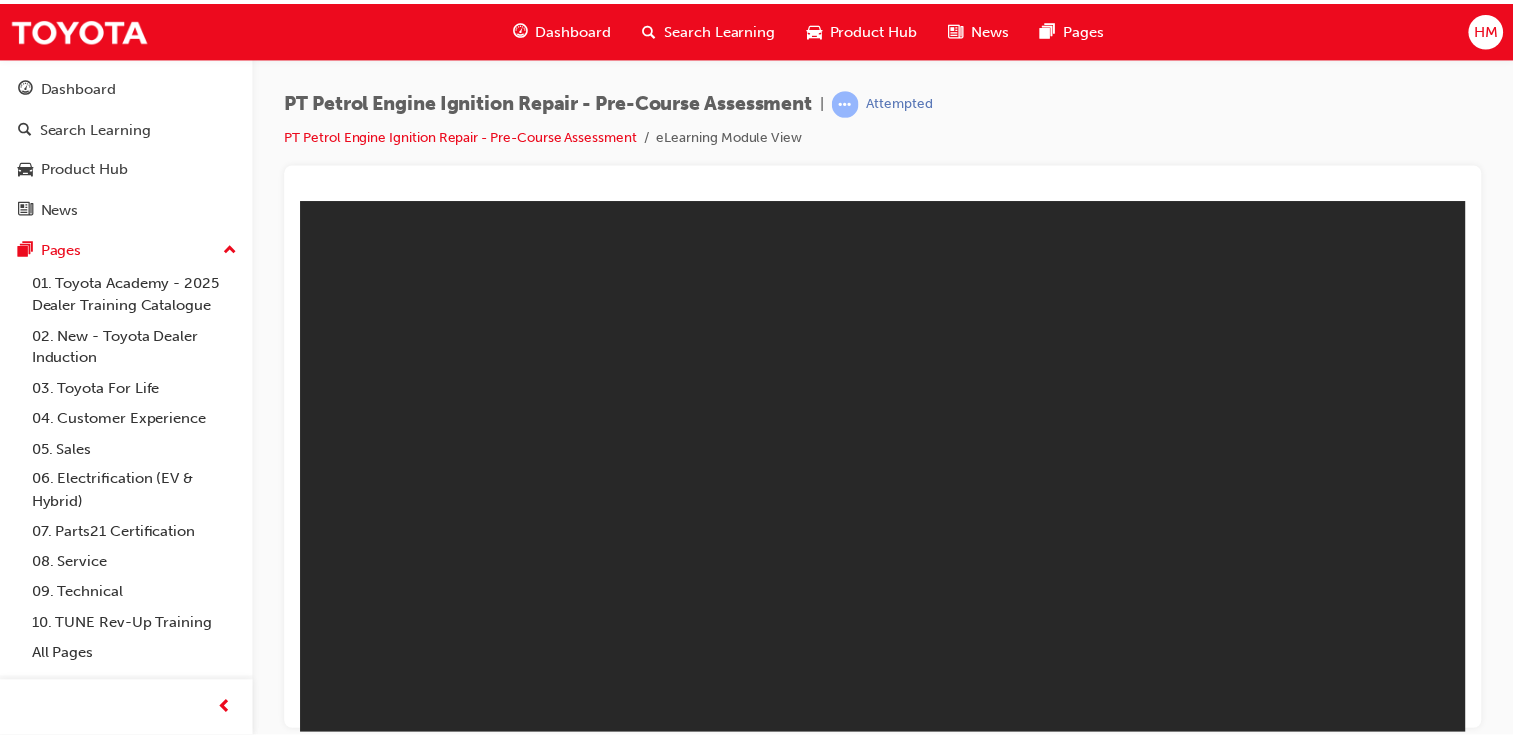 scroll, scrollTop: 0, scrollLeft: 0, axis: both 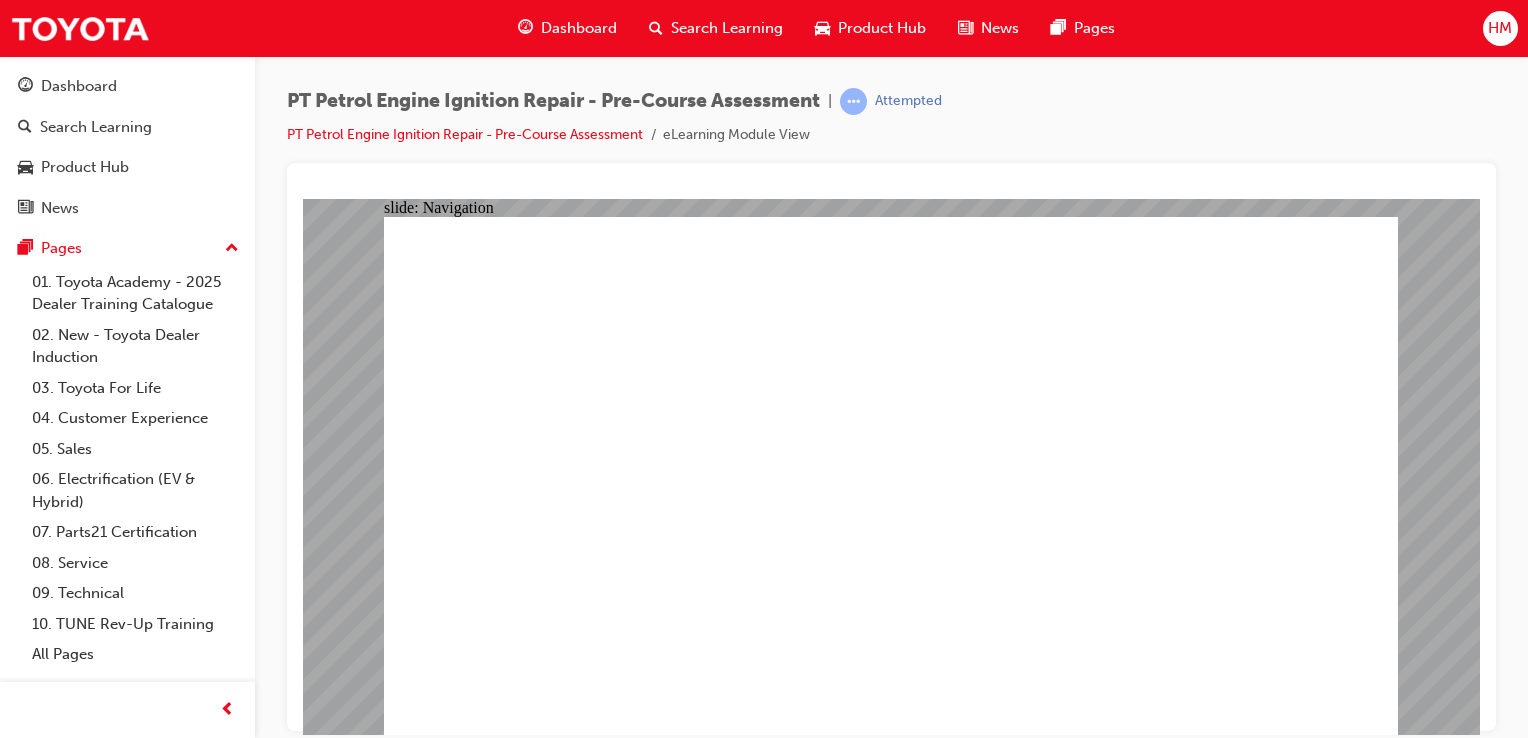 click 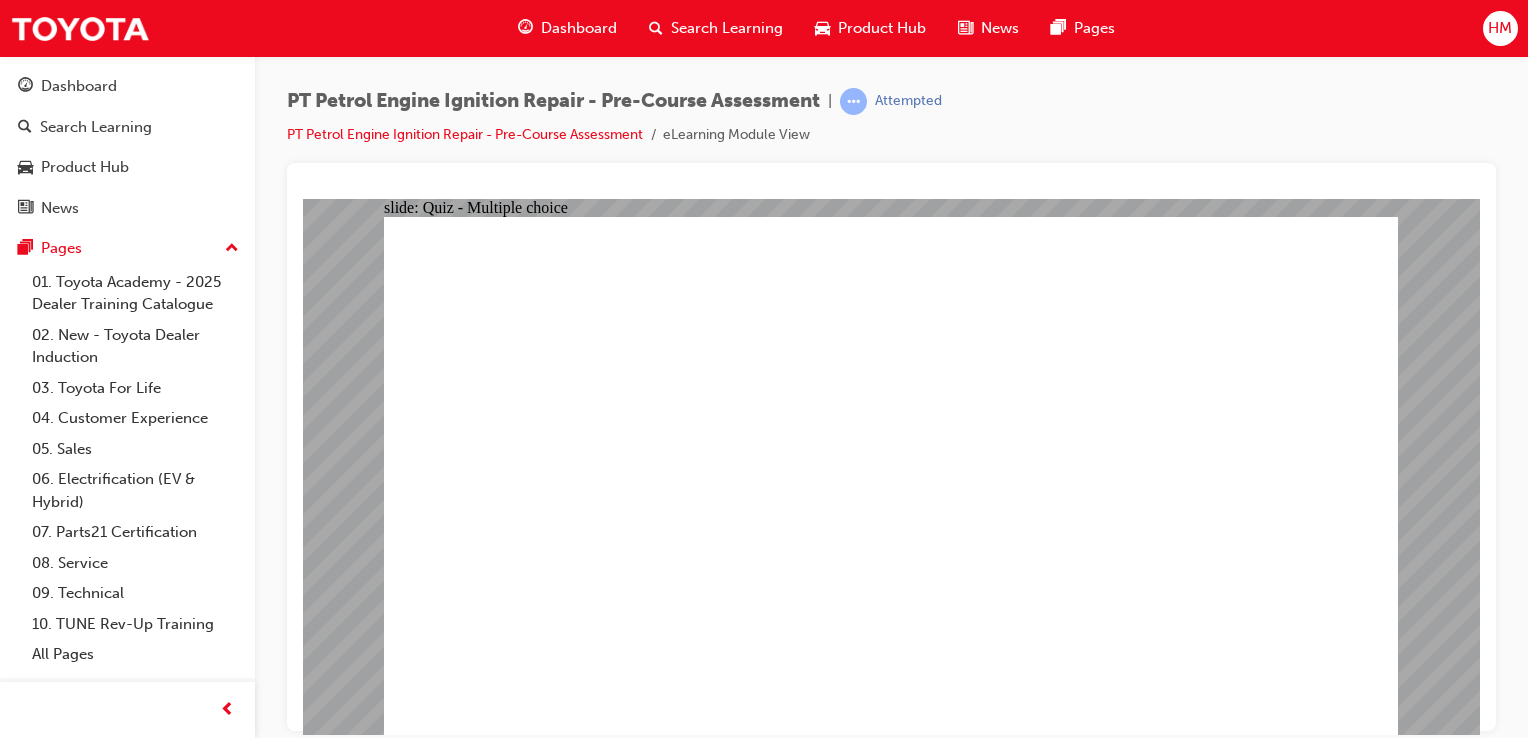 click 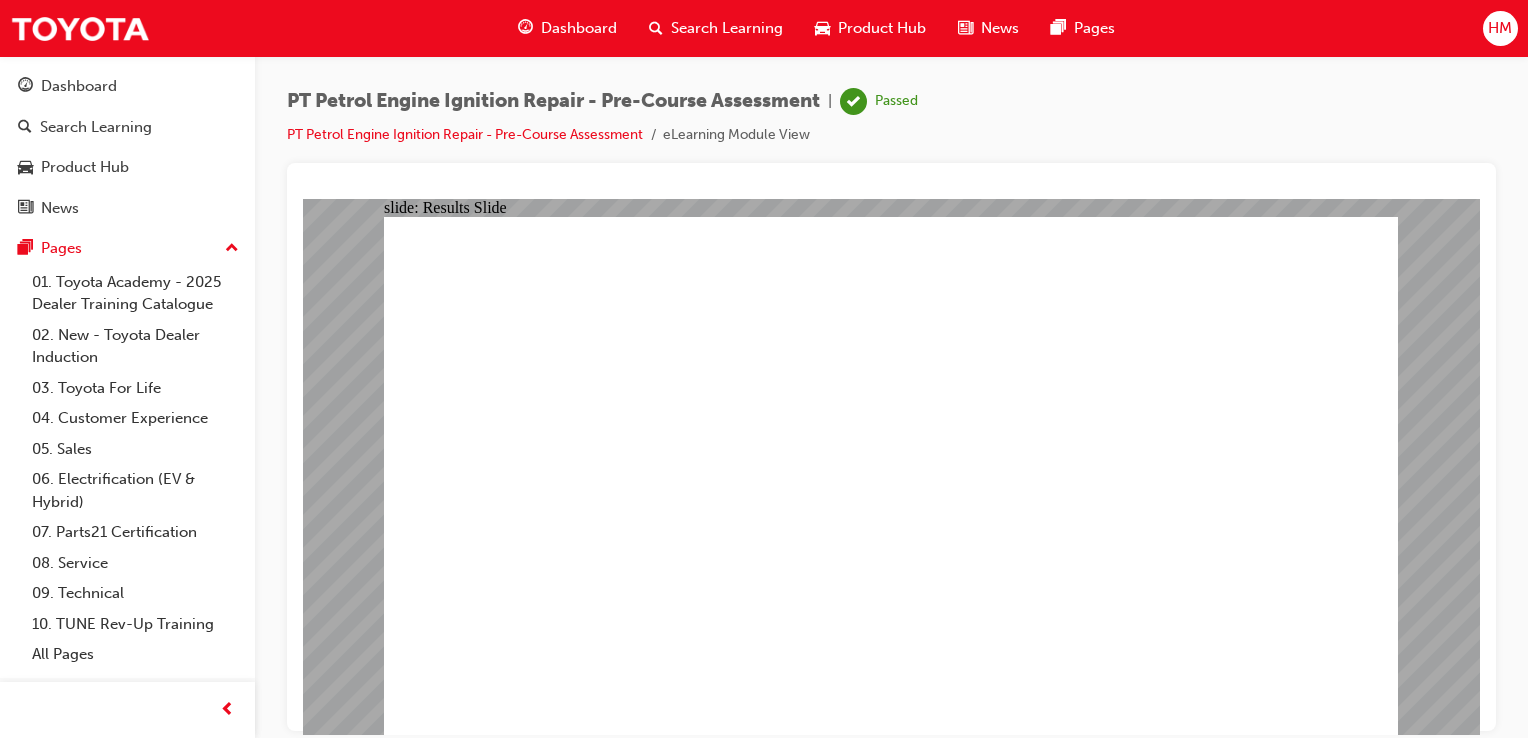 click 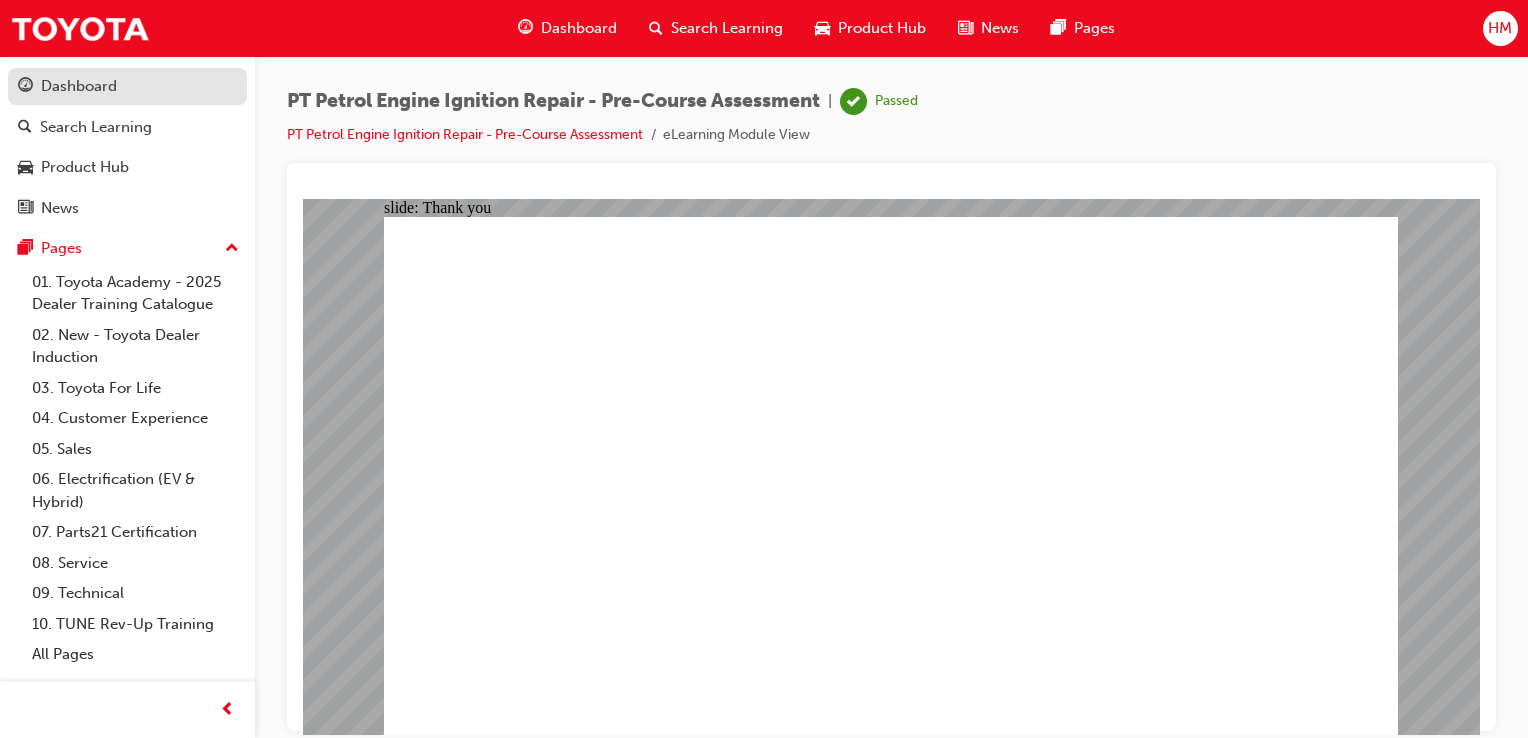 click on "Dashboard" at bounding box center (79, 86) 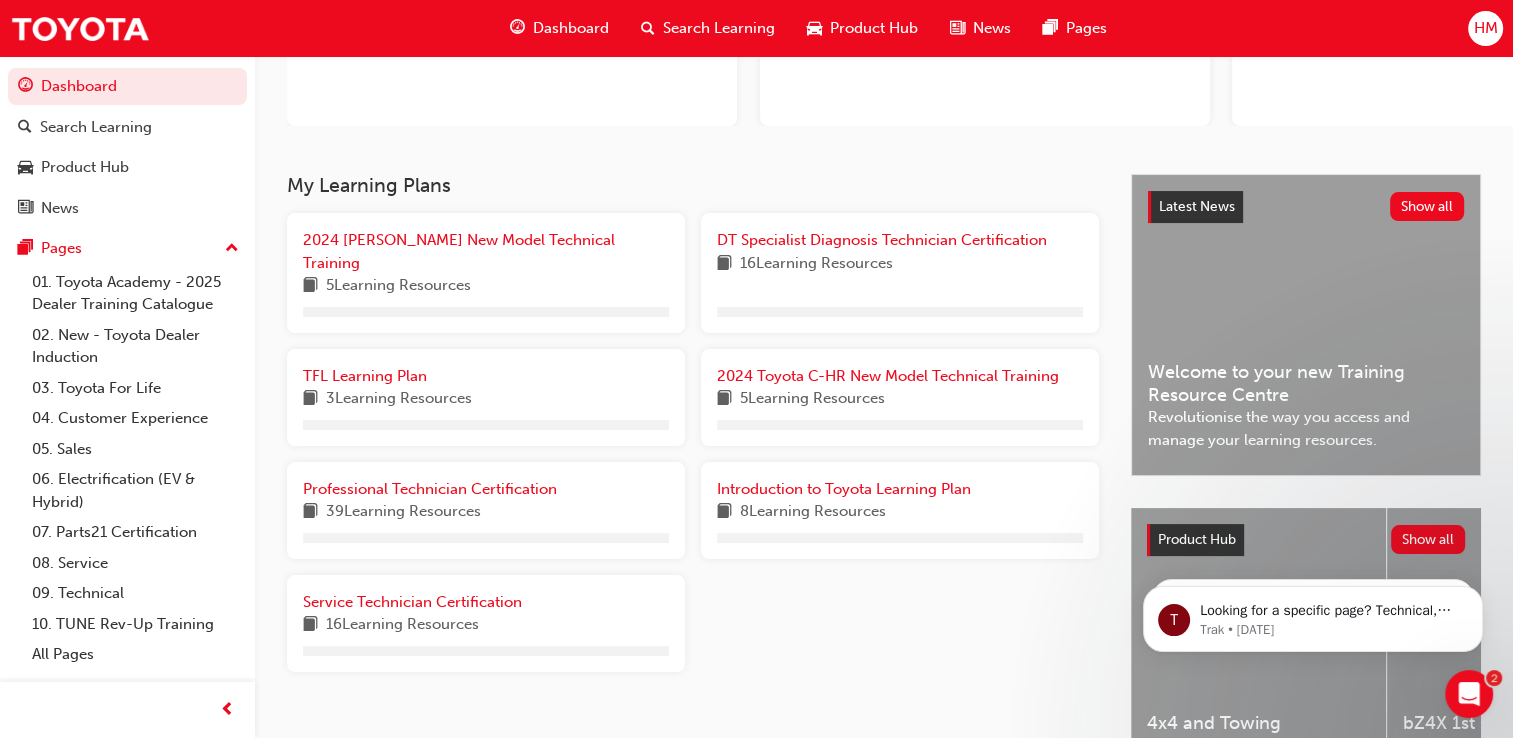 scroll, scrollTop: 300, scrollLeft: 0, axis: vertical 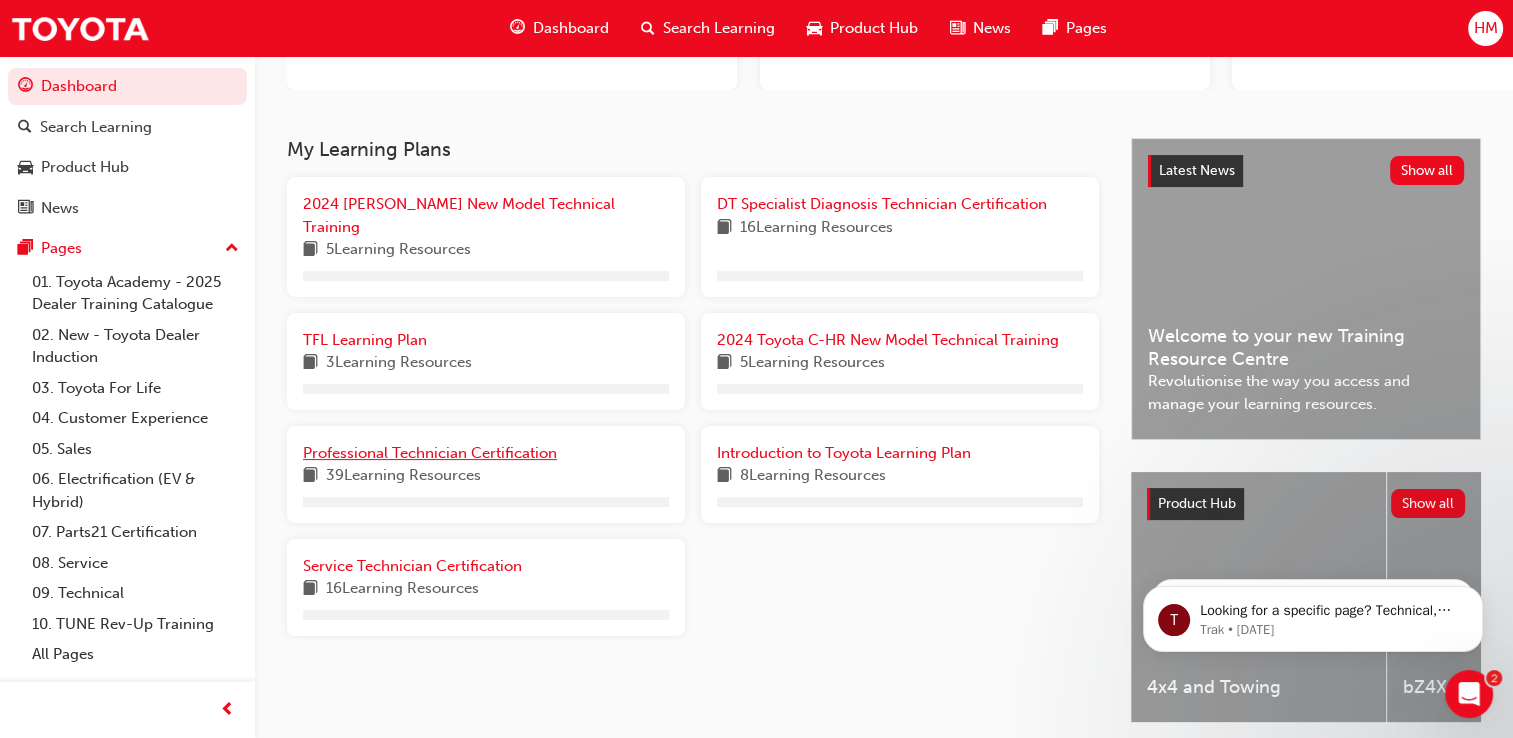 click on "Professional Technician Certification" at bounding box center [430, 453] 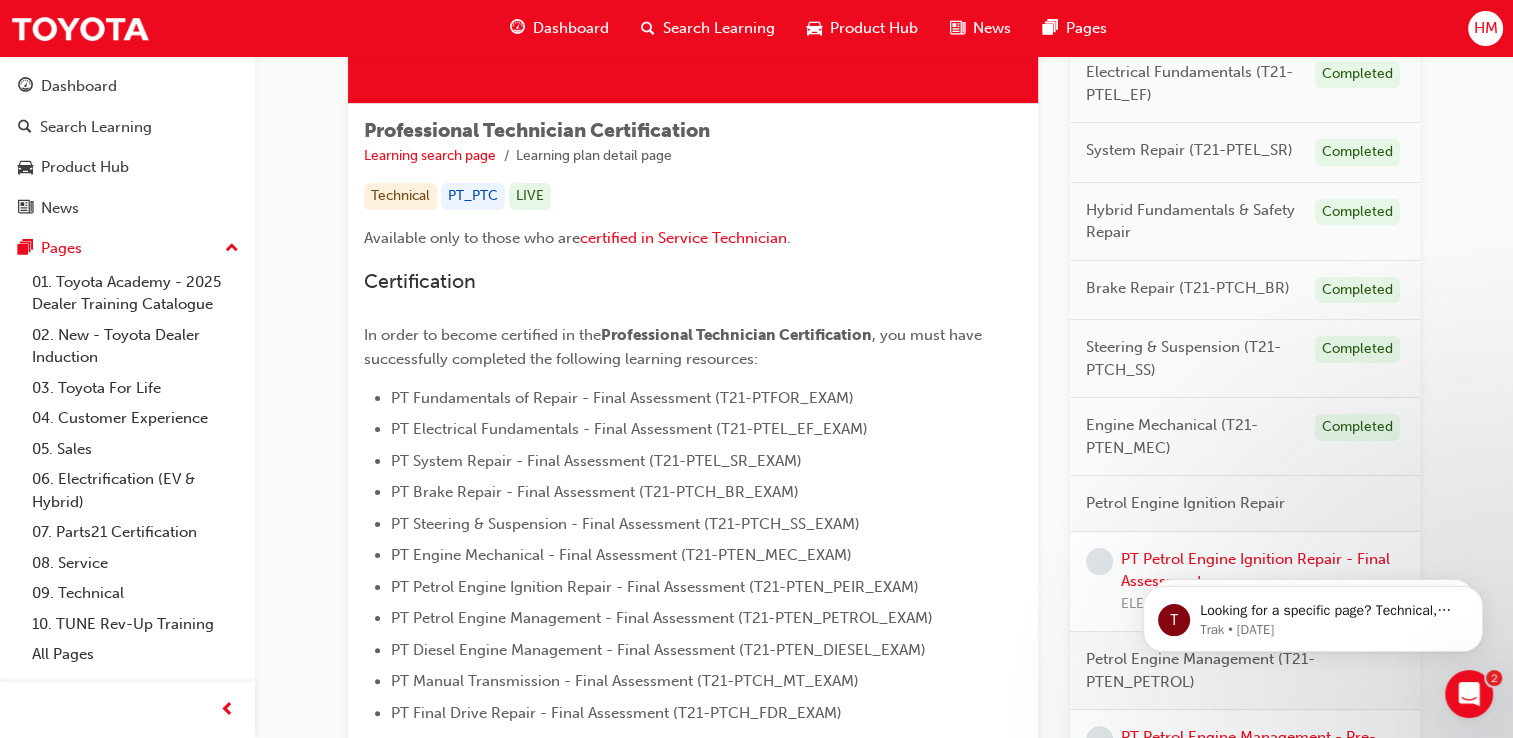 scroll, scrollTop: 400, scrollLeft: 0, axis: vertical 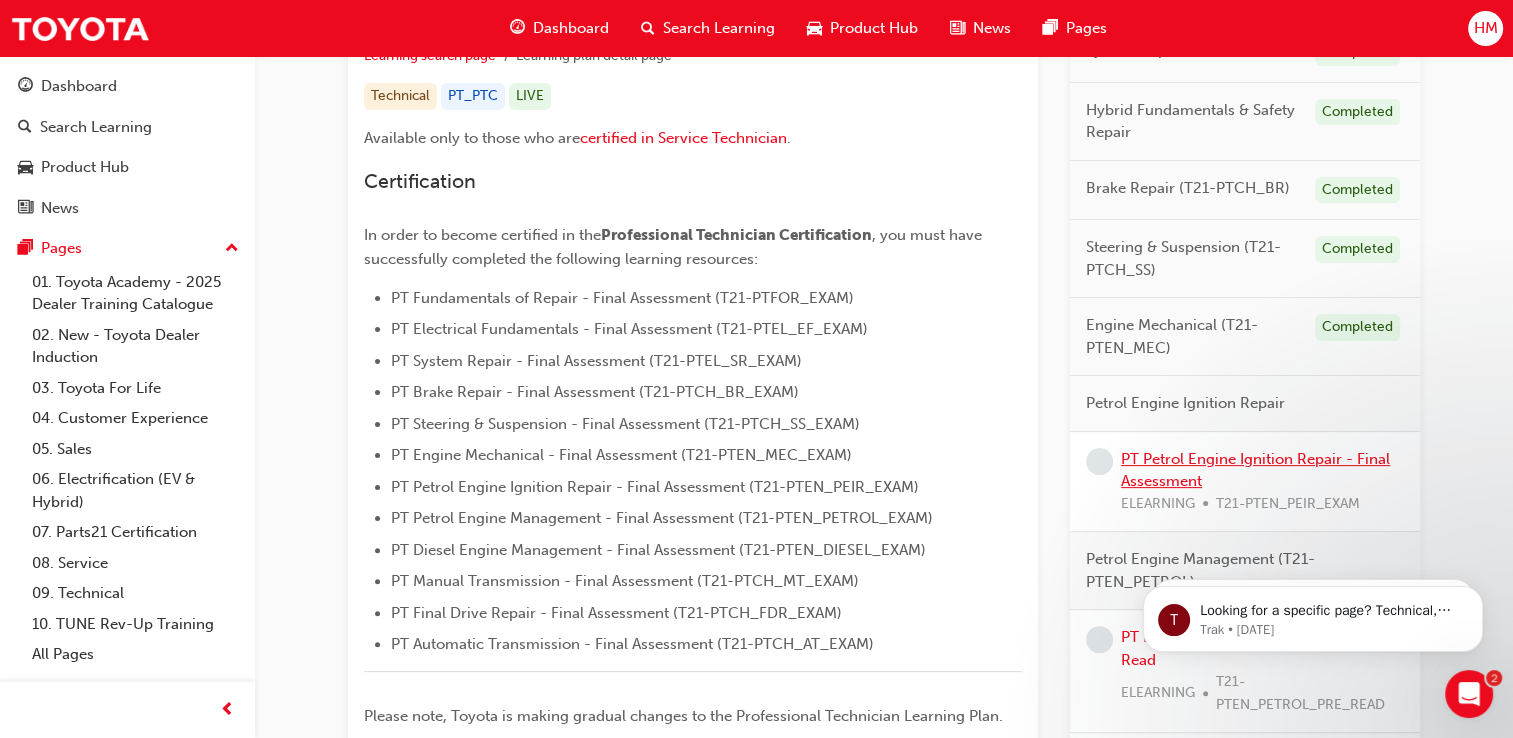 click on "PT Petrol Engine Ignition Repair - Final Assessment" at bounding box center [1255, 470] 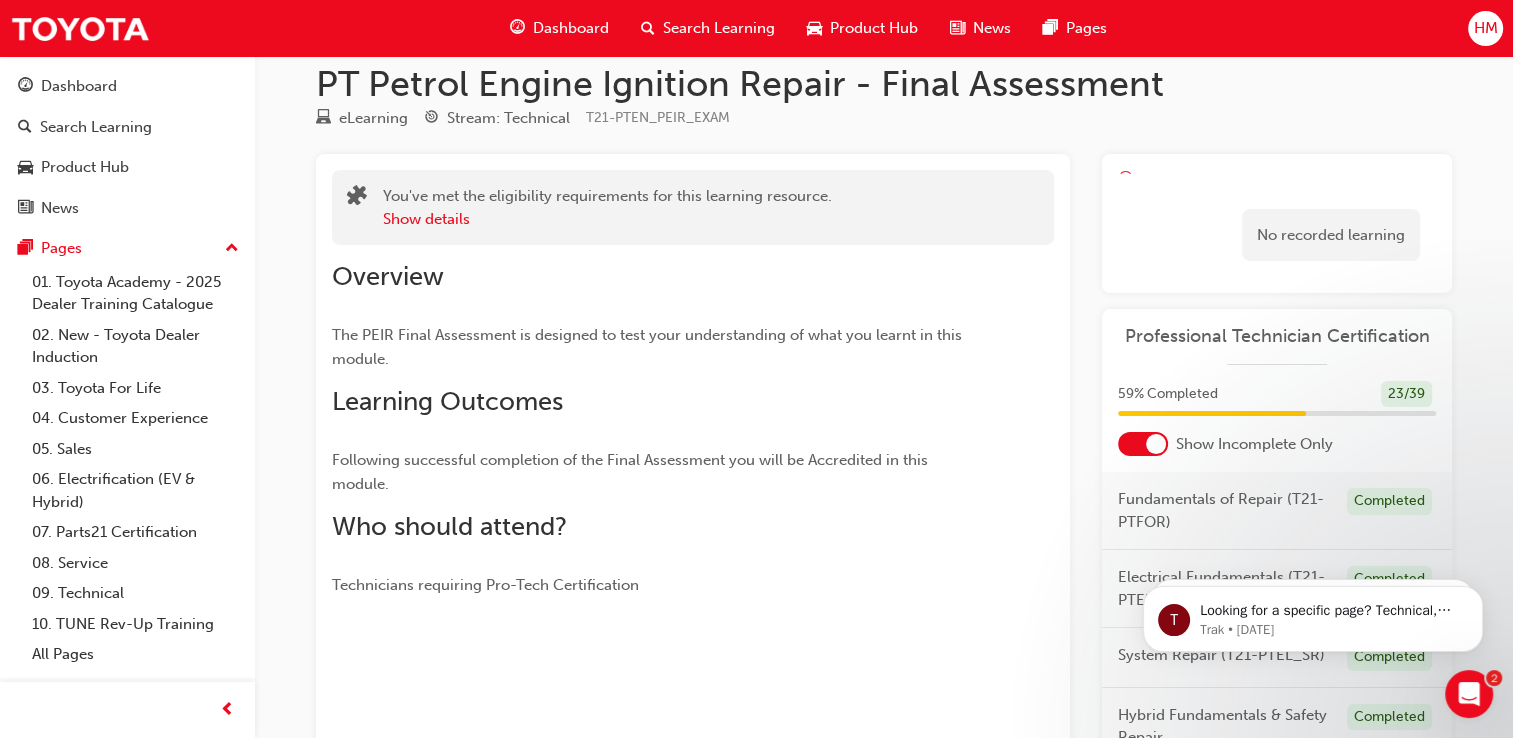 scroll, scrollTop: 0, scrollLeft: 0, axis: both 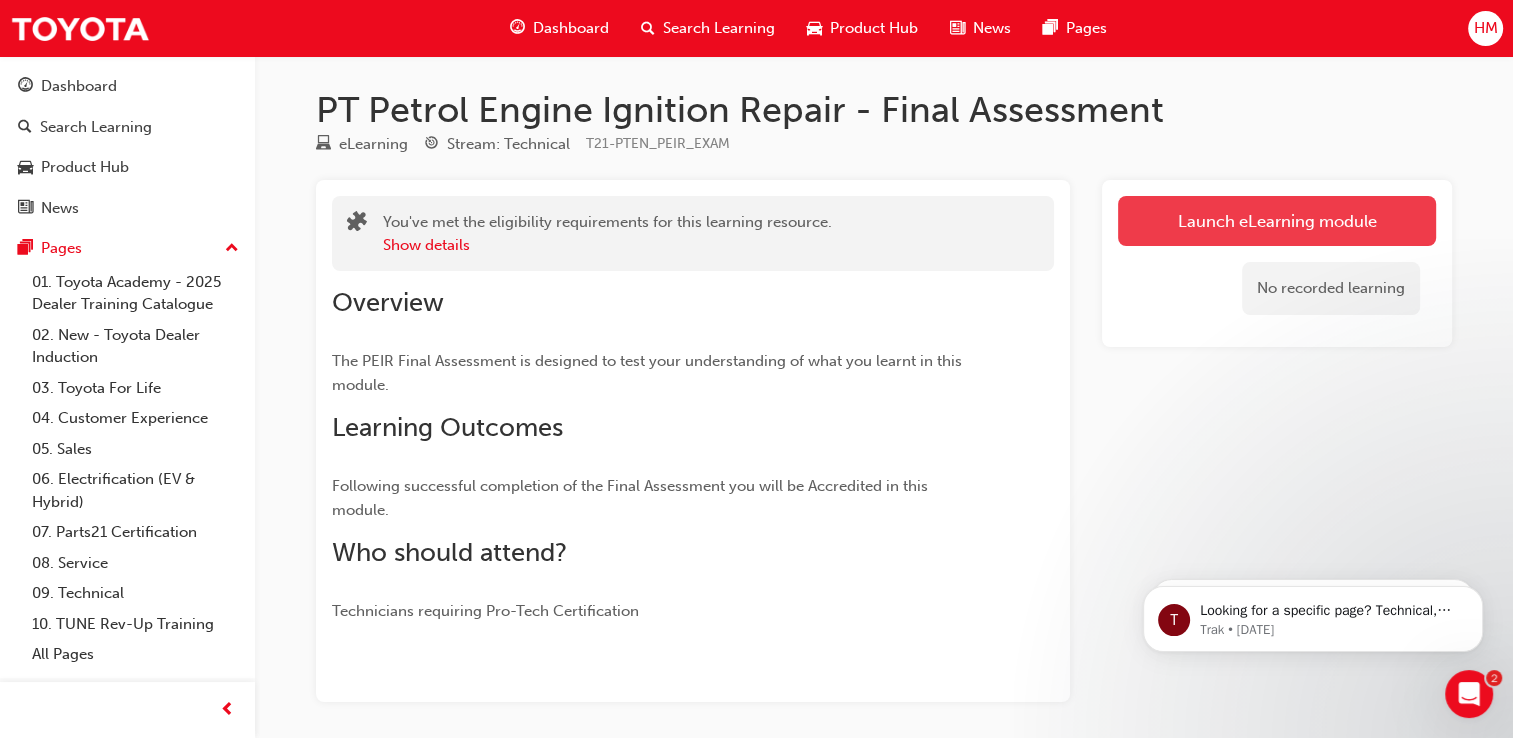 click on "Launch eLearning module" at bounding box center [1277, 221] 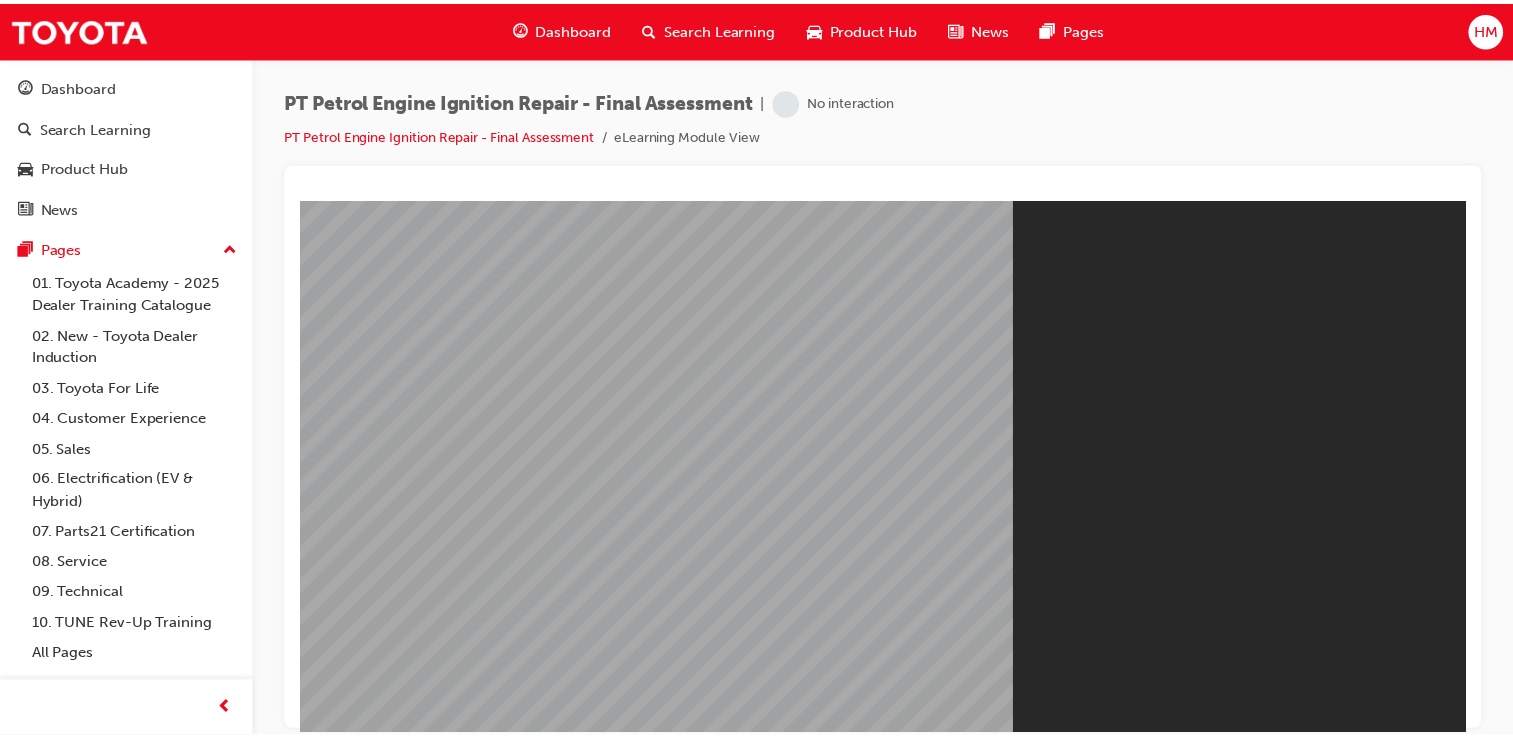 scroll, scrollTop: 0, scrollLeft: 0, axis: both 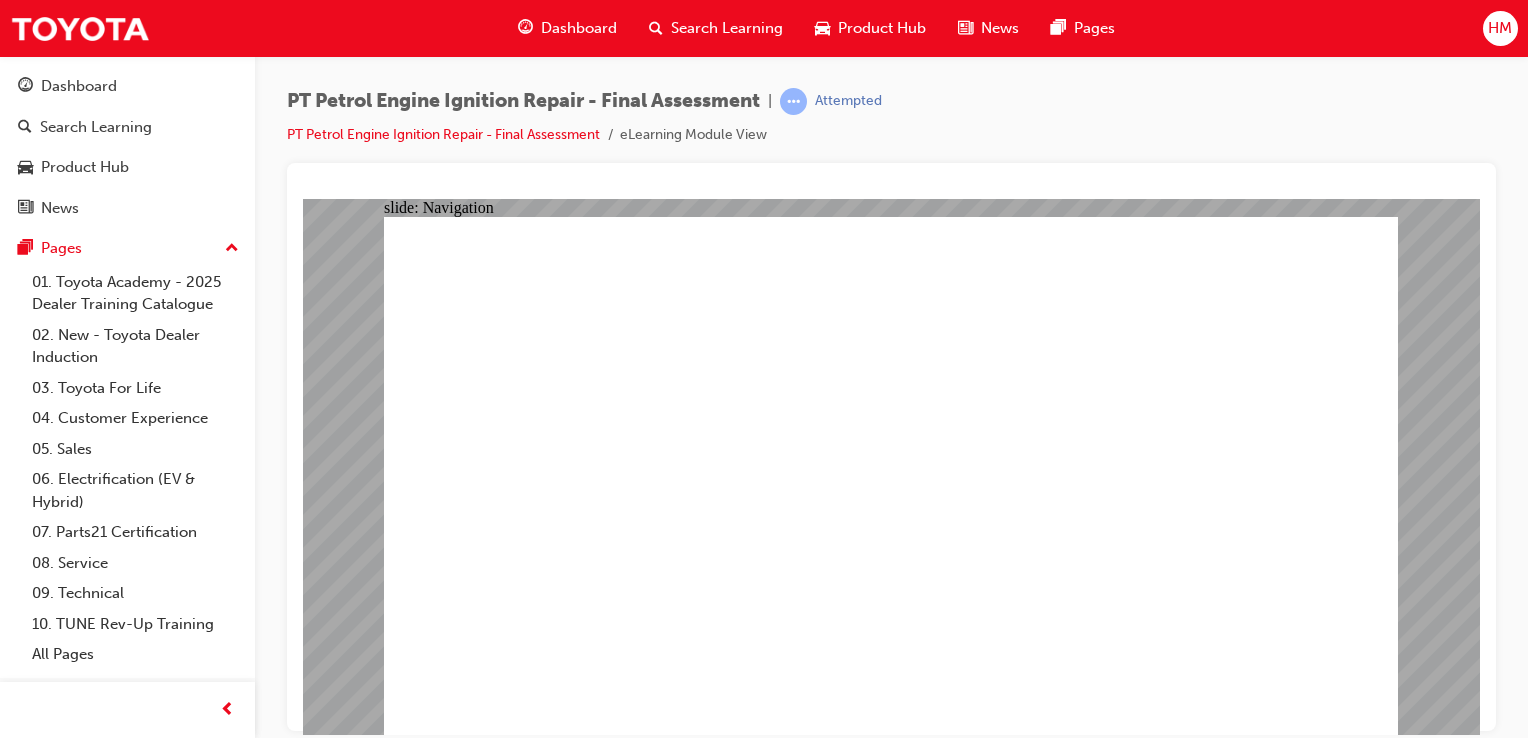 click 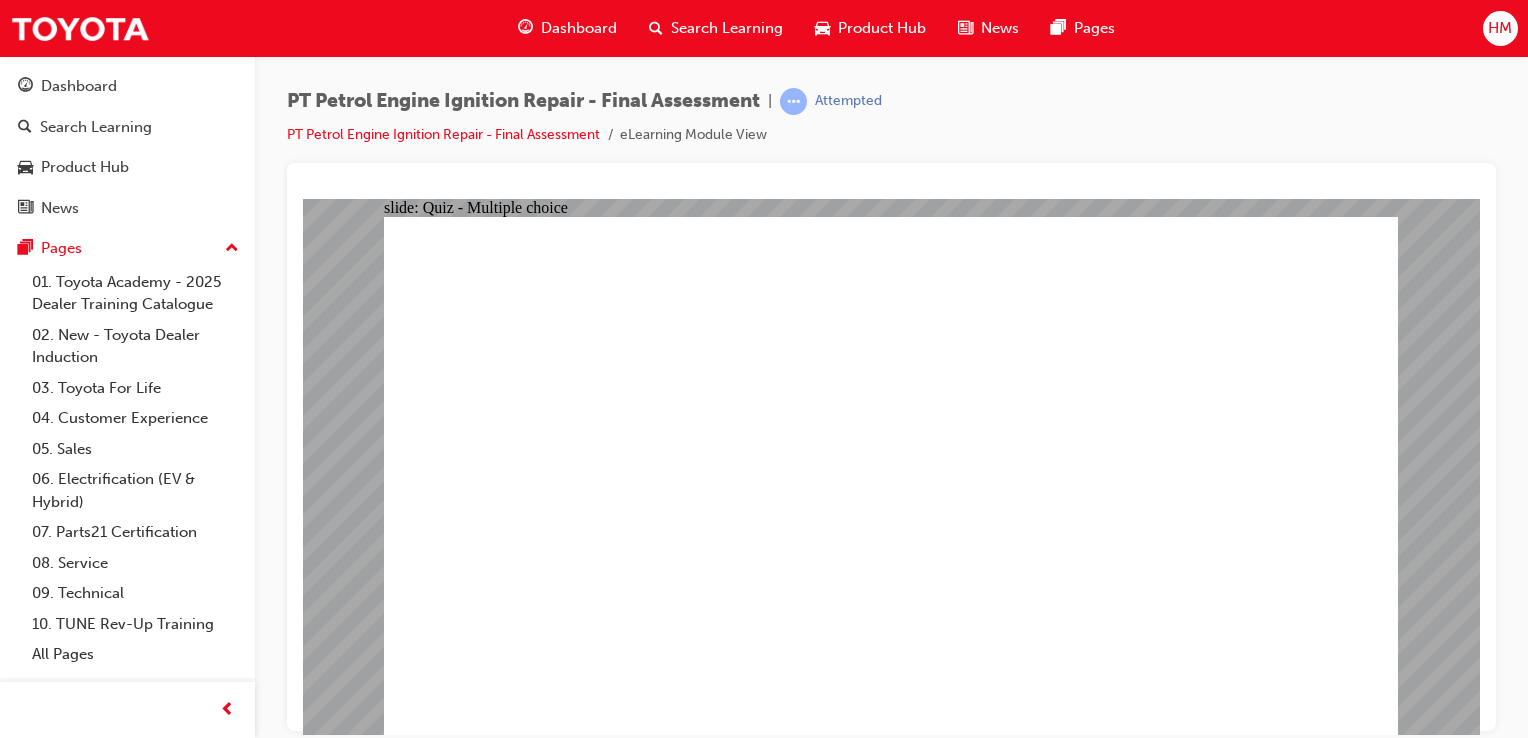 click 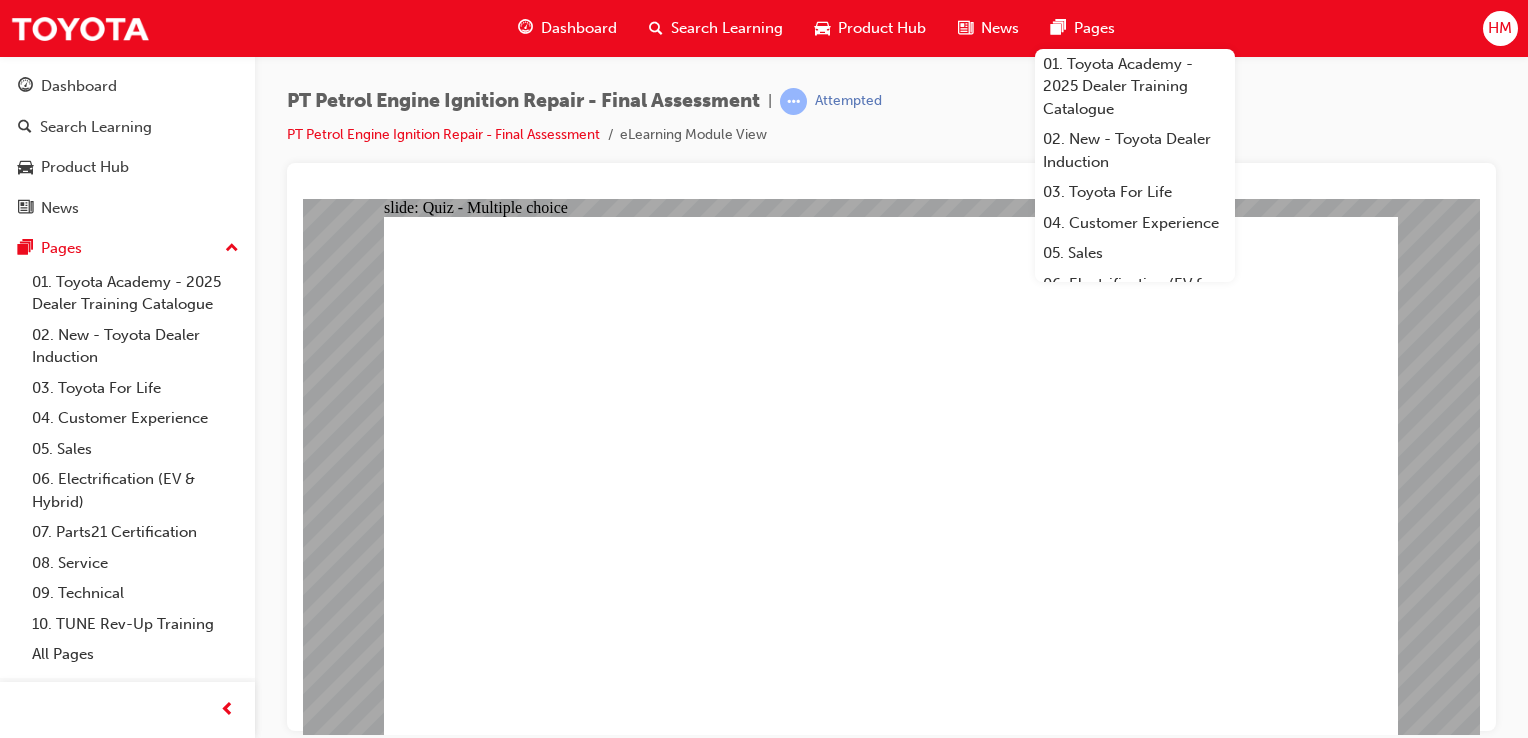 click 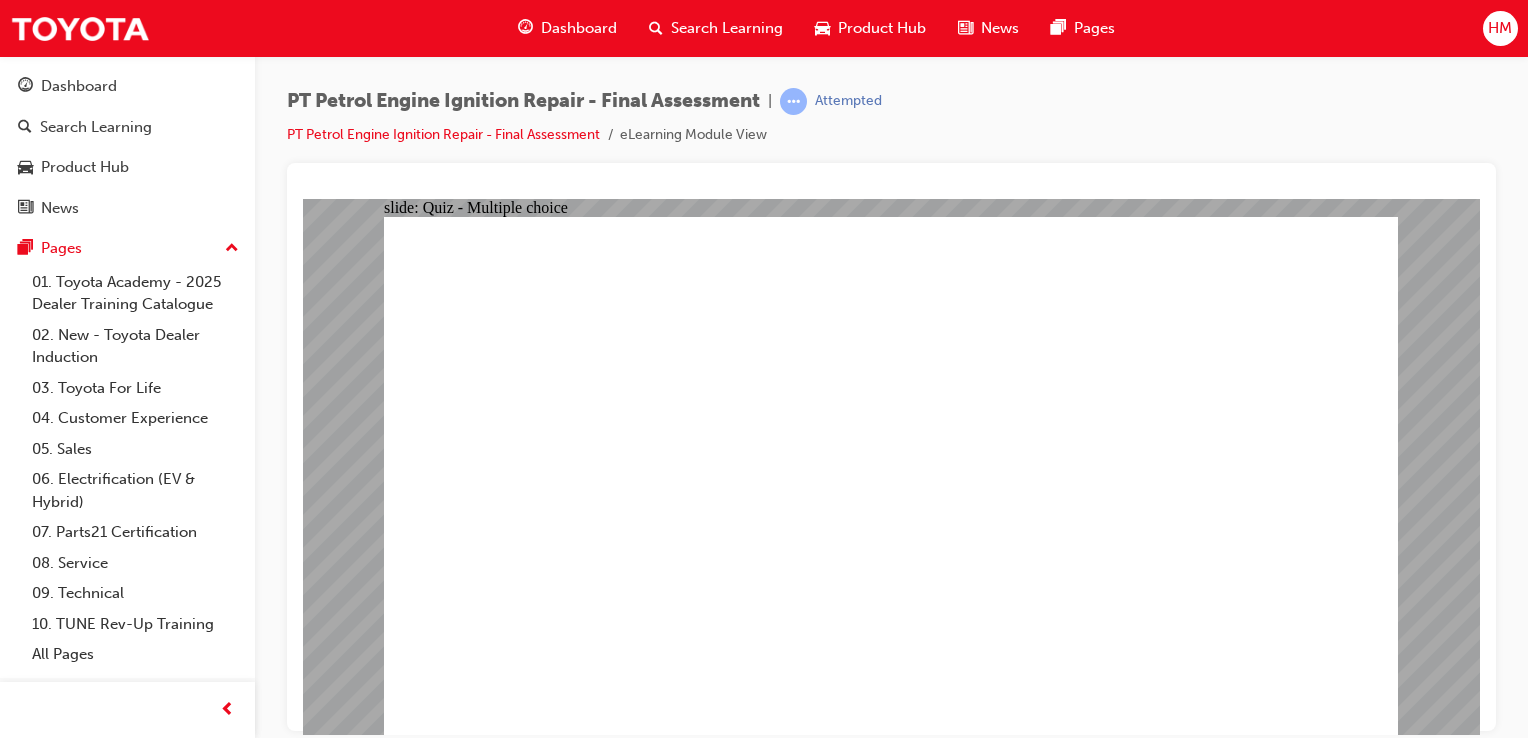 click 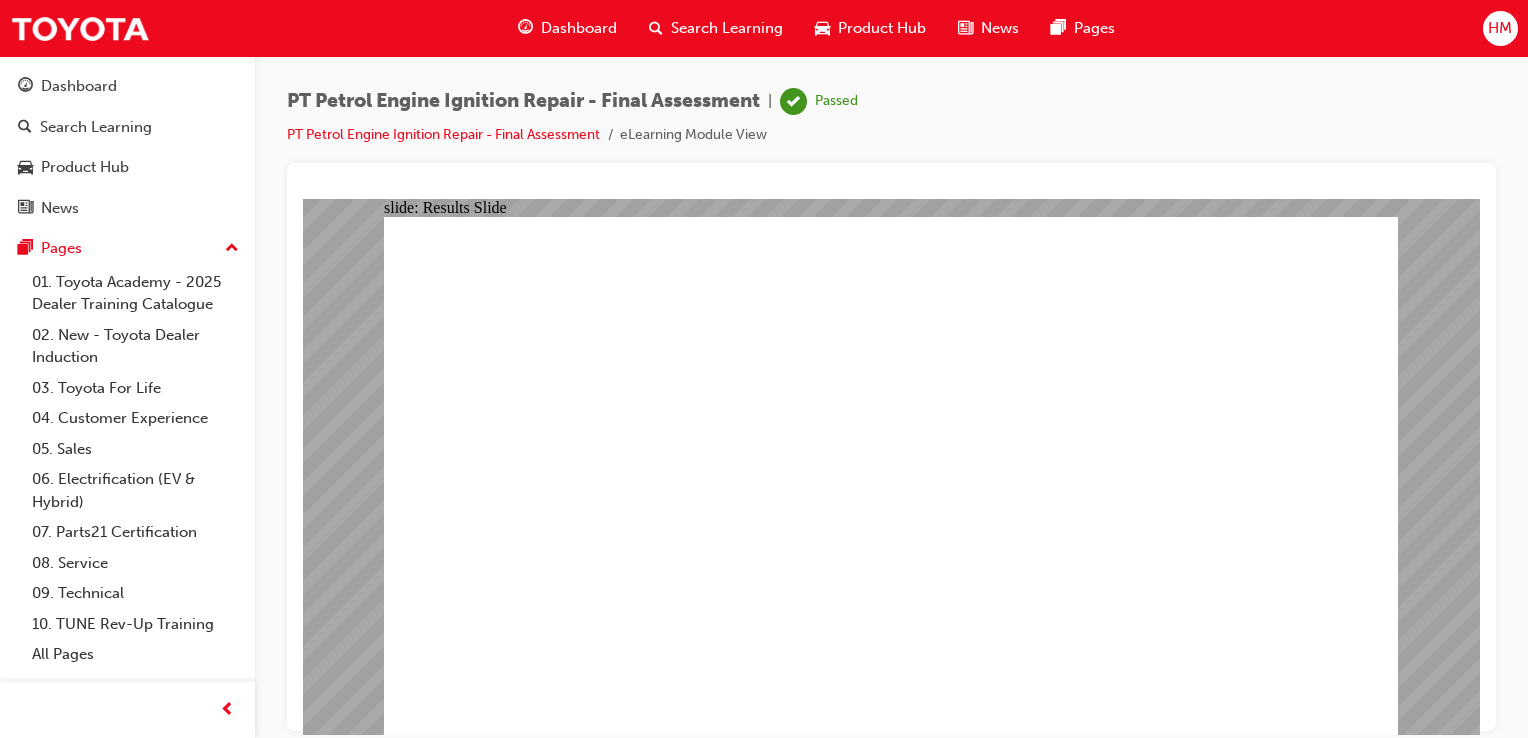 click 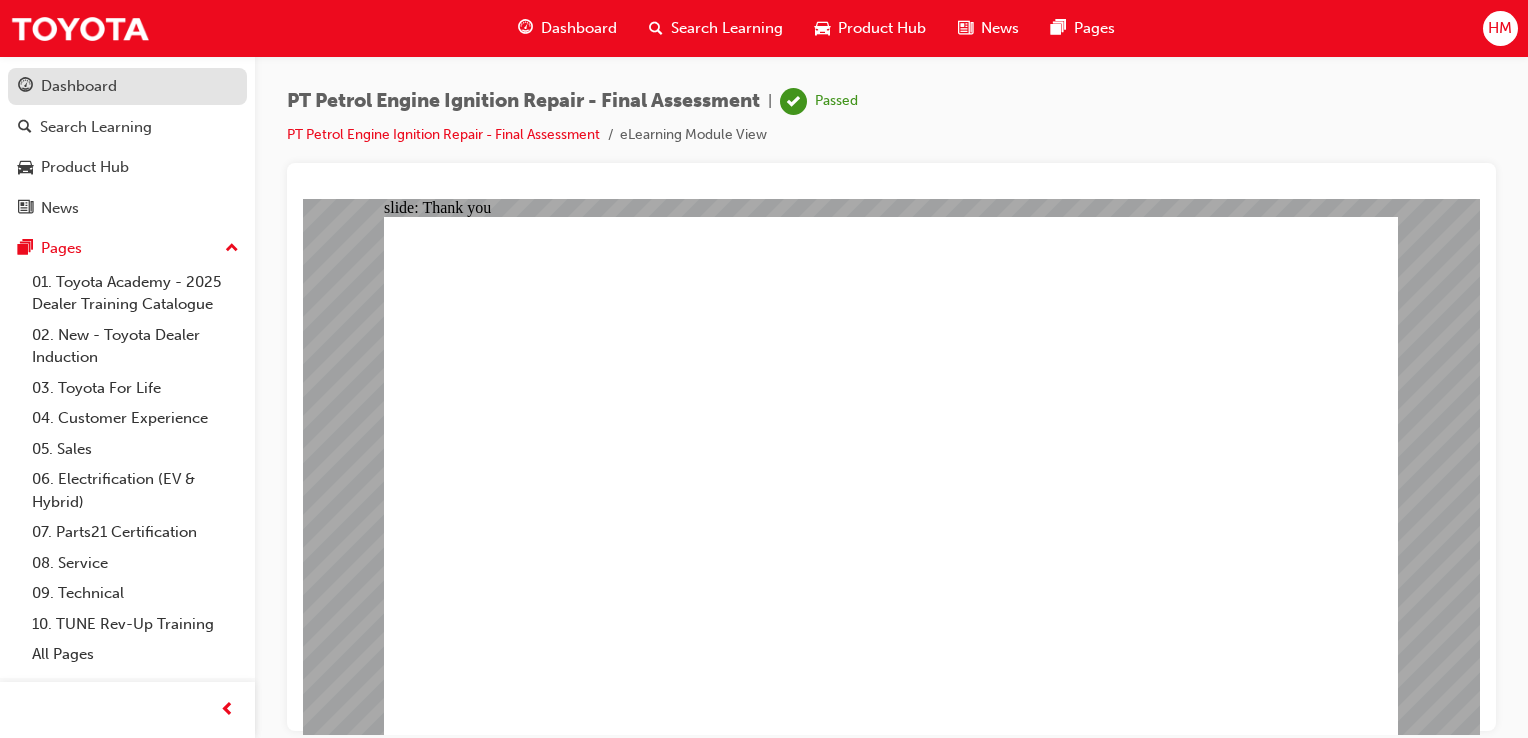click on "Dashboard" at bounding box center [79, 86] 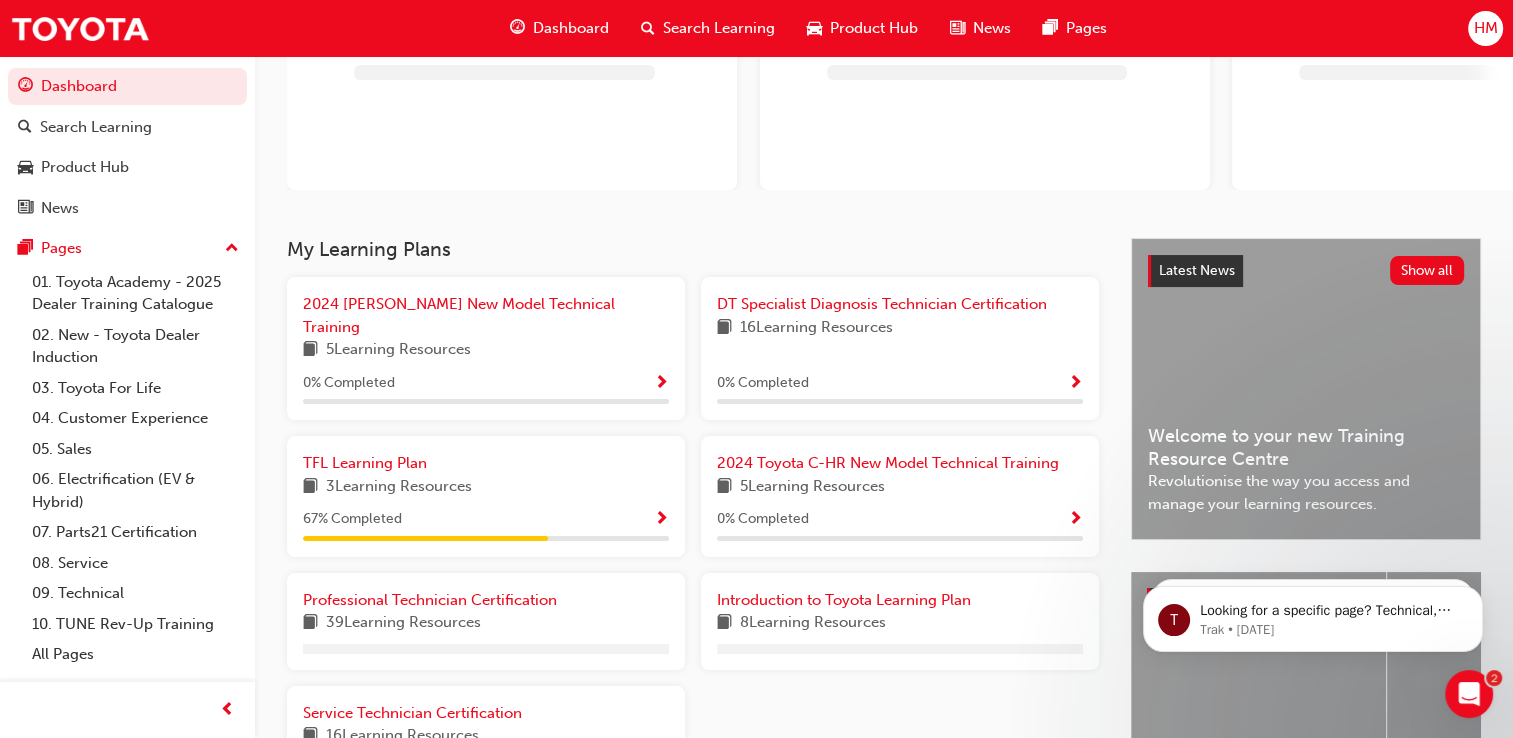 scroll, scrollTop: 300, scrollLeft: 0, axis: vertical 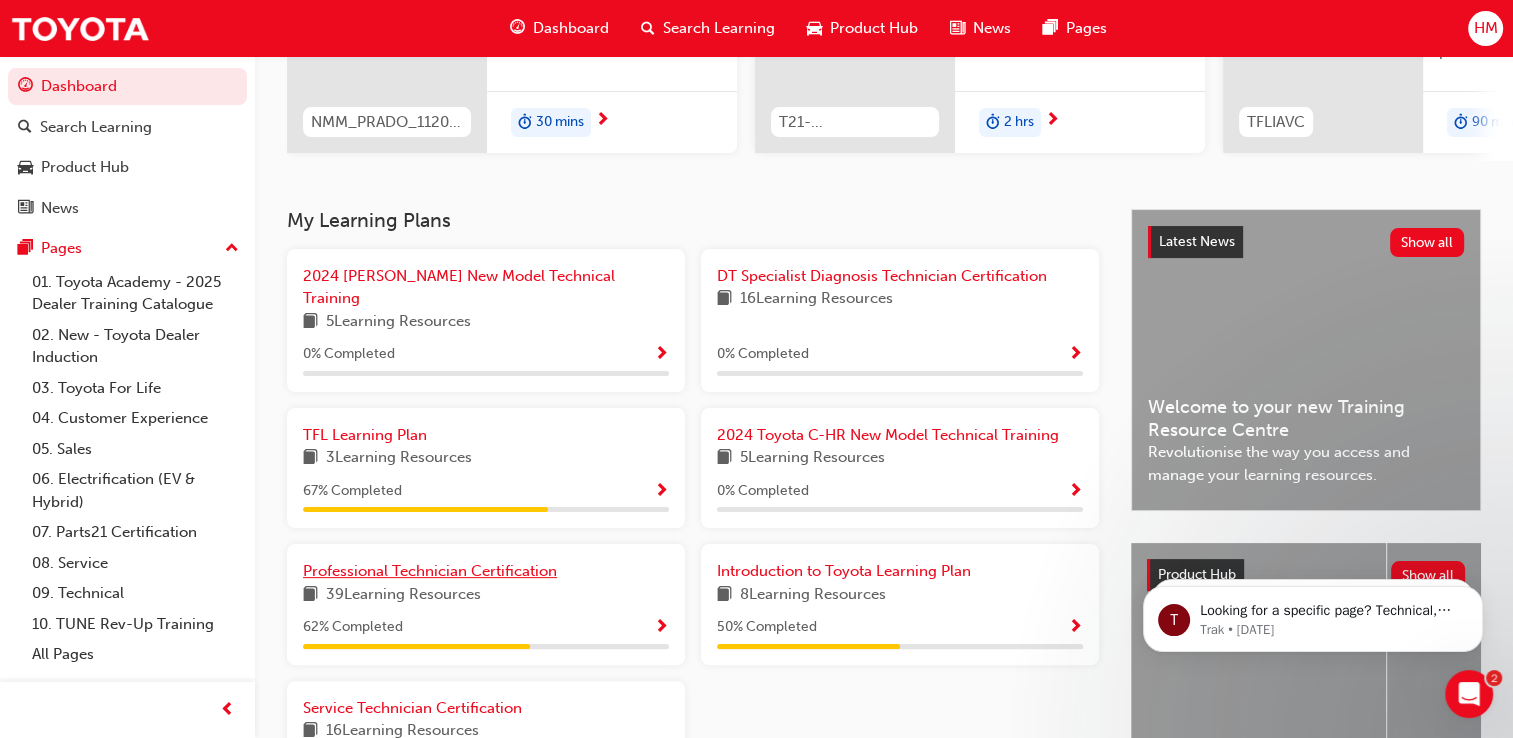 click on "Professional Technician Certification" at bounding box center (430, 571) 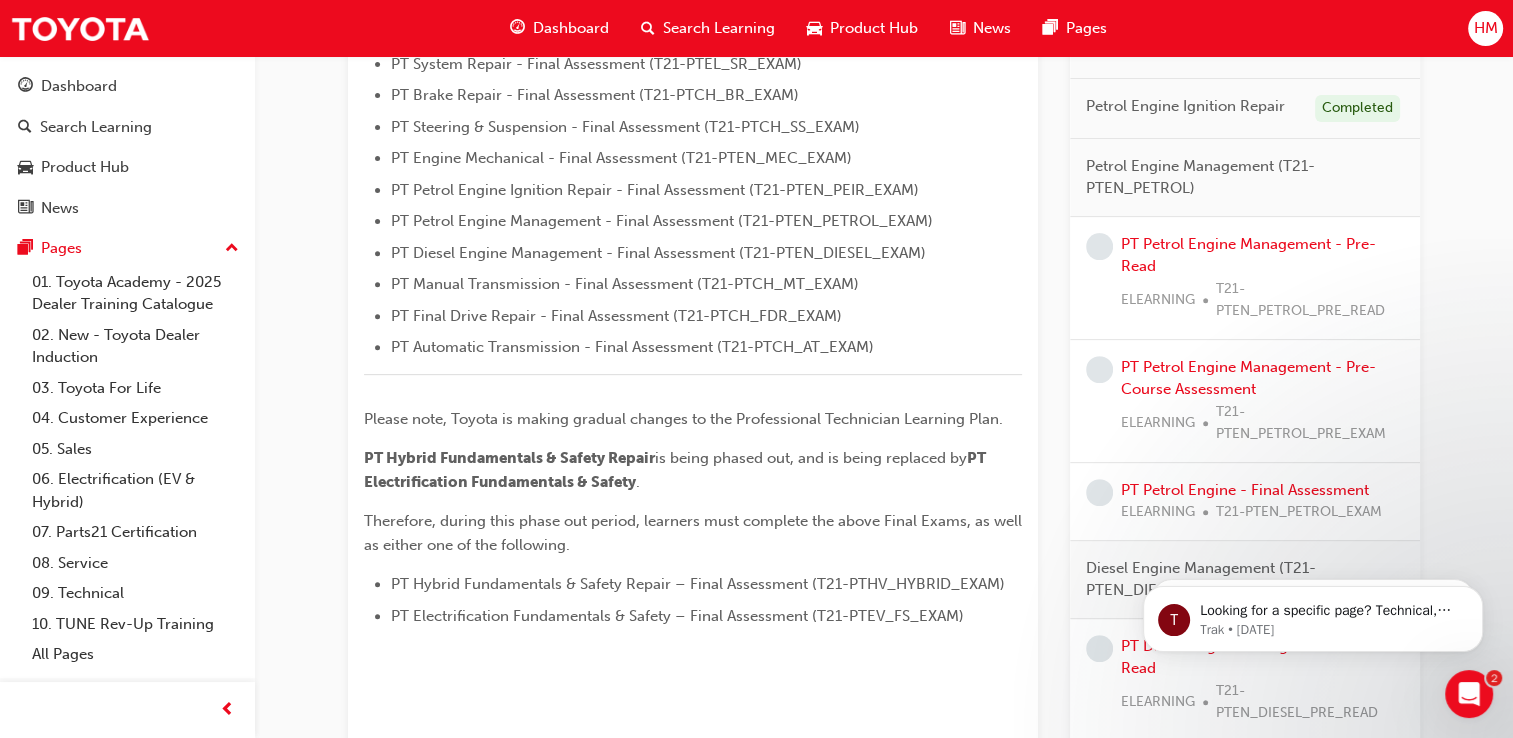 scroll, scrollTop: 600, scrollLeft: 0, axis: vertical 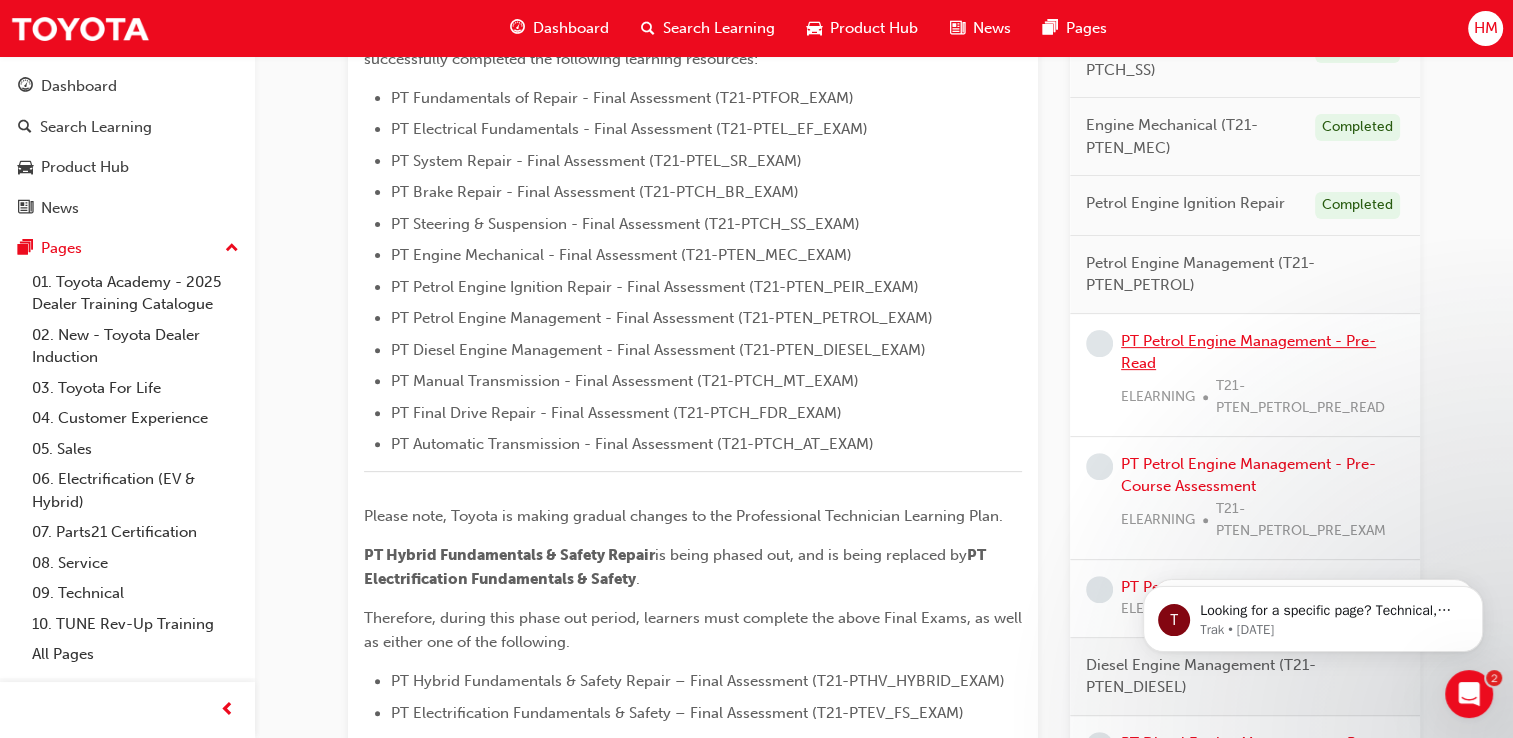 click on "PT Petrol Engine Management - Pre-Read" at bounding box center (1248, 352) 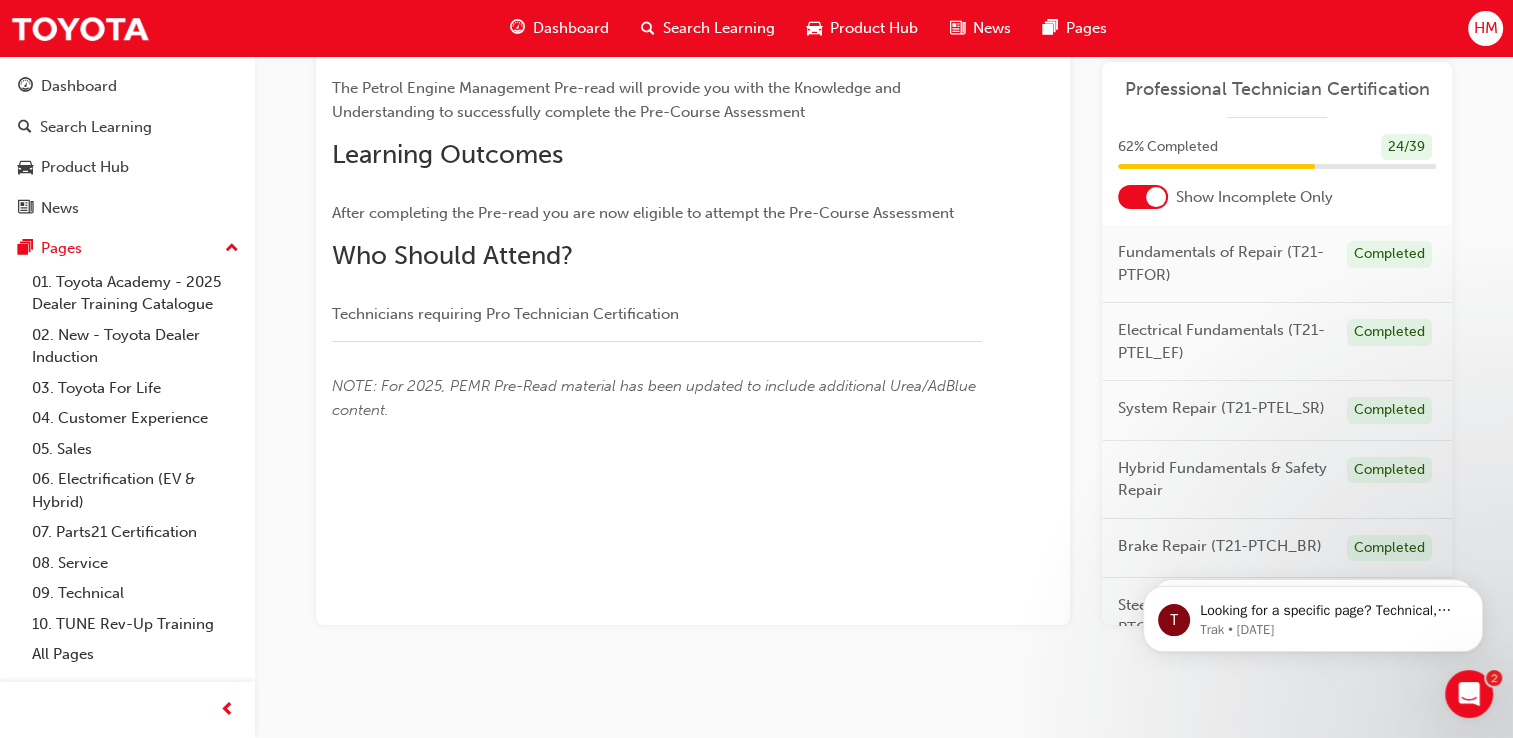 scroll, scrollTop: 0, scrollLeft: 0, axis: both 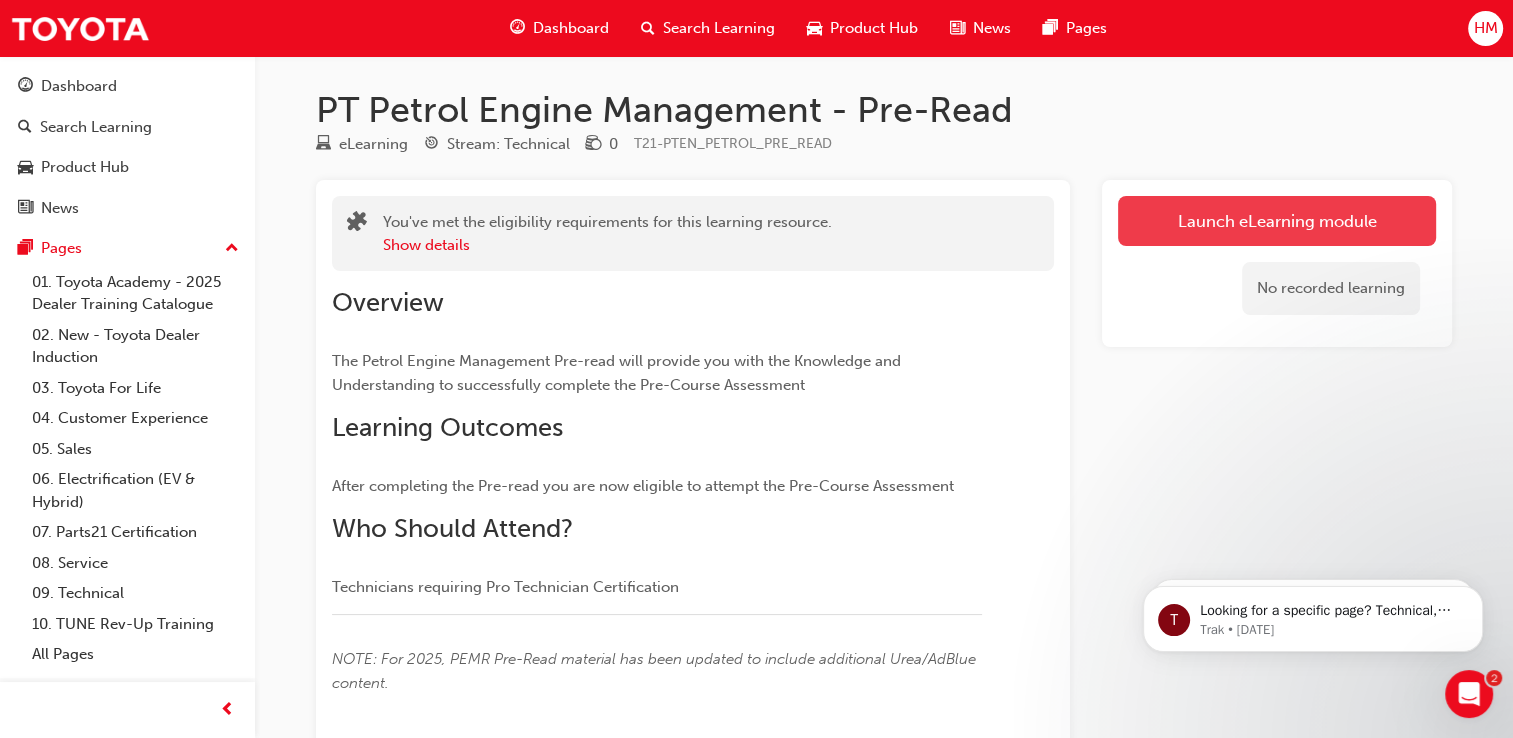click on "Launch eLearning module" at bounding box center [1277, 221] 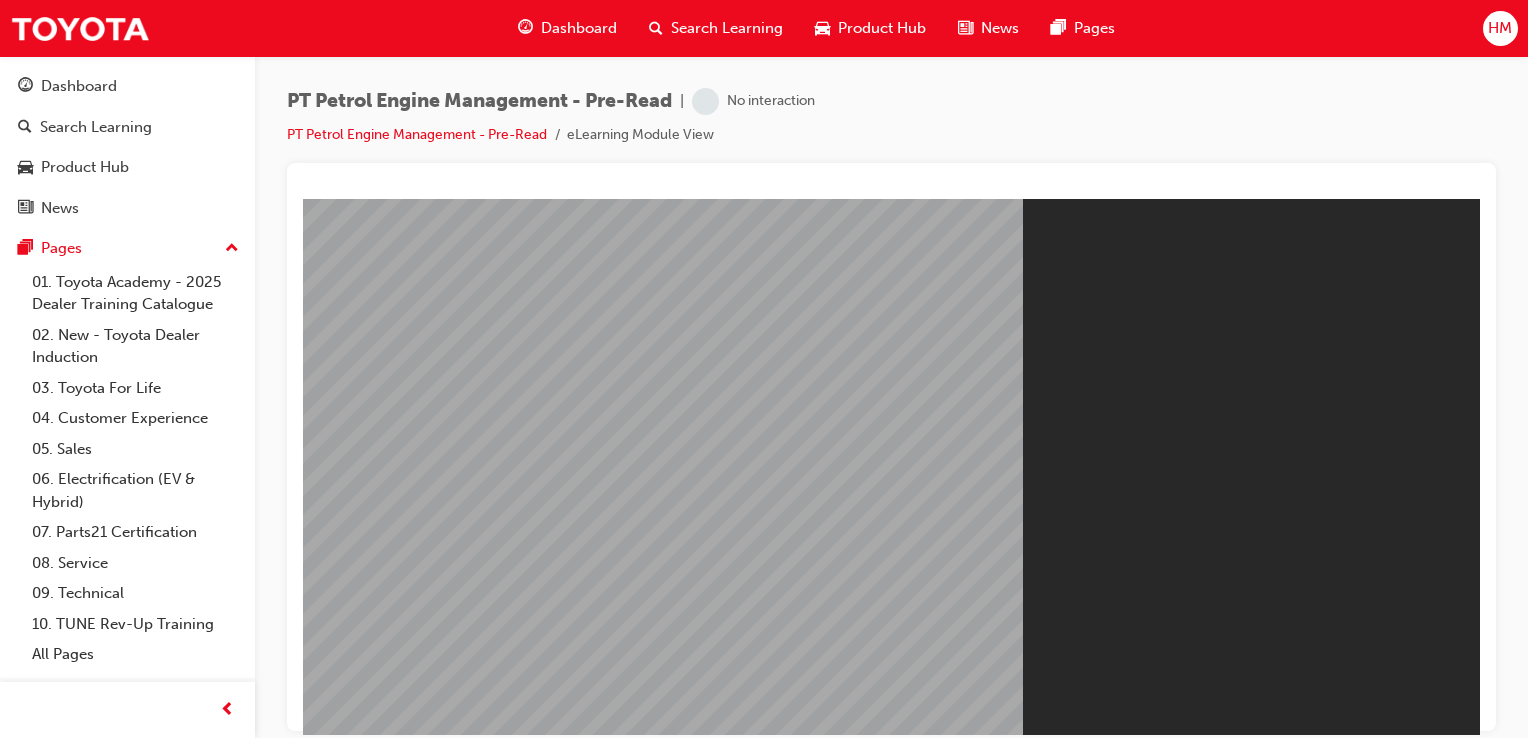 scroll, scrollTop: 0, scrollLeft: 0, axis: both 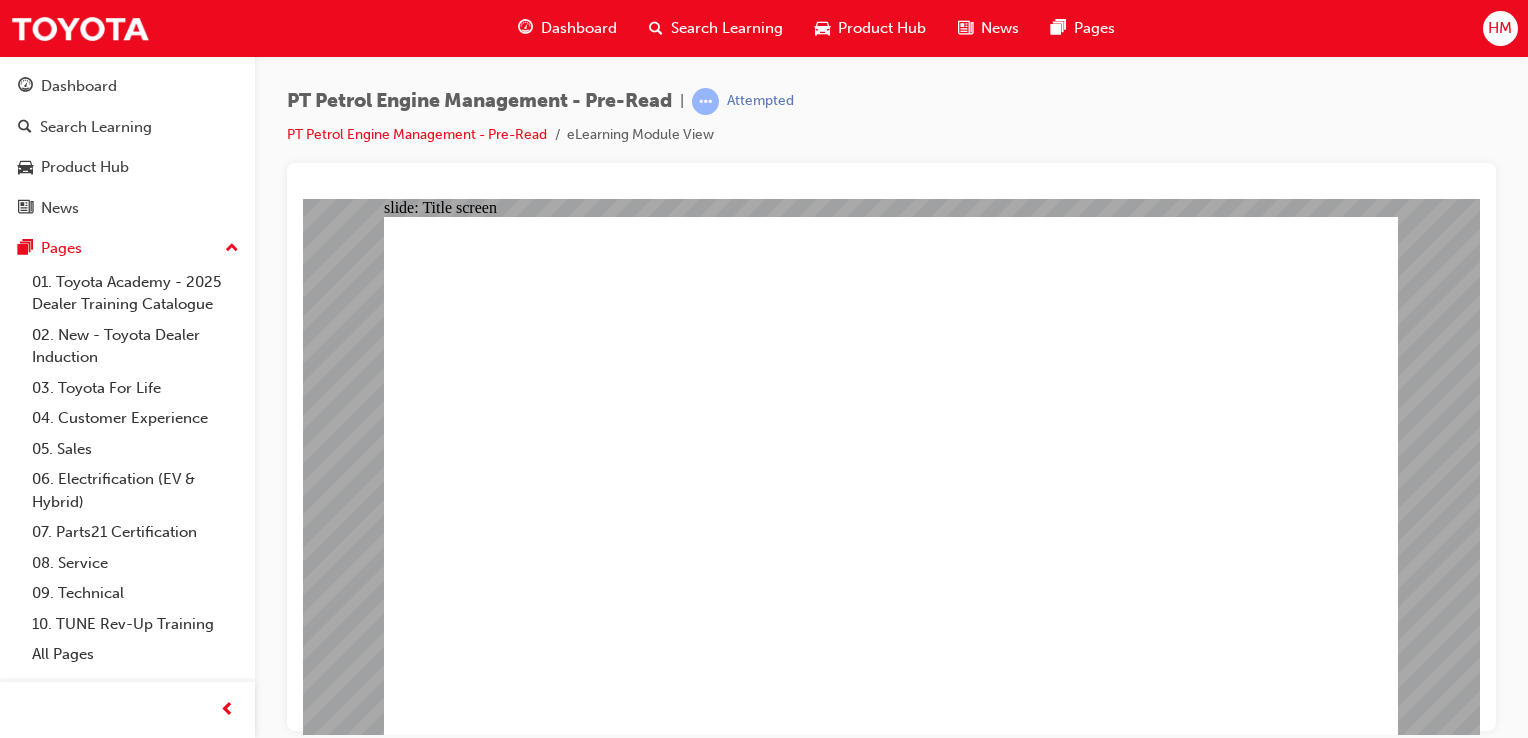 click 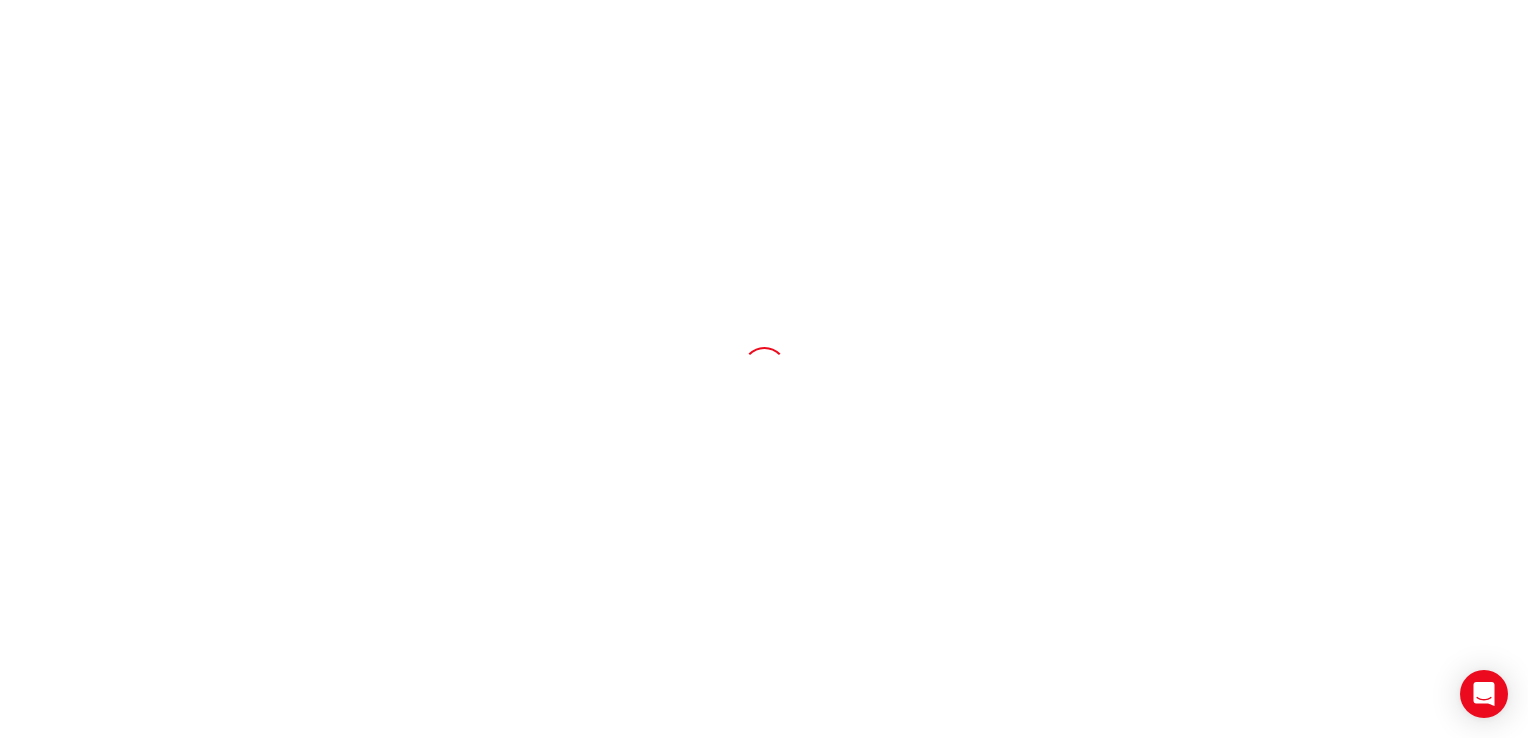 scroll, scrollTop: 0, scrollLeft: 0, axis: both 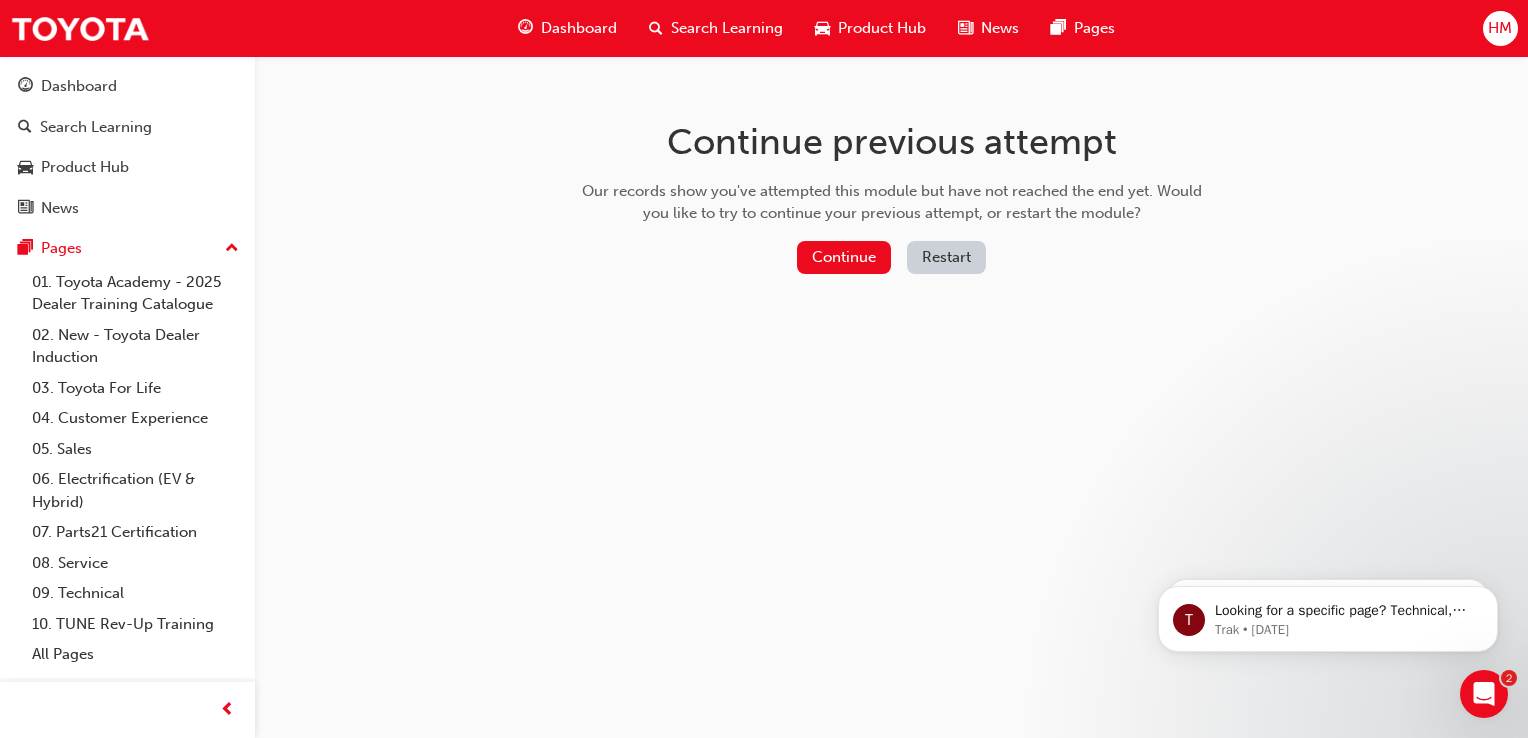 click on "Restart" at bounding box center [946, 257] 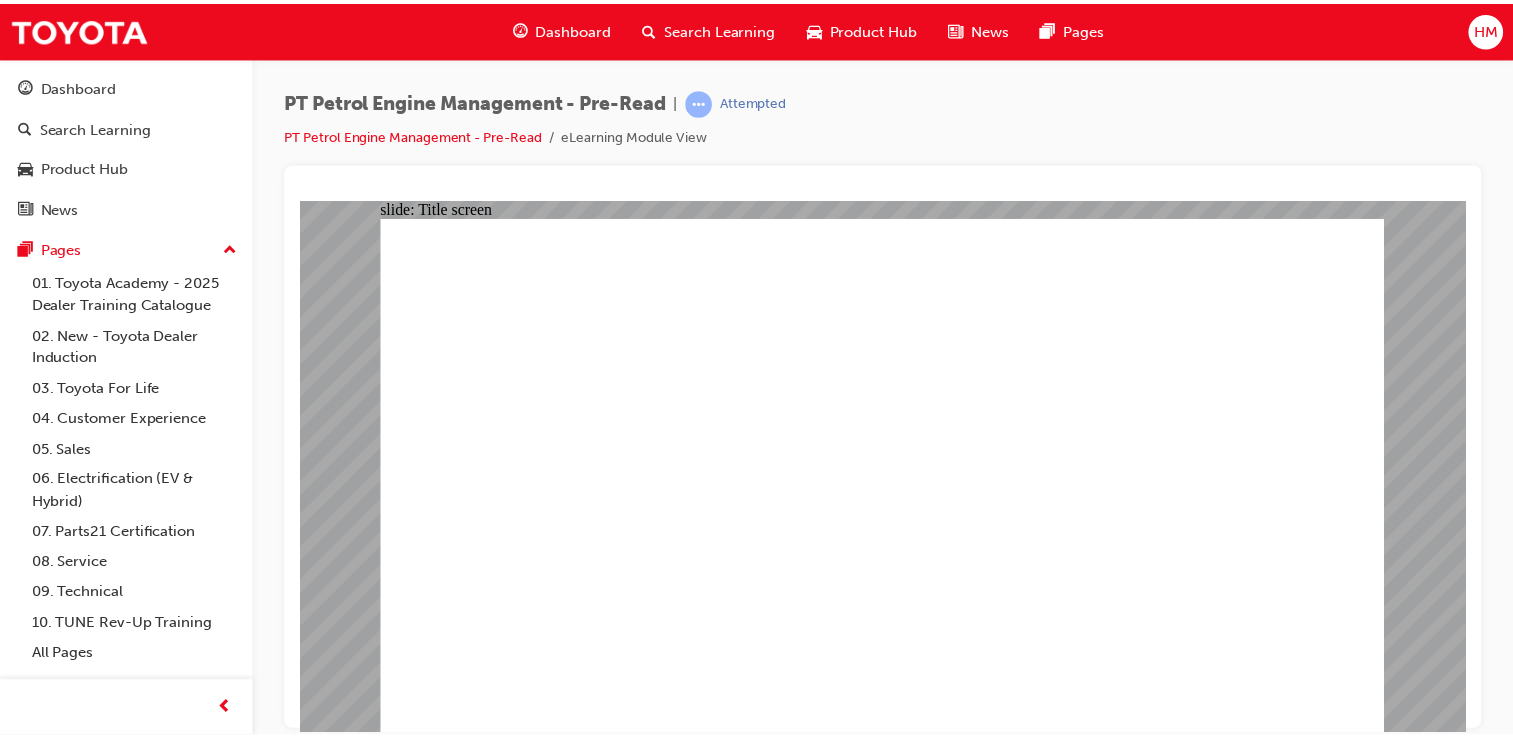 scroll, scrollTop: 0, scrollLeft: 0, axis: both 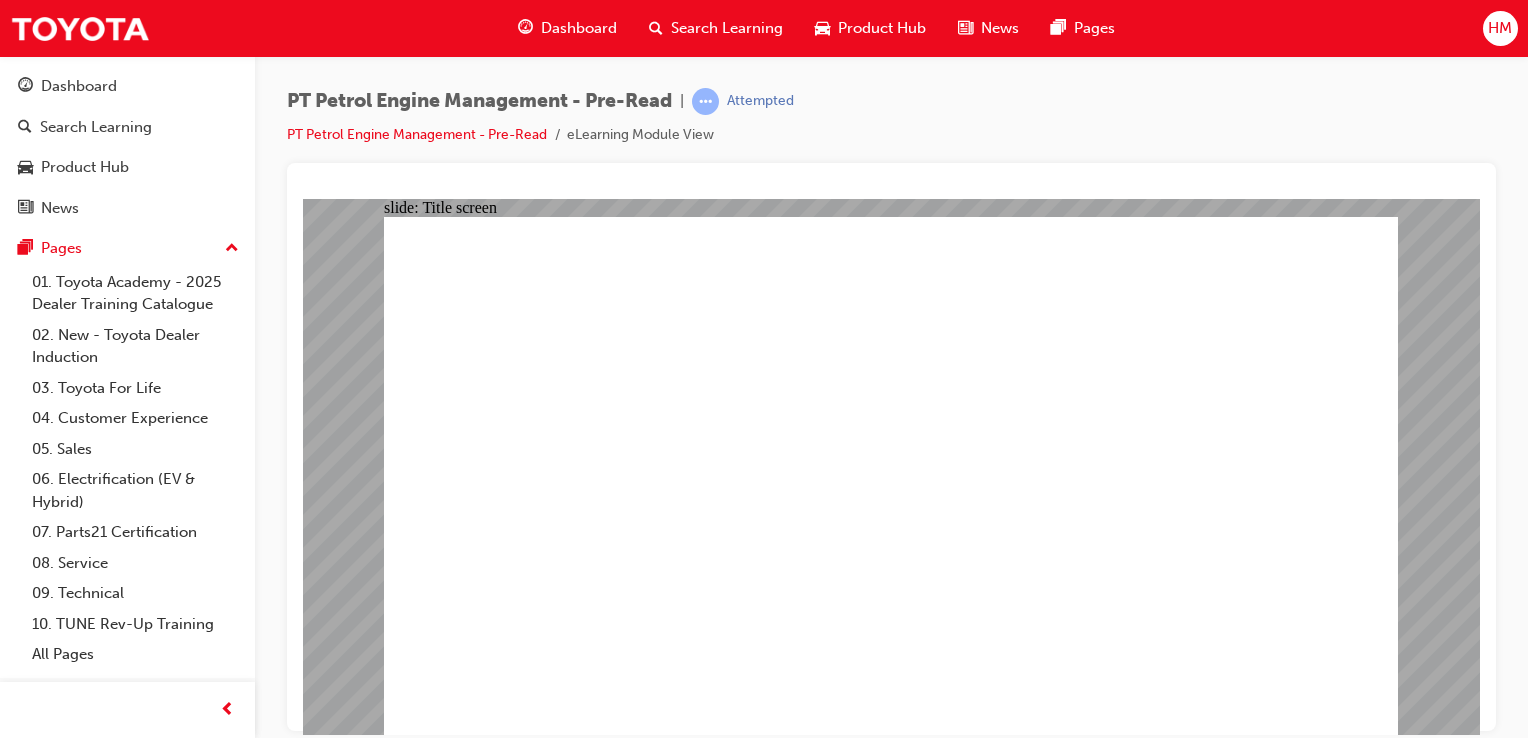 click 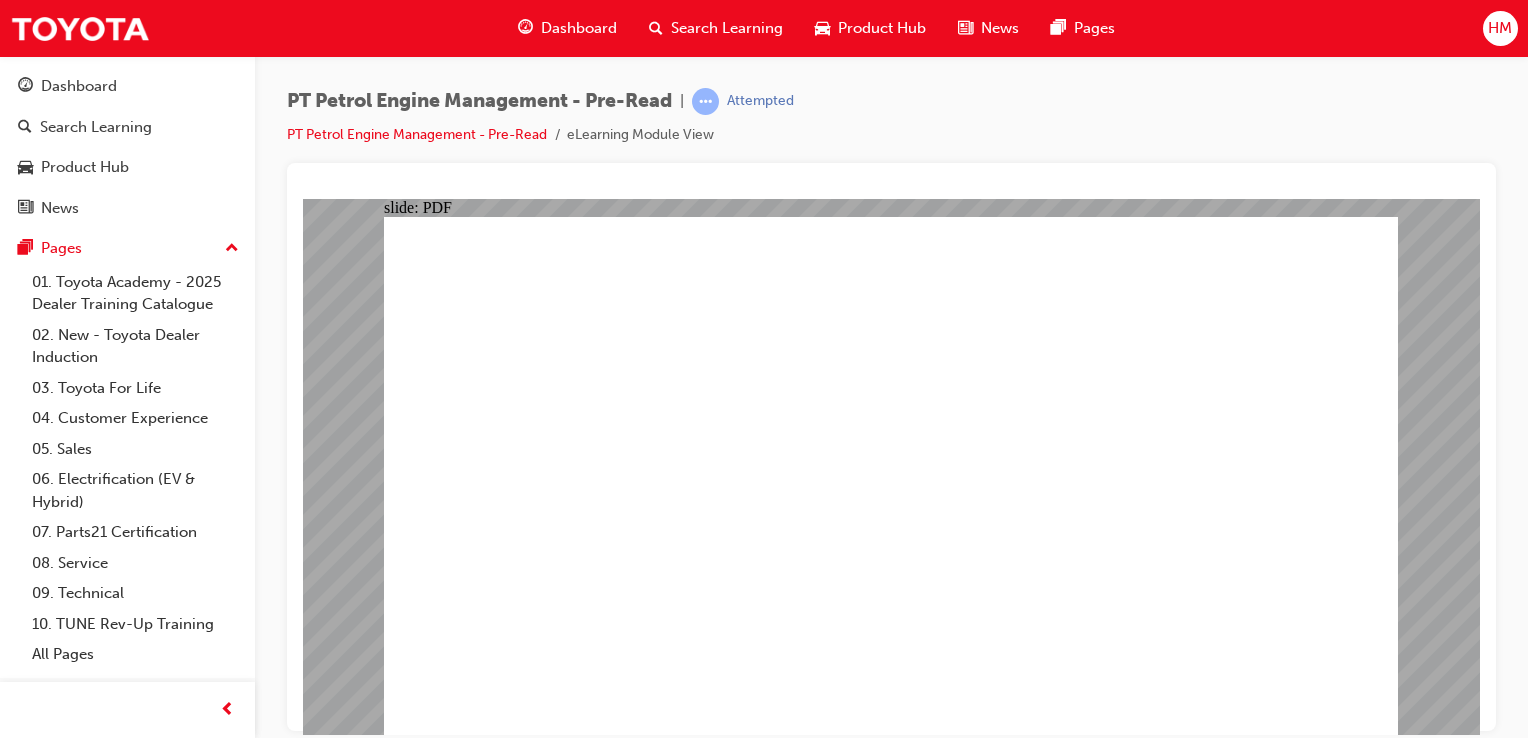 click 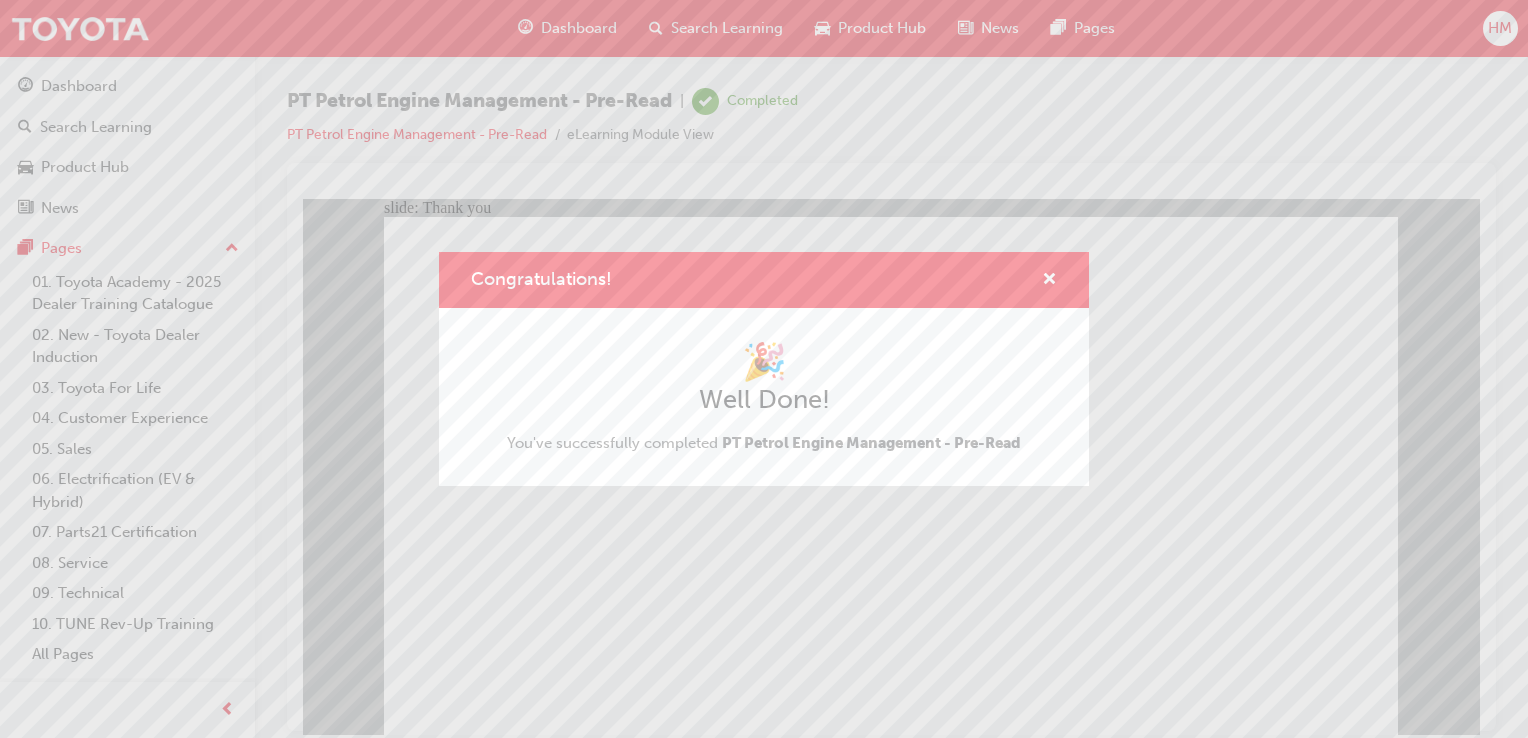 click on "Congratulations! 🎉 Well Done! You've successfully completed   PT Petrol Engine Management - Pre-Read" at bounding box center [764, 369] 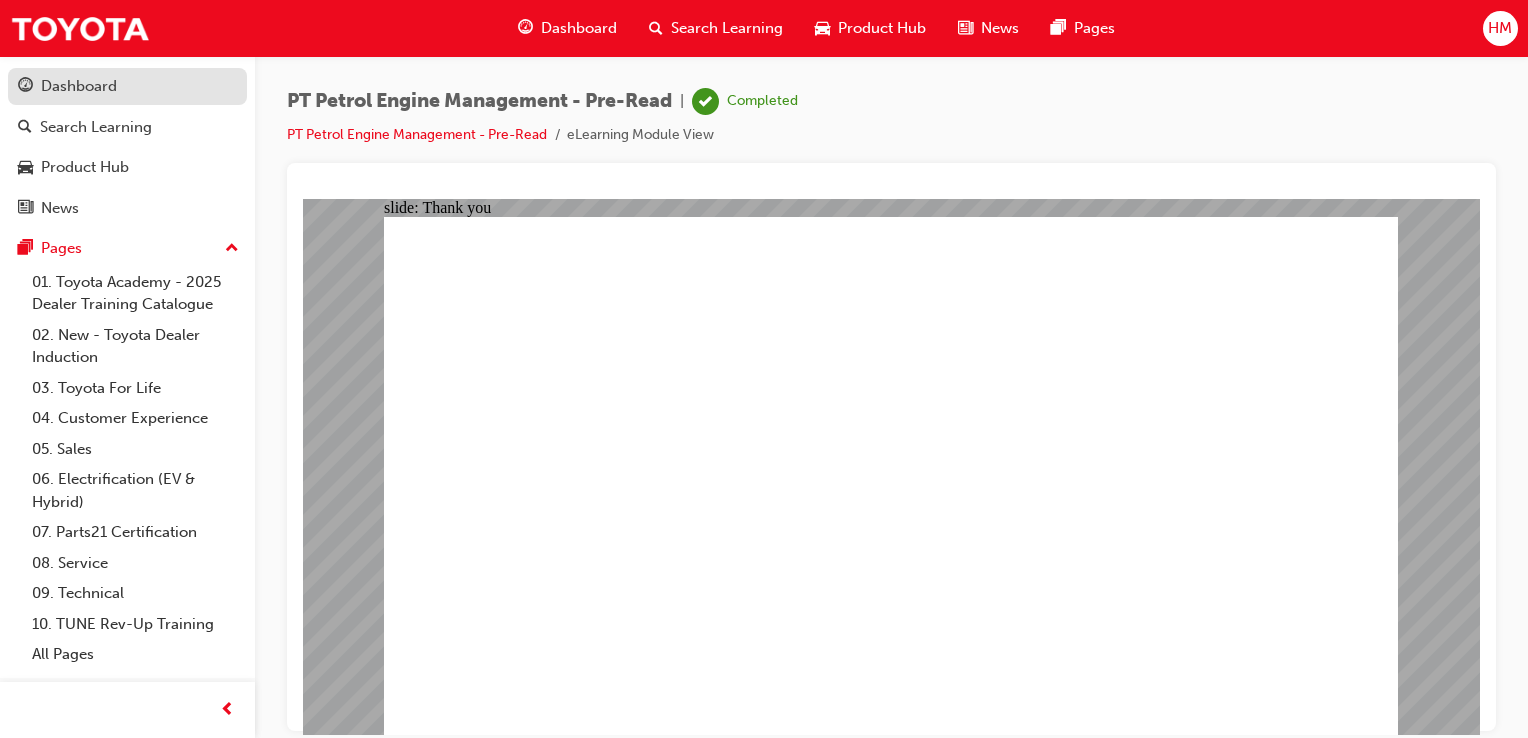 click on "Dashboard" at bounding box center (79, 86) 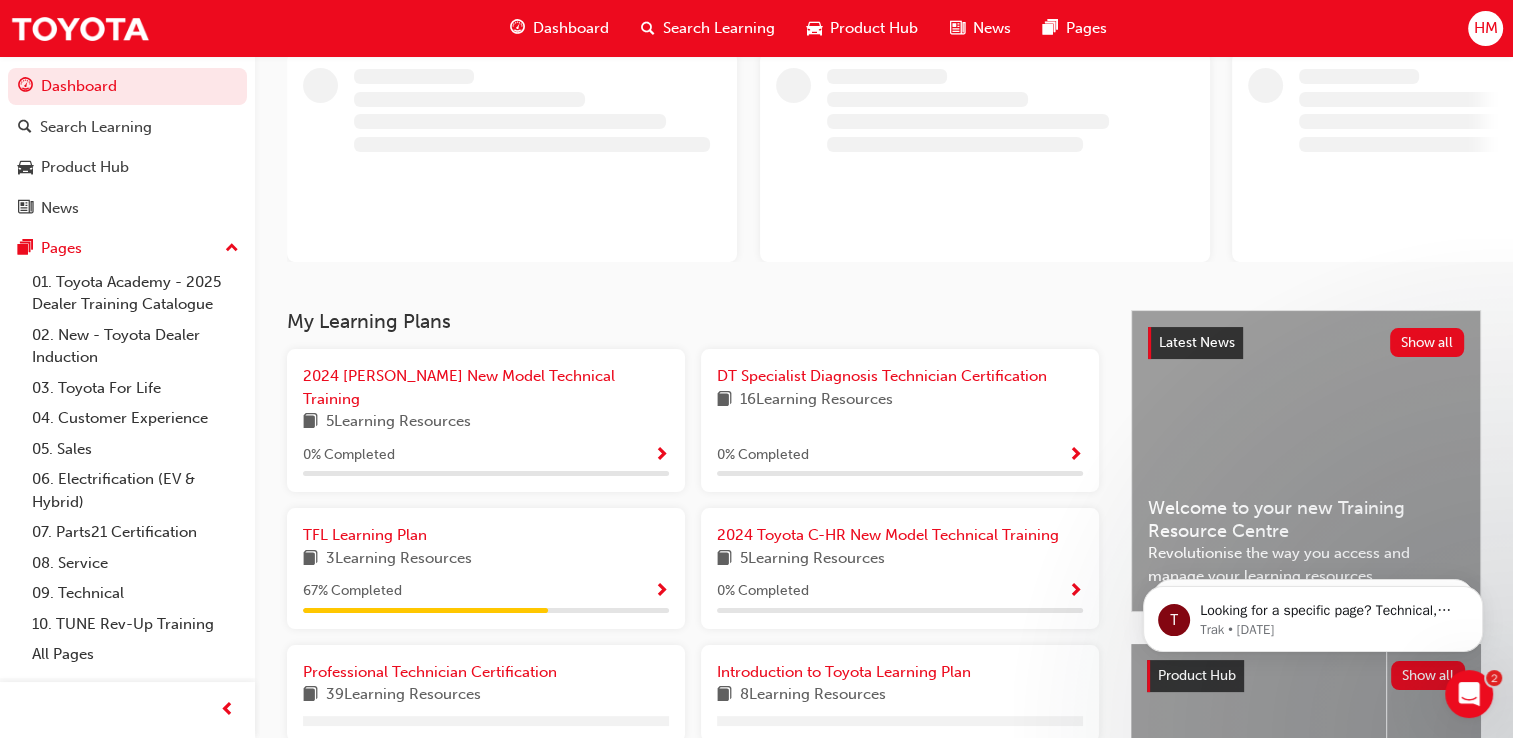 scroll, scrollTop: 300, scrollLeft: 0, axis: vertical 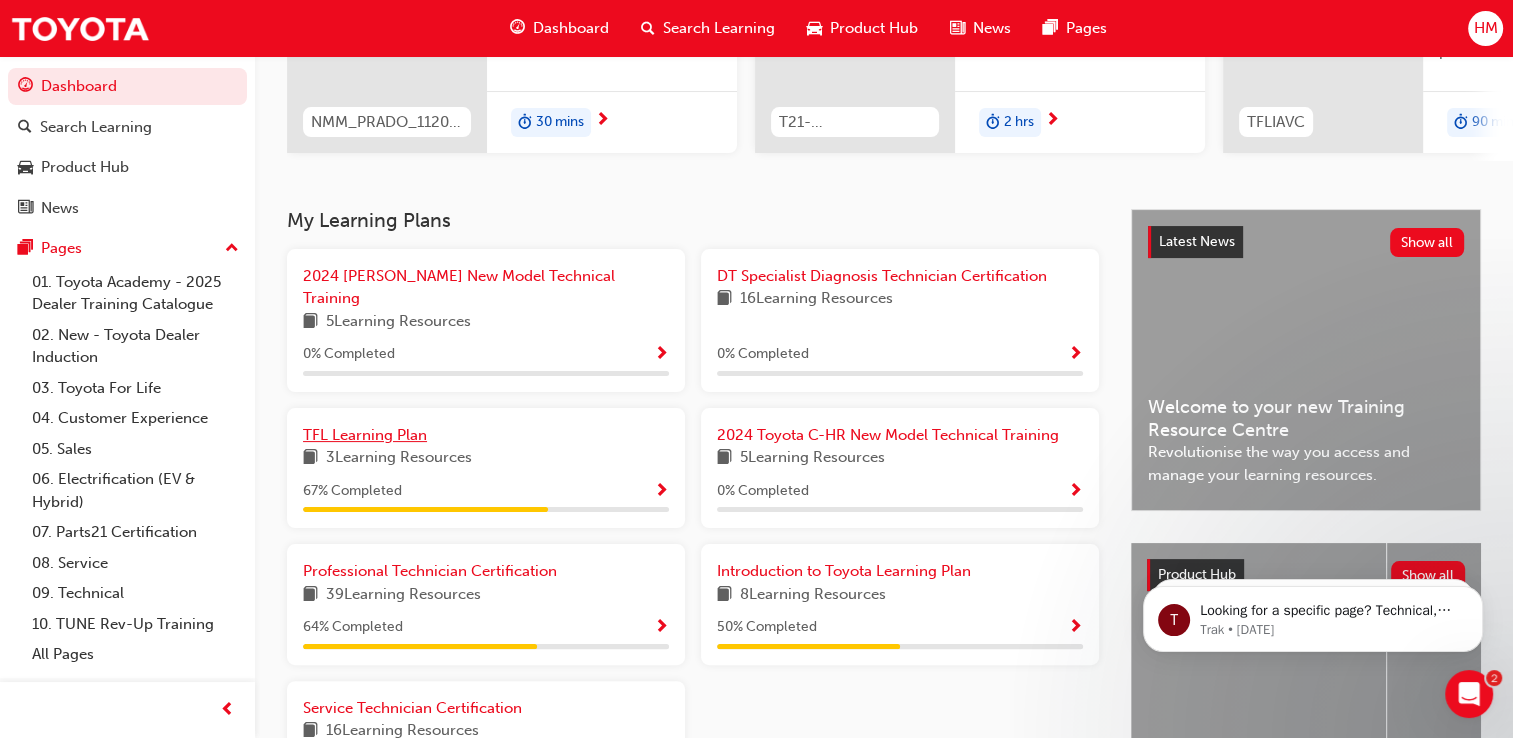click on "TFL Learning Plan" at bounding box center [365, 435] 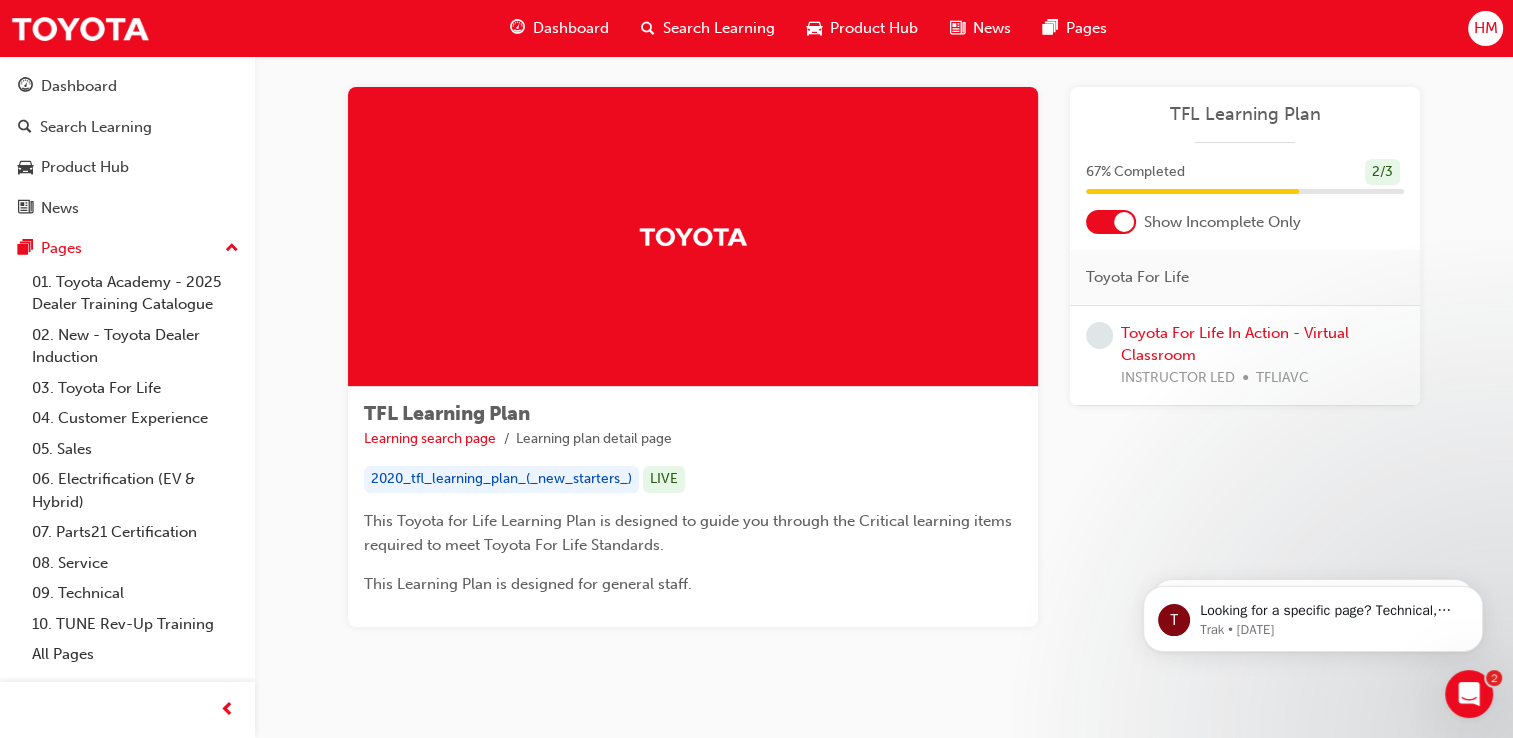 scroll, scrollTop: 0, scrollLeft: 0, axis: both 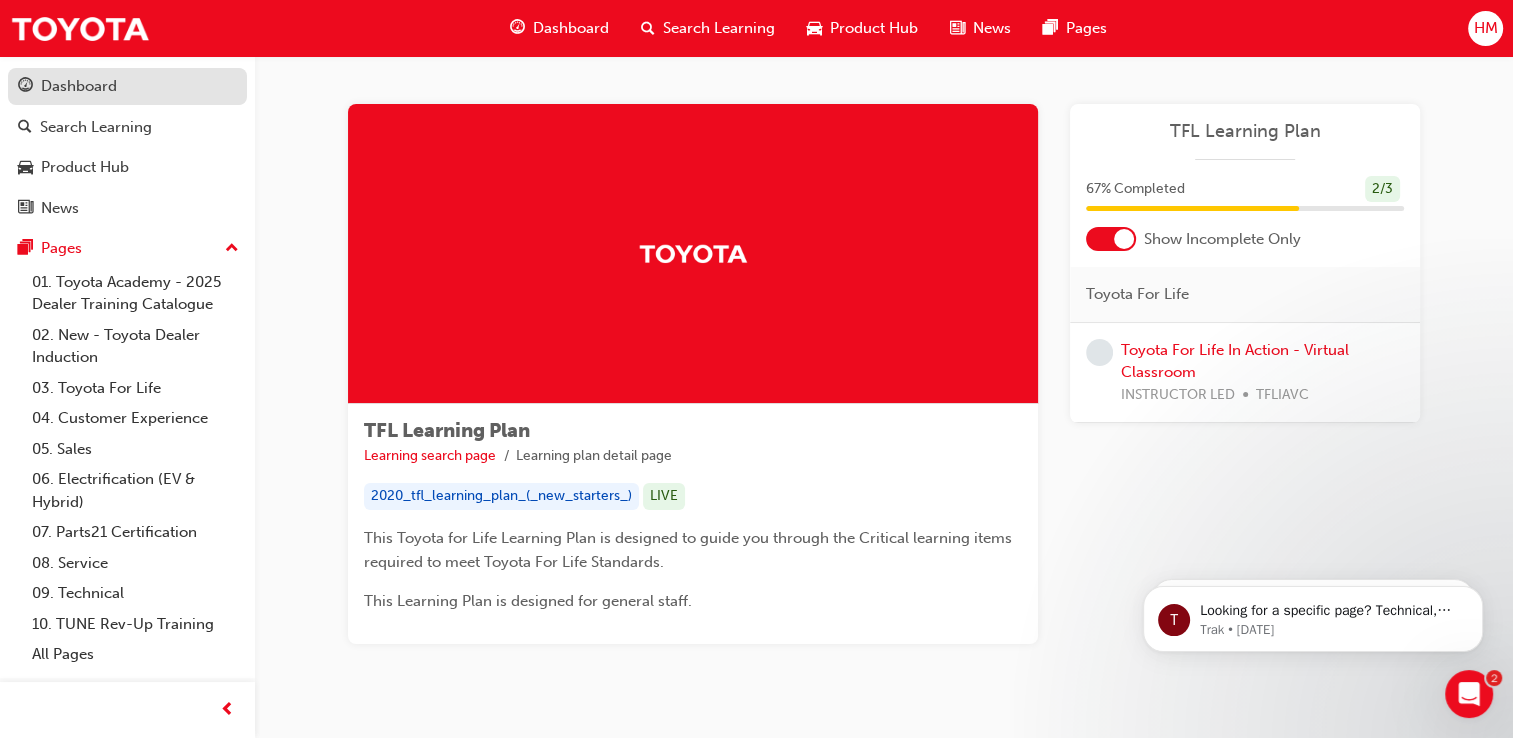 click on "Dashboard" at bounding box center (79, 86) 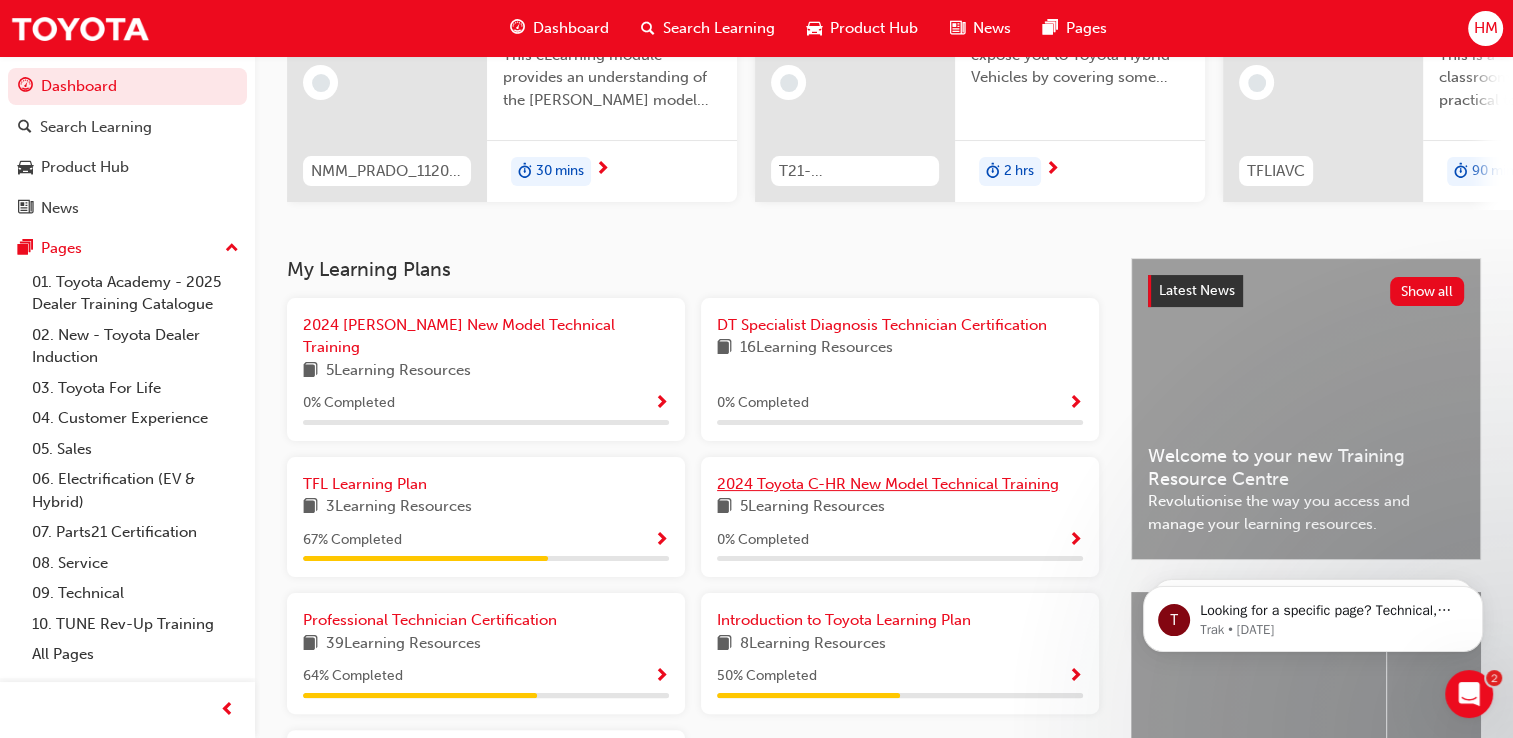 scroll, scrollTop: 300, scrollLeft: 0, axis: vertical 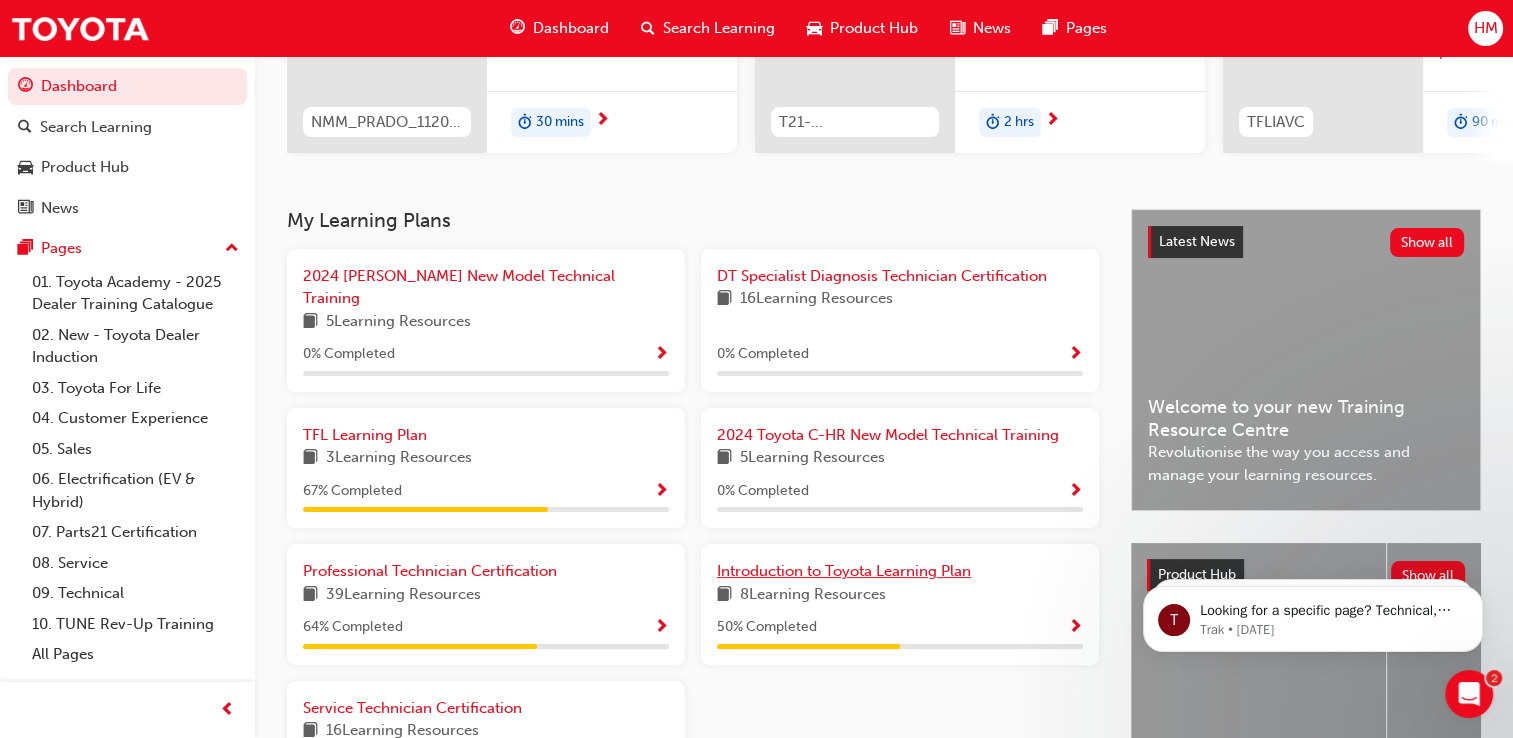 click on "Introduction to Toyota Learning Plan" at bounding box center (844, 571) 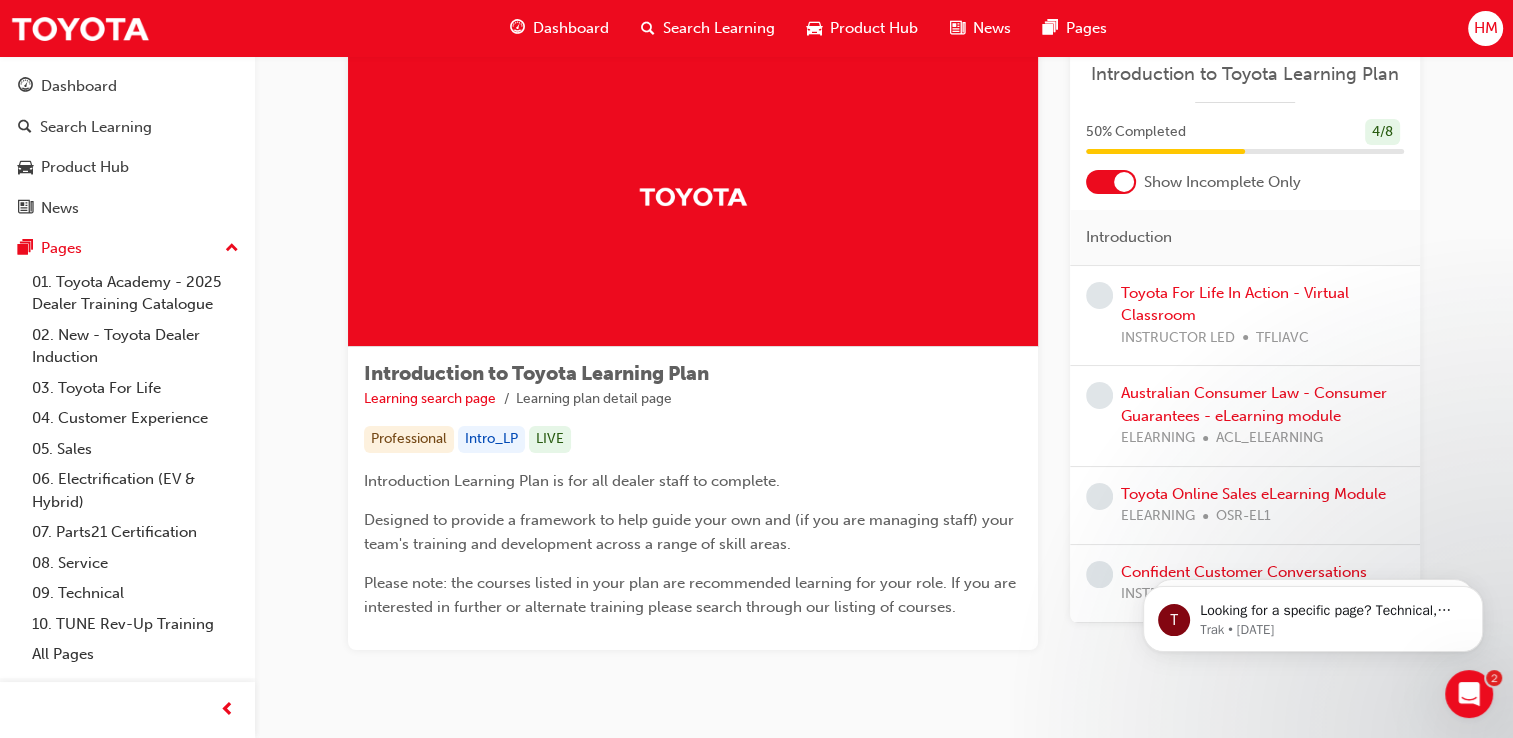 scroll, scrollTop: 113, scrollLeft: 0, axis: vertical 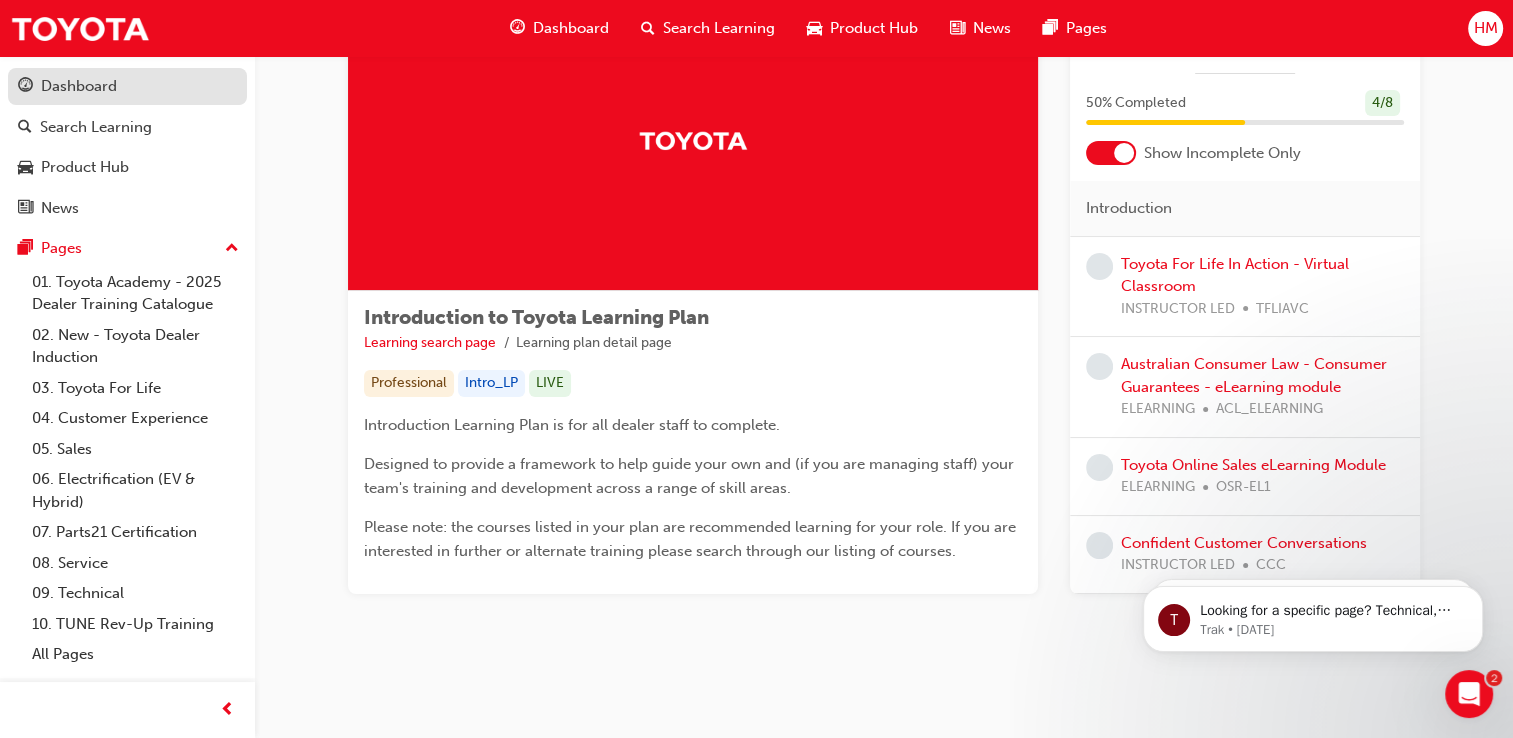 click on "Dashboard" at bounding box center (79, 86) 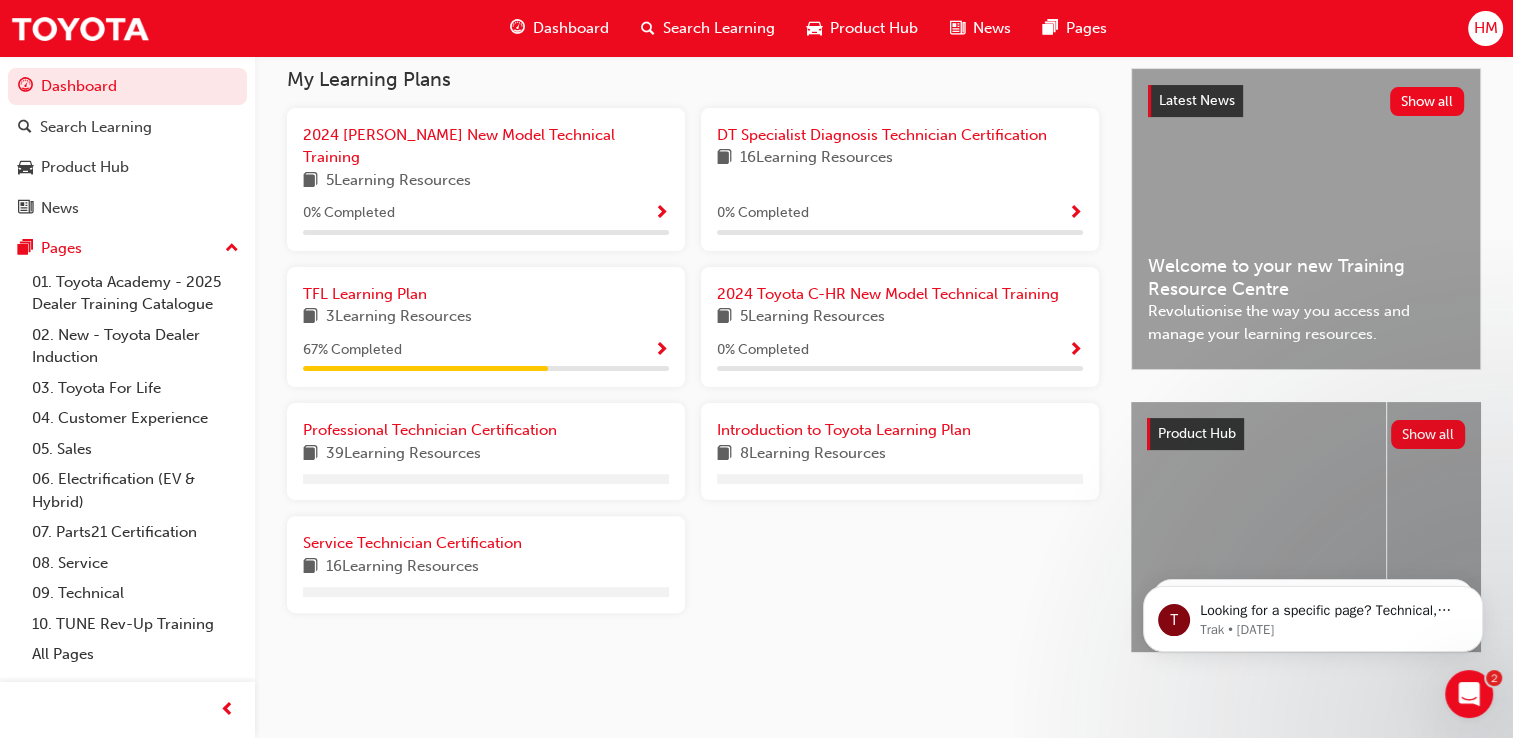 scroll, scrollTop: 455, scrollLeft: 0, axis: vertical 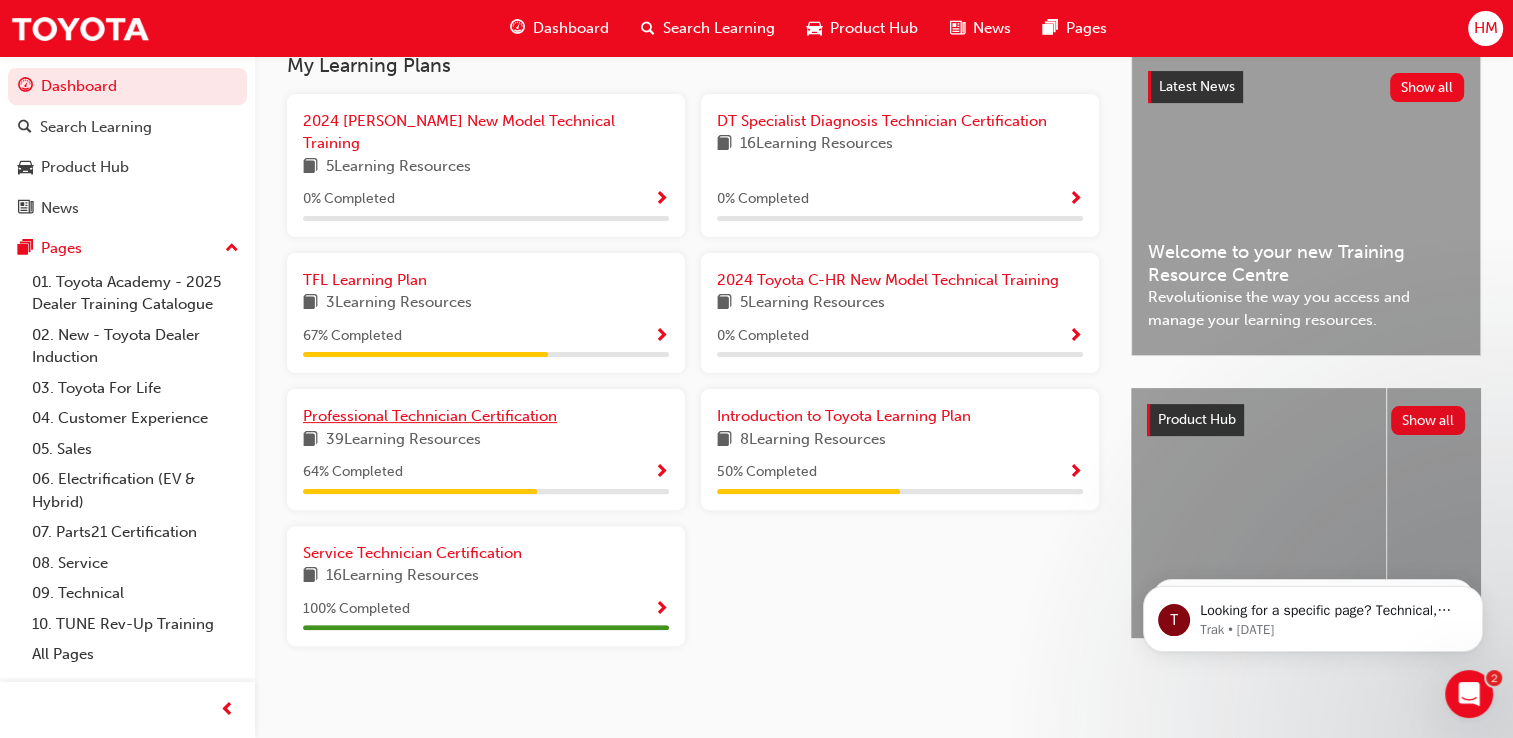 click on "Professional Technician Certification" at bounding box center [430, 416] 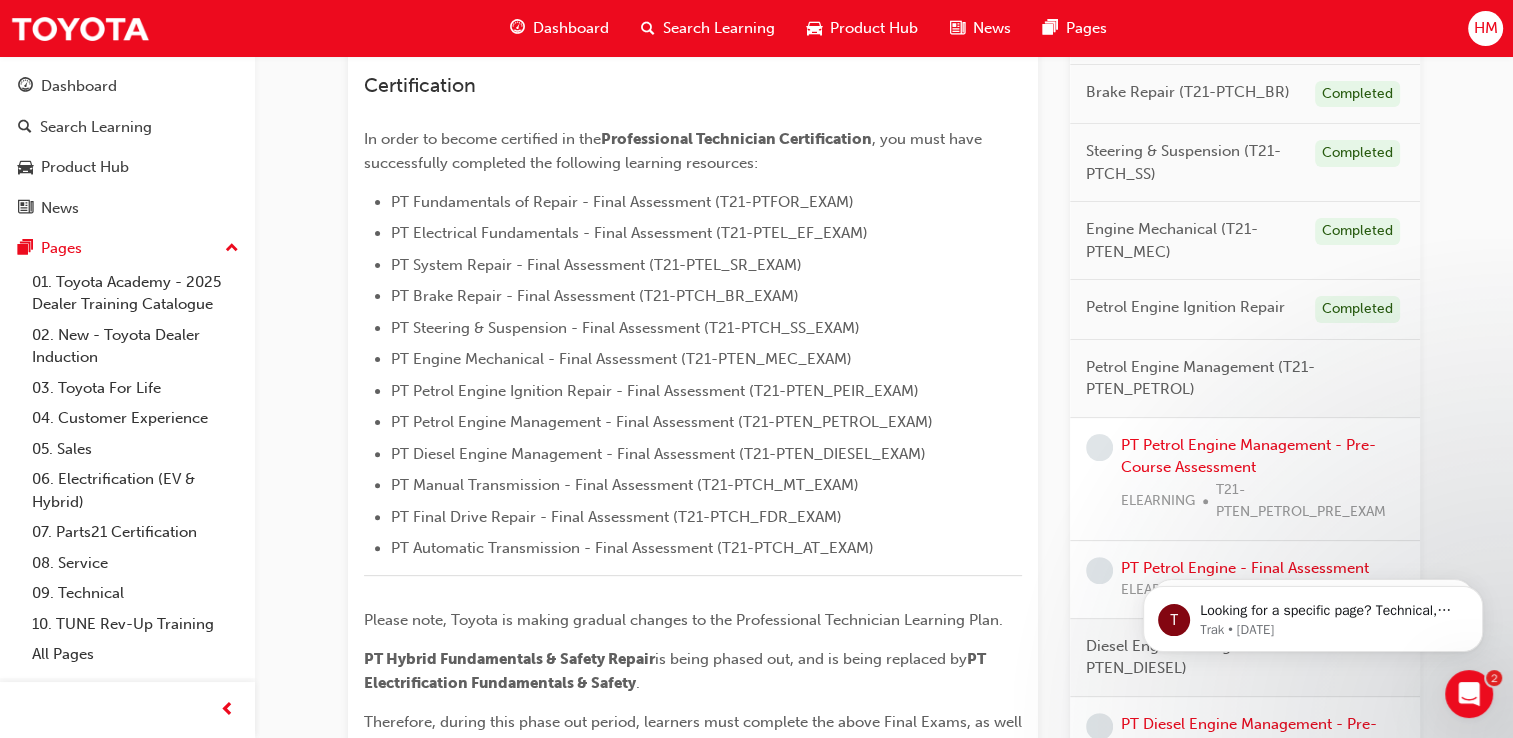scroll, scrollTop: 600, scrollLeft: 0, axis: vertical 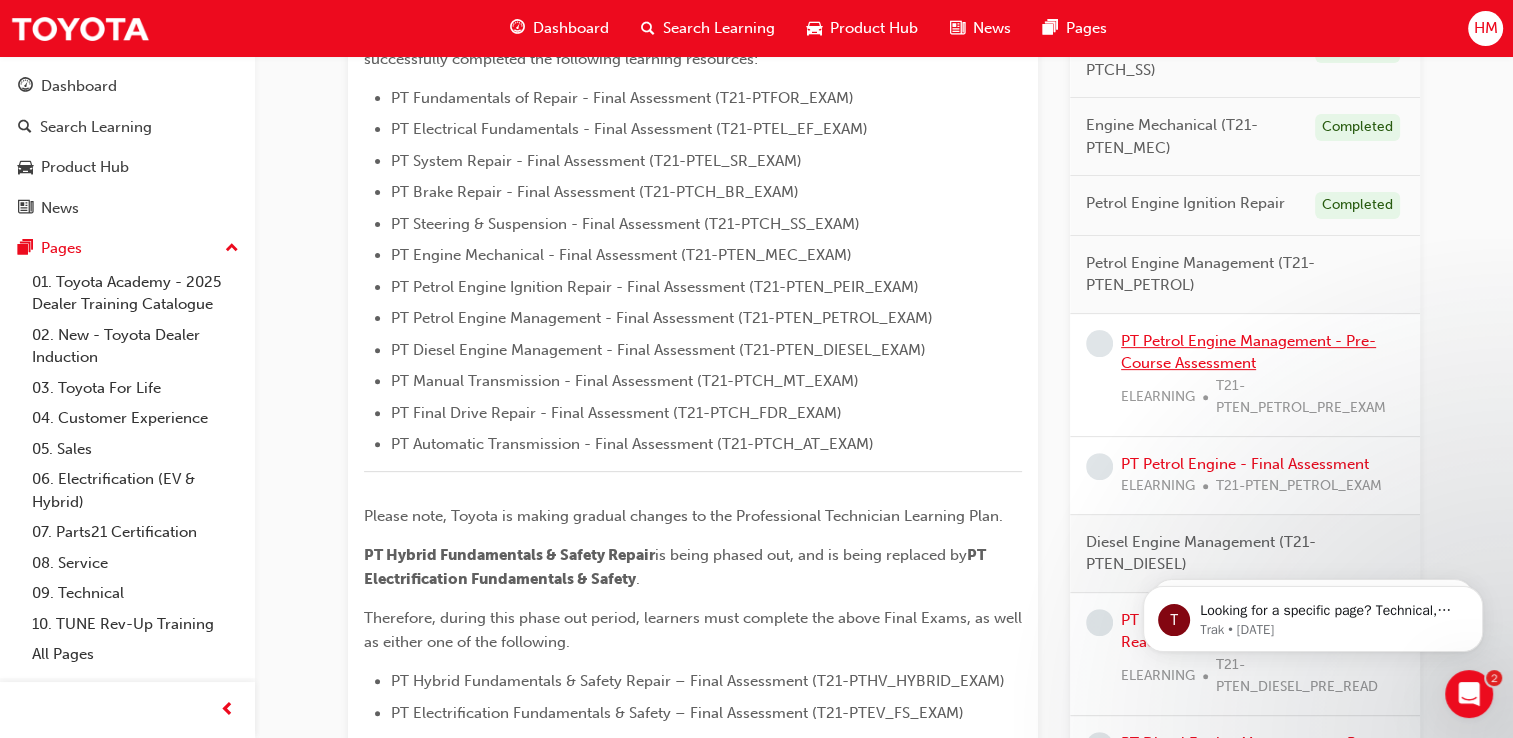 click on "PT Petrol Engine Management - Pre-Course Assessment" at bounding box center [1248, 352] 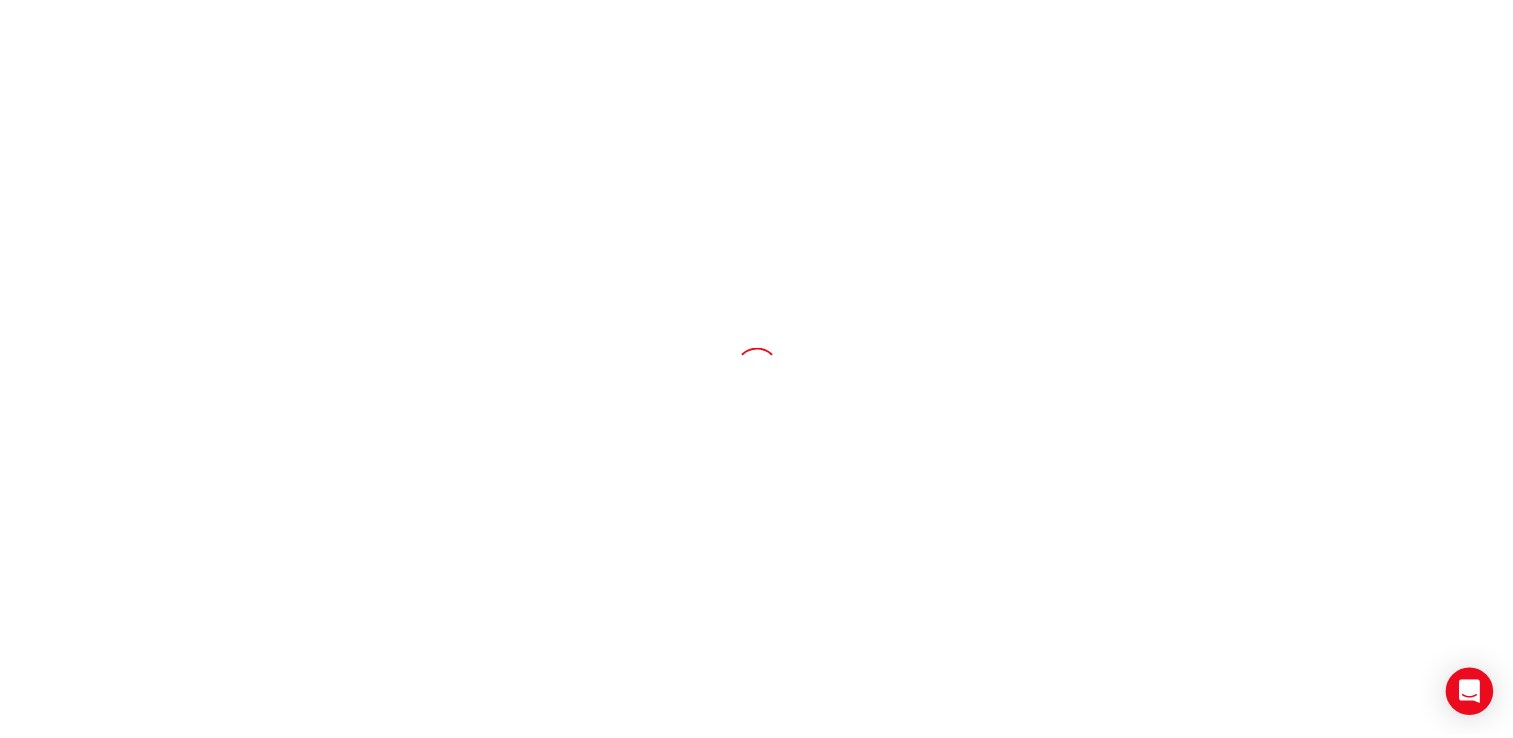 scroll, scrollTop: 0, scrollLeft: 0, axis: both 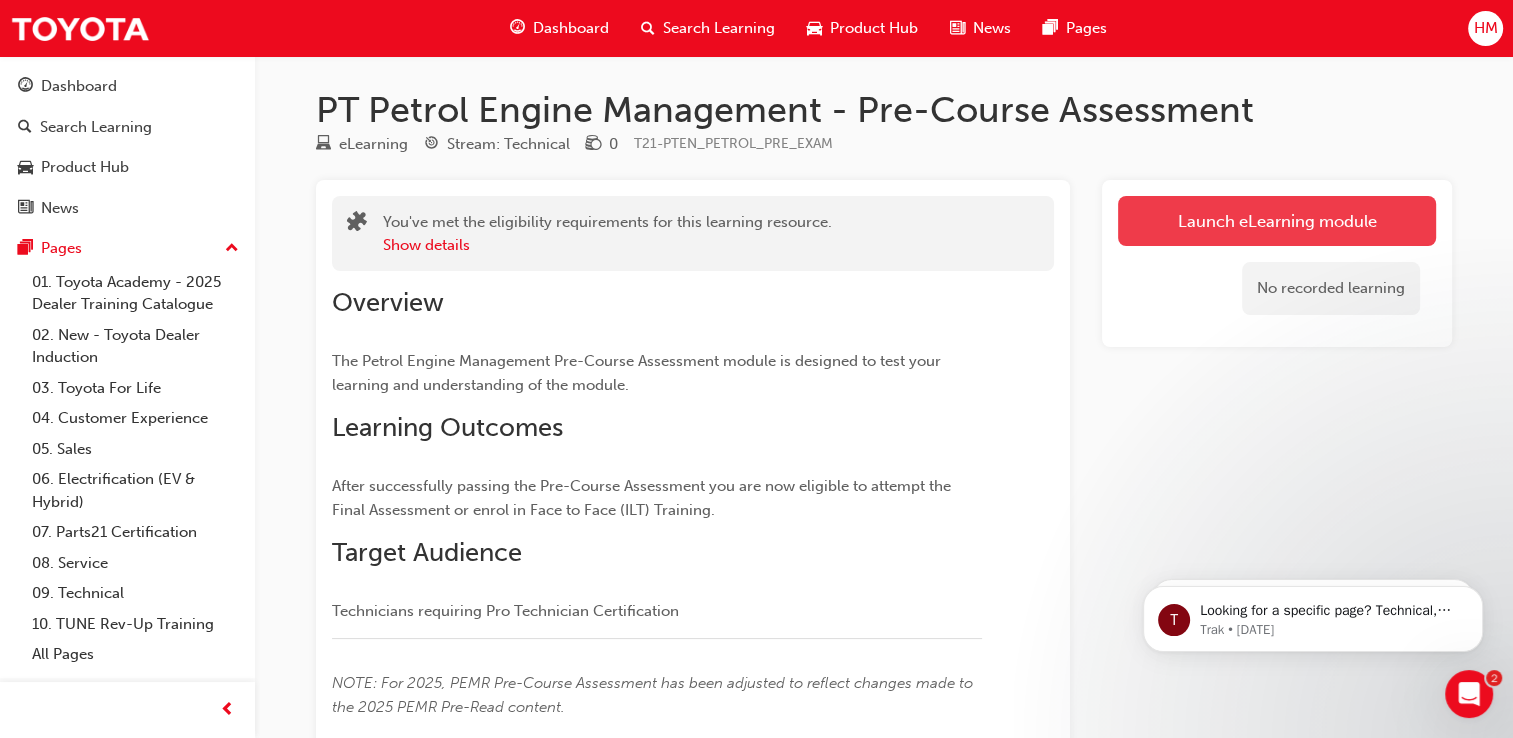 click on "Launch eLearning module" at bounding box center (1277, 221) 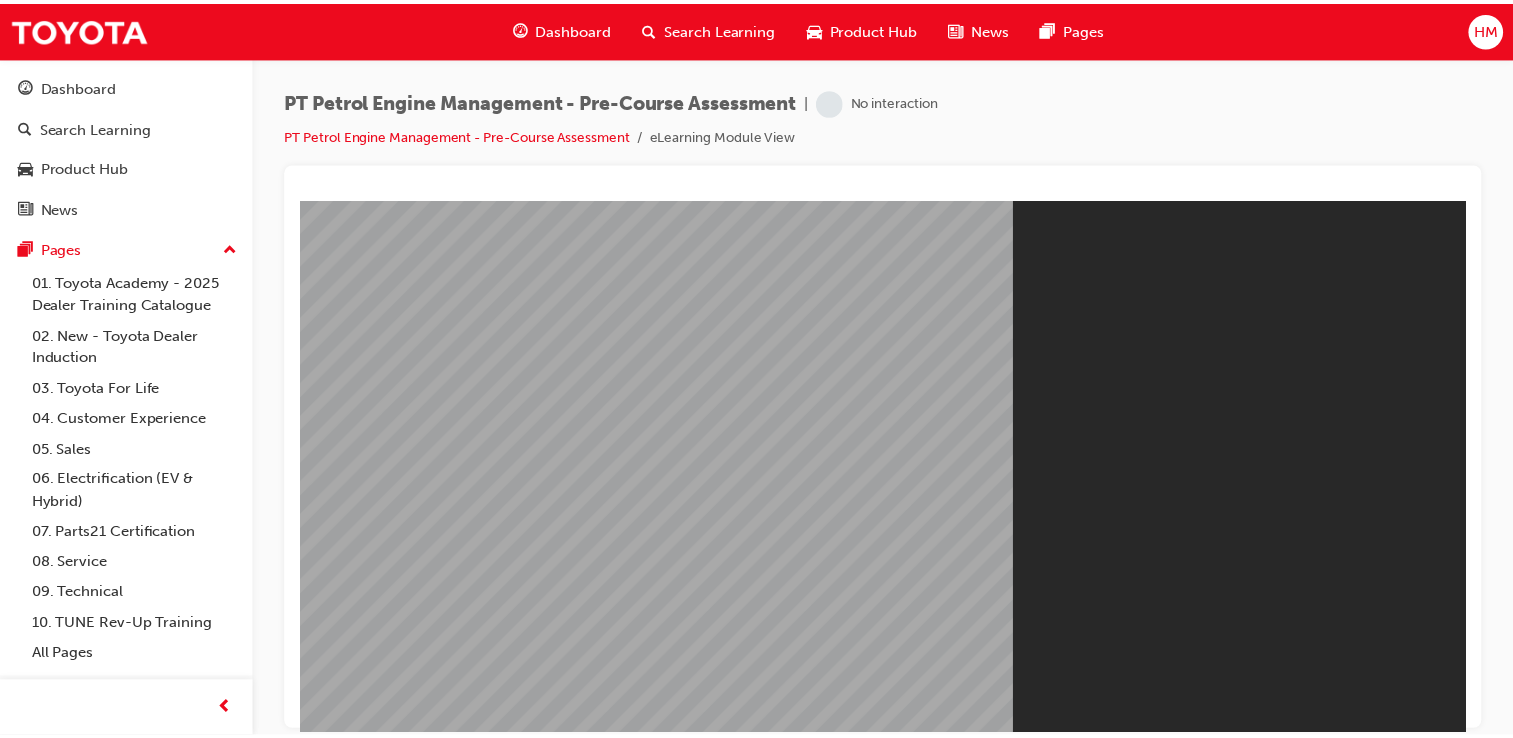 scroll, scrollTop: 0, scrollLeft: 0, axis: both 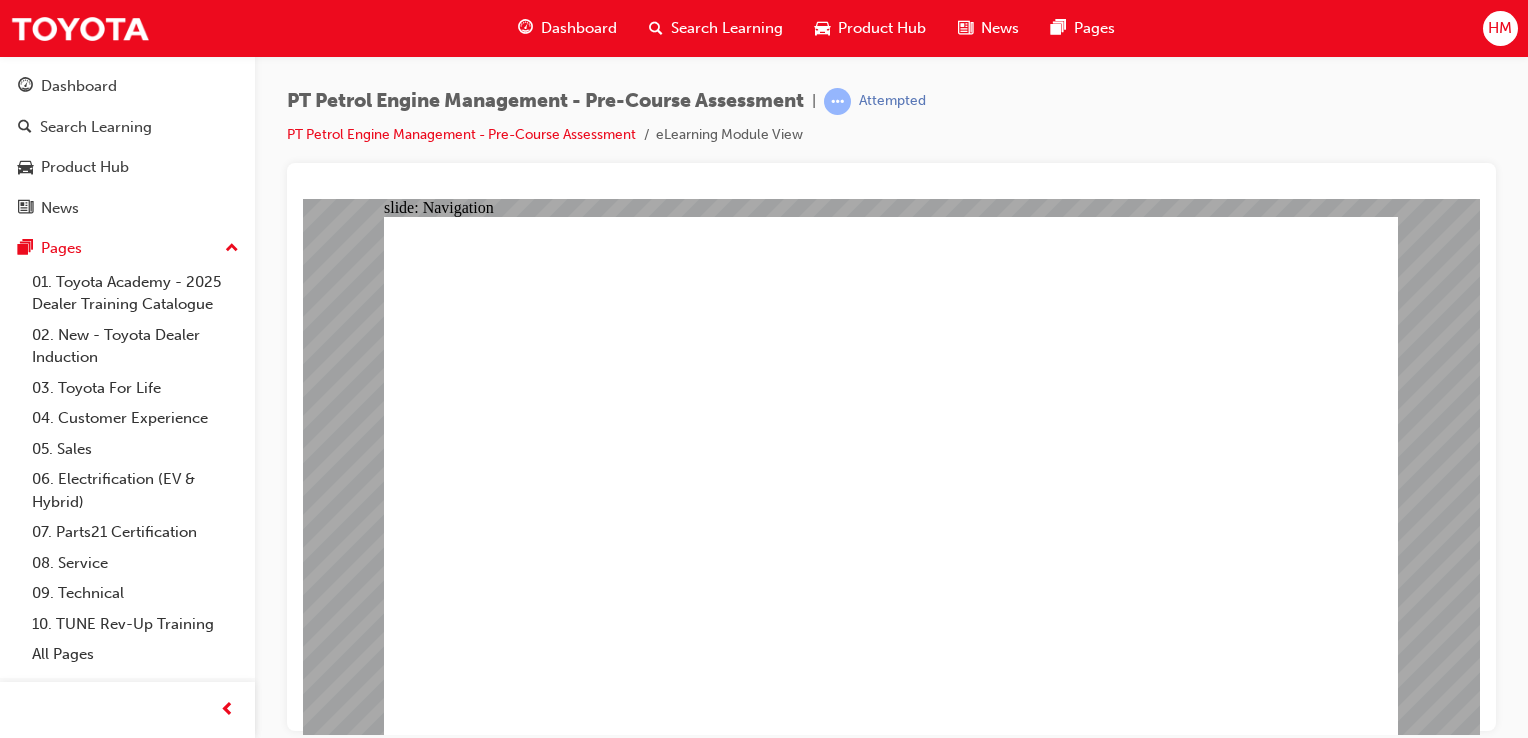 click 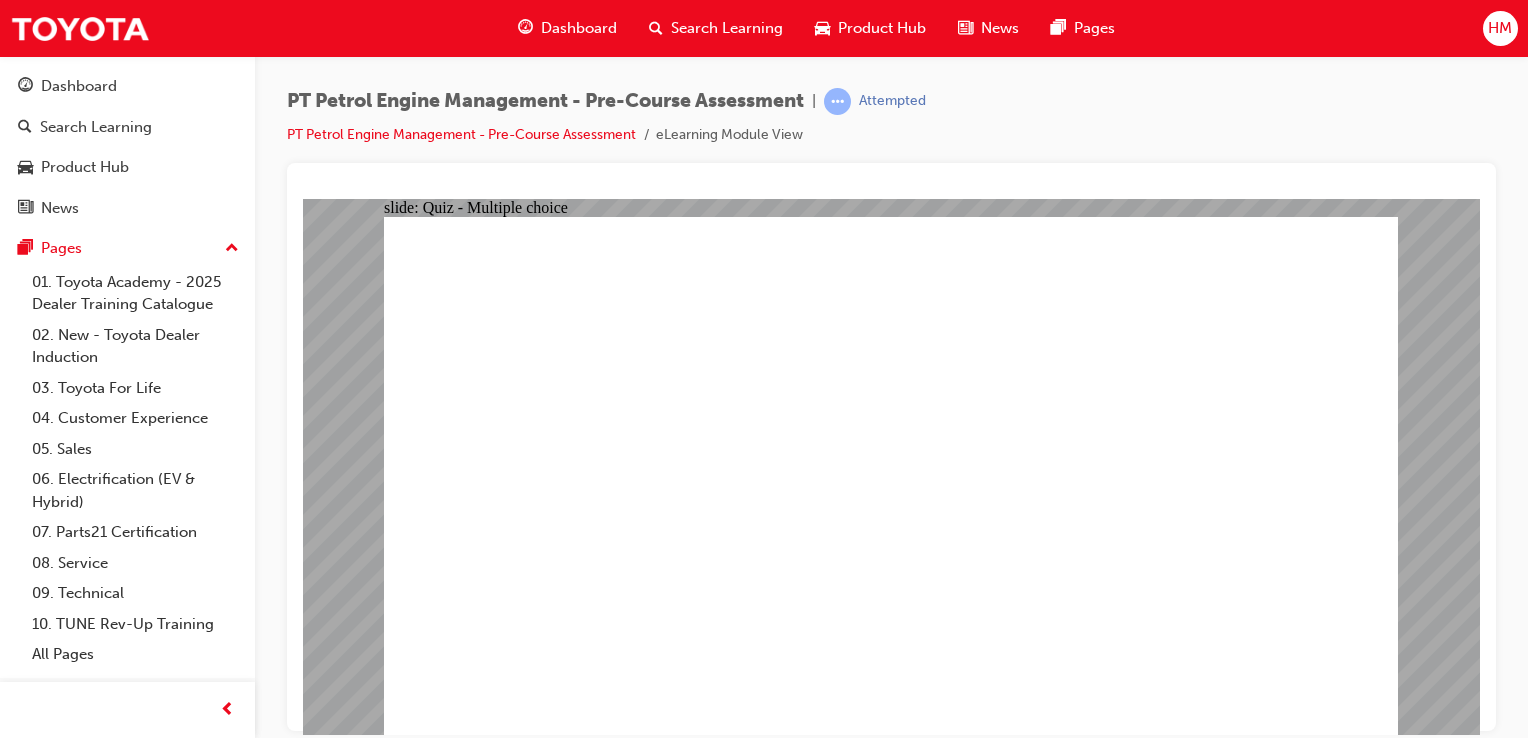 drag, startPoint x: 852, startPoint y: 518, endPoint x: 692, endPoint y: 521, distance: 160.02812 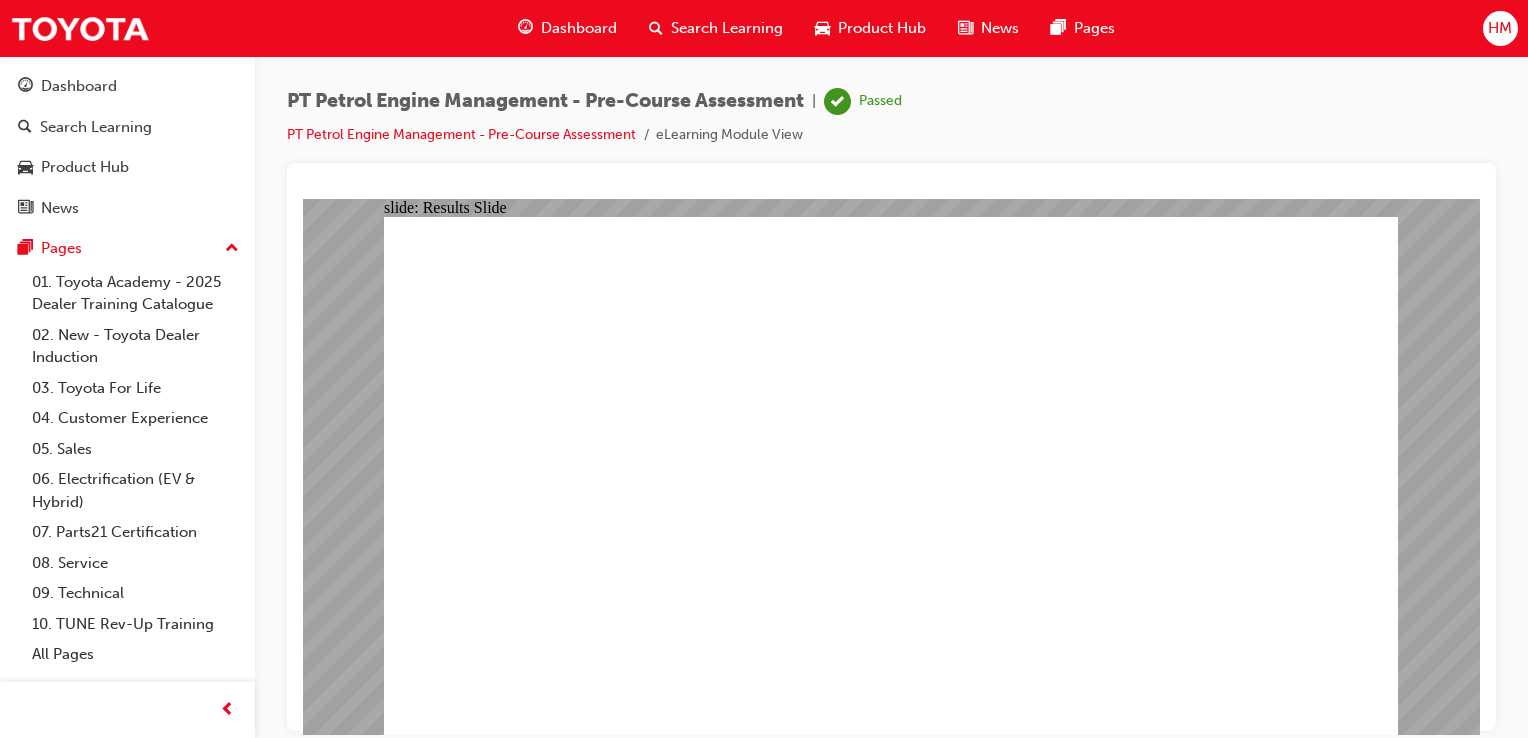 click 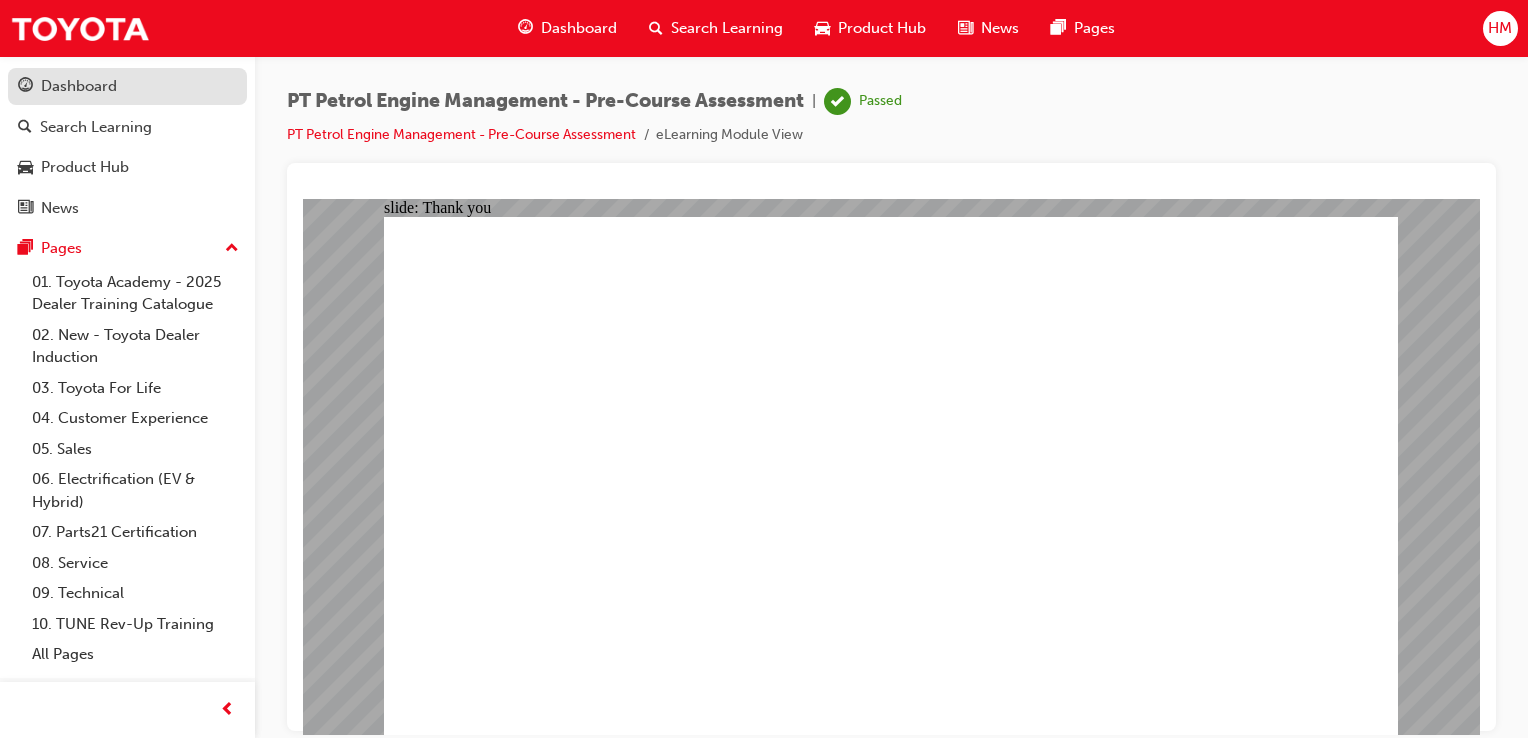click on "Dashboard" at bounding box center (79, 86) 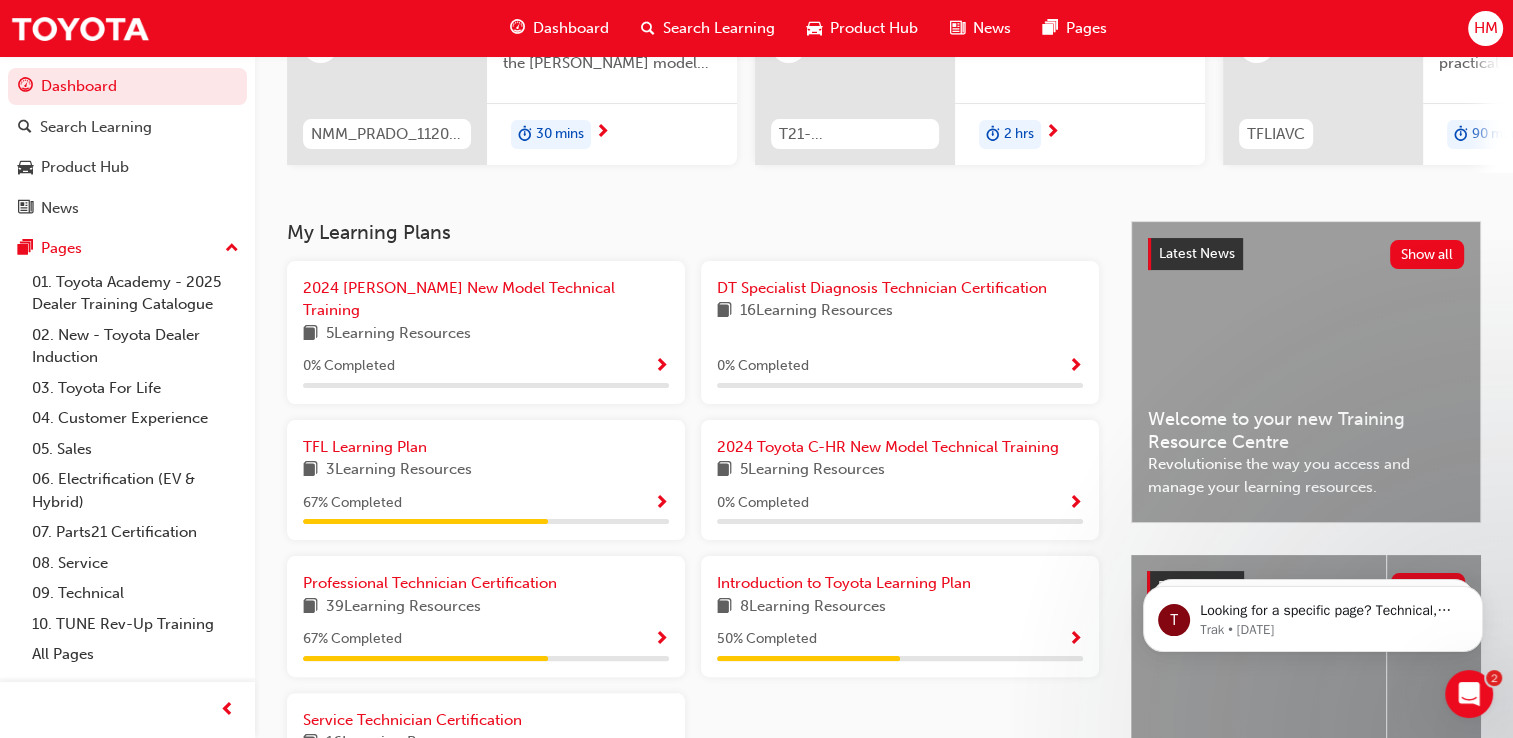 scroll, scrollTop: 300, scrollLeft: 0, axis: vertical 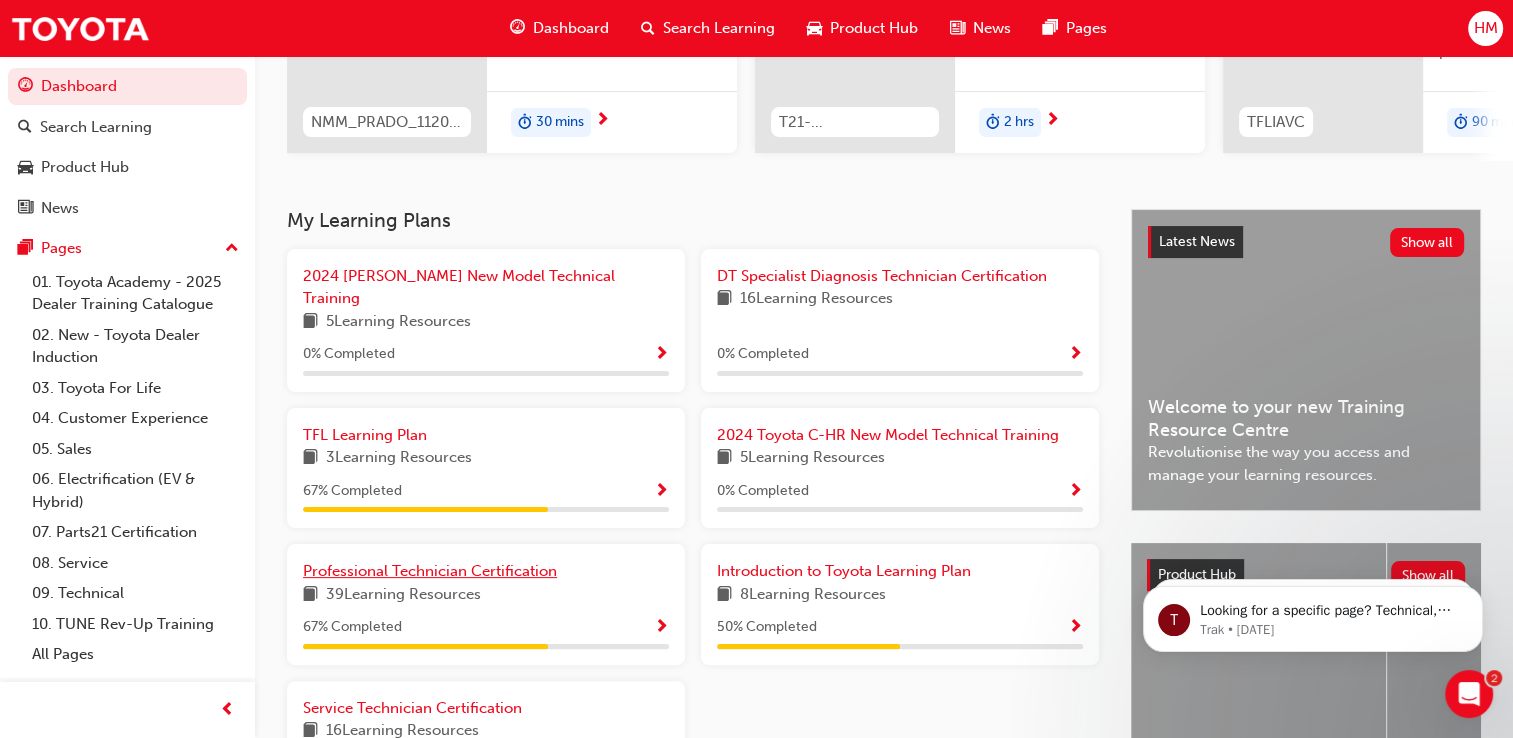 click on "Professional Technician Certification" at bounding box center (430, 571) 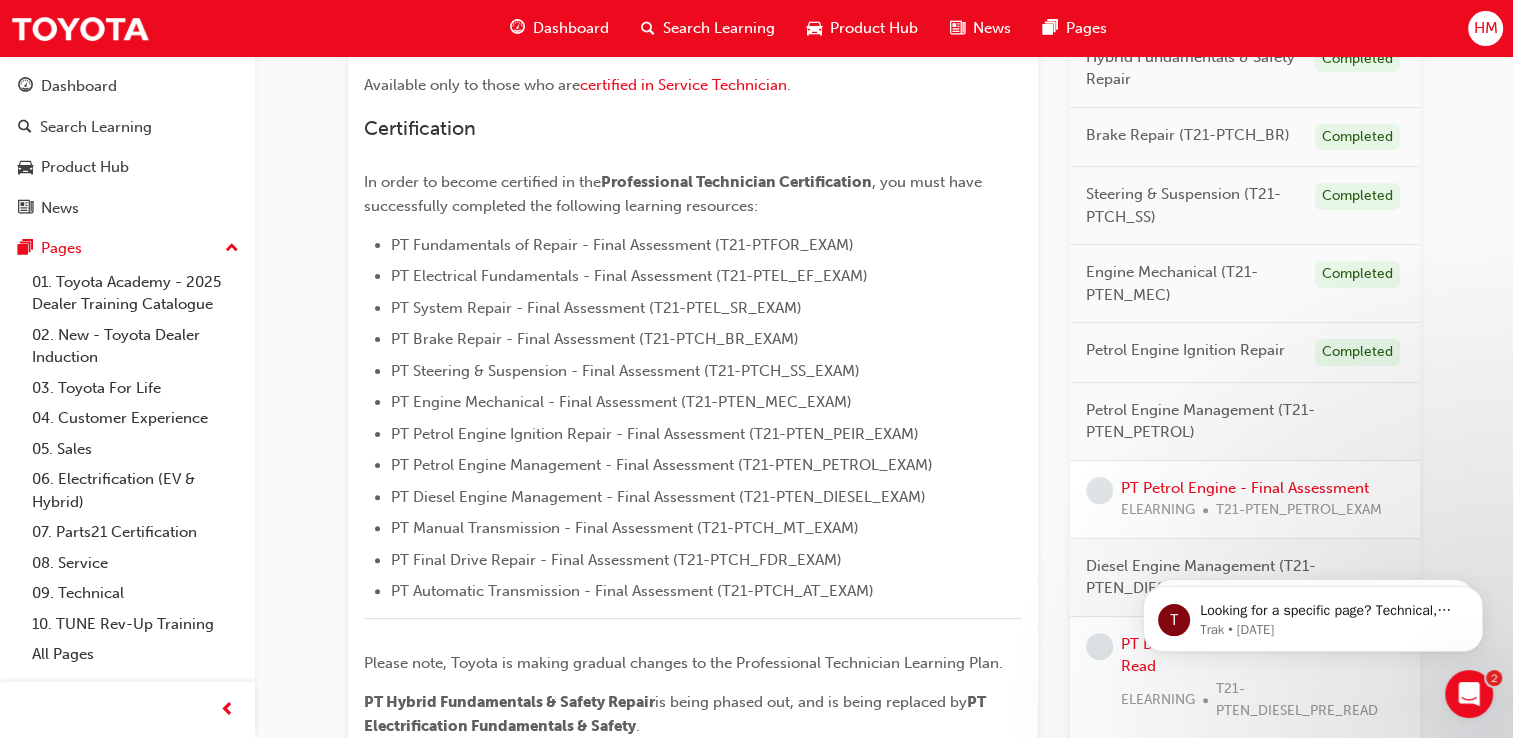 scroll, scrollTop: 500, scrollLeft: 0, axis: vertical 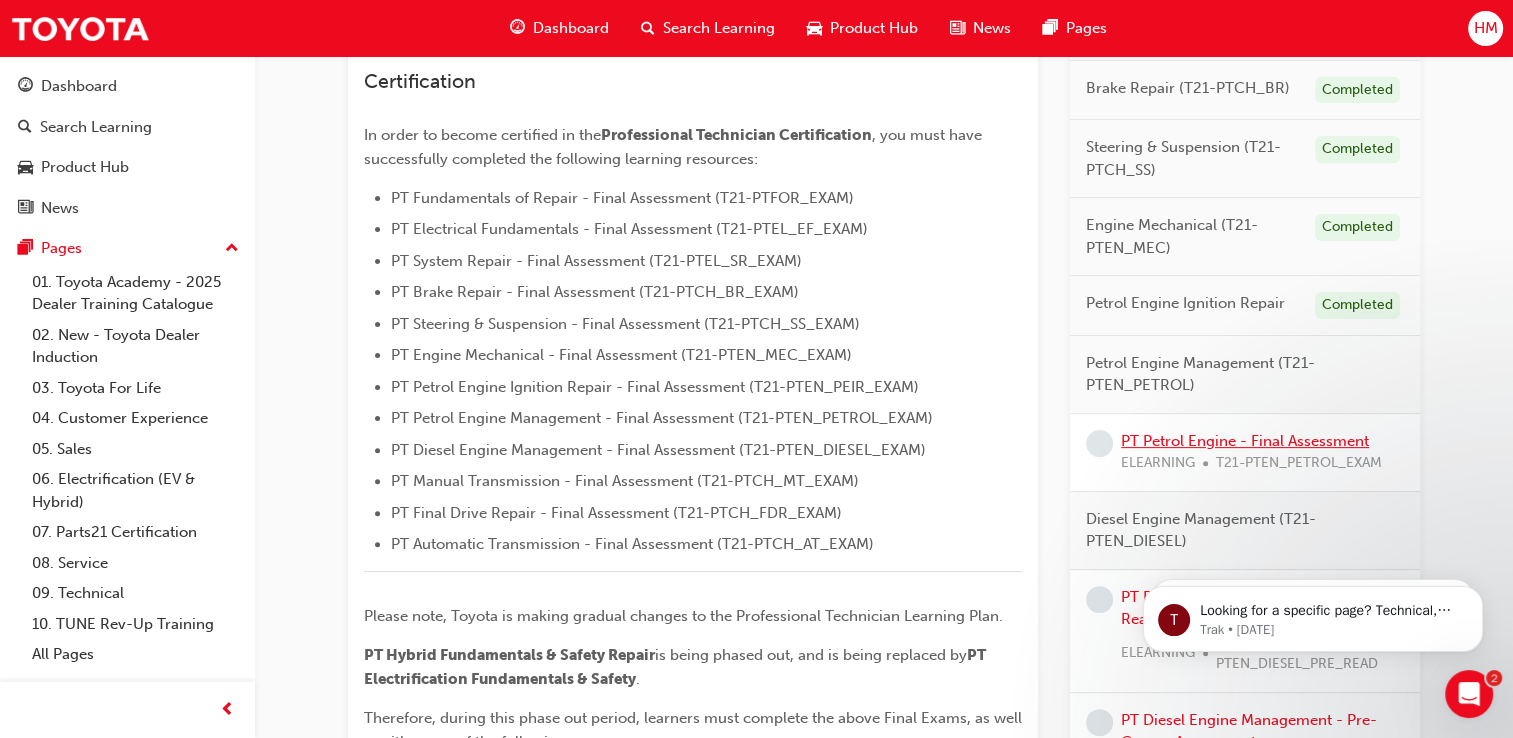 click on "PT Petrol Engine - Final Assessment" at bounding box center [1245, 441] 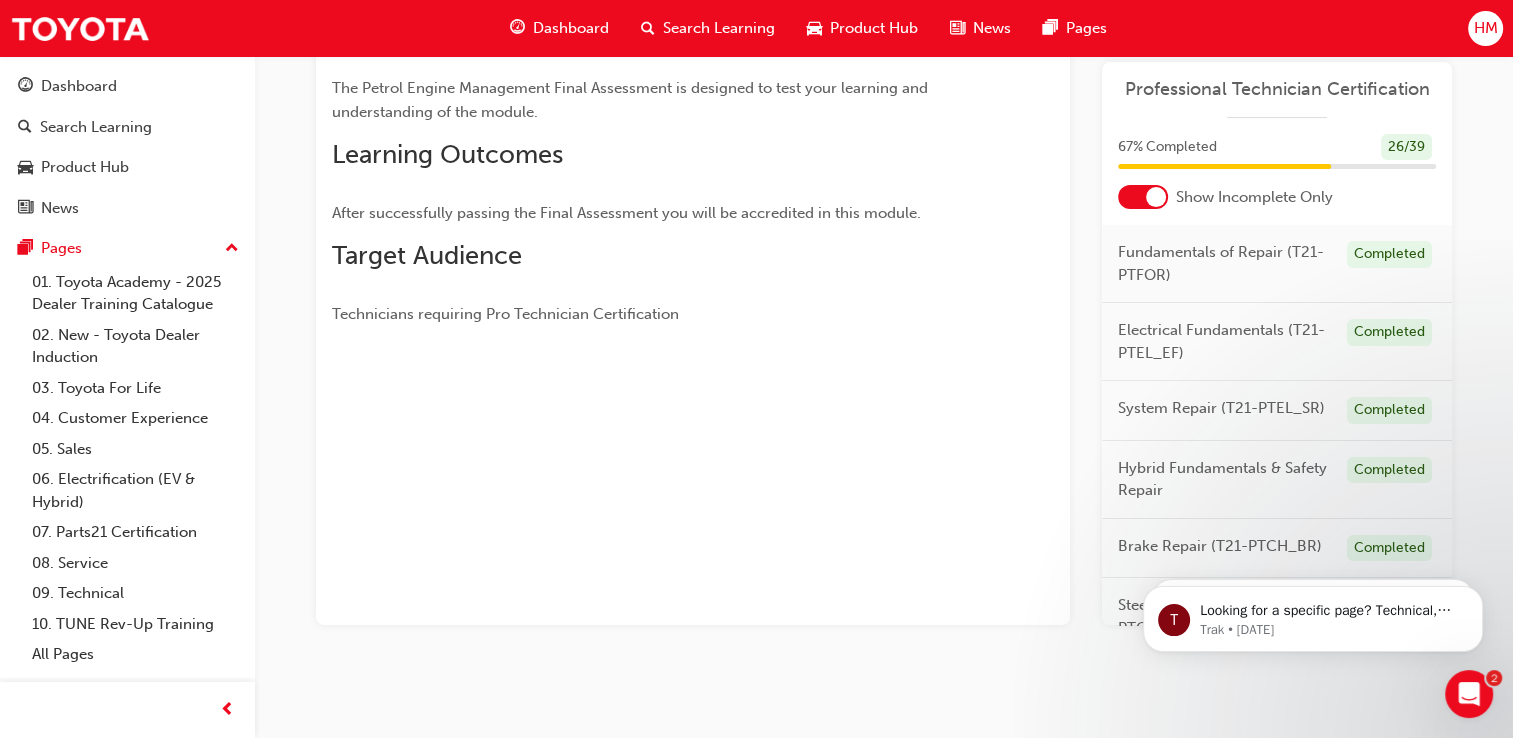 scroll, scrollTop: 0, scrollLeft: 0, axis: both 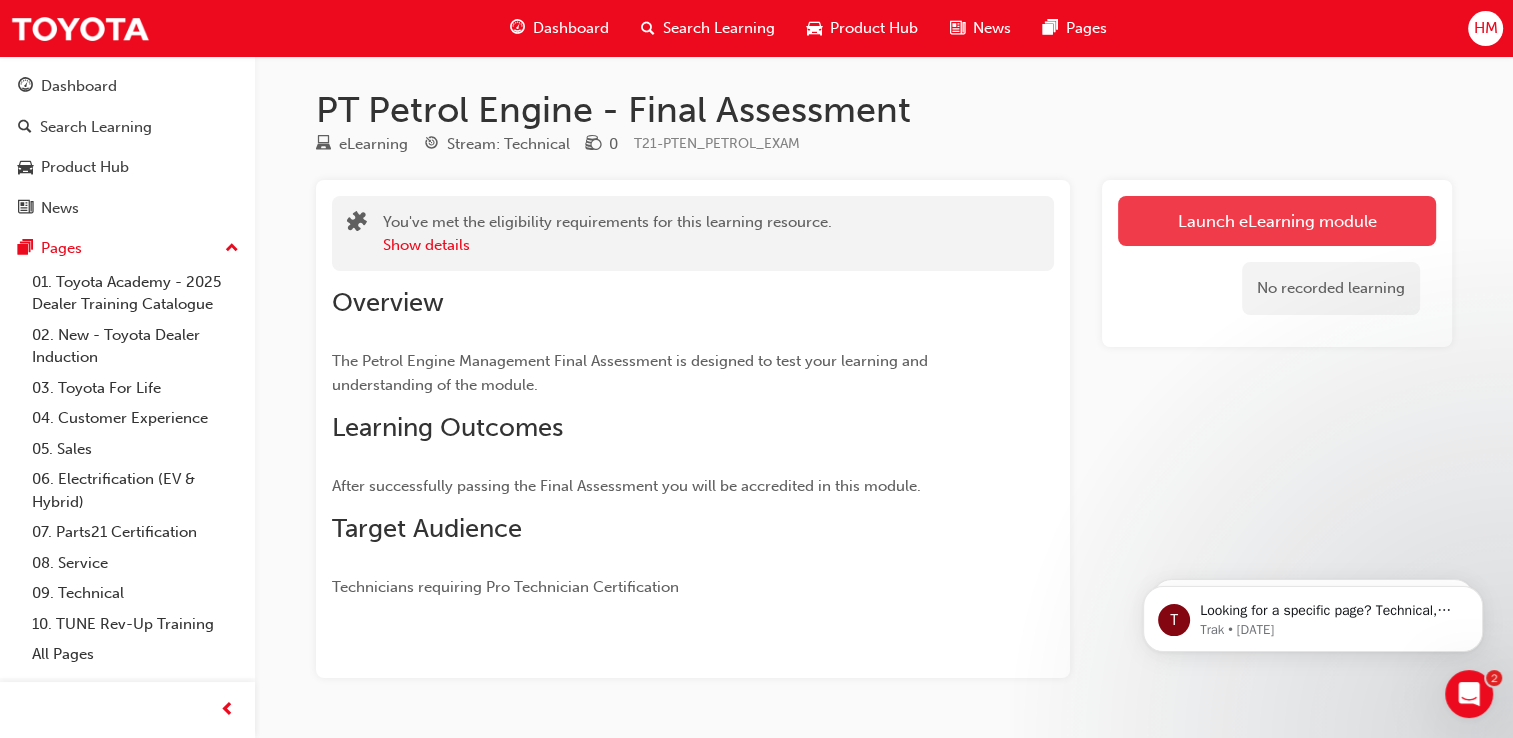 click on "Launch eLearning module" at bounding box center (1277, 221) 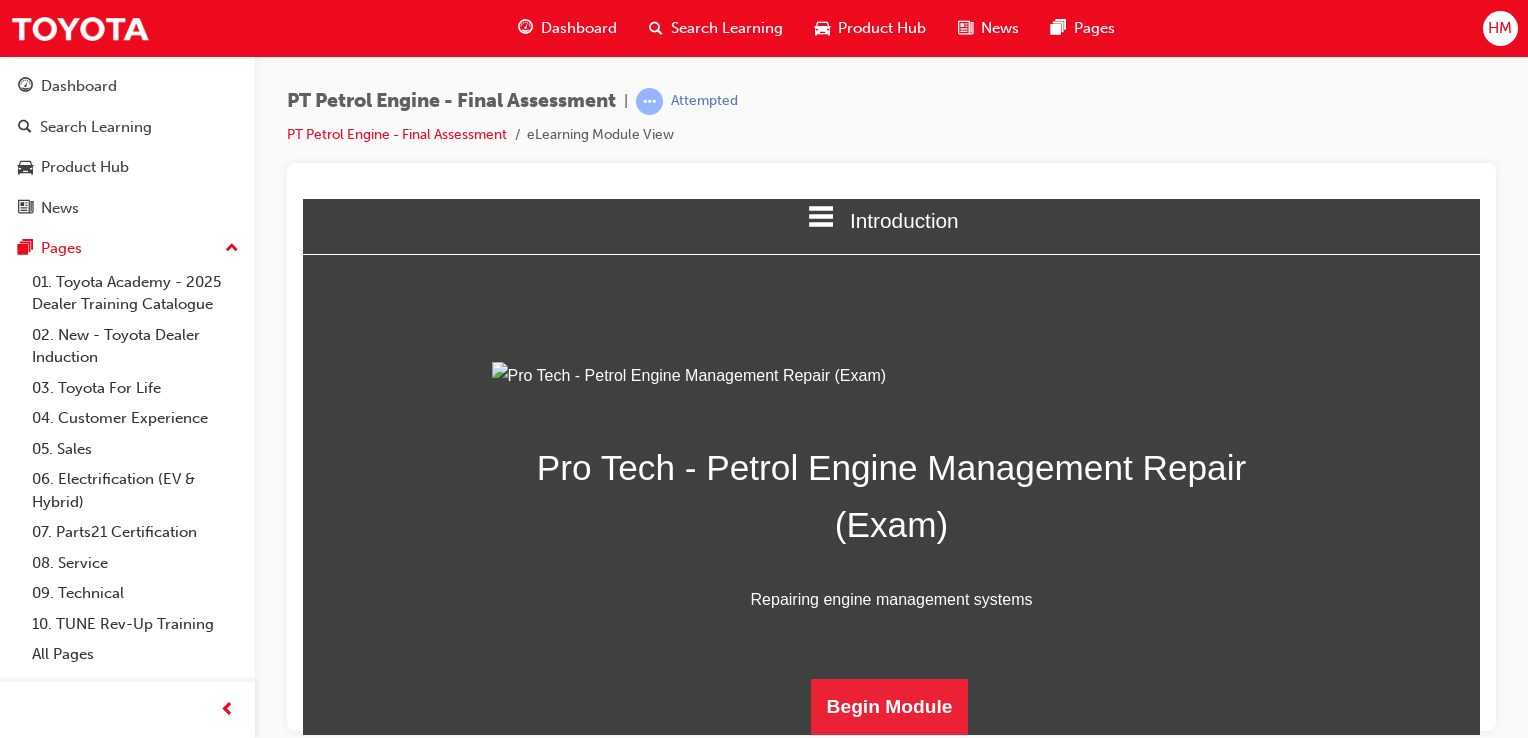 scroll, scrollTop: 243, scrollLeft: 0, axis: vertical 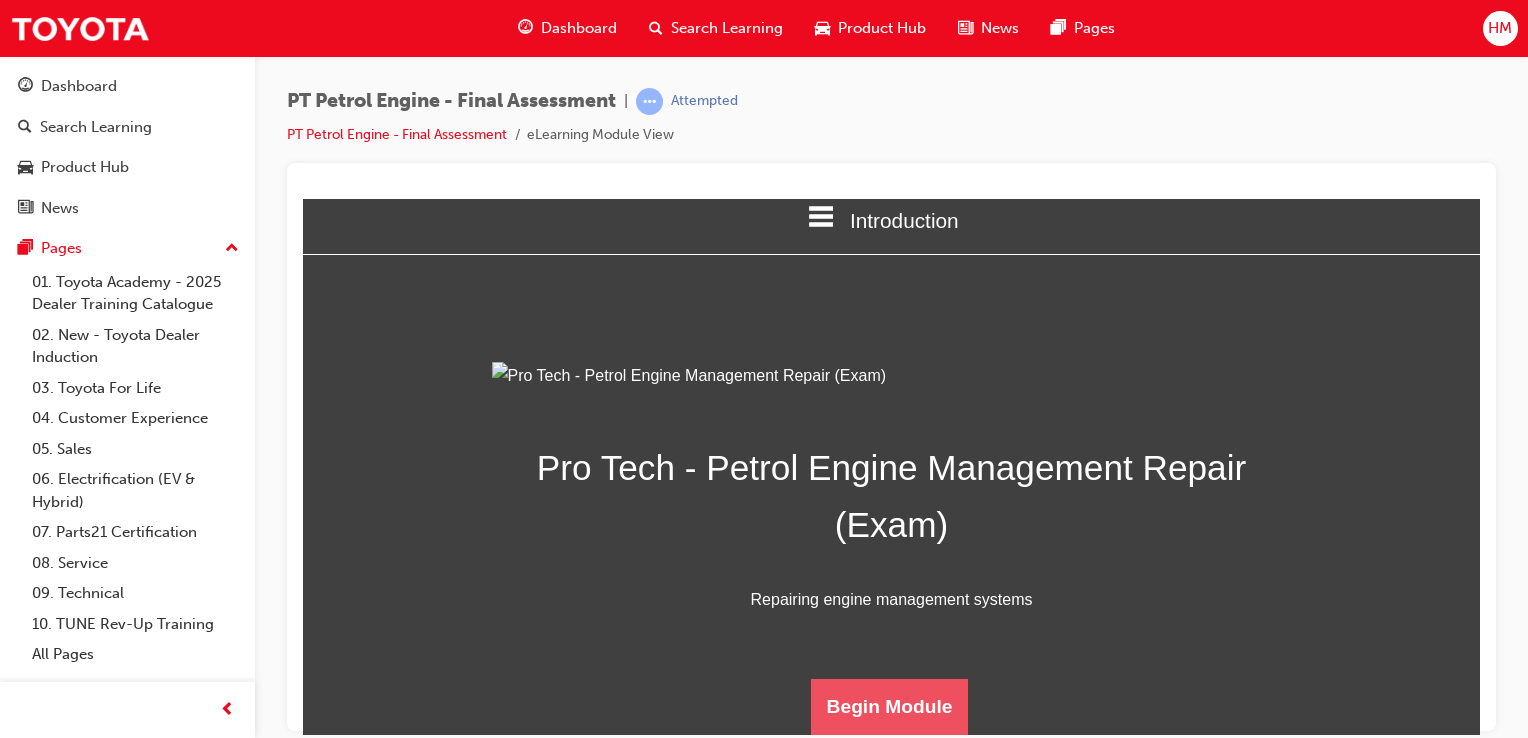 click on "Begin Module" at bounding box center (890, 706) 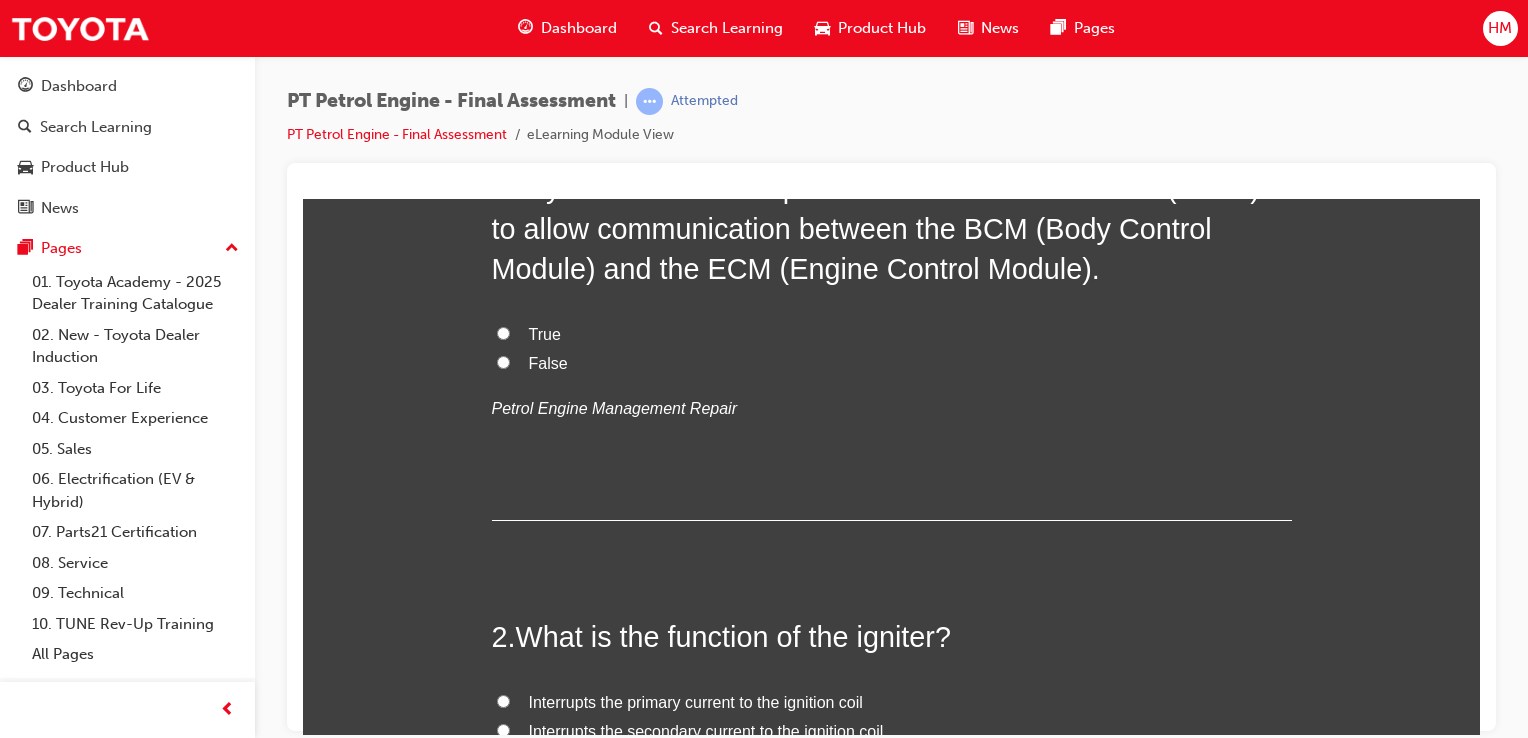 scroll, scrollTop: 0, scrollLeft: 0, axis: both 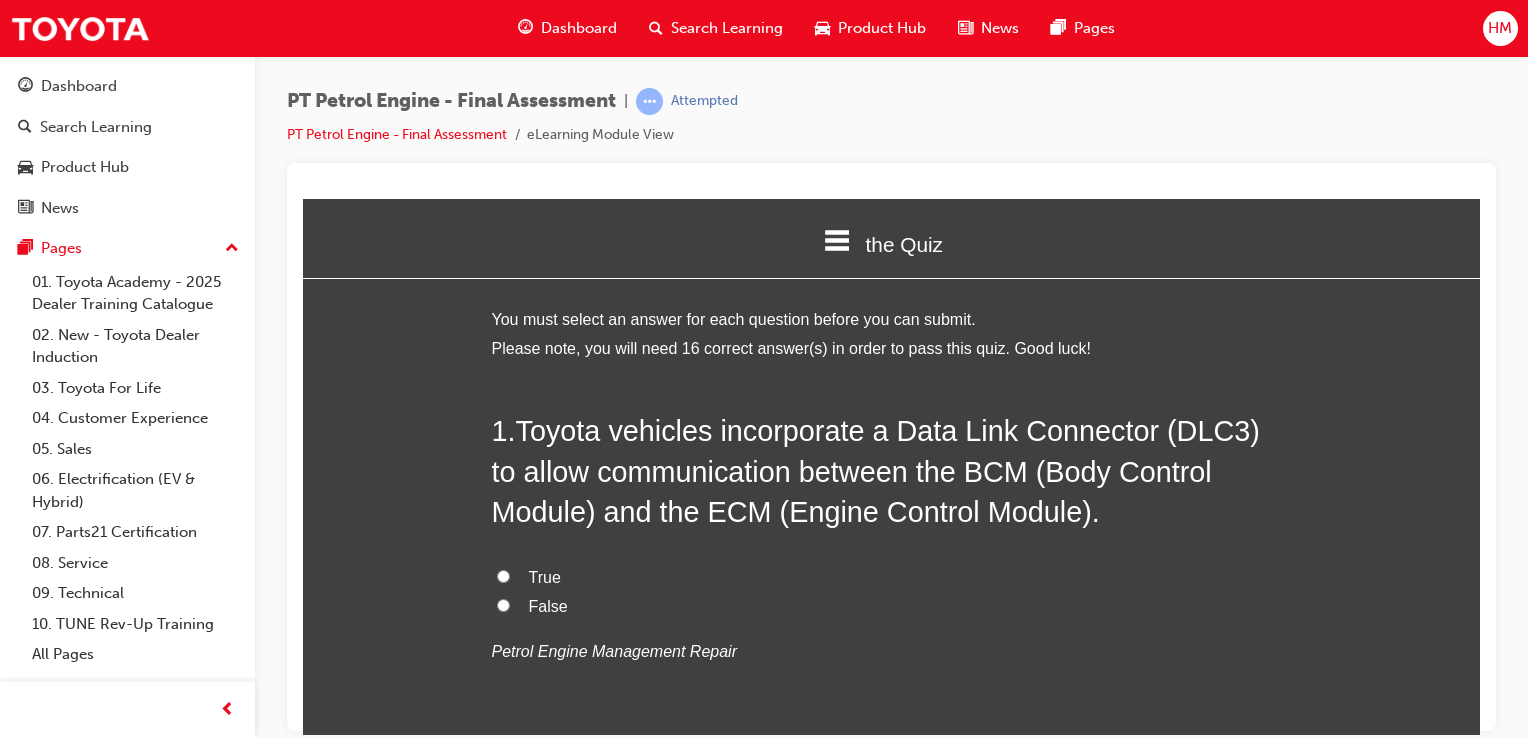 click on "False" at bounding box center (892, 606) 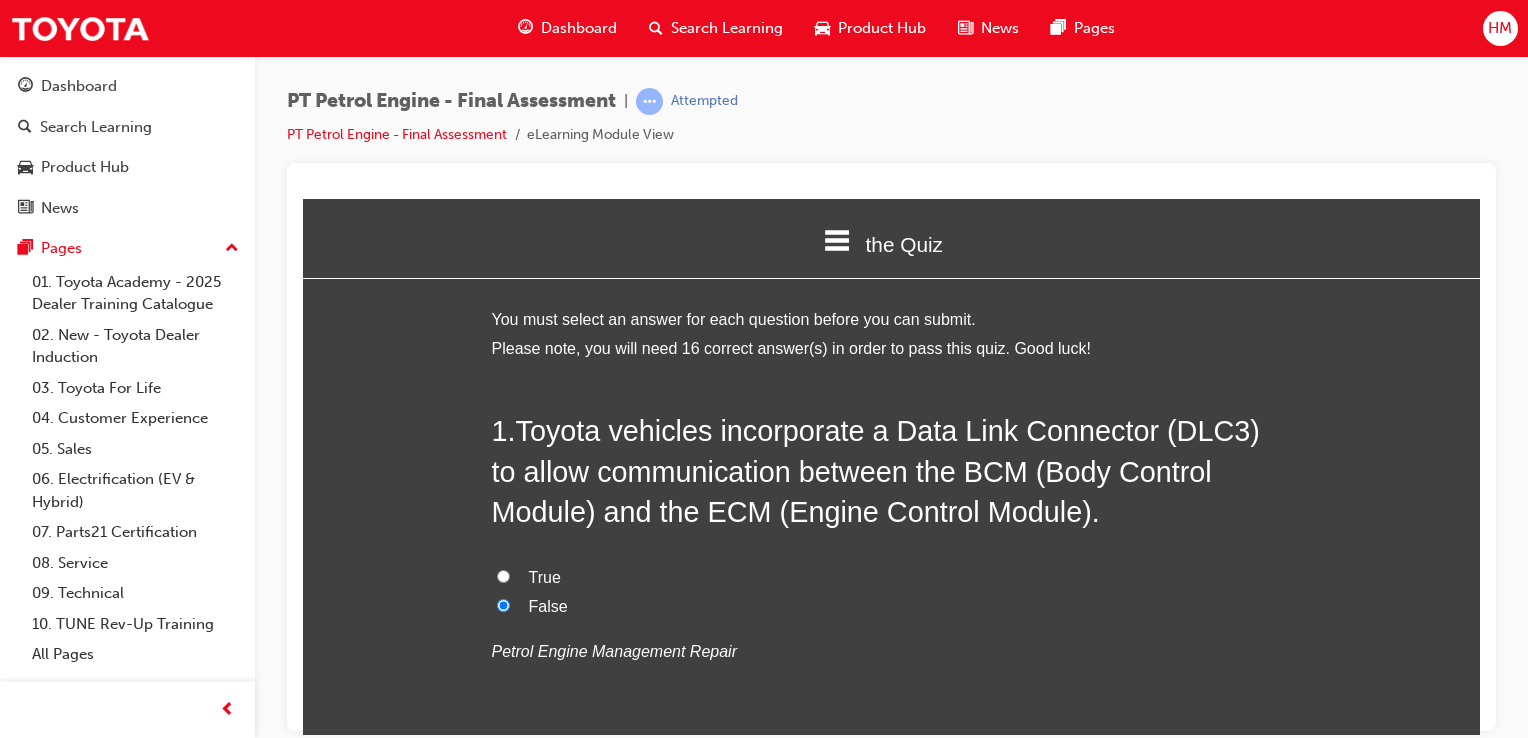 radio on "true" 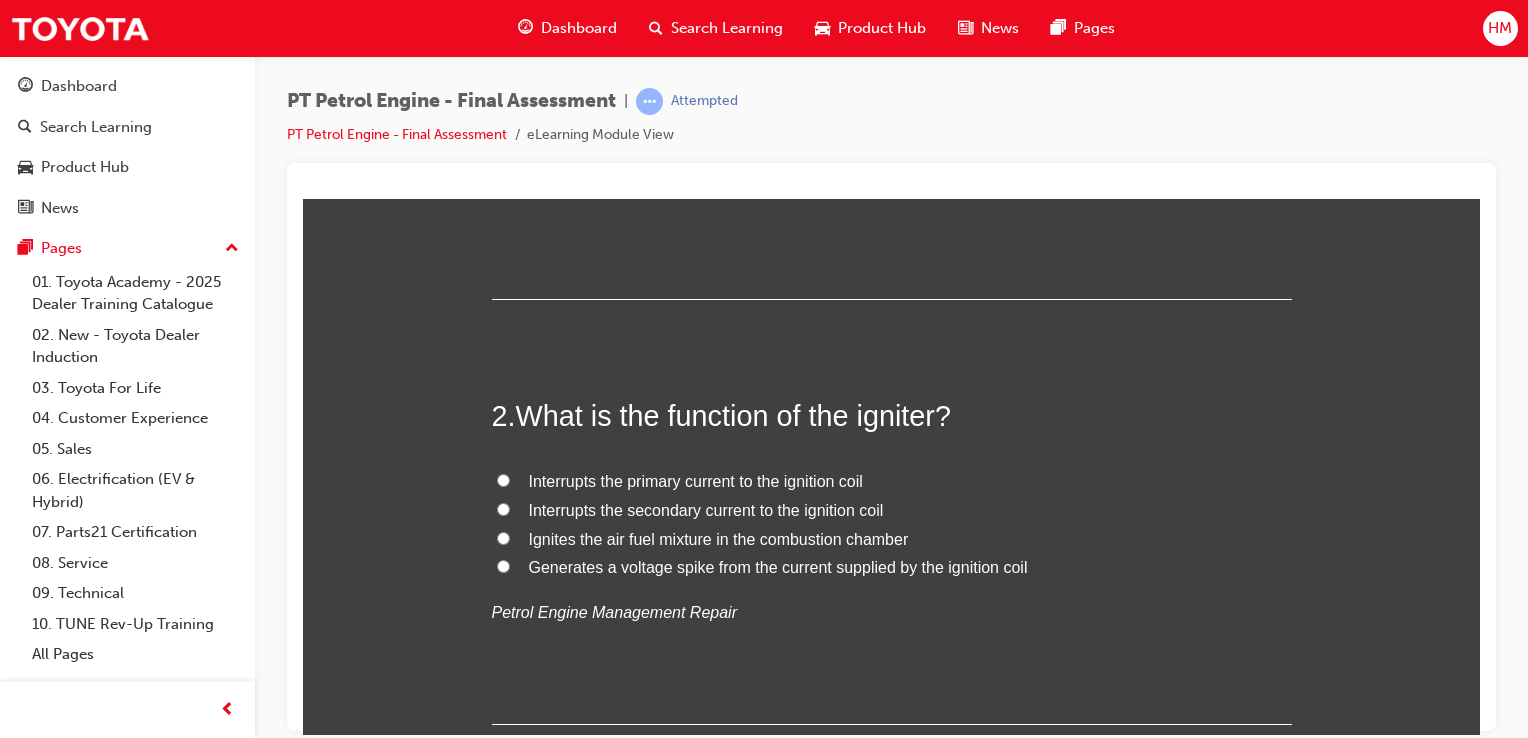 scroll, scrollTop: 500, scrollLeft: 0, axis: vertical 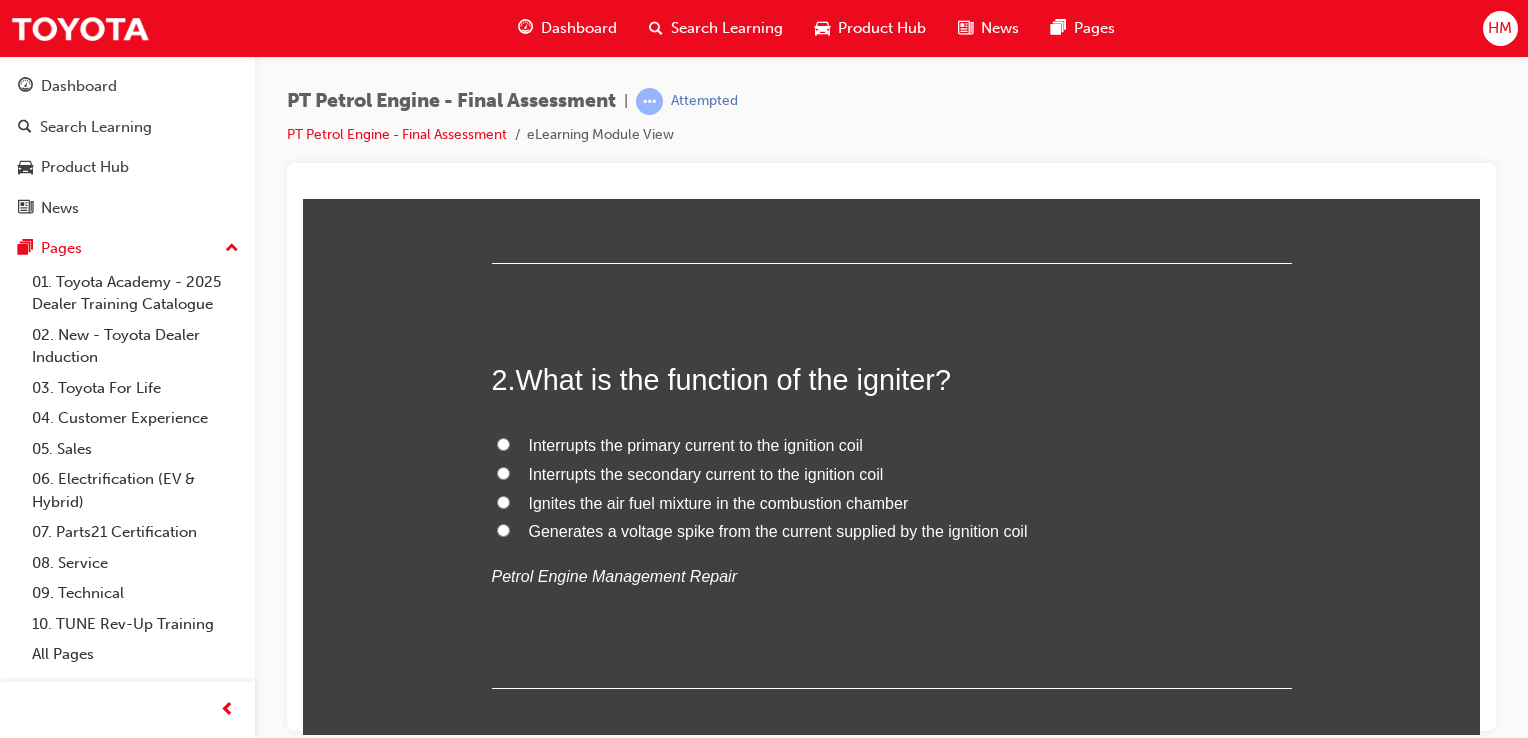 click on "Generates a voltage spike from the current supplied by the ignition coil" at bounding box center [778, 530] 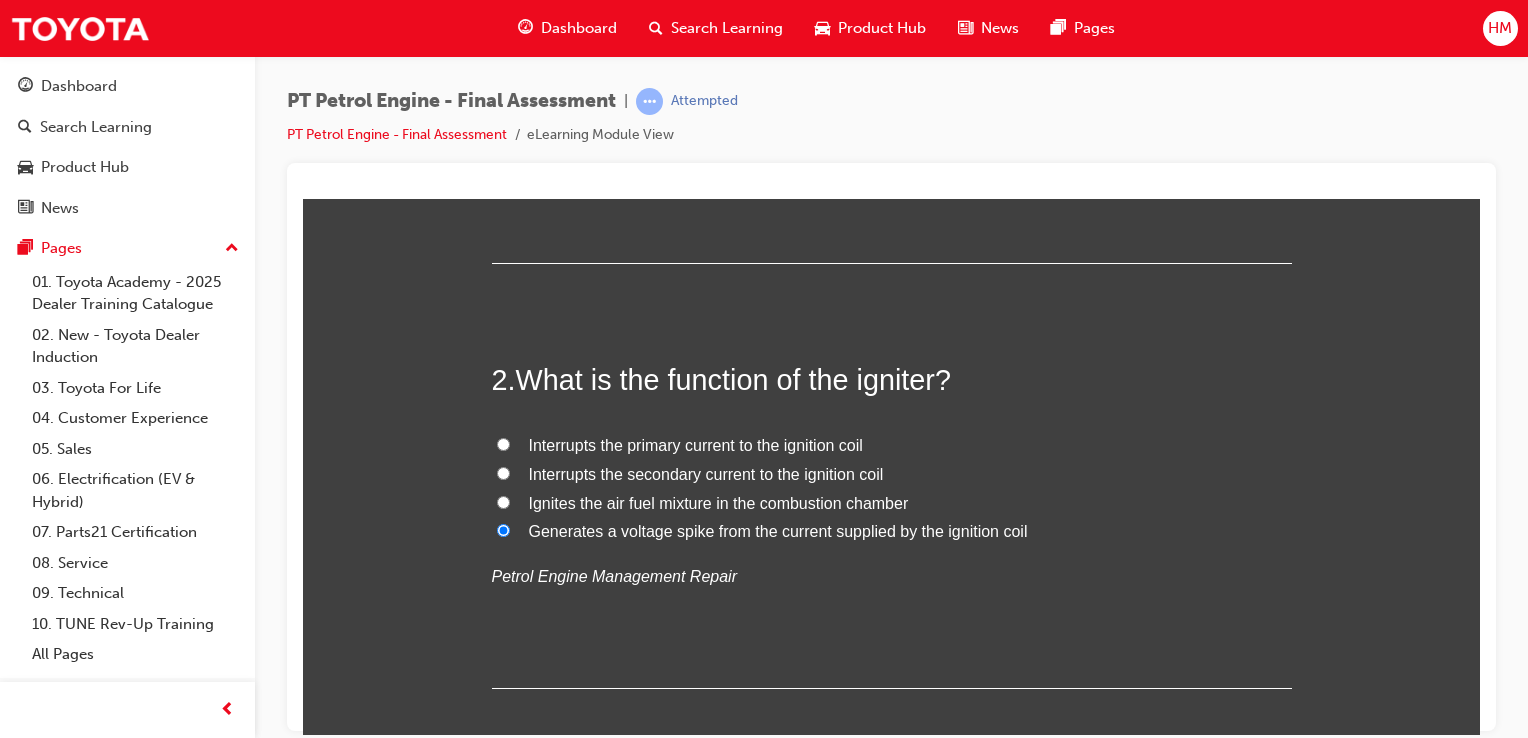 radio on "true" 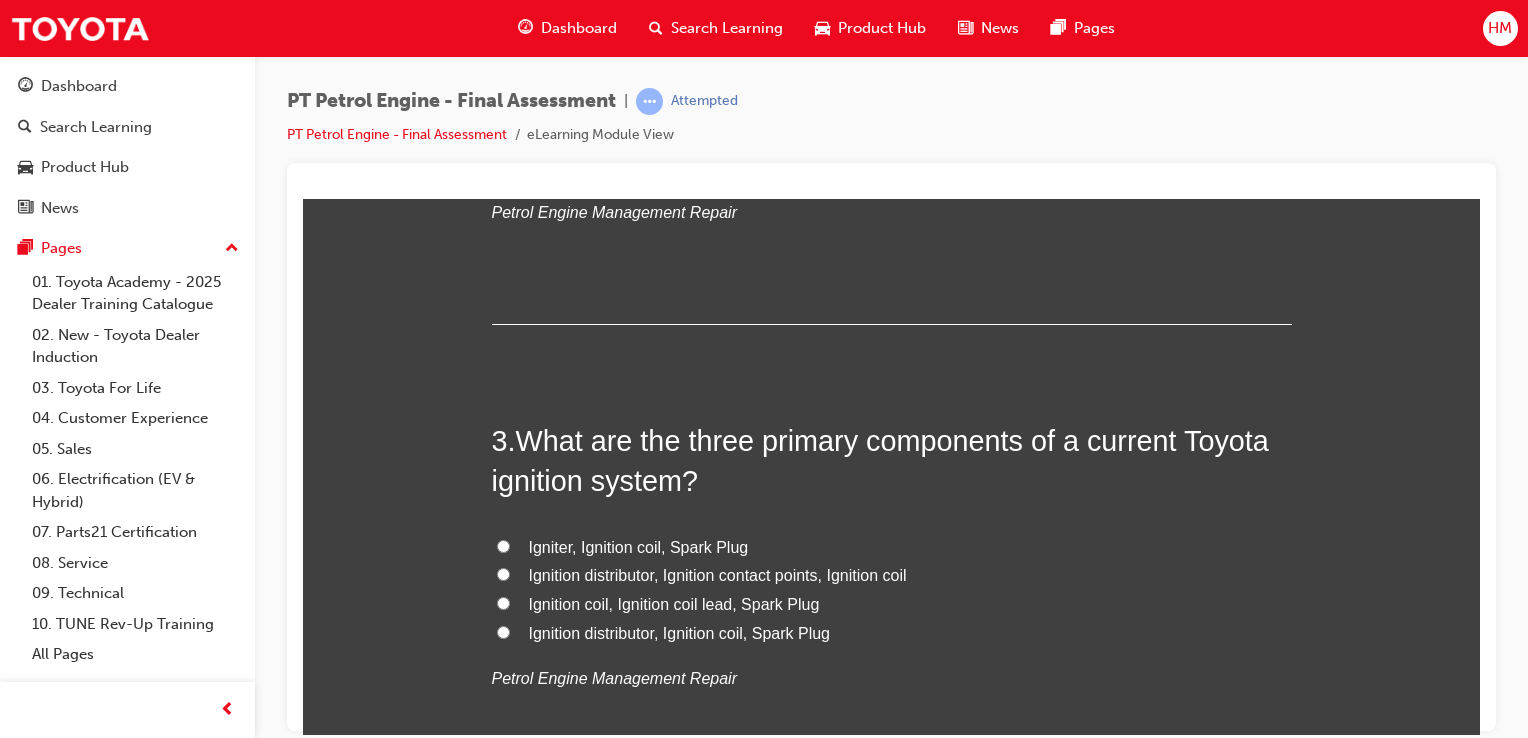 scroll, scrollTop: 900, scrollLeft: 0, axis: vertical 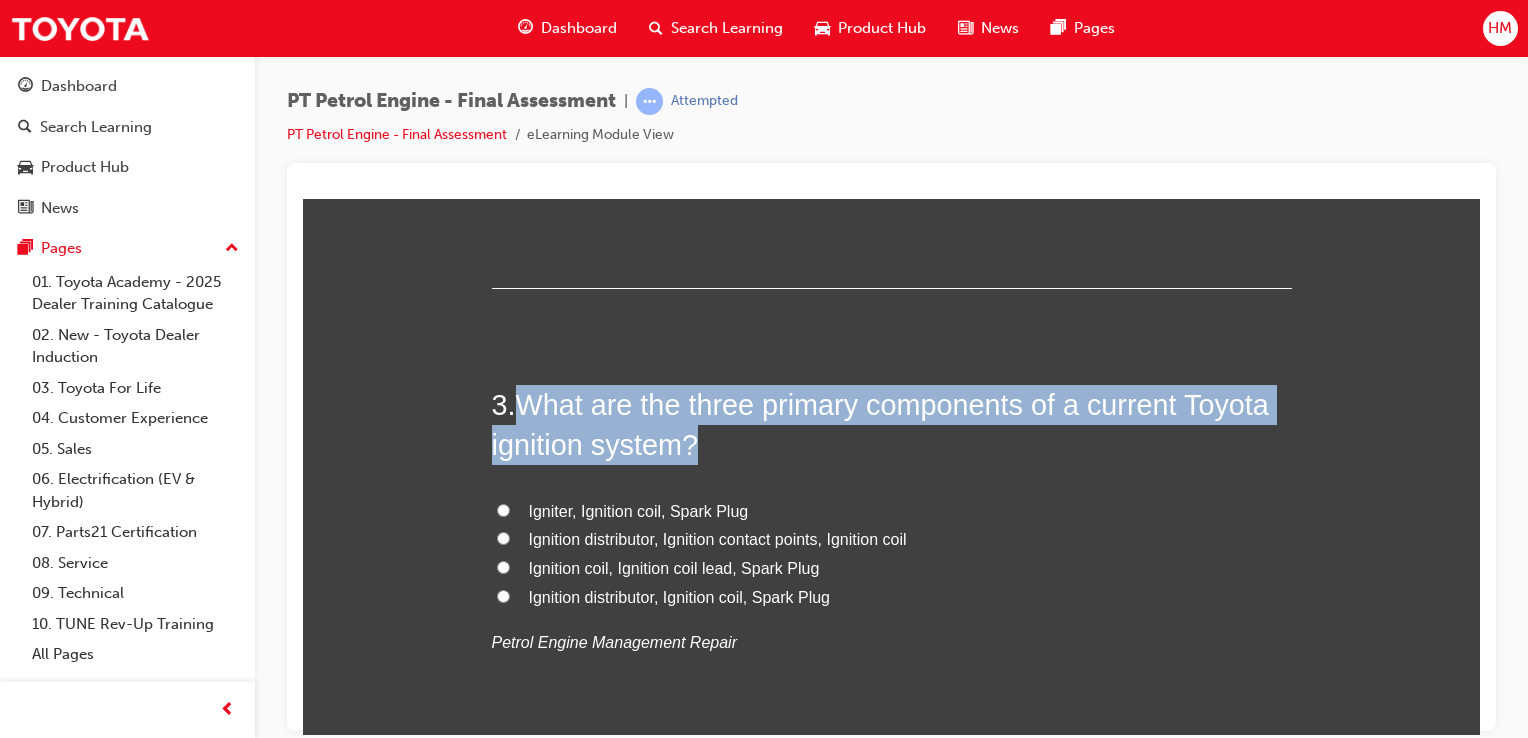 drag, startPoint x: 518, startPoint y: 404, endPoint x: 792, endPoint y: 446, distance: 277.2003 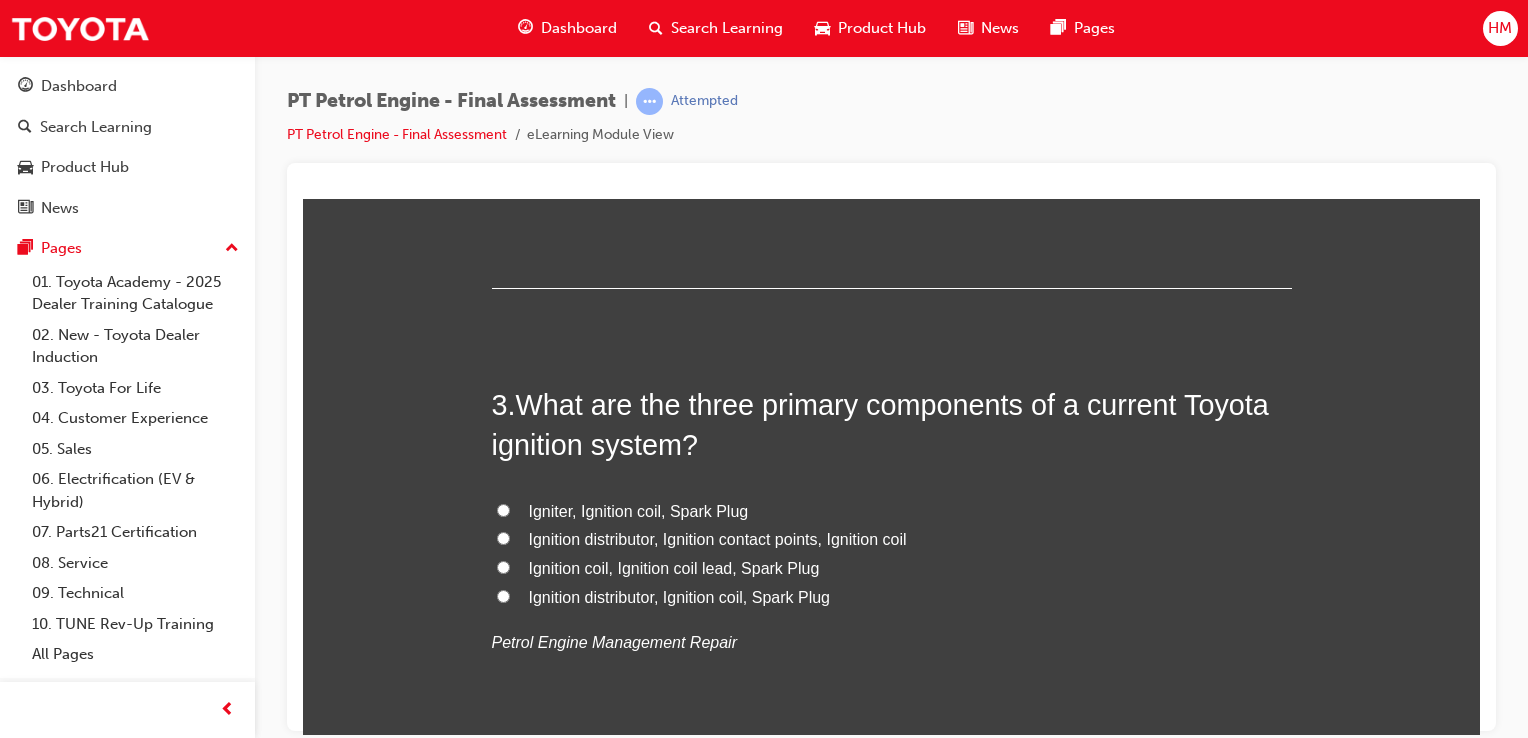 click on "Igniter, Ignition coil, Spark Plug" at bounding box center [639, 510] 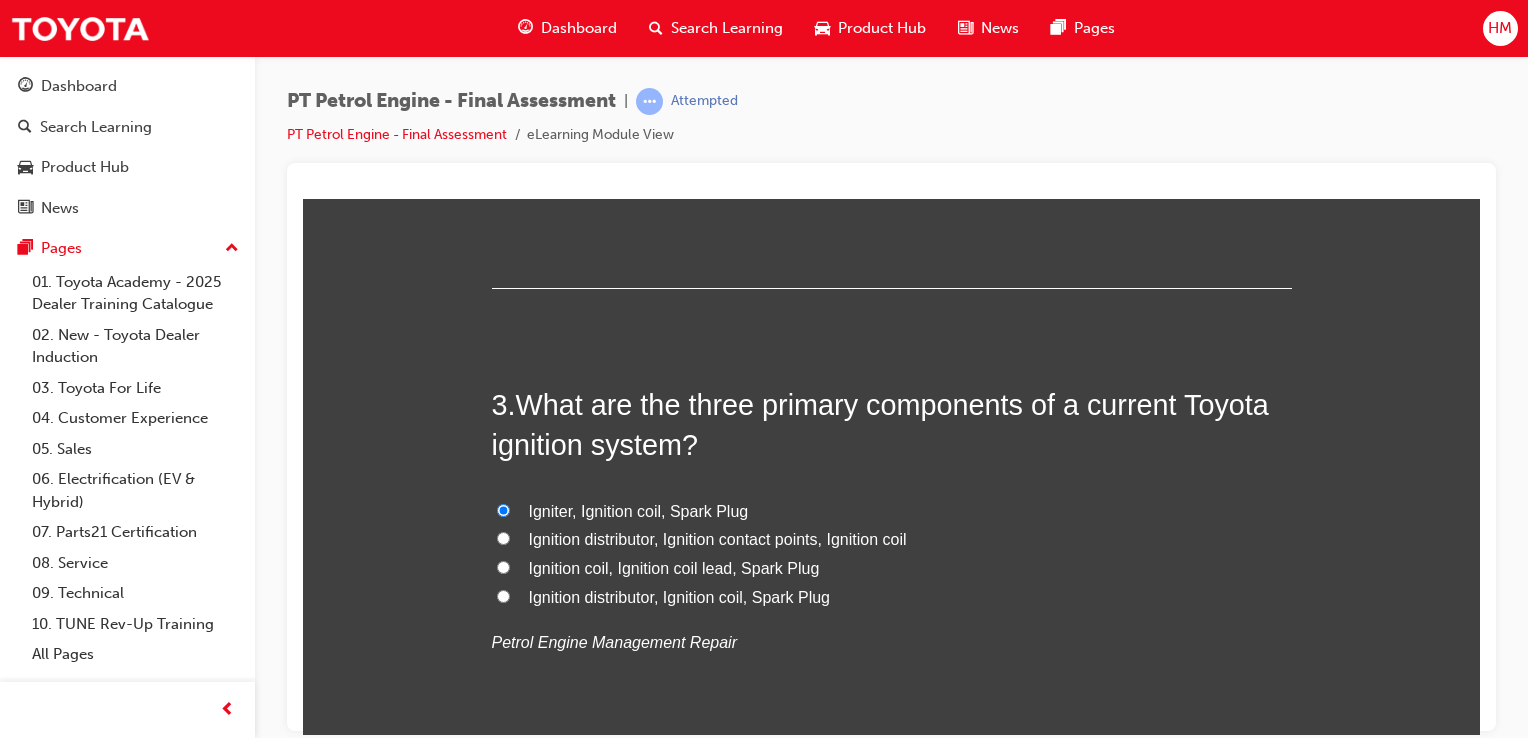 radio on "true" 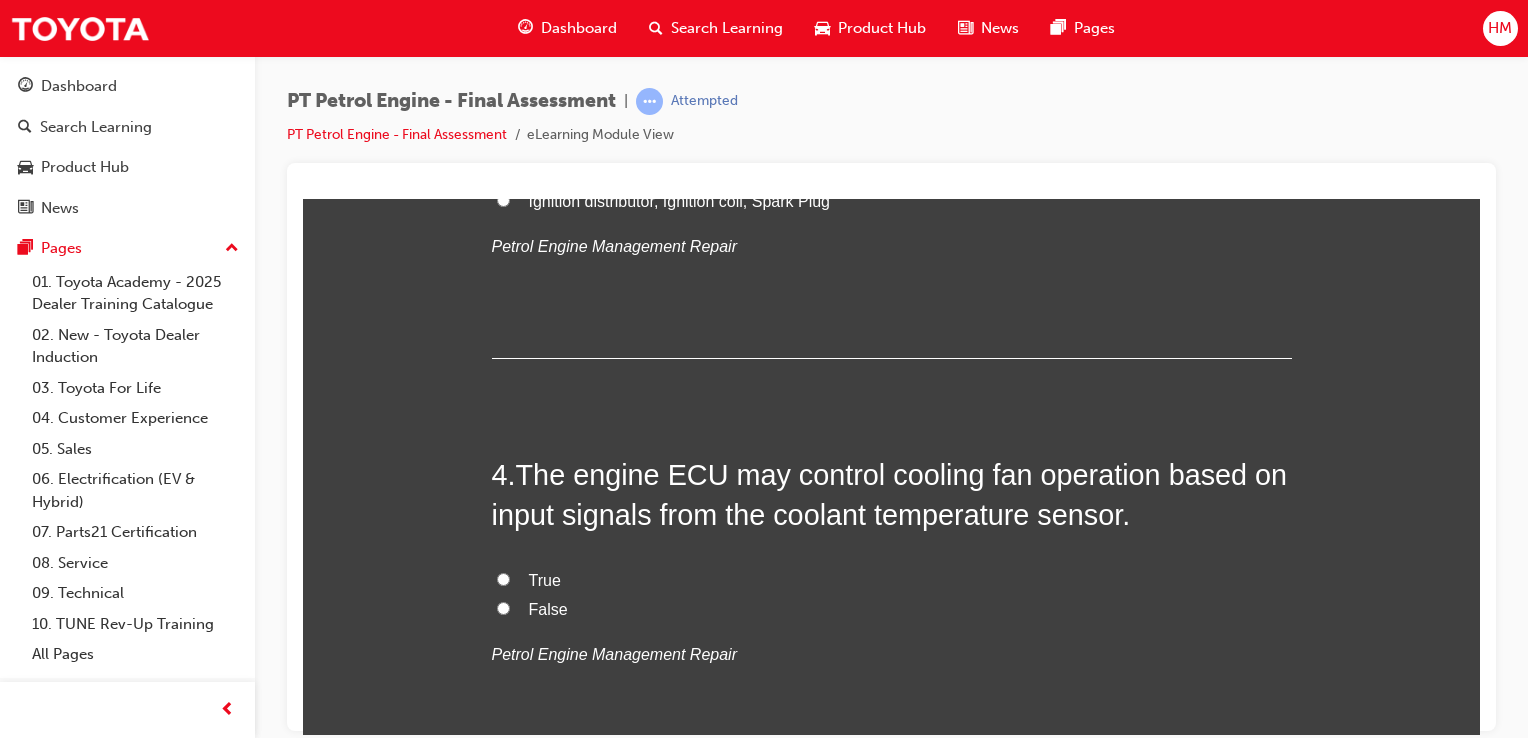 scroll, scrollTop: 1300, scrollLeft: 0, axis: vertical 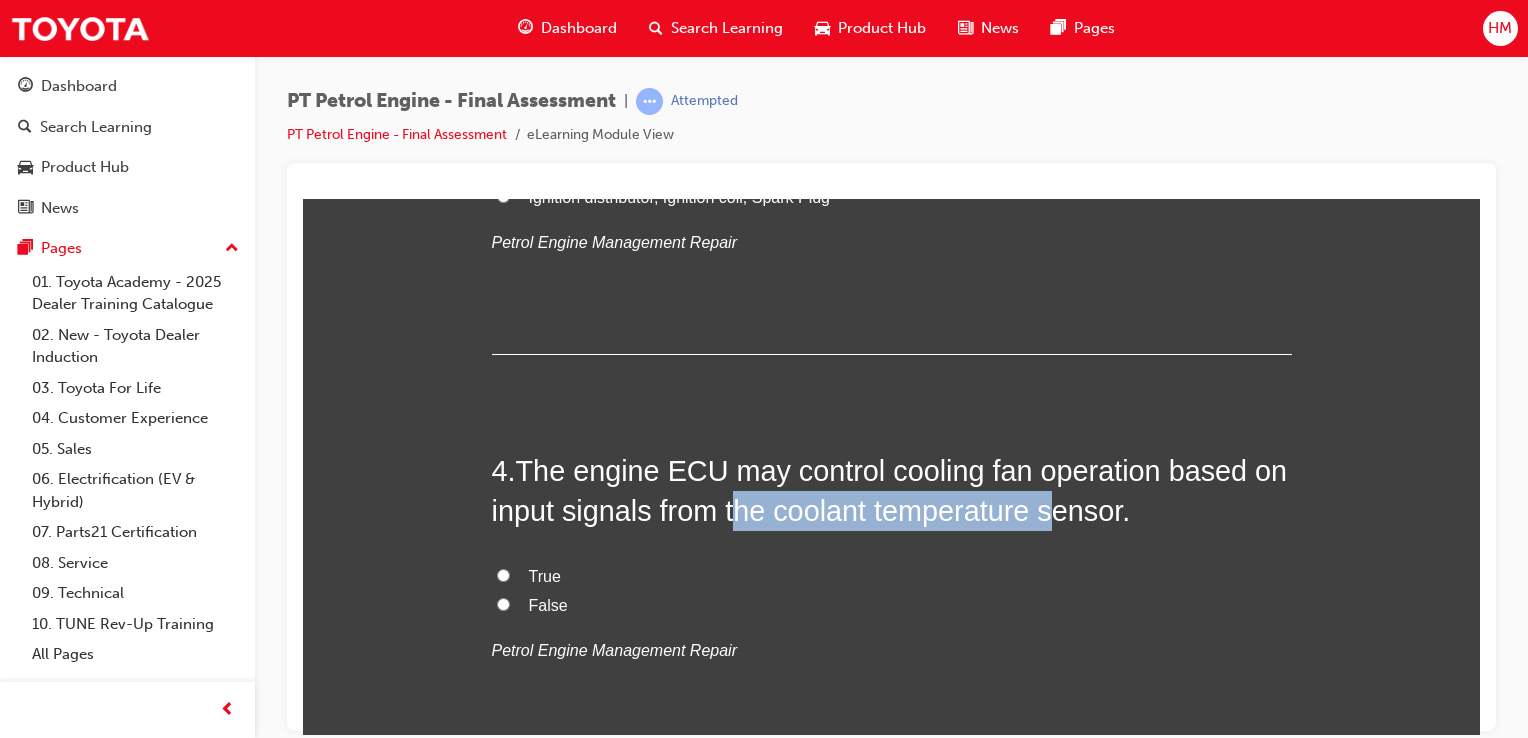 drag, startPoint x: 724, startPoint y: 512, endPoint x: 1044, endPoint y: 523, distance: 320.189 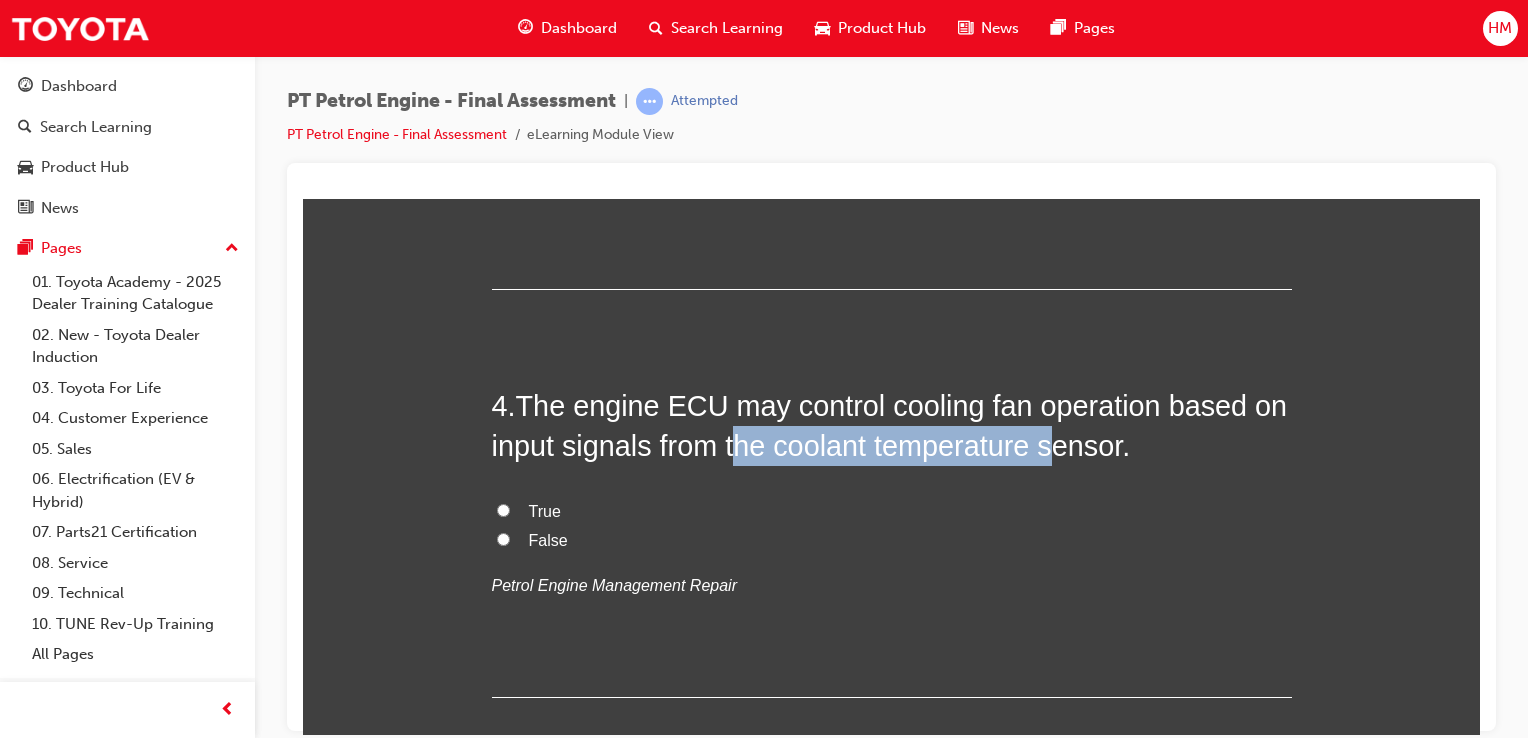 scroll, scrollTop: 1400, scrollLeft: 0, axis: vertical 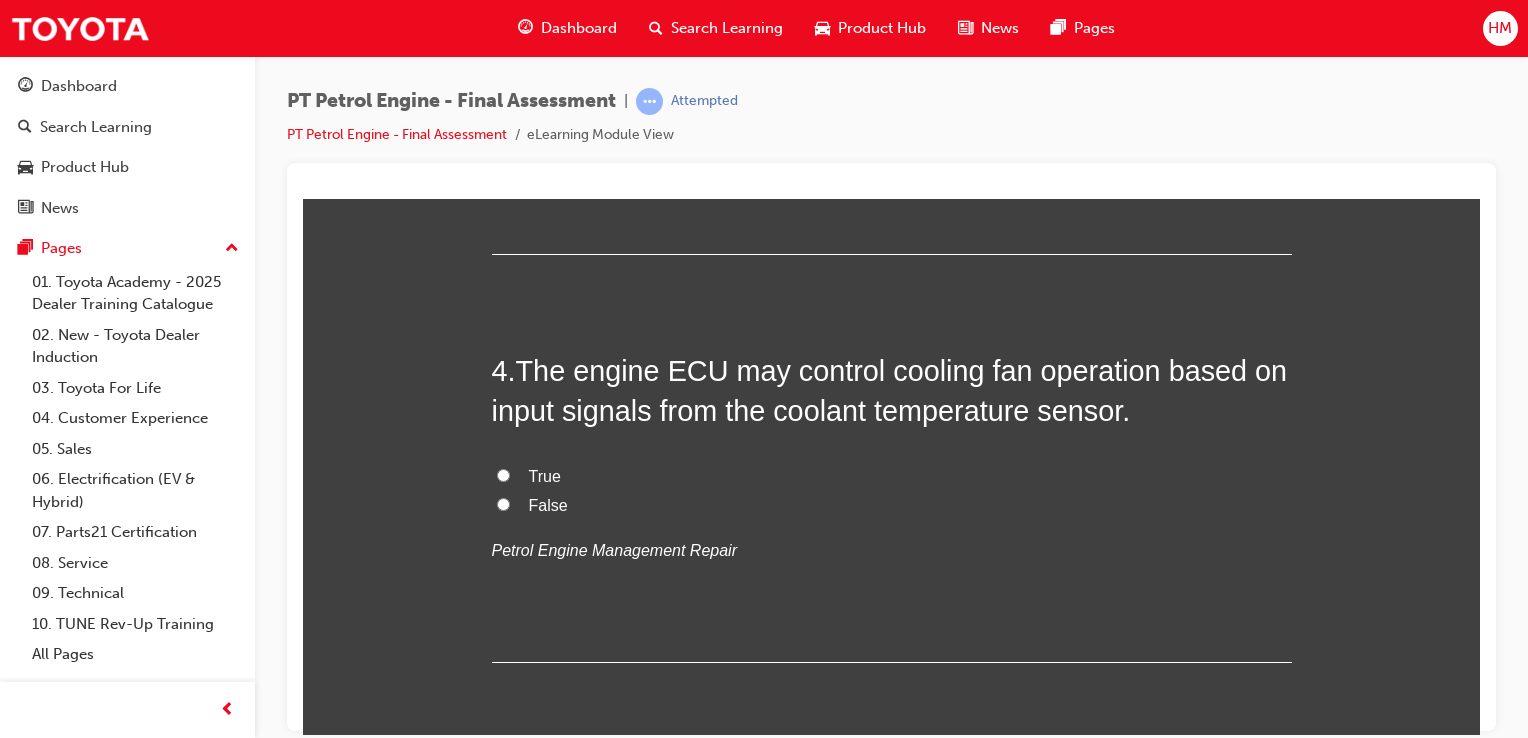 click on "True" at bounding box center [545, 475] 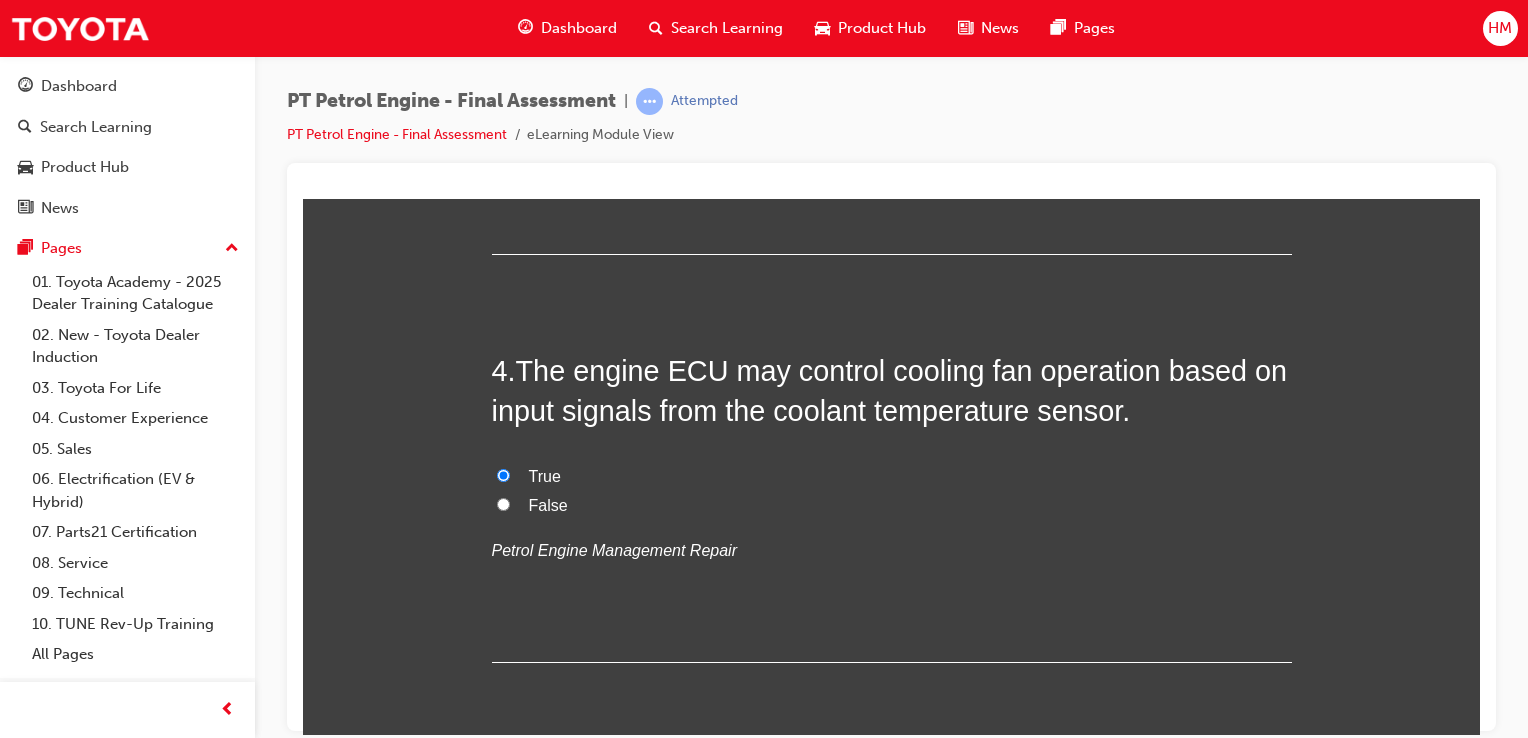 radio on "true" 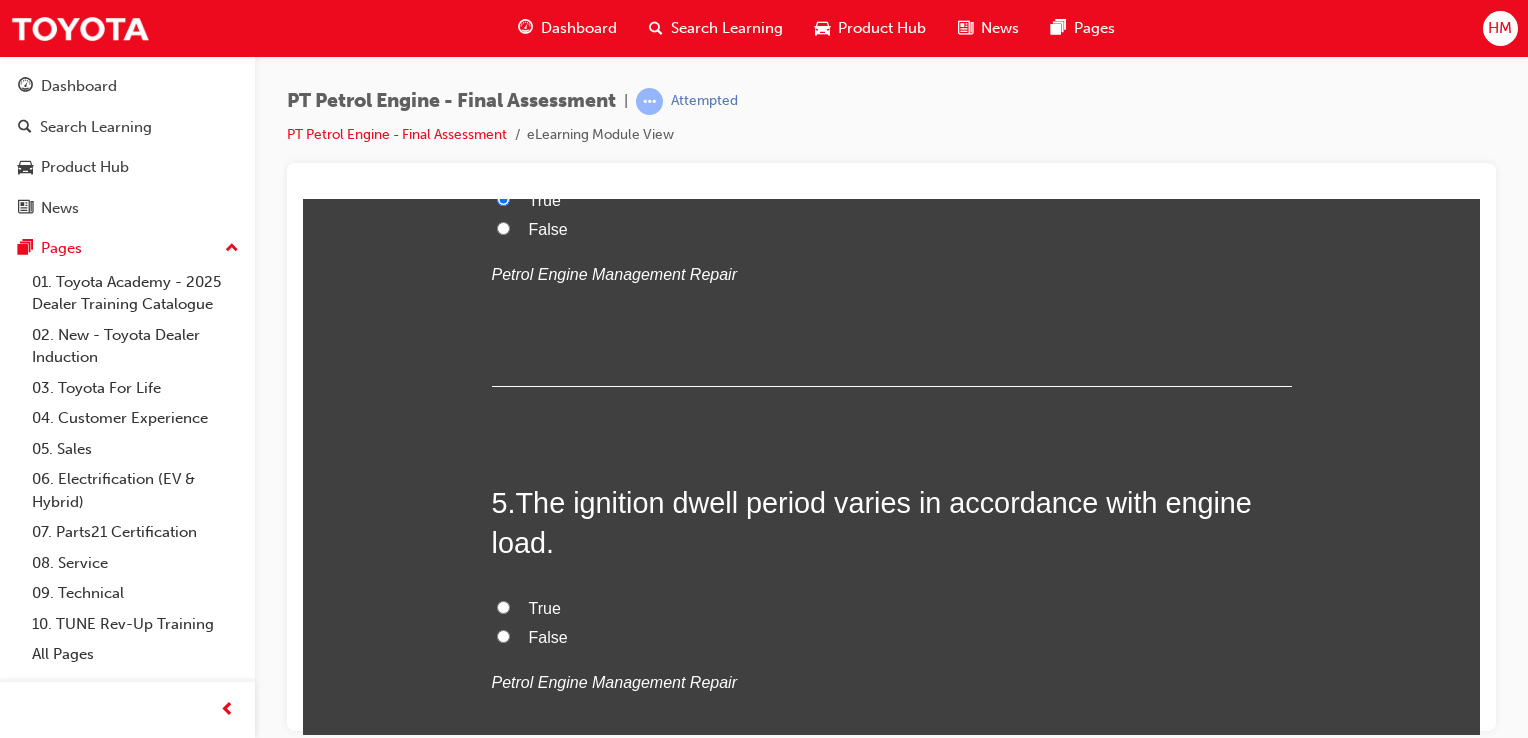 scroll, scrollTop: 1800, scrollLeft: 0, axis: vertical 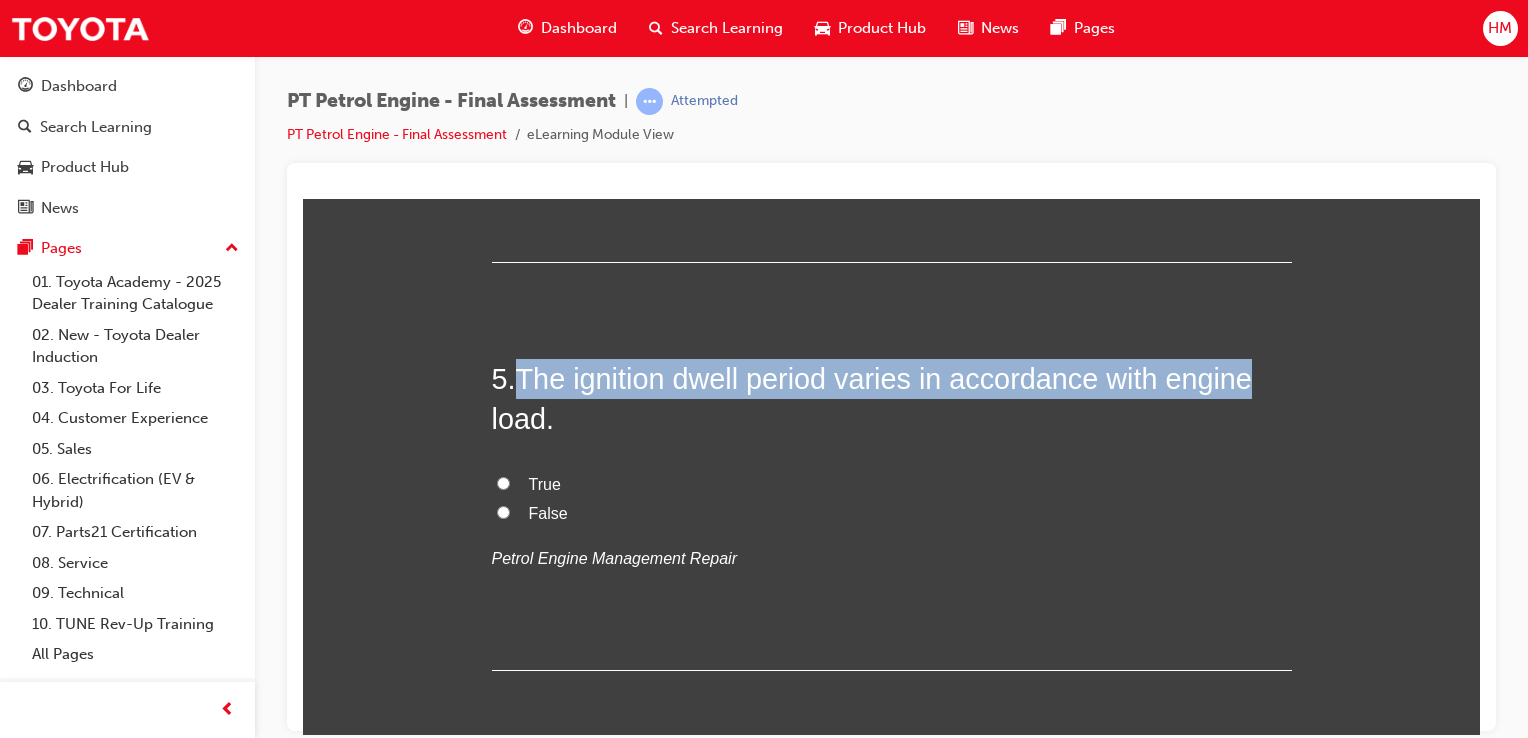 drag, startPoint x: 515, startPoint y: 374, endPoint x: 1246, endPoint y: 372, distance: 731.00275 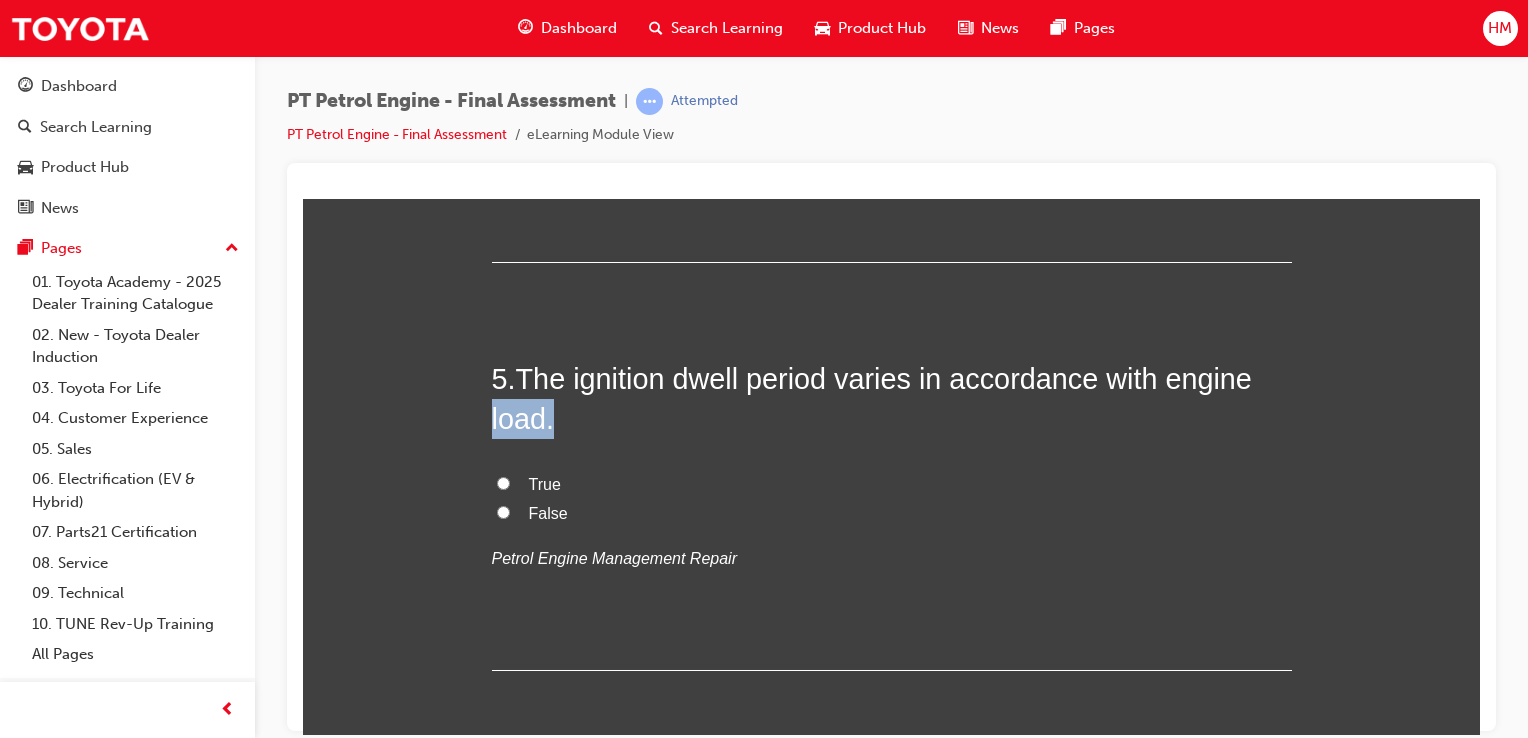 drag, startPoint x: 472, startPoint y: 424, endPoint x: 544, endPoint y: 421, distance: 72.06247 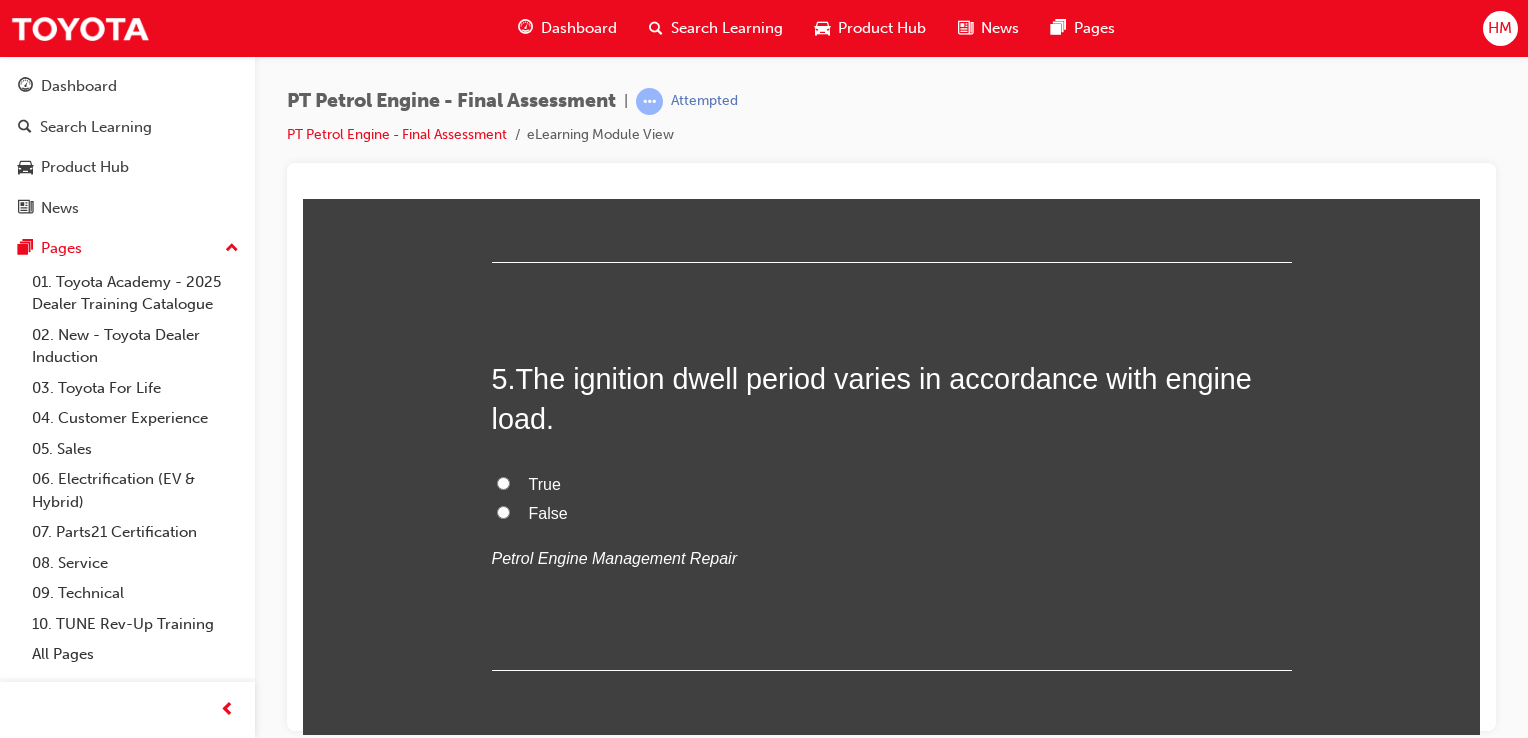click on "True" at bounding box center (892, 484) 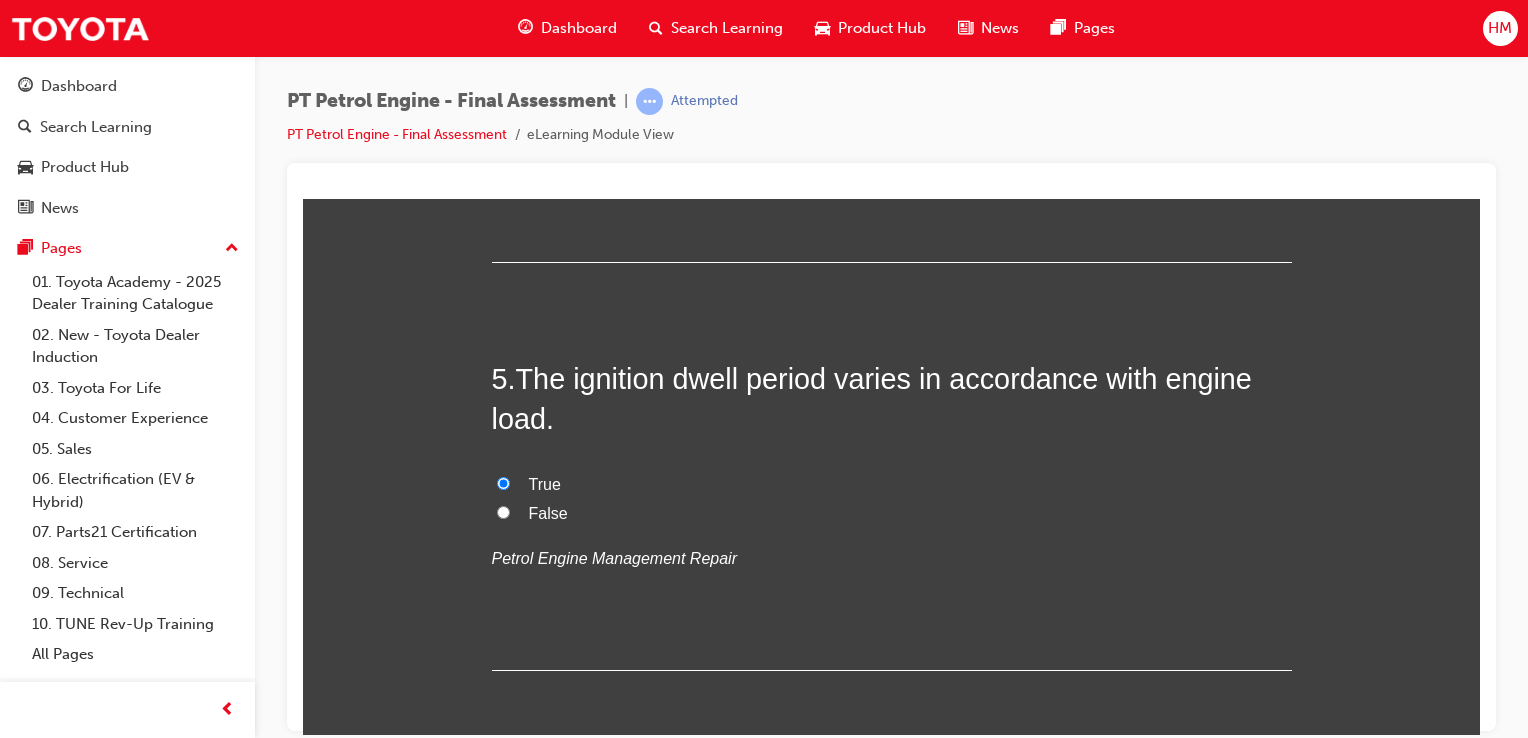 radio on "true" 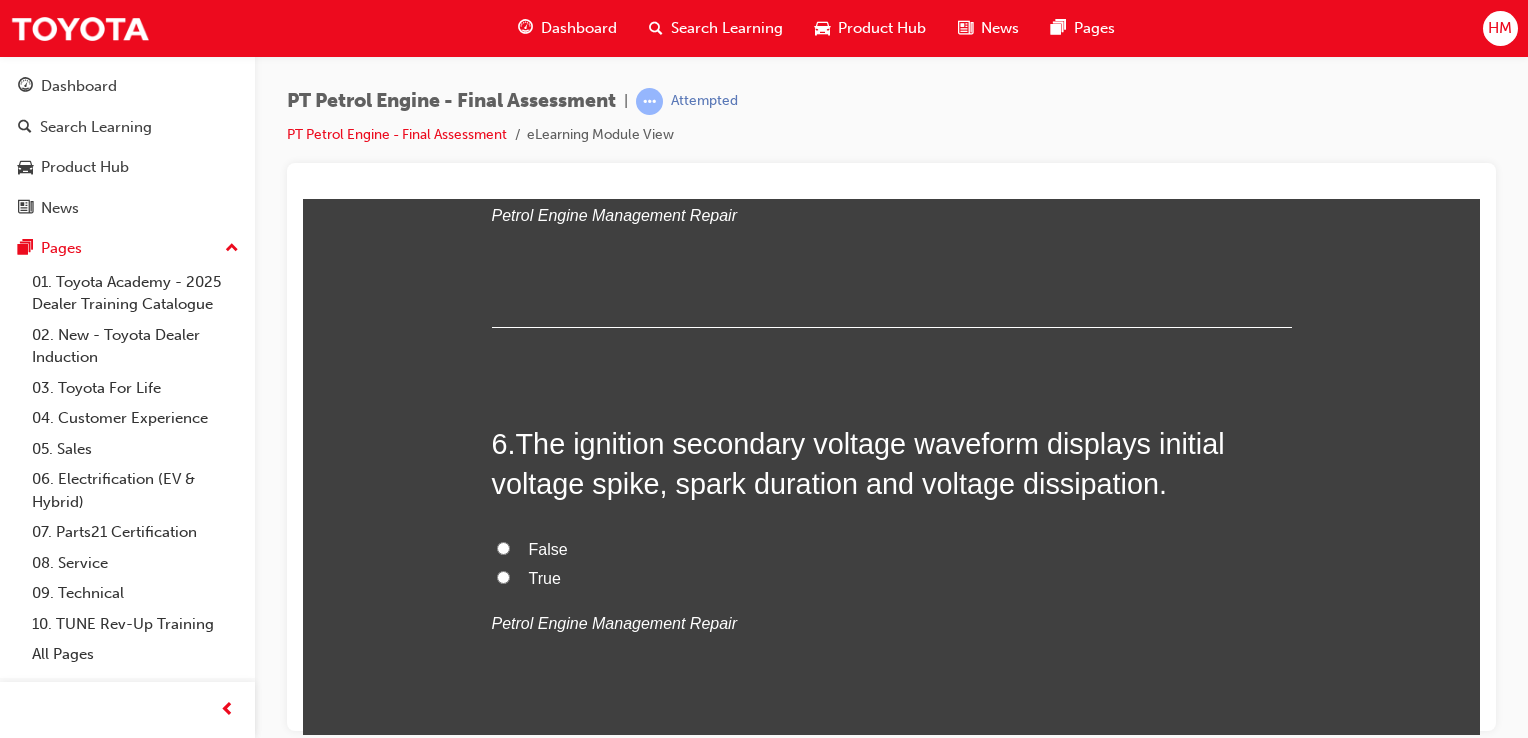 scroll, scrollTop: 2178, scrollLeft: 0, axis: vertical 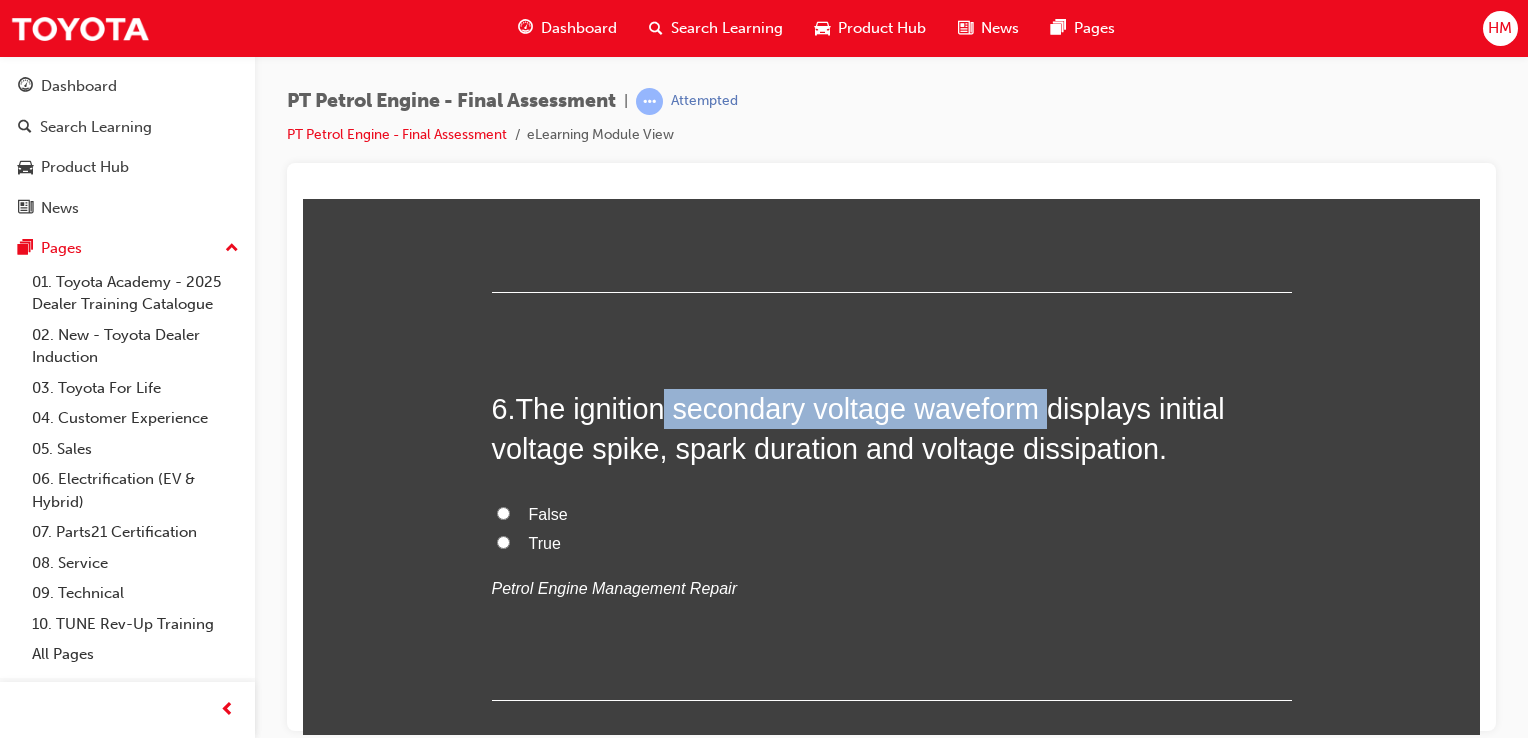 drag, startPoint x: 668, startPoint y: 405, endPoint x: 1048, endPoint y: 410, distance: 380.0329 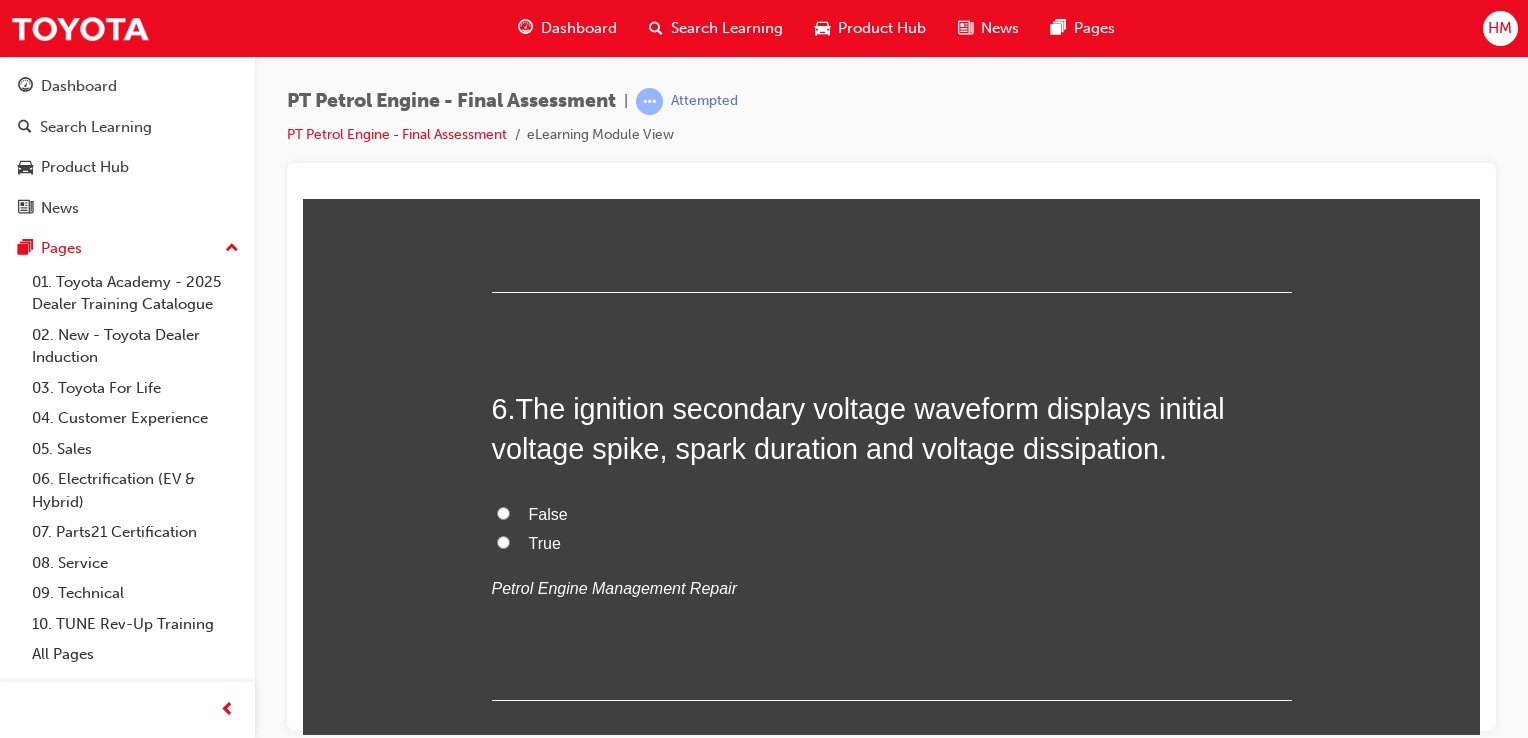 click on "1 .  Toyota vehicles incorporate a Data Link Connector (DLC3) to allow communication between the BCM (Body Control Module) and the ECM (Engine Control Module). True False
Petrol Engine Management Repair 2 .  What is the function of the igniter? Interrupts the primary current to the ignition coil Interrupts the secondary current to the ignition coil Ignites the air fuel mixture in the combustion chamber Generates a voltage spike from the current supplied by the ignition coil
Petrol Engine Management Repair 3 .  What are the three primary components of a current Toyota ignition system? Igniter, Ignition coil, Spark Plug Ignition distributor, Ignition contact points, Ignition coil Ignition coil, Ignition coil lead, Spark Plug Ignition distributor, Ignition coil, Spark Plug
Petrol Engine Management Repair 4 .  The engine ECU may control cooling fan operation based on input signals from the coolant temperature sensor. True False
Petrol Engine Management Repair 5 .  True False
6 .  False True
7 ." at bounding box center [892, 2460] 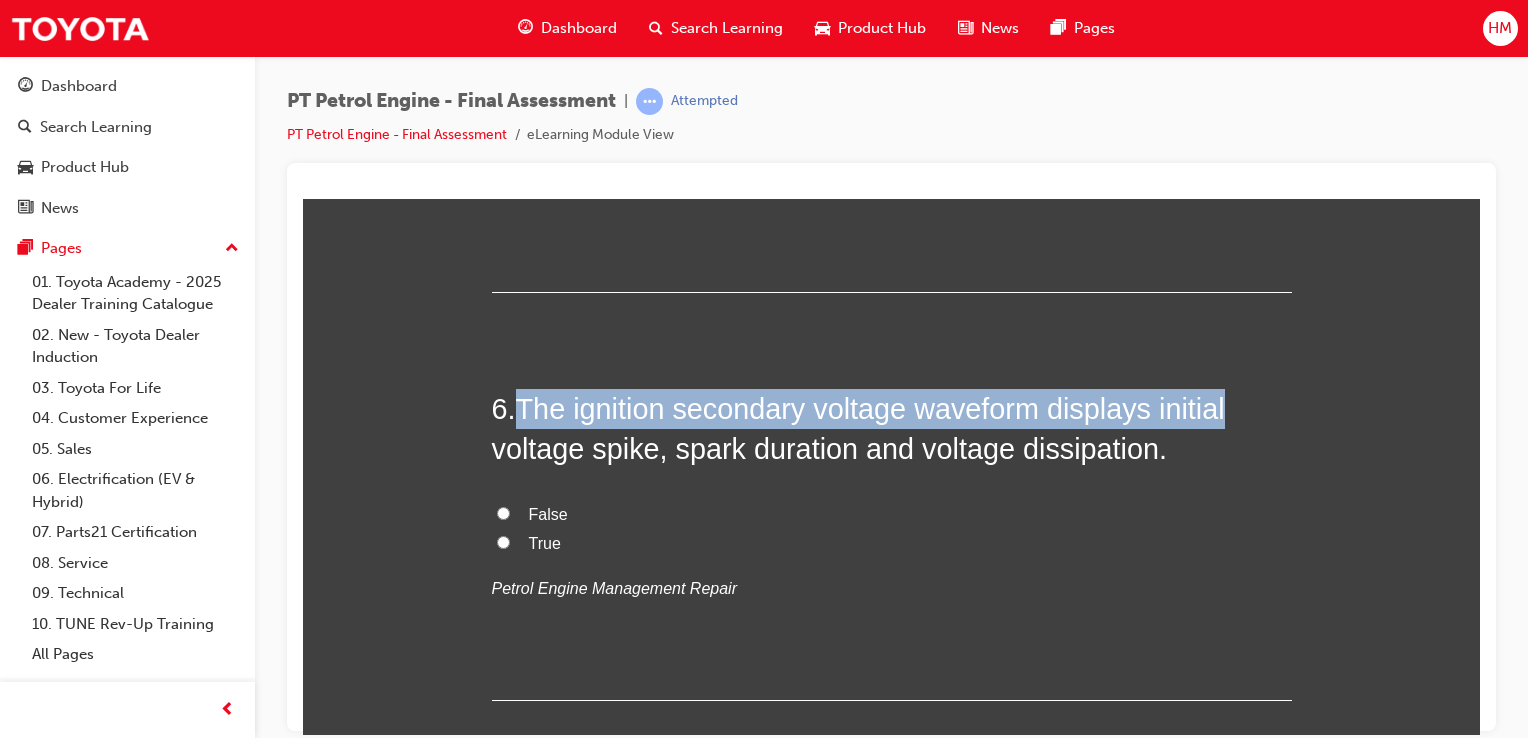 drag, startPoint x: 511, startPoint y: 402, endPoint x: 1244, endPoint y: 415, distance: 733.1153 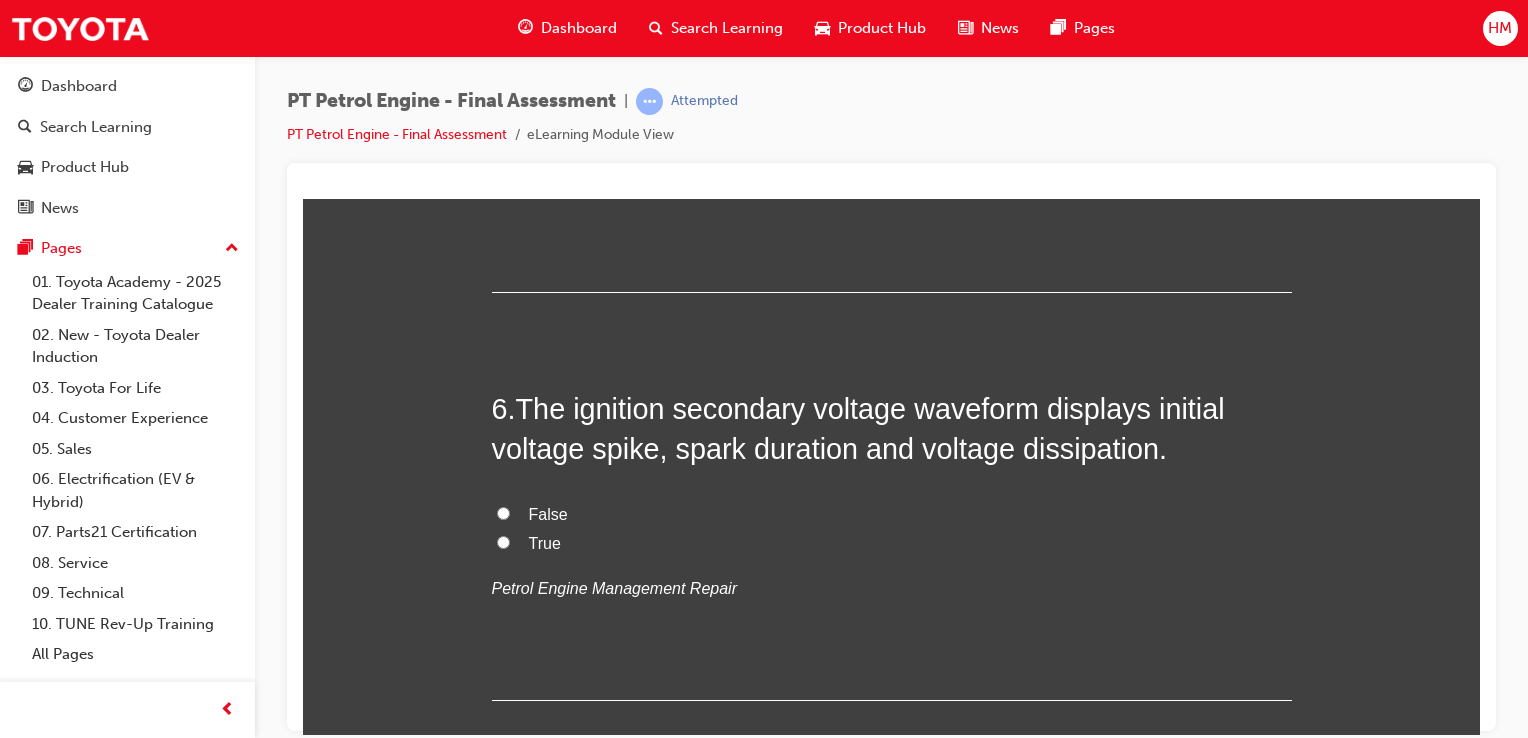 click on "6 .  The ignition secondary voltage waveform displays initial voltage spike, spark duration and voltage dissipation. False True
Petrol Engine Management Repair" at bounding box center (892, 544) 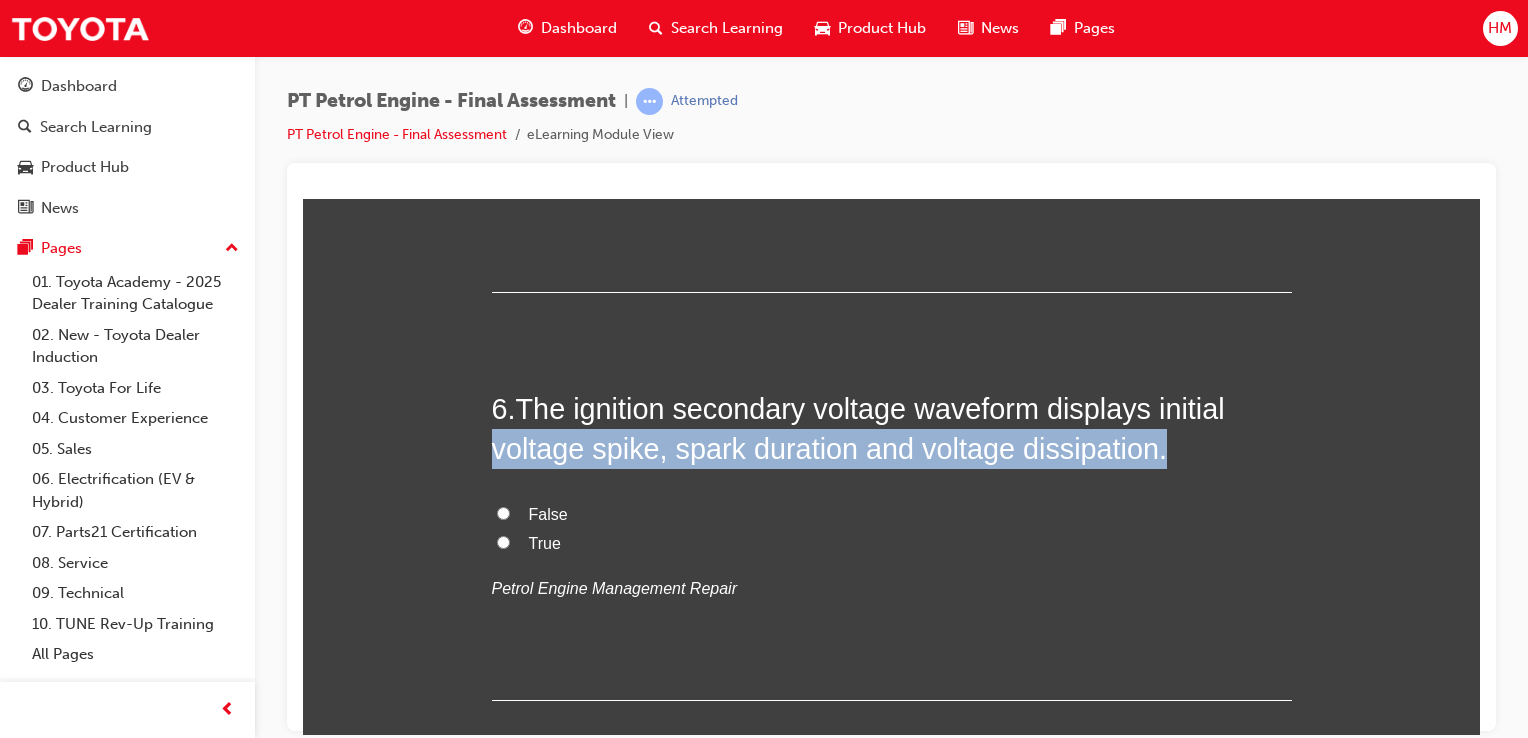 drag, startPoint x: 478, startPoint y: 448, endPoint x: 1211, endPoint y: 460, distance: 733.0982 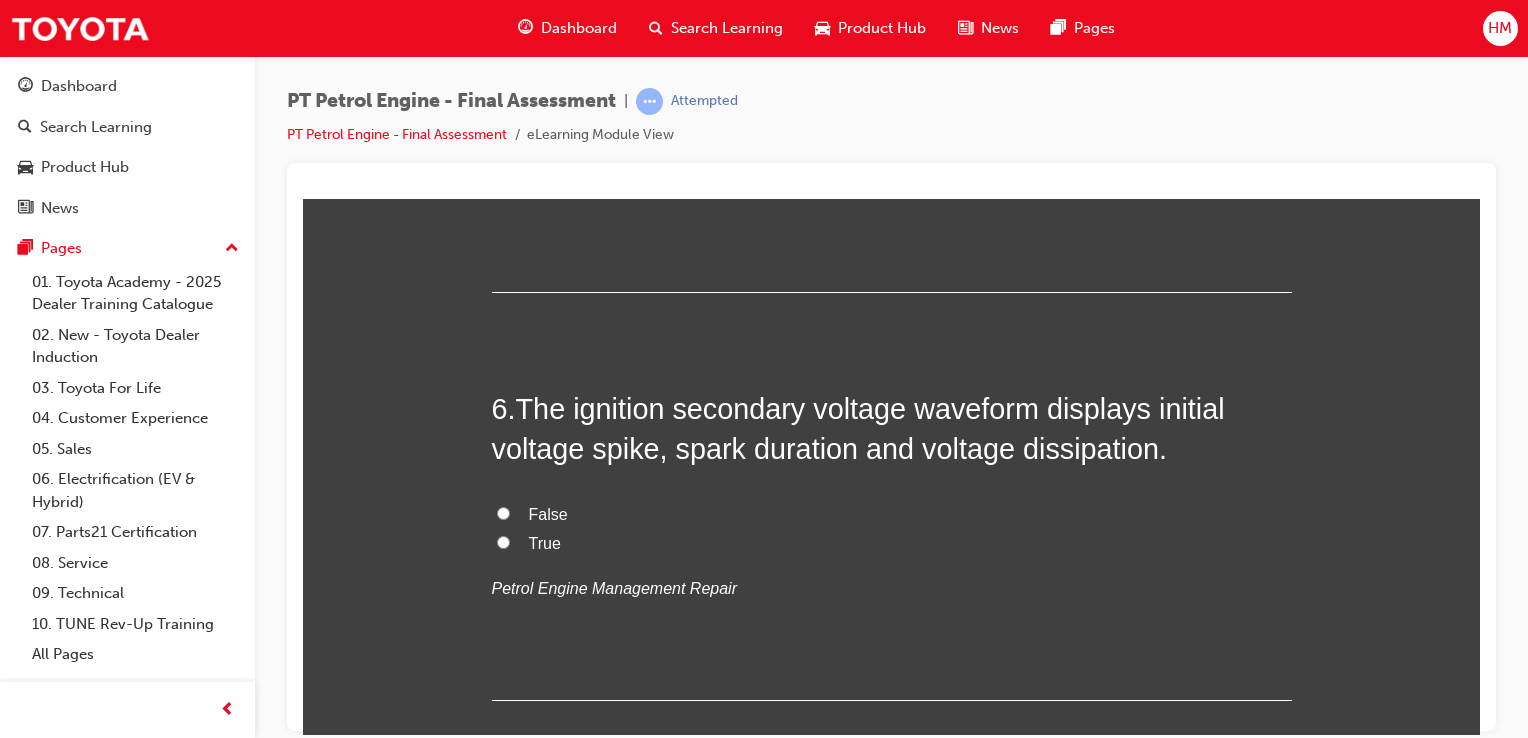 click on "True" at bounding box center [892, 543] 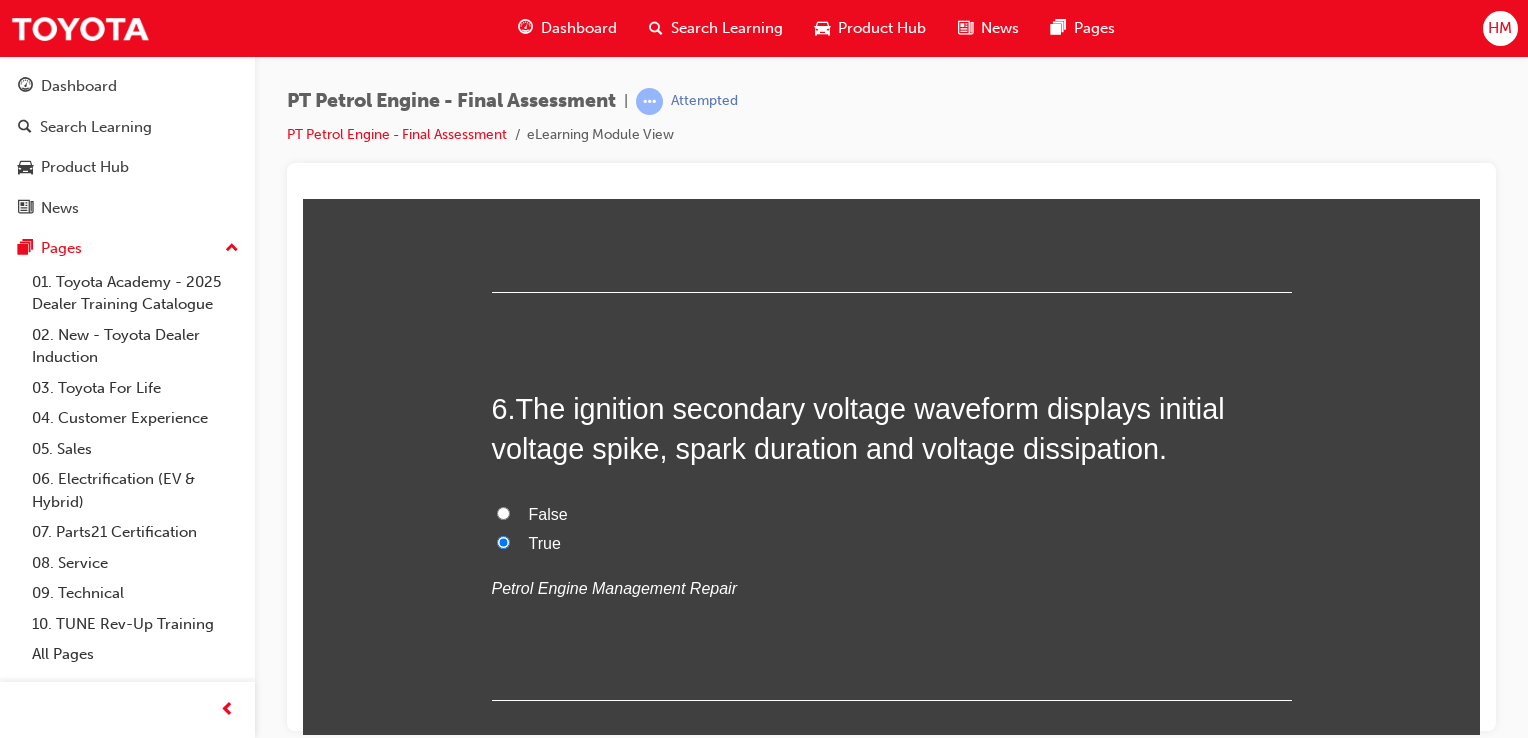 radio on "true" 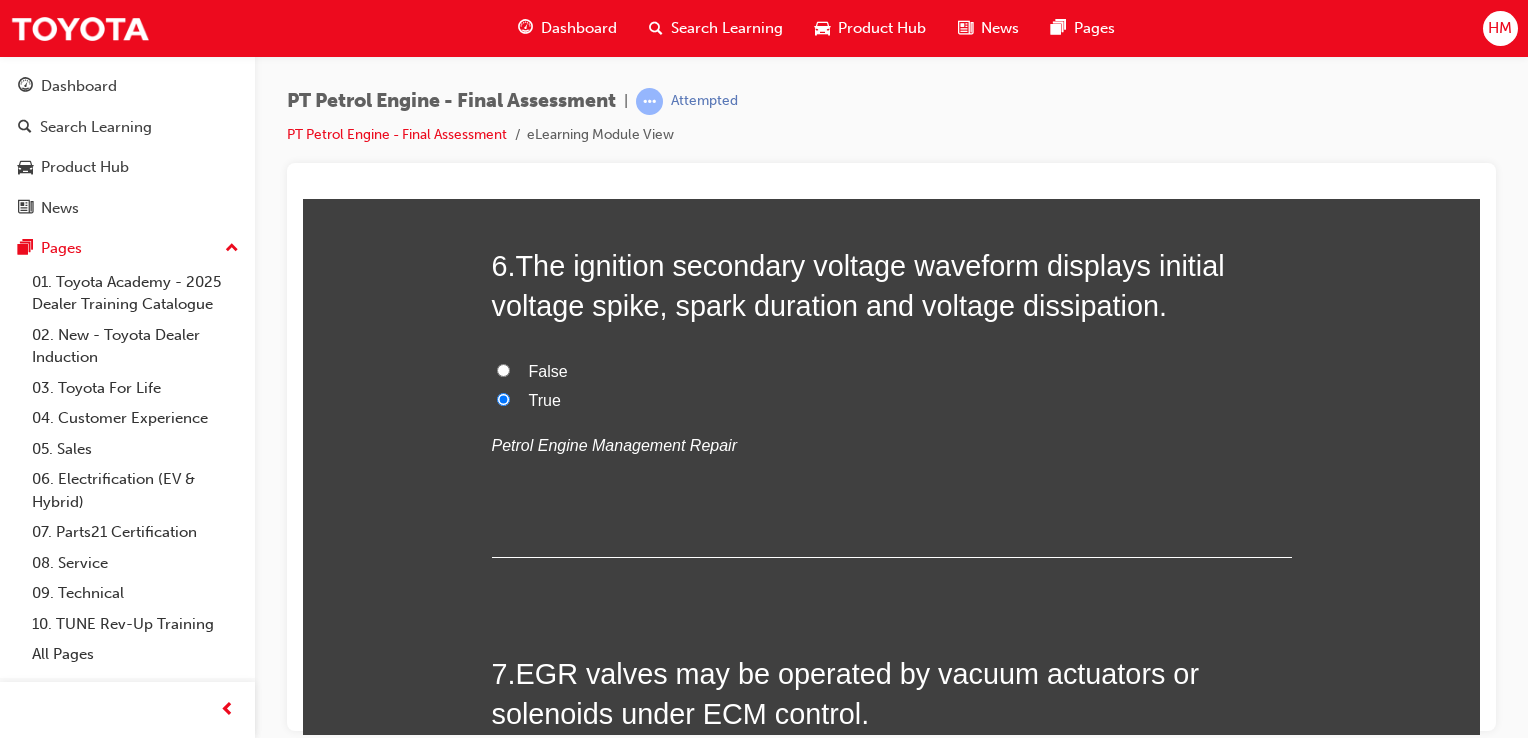 scroll, scrollTop: 2578, scrollLeft: 0, axis: vertical 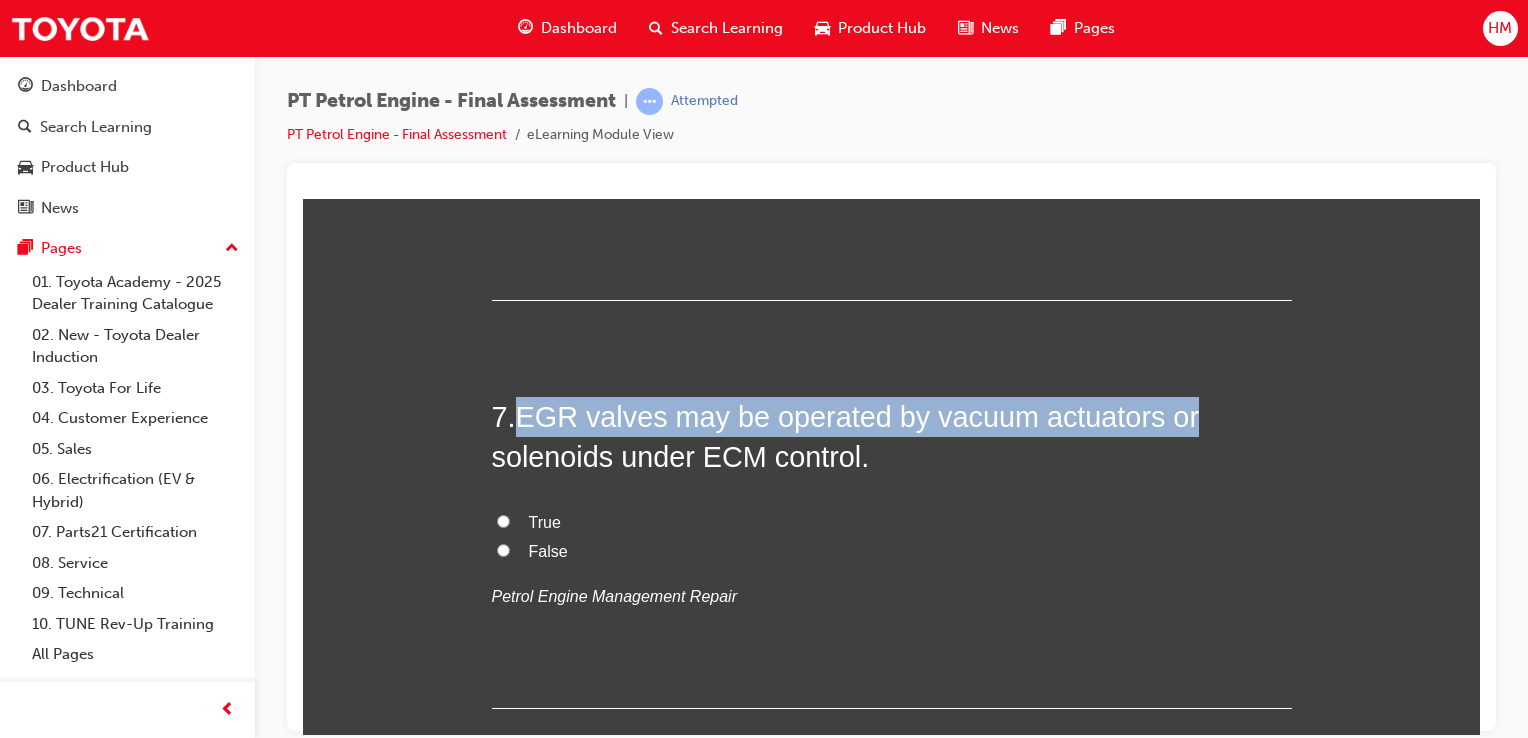 drag, startPoint x: 510, startPoint y: 408, endPoint x: 1176, endPoint y: 416, distance: 666.04803 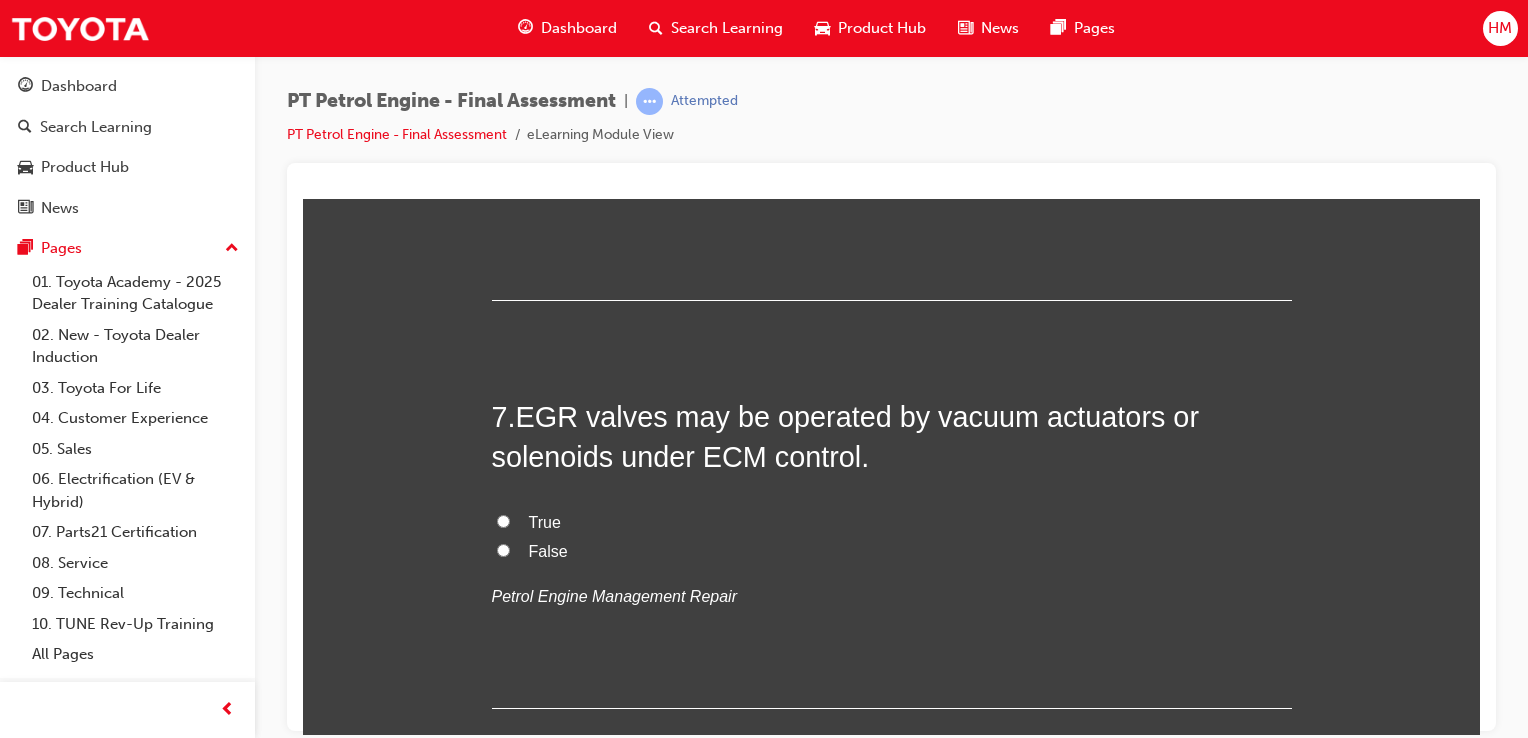 click on "EGR valves may be operated by vacuum actuators or solenoids under ECM control." at bounding box center (845, 436) 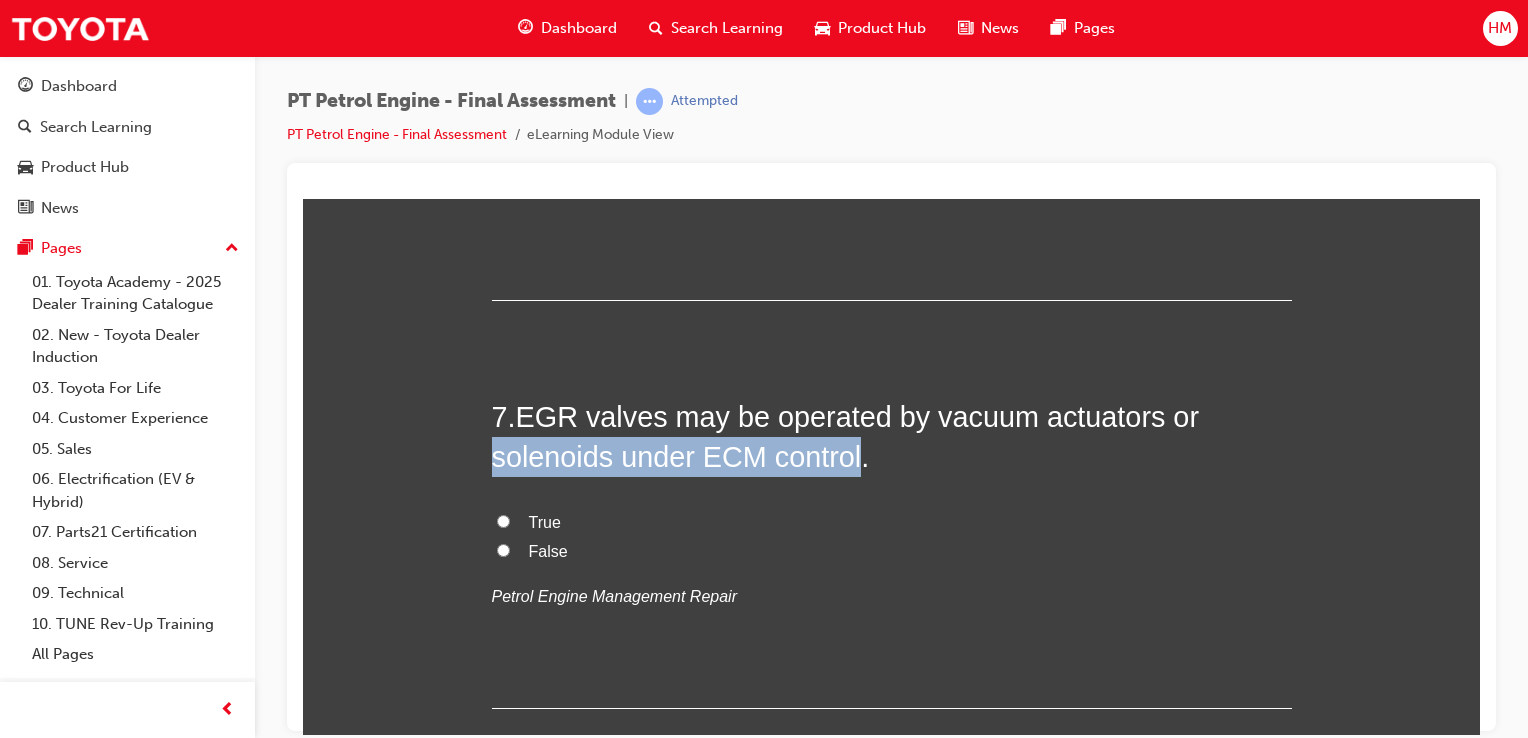 drag, startPoint x: 482, startPoint y: 456, endPoint x: 848, endPoint y: 451, distance: 366.03415 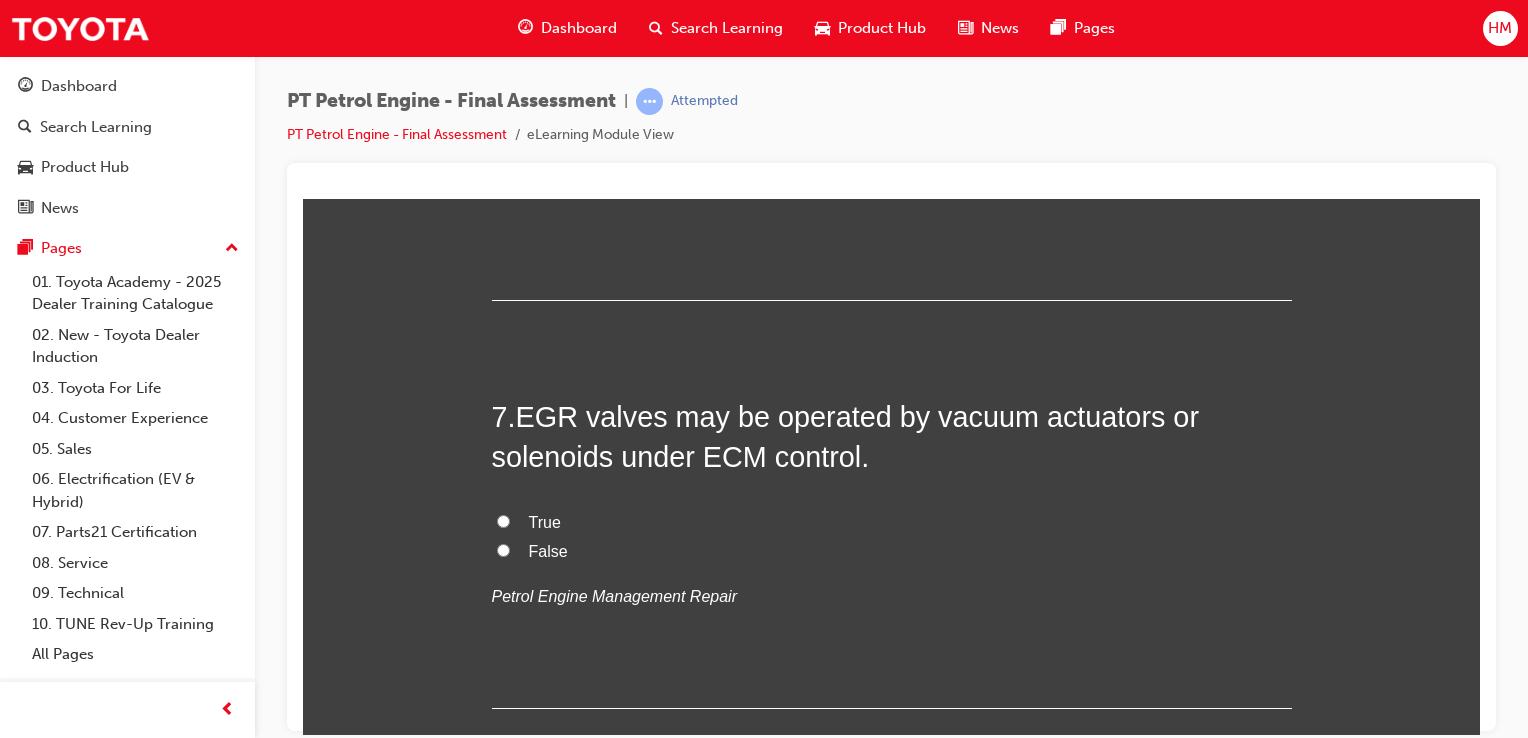 click on "True" at bounding box center [892, 522] 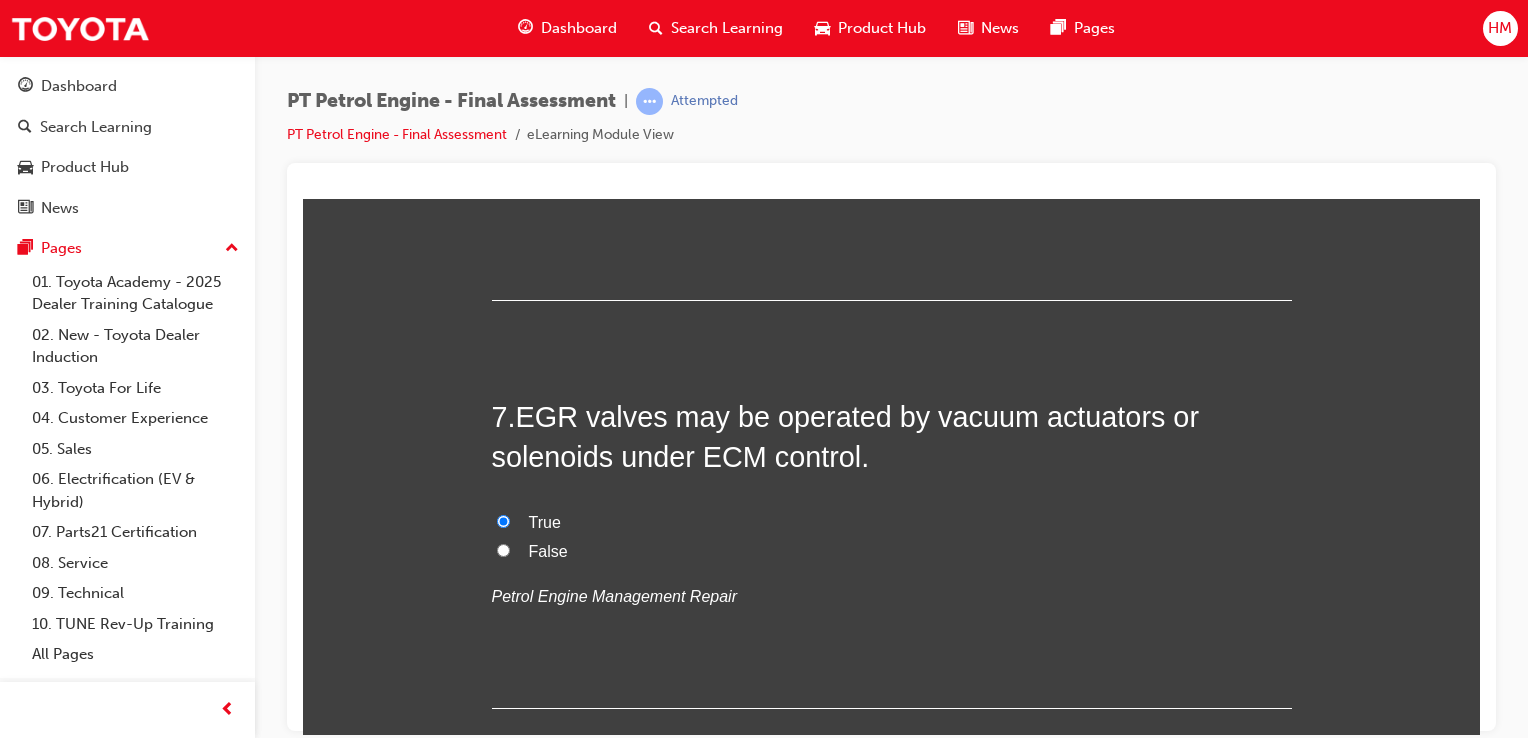 radio on "true" 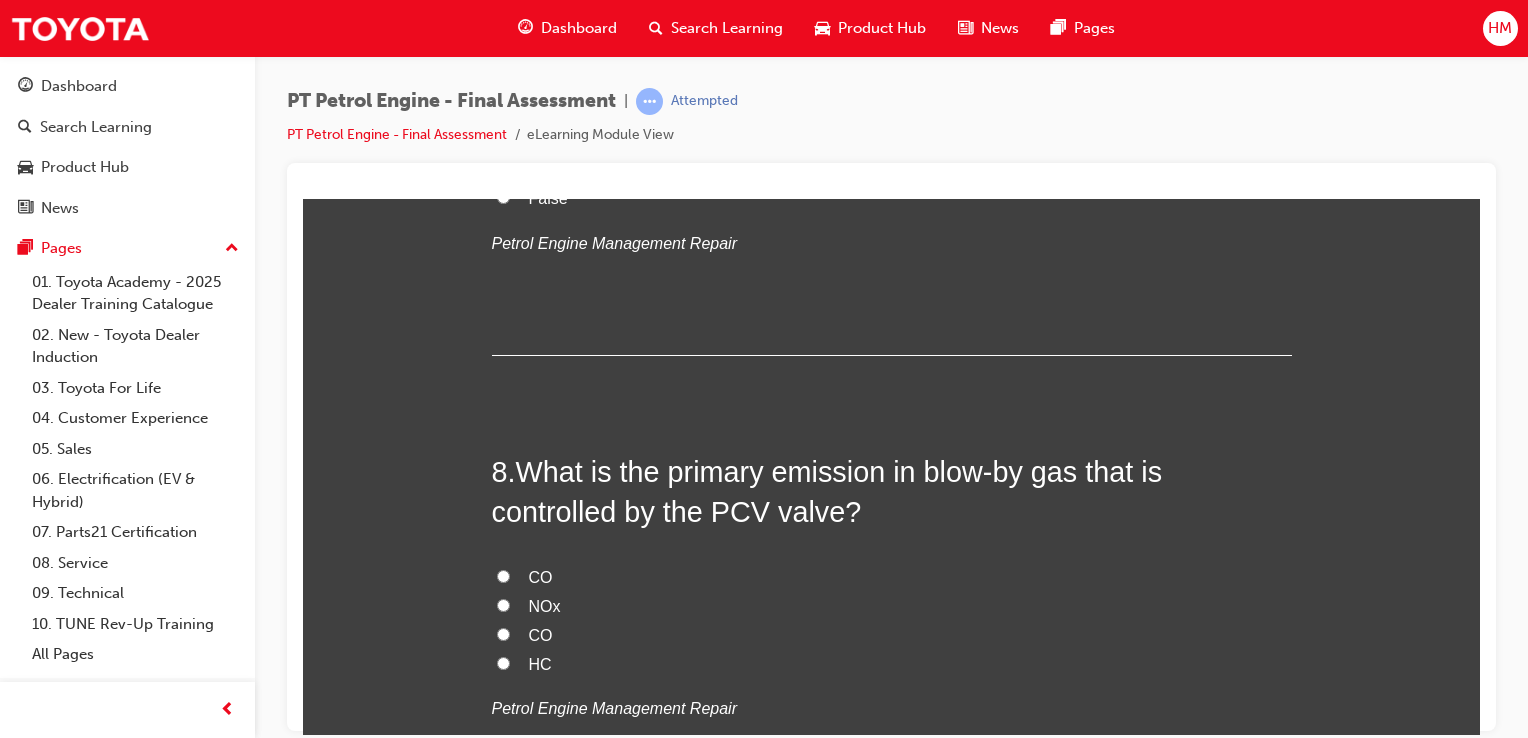 scroll, scrollTop: 2978, scrollLeft: 0, axis: vertical 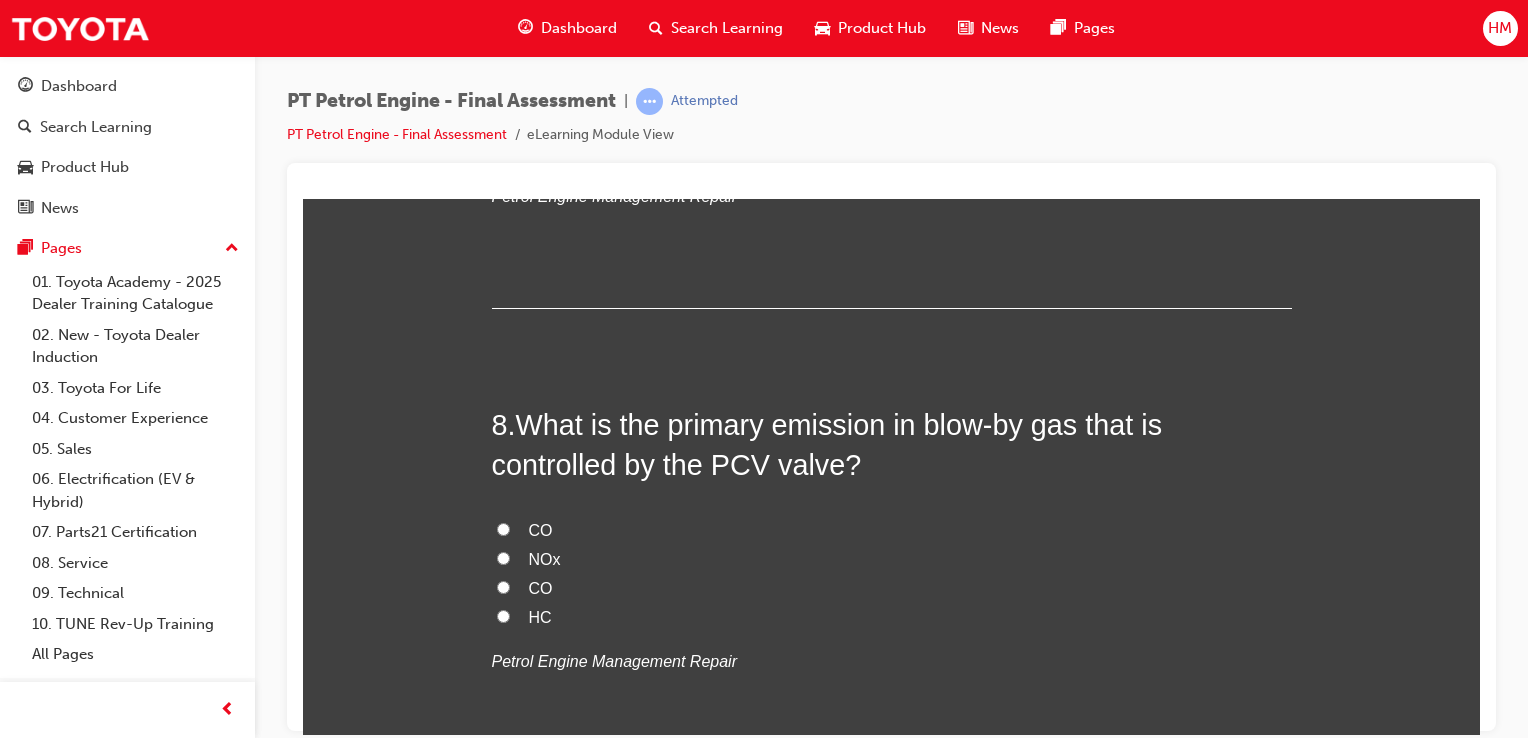 click on "HC" at bounding box center (540, 616) 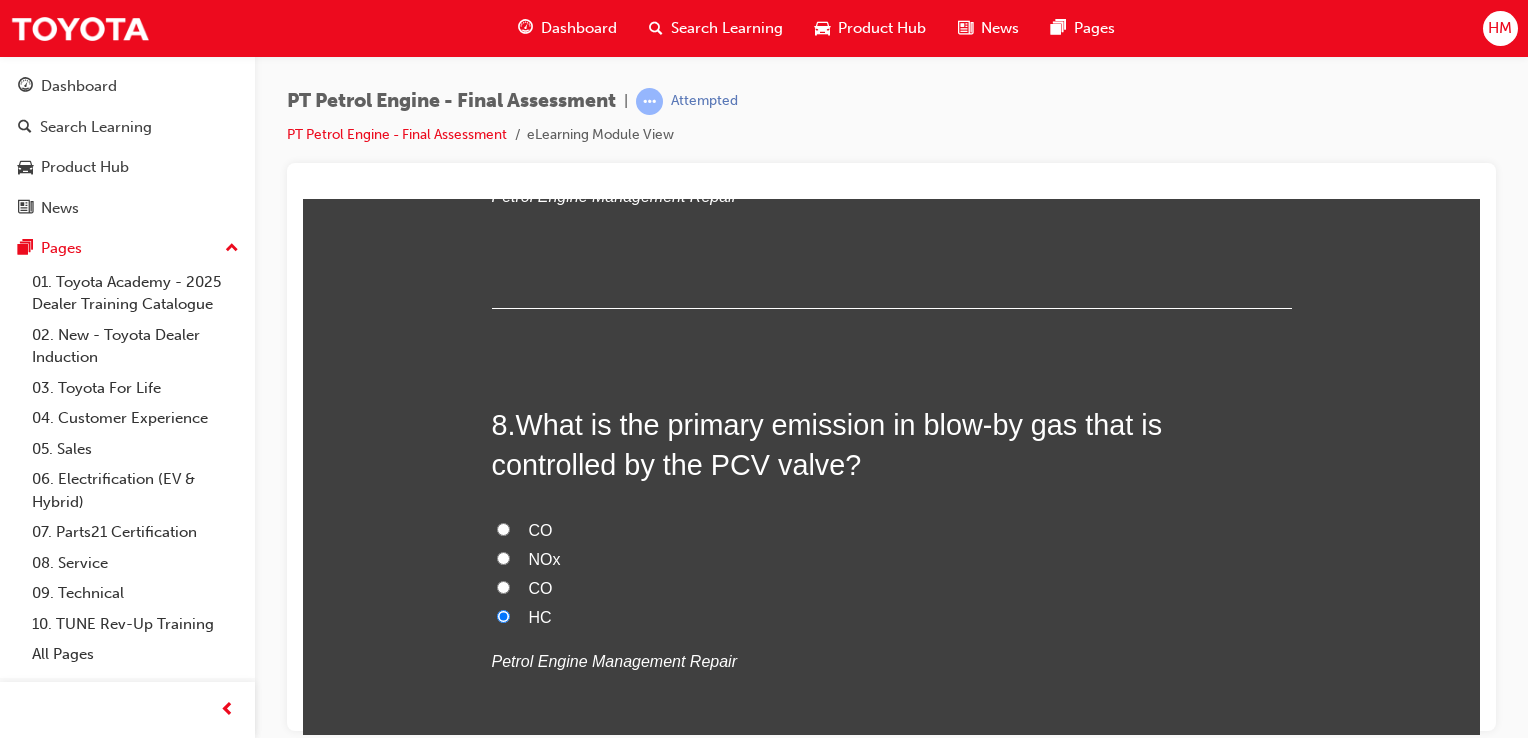 radio on "true" 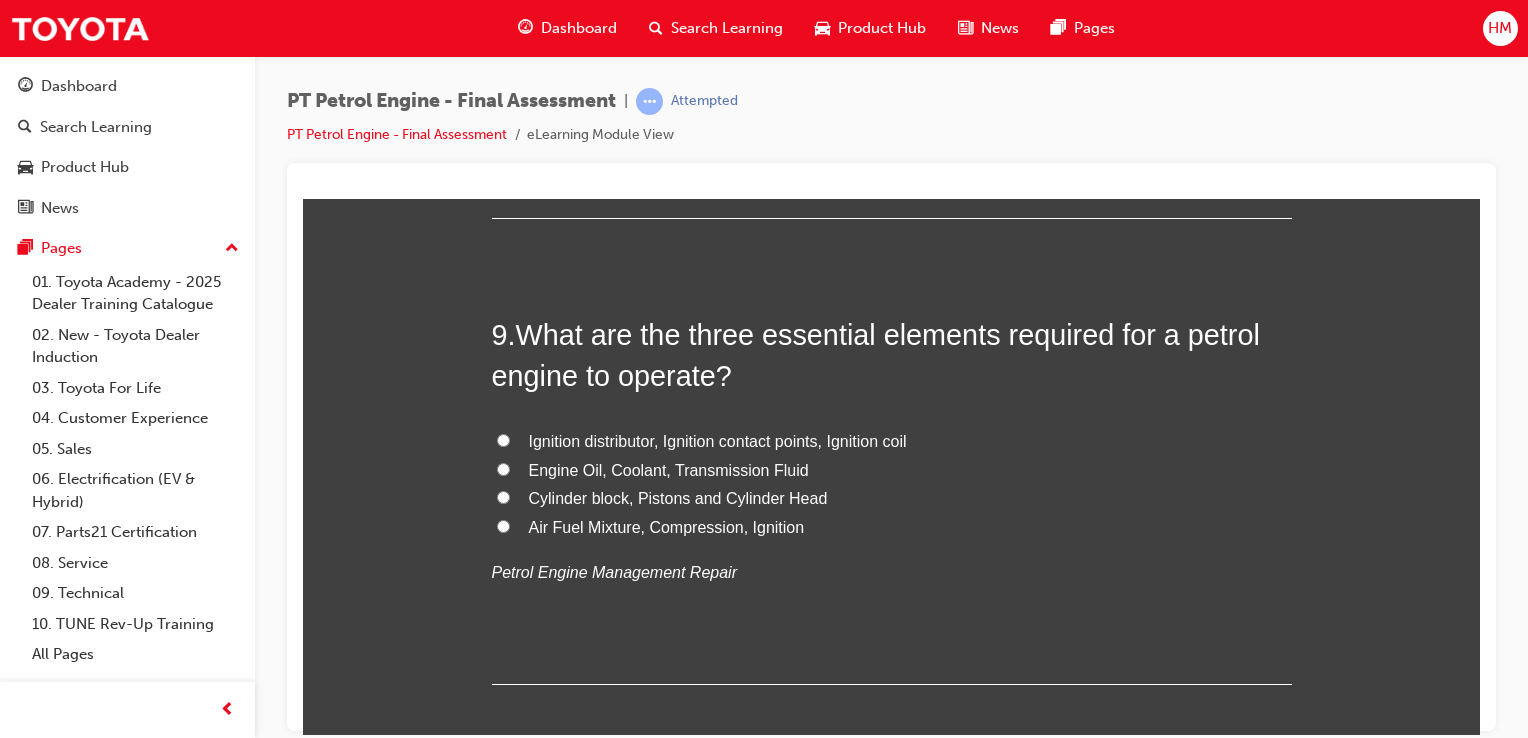 scroll, scrollTop: 3578, scrollLeft: 0, axis: vertical 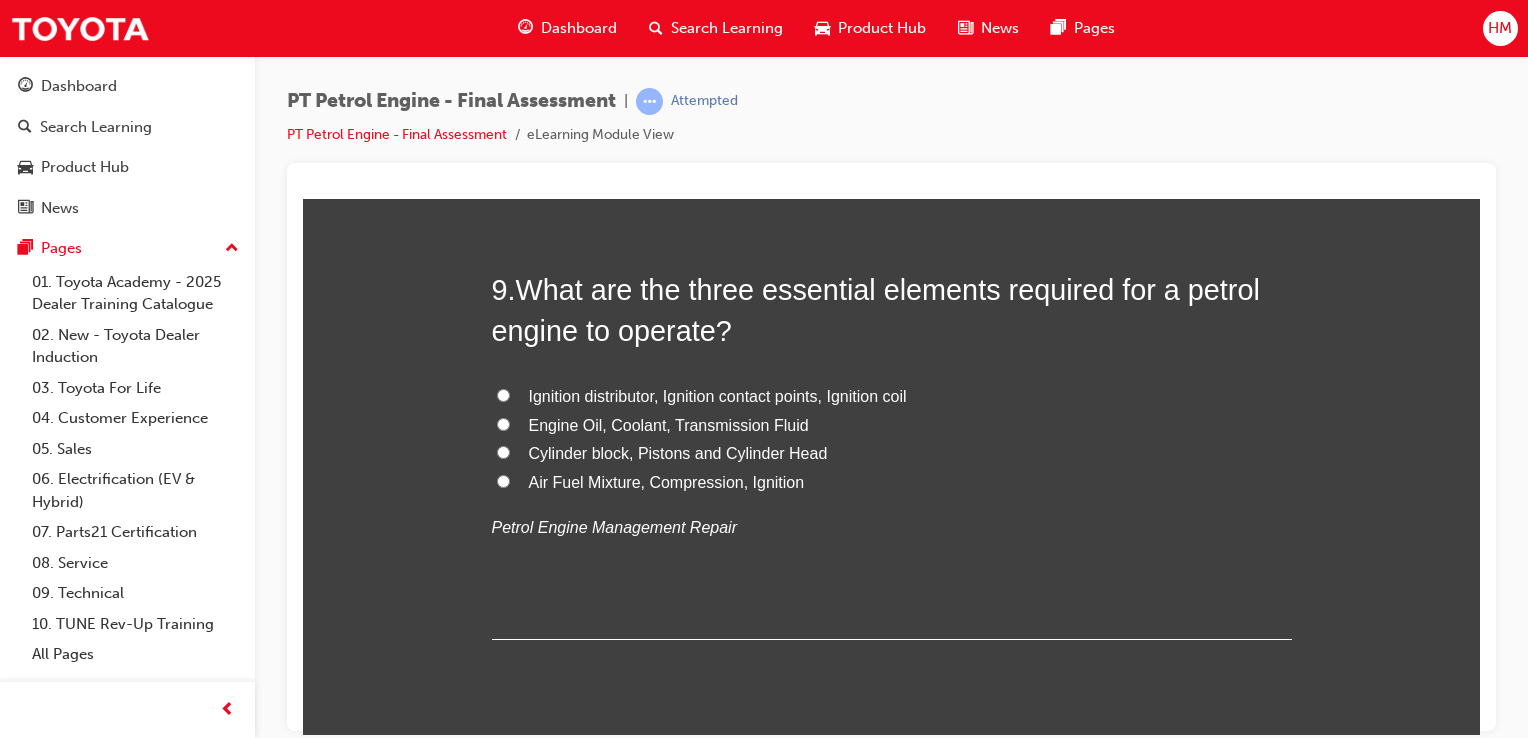 click on "Air Fuel Mixture, Compression, Ignition" at bounding box center (667, 481) 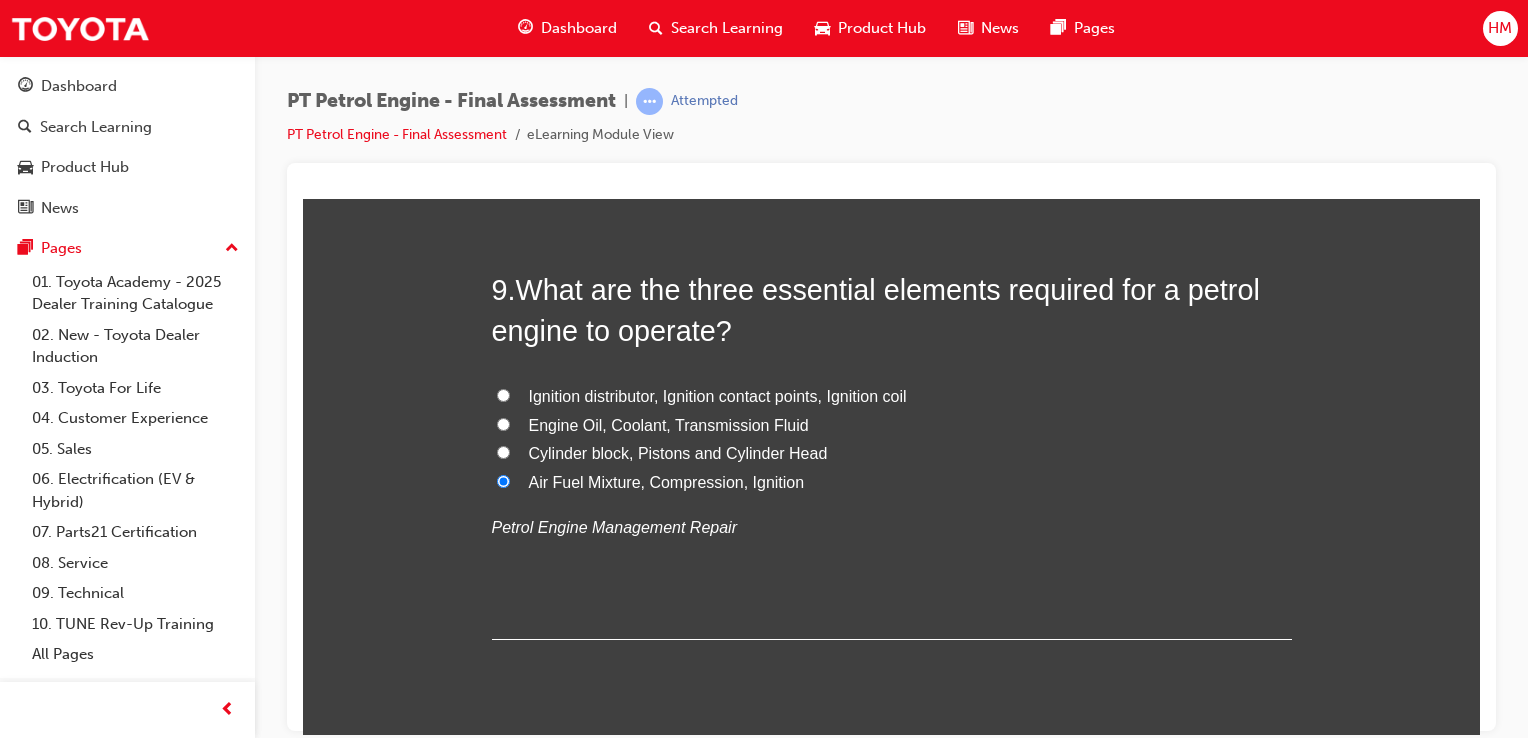 radio on "true" 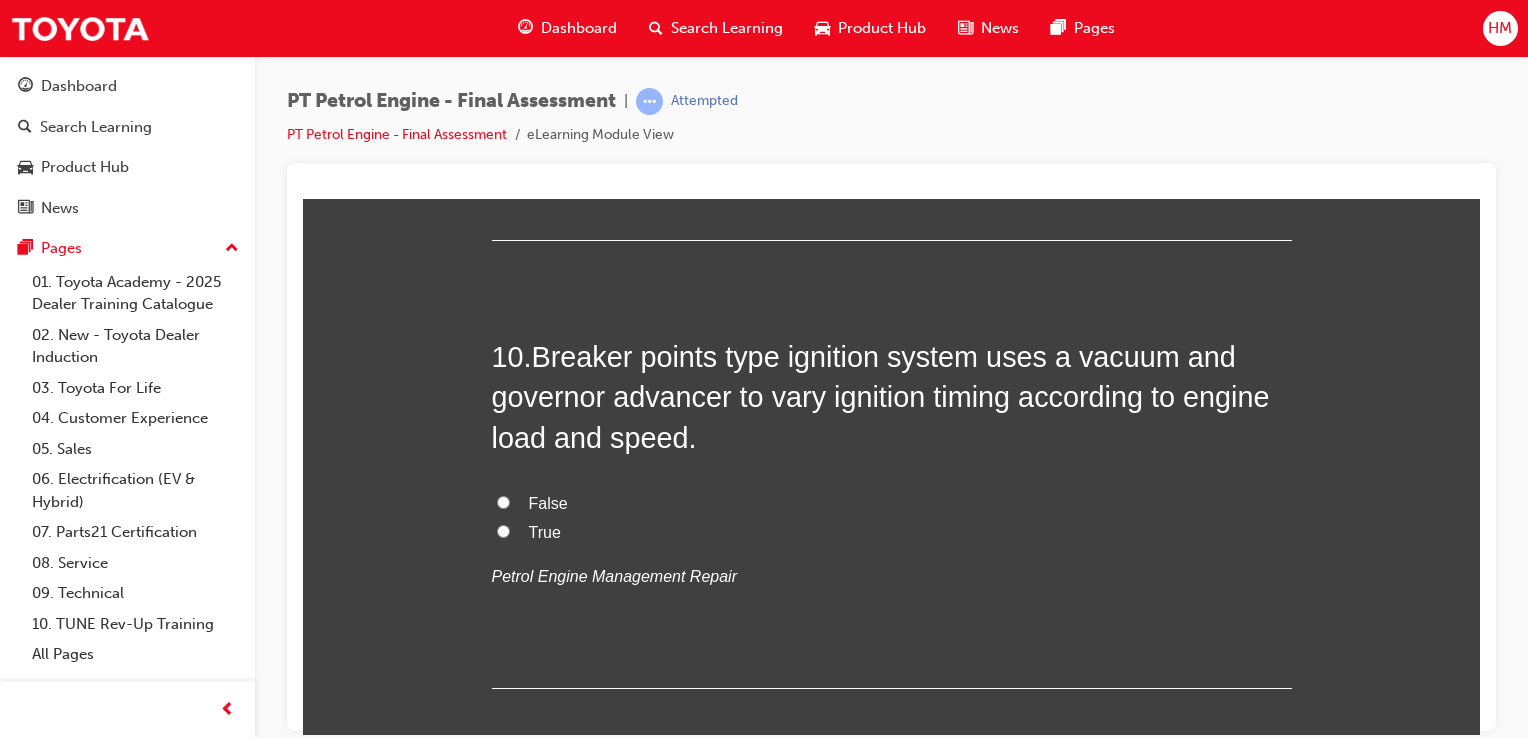 scroll, scrollTop: 3978, scrollLeft: 0, axis: vertical 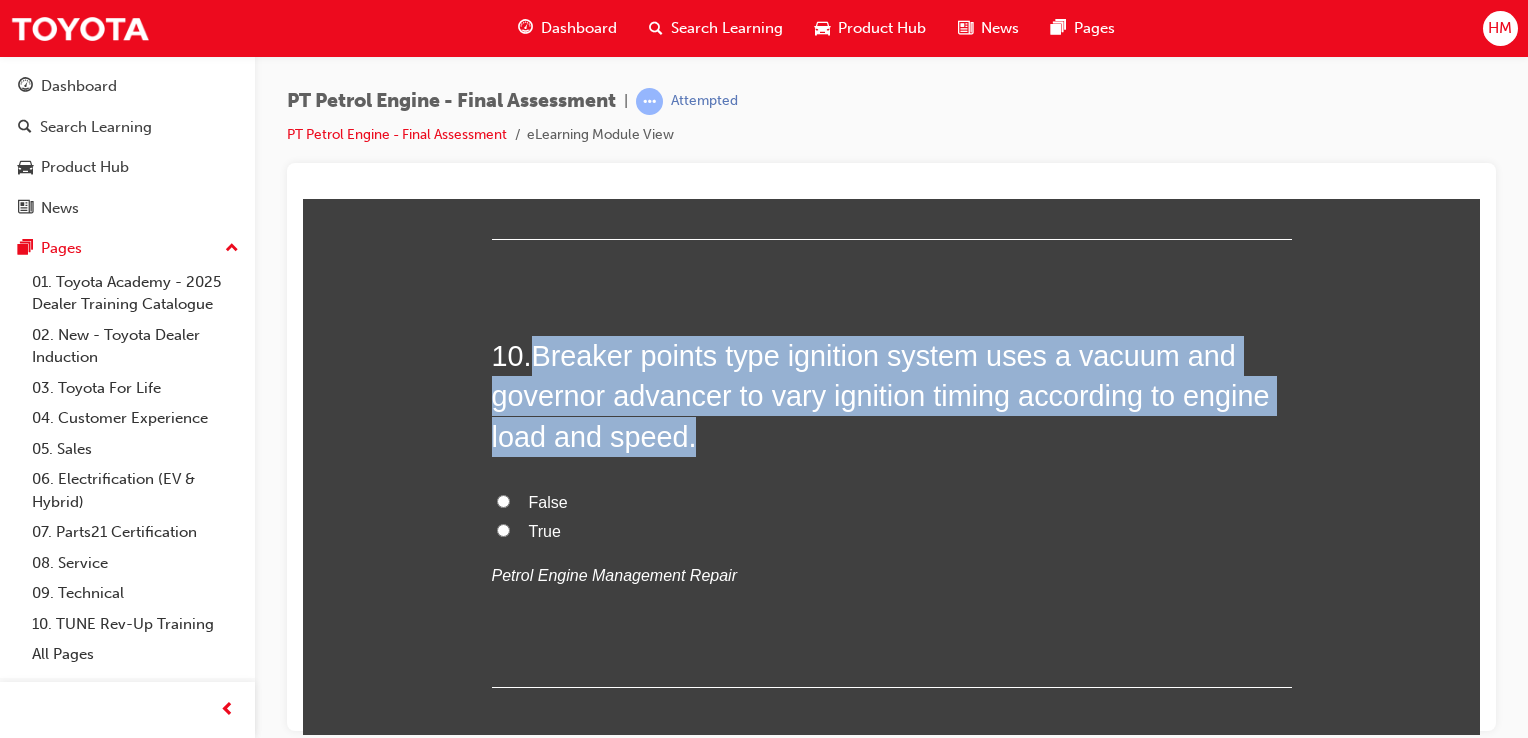 drag, startPoint x: 534, startPoint y: 342, endPoint x: 718, endPoint y: 429, distance: 203.53133 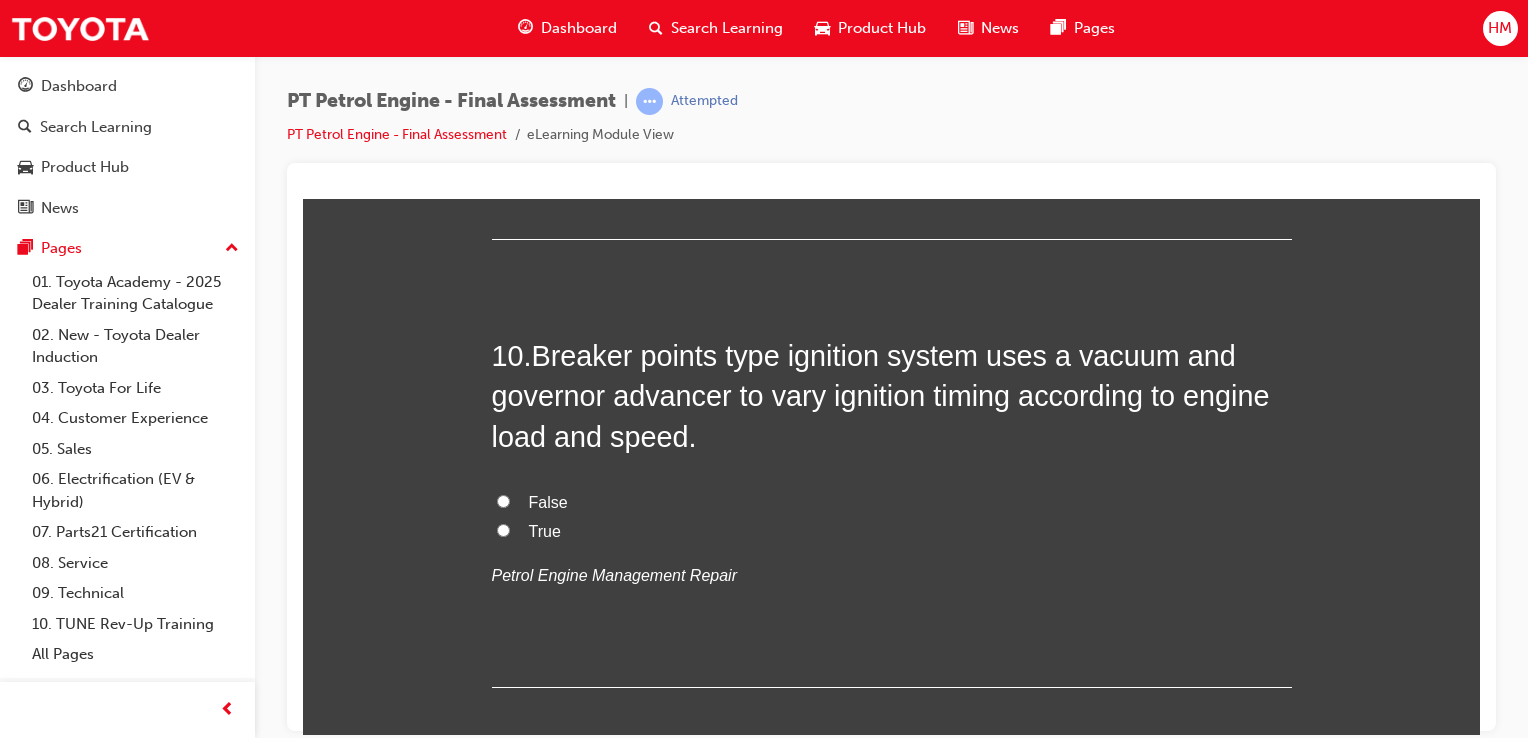 click on "True" at bounding box center [545, 530] 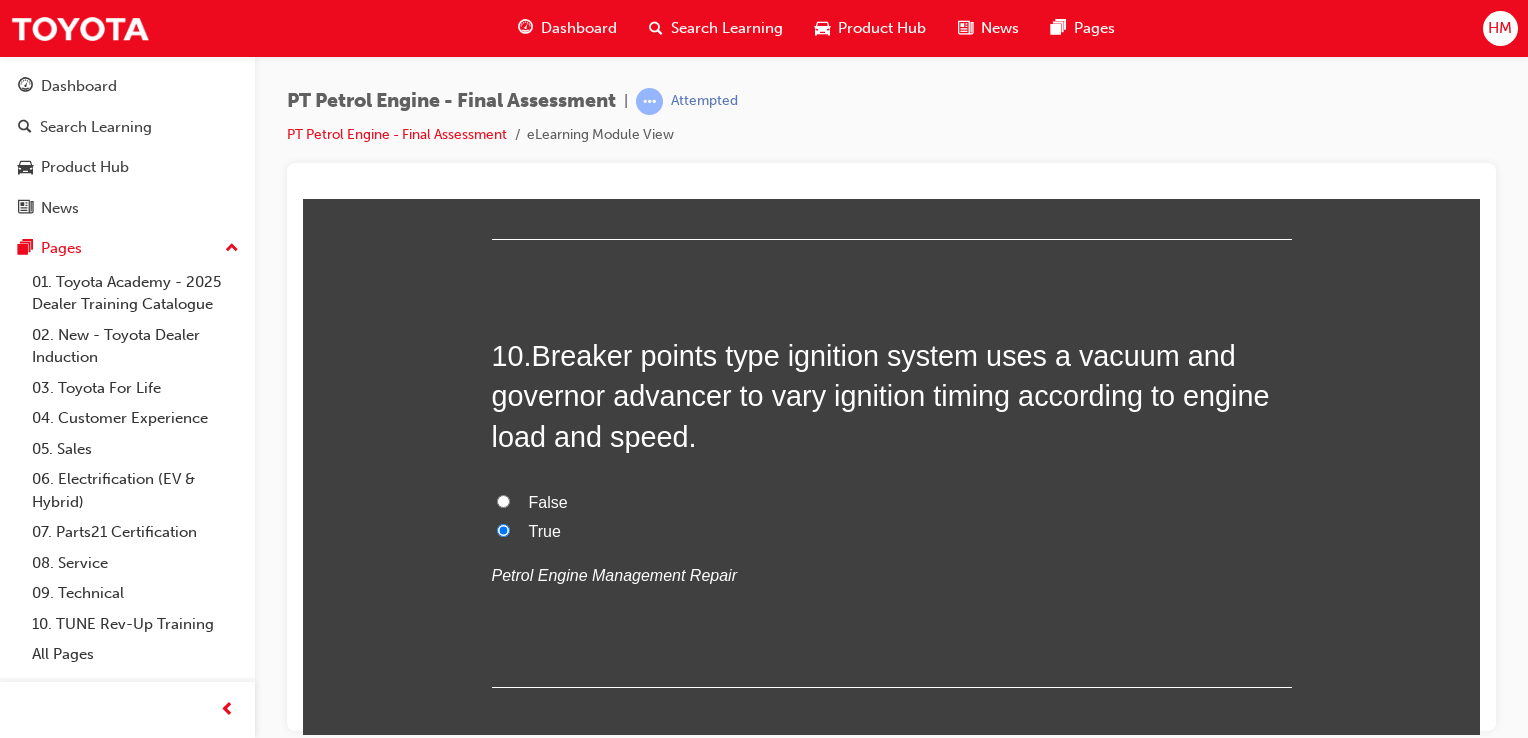 radio on "true" 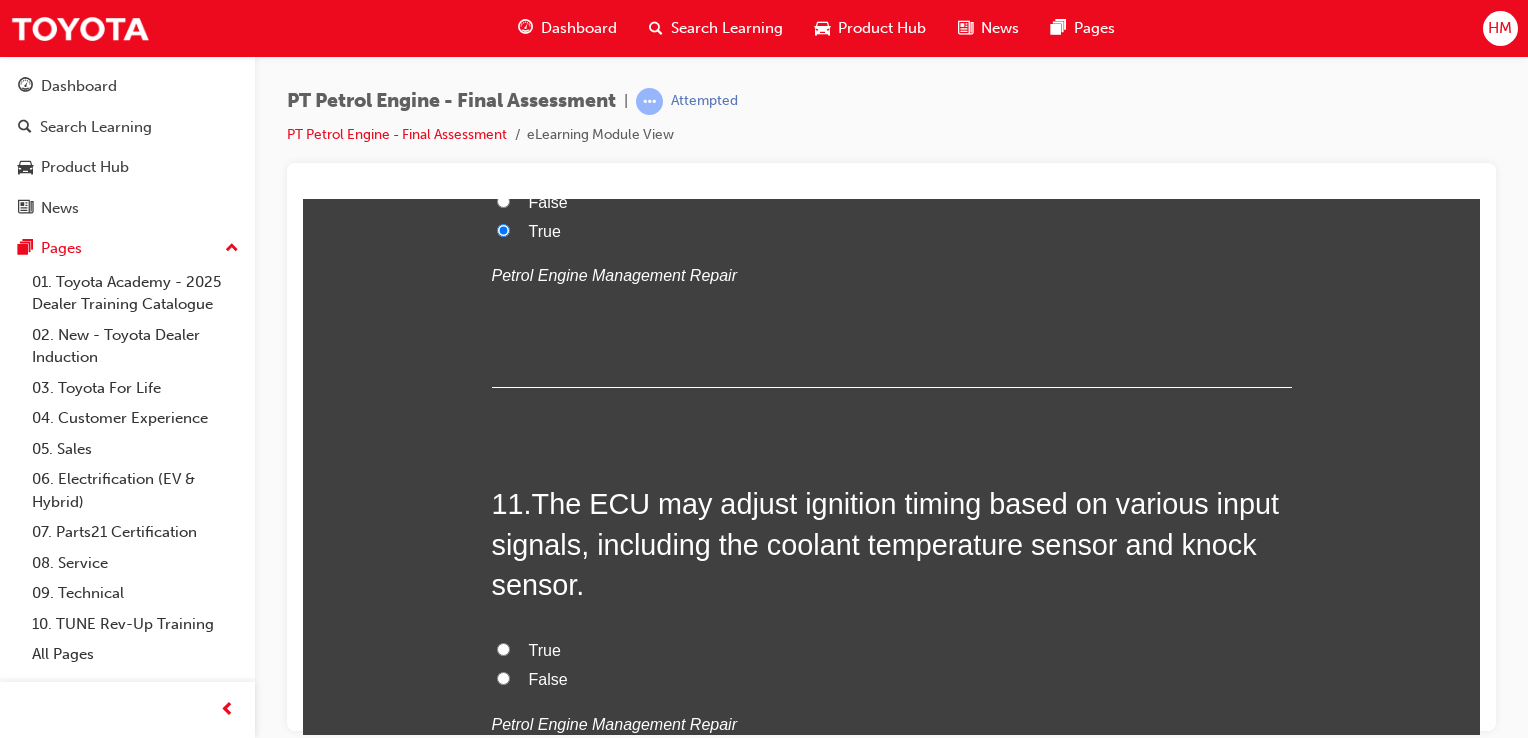 scroll, scrollTop: 4378, scrollLeft: 0, axis: vertical 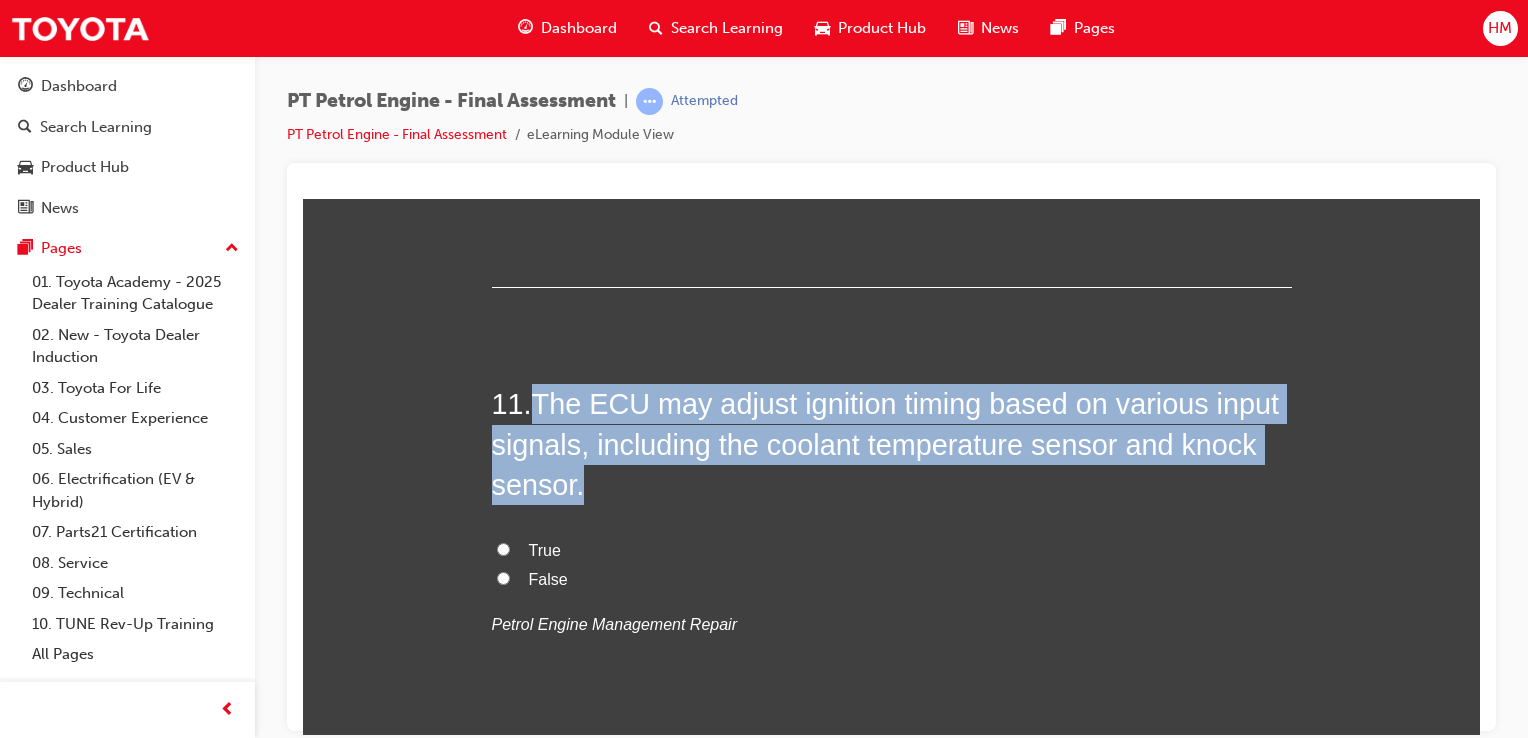 drag, startPoint x: 534, startPoint y: 392, endPoint x: 866, endPoint y: 485, distance: 344.77963 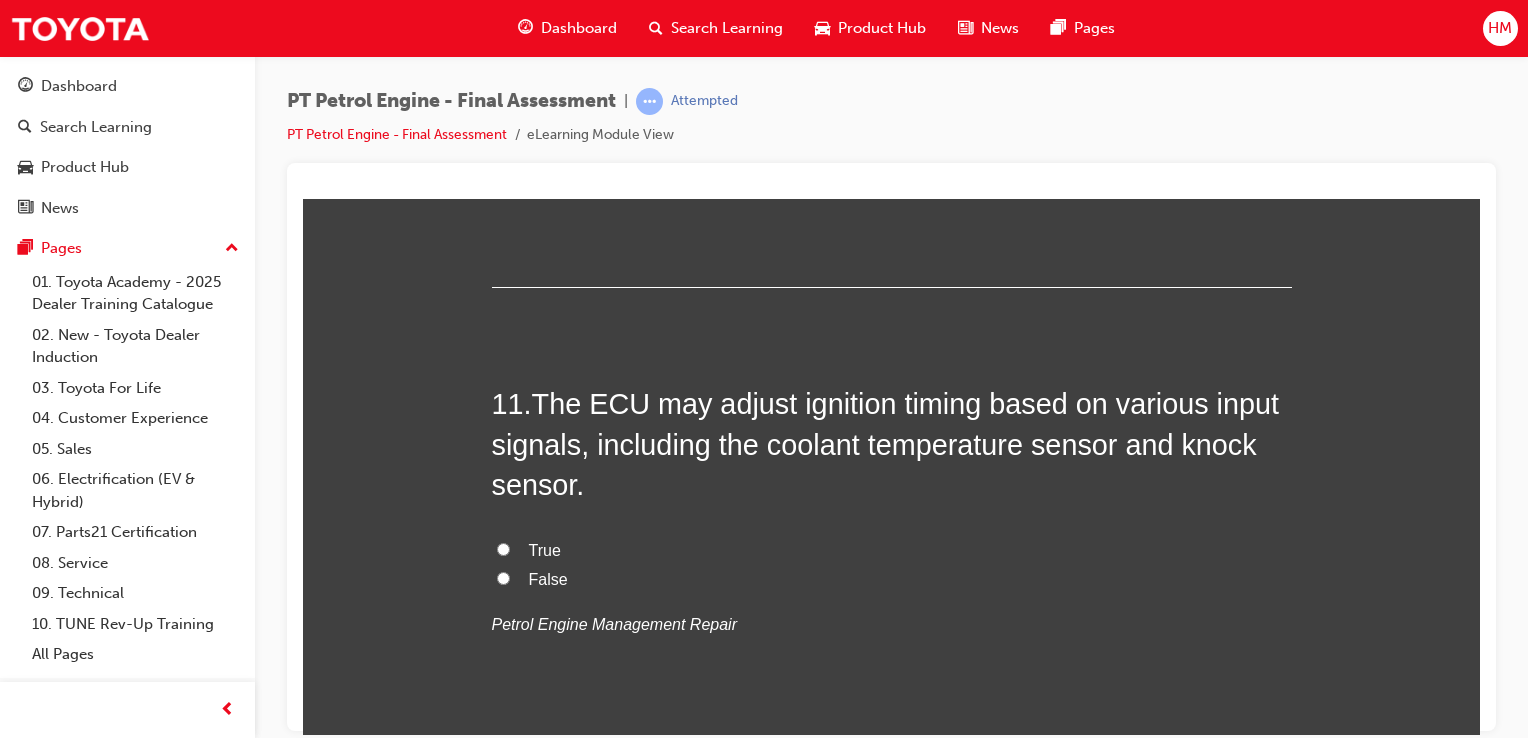 drag, startPoint x: 527, startPoint y: 552, endPoint x: 713, endPoint y: 512, distance: 190.25246 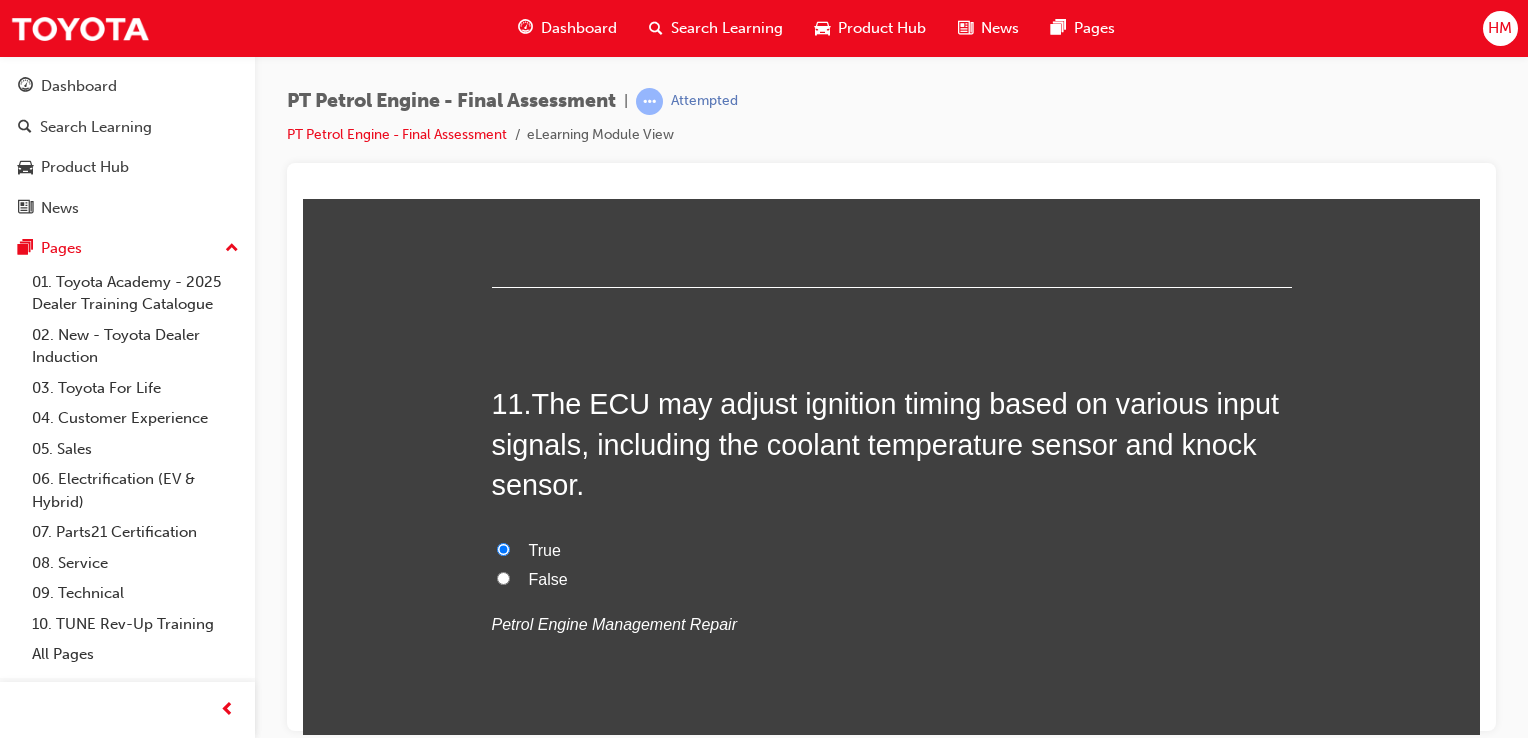 radio on "true" 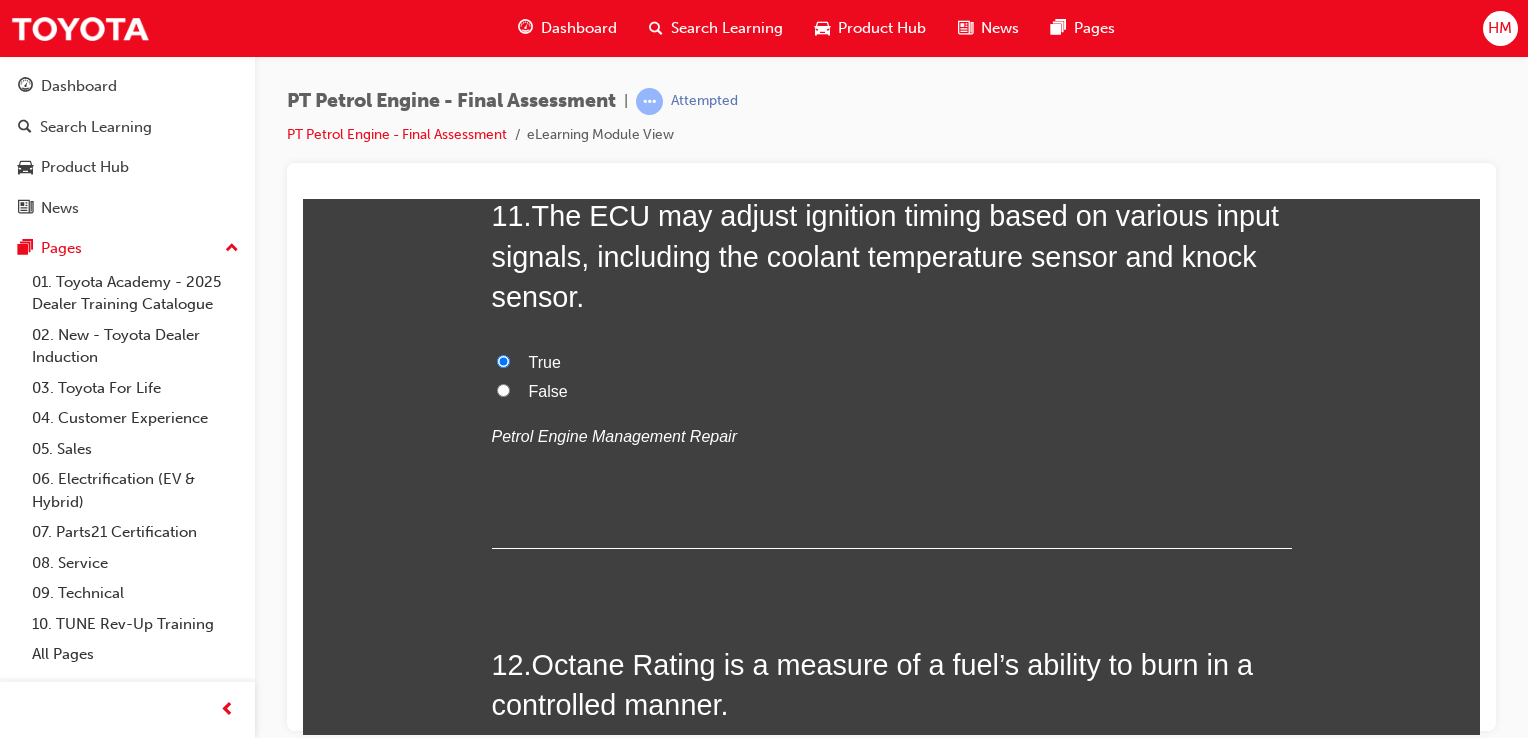 scroll, scrollTop: 4778, scrollLeft: 0, axis: vertical 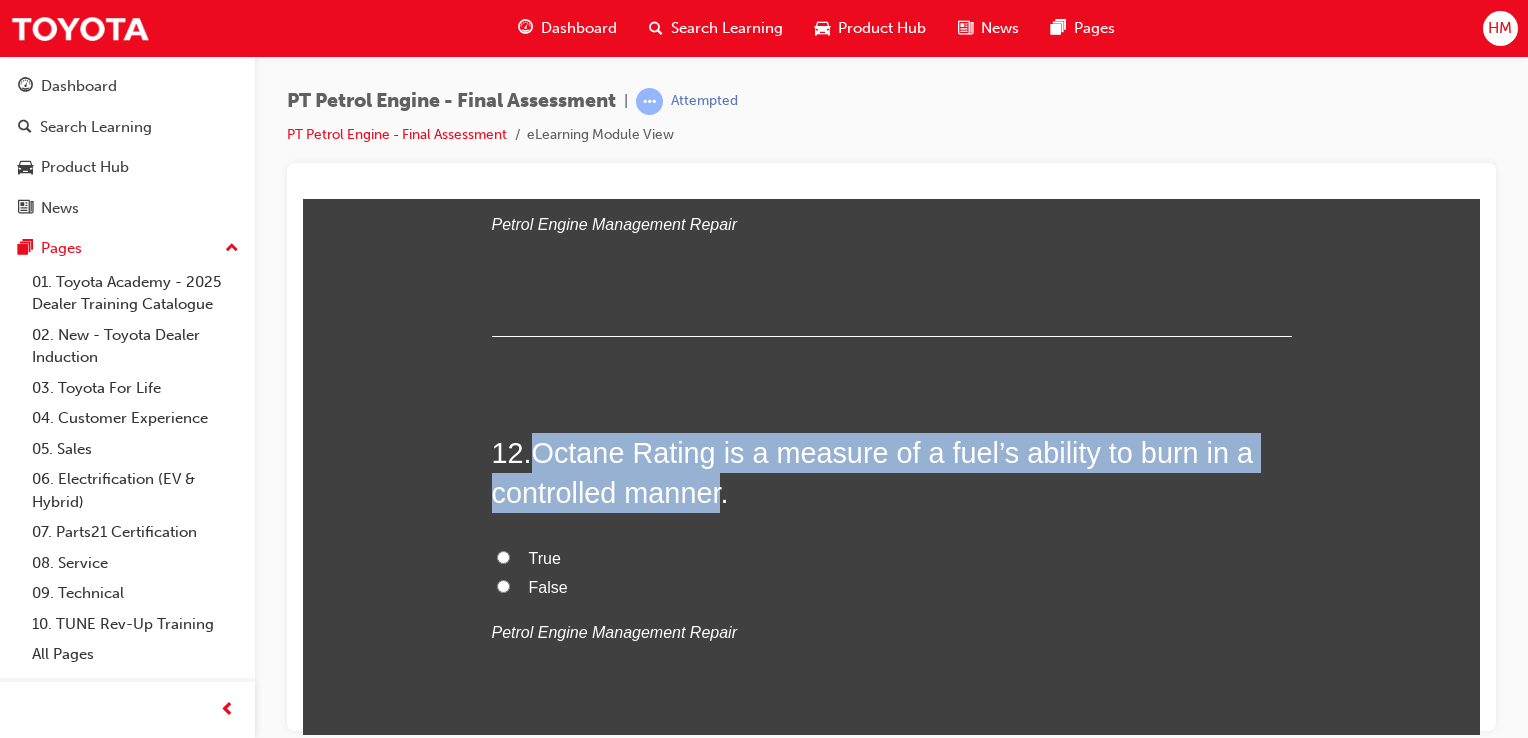 drag, startPoint x: 535, startPoint y: 444, endPoint x: 716, endPoint y: 484, distance: 185.3672 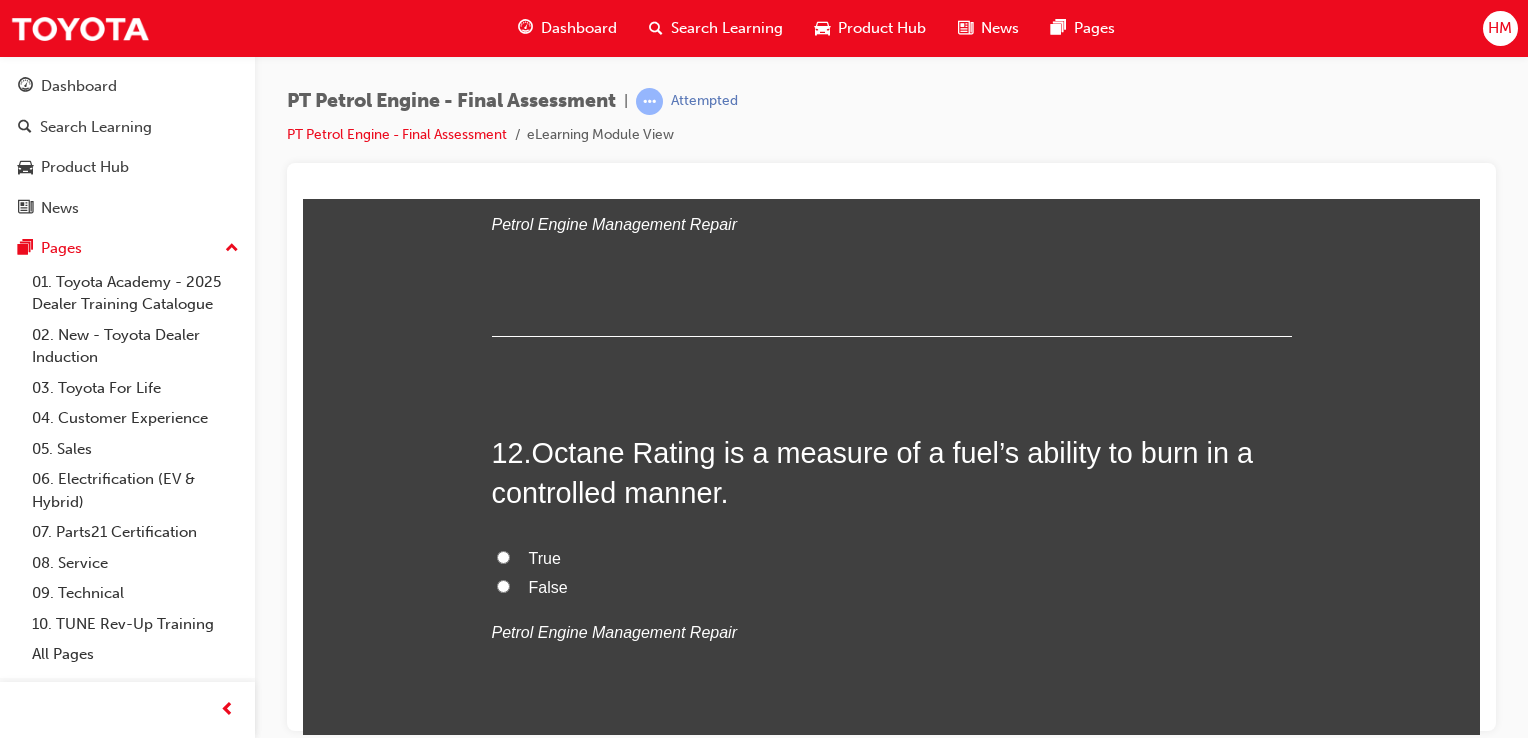 click on "False" at bounding box center [548, 586] 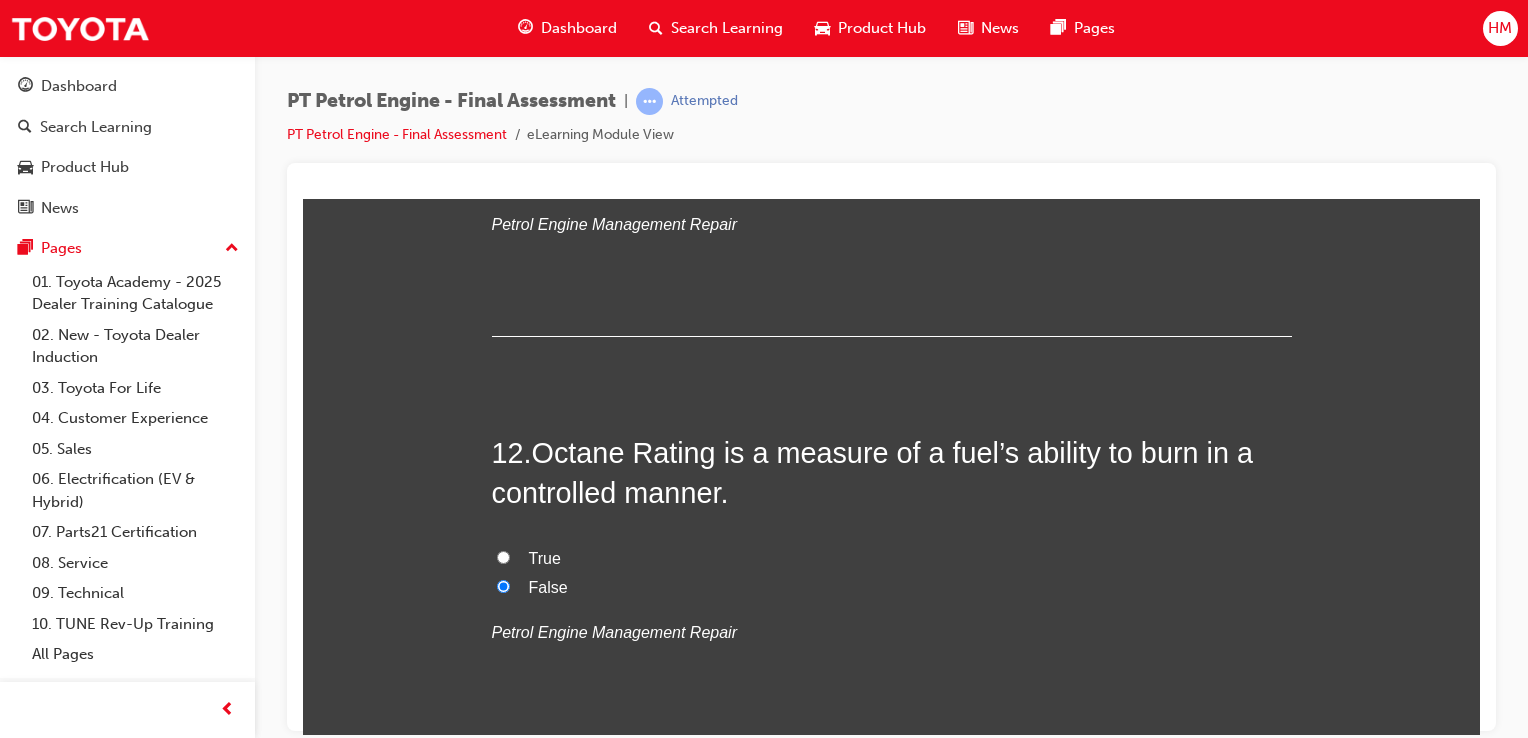 radio on "true" 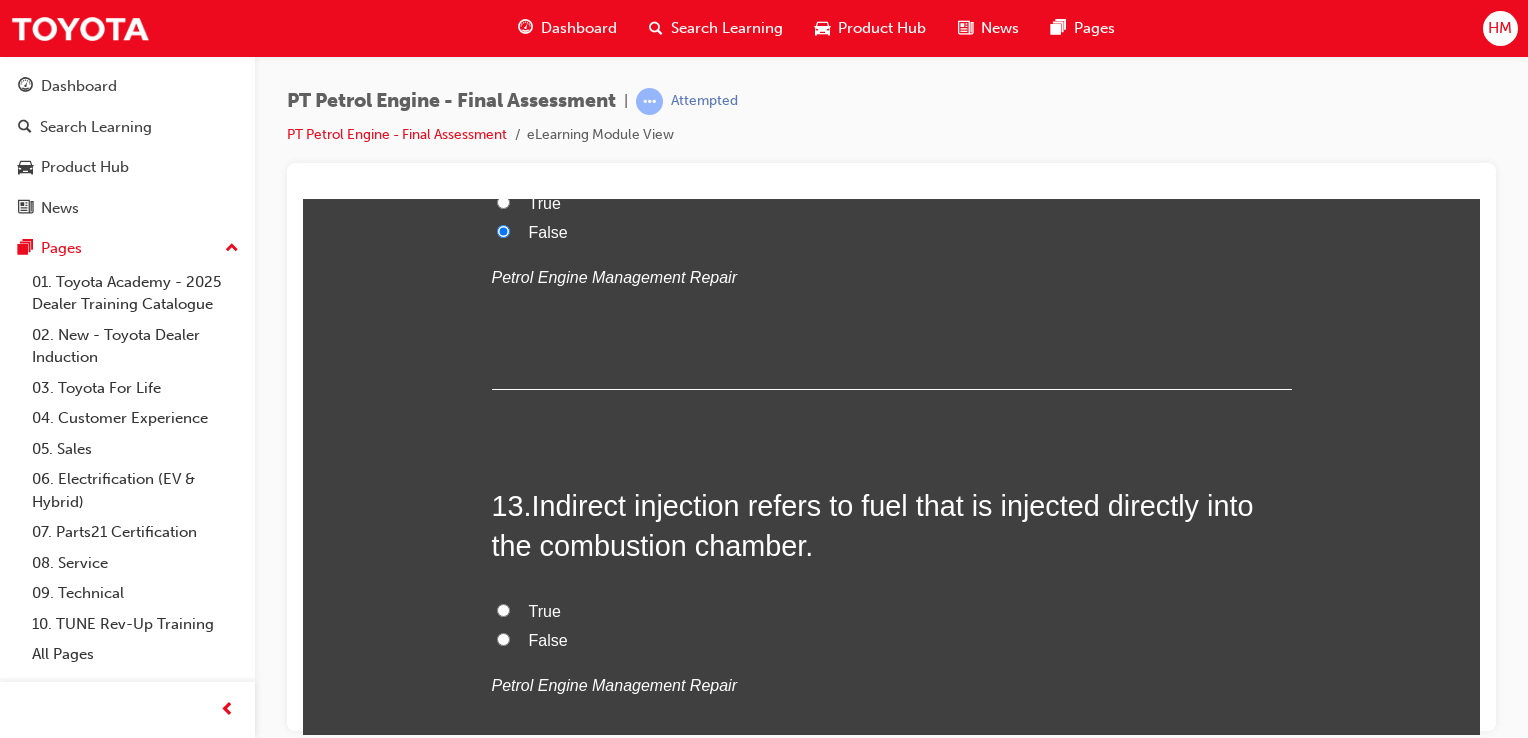 scroll, scrollTop: 5178, scrollLeft: 0, axis: vertical 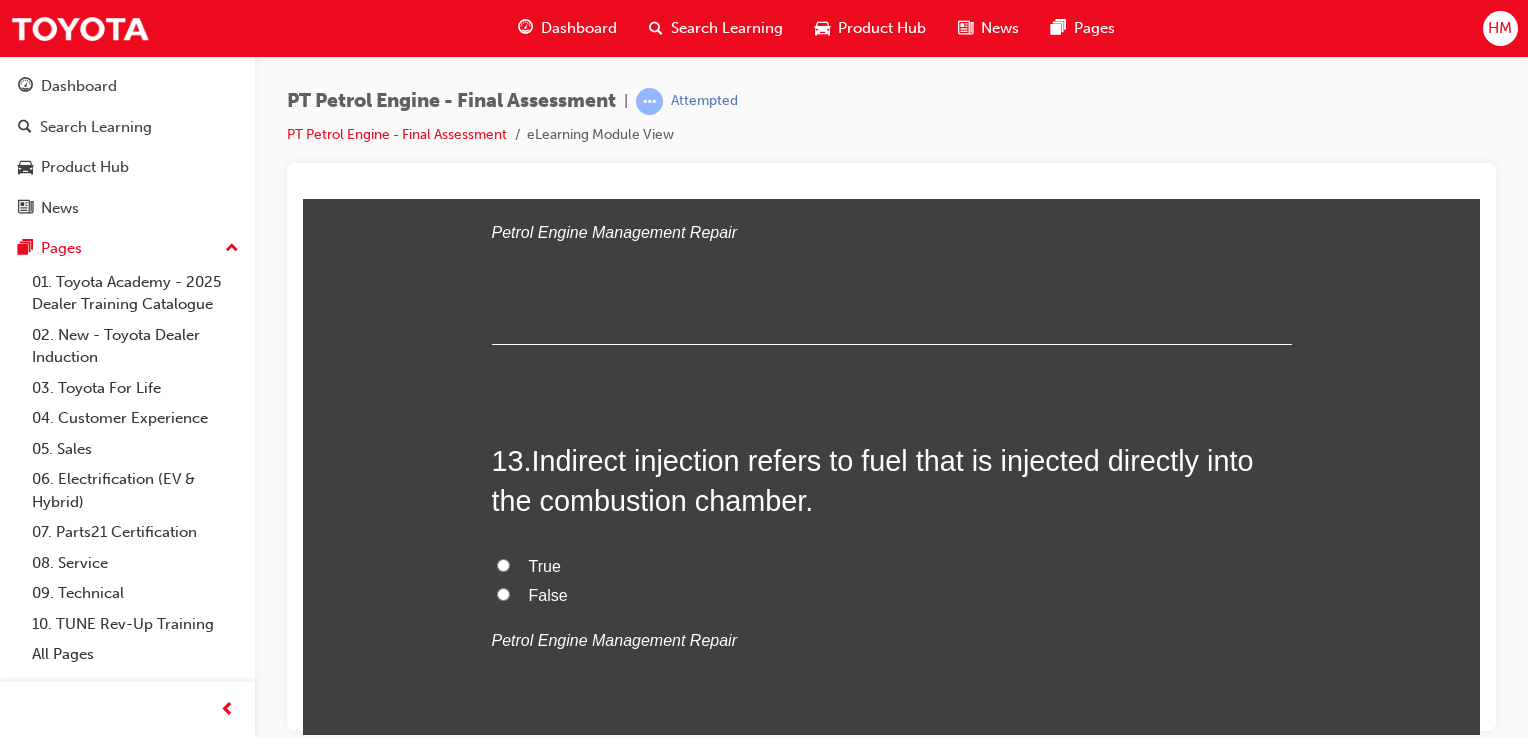 click on "False" at bounding box center [548, 594] 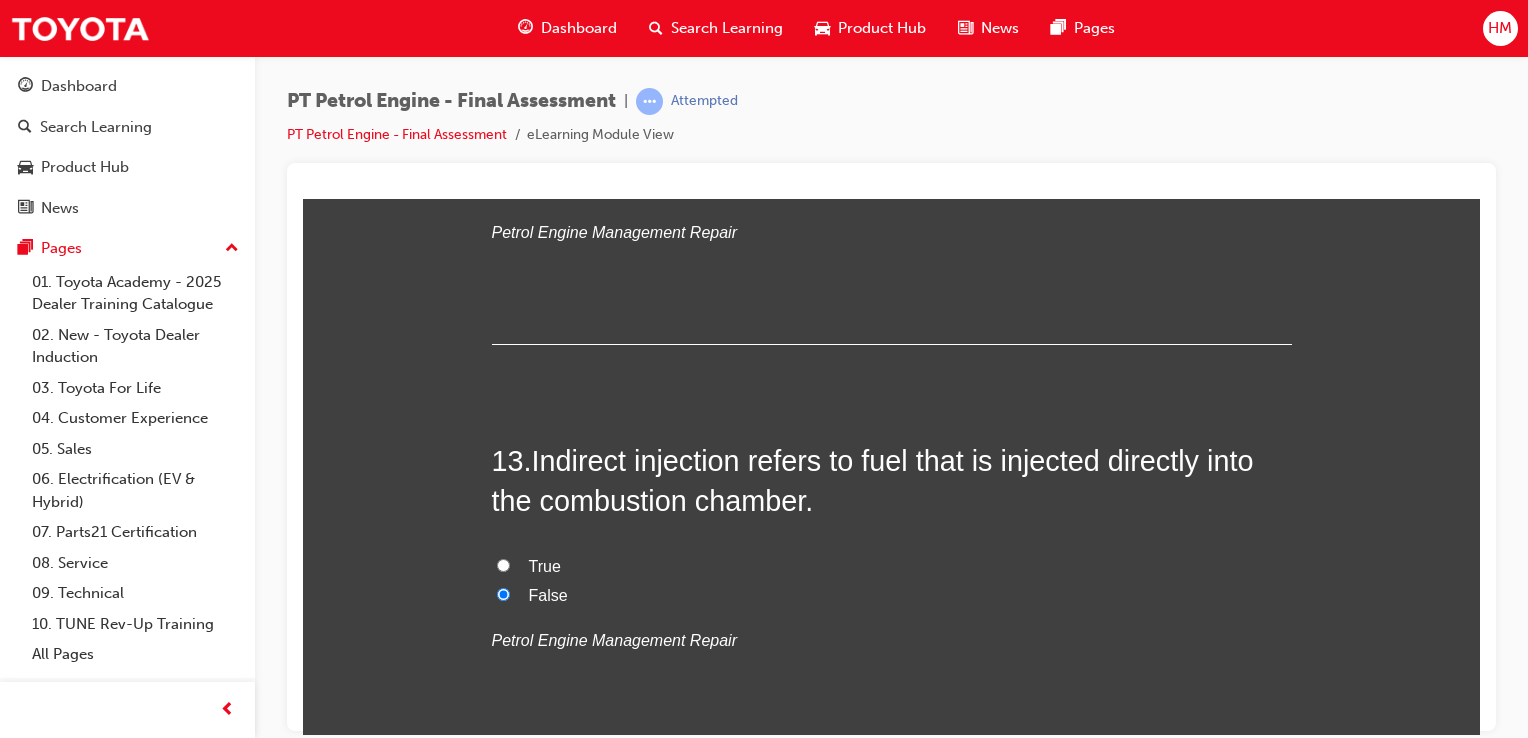 radio on "true" 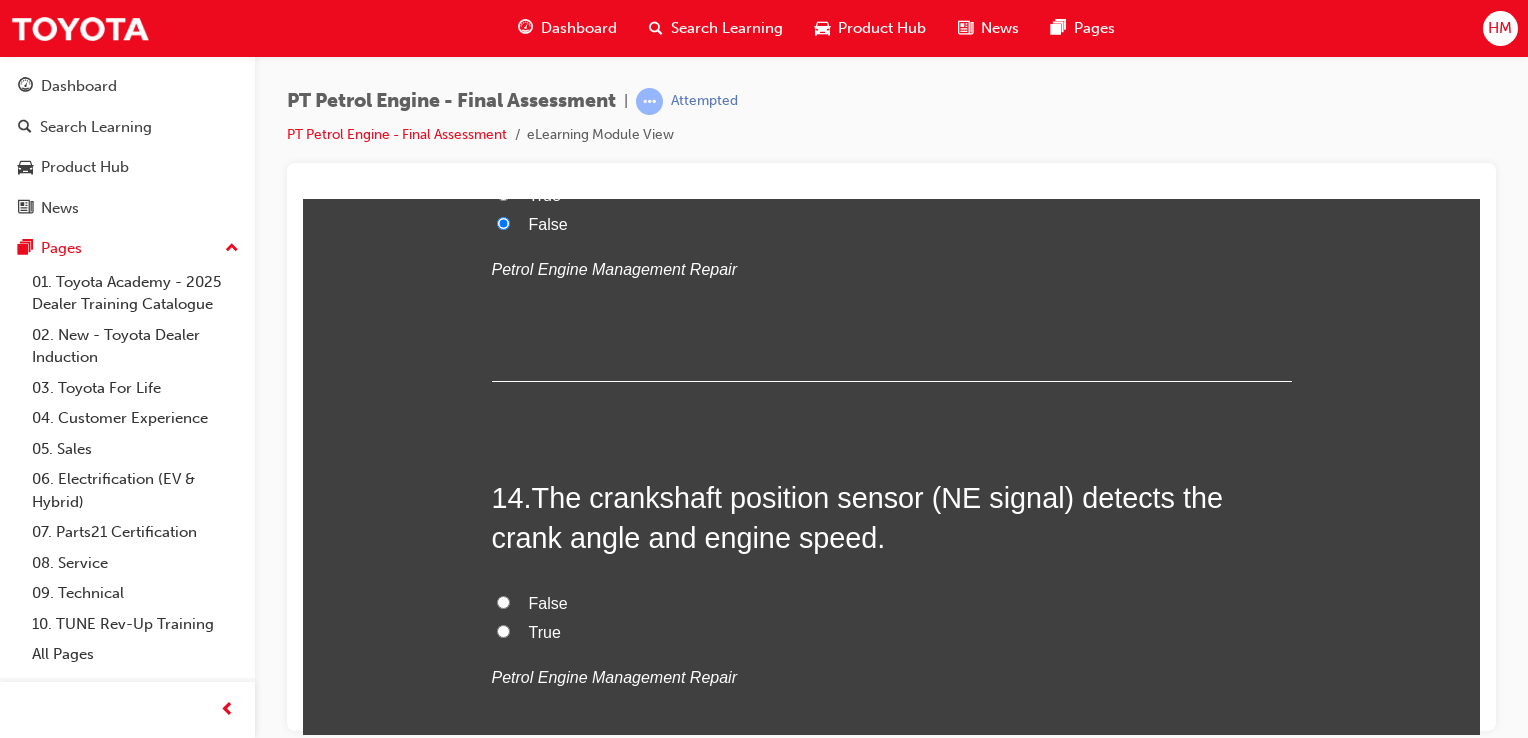 scroll, scrollTop: 5578, scrollLeft: 0, axis: vertical 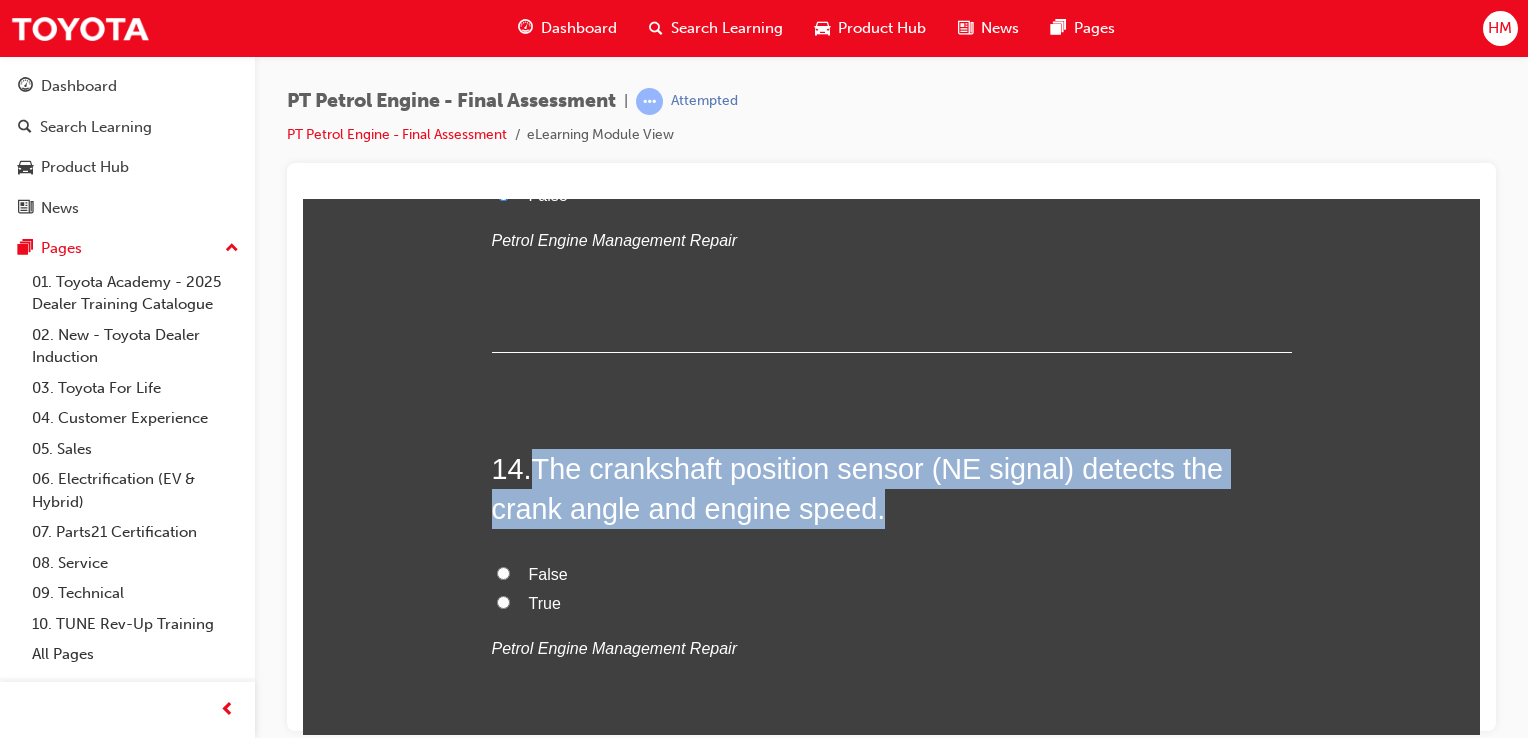 drag, startPoint x: 535, startPoint y: 456, endPoint x: 864, endPoint y: 521, distance: 335.3595 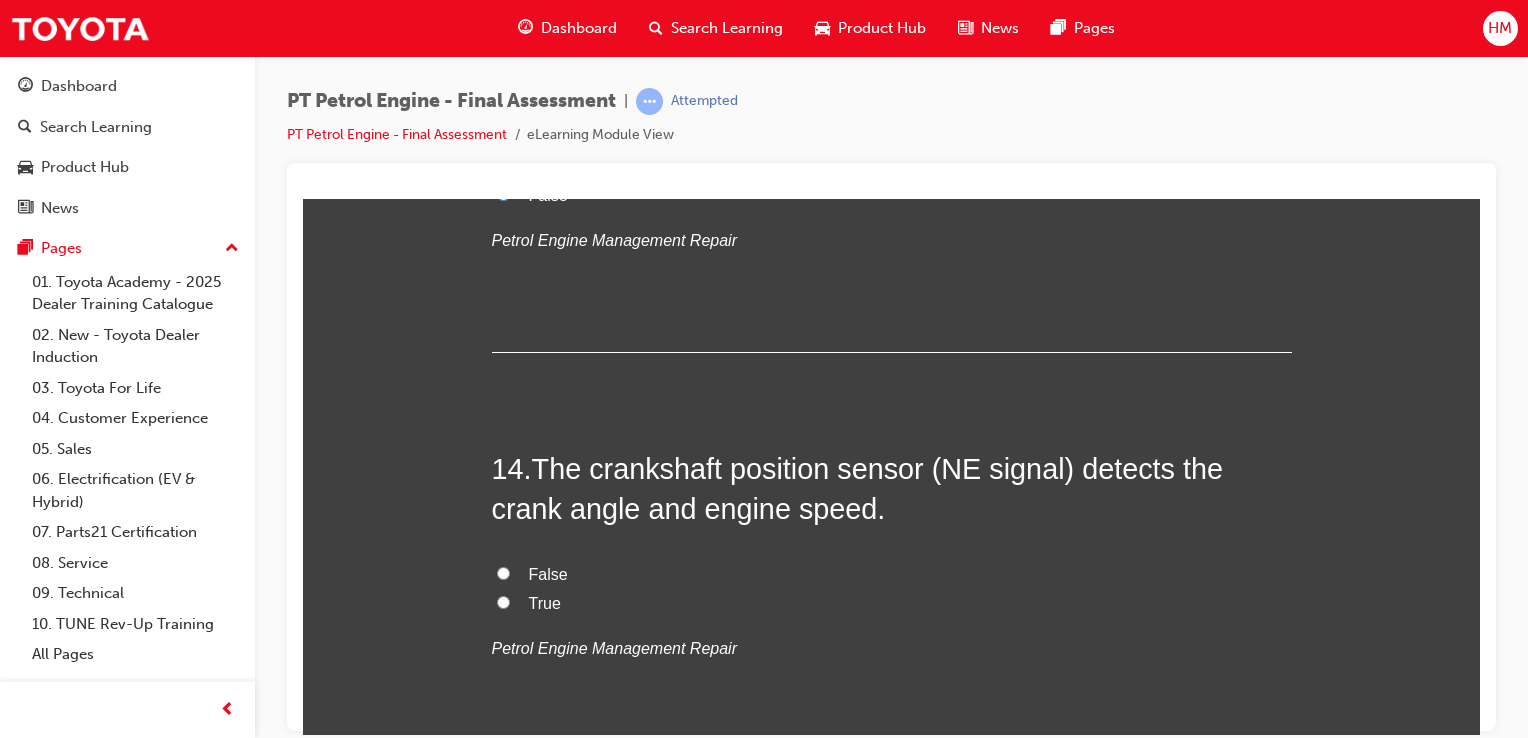 click on "True" at bounding box center (545, 602) 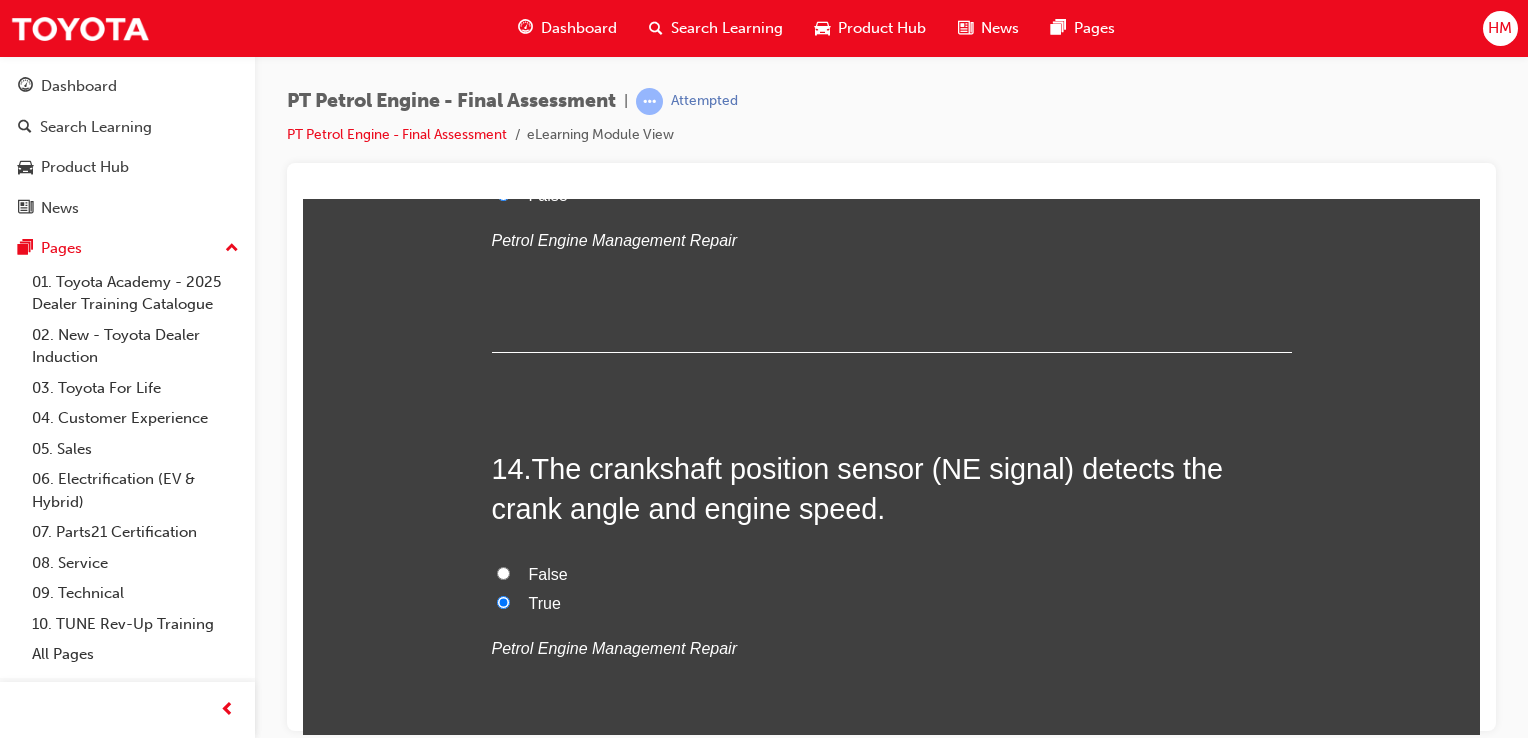 radio on "true" 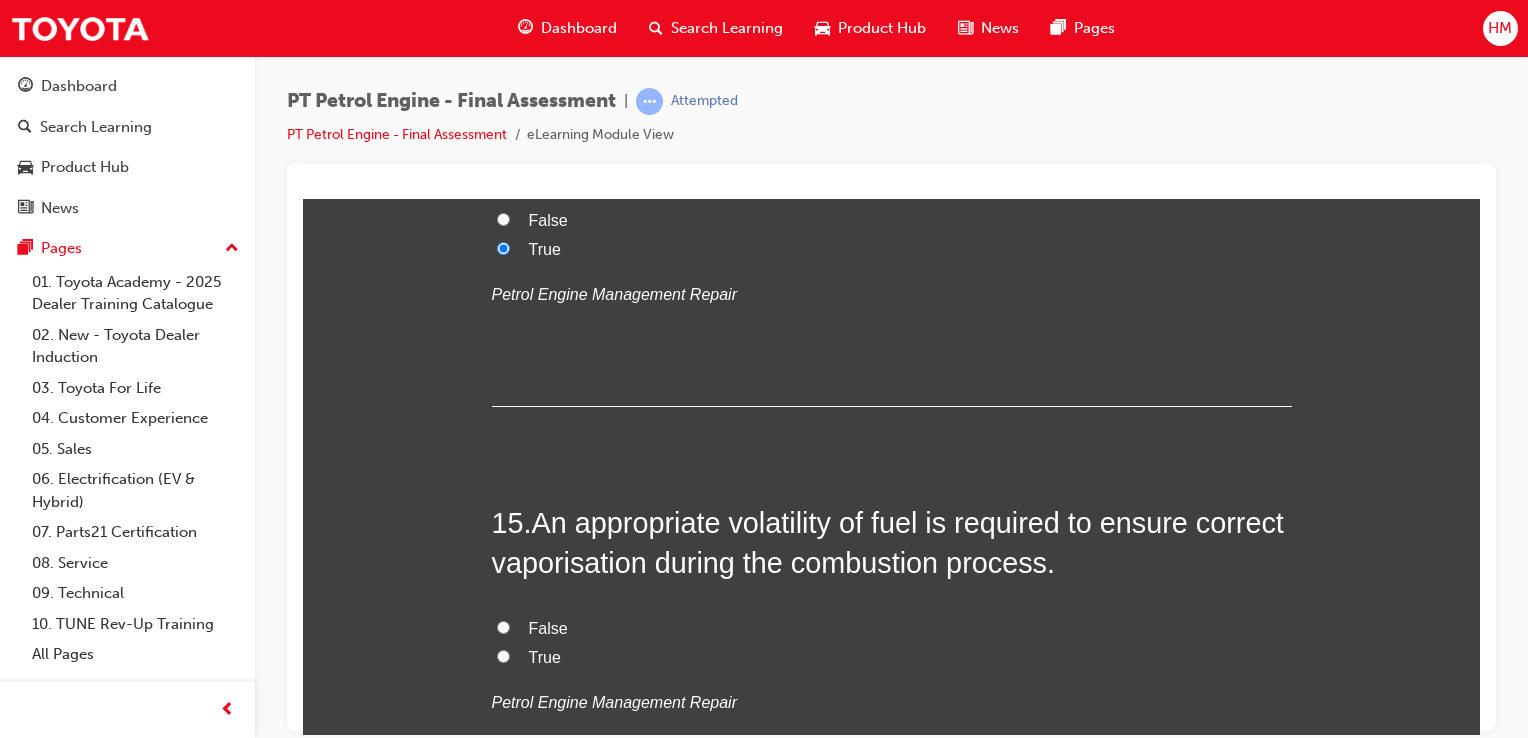 scroll, scrollTop: 5978, scrollLeft: 0, axis: vertical 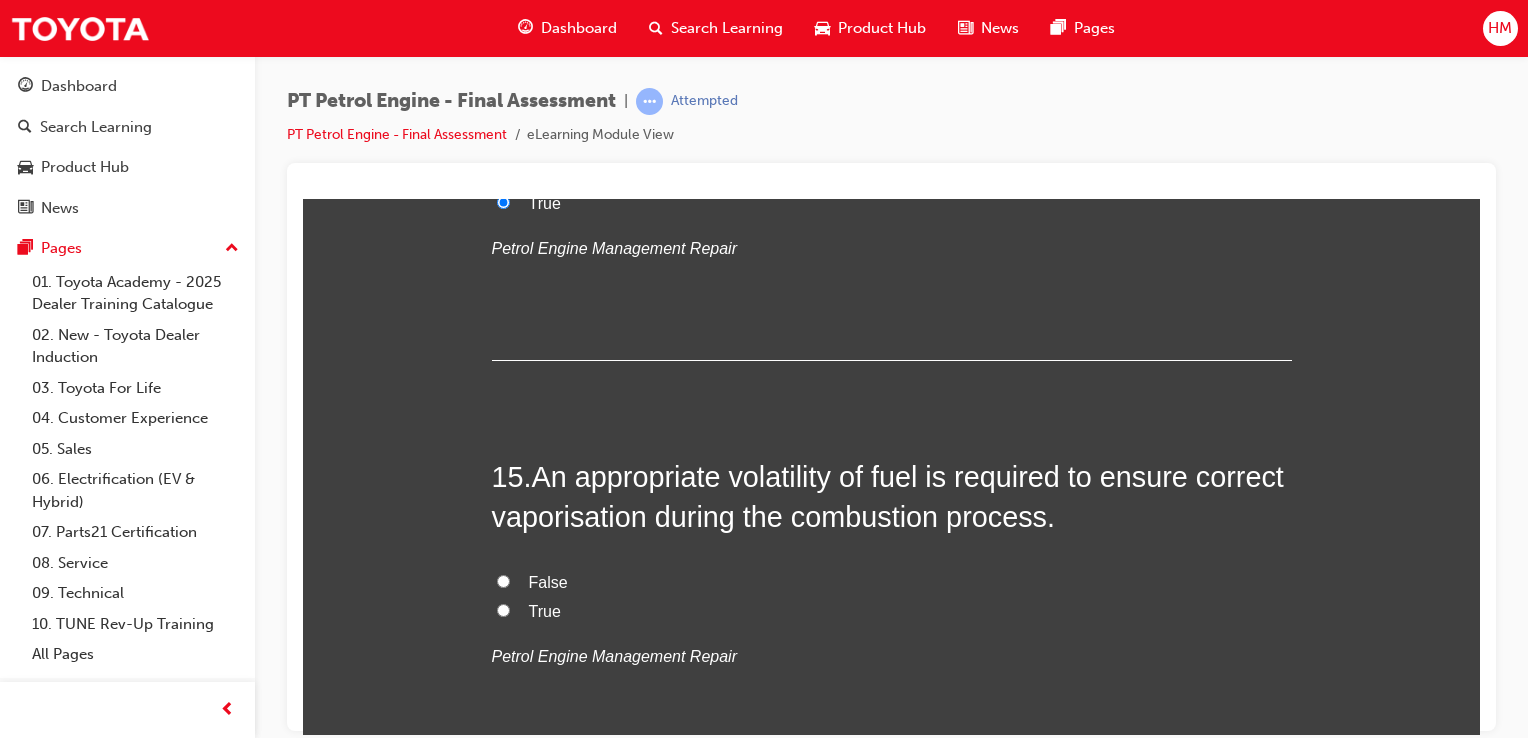 click on "True" at bounding box center [892, 611] 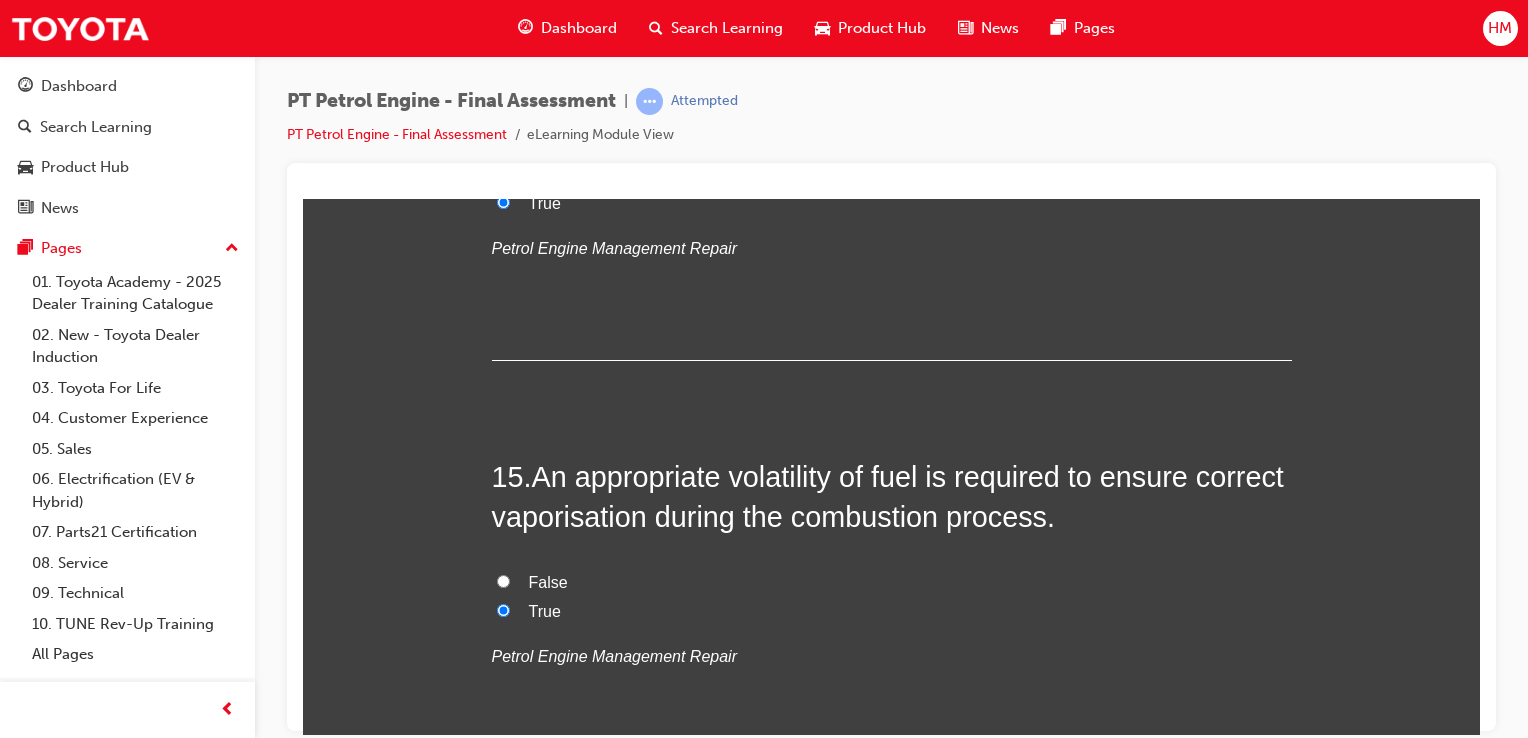radio on "true" 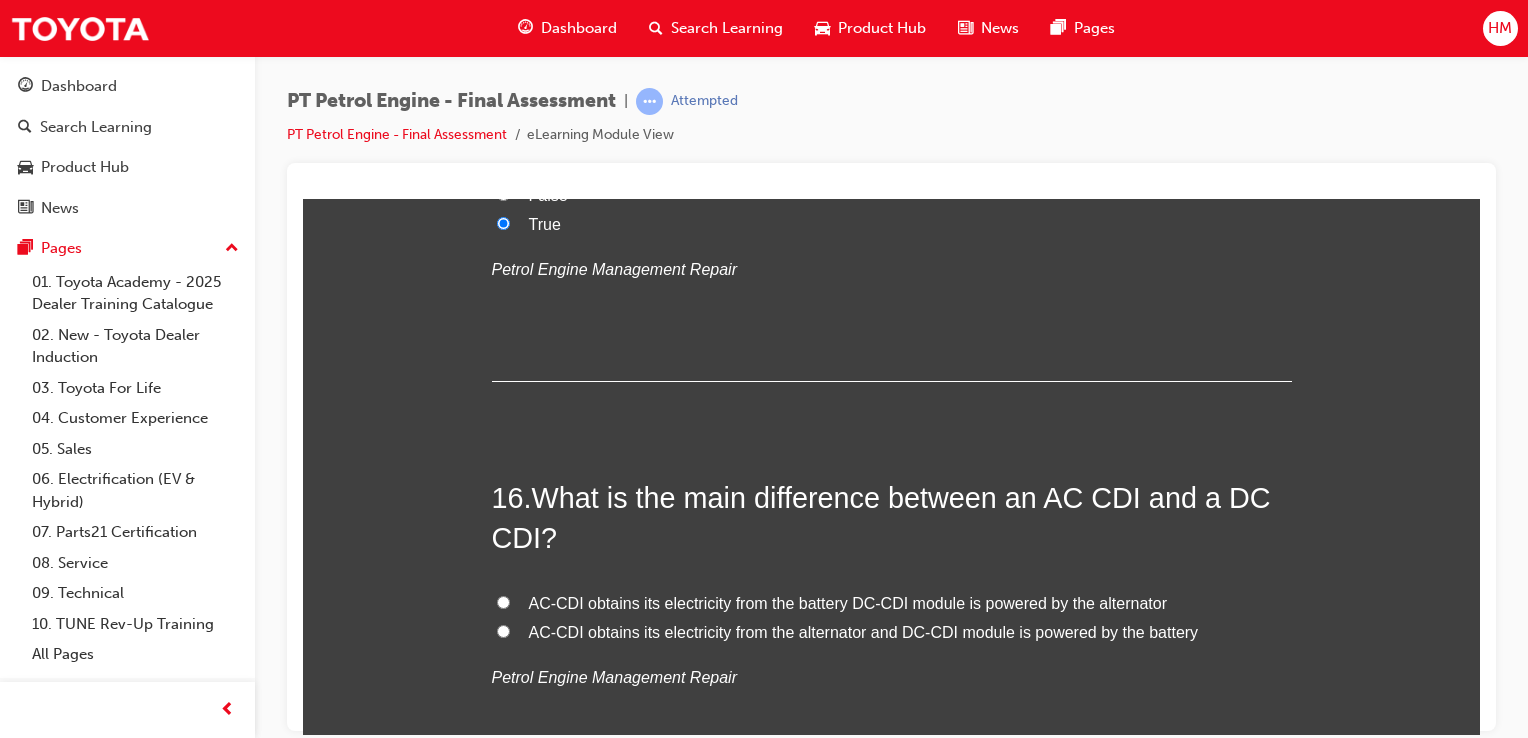 scroll, scrollTop: 6378, scrollLeft: 0, axis: vertical 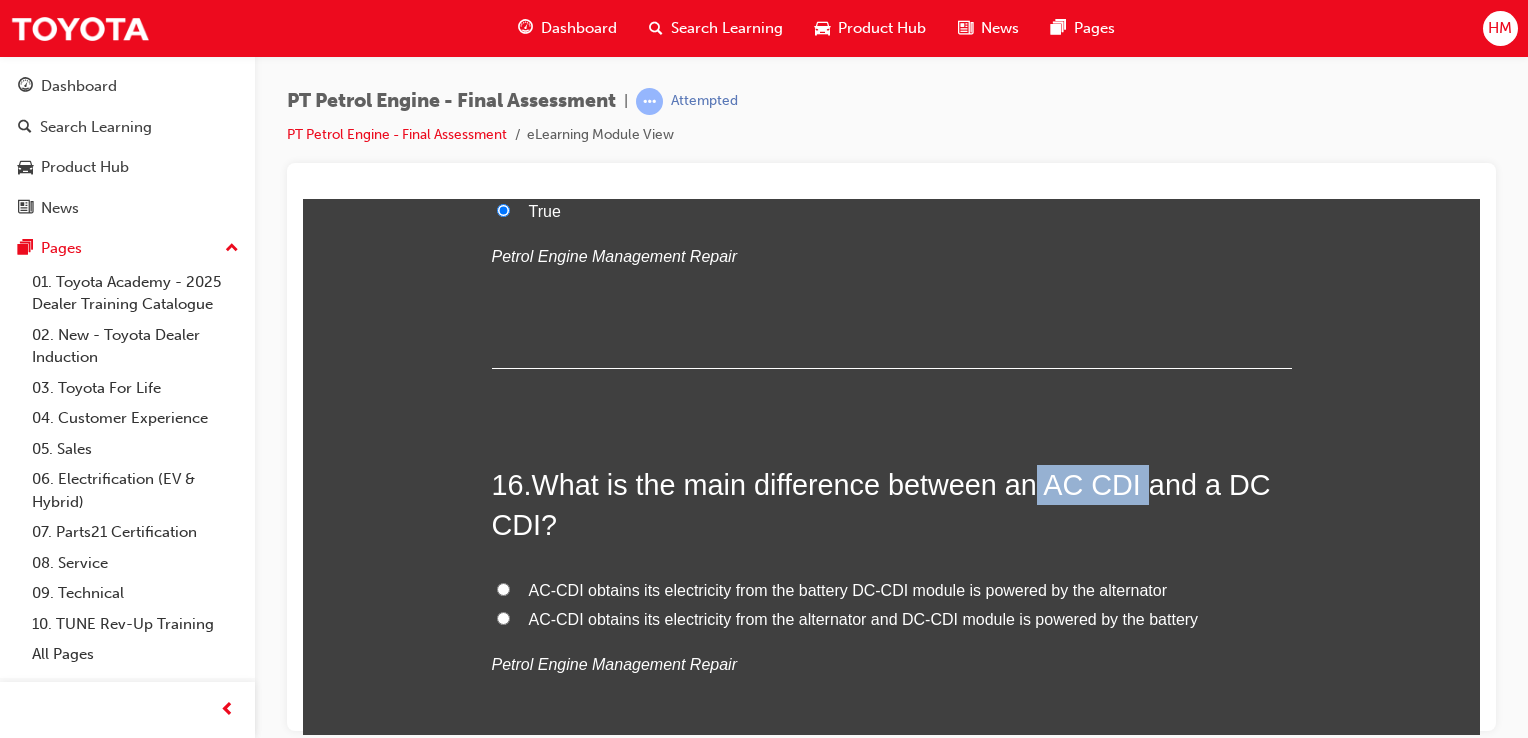 drag, startPoint x: 1033, startPoint y: 477, endPoint x: 1131, endPoint y: 478, distance: 98.005104 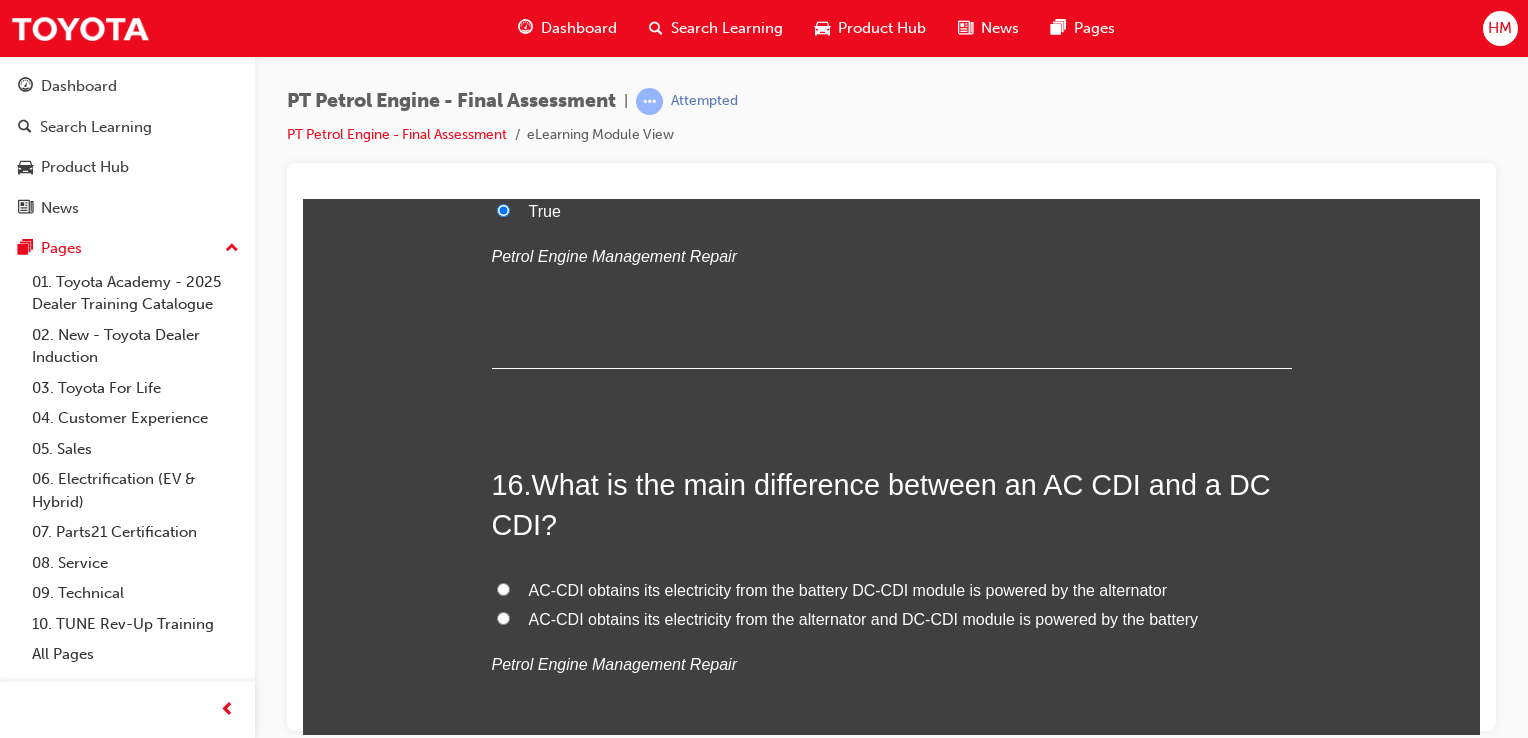 click on "AC-CDI obtains its electricity from the alternator and DC-CDI module is powered by the battery" at bounding box center (864, 618) 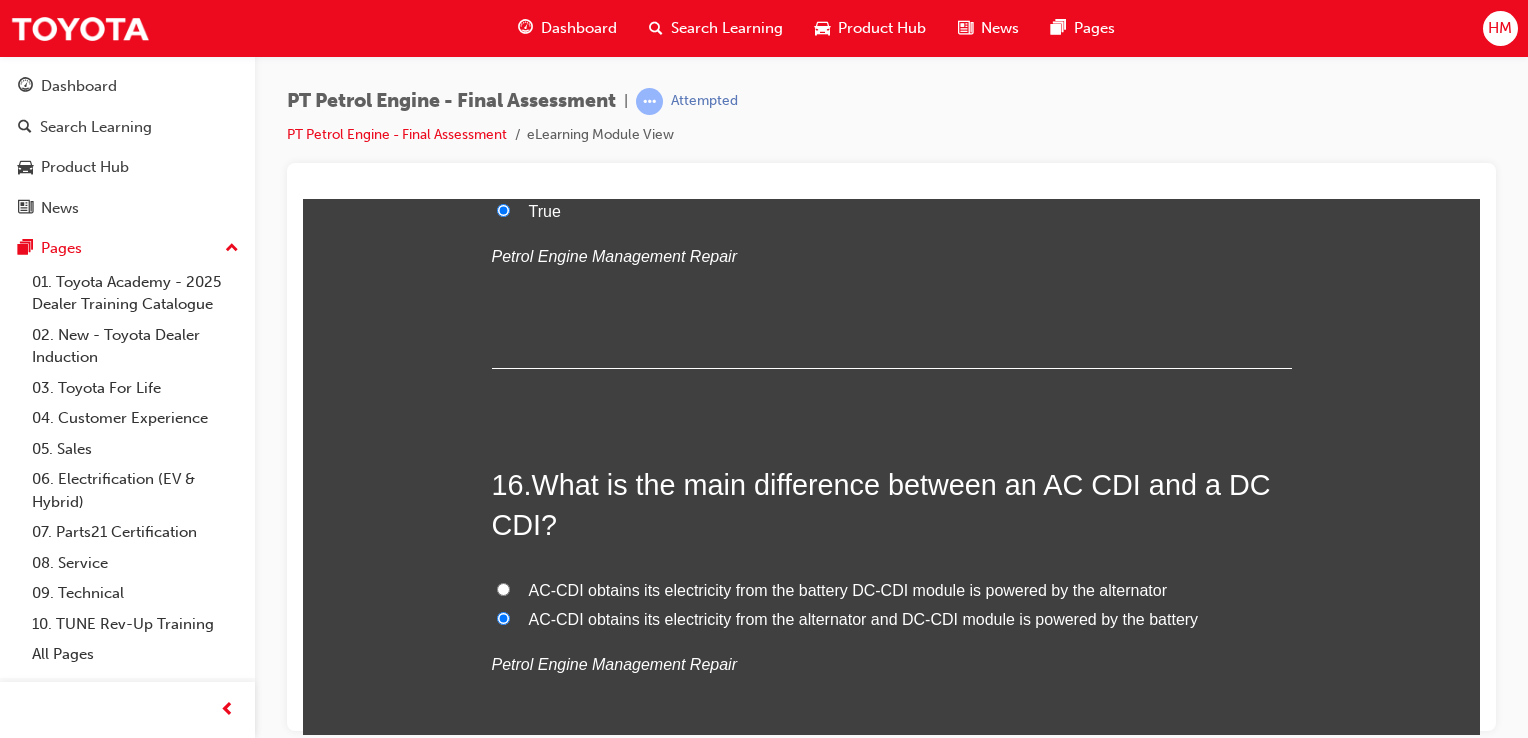 radio on "true" 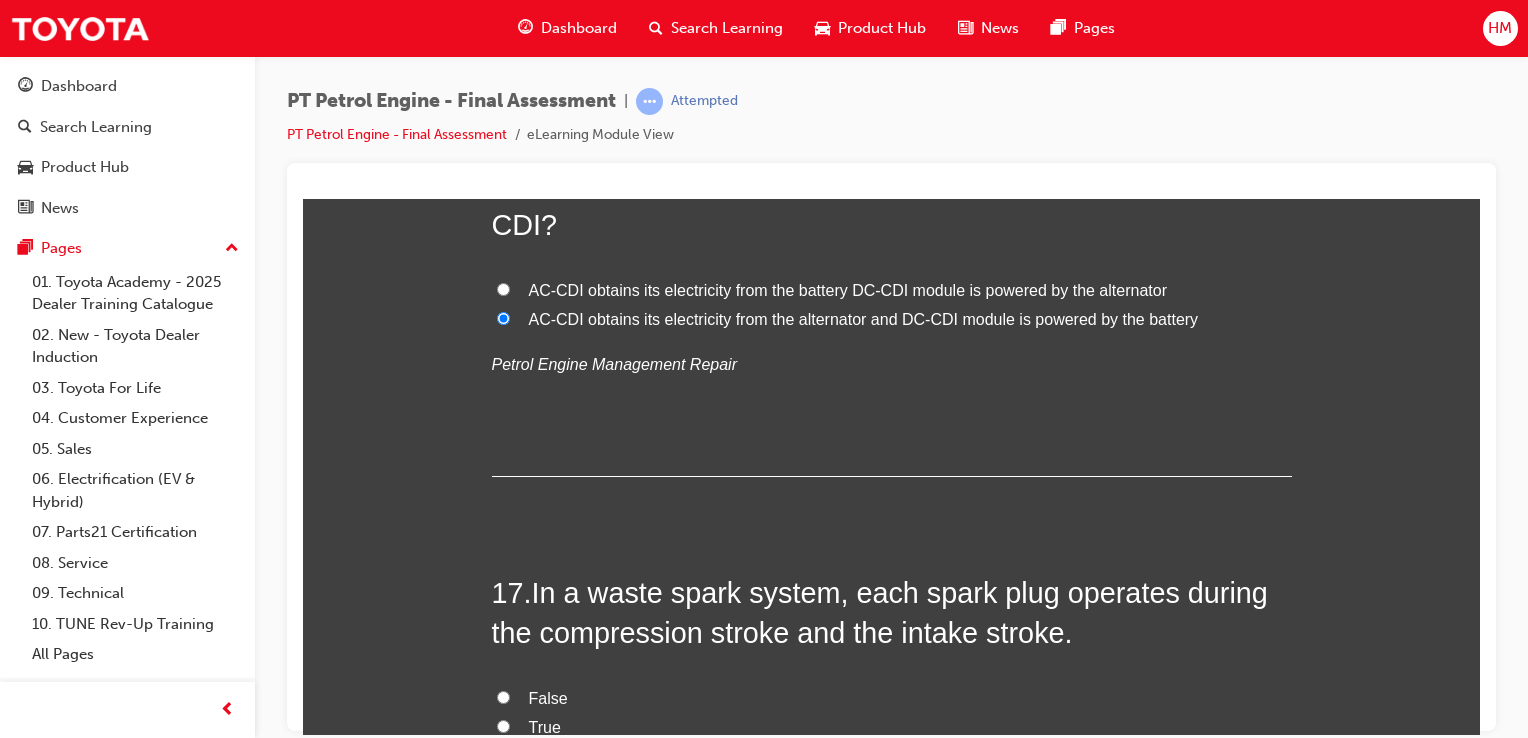 scroll, scrollTop: 6778, scrollLeft: 0, axis: vertical 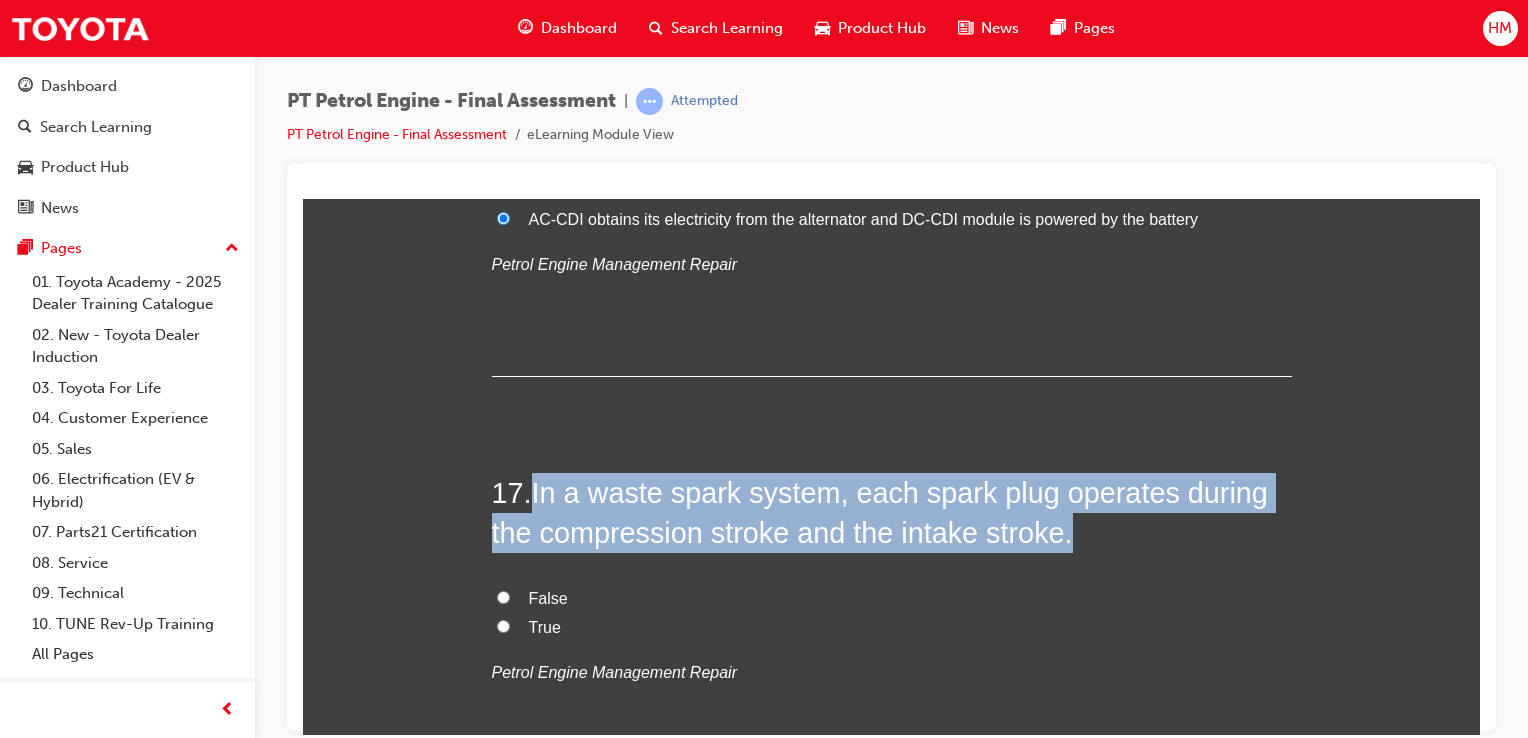 drag, startPoint x: 527, startPoint y: 485, endPoint x: 1074, endPoint y: 528, distance: 548.6875 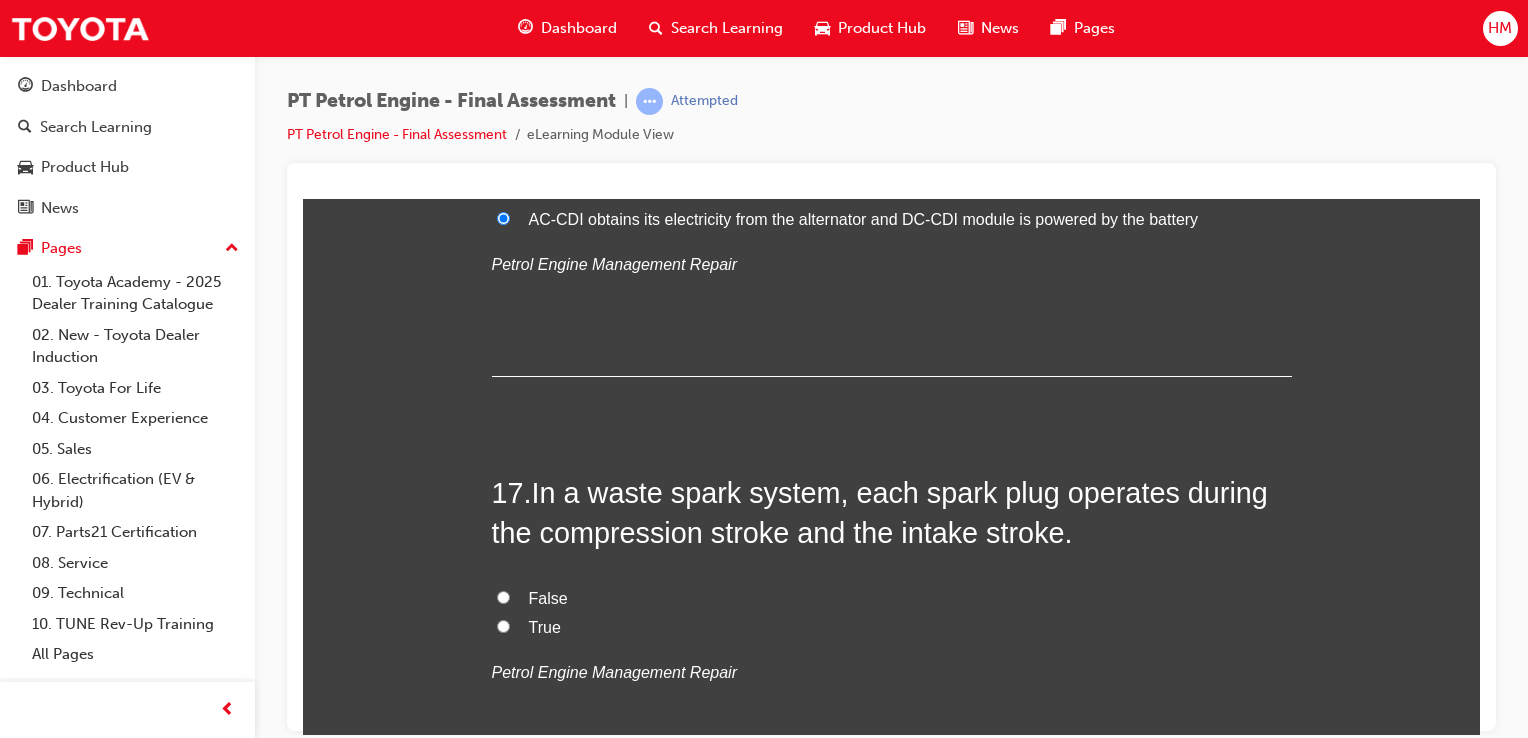 click on "17 .  In a waste spark system, each spark plug operates during the compression stroke and the intake stroke. False True
Petrol Engine Management Repair" at bounding box center [892, 628] 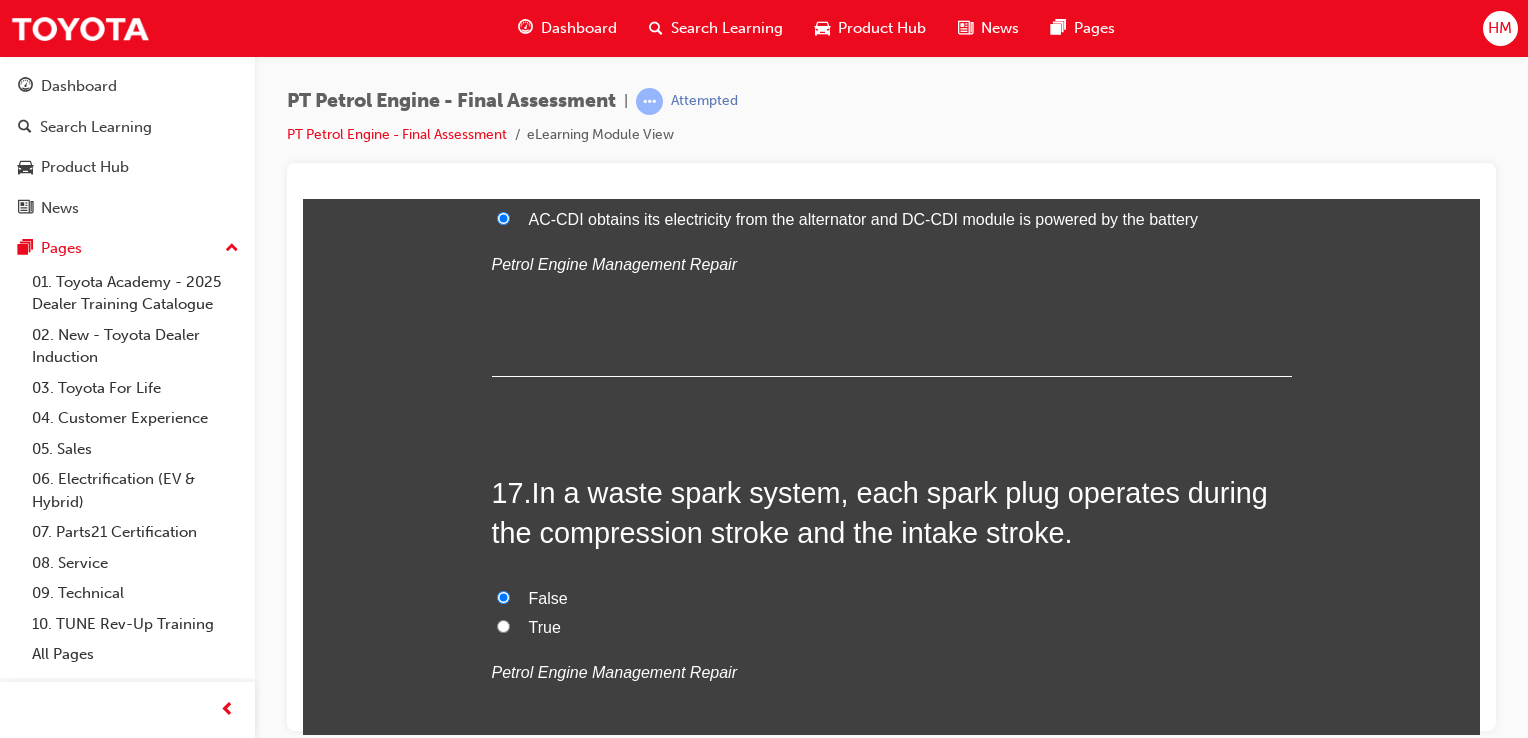 radio on "true" 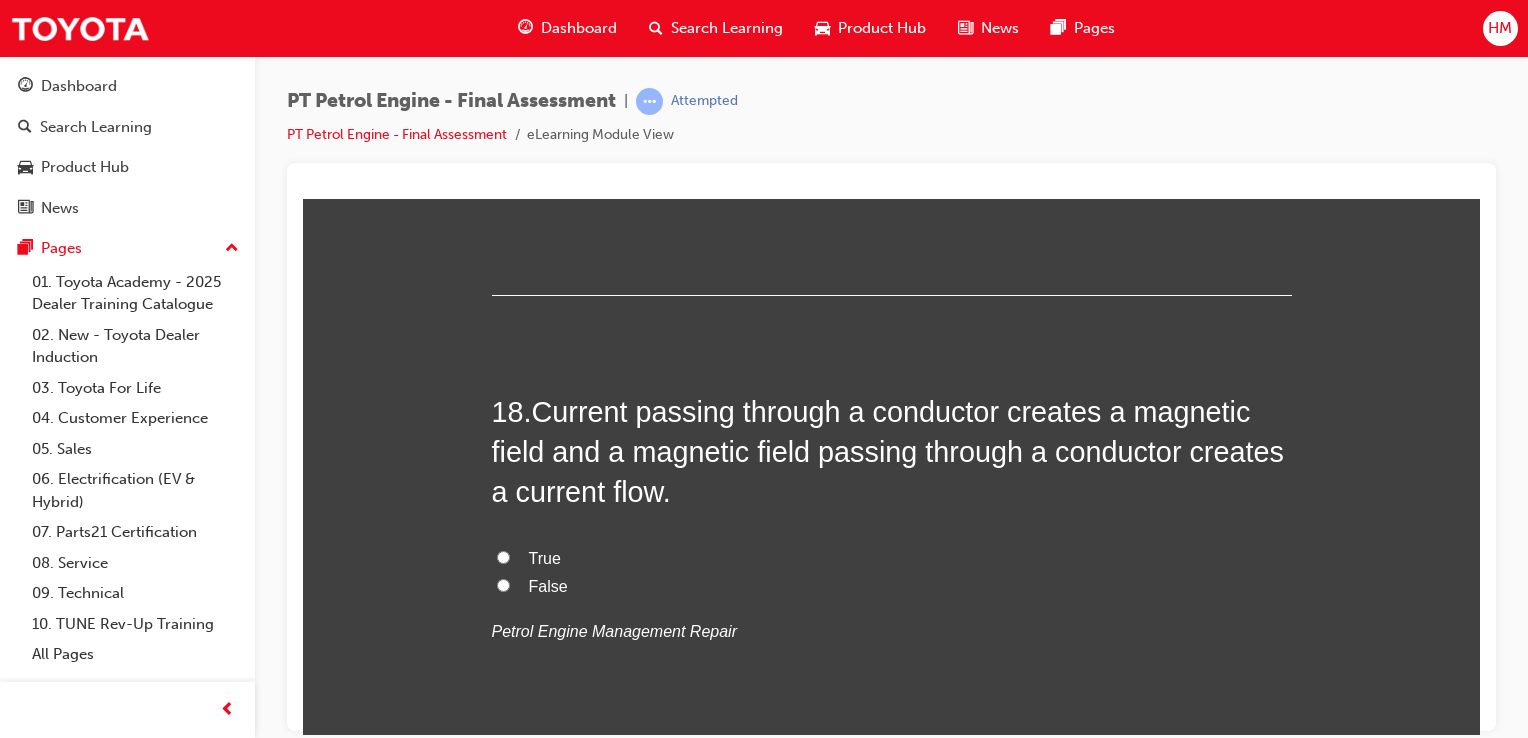 scroll, scrollTop: 7278, scrollLeft: 0, axis: vertical 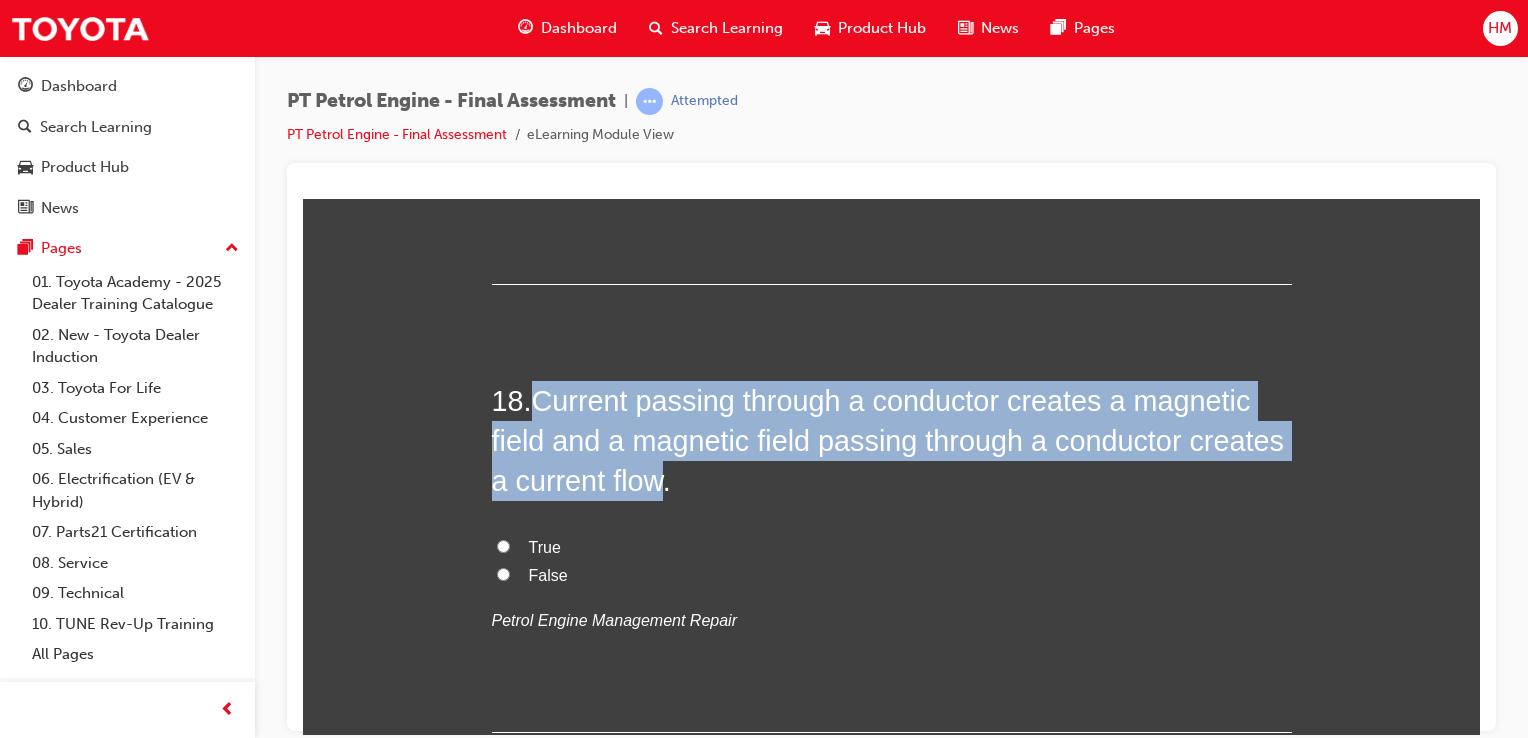 drag, startPoint x: 534, startPoint y: 393, endPoint x: 657, endPoint y: 479, distance: 150.08331 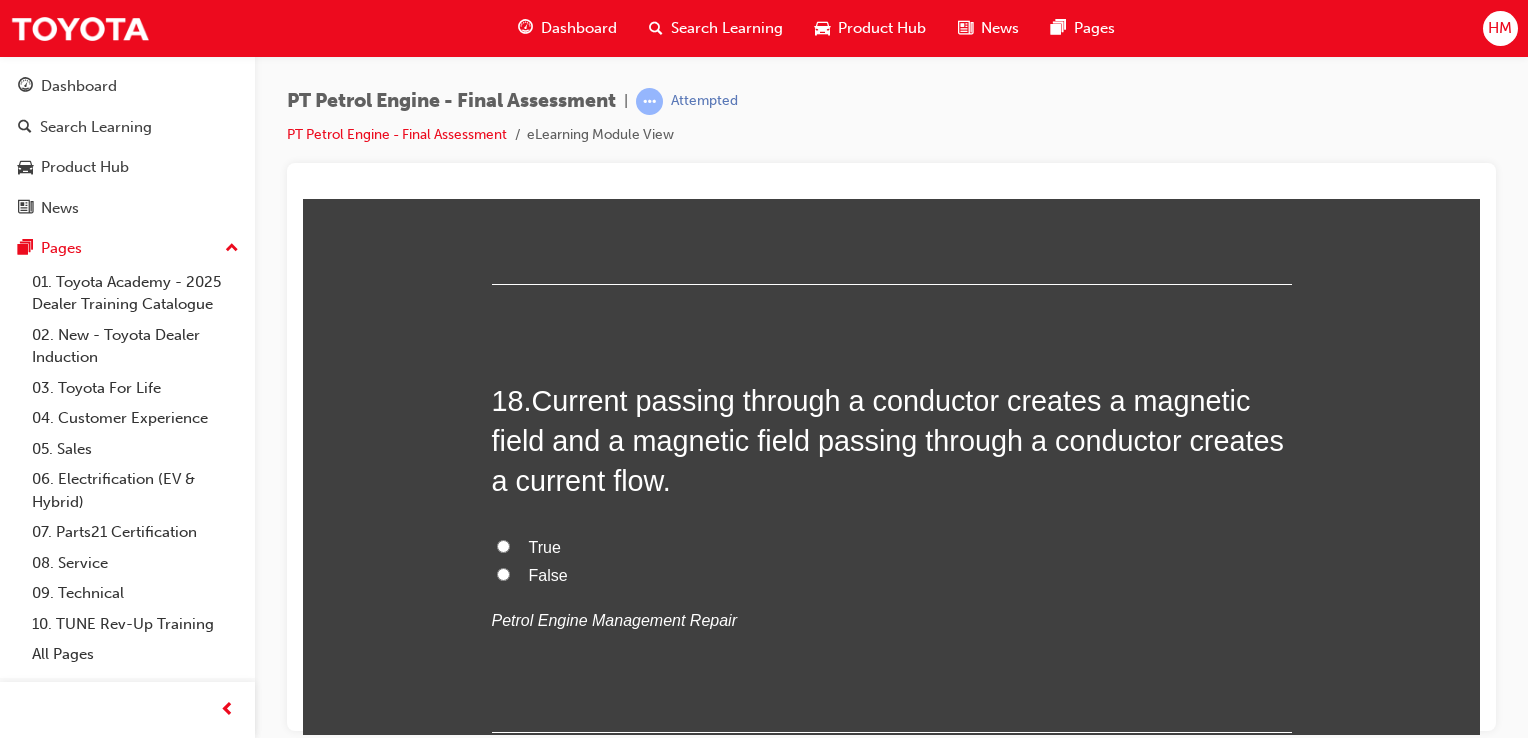 click on "True" at bounding box center [545, 546] 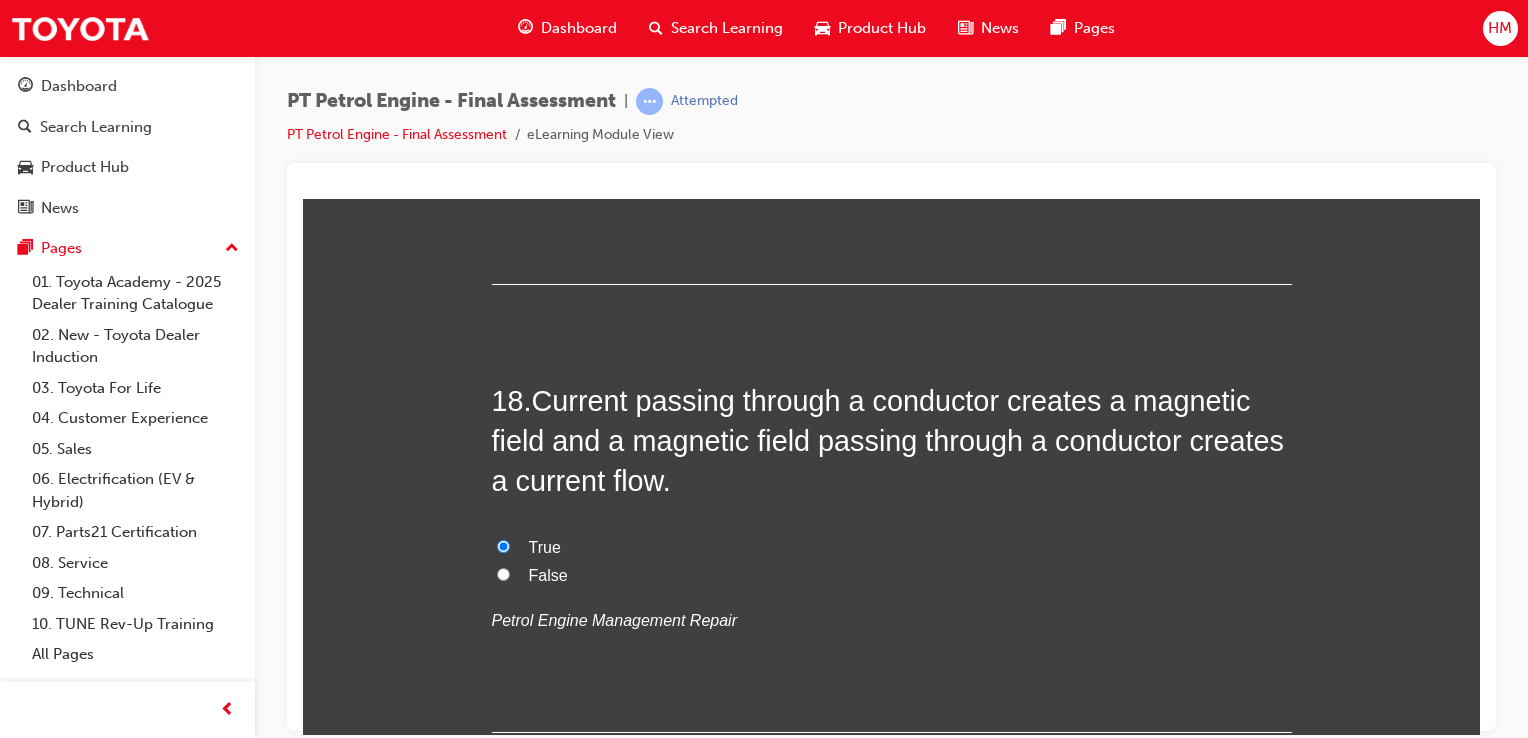 radio on "true" 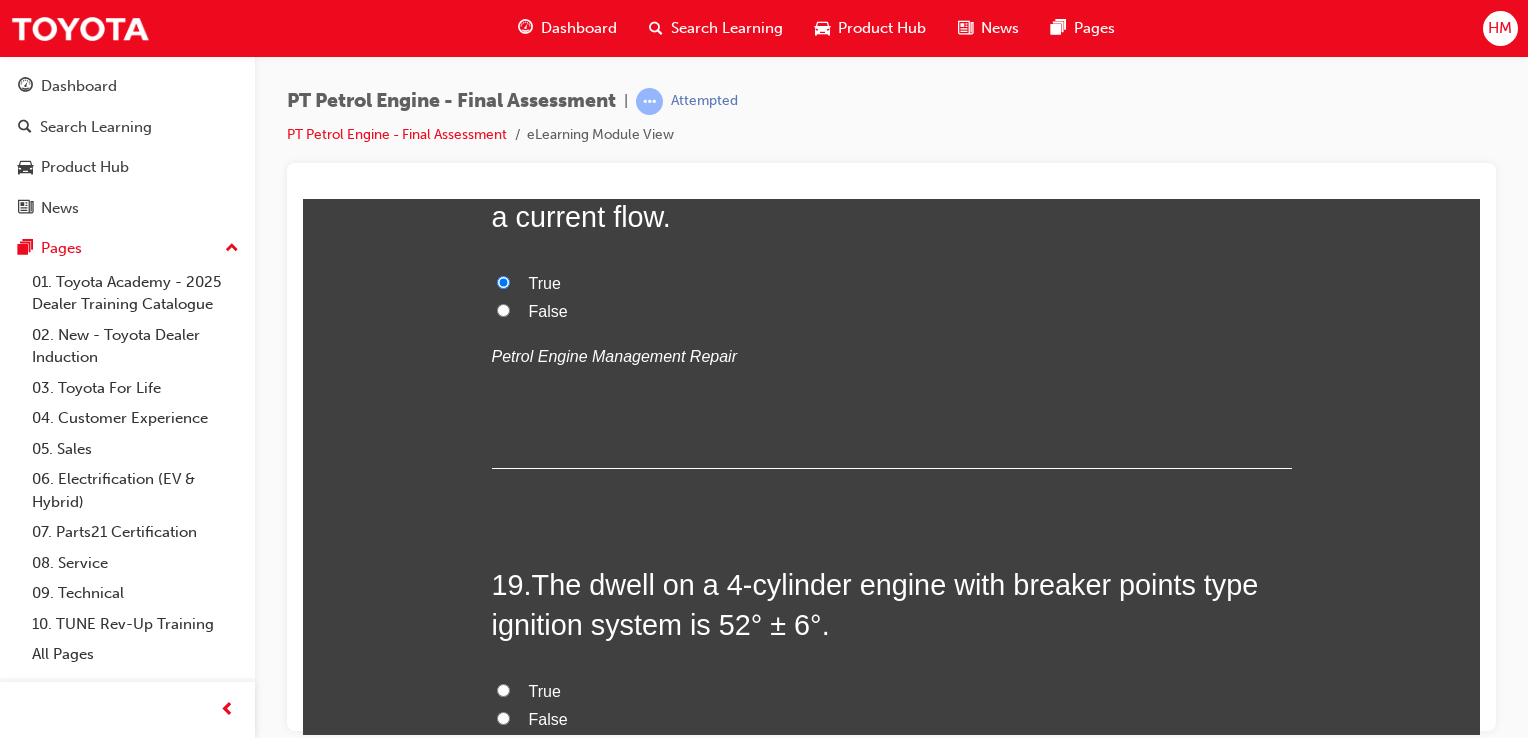 scroll, scrollTop: 7678, scrollLeft: 0, axis: vertical 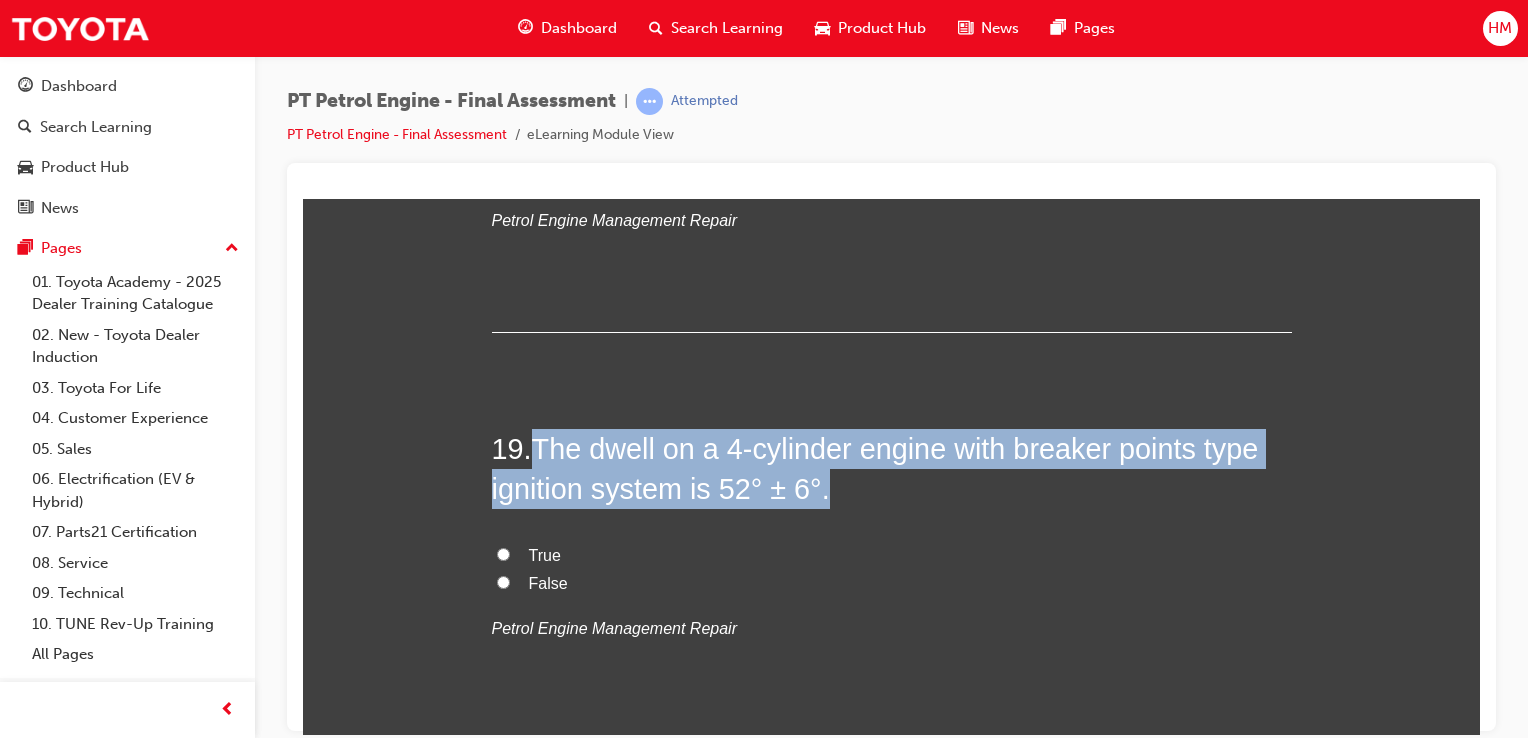 drag, startPoint x: 530, startPoint y: 438, endPoint x: 832, endPoint y: 480, distance: 304.90656 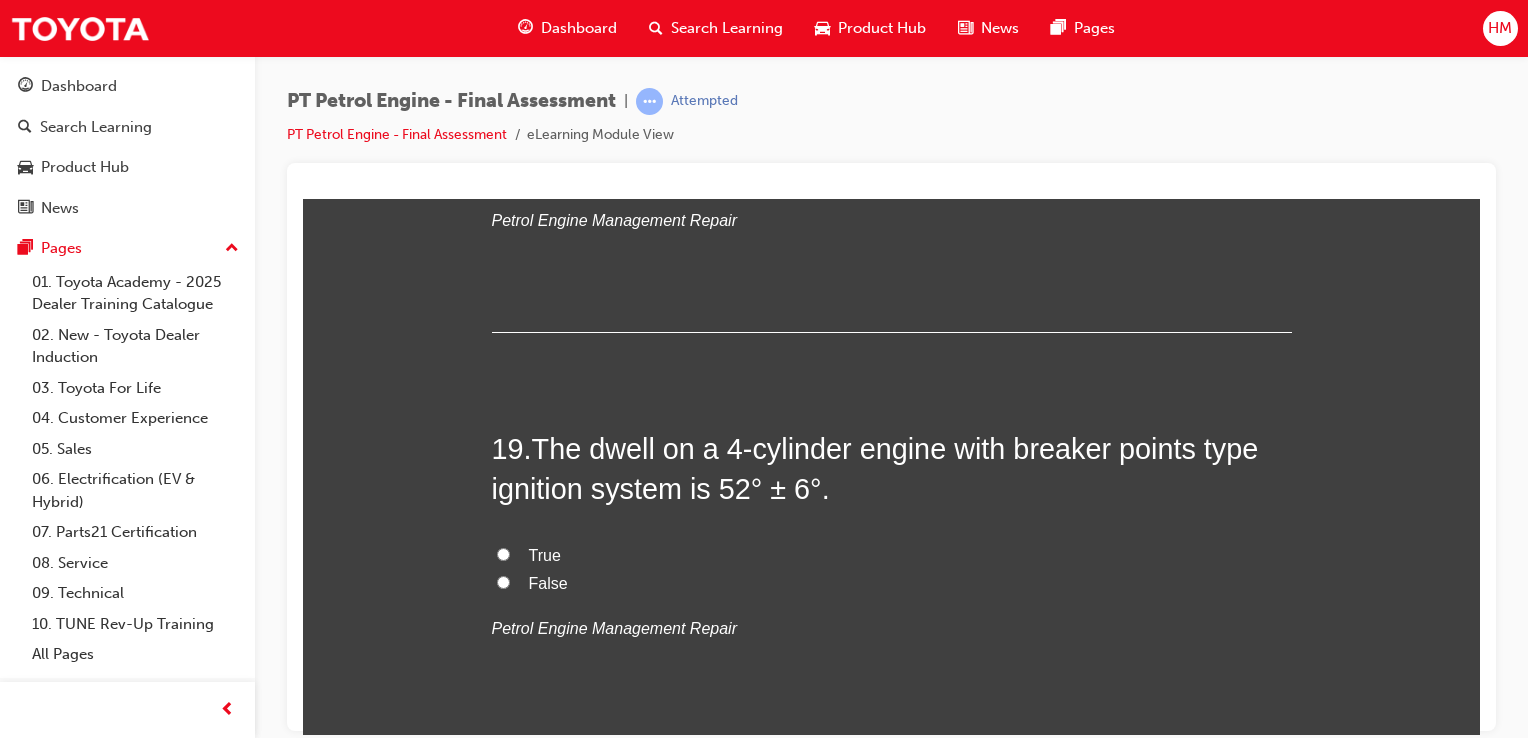 click on "True" at bounding box center (545, 554) 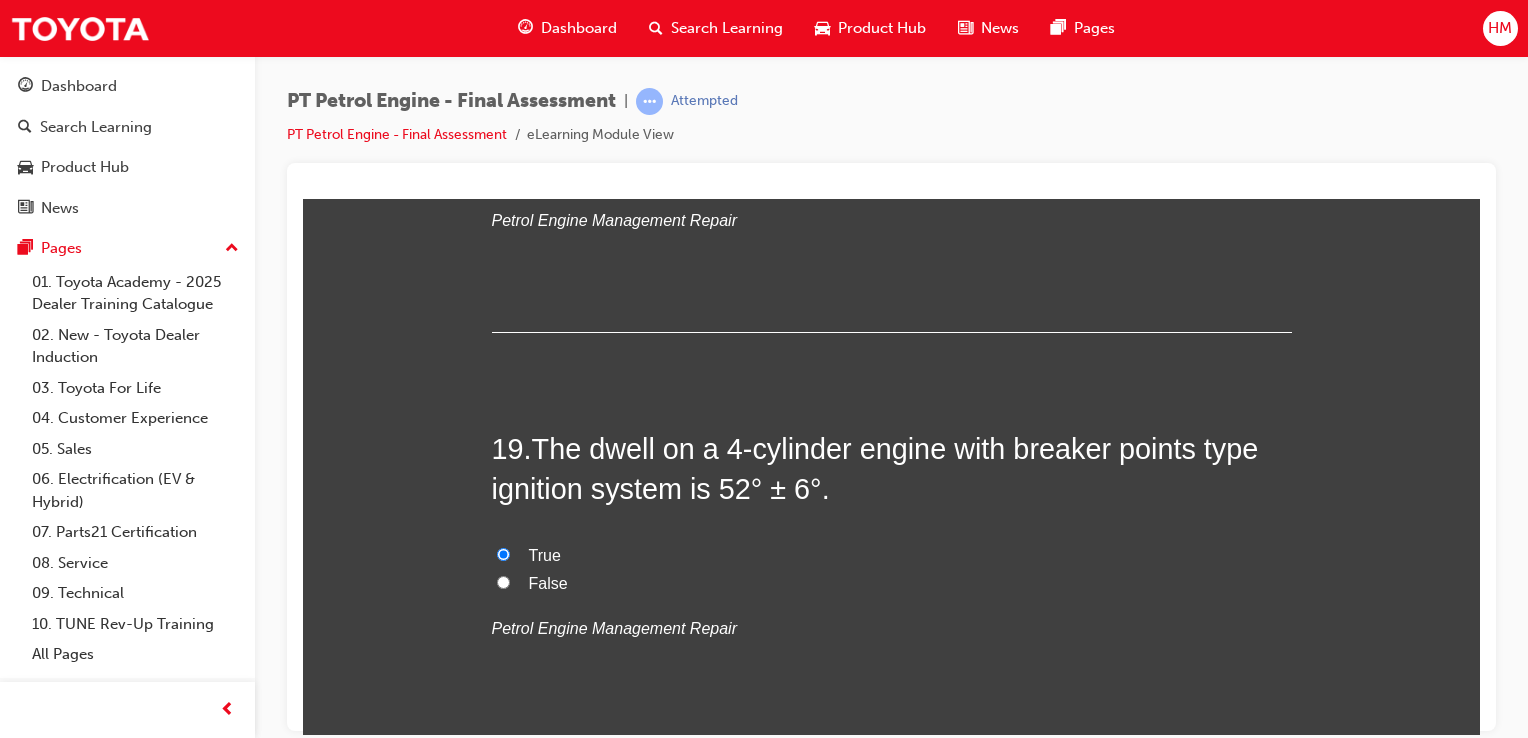 radio on "true" 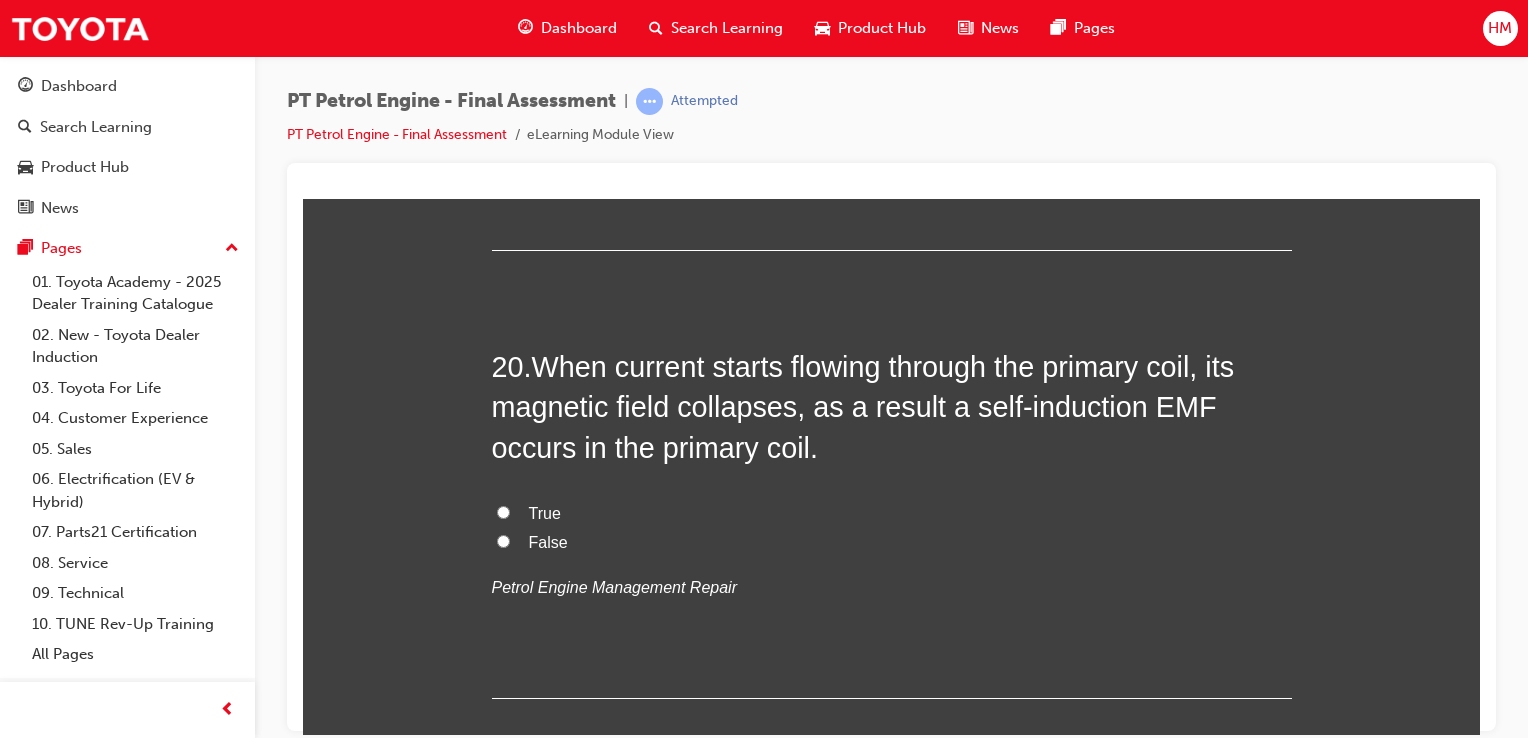 scroll, scrollTop: 8178, scrollLeft: 0, axis: vertical 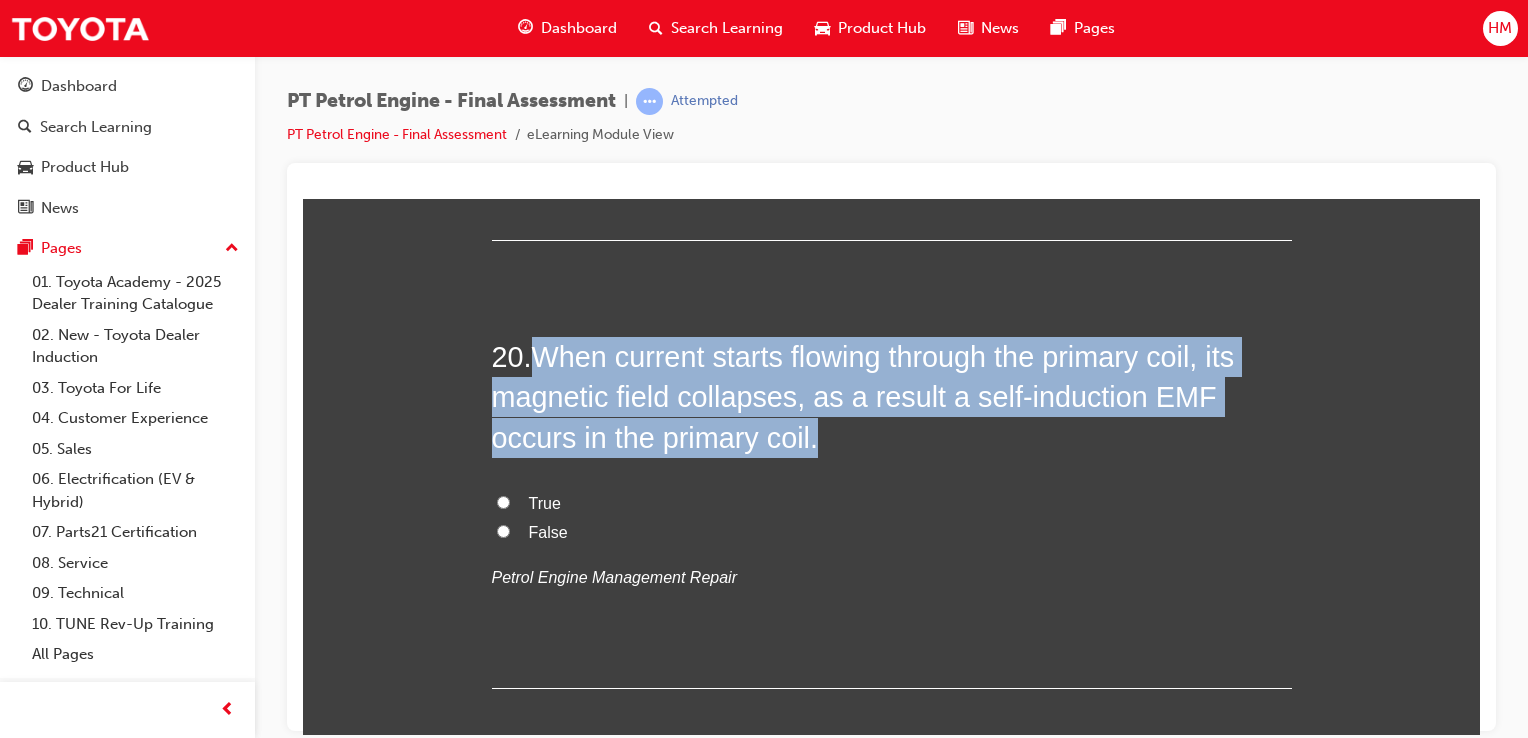 drag, startPoint x: 535, startPoint y: 348, endPoint x: 724, endPoint y: 444, distance: 211.98349 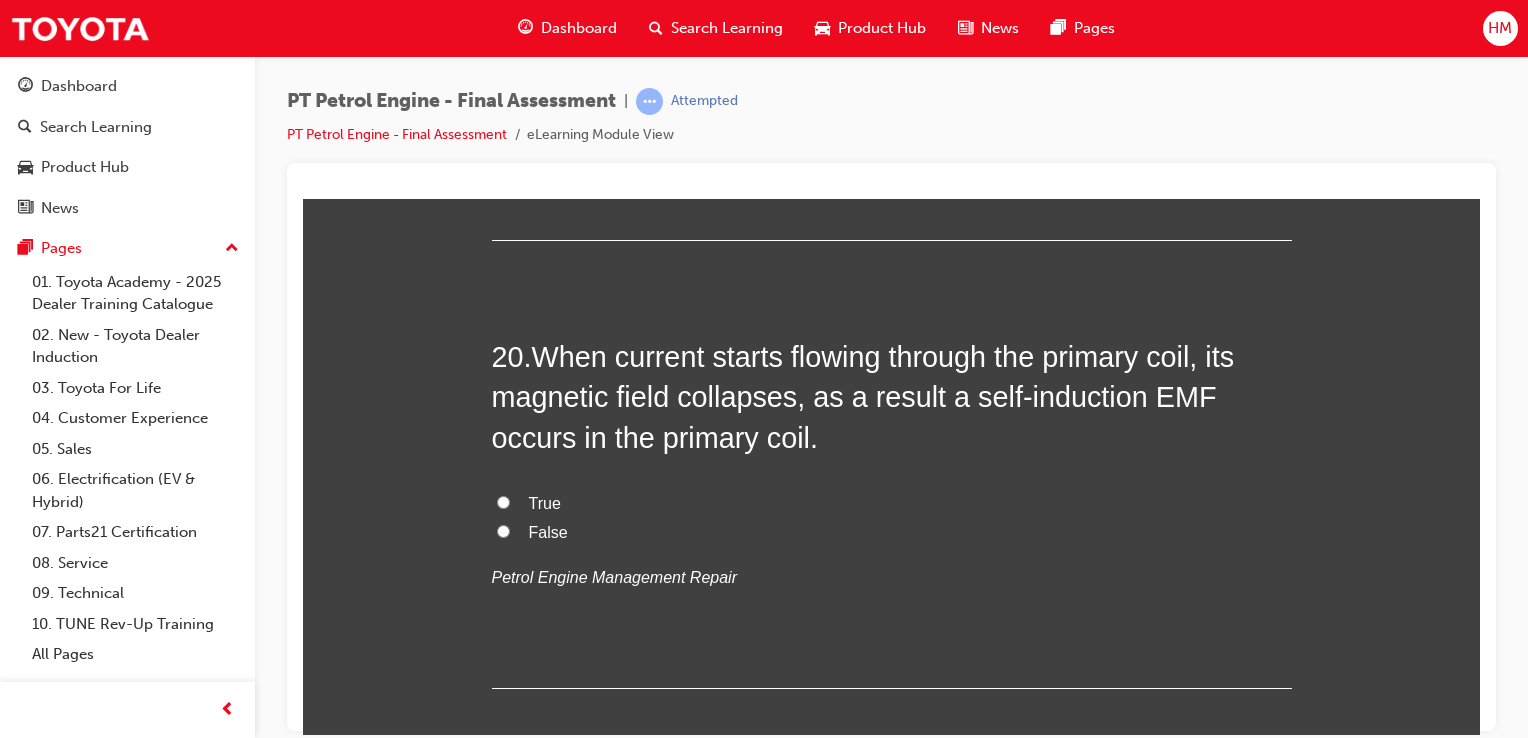 drag, startPoint x: 544, startPoint y: 528, endPoint x: 623, endPoint y: 520, distance: 79.40403 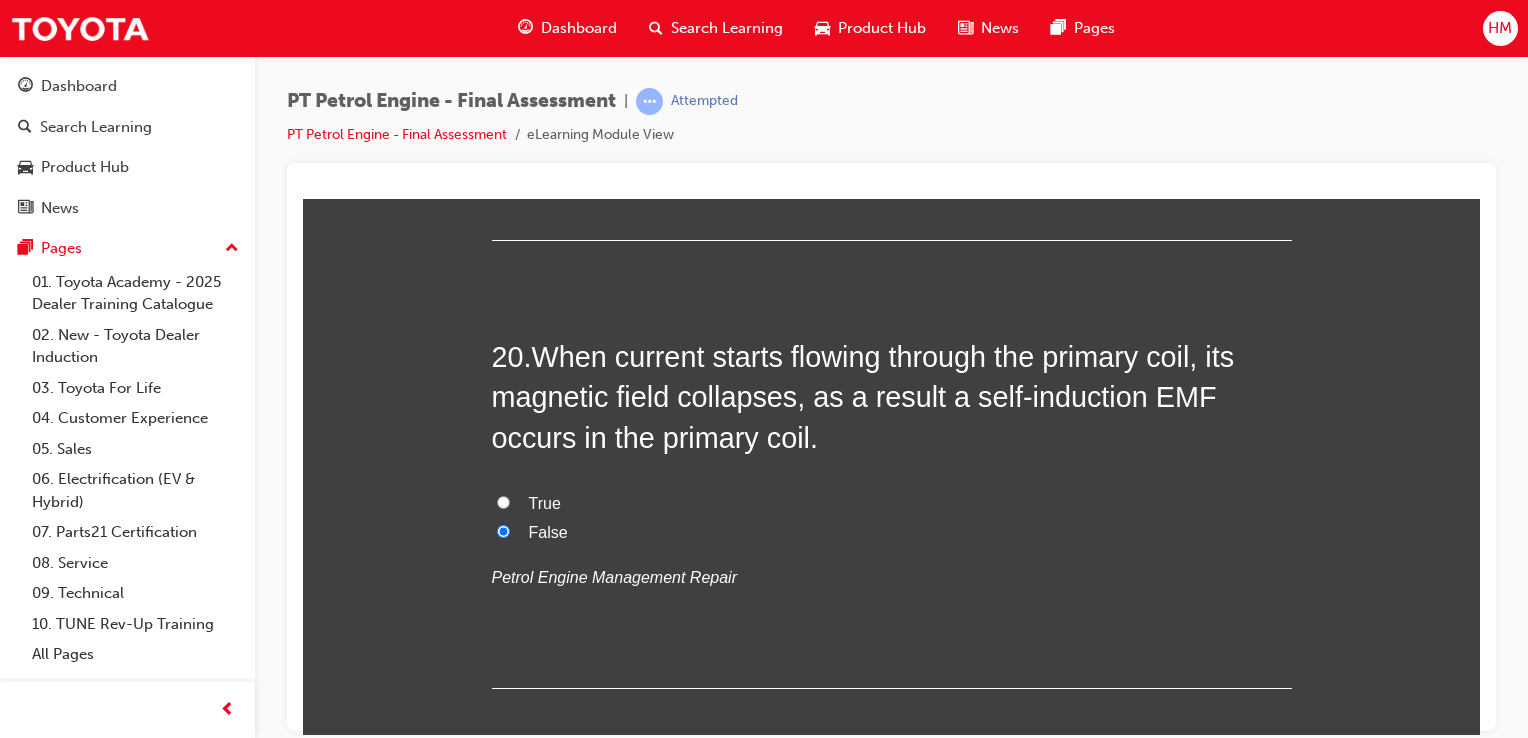 radio on "true" 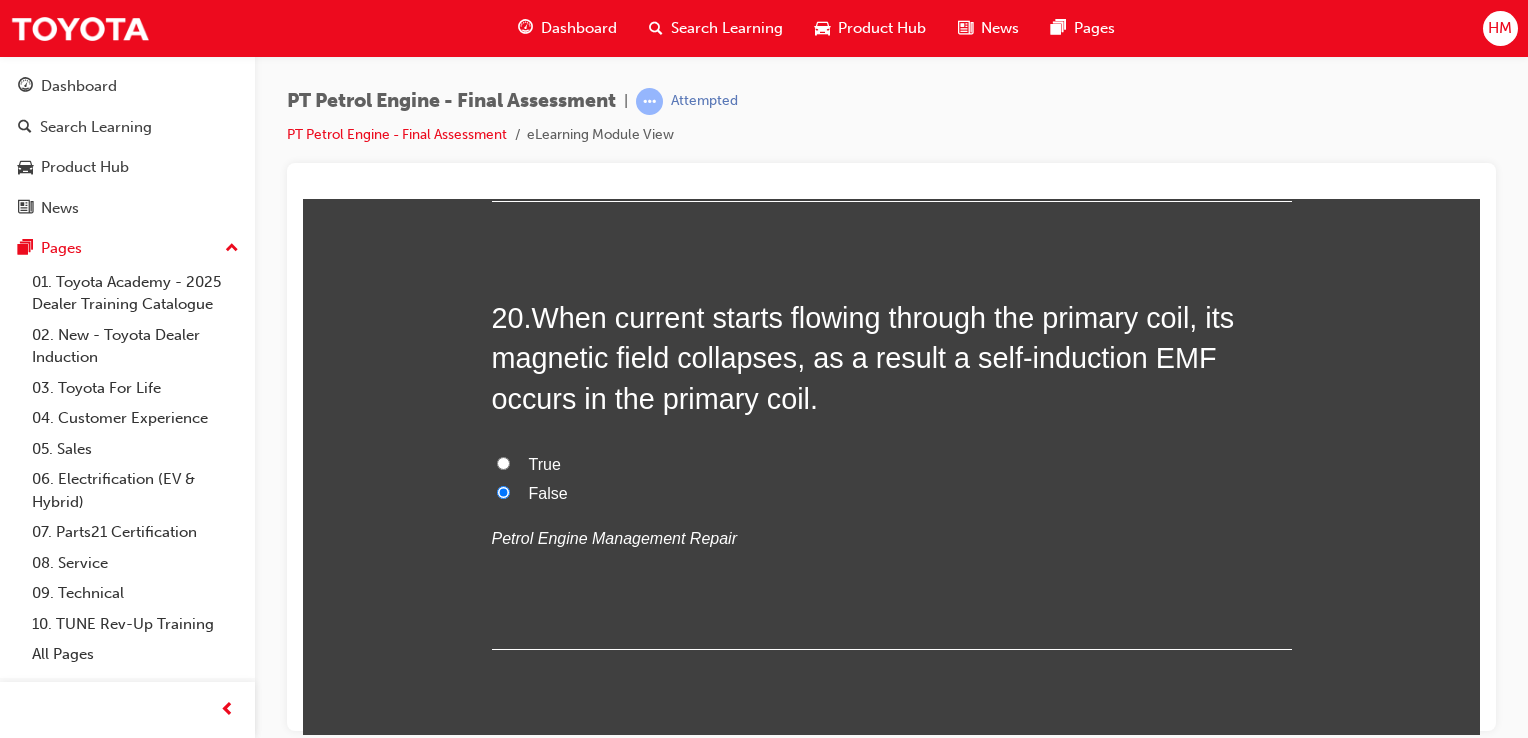 scroll, scrollTop: 8278, scrollLeft: 0, axis: vertical 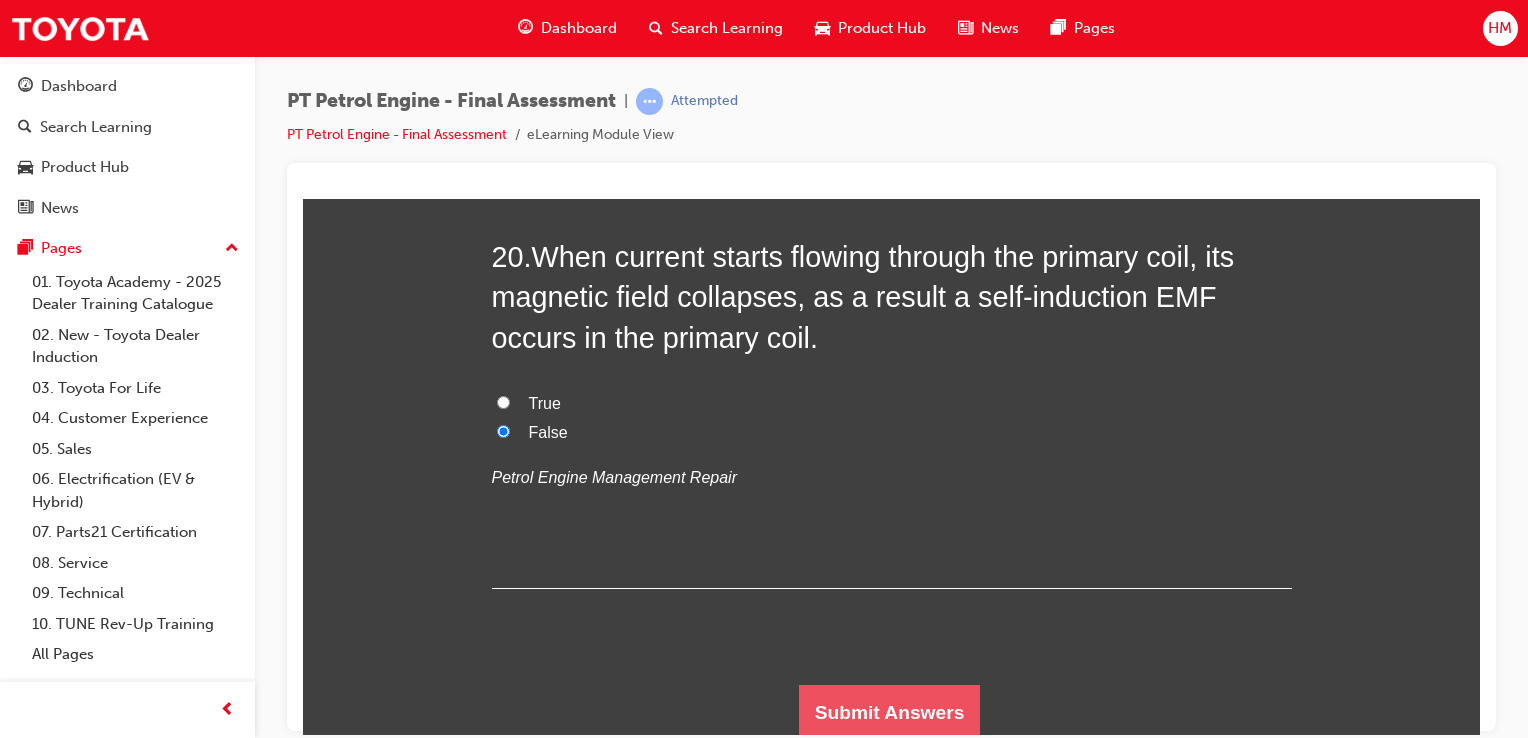 click on "Submit Answers" at bounding box center [890, 712] 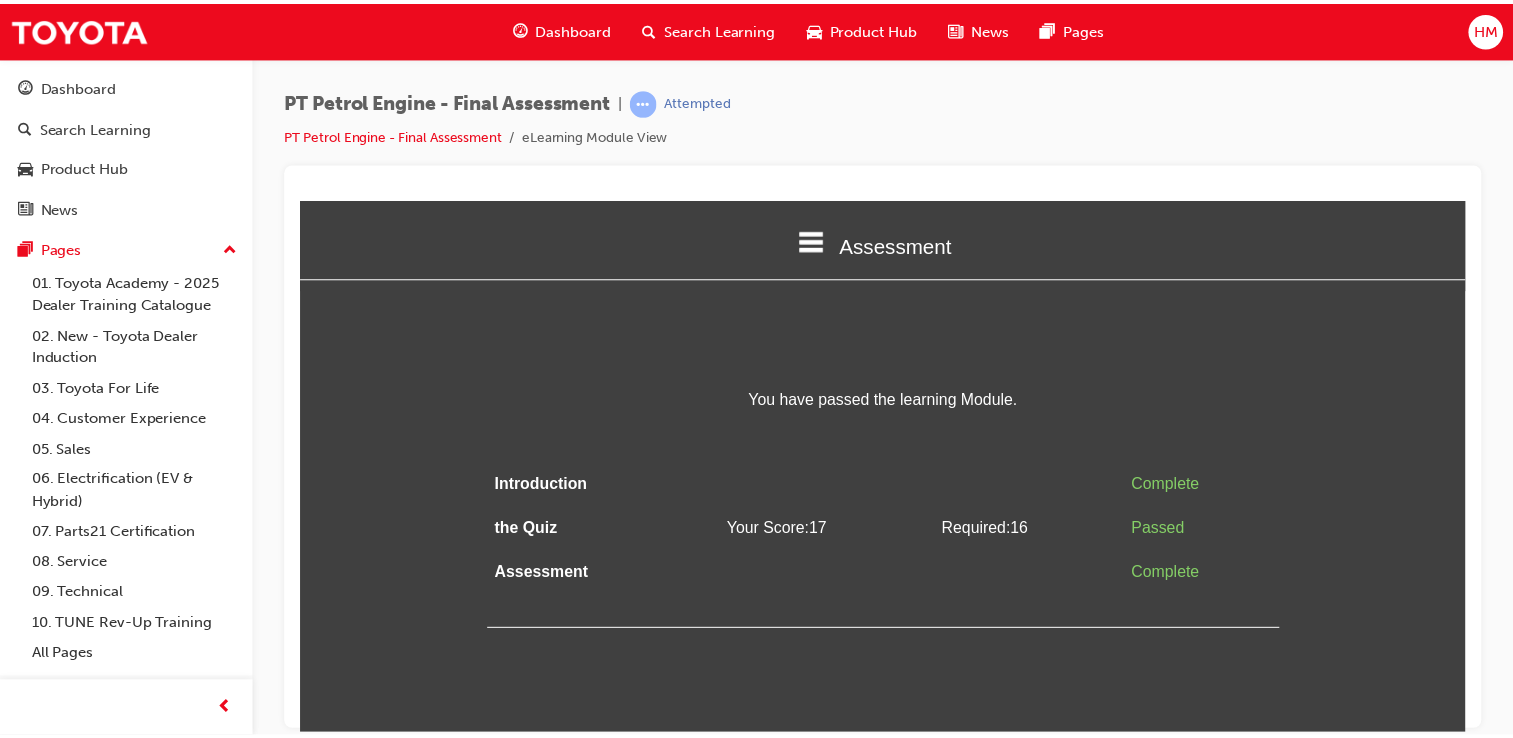 scroll, scrollTop: 0, scrollLeft: 0, axis: both 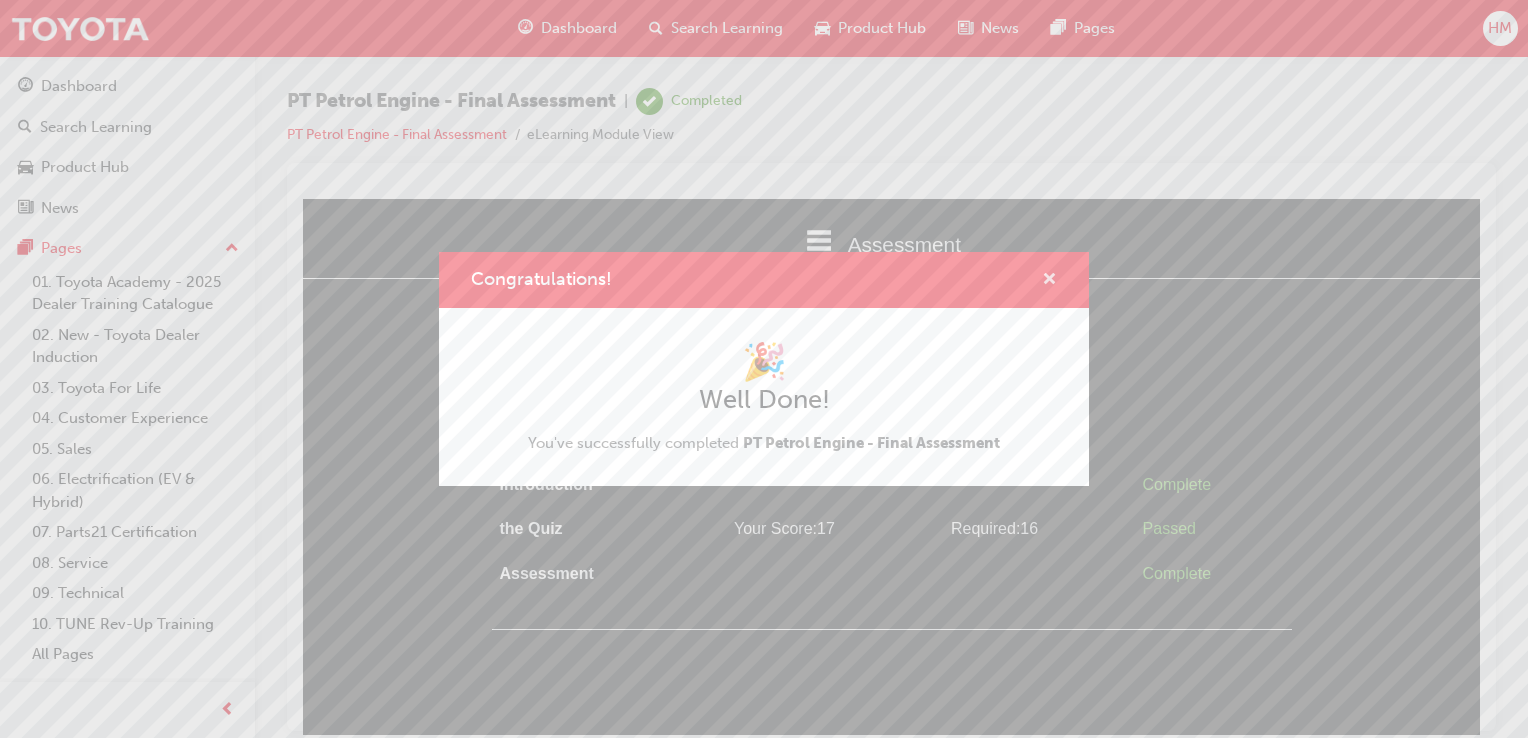 click at bounding box center [1049, 281] 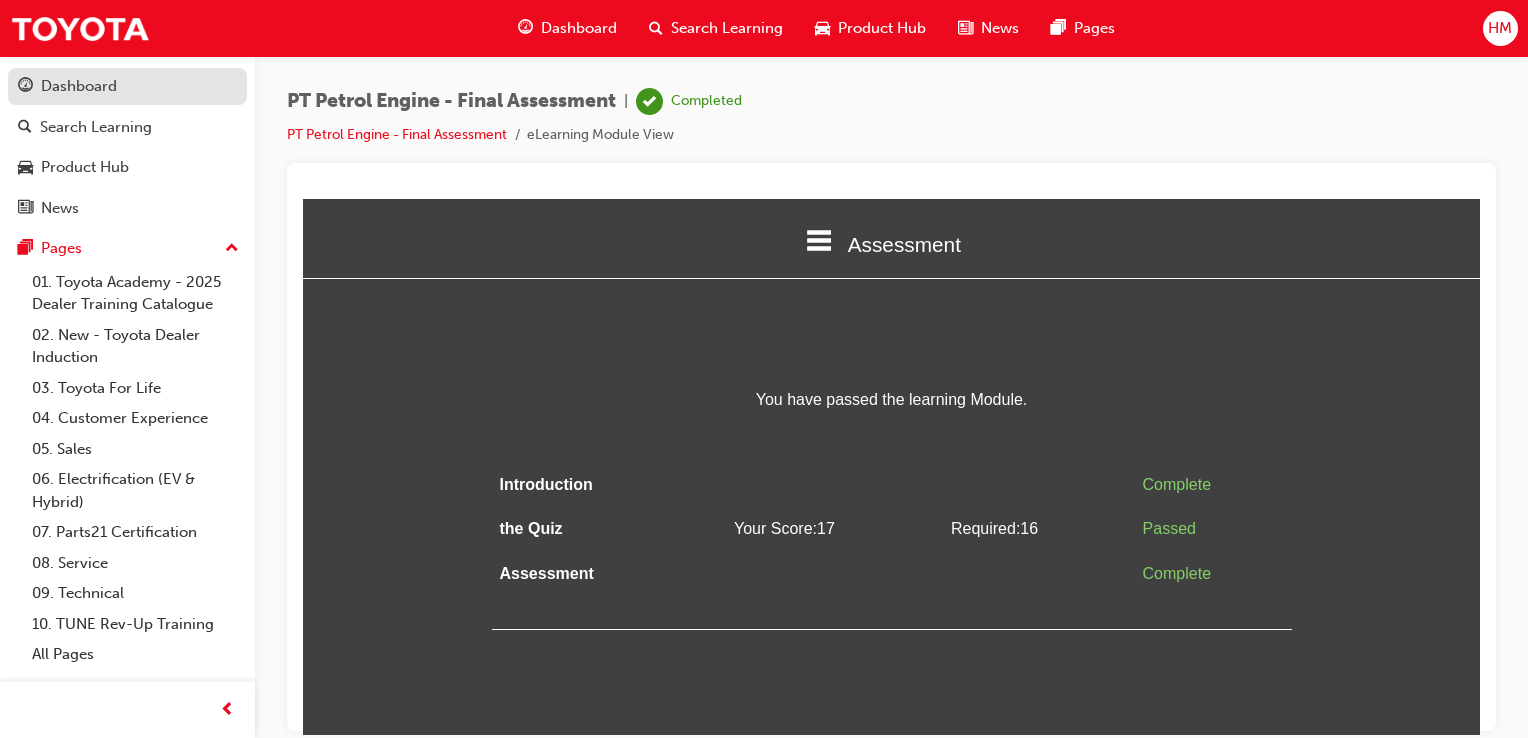 click on "Dashboard" at bounding box center [79, 86] 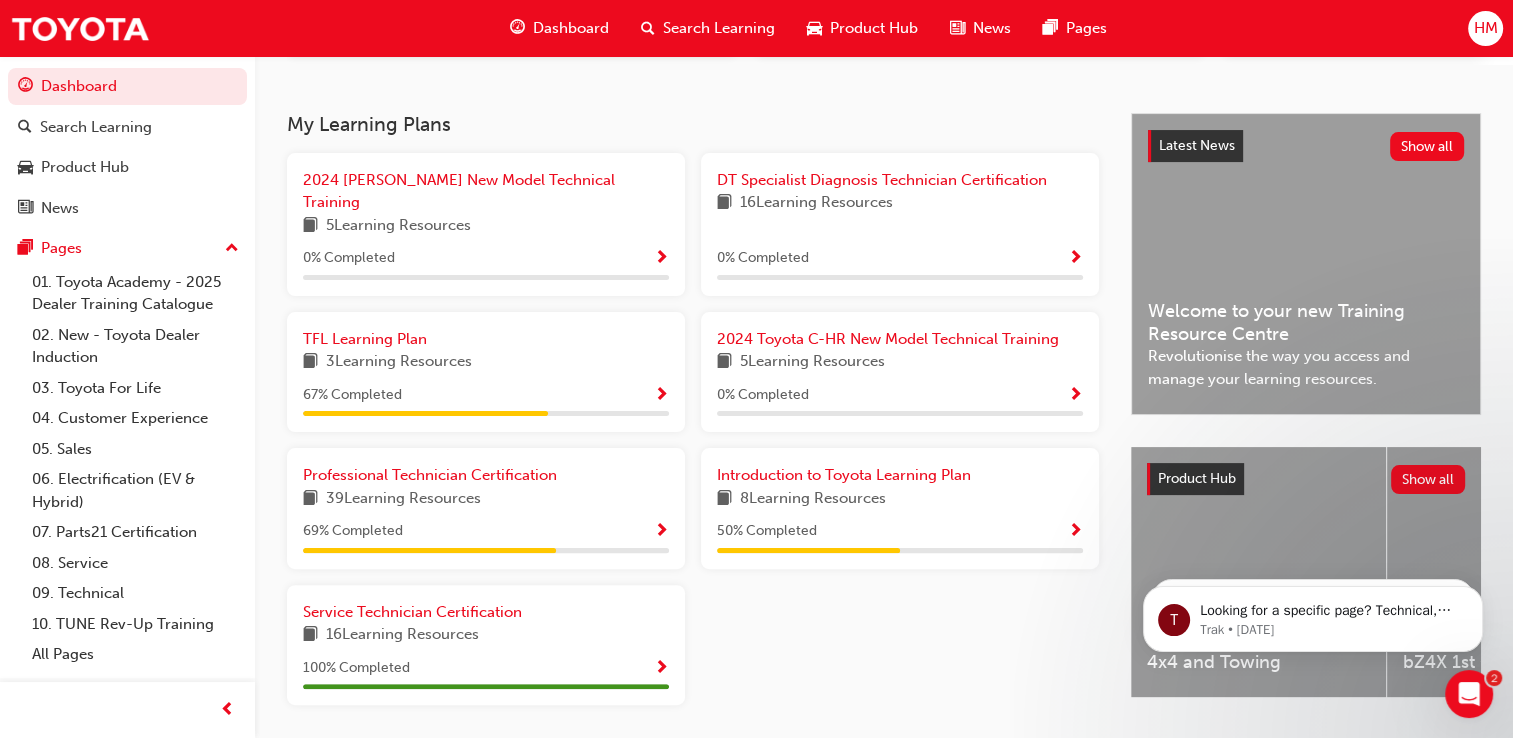 scroll, scrollTop: 400, scrollLeft: 0, axis: vertical 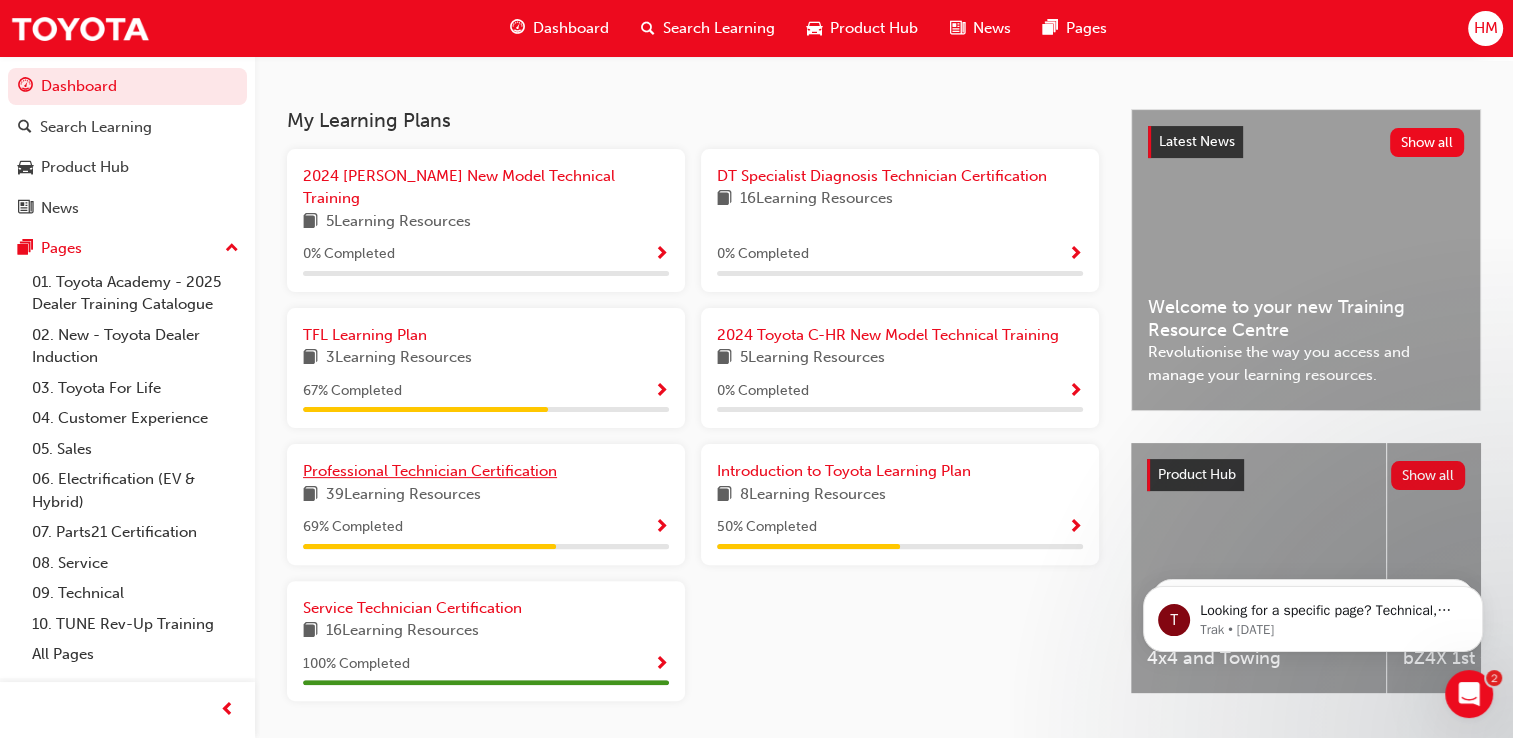 click on "Professional Technician Certification" at bounding box center (430, 471) 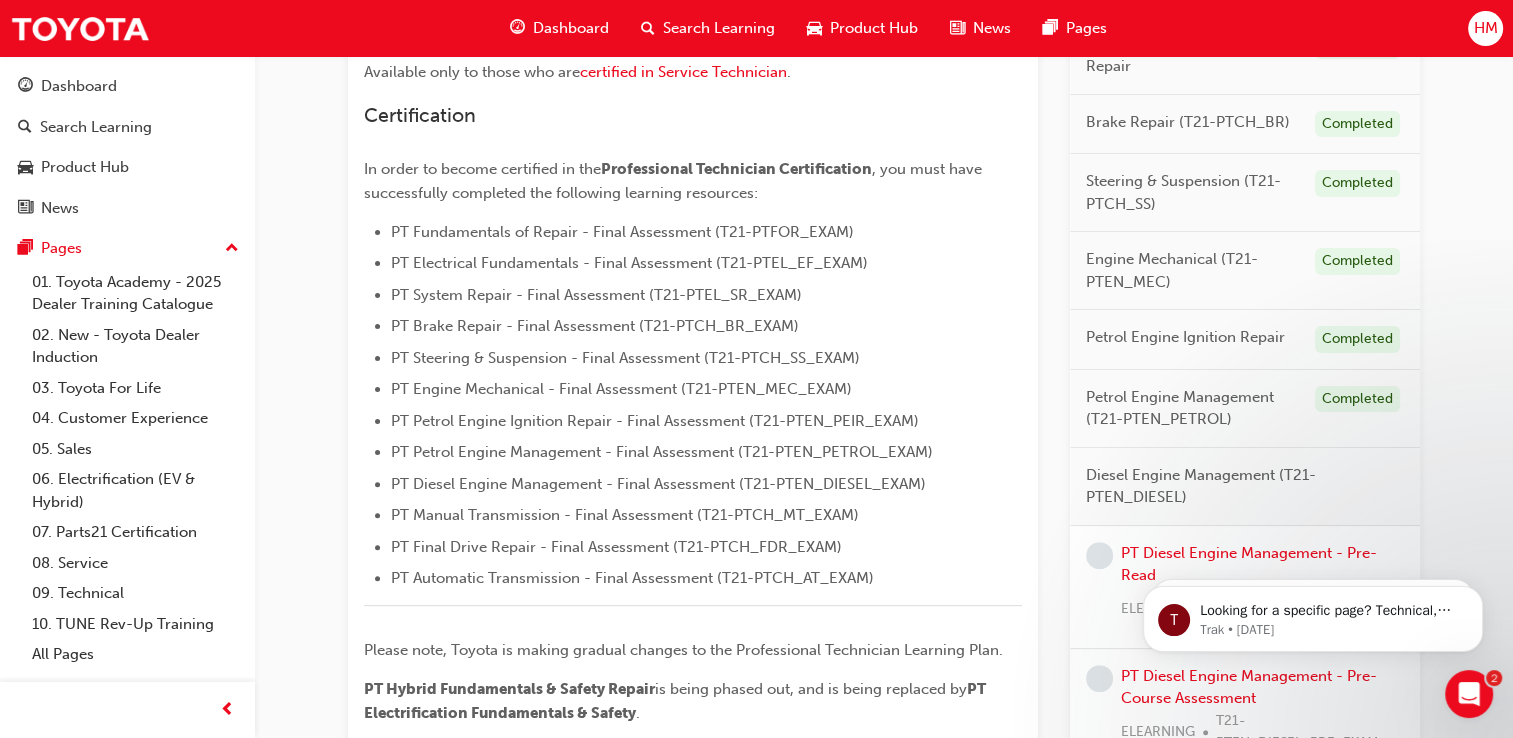 scroll, scrollTop: 600, scrollLeft: 0, axis: vertical 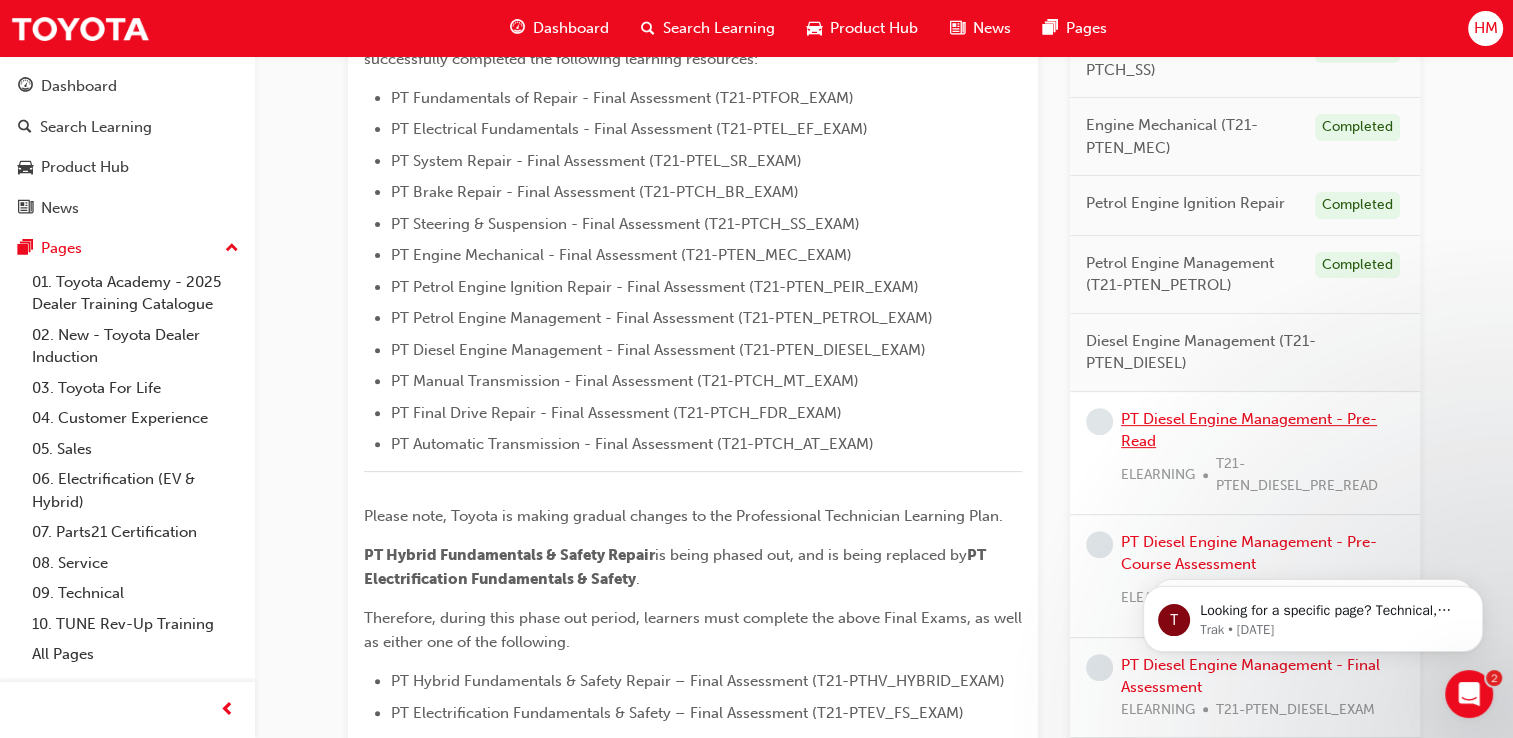 click on "PT Diesel Engine Management - Pre-Read" at bounding box center (1249, 430) 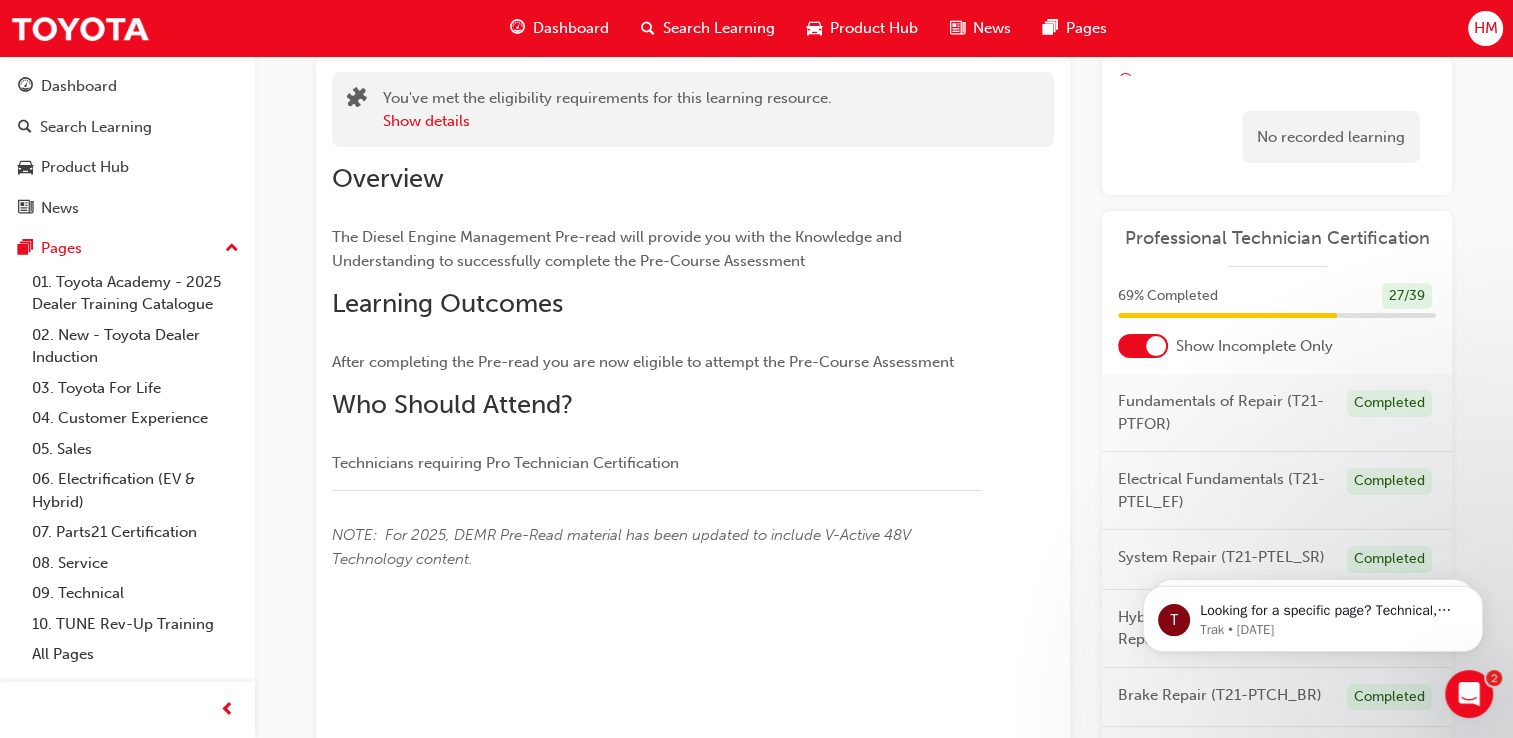 scroll, scrollTop: 0, scrollLeft: 0, axis: both 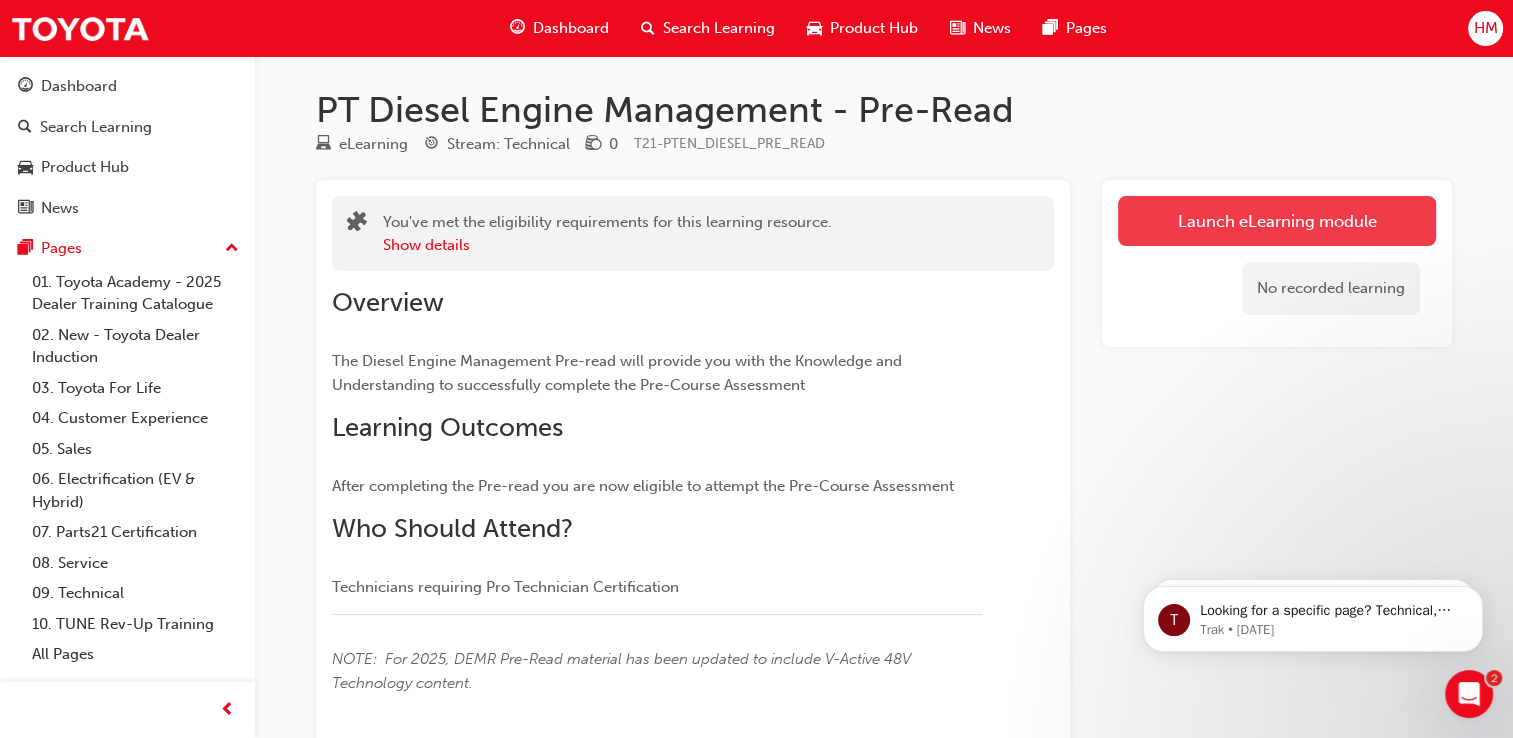click on "Launch eLearning module" at bounding box center (1277, 221) 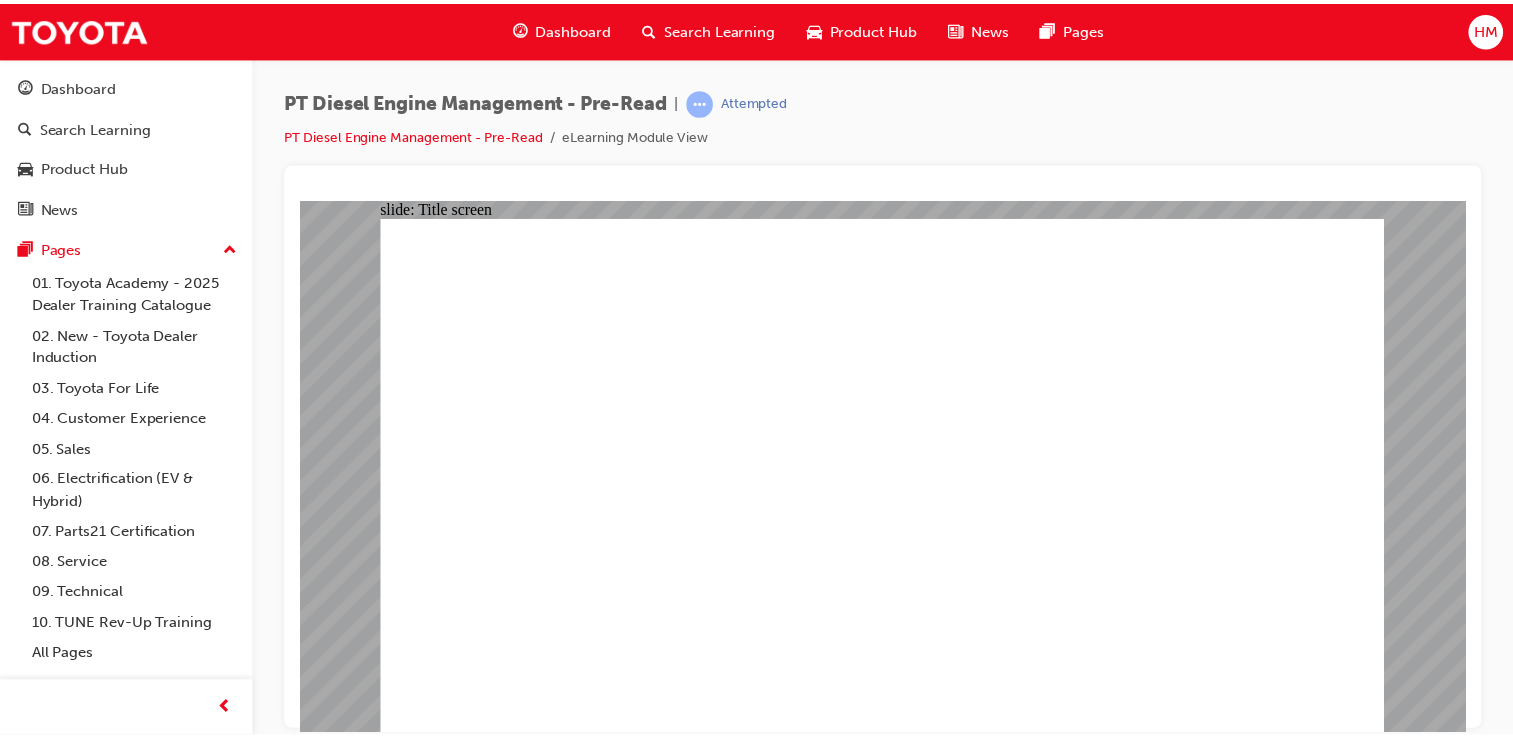 scroll, scrollTop: 0, scrollLeft: 0, axis: both 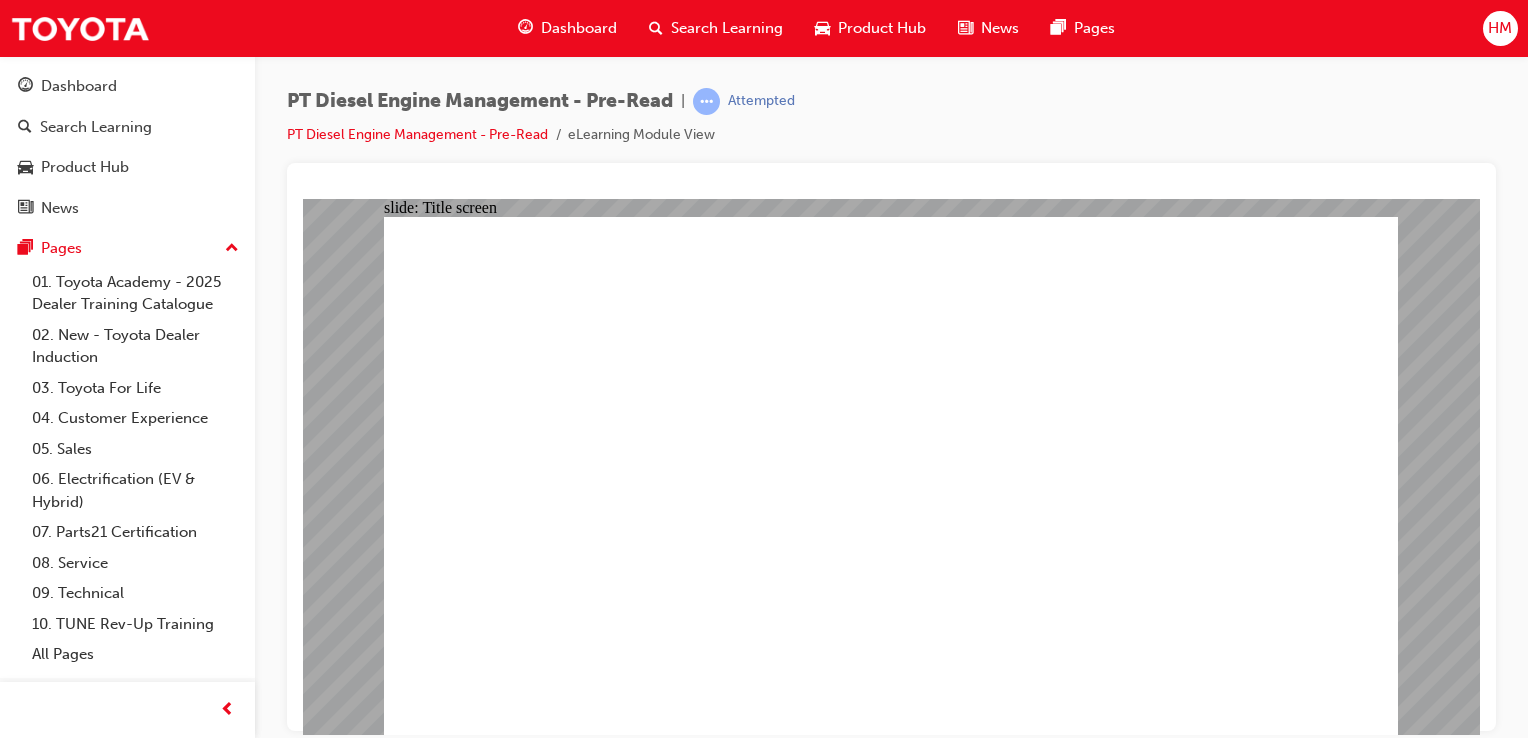 click 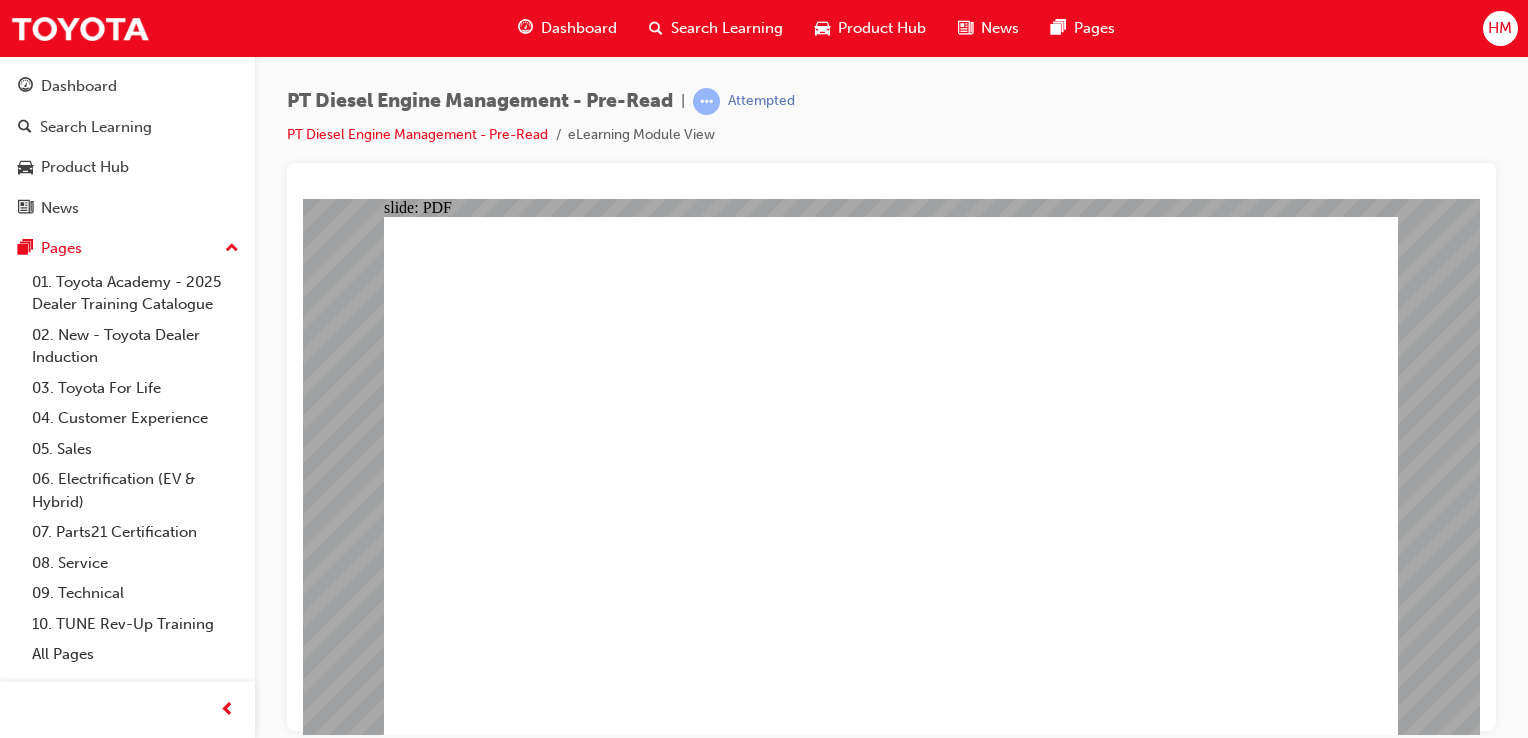 click 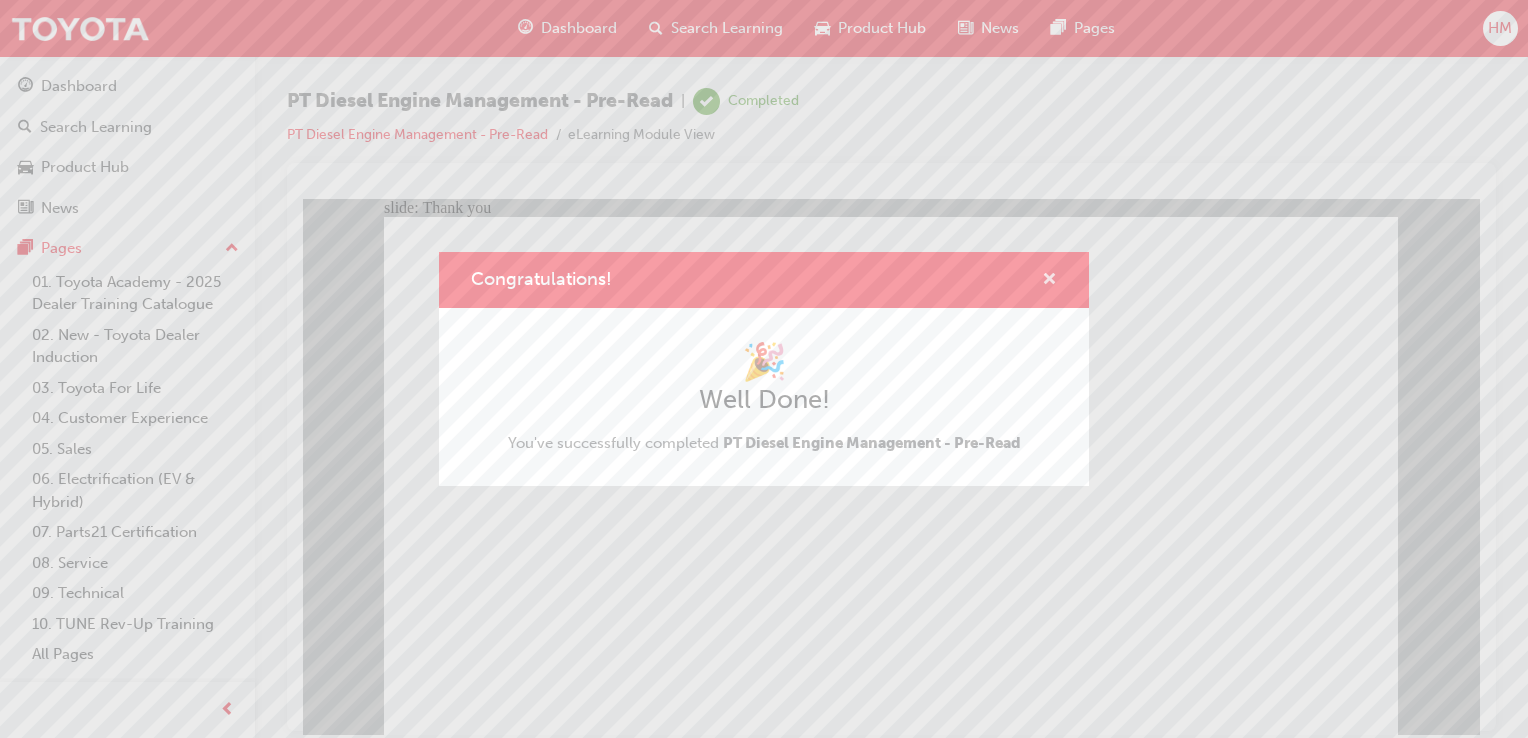 click at bounding box center [1049, 281] 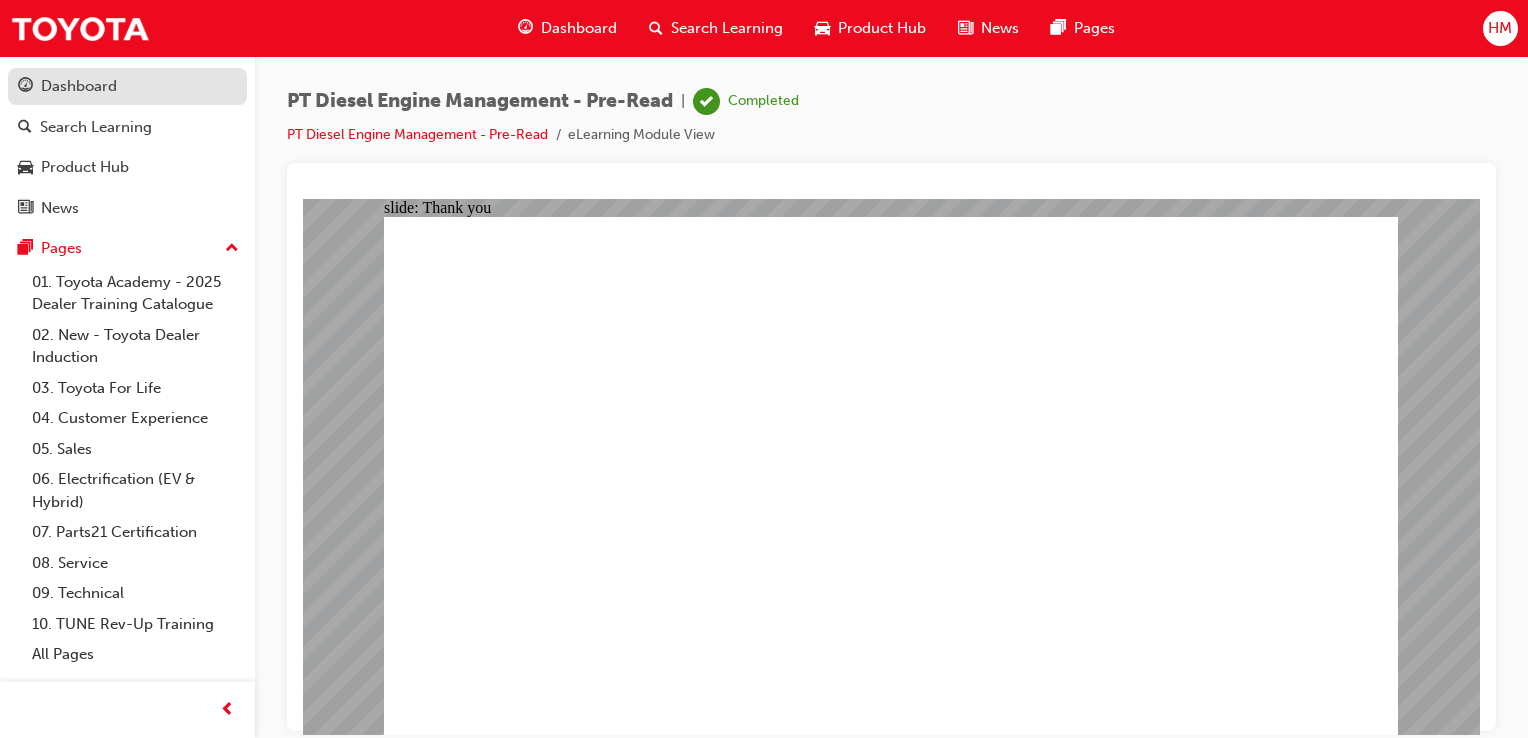 click on "Dashboard" at bounding box center (79, 86) 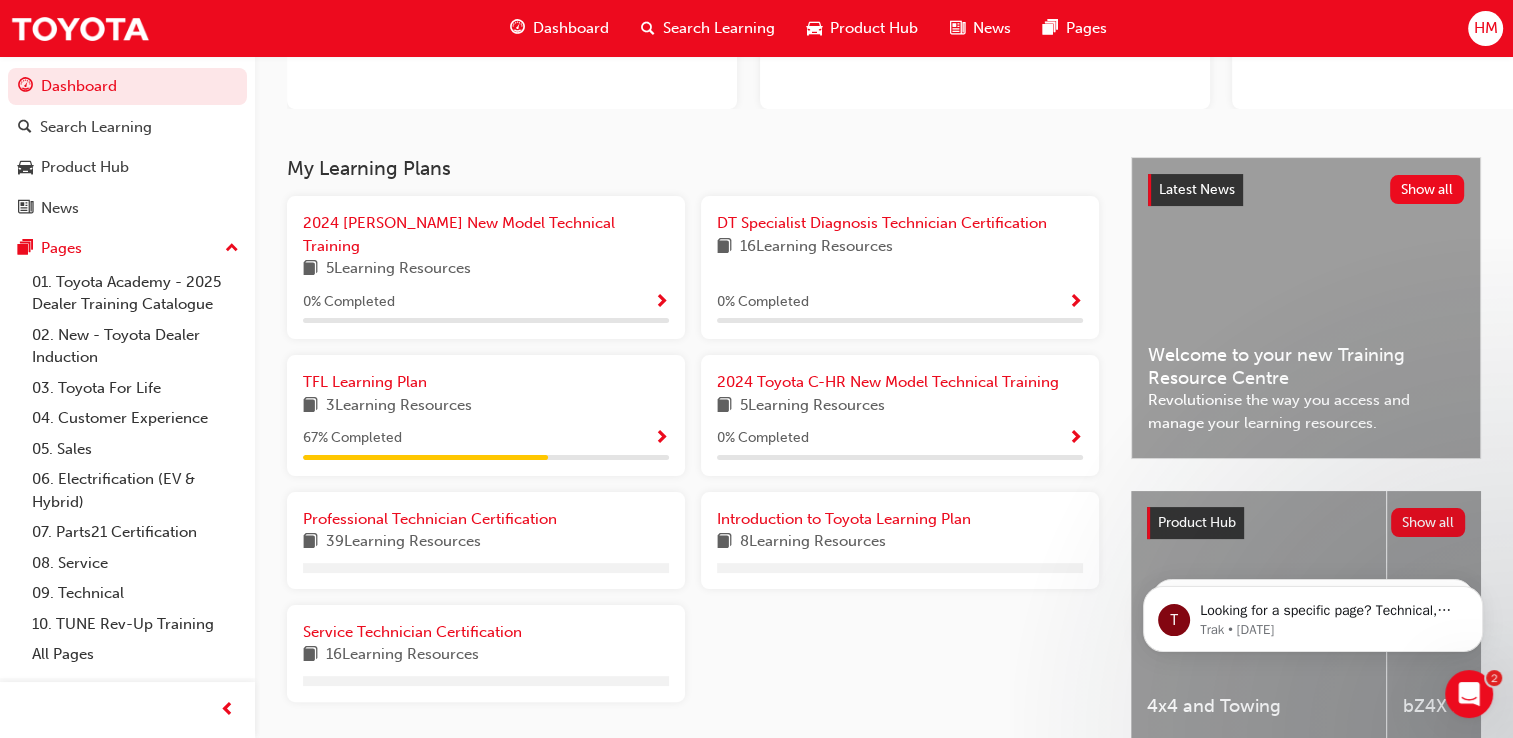 scroll, scrollTop: 377, scrollLeft: 0, axis: vertical 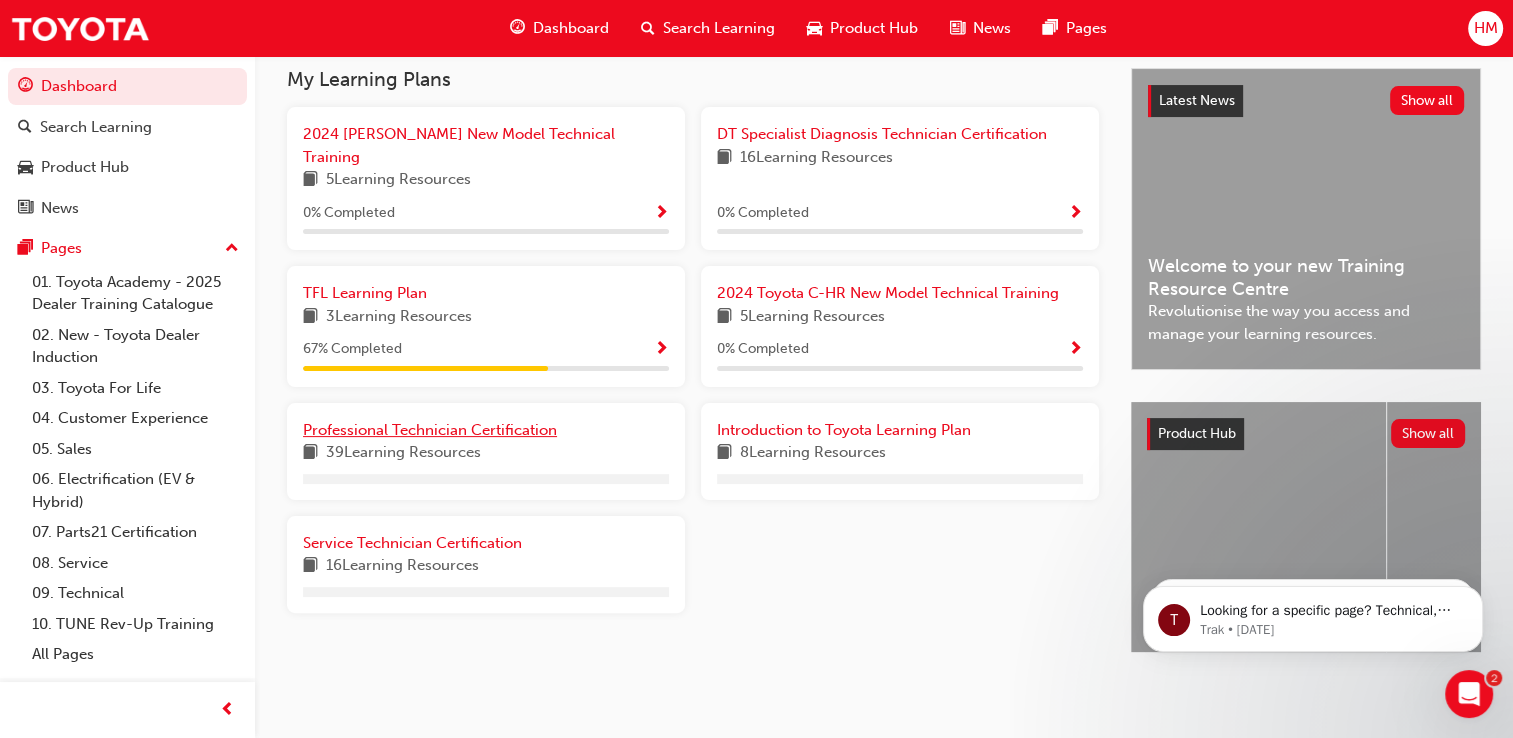click on "2024 [PERSON_NAME] New Model Technical Training 5  Learning Resources 0 % Completed DT Specialist Diagnosis Technician Certification 16  Learning Resources 0 % Completed TFL Learning Plan 3  Learning Resources 67 % Completed 2024 Toyota C-HR New Model Technical Training 5  Learning Resources 0 % Completed Professional Technician Certification 39  Learning Resources Introduction to Toyota Learning Plan 8  Learning Resources Service Technician Certification 16  Learning Resources" at bounding box center (693, 368) 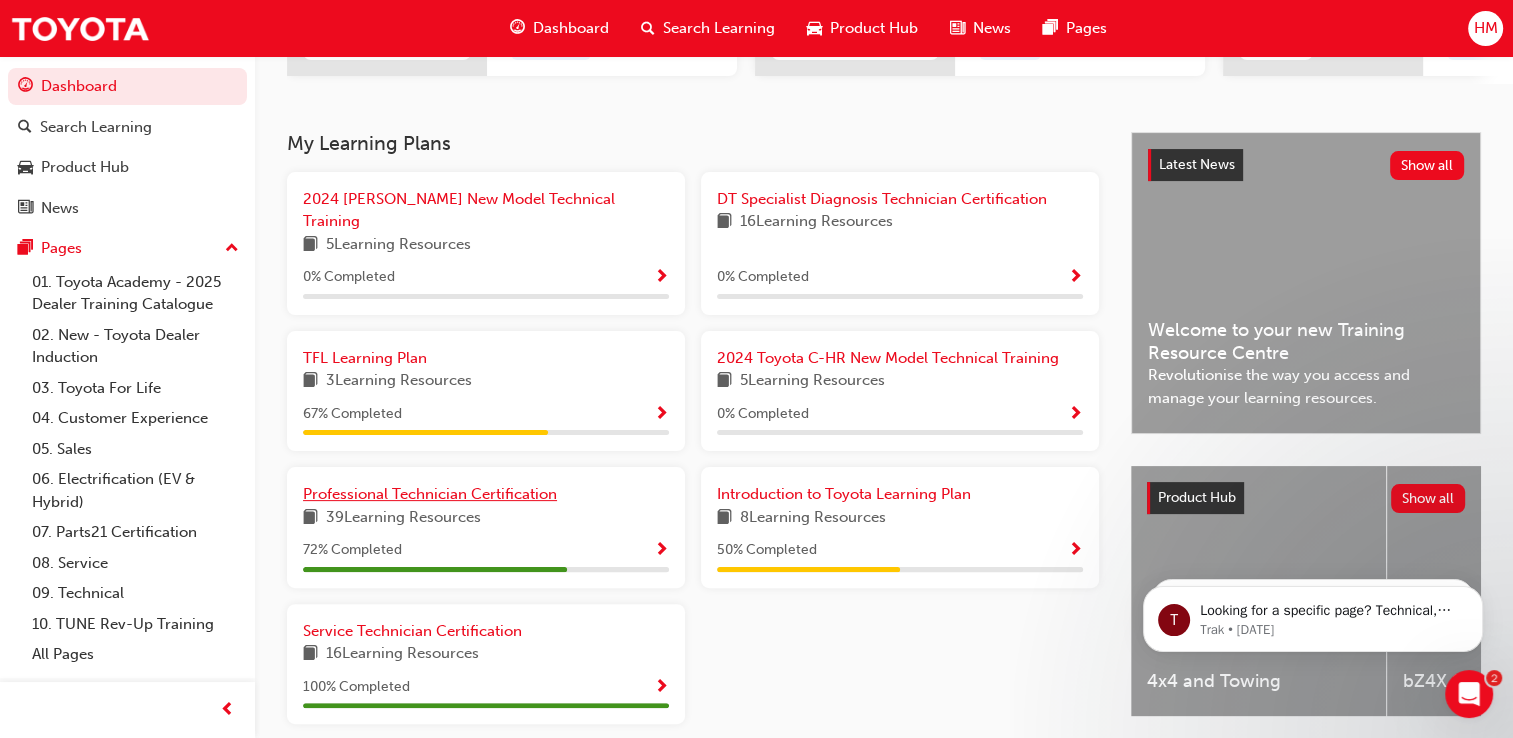 click on "Professional Technician Certification" at bounding box center [430, 494] 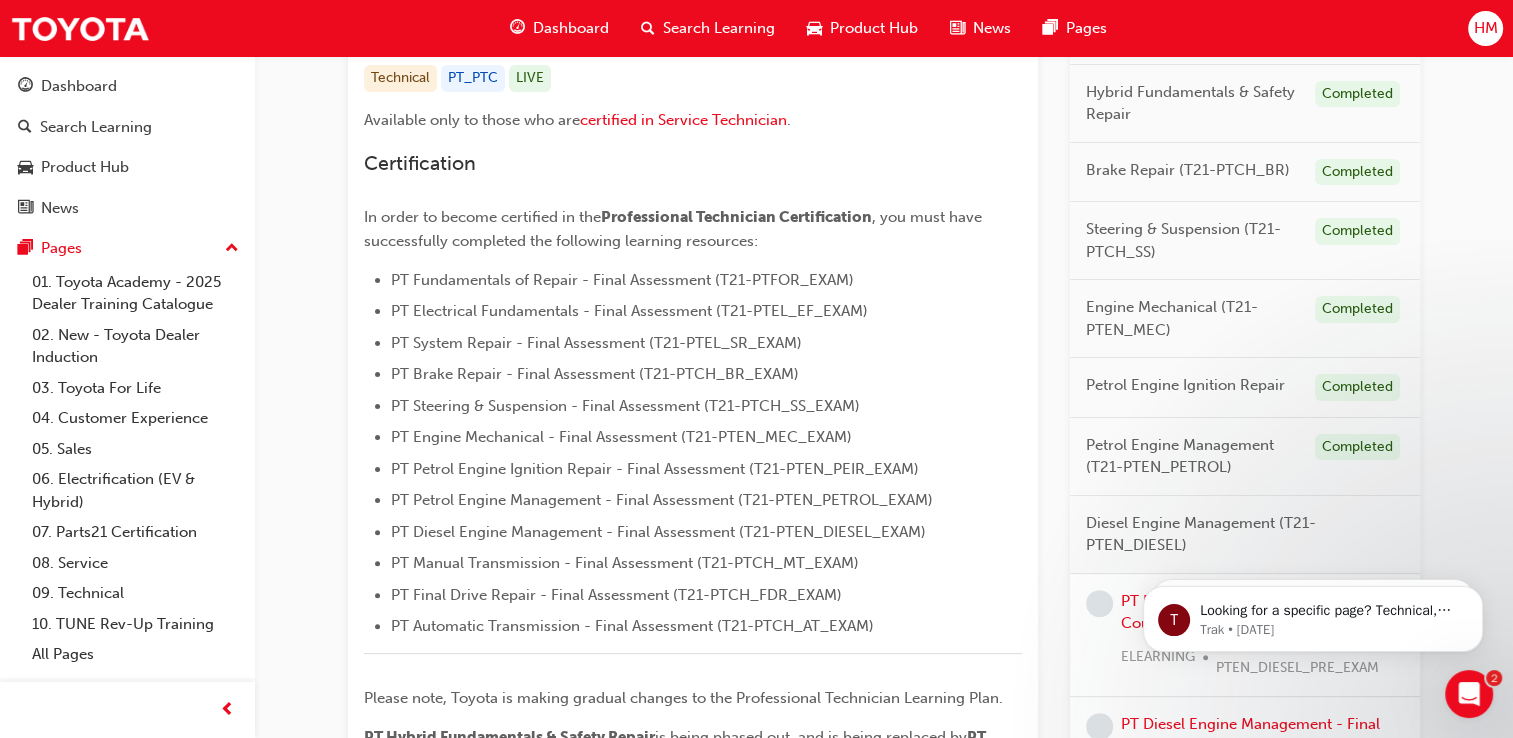 scroll, scrollTop: 600, scrollLeft: 0, axis: vertical 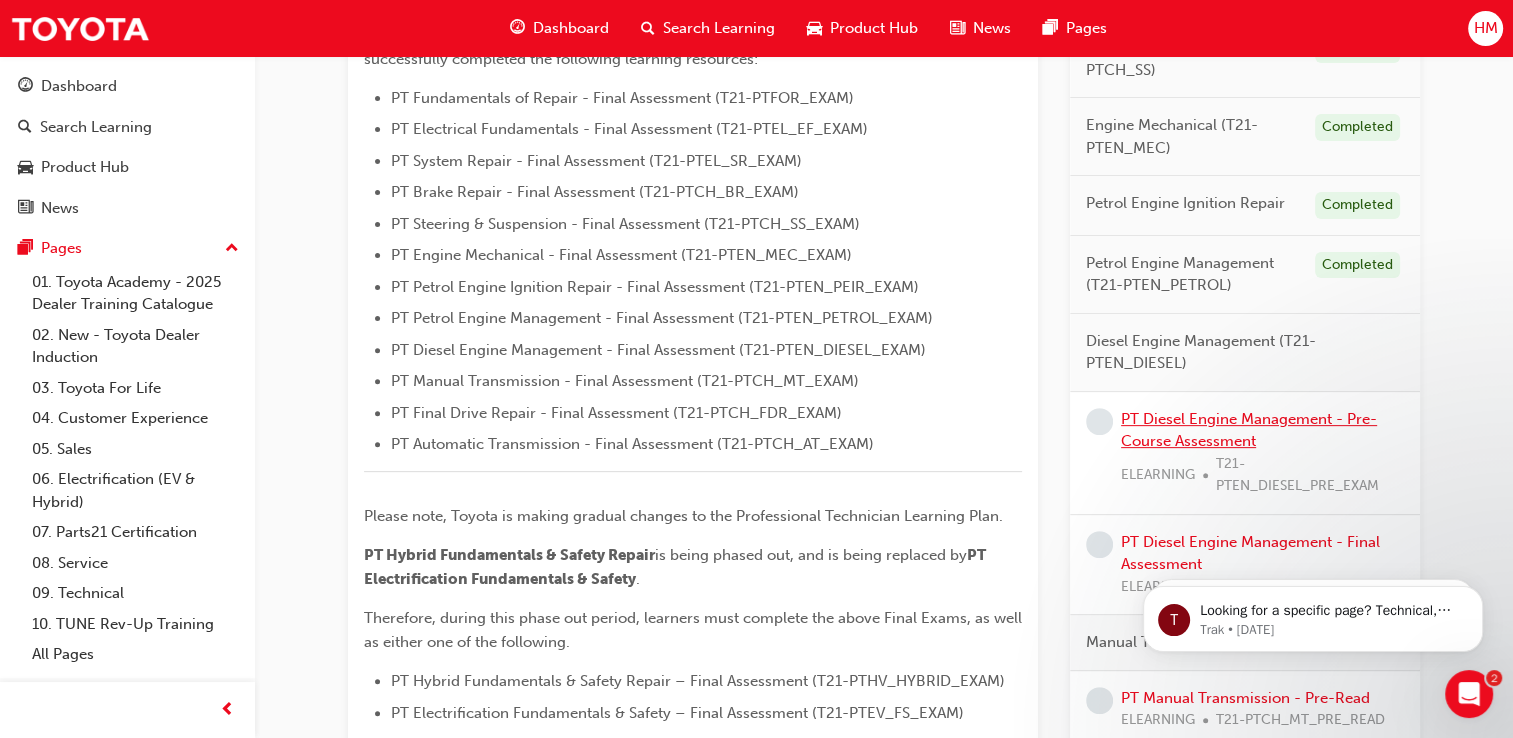 click on "PT Diesel Engine Management - Pre-Course Assessment" at bounding box center (1249, 430) 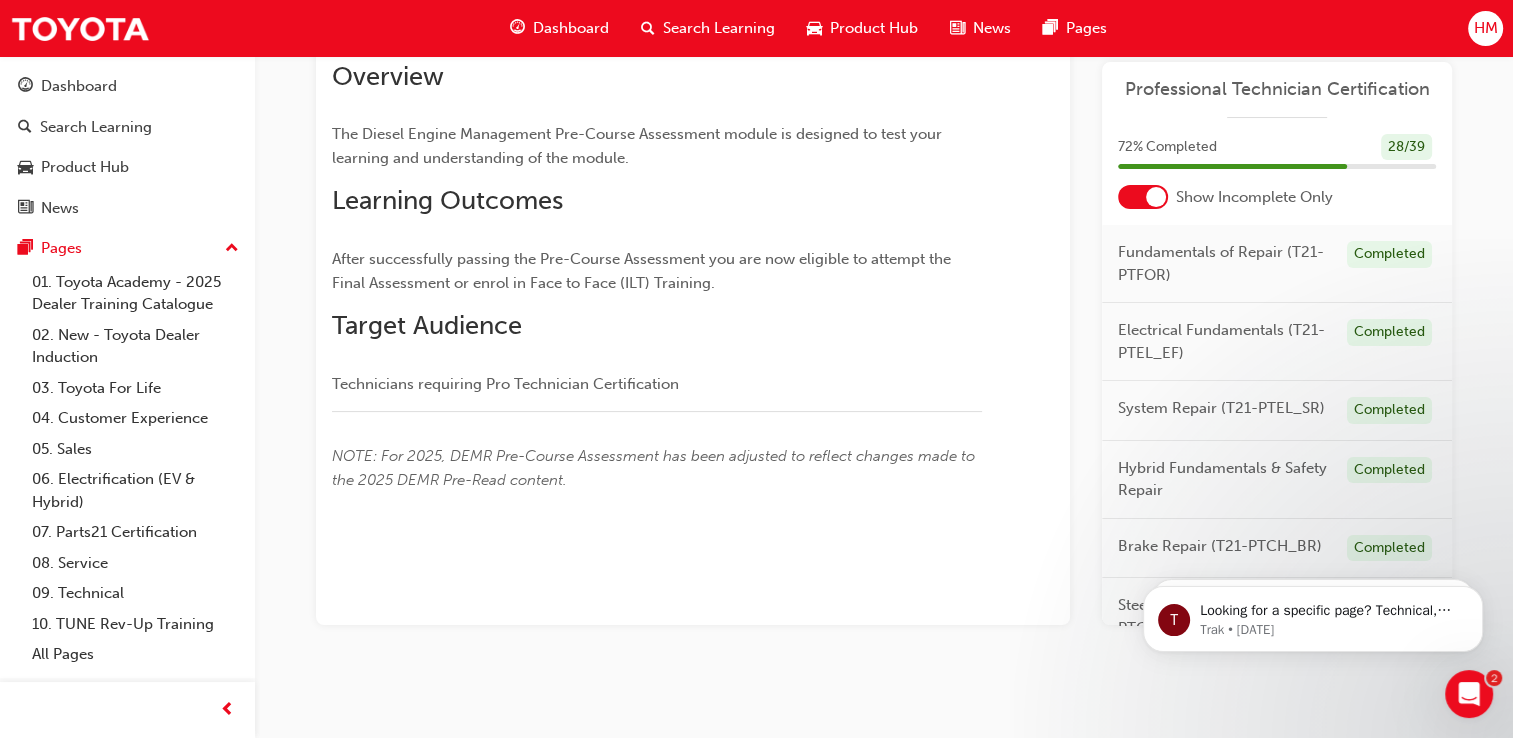 scroll, scrollTop: 0, scrollLeft: 0, axis: both 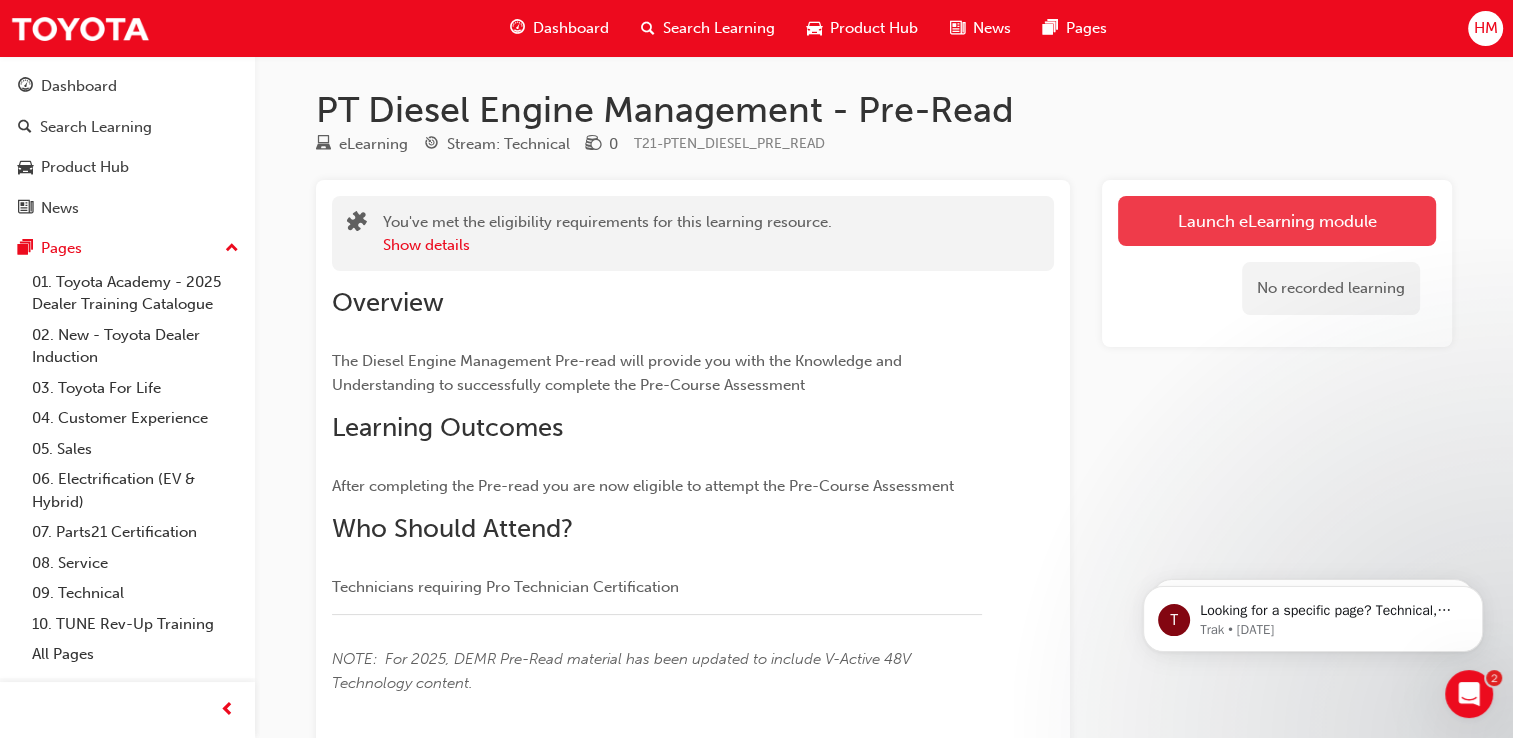 click on "Launch eLearning module" at bounding box center (1277, 221) 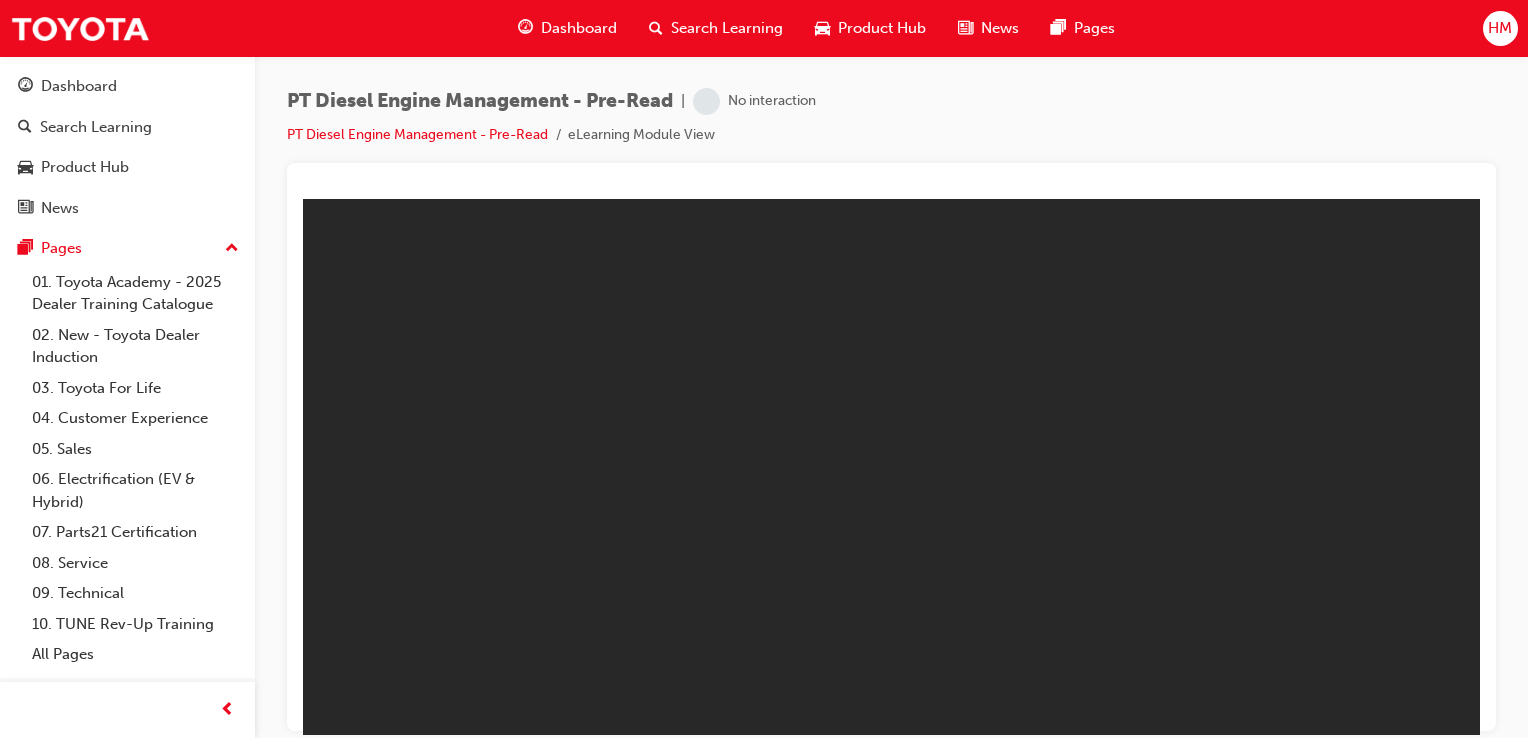 scroll, scrollTop: 0, scrollLeft: 0, axis: both 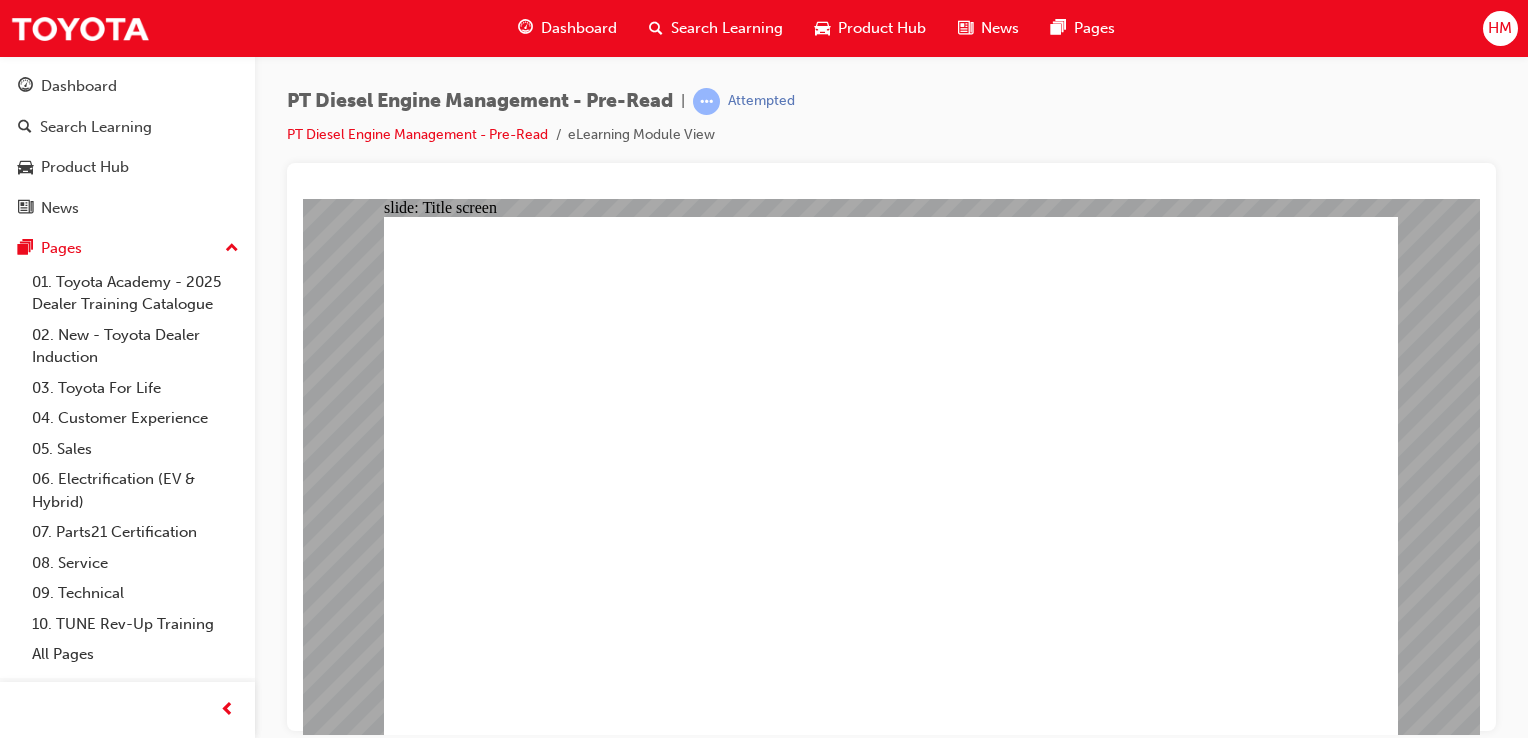 click 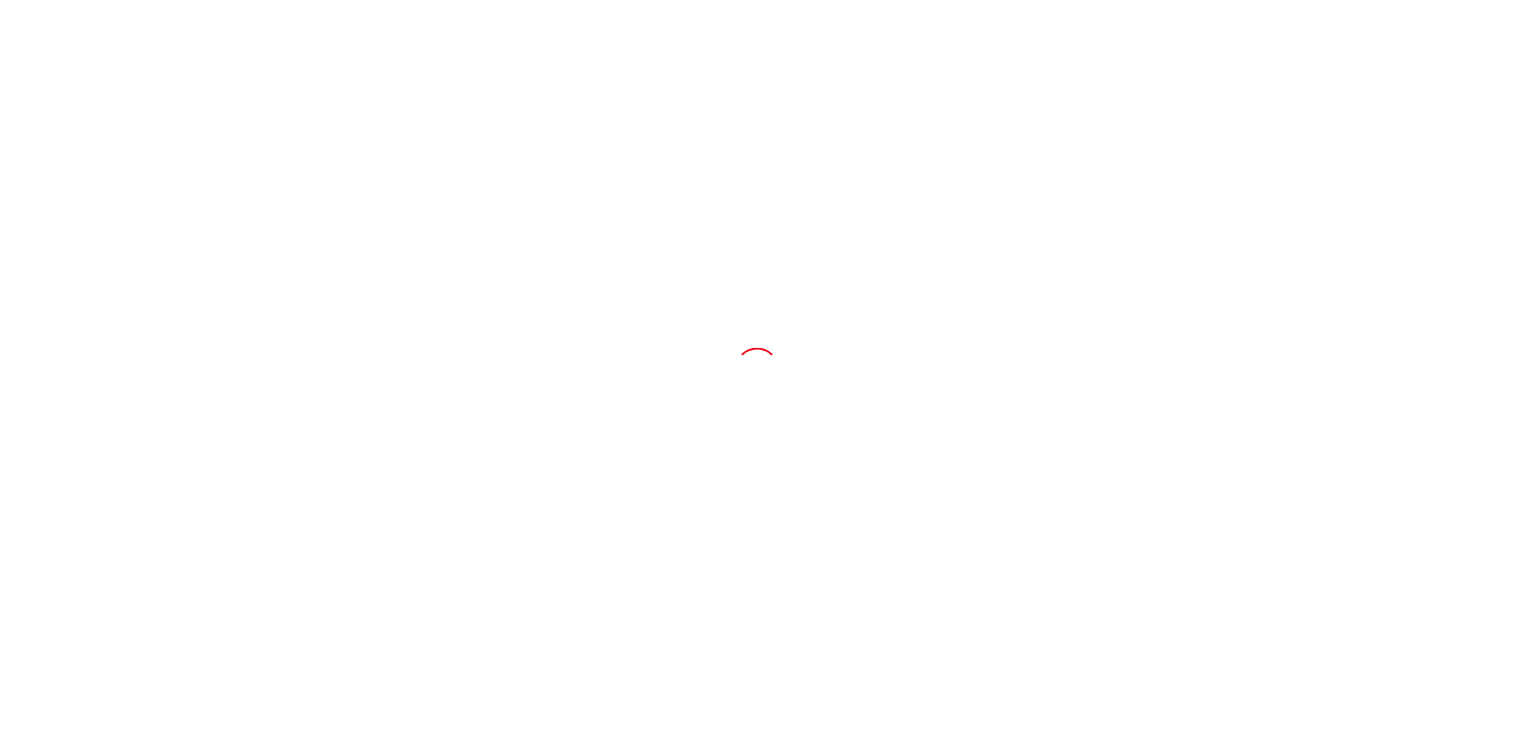 scroll, scrollTop: 0, scrollLeft: 0, axis: both 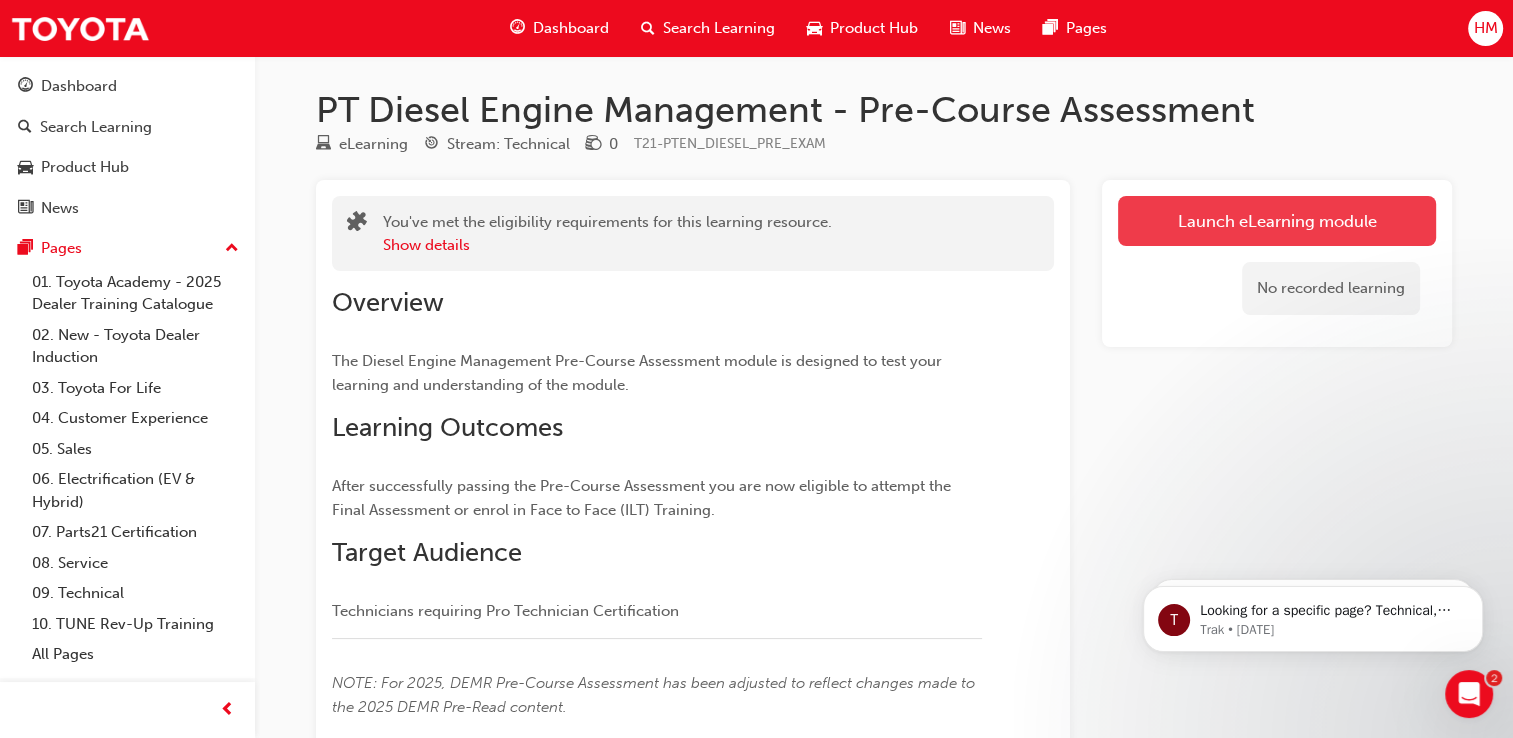 click on "Launch eLearning module" at bounding box center [1277, 221] 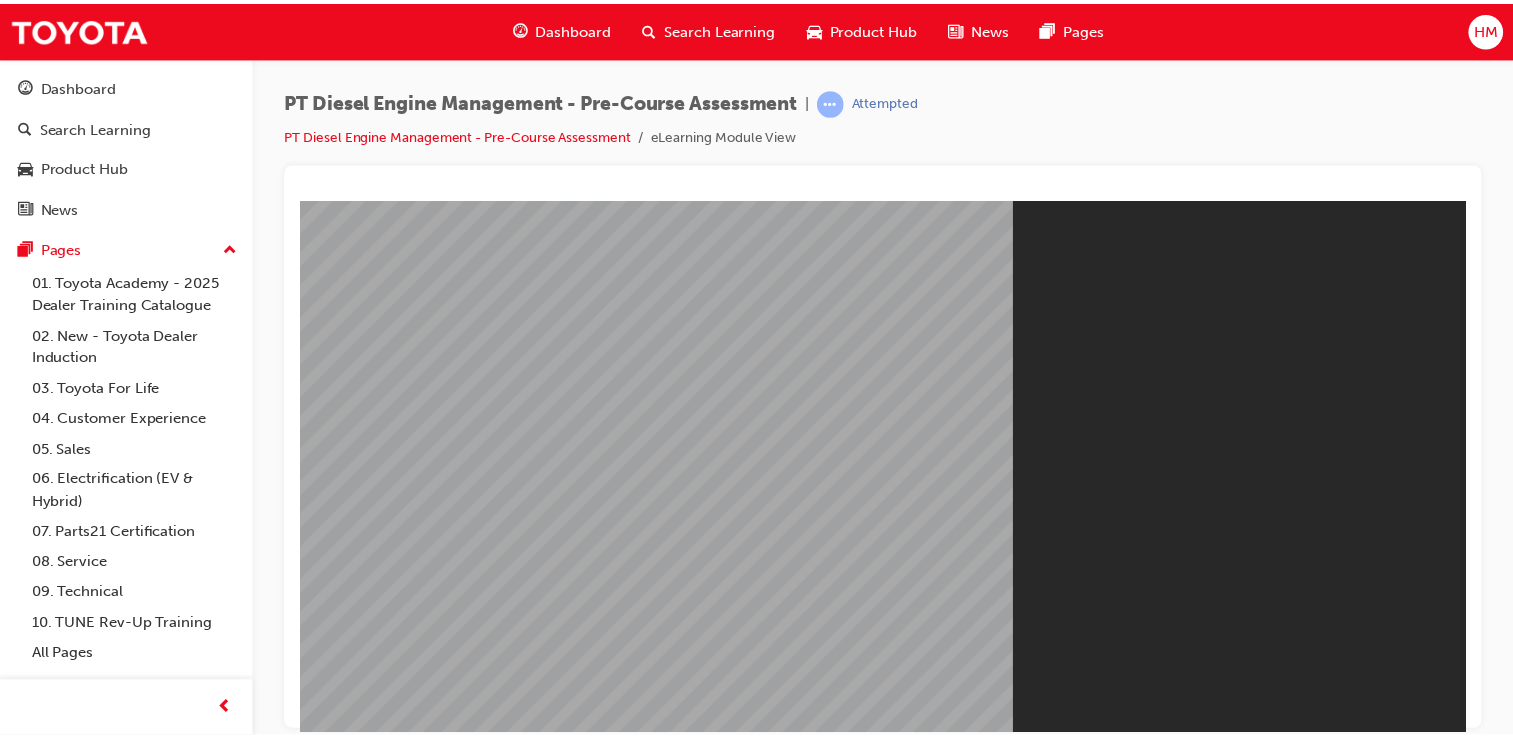 scroll, scrollTop: 0, scrollLeft: 0, axis: both 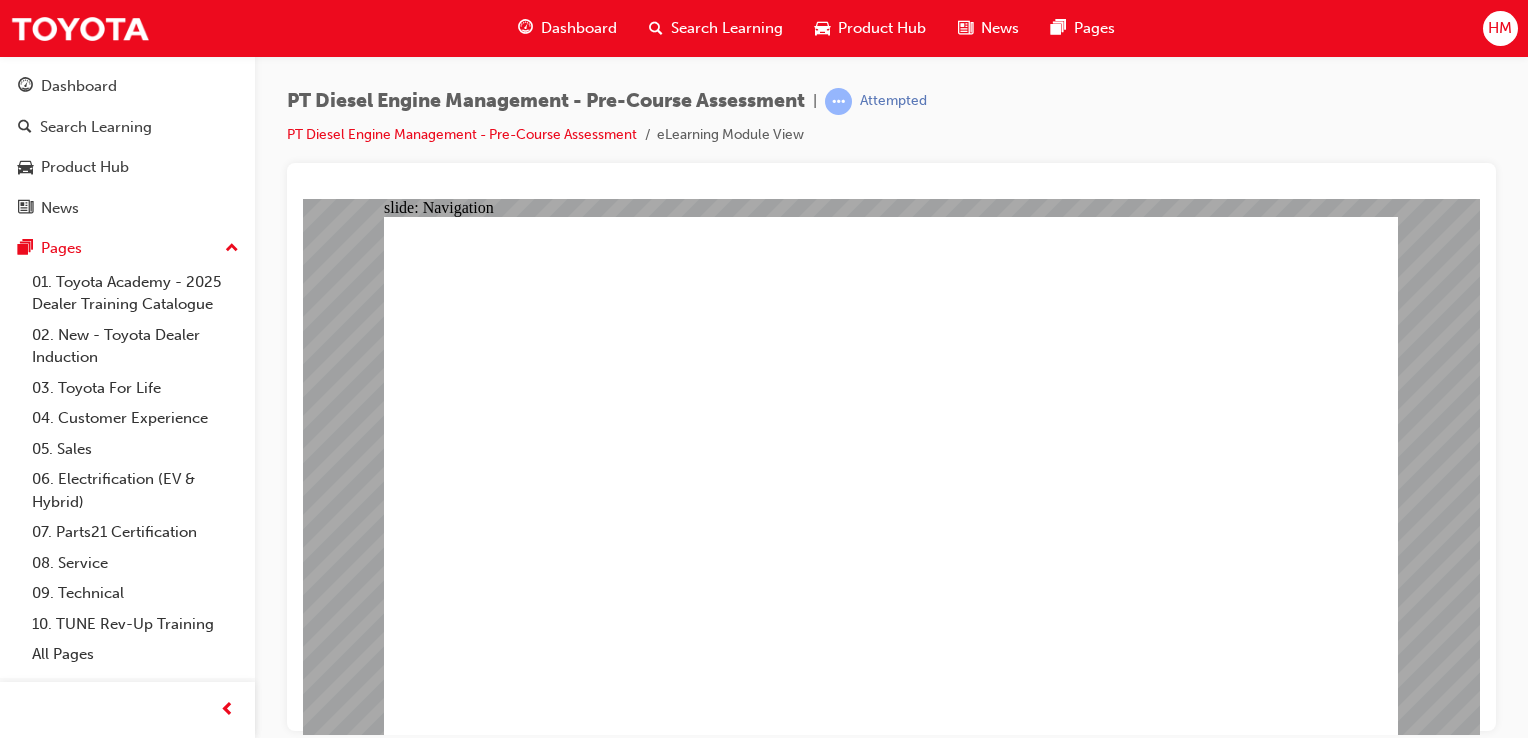 click 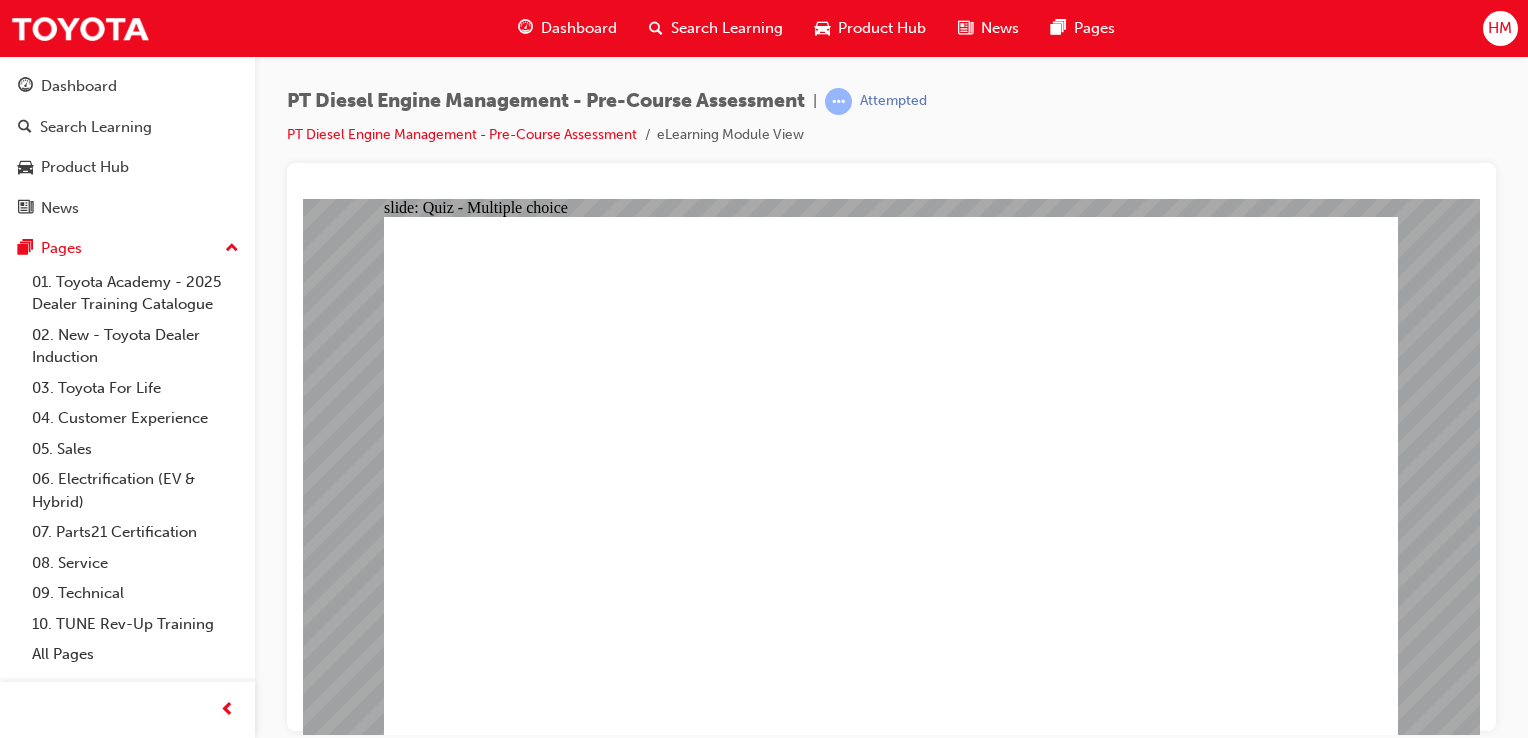 drag, startPoint x: 820, startPoint y: 332, endPoint x: 948, endPoint y: 336, distance: 128.06248 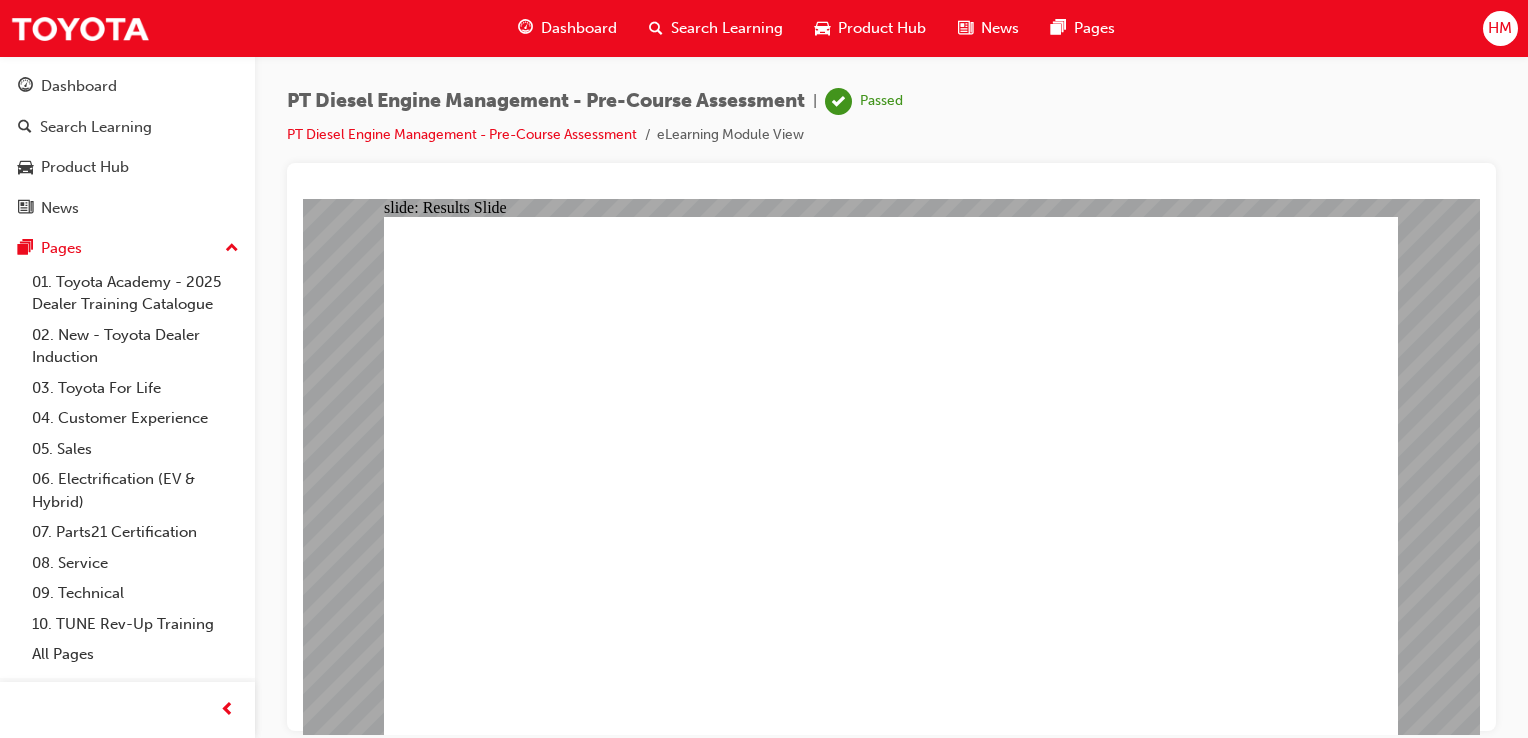 click 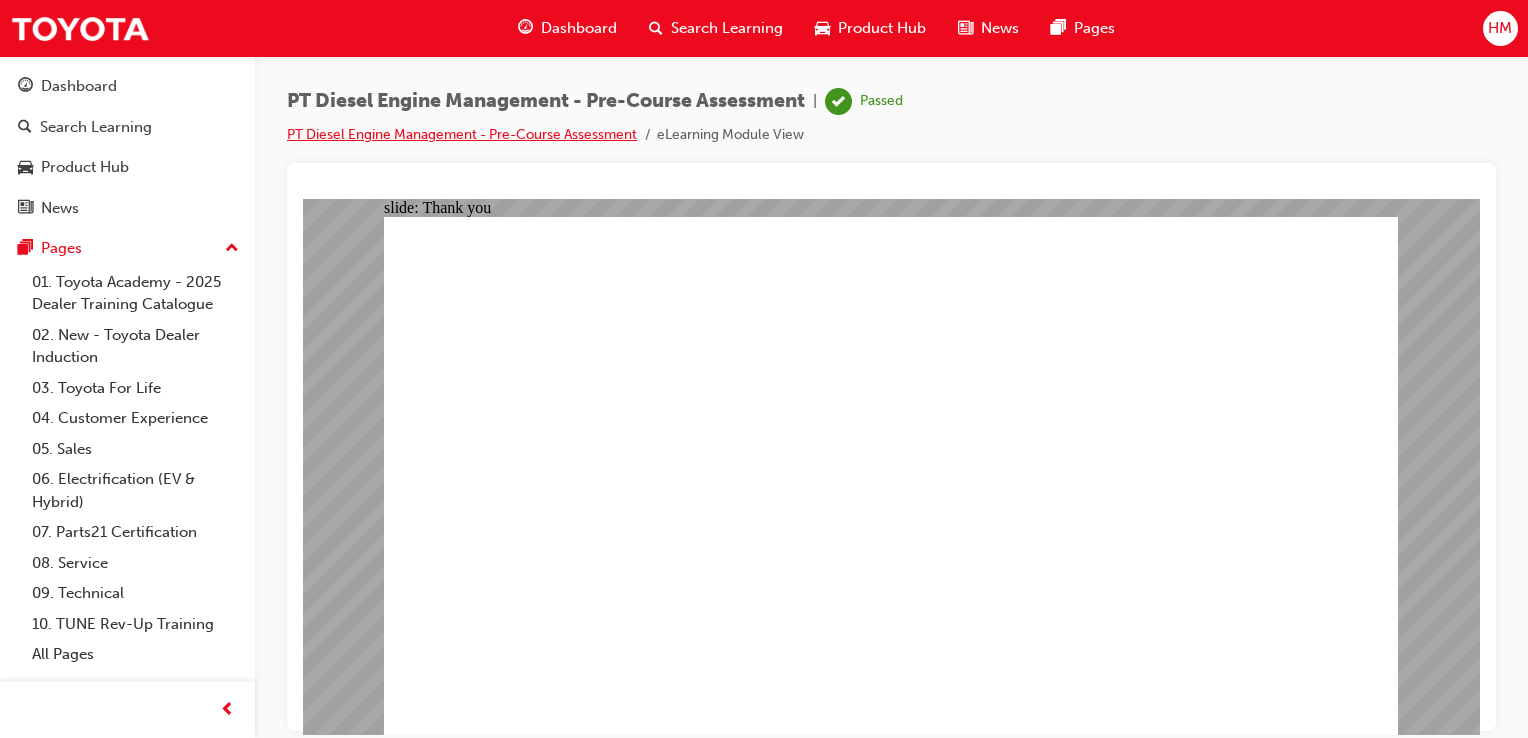 click on "PT Diesel Engine Management - Pre-Course Assessment" at bounding box center (462, 134) 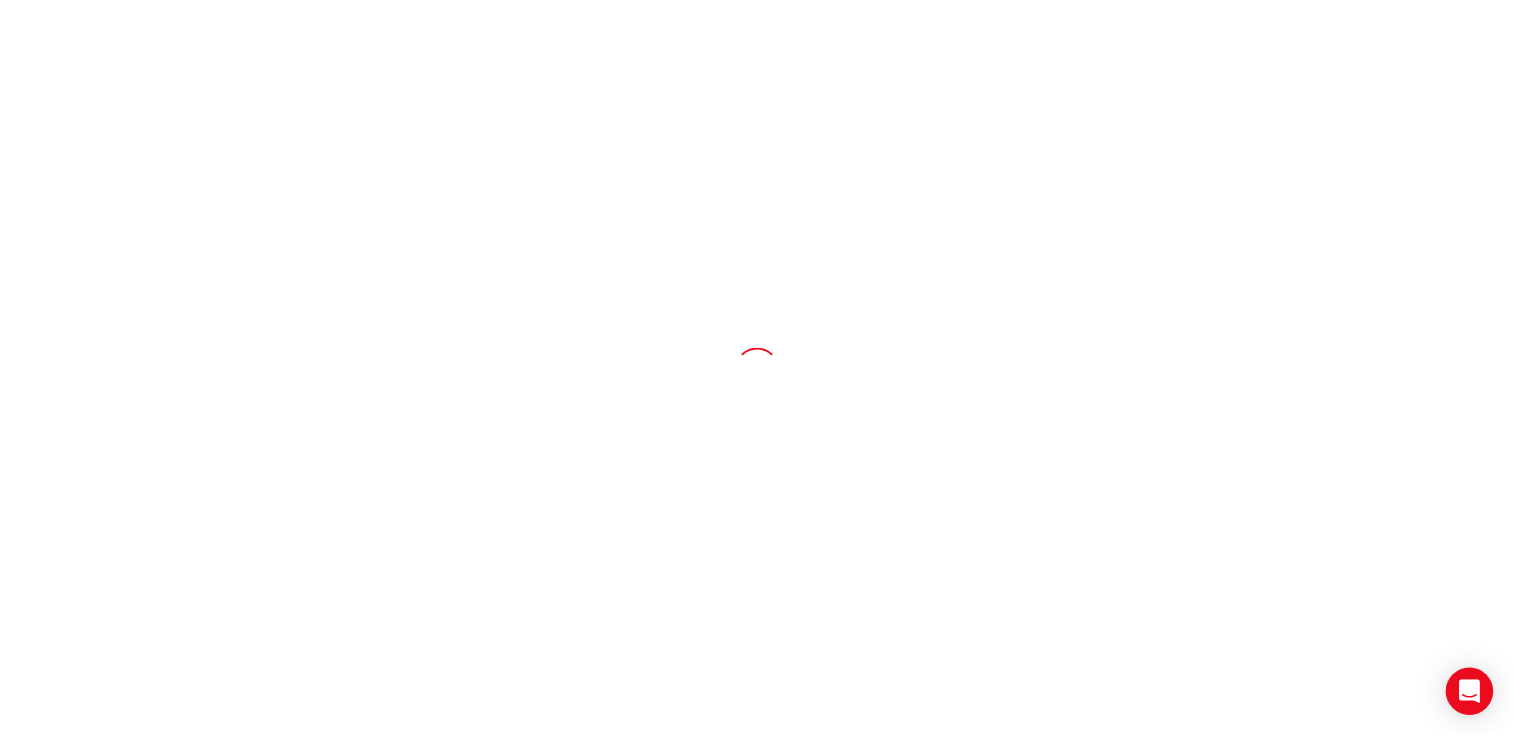 scroll, scrollTop: 0, scrollLeft: 0, axis: both 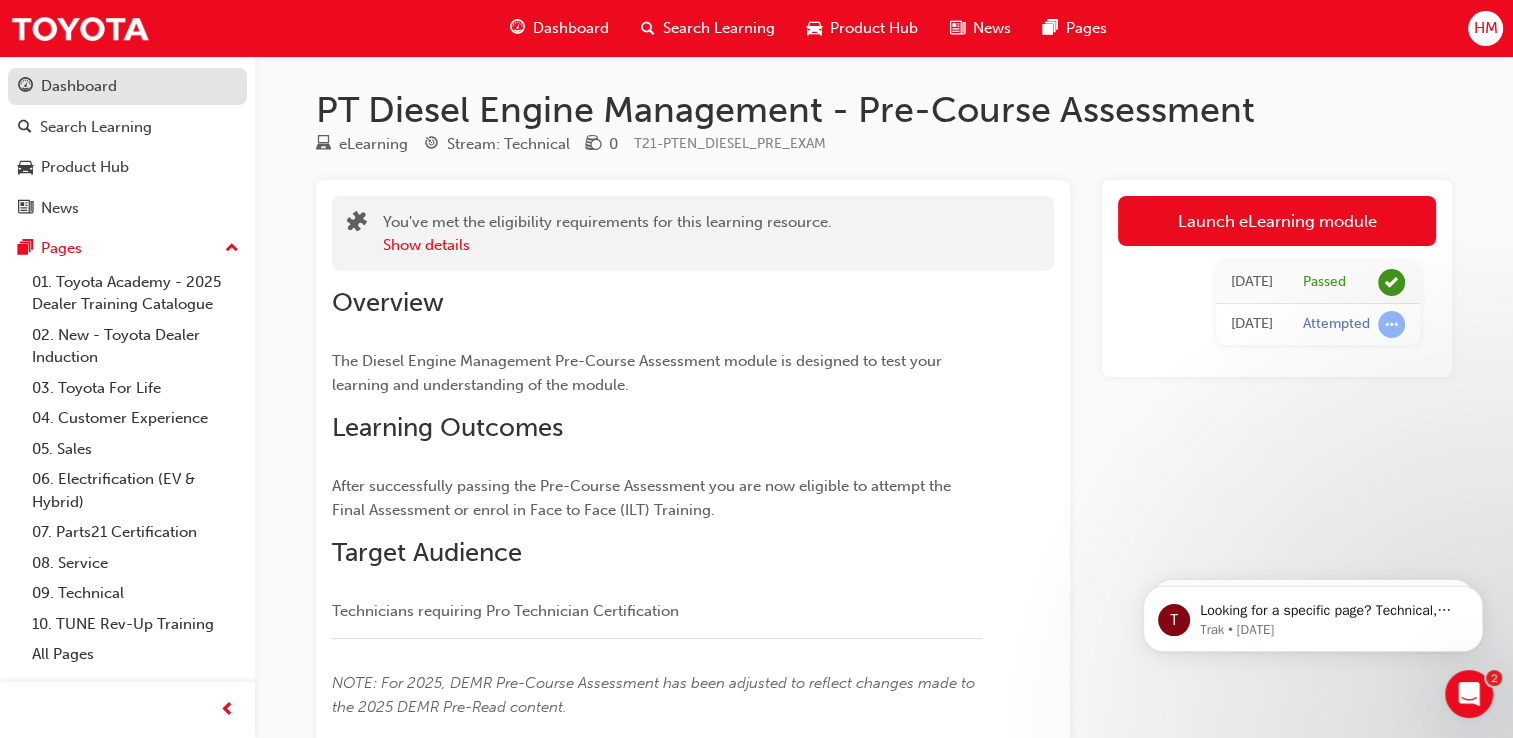 click on "Dashboard" at bounding box center (79, 86) 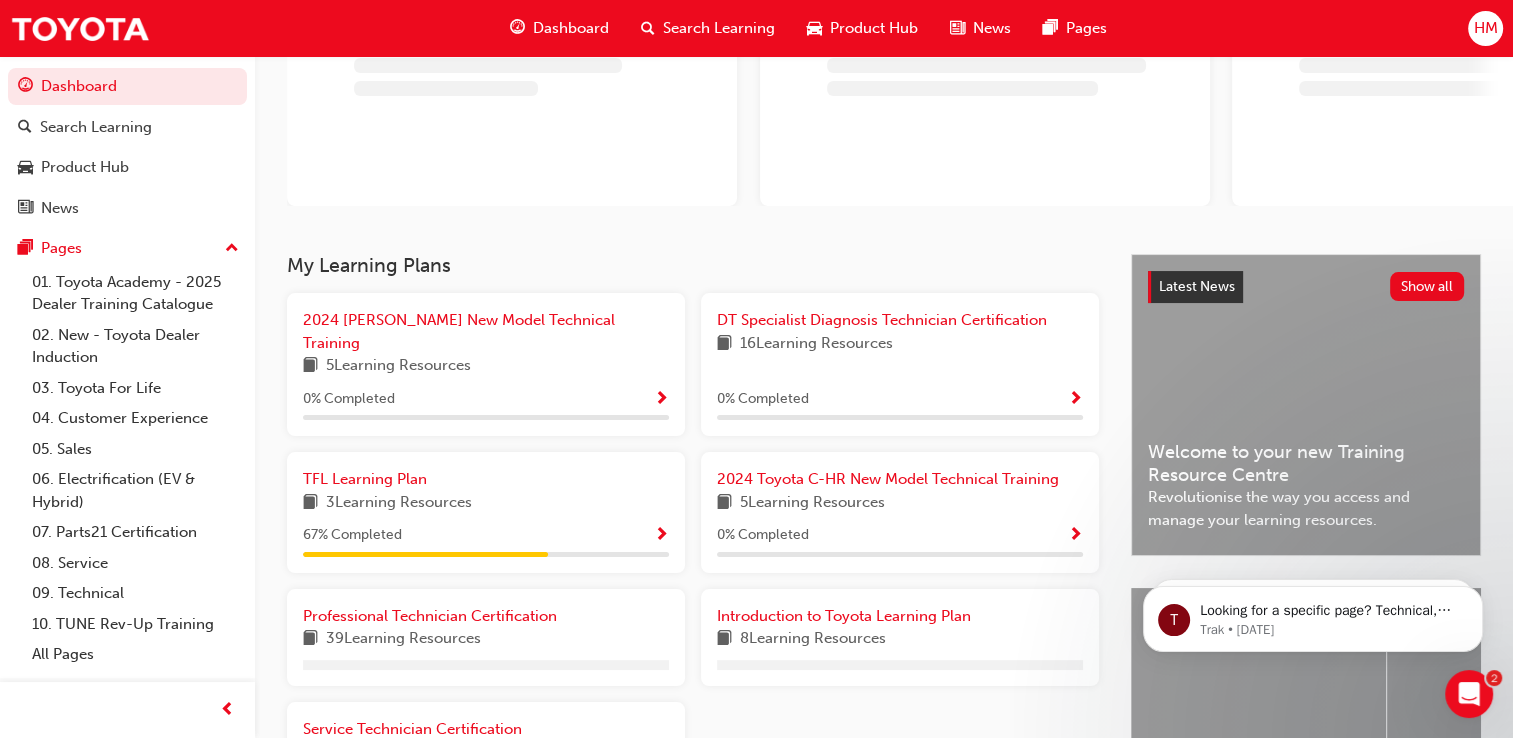 scroll, scrollTop: 300, scrollLeft: 0, axis: vertical 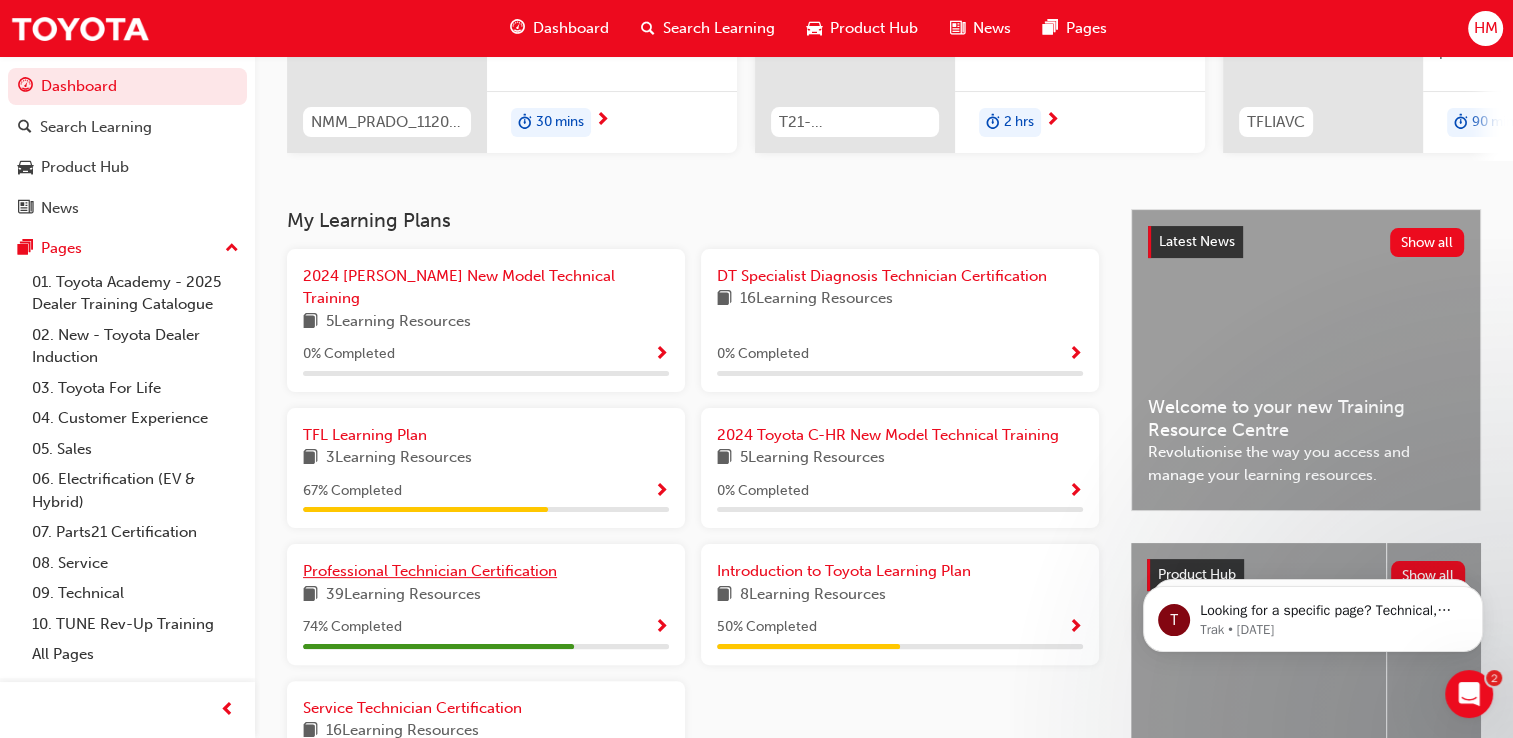 click on "Professional Technician Certification" at bounding box center (430, 571) 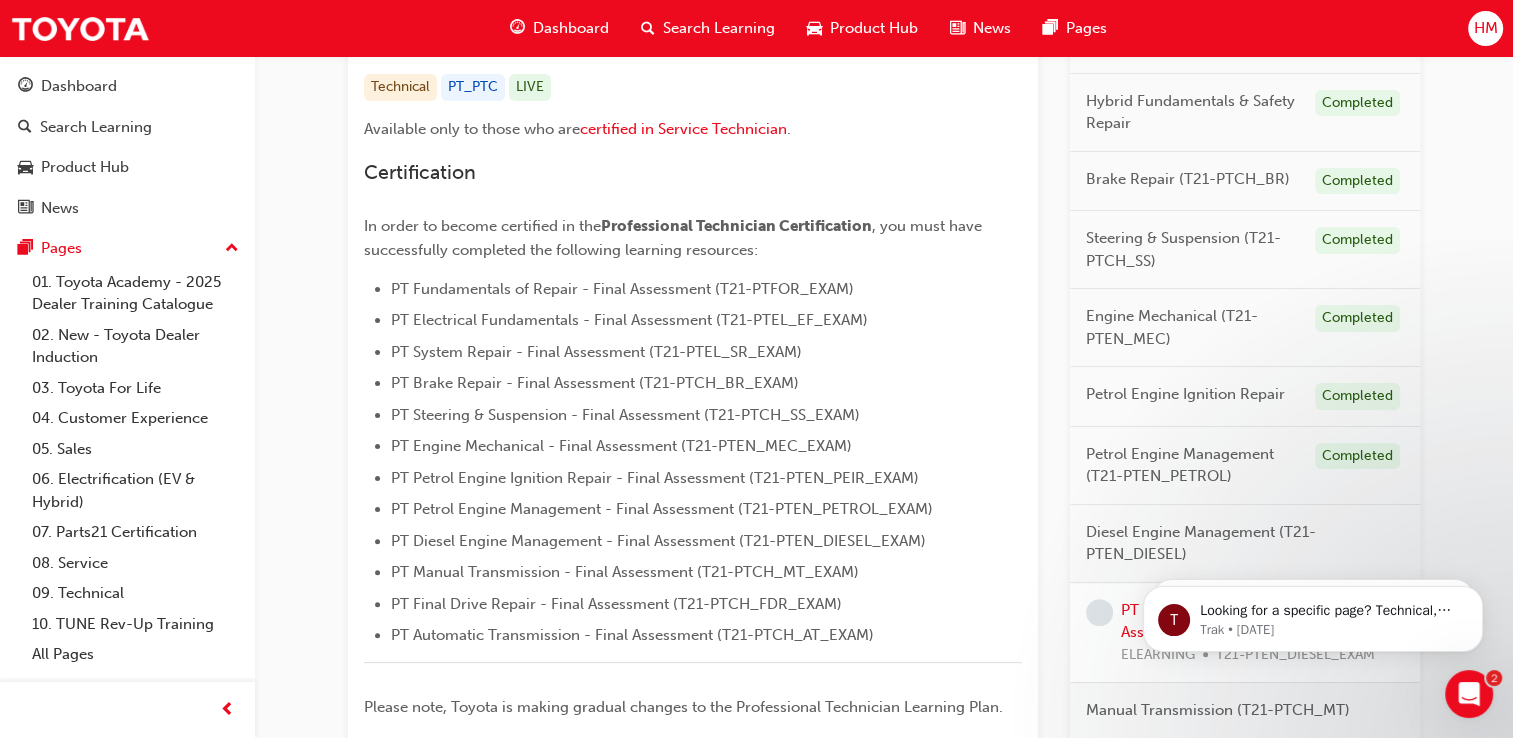 scroll, scrollTop: 600, scrollLeft: 0, axis: vertical 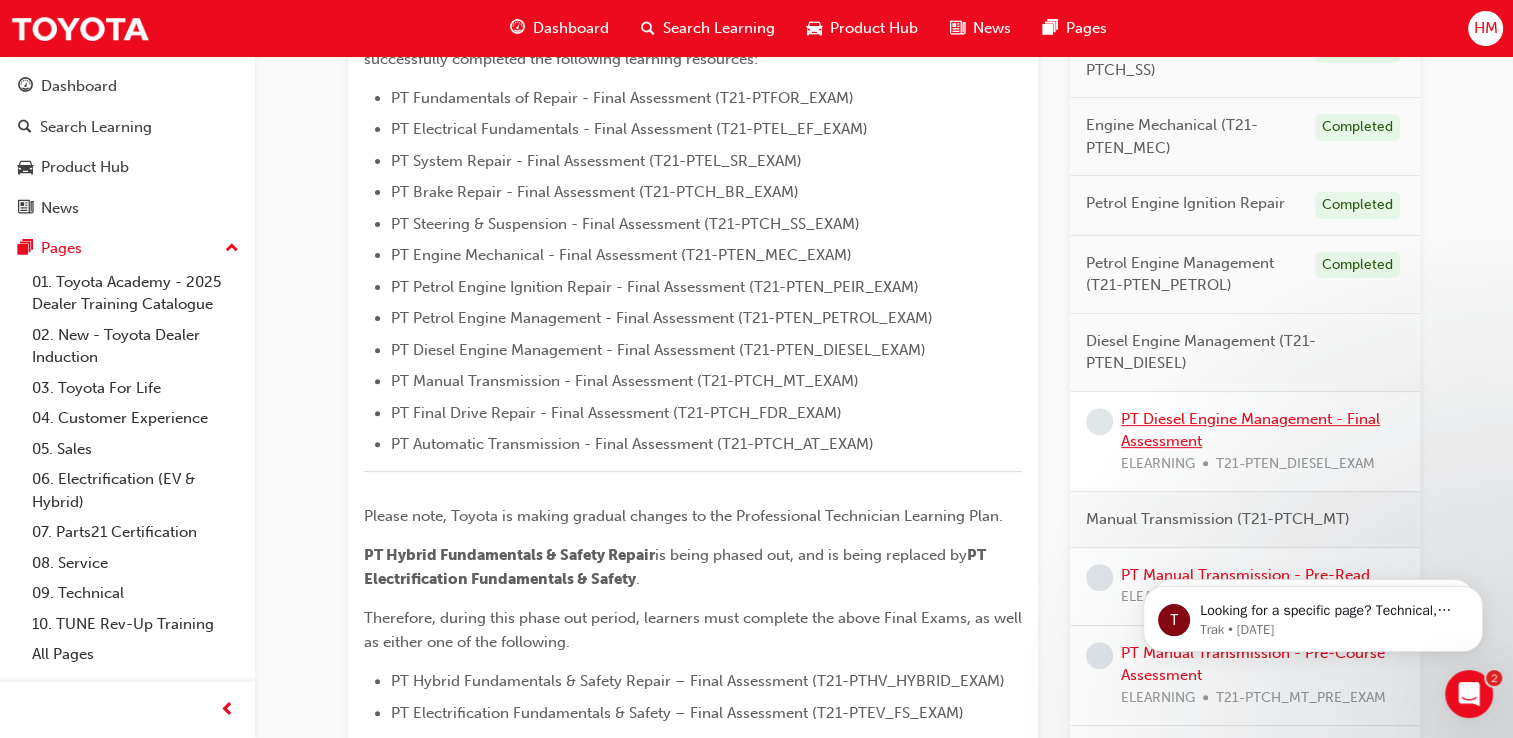click on "PT Diesel Engine Management - Final Assessment" at bounding box center (1250, 430) 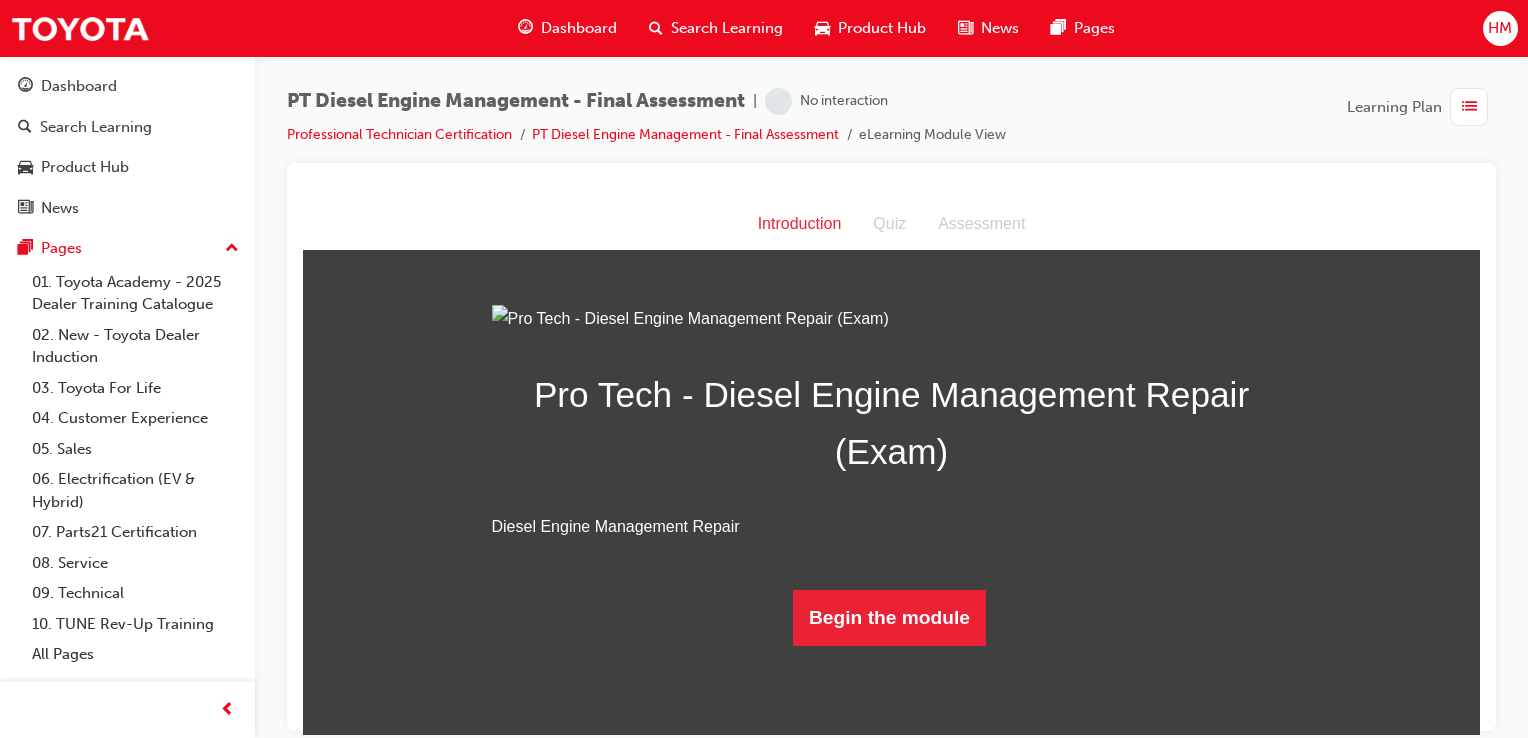 scroll, scrollTop: 130, scrollLeft: 0, axis: vertical 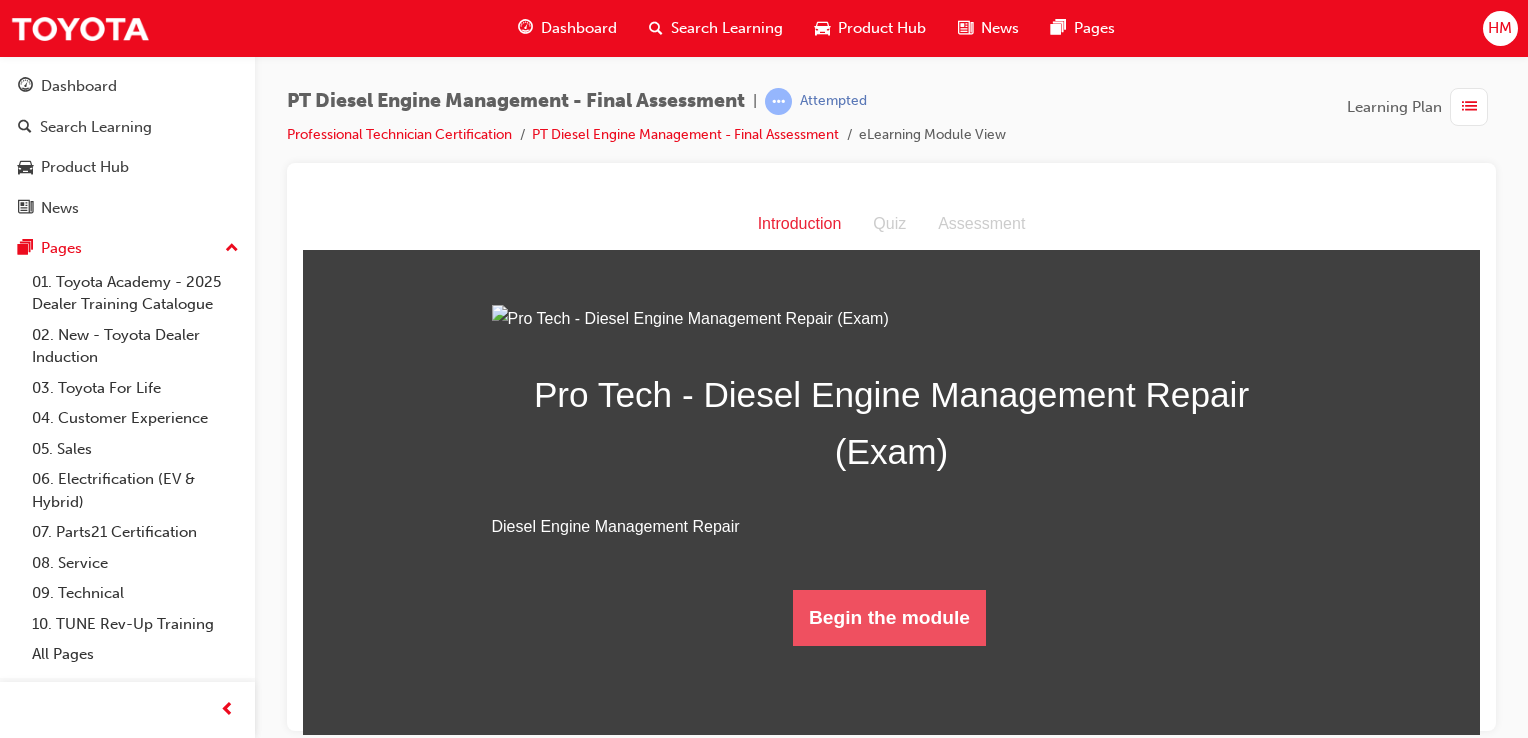 click on "Begin the module" at bounding box center [889, 617] 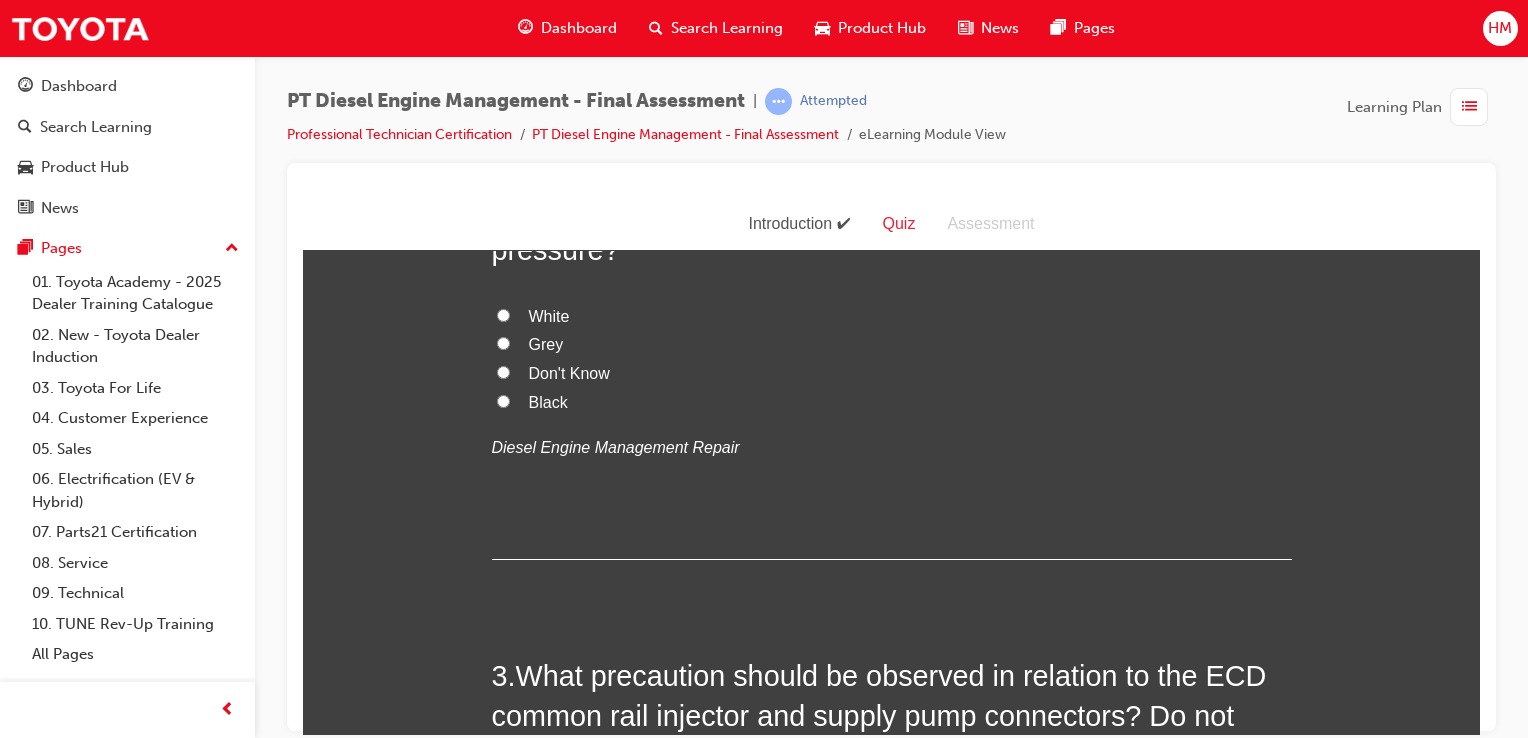 scroll, scrollTop: 0, scrollLeft: 0, axis: both 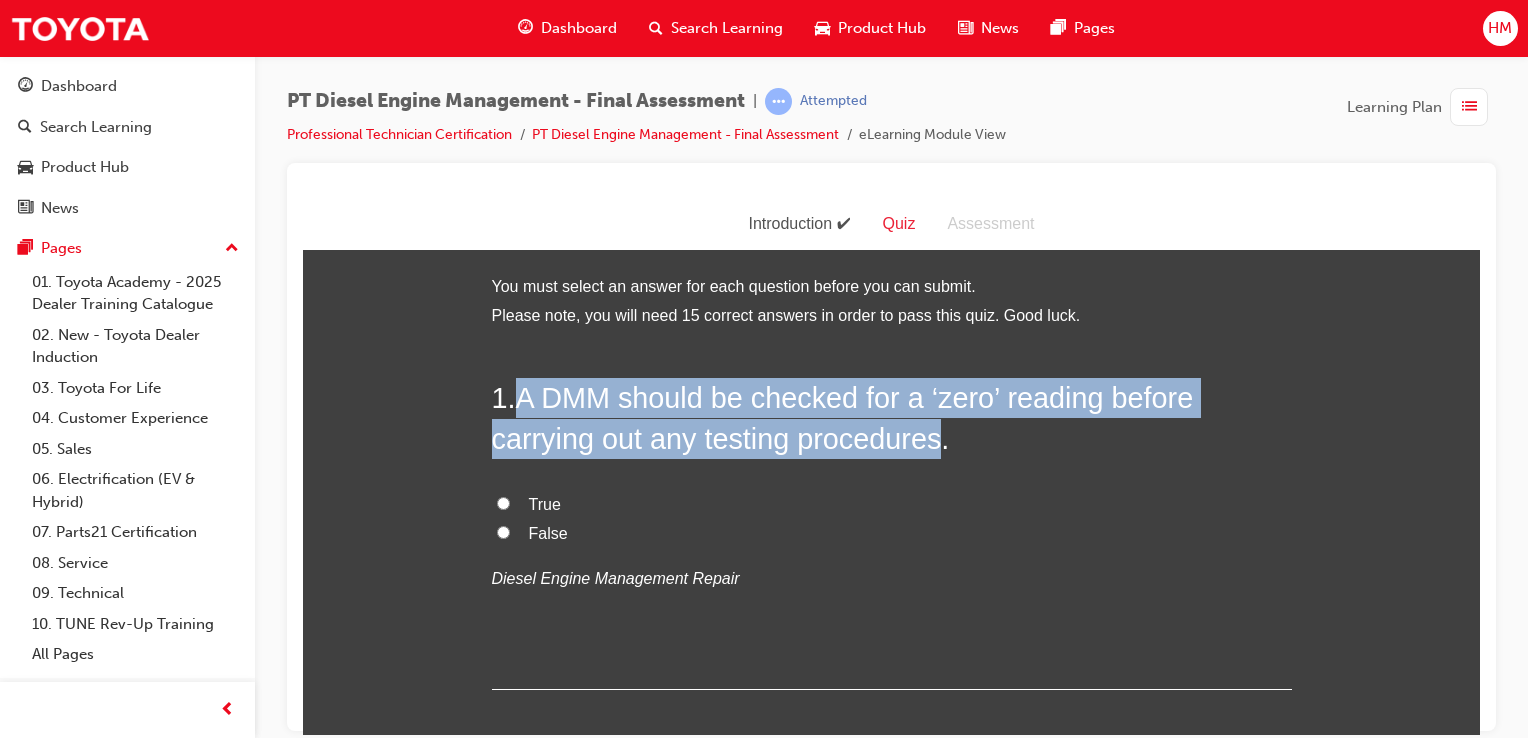 drag, startPoint x: 515, startPoint y: 394, endPoint x: 933, endPoint y: 426, distance: 419.22308 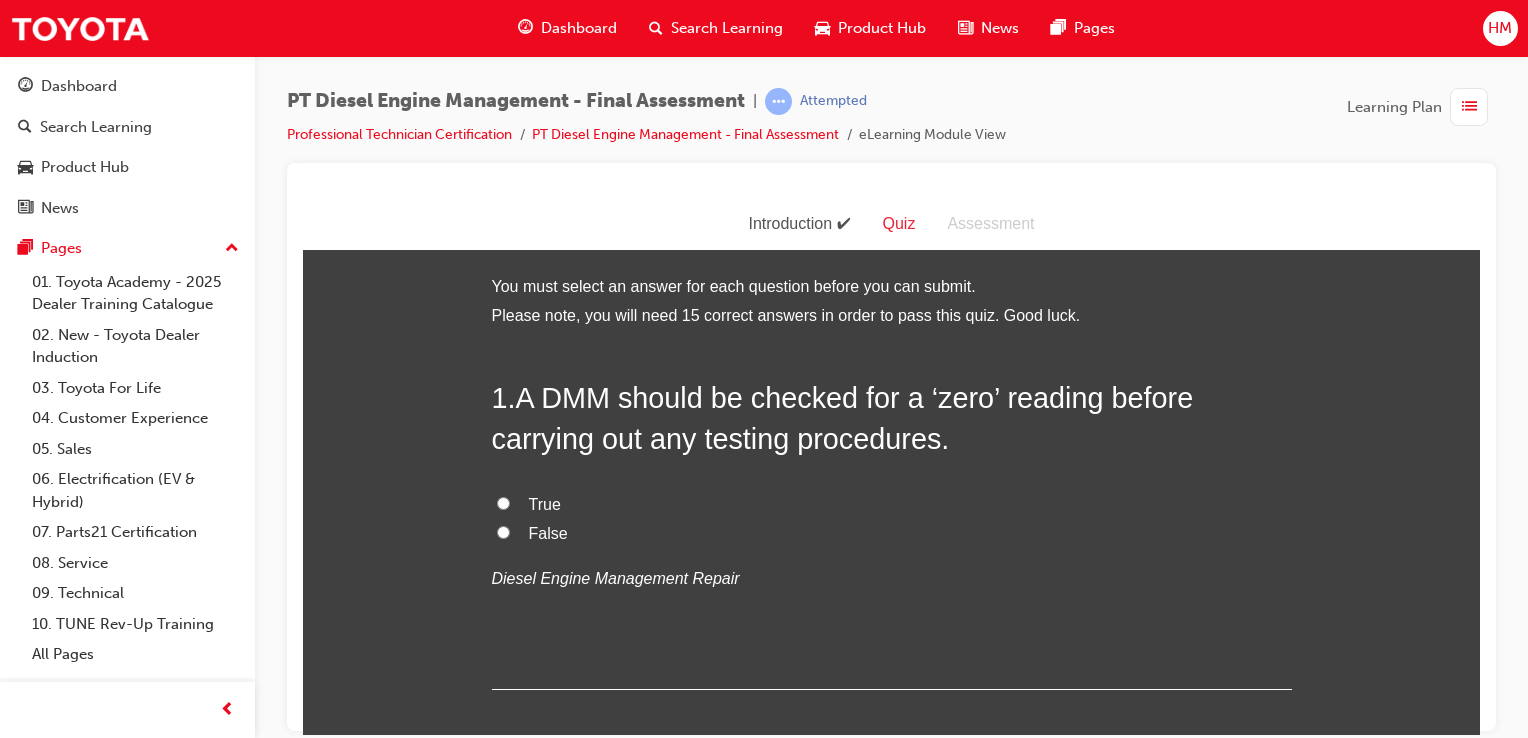 click on "False" at bounding box center [892, 533] 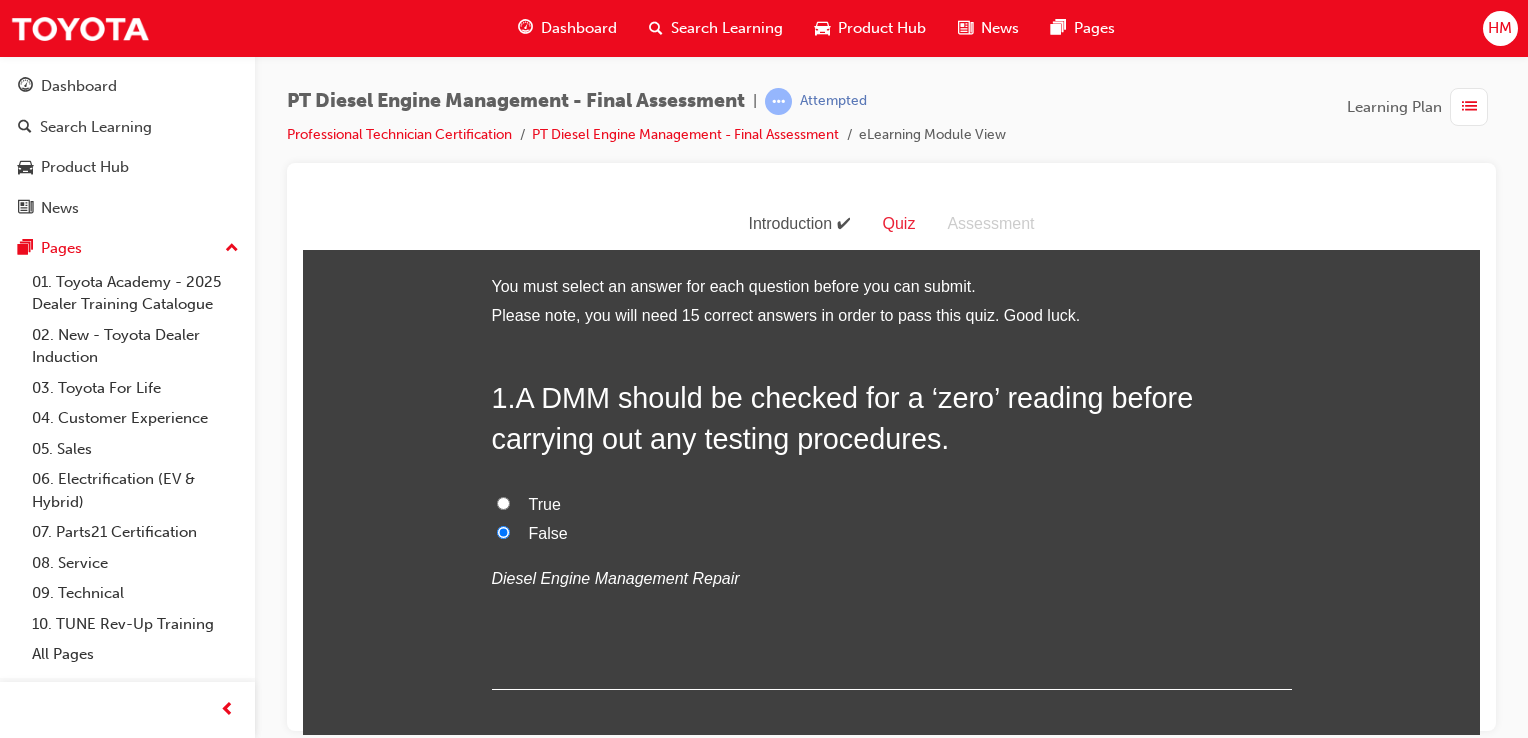 click on "True" at bounding box center (892, 504) 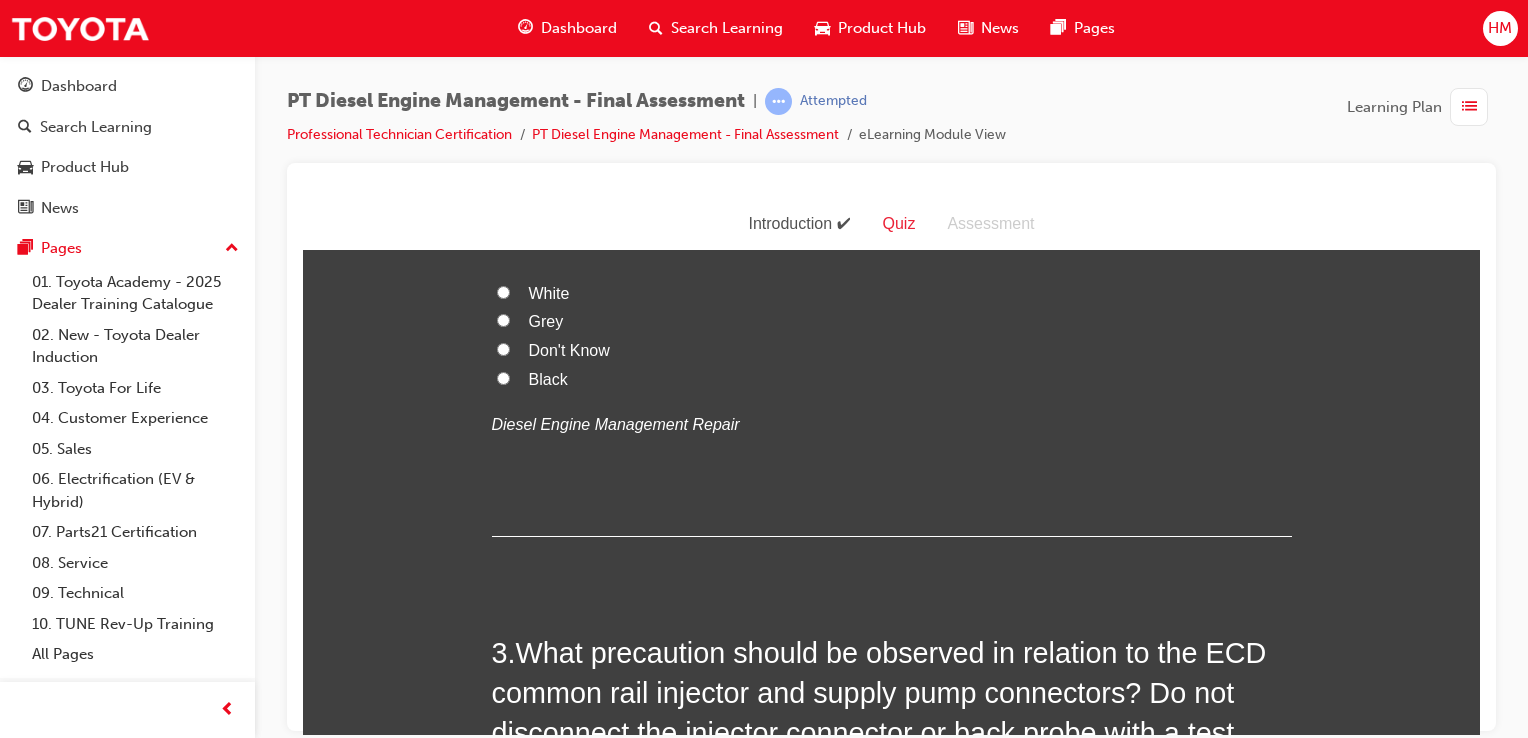 scroll, scrollTop: 500, scrollLeft: 0, axis: vertical 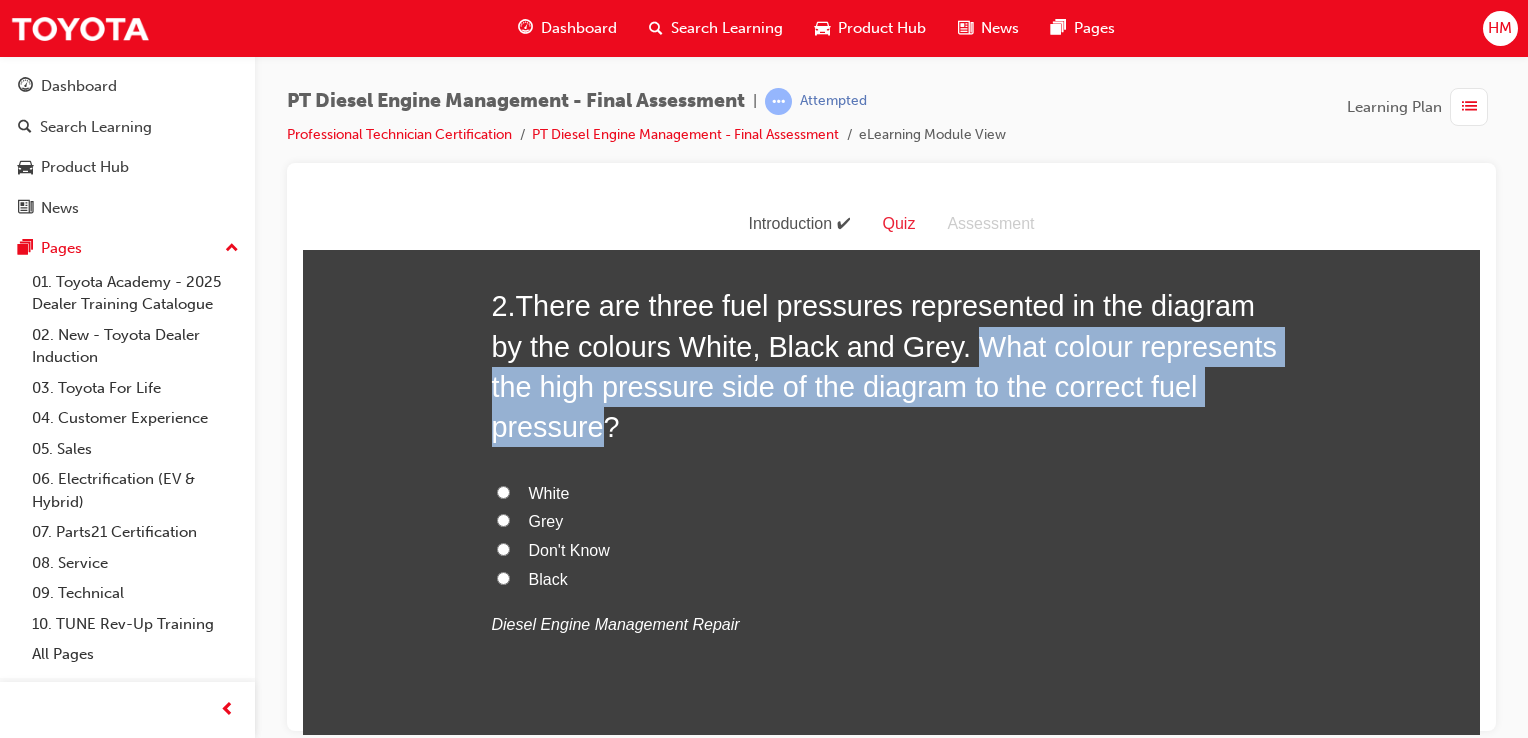 drag, startPoint x: 929, startPoint y: 341, endPoint x: 1249, endPoint y: 393, distance: 324.19748 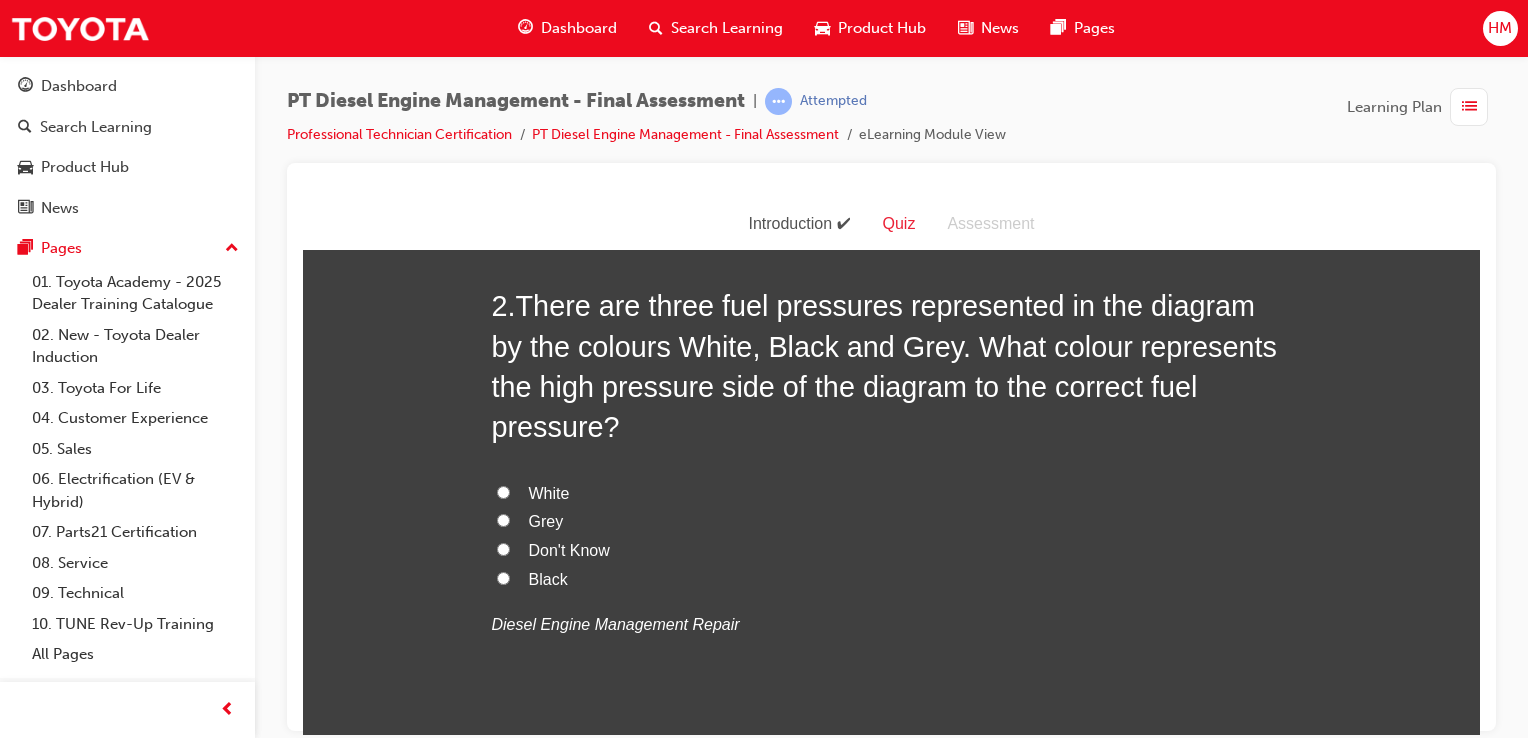 click on "Grey" at bounding box center (546, 520) 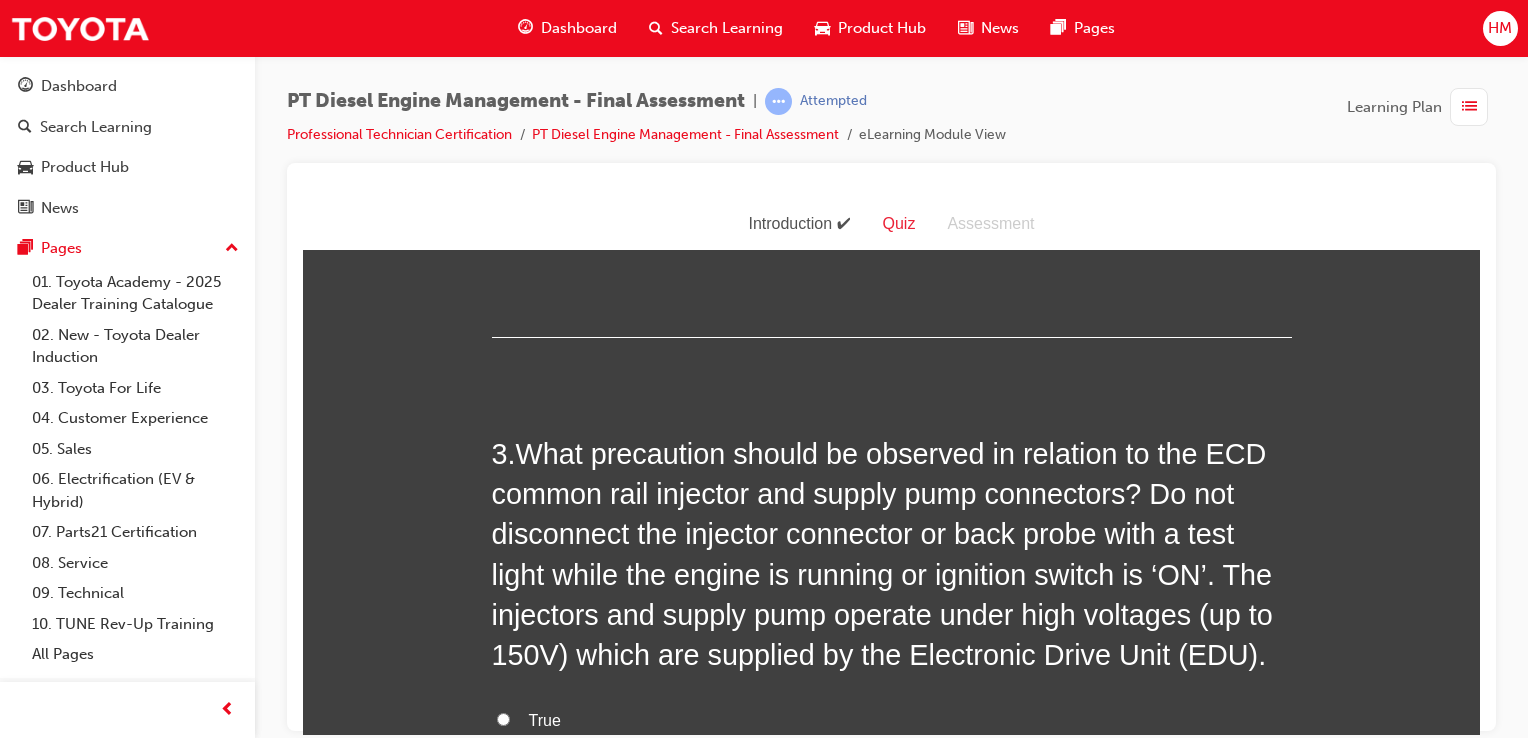 scroll, scrollTop: 900, scrollLeft: 0, axis: vertical 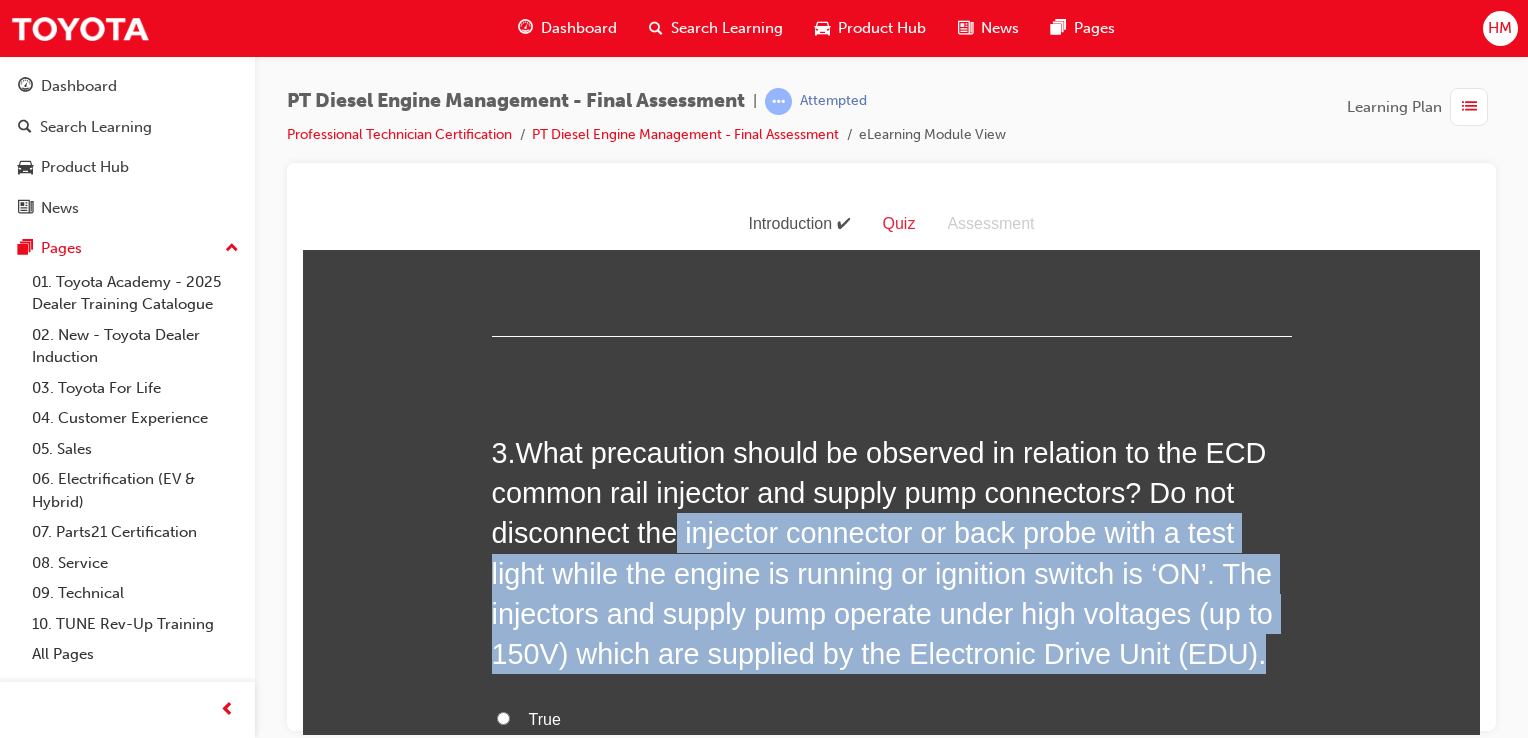 drag, startPoint x: 669, startPoint y: 494, endPoint x: 1249, endPoint y: 604, distance: 590.33887 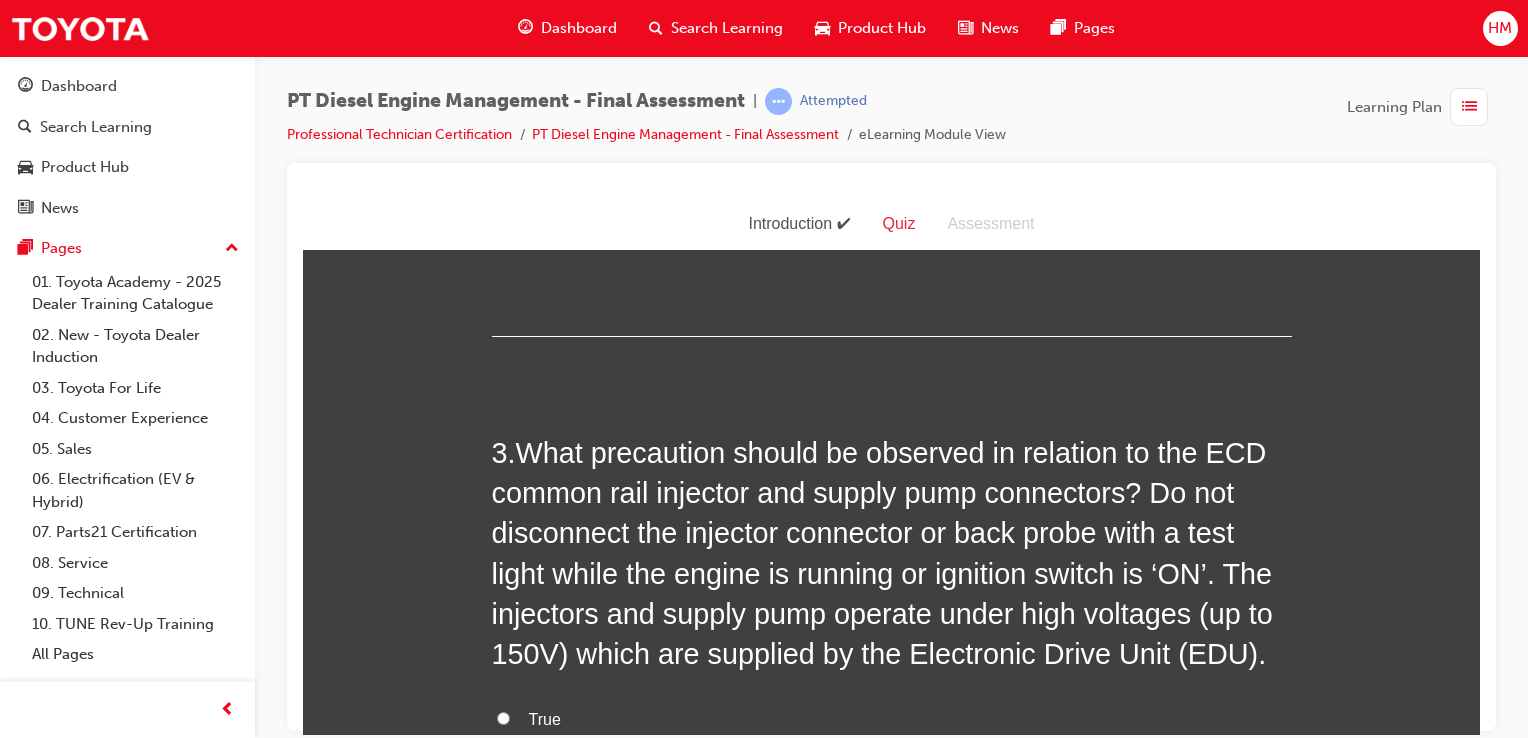scroll, scrollTop: 1100, scrollLeft: 0, axis: vertical 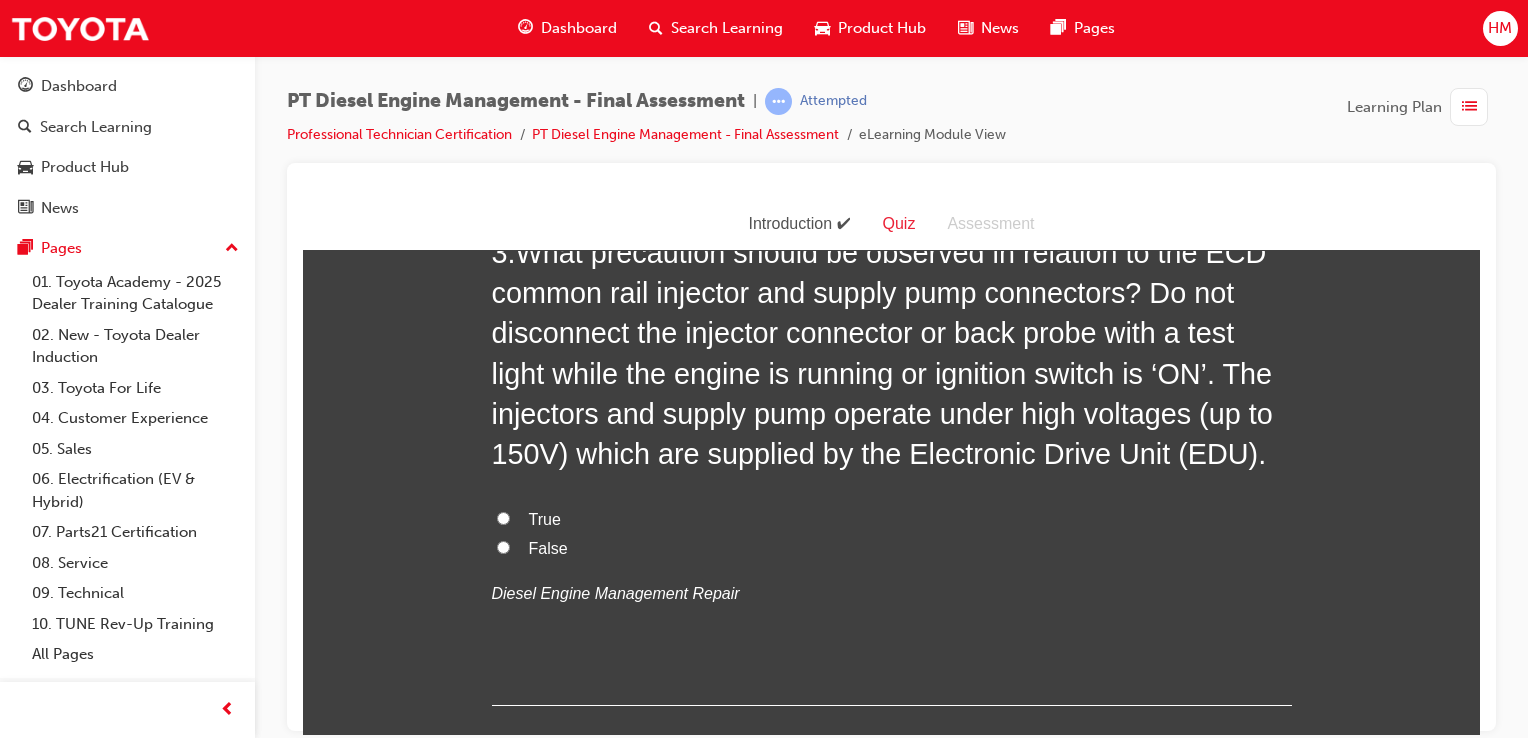 click on "True" at bounding box center [545, 518] 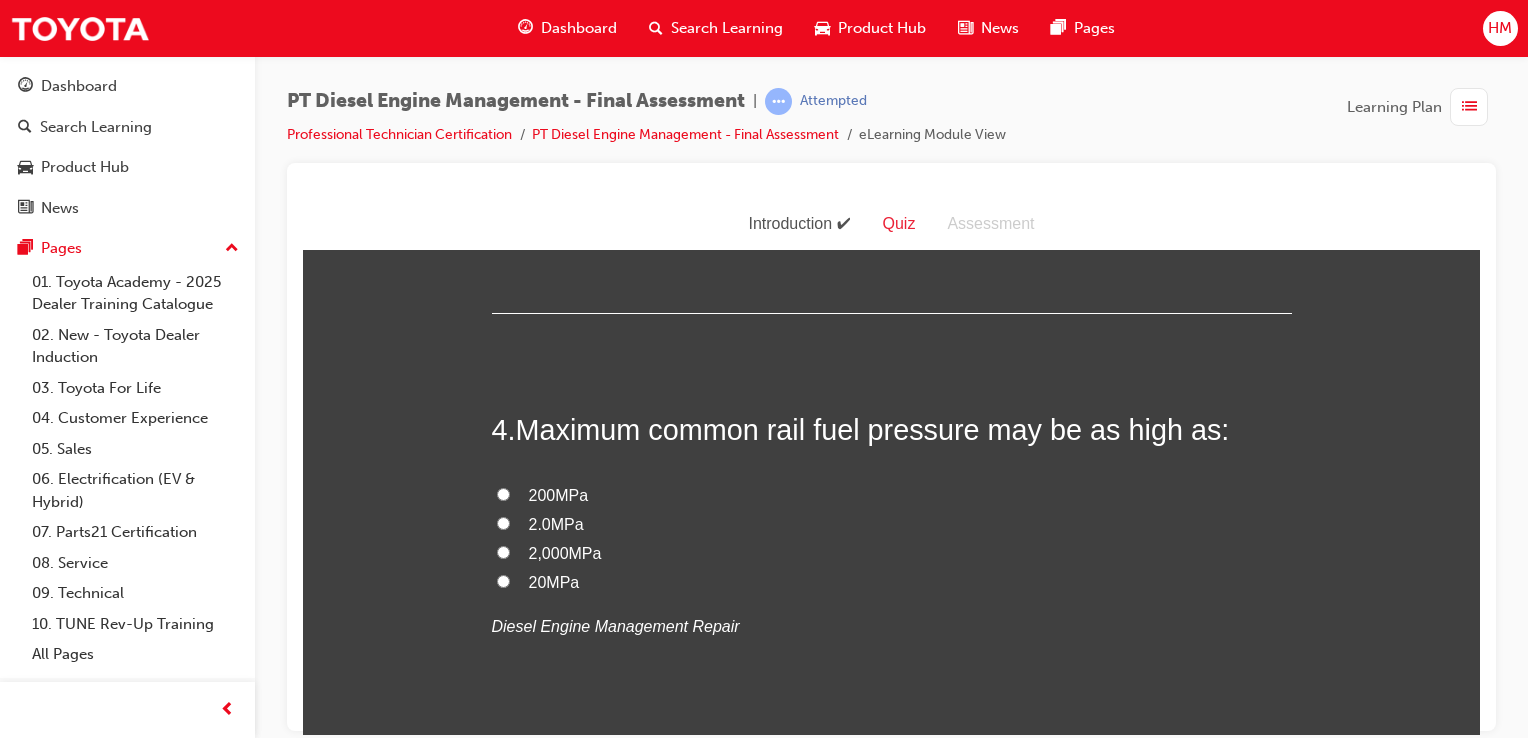 scroll, scrollTop: 1500, scrollLeft: 0, axis: vertical 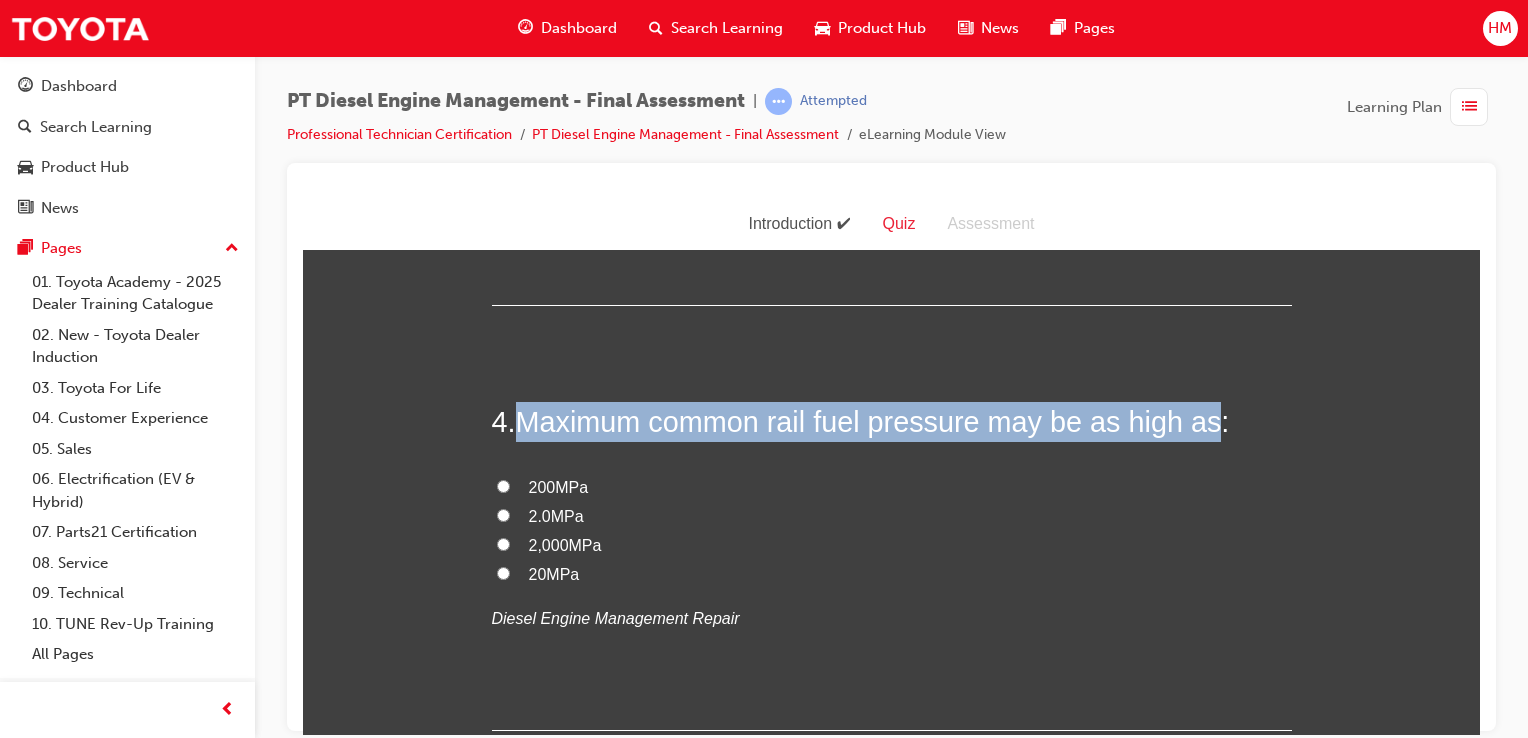 drag, startPoint x: 516, startPoint y: 373, endPoint x: 1196, endPoint y: 384, distance: 680.089 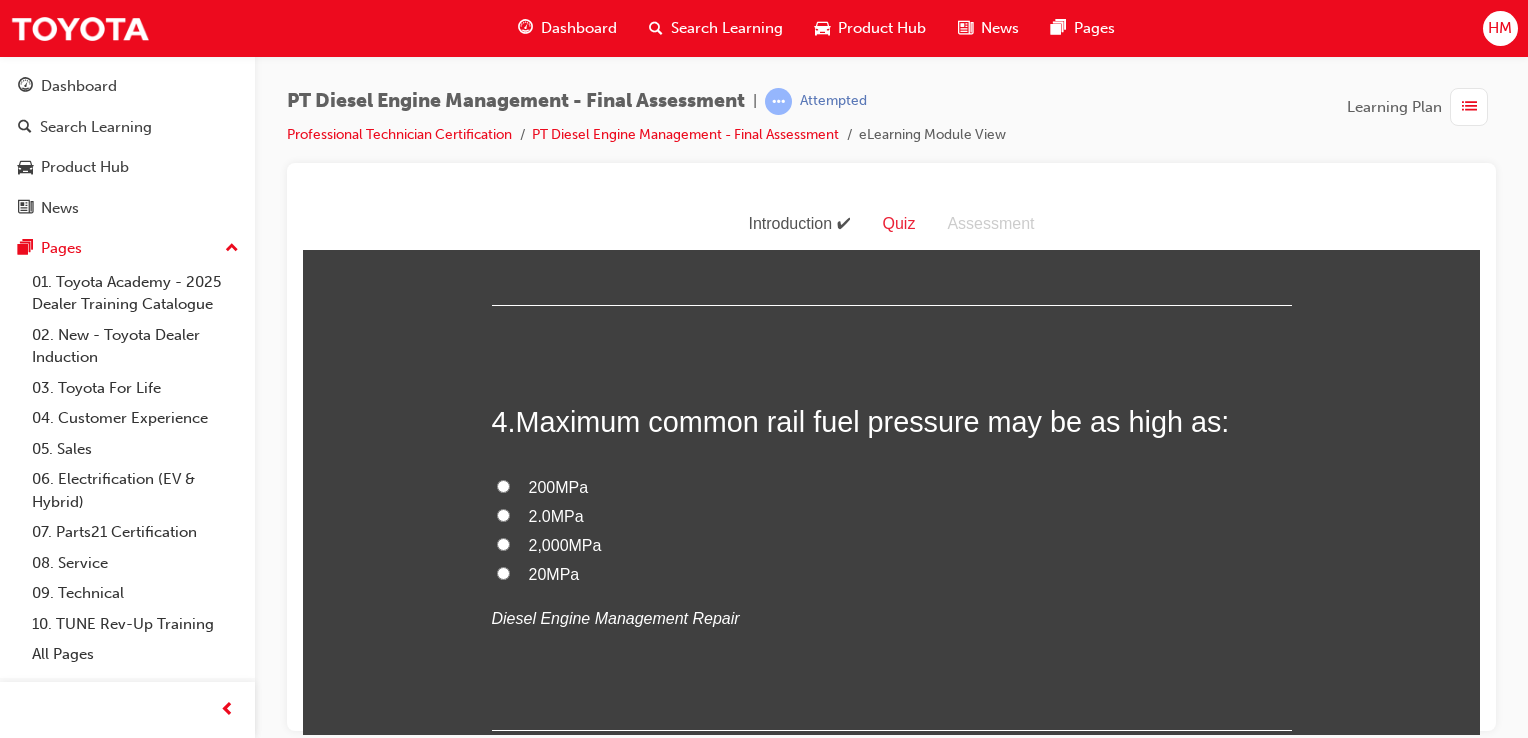 drag, startPoint x: 537, startPoint y: 440, endPoint x: 663, endPoint y: 443, distance: 126.035706 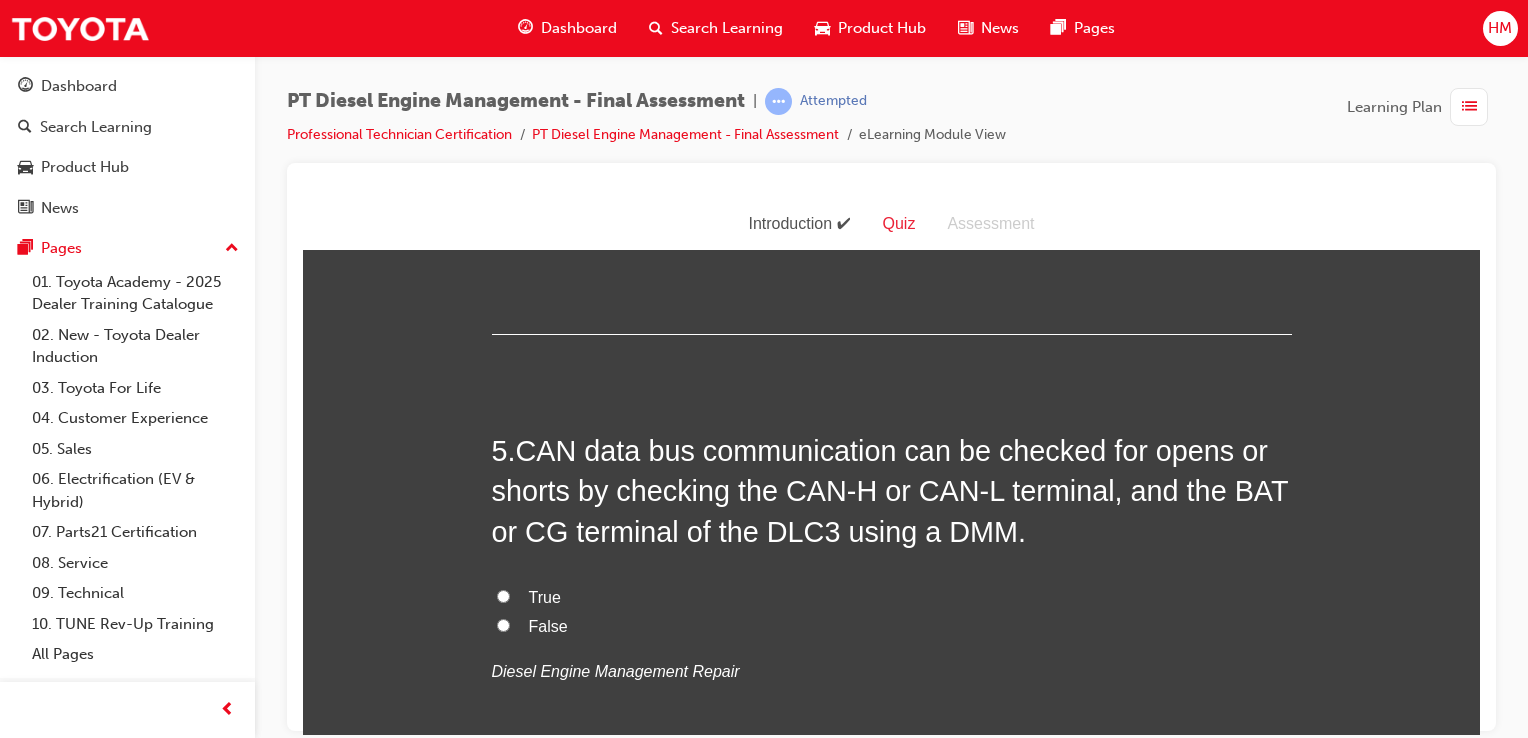 scroll, scrollTop: 1900, scrollLeft: 0, axis: vertical 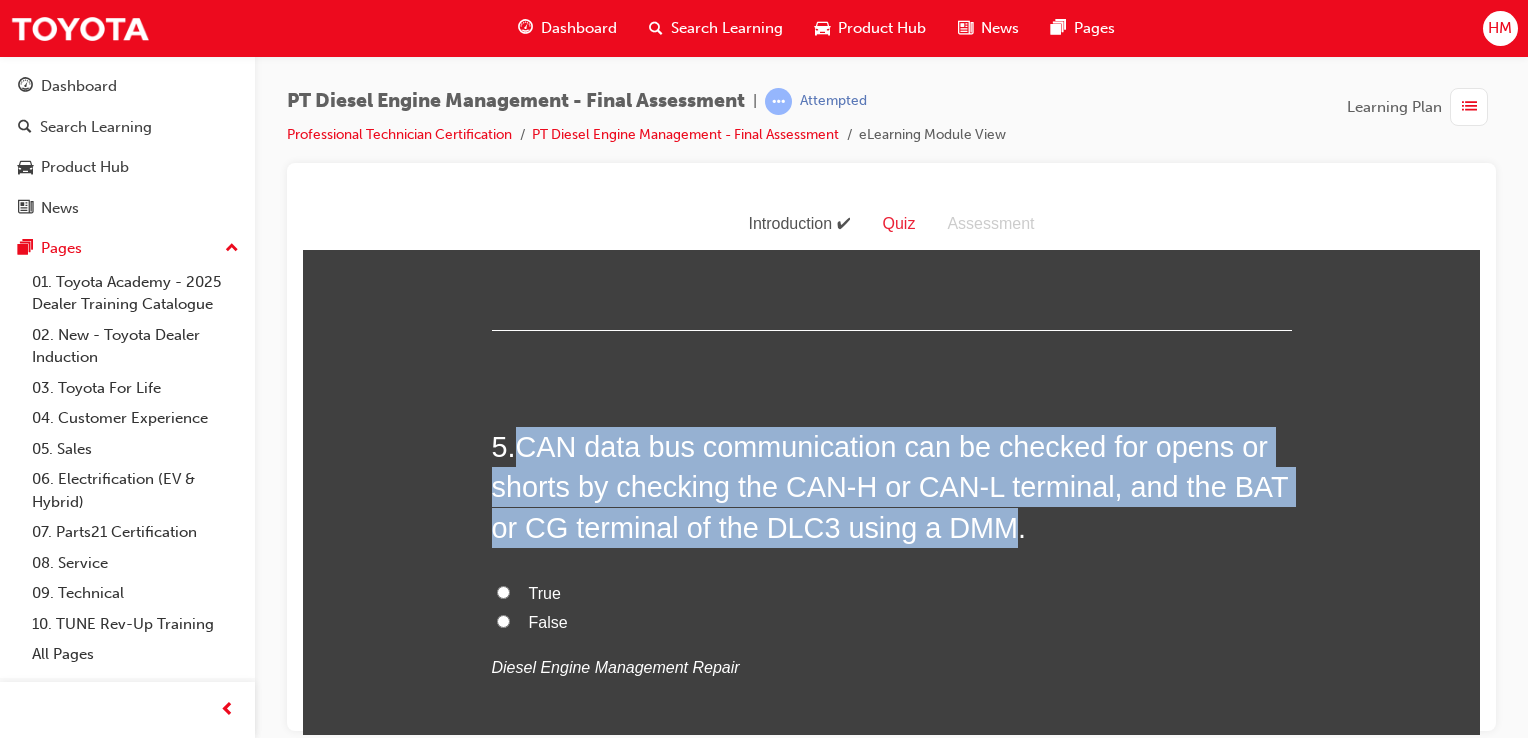 drag, startPoint x: 518, startPoint y: 395, endPoint x: 988, endPoint y: 480, distance: 477.62433 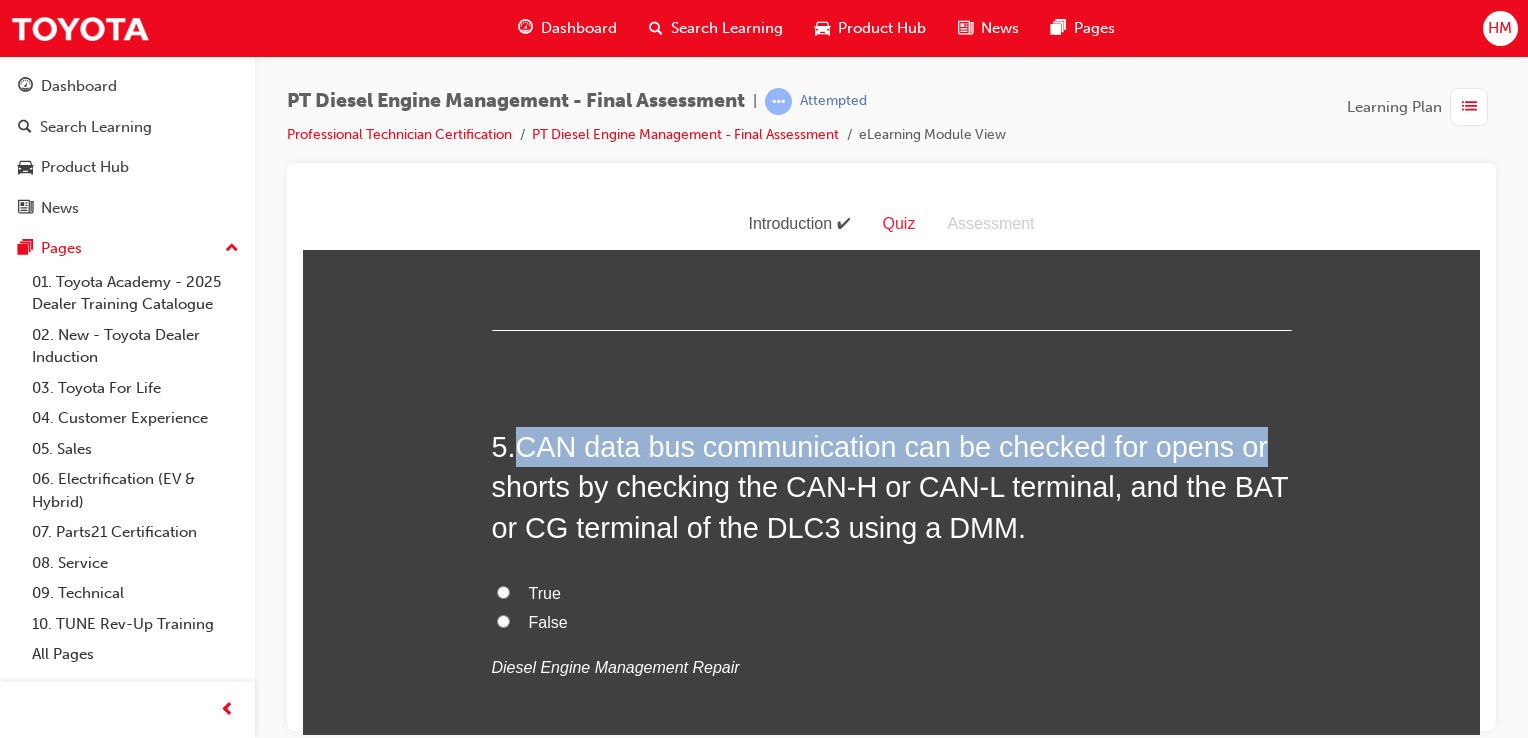 drag, startPoint x: 514, startPoint y: 404, endPoint x: 1282, endPoint y: 397, distance: 768.0319 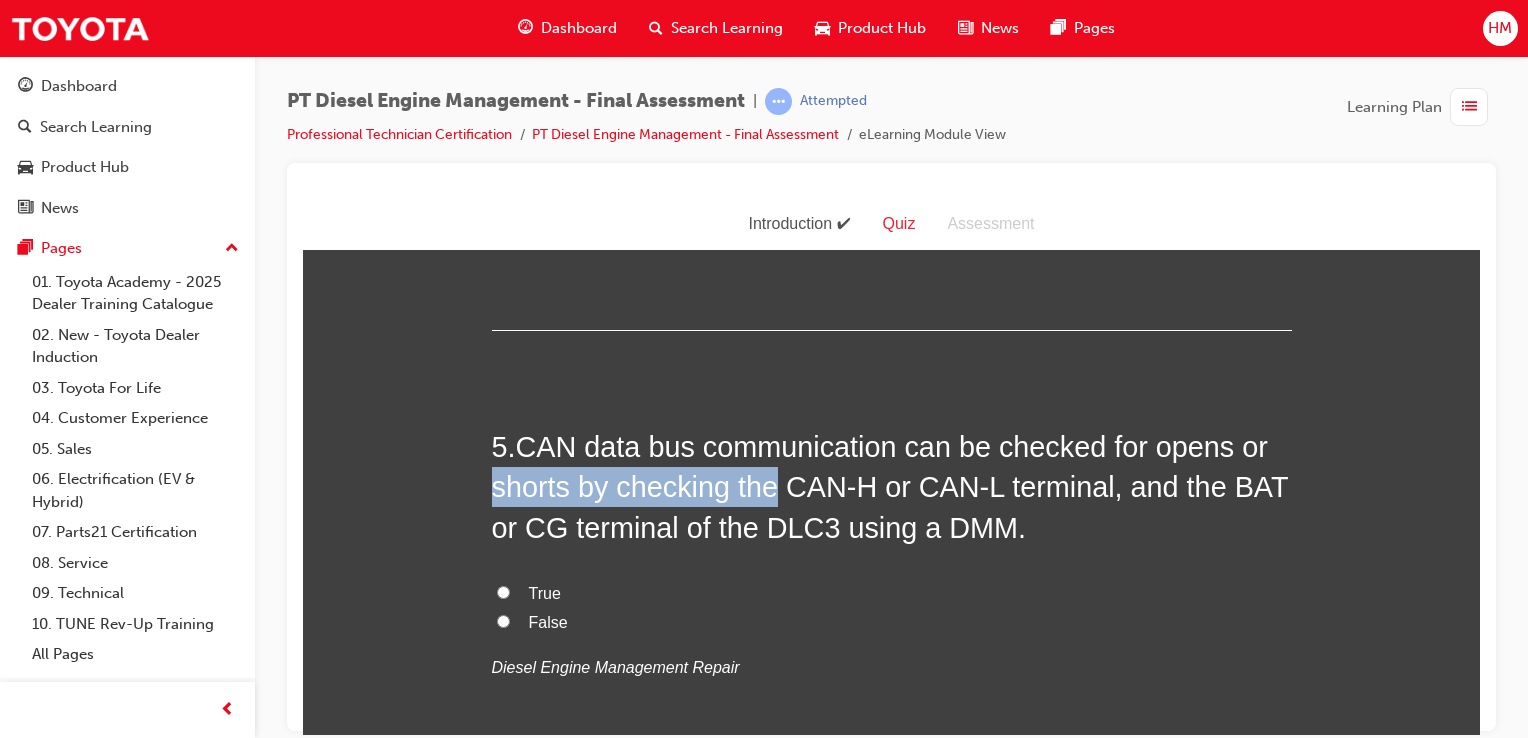 drag, startPoint x: 480, startPoint y: 444, endPoint x: 772, endPoint y: 449, distance: 292.04282 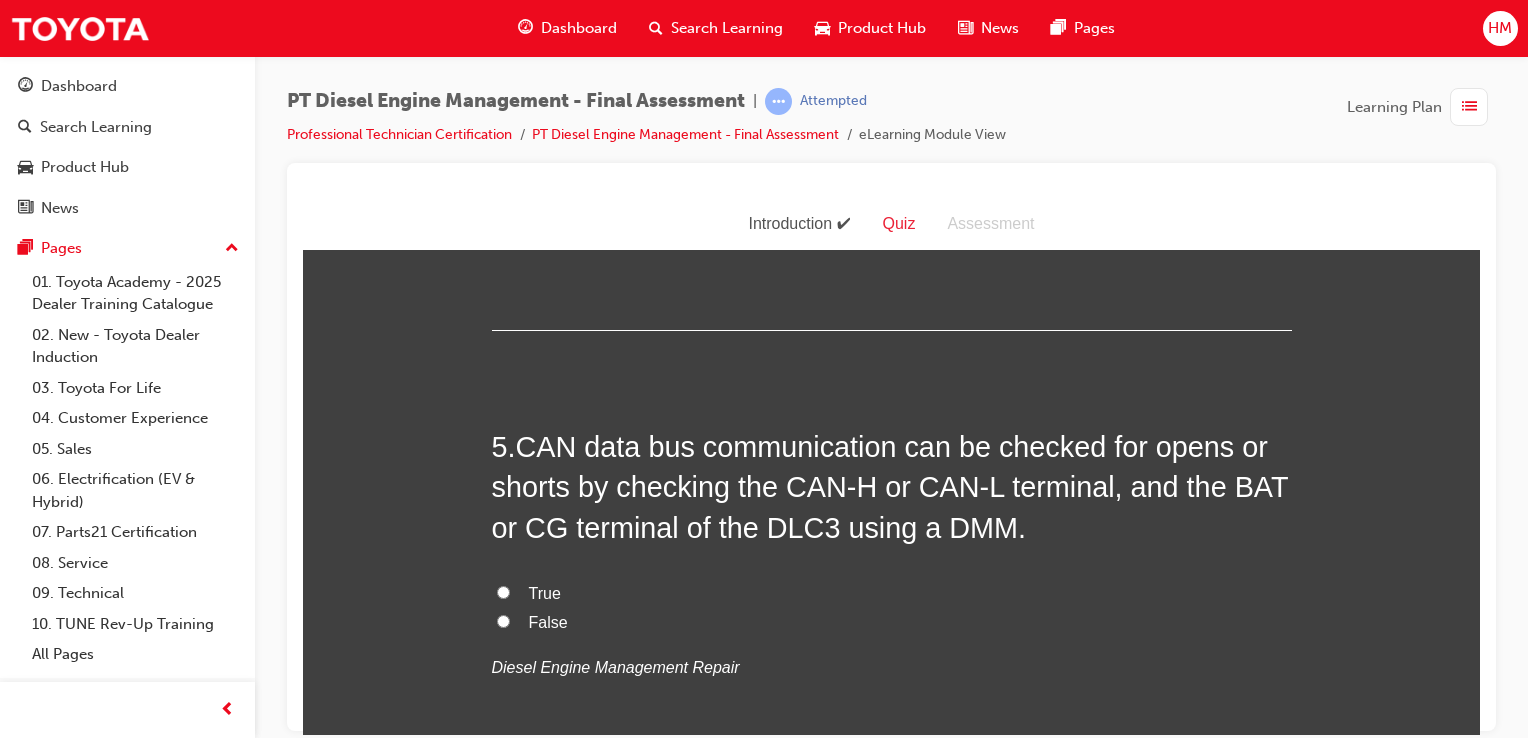 click on "5 .  CAN data bus communication can be checked for opens or shorts by checking the CAN-H or CAN-L terminal, and the BAT or CG terminal of the DLC3 using a DMM. True False
Diesel Engine Management Repair" at bounding box center [892, 602] 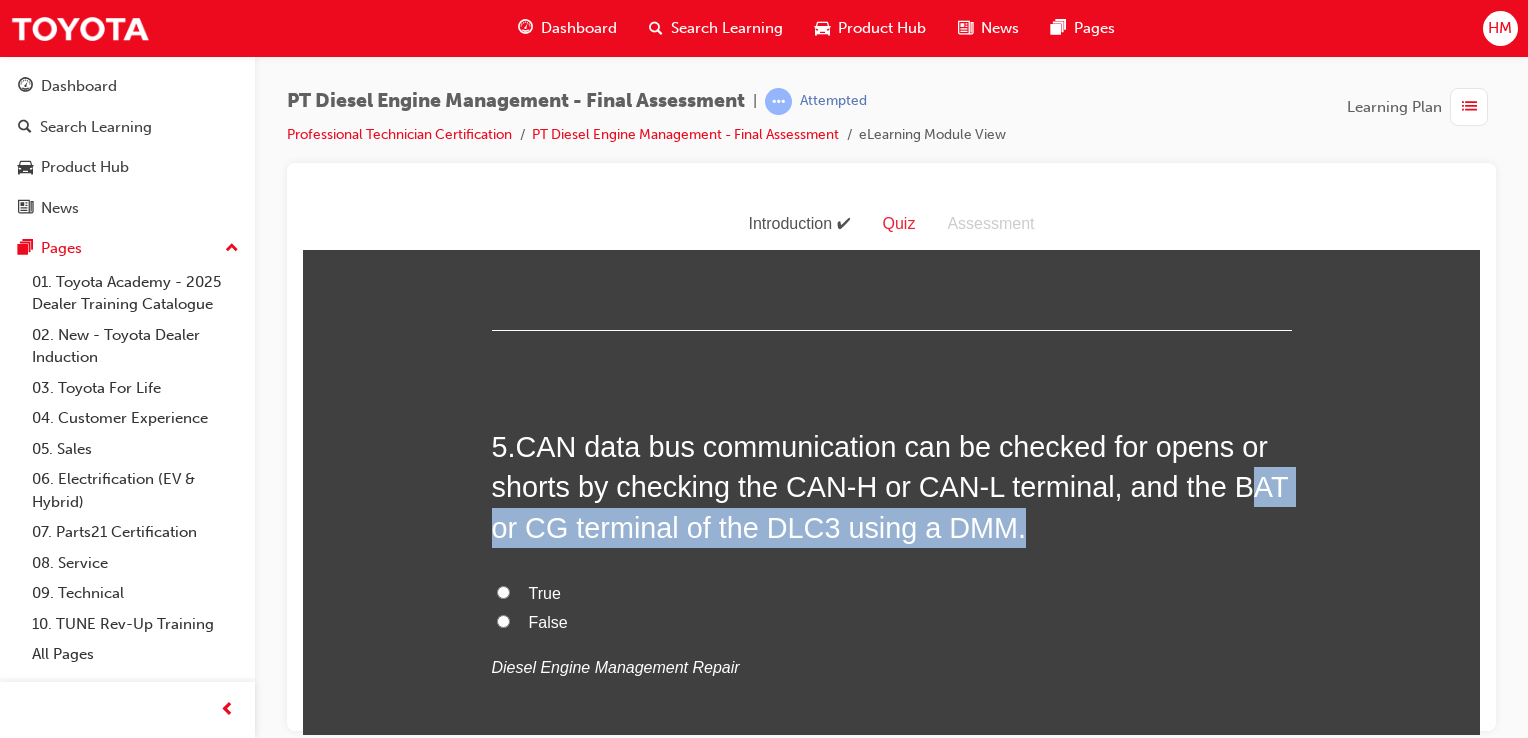 drag, startPoint x: 1226, startPoint y: 446, endPoint x: 1279, endPoint y: 479, distance: 62.433964 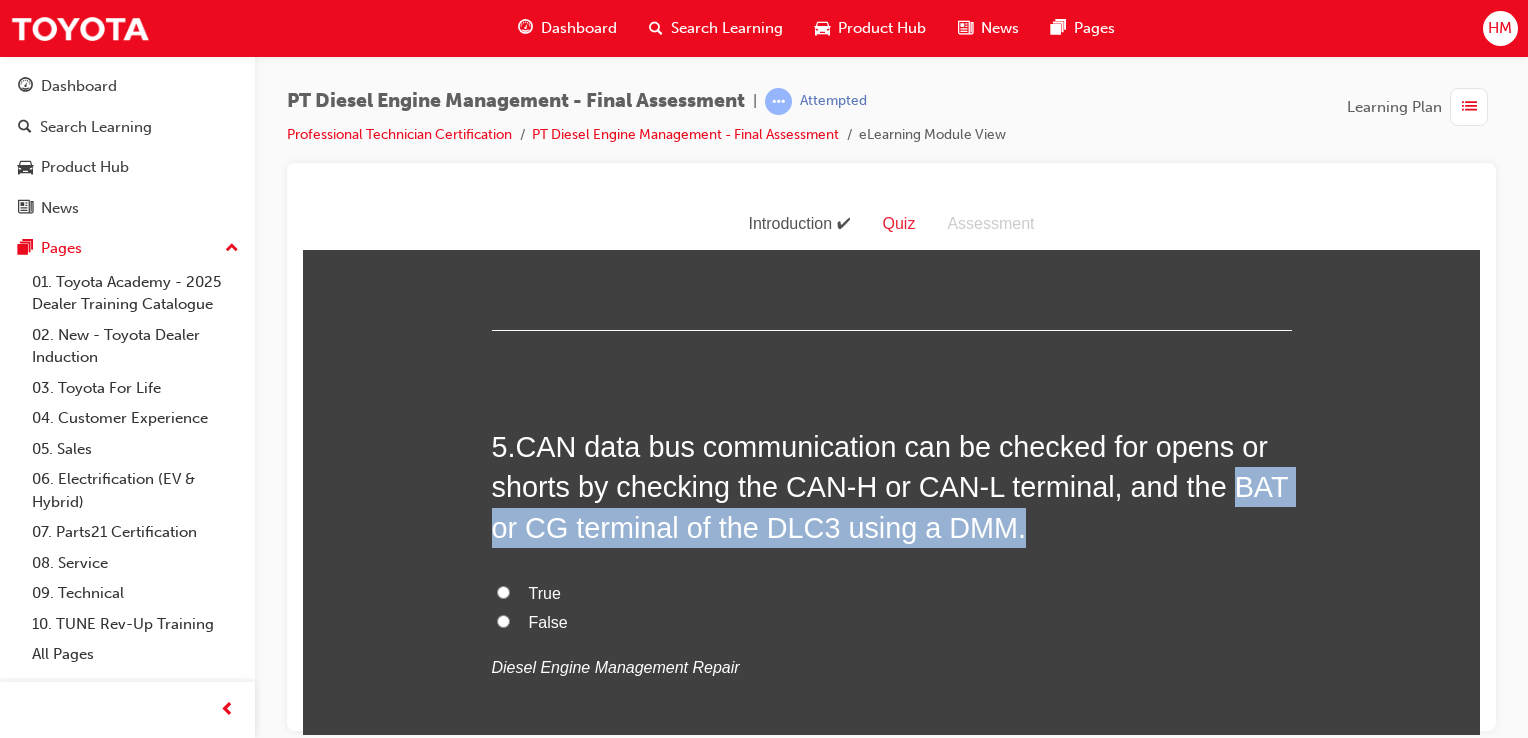 drag, startPoint x: 1212, startPoint y: 444, endPoint x: 1273, endPoint y: 480, distance: 70.83079 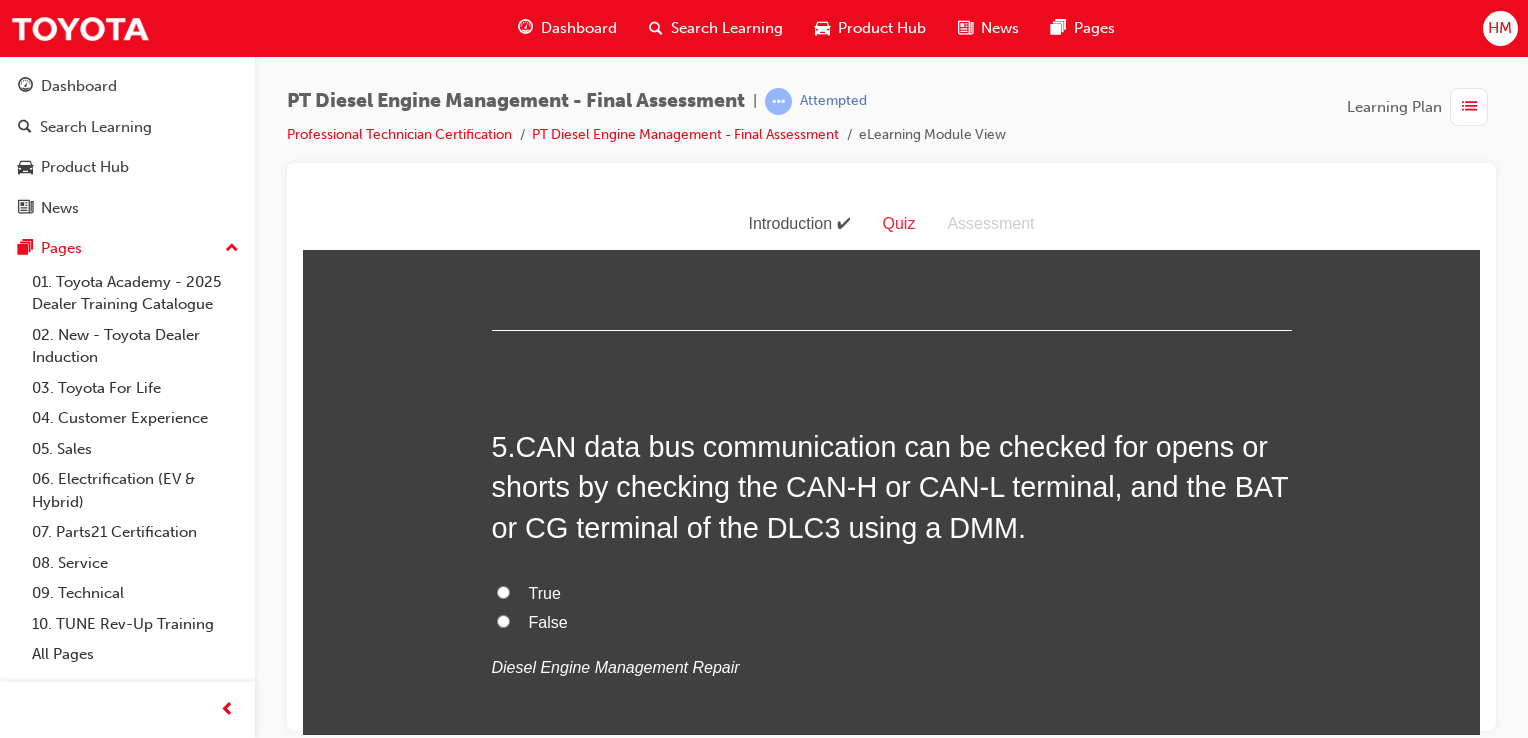 click on "False" at bounding box center (548, 621) 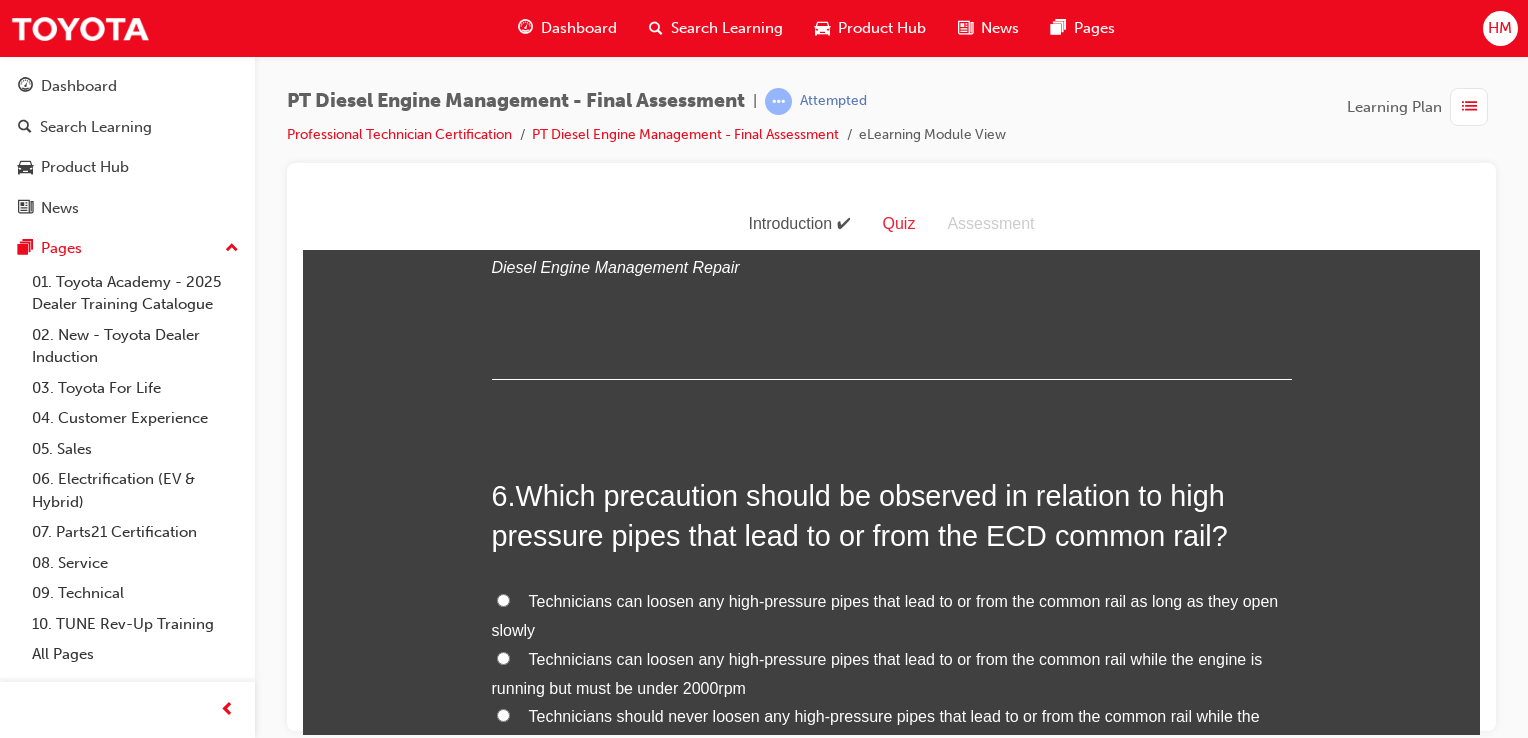 scroll, scrollTop: 2400, scrollLeft: 0, axis: vertical 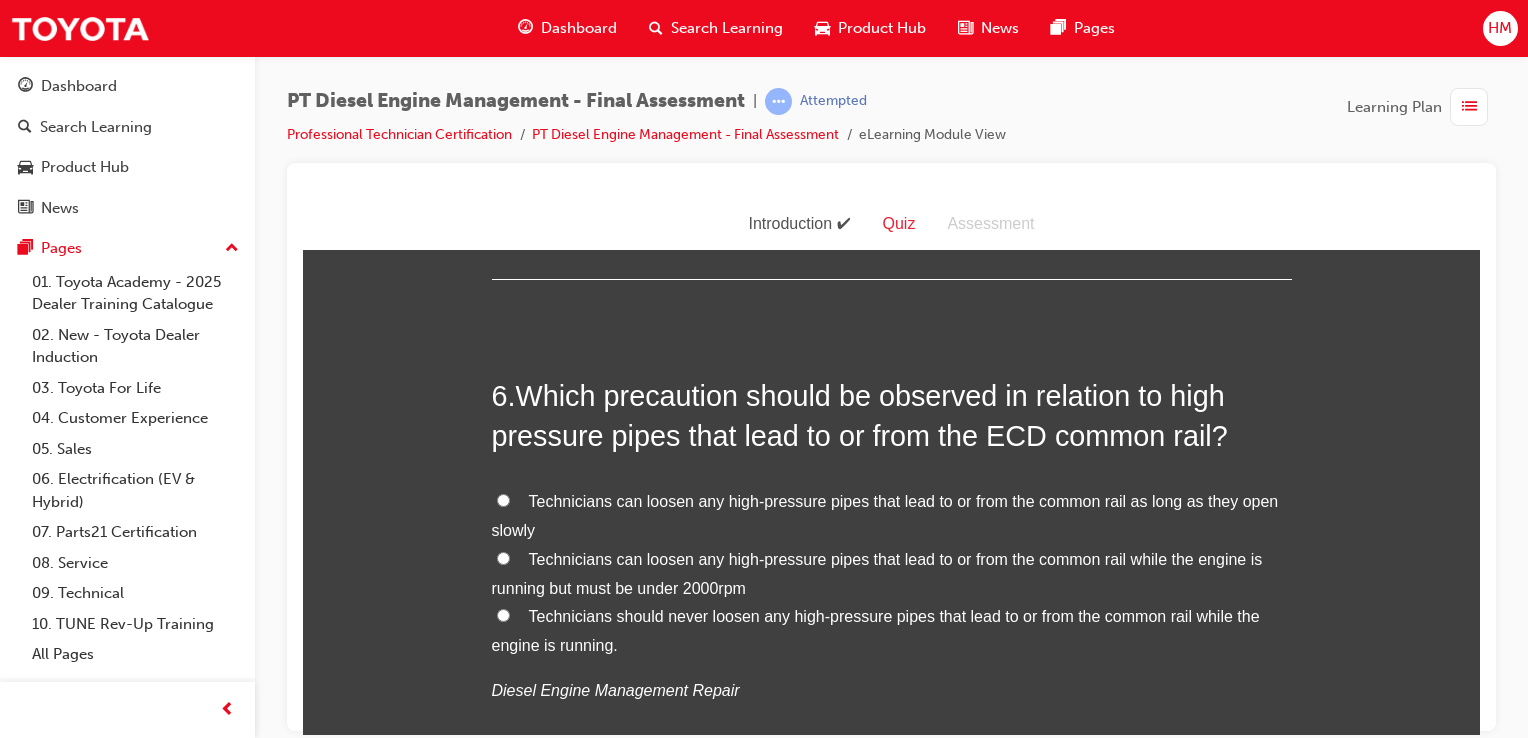 click on "Technicians should never loosen any high-pressure pipes that lead to or from the common rail while the engine is running." at bounding box center (876, 630) 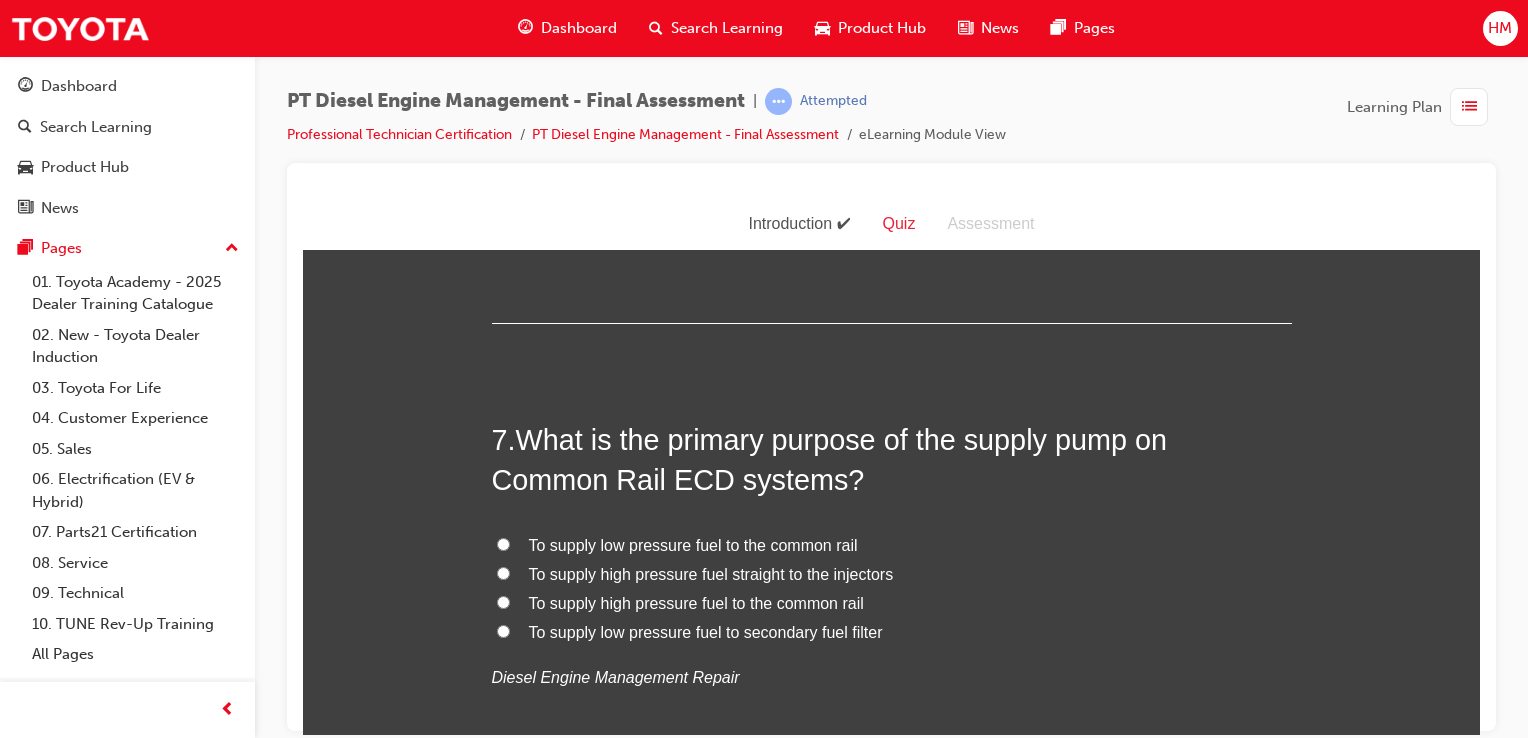 scroll, scrollTop: 2900, scrollLeft: 0, axis: vertical 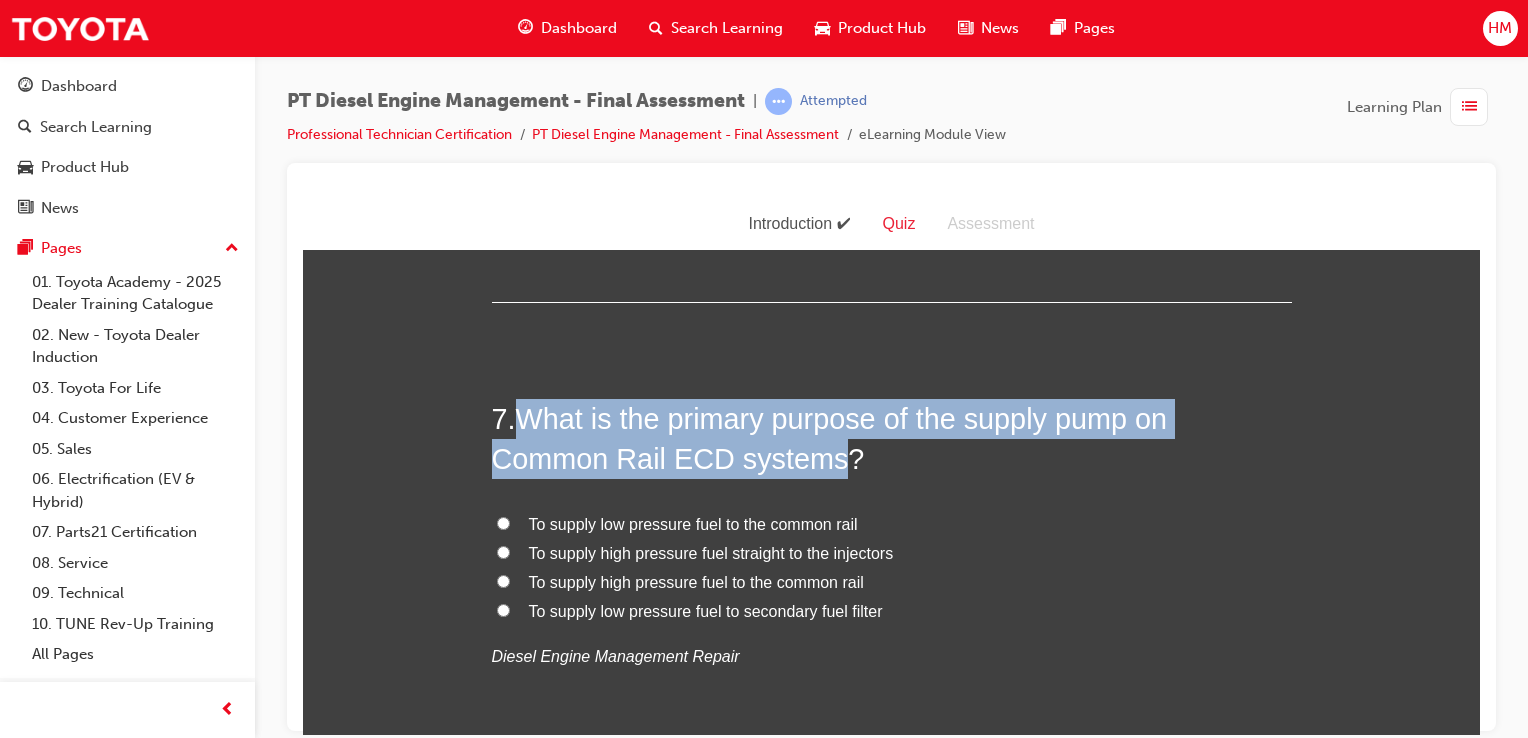 drag, startPoint x: 510, startPoint y: 365, endPoint x: 704, endPoint y: 413, distance: 199.84995 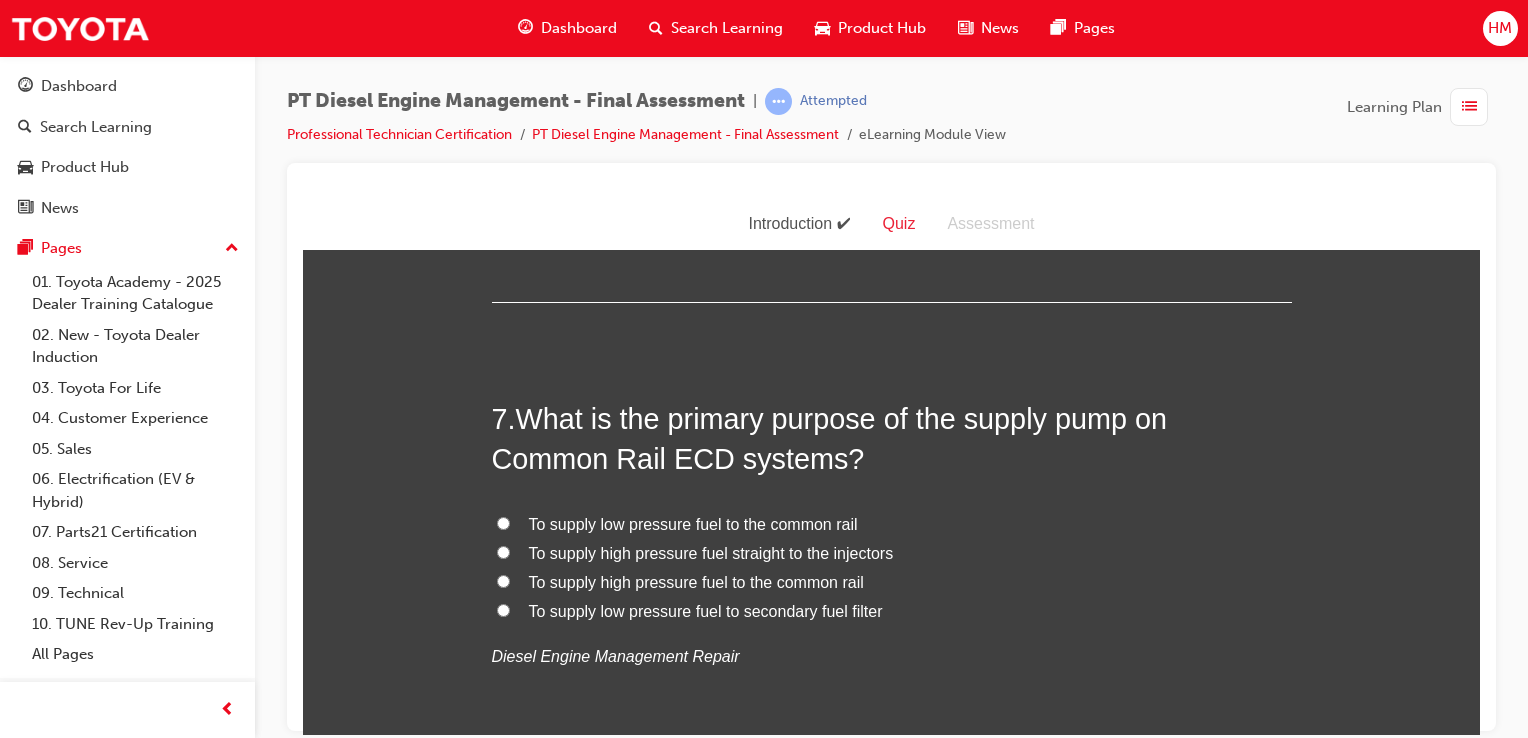 click on "7 .  What is the primary purpose of the supply pump on Common Rail ECD systems? To supply low pressure fuel to the common rail To supply high pressure fuel straight to the injectors To supply high pressure fuel to the common rail To supply low pressure fuel to secondary fuel filter
Diesel Engine Management Repair" at bounding box center (892, 583) 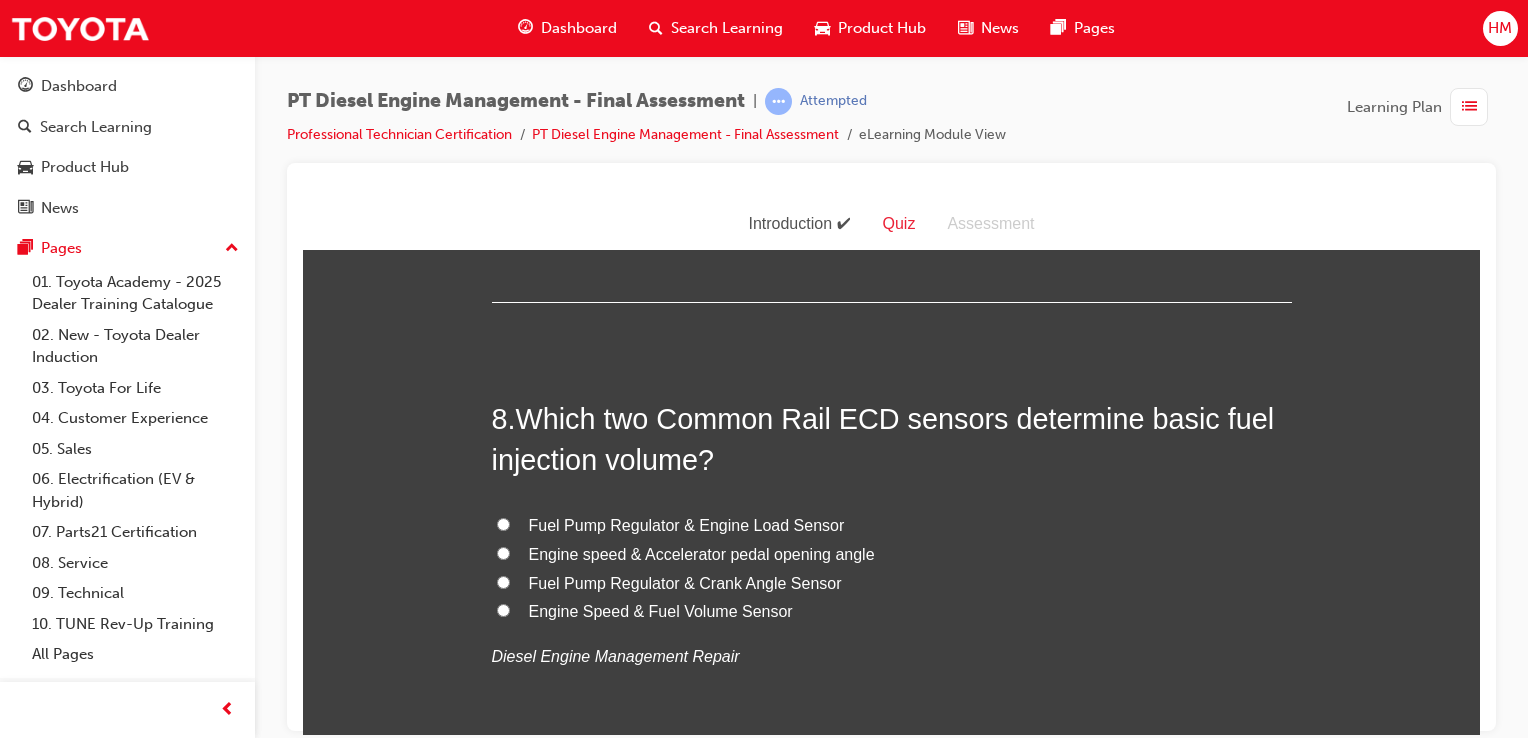 scroll, scrollTop: 3400, scrollLeft: 0, axis: vertical 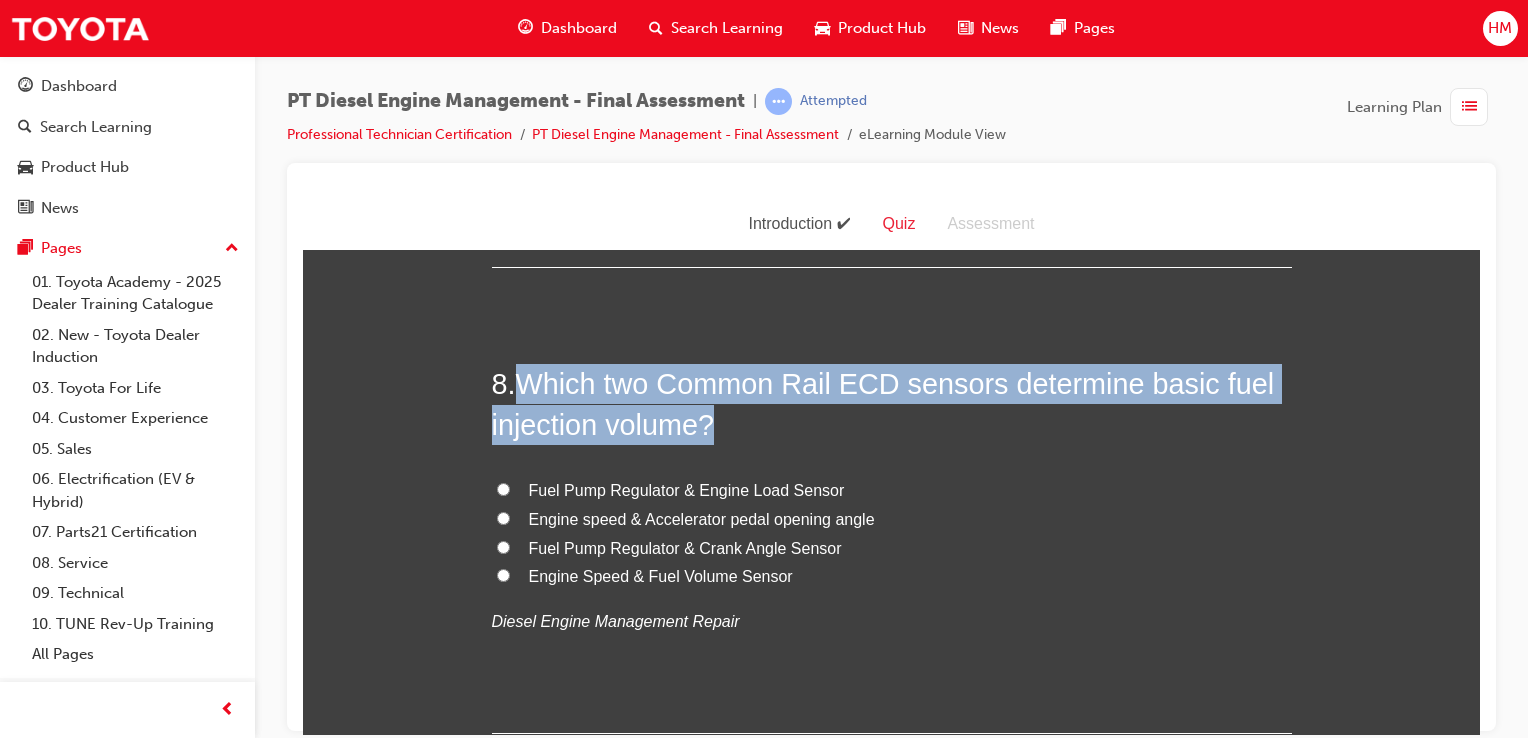 drag, startPoint x: 512, startPoint y: 338, endPoint x: 753, endPoint y: 373, distance: 243.52823 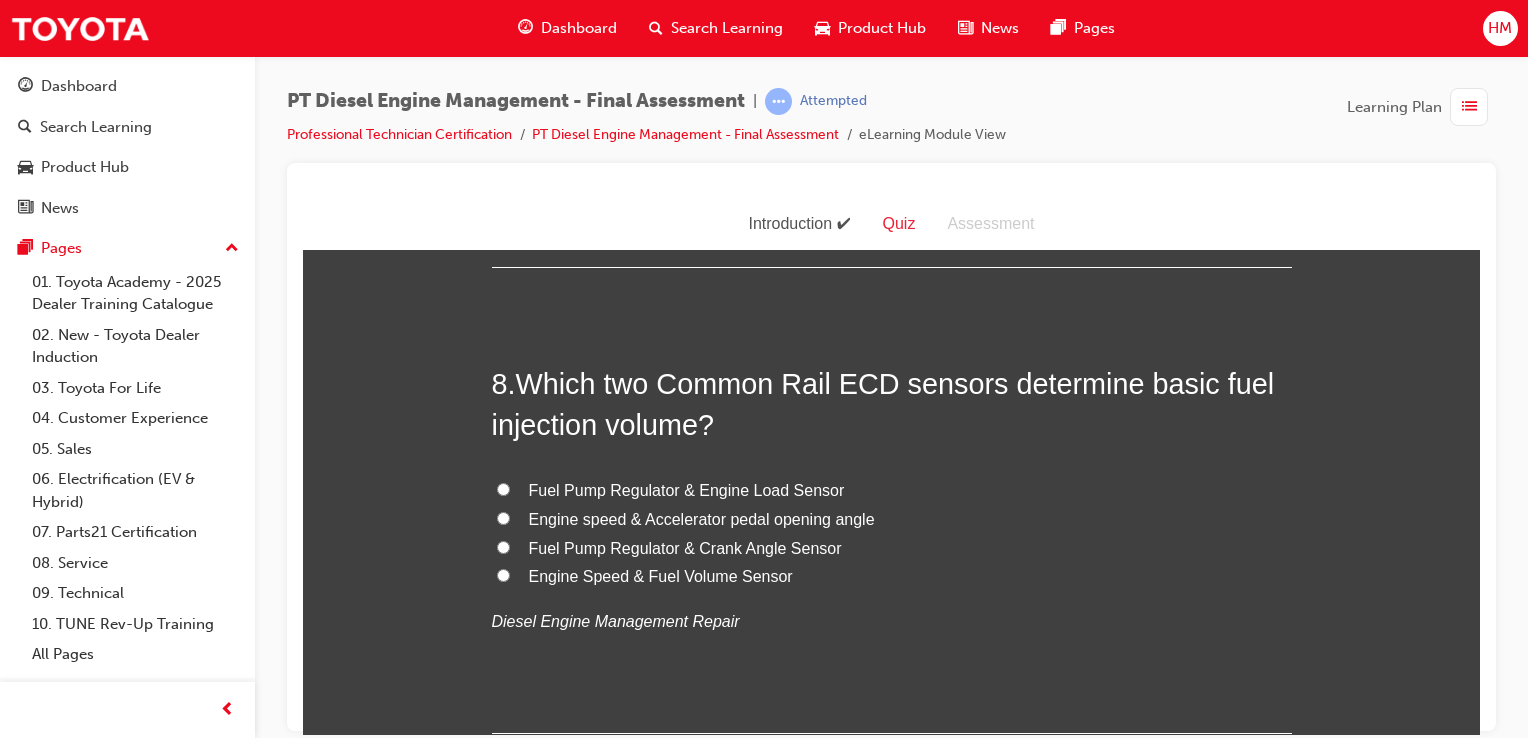 click on "Engine Speed & Fuel Volume Sensor" at bounding box center (661, 575) 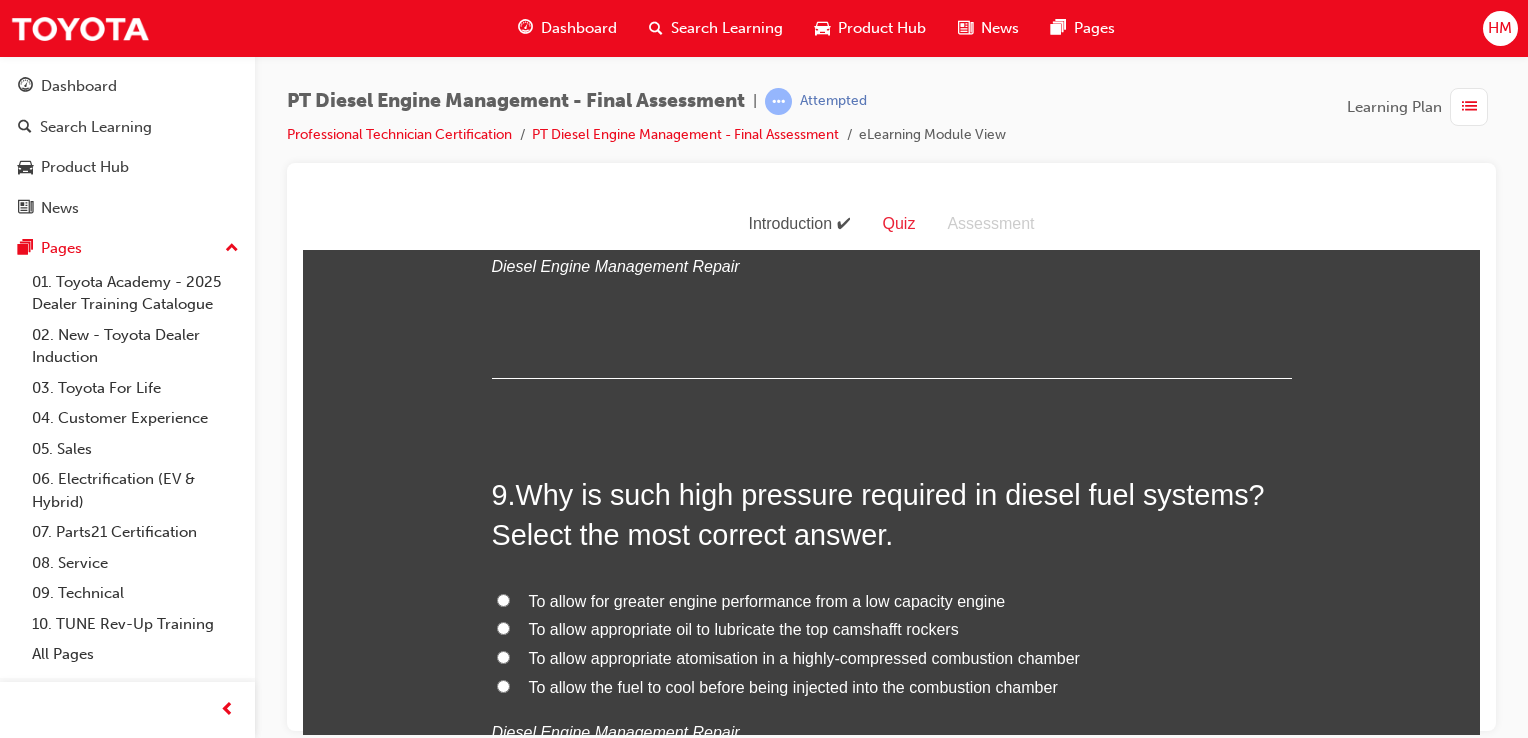 scroll, scrollTop: 3800, scrollLeft: 0, axis: vertical 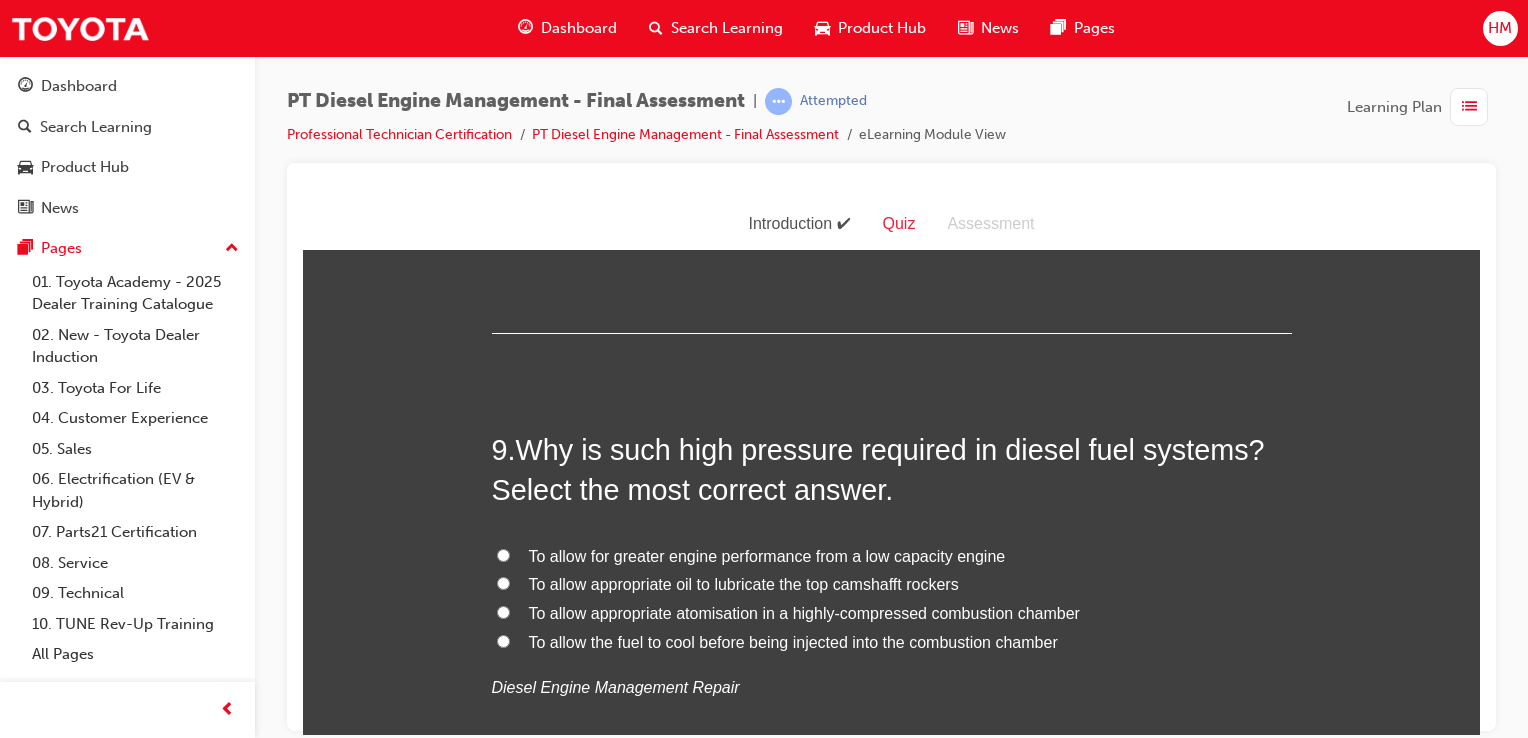 click on "To allow appropriate atomisation in a highly-compressed combustion chamber" at bounding box center [804, 612] 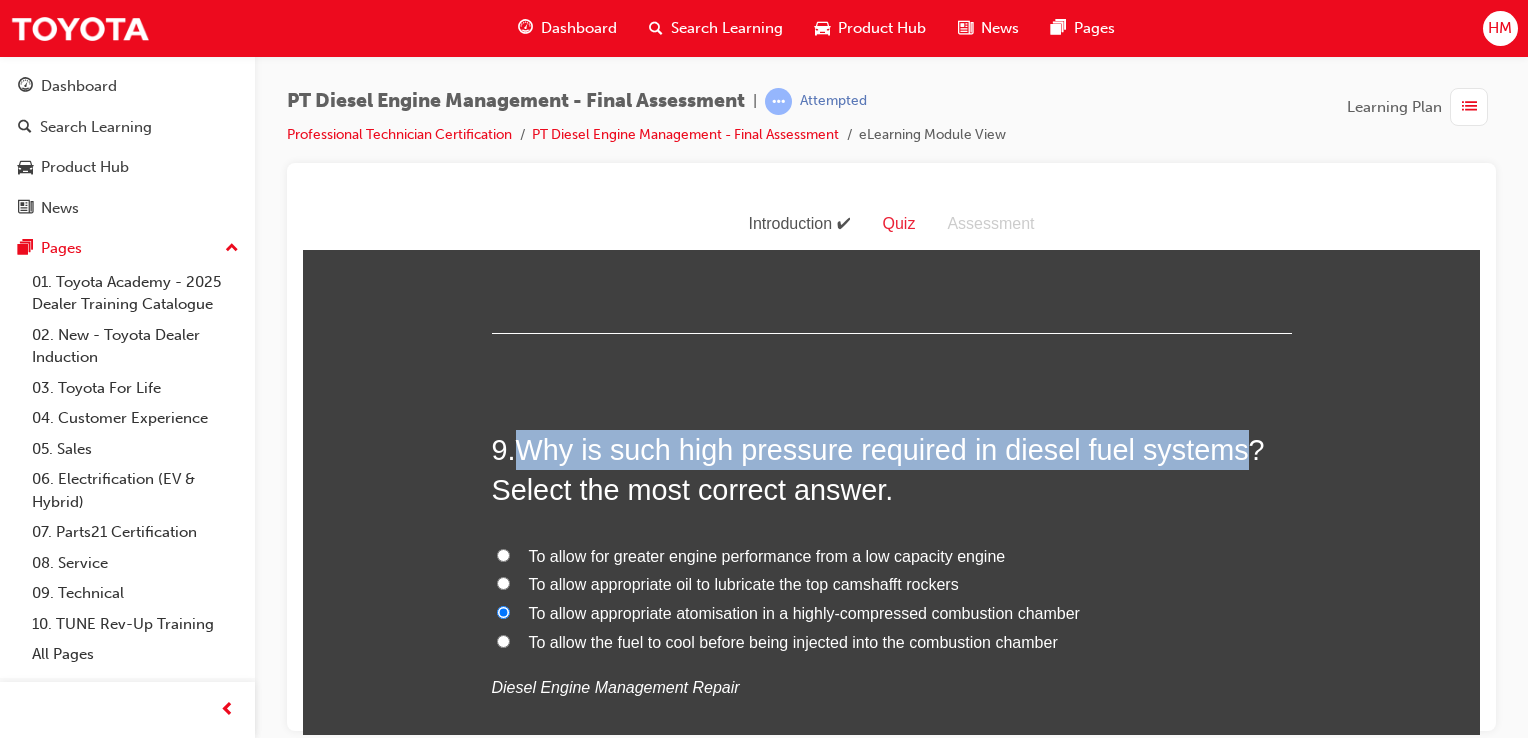 drag, startPoint x: 515, startPoint y: 402, endPoint x: 1228, endPoint y: 406, distance: 713.0112 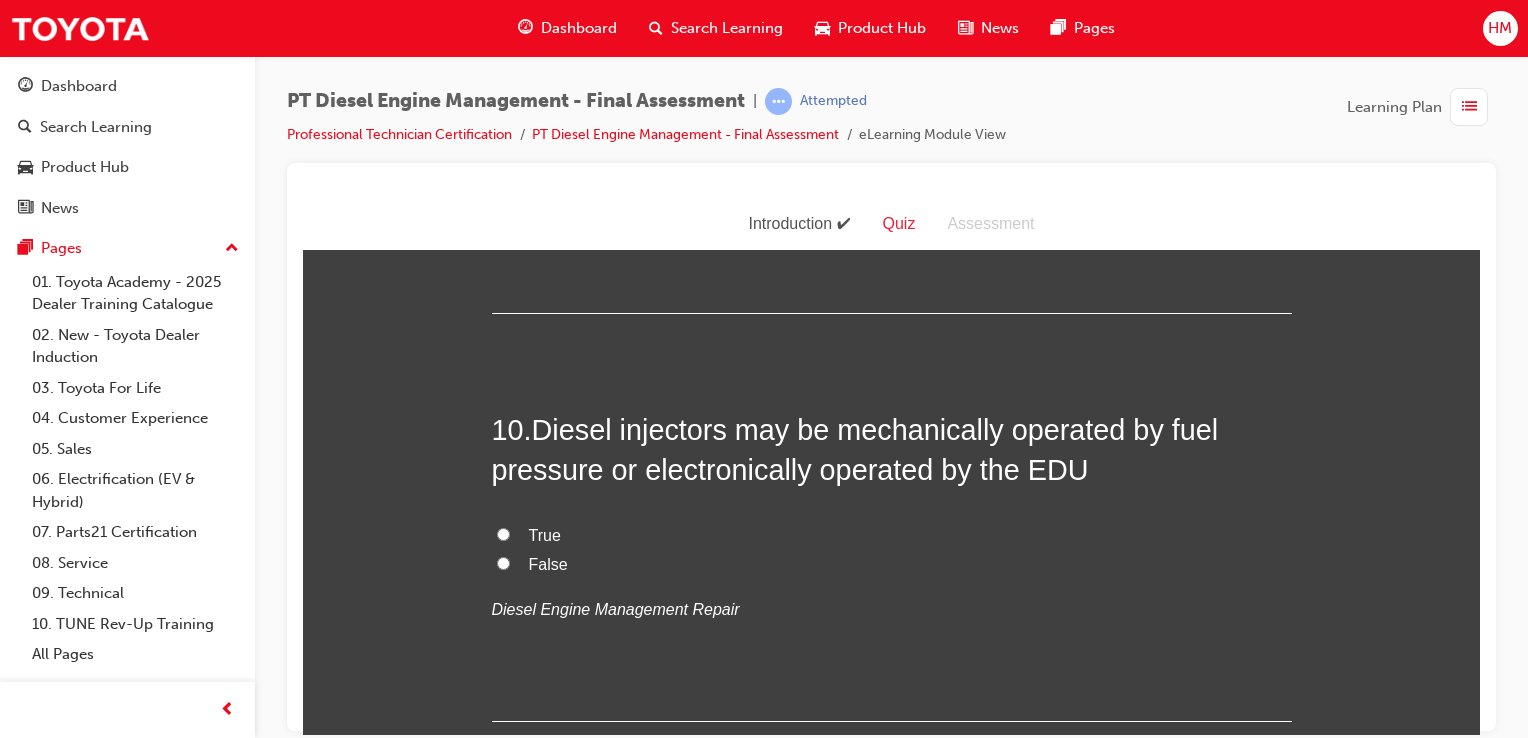 scroll, scrollTop: 4300, scrollLeft: 0, axis: vertical 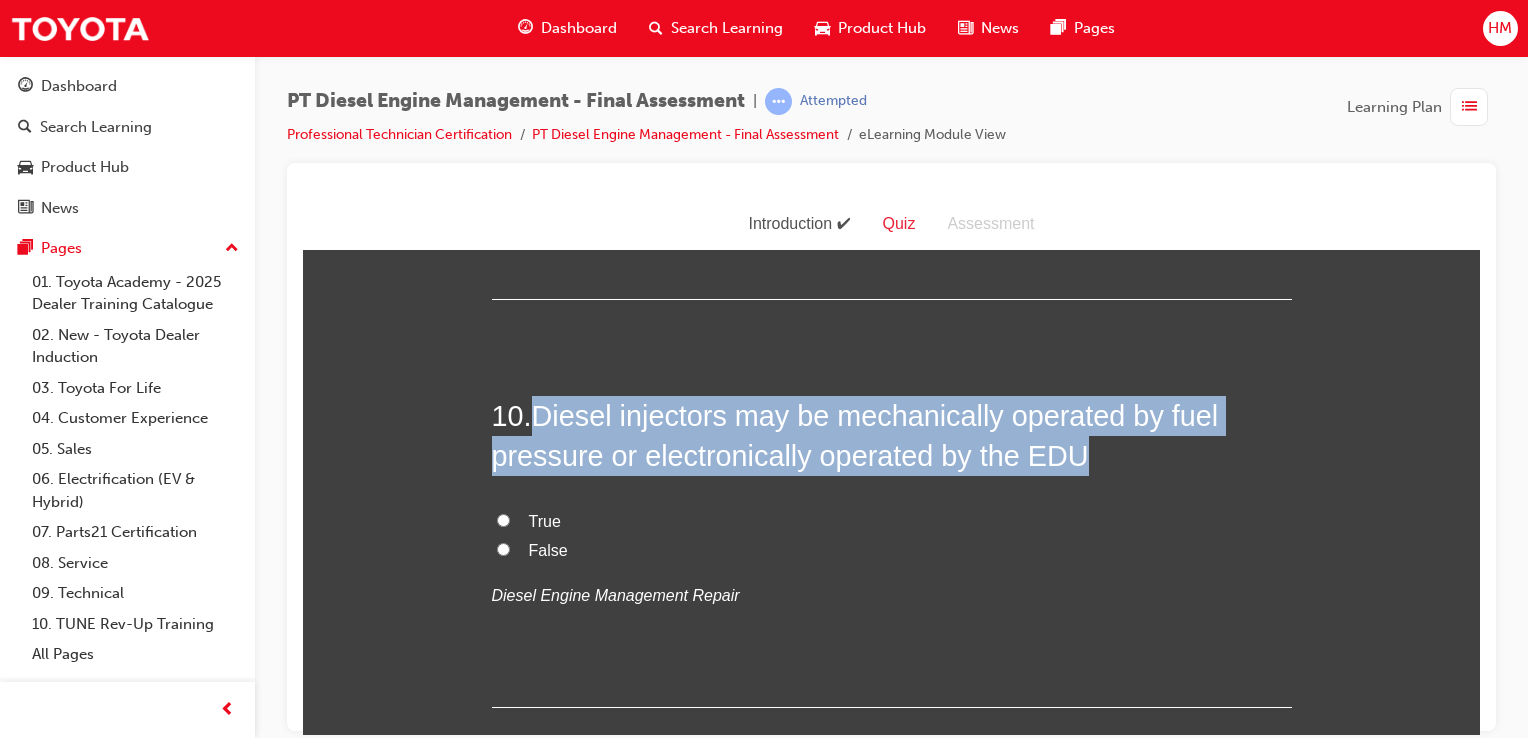 drag, startPoint x: 524, startPoint y: 363, endPoint x: 1110, endPoint y: 402, distance: 587.2963 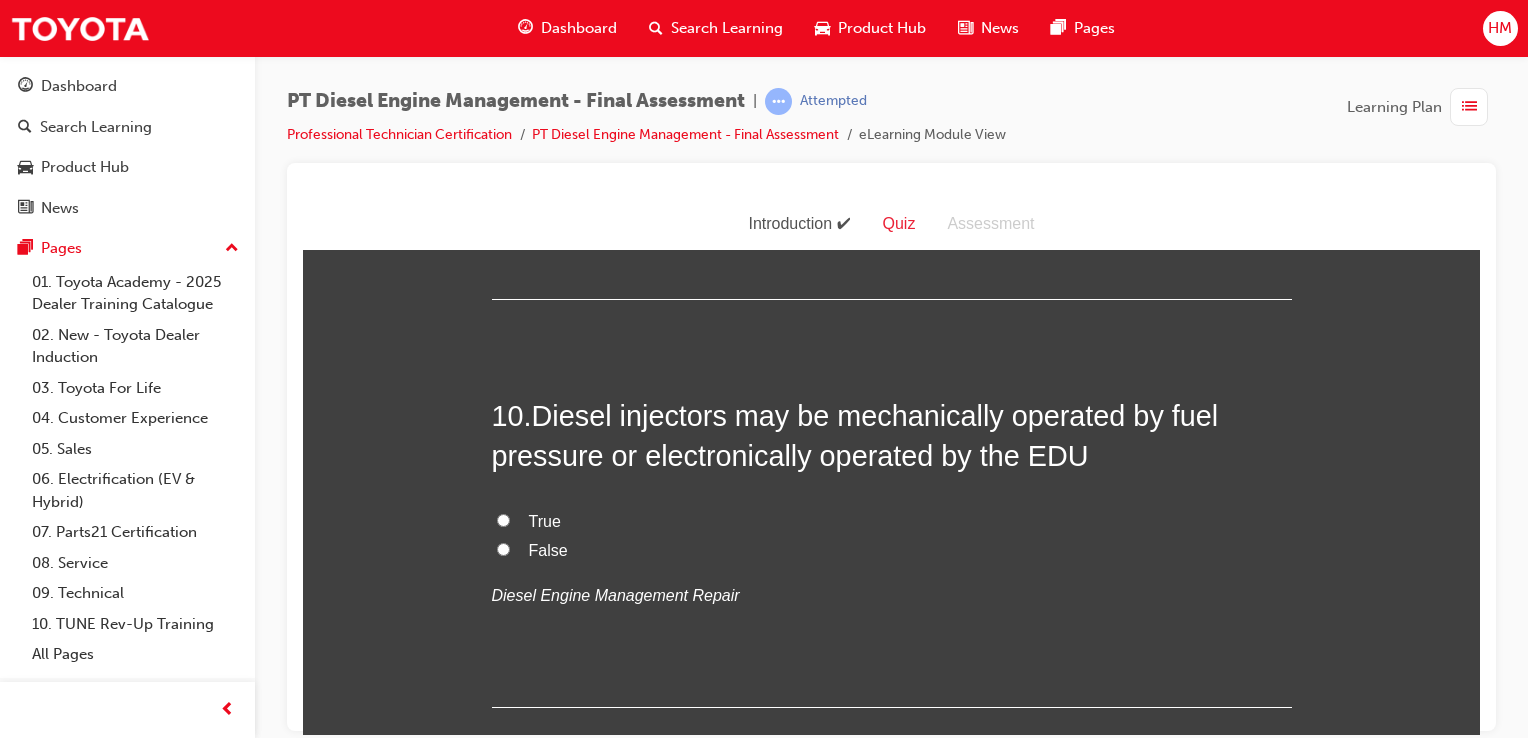 click on "True" at bounding box center [545, 520] 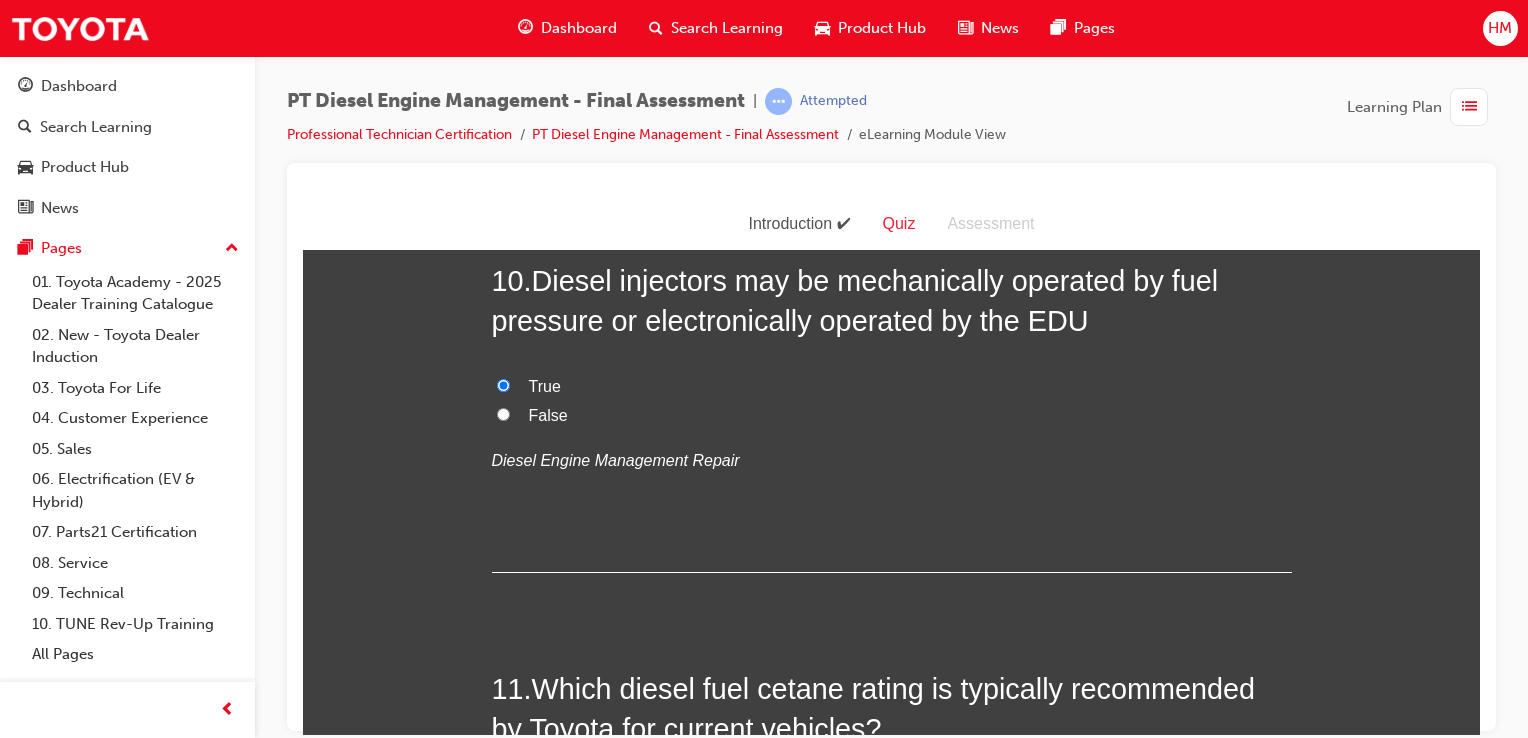 scroll, scrollTop: 4700, scrollLeft: 0, axis: vertical 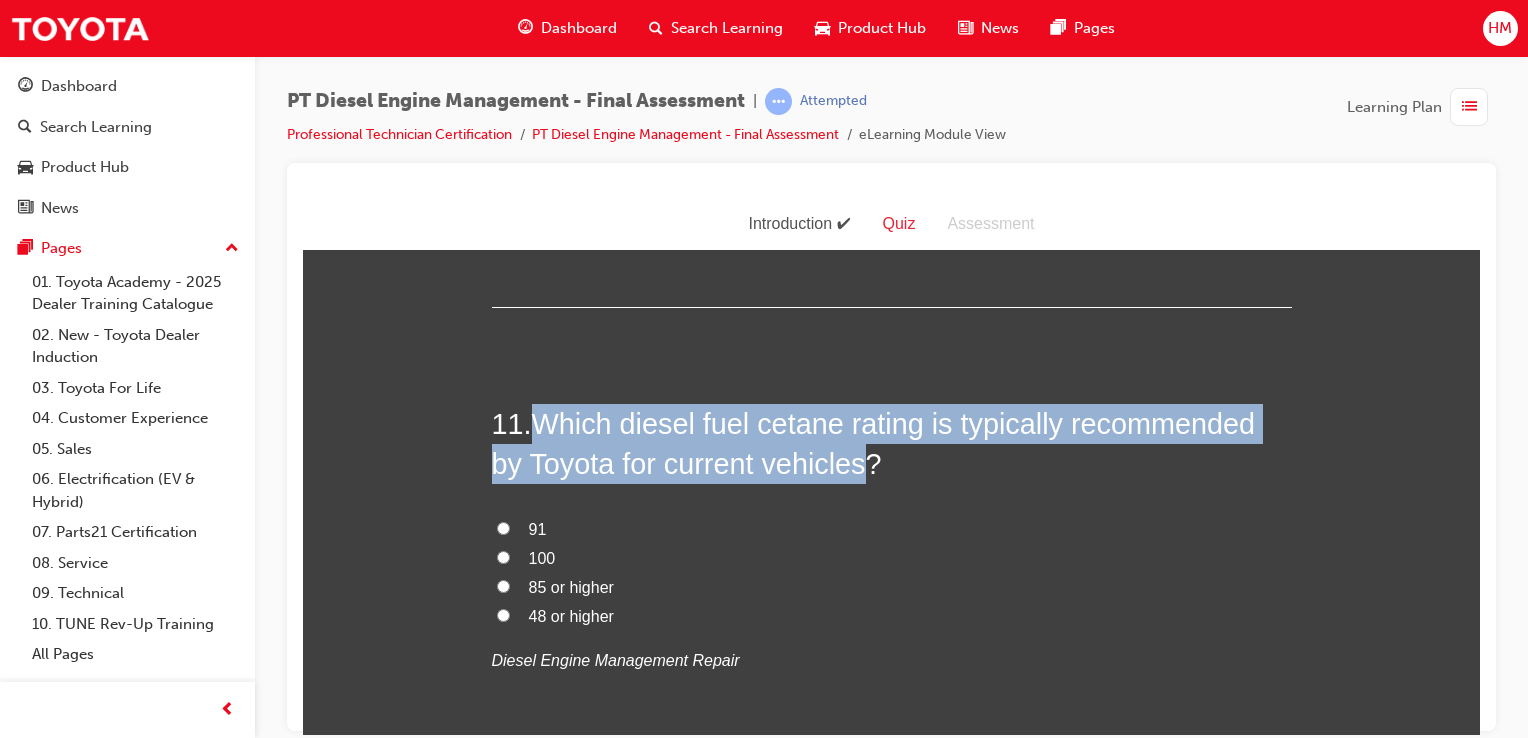drag, startPoint x: 525, startPoint y: 370, endPoint x: 858, endPoint y: 419, distance: 336.5858 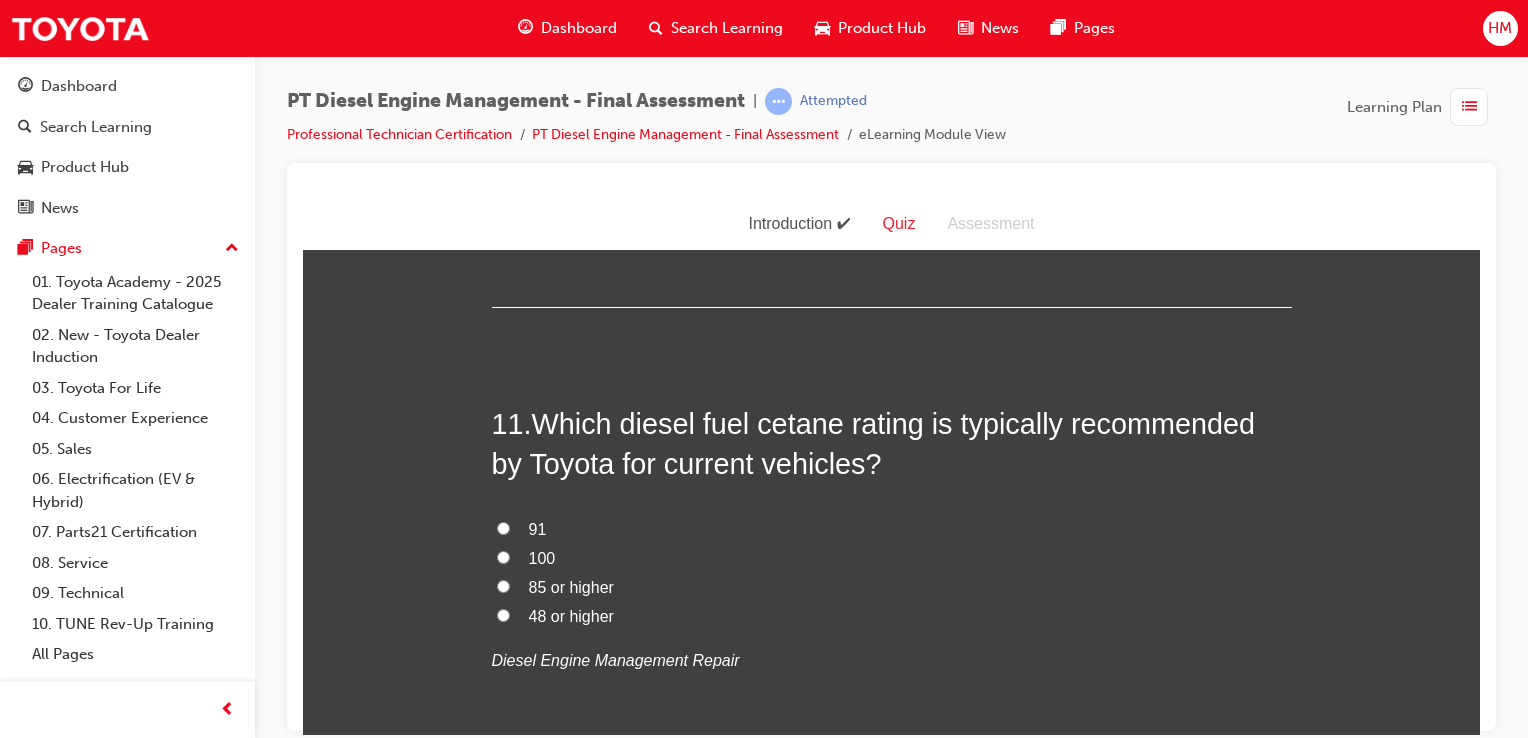 click on "48 or higher" at bounding box center [571, 615] 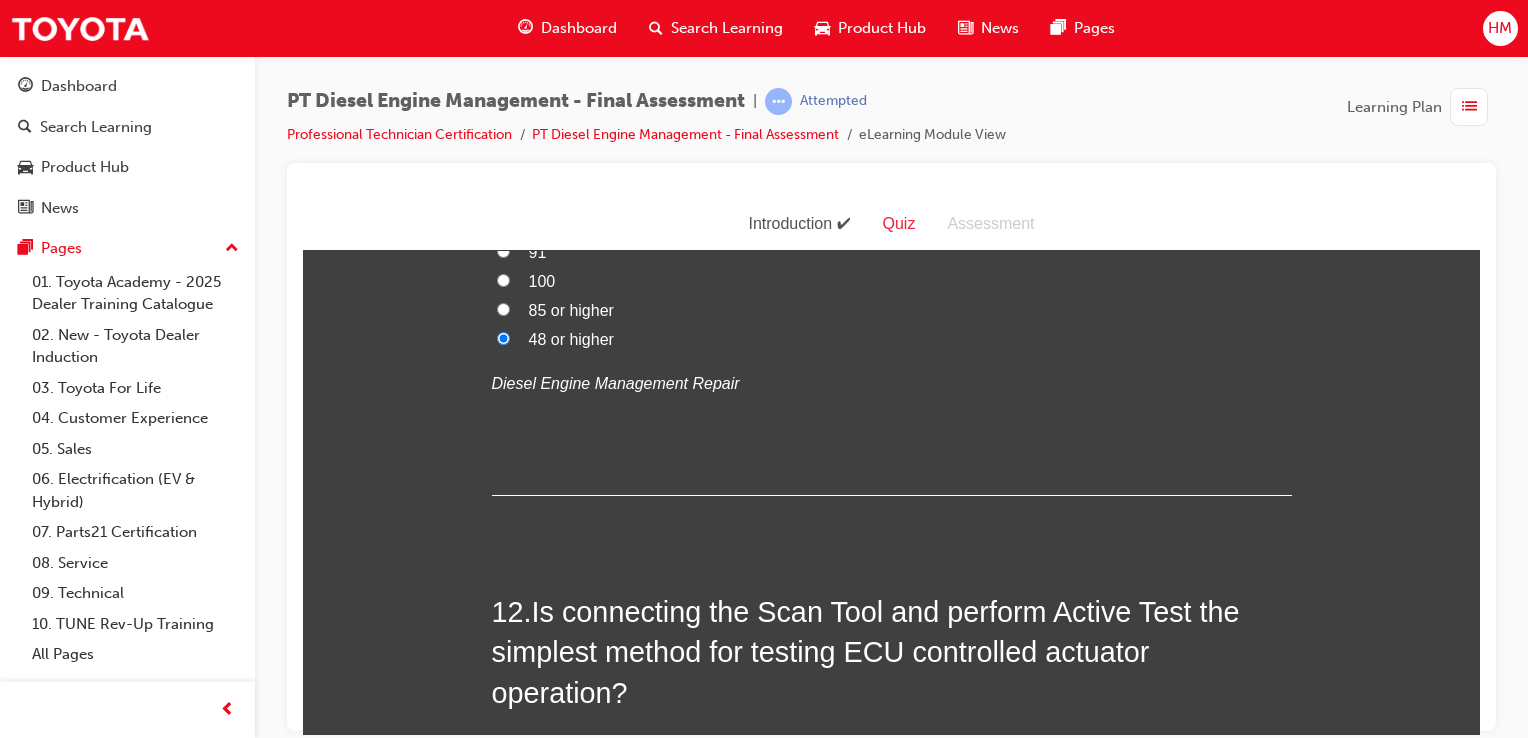 scroll, scrollTop: 5100, scrollLeft: 0, axis: vertical 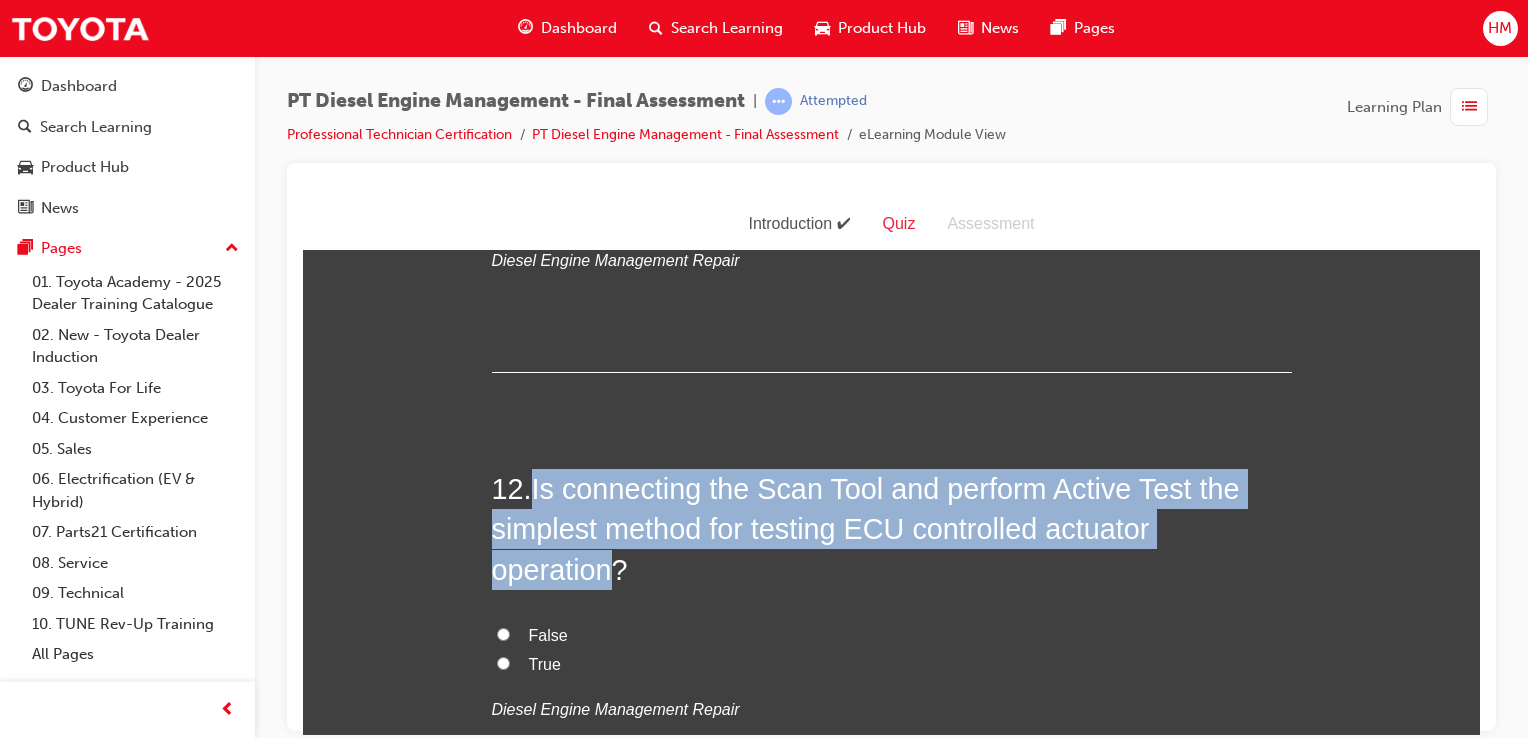drag, startPoint x: 530, startPoint y: 444, endPoint x: 612, endPoint y: 527, distance: 116.67476 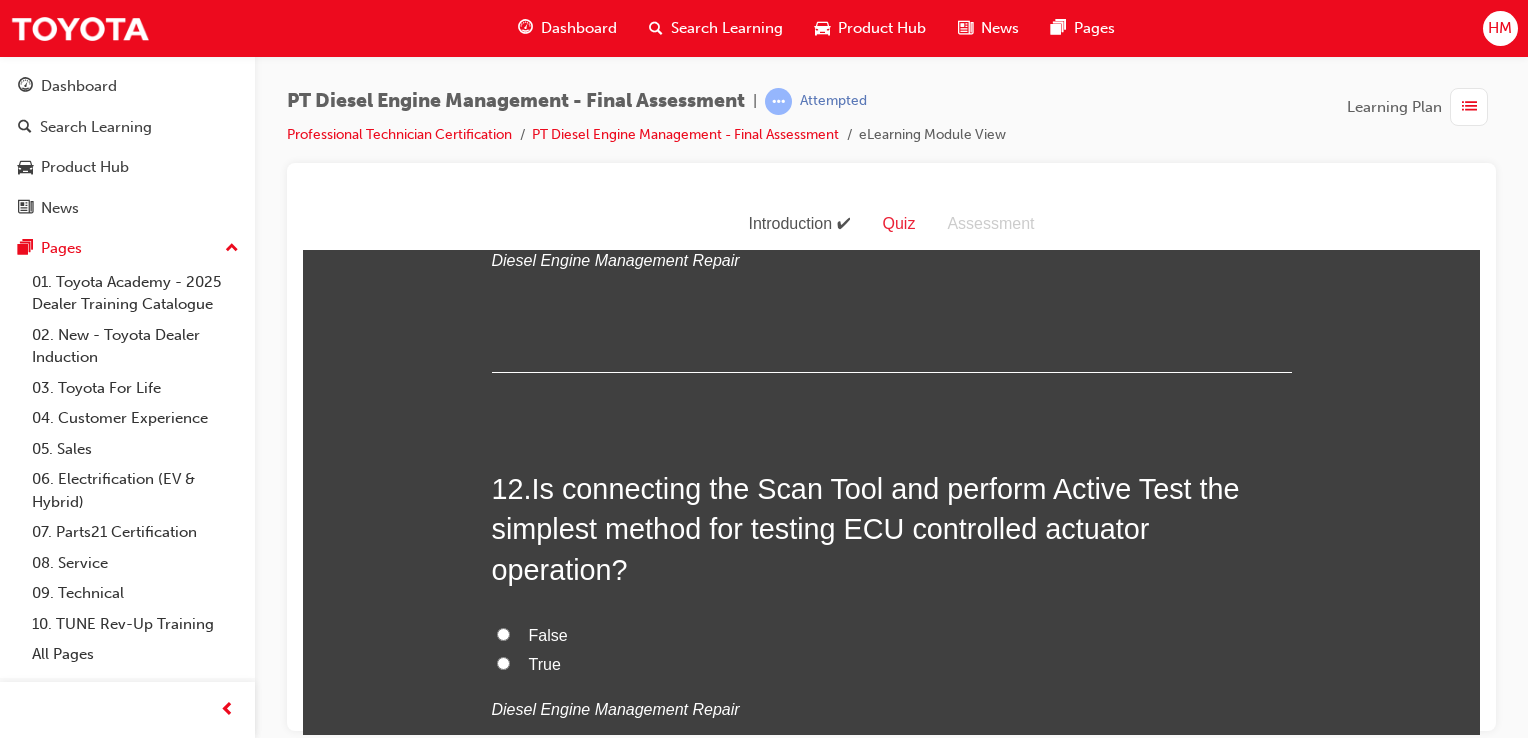 click on "12 .  Is connecting the Scan Tool and perform Active Test the simplest method for testing ECU controlled actuator operation?" at bounding box center (892, 528) 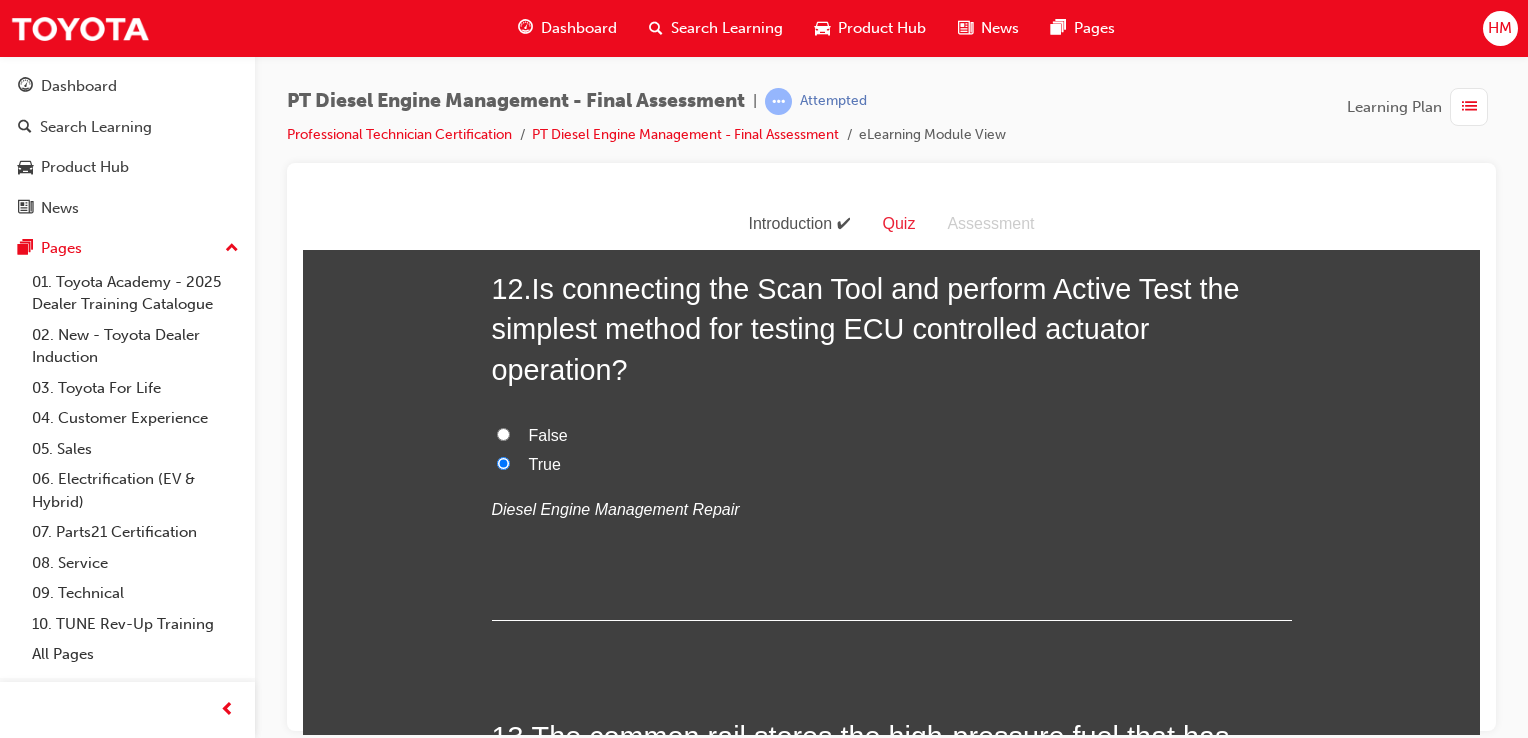 scroll, scrollTop: 5600, scrollLeft: 0, axis: vertical 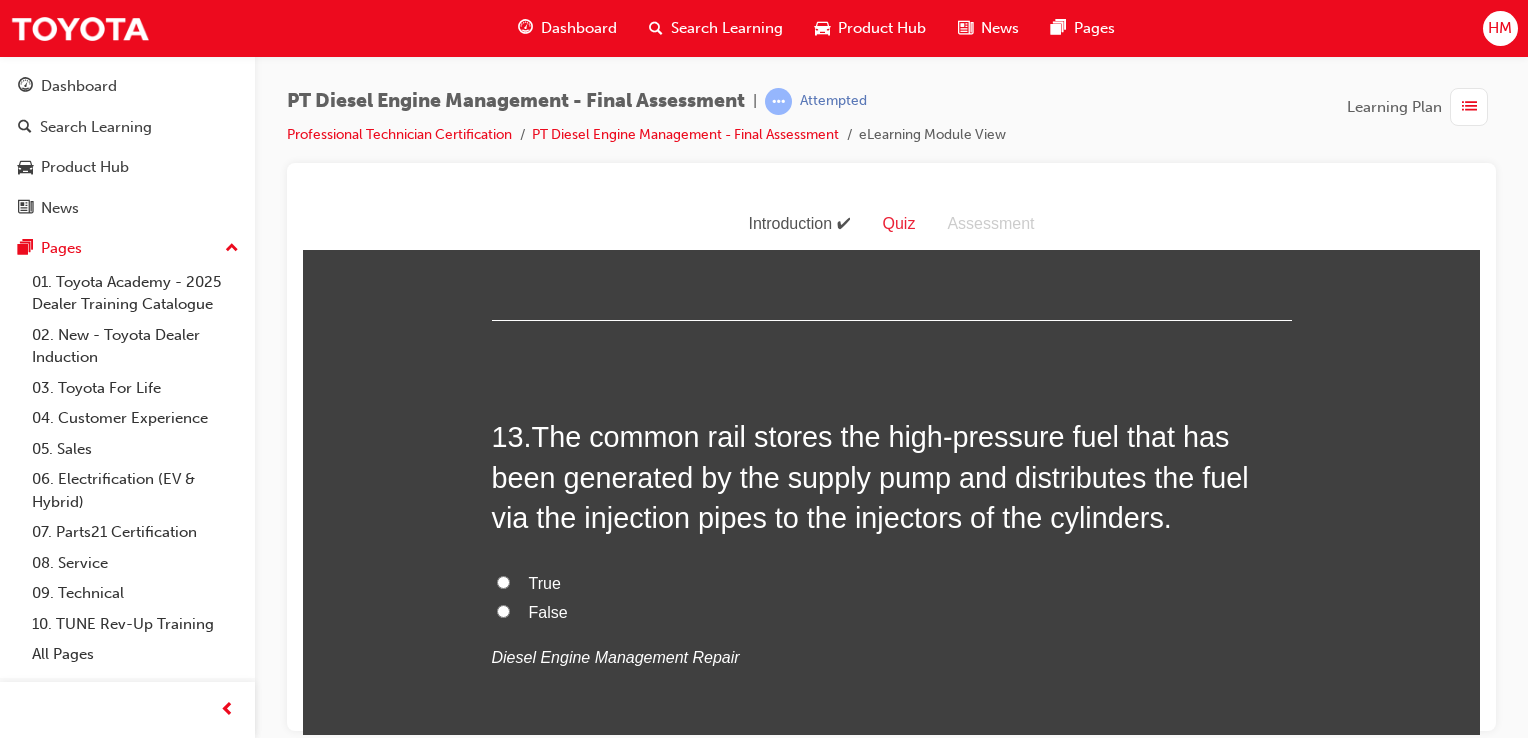 click on "True" at bounding box center (545, 582) 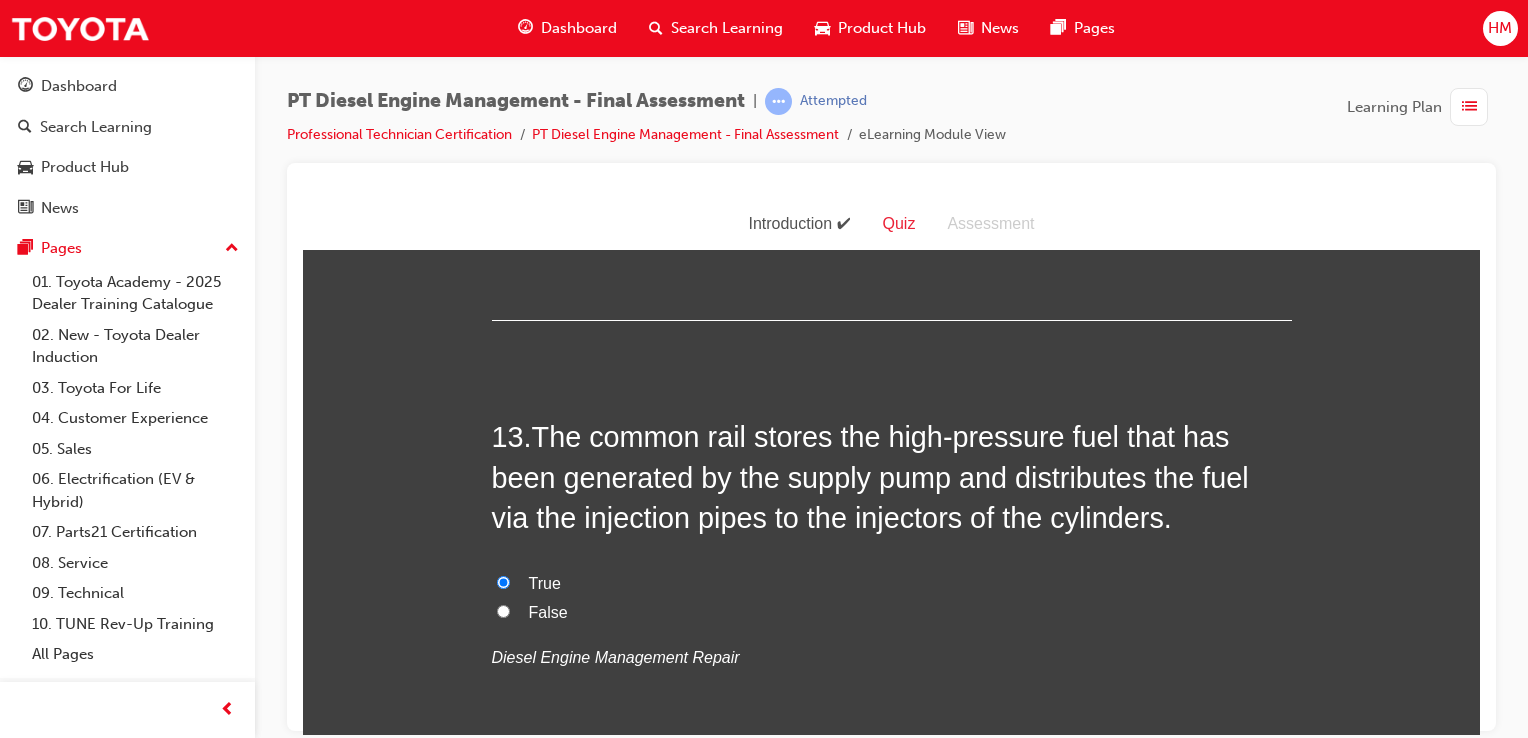 scroll, scrollTop: 6000, scrollLeft: 0, axis: vertical 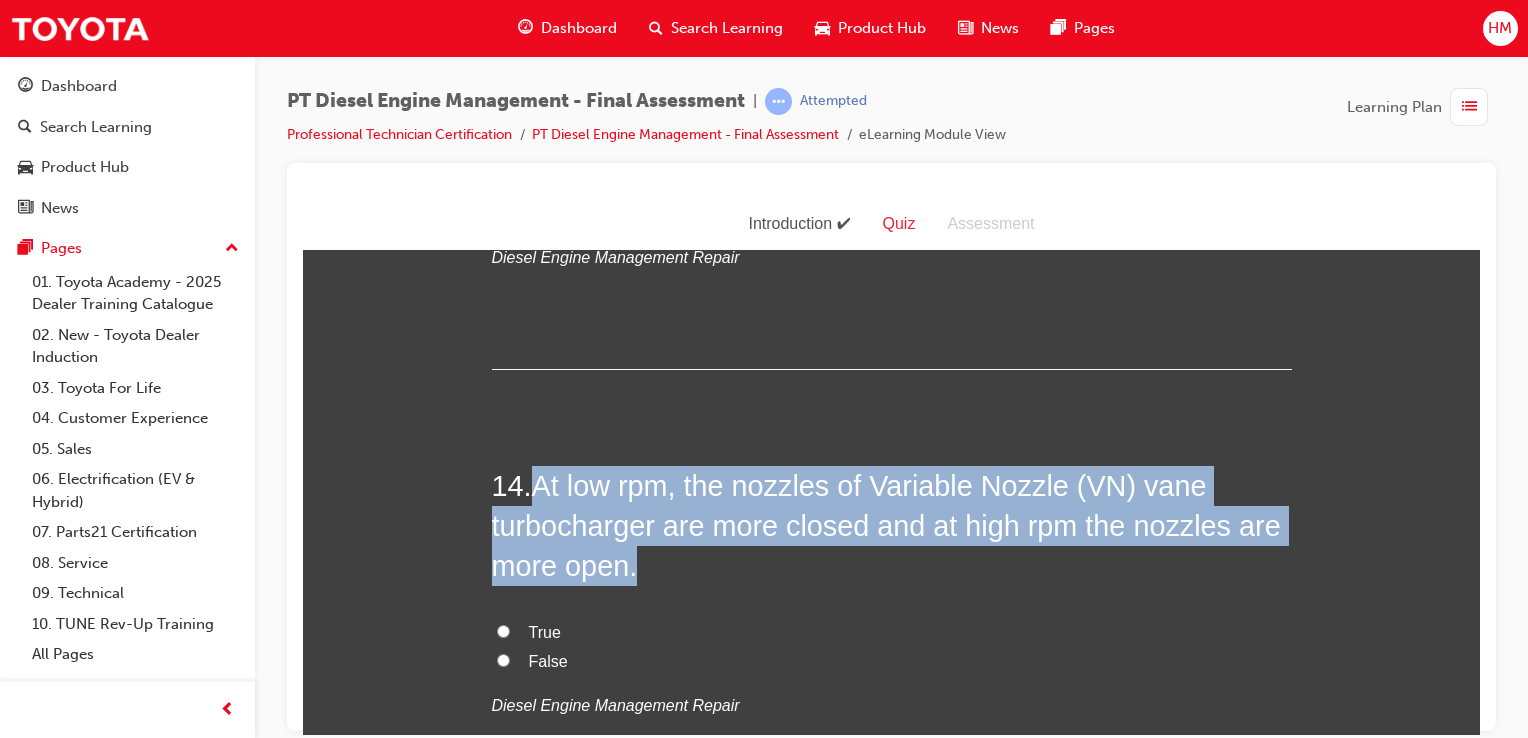 drag, startPoint x: 528, startPoint y: 441, endPoint x: 656, endPoint y: 524, distance: 152.5549 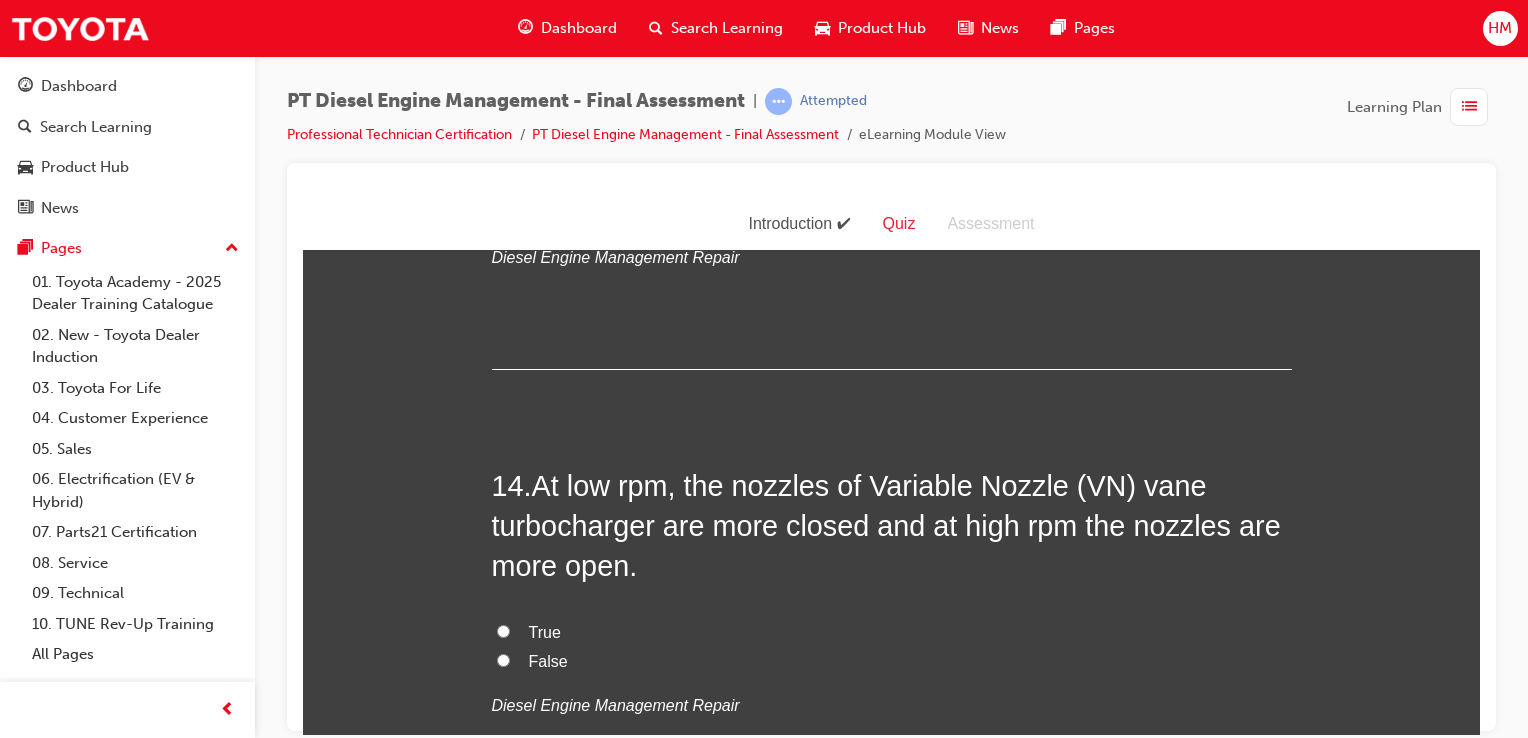click on "True" at bounding box center (545, 631) 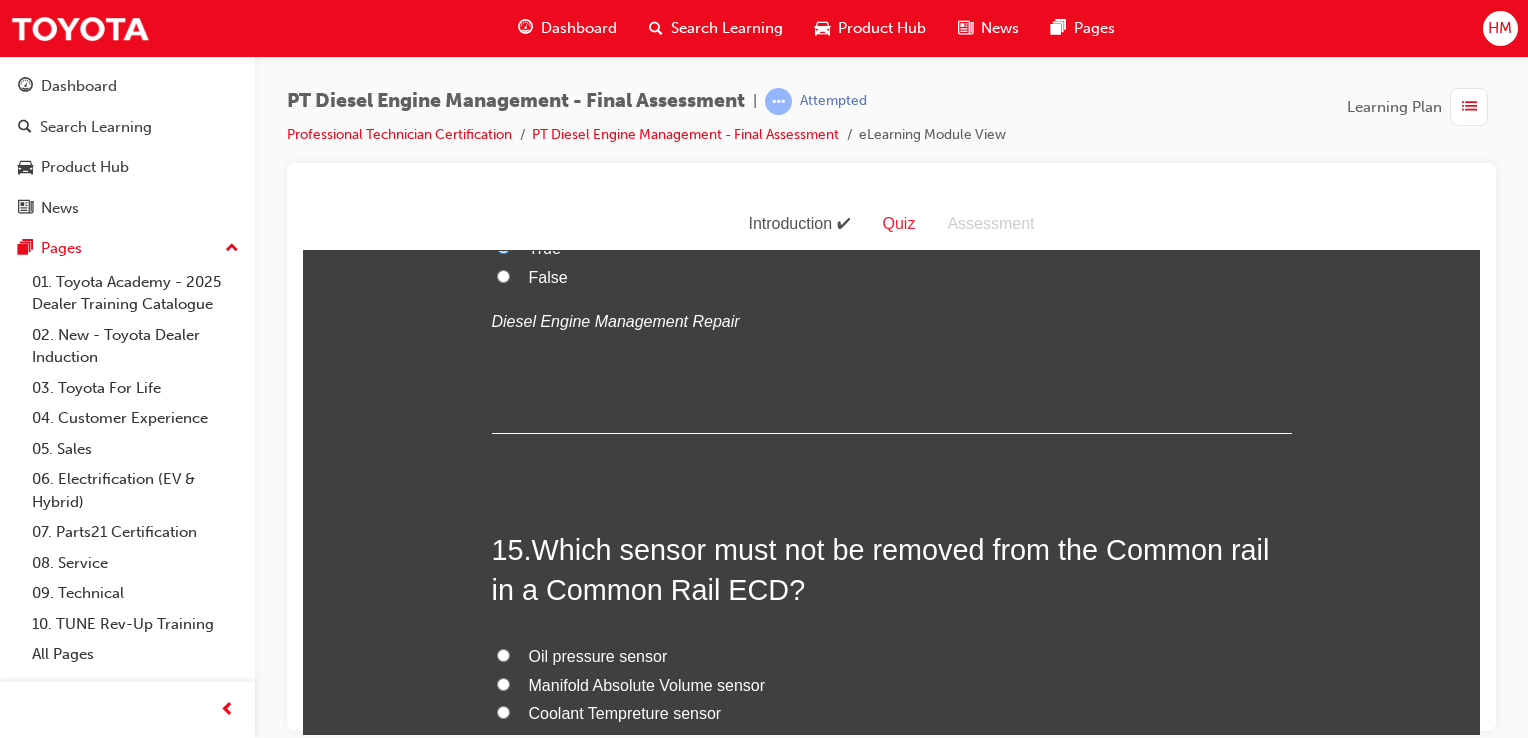 scroll, scrollTop: 6500, scrollLeft: 0, axis: vertical 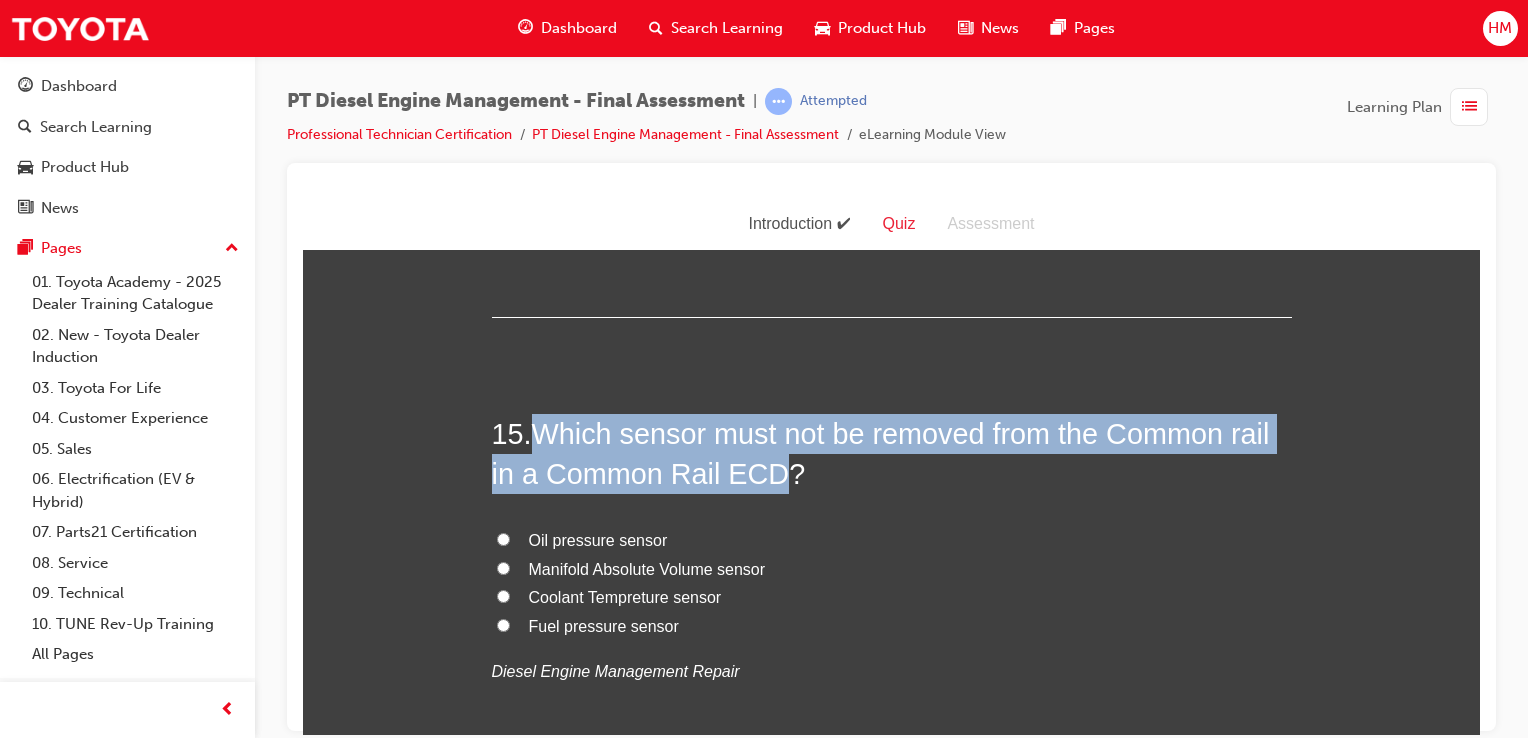 drag, startPoint x: 535, startPoint y: 385, endPoint x: 761, endPoint y: 427, distance: 229.86952 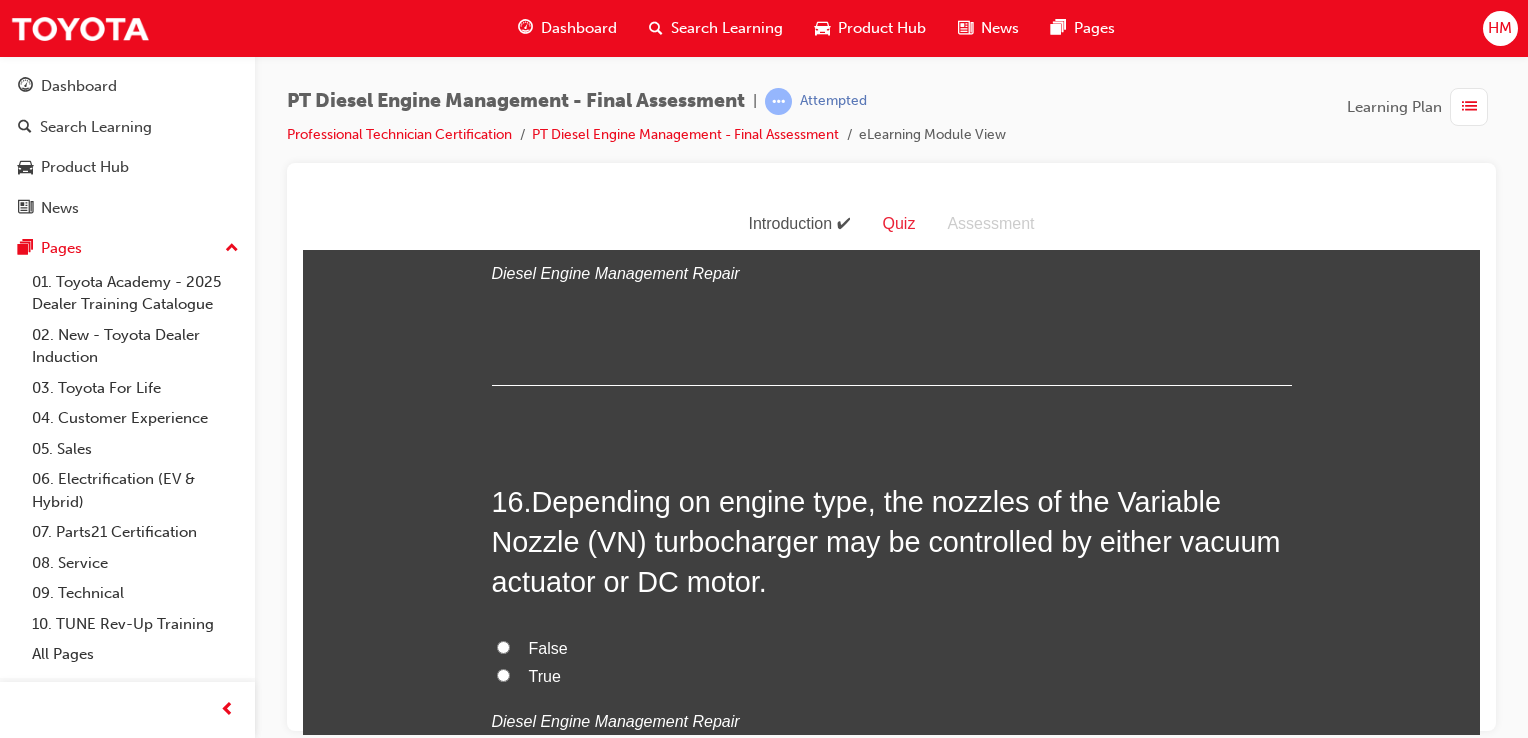 scroll, scrollTop: 6900, scrollLeft: 0, axis: vertical 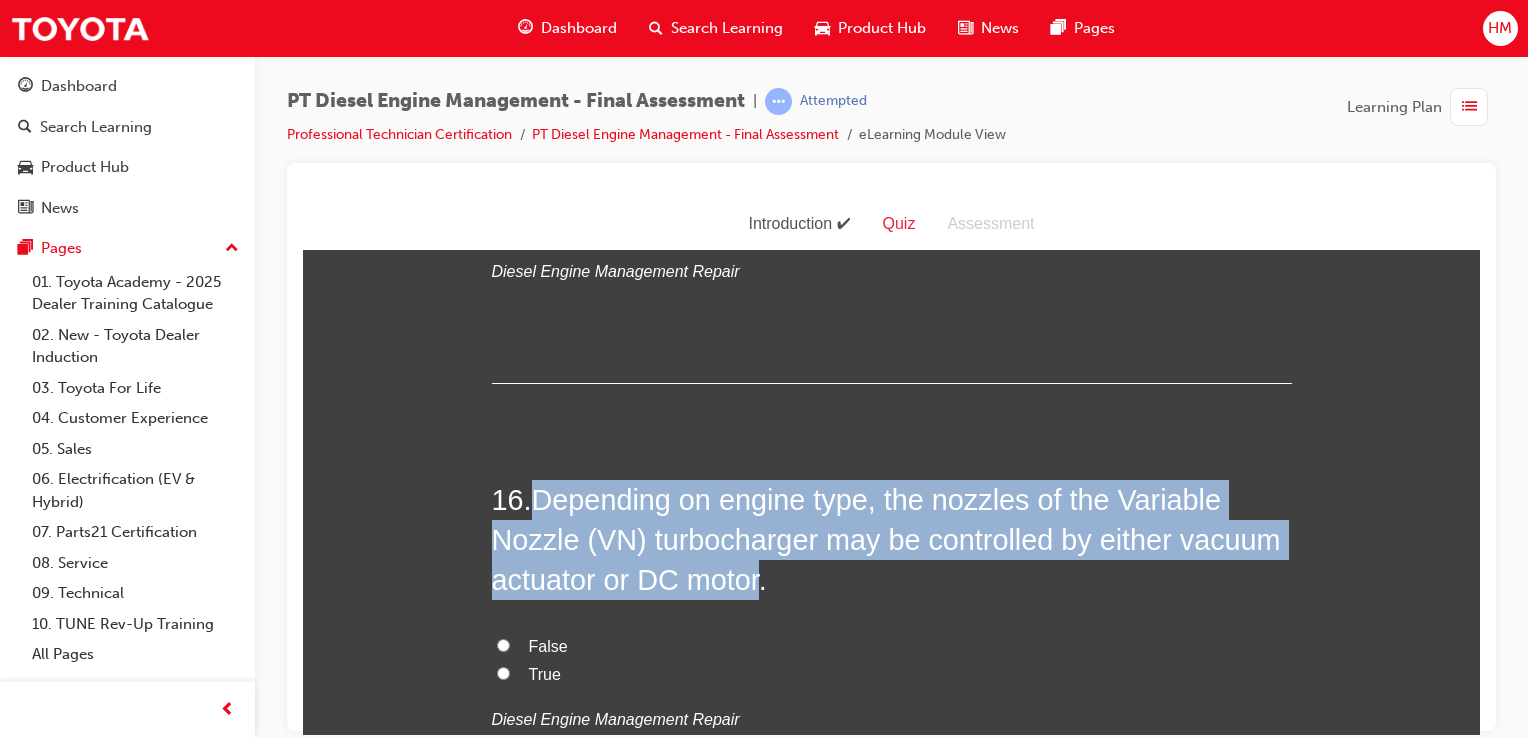 drag, startPoint x: 537, startPoint y: 455, endPoint x: 748, endPoint y: 534, distance: 225.30424 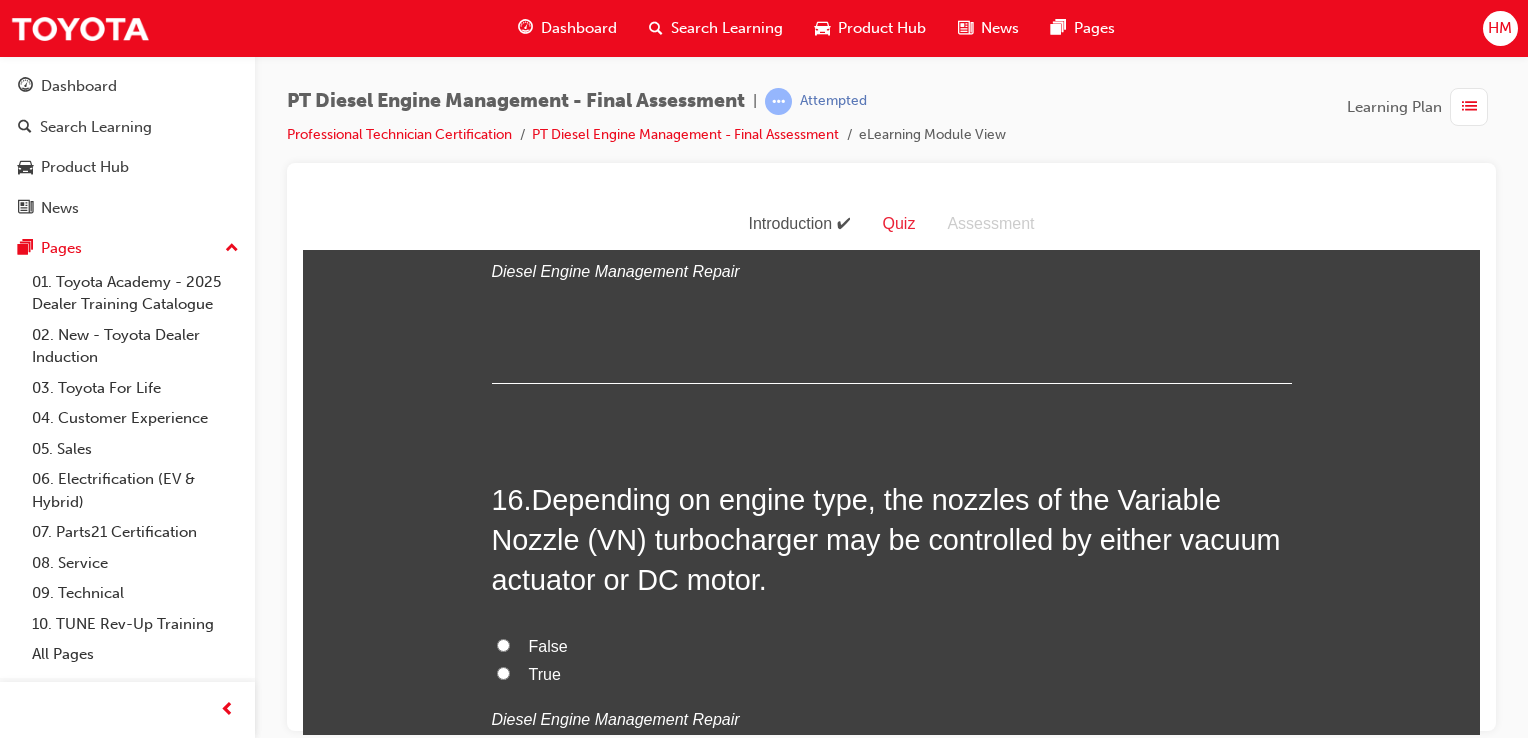 click on "True" at bounding box center [545, 673] 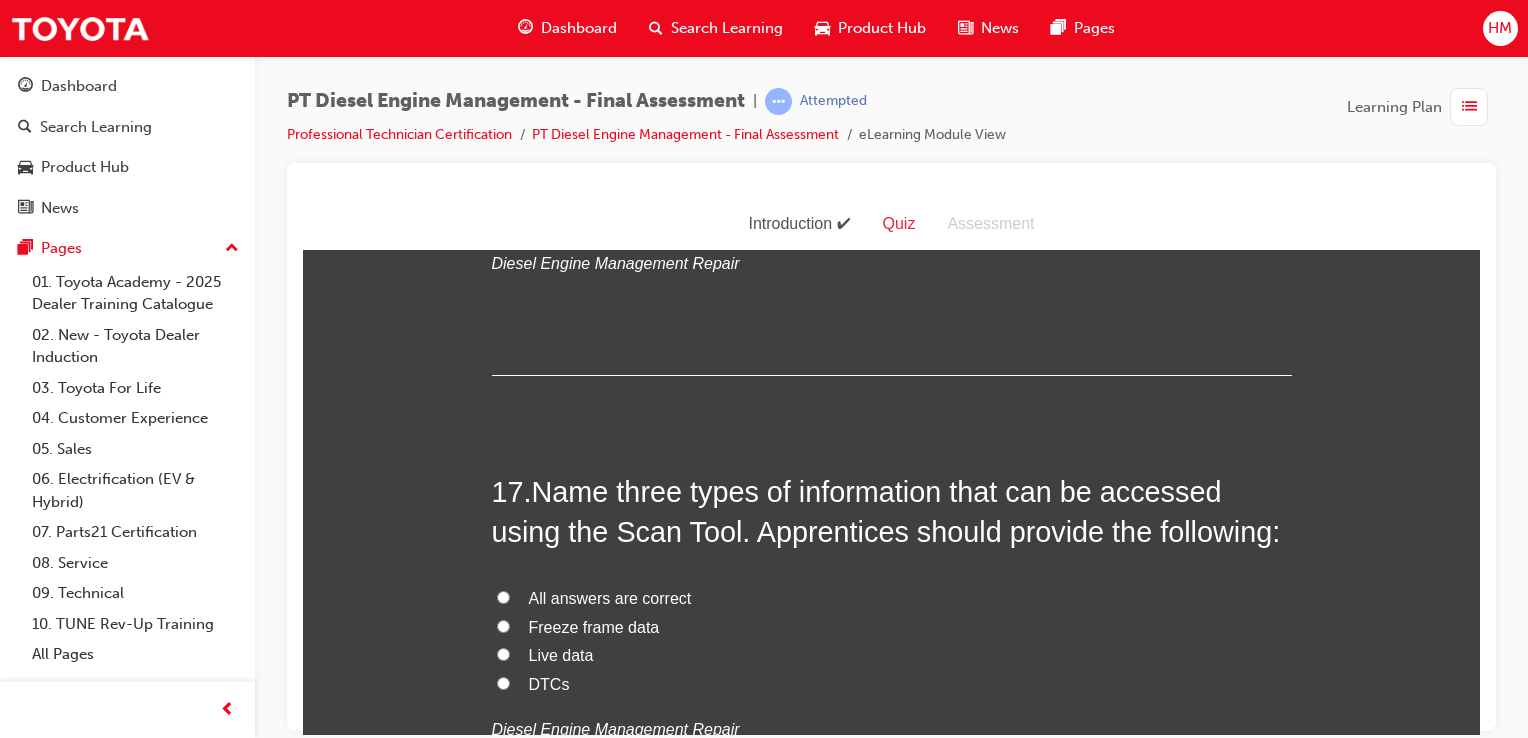 scroll, scrollTop: 7400, scrollLeft: 0, axis: vertical 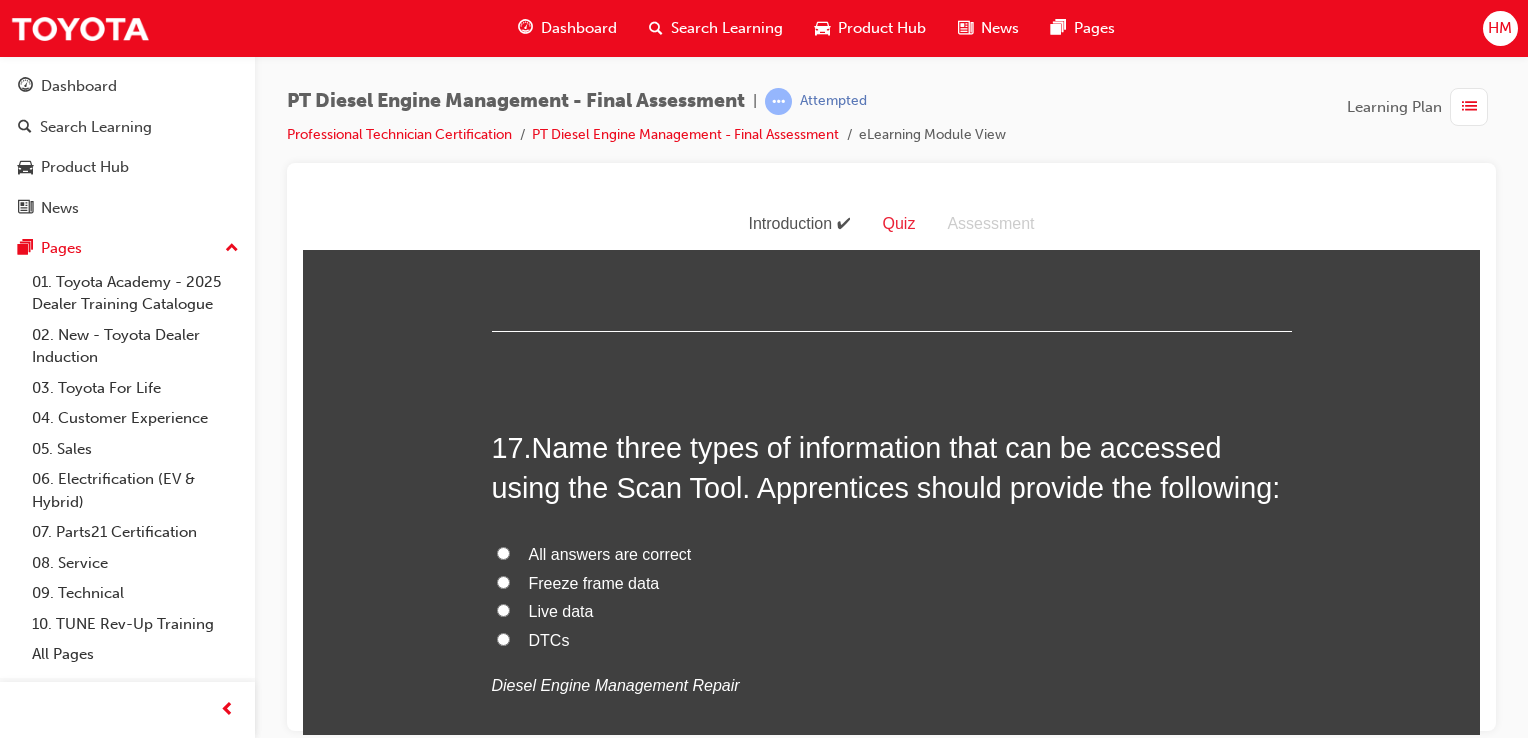 click on "All answers are correct" at bounding box center [610, 553] 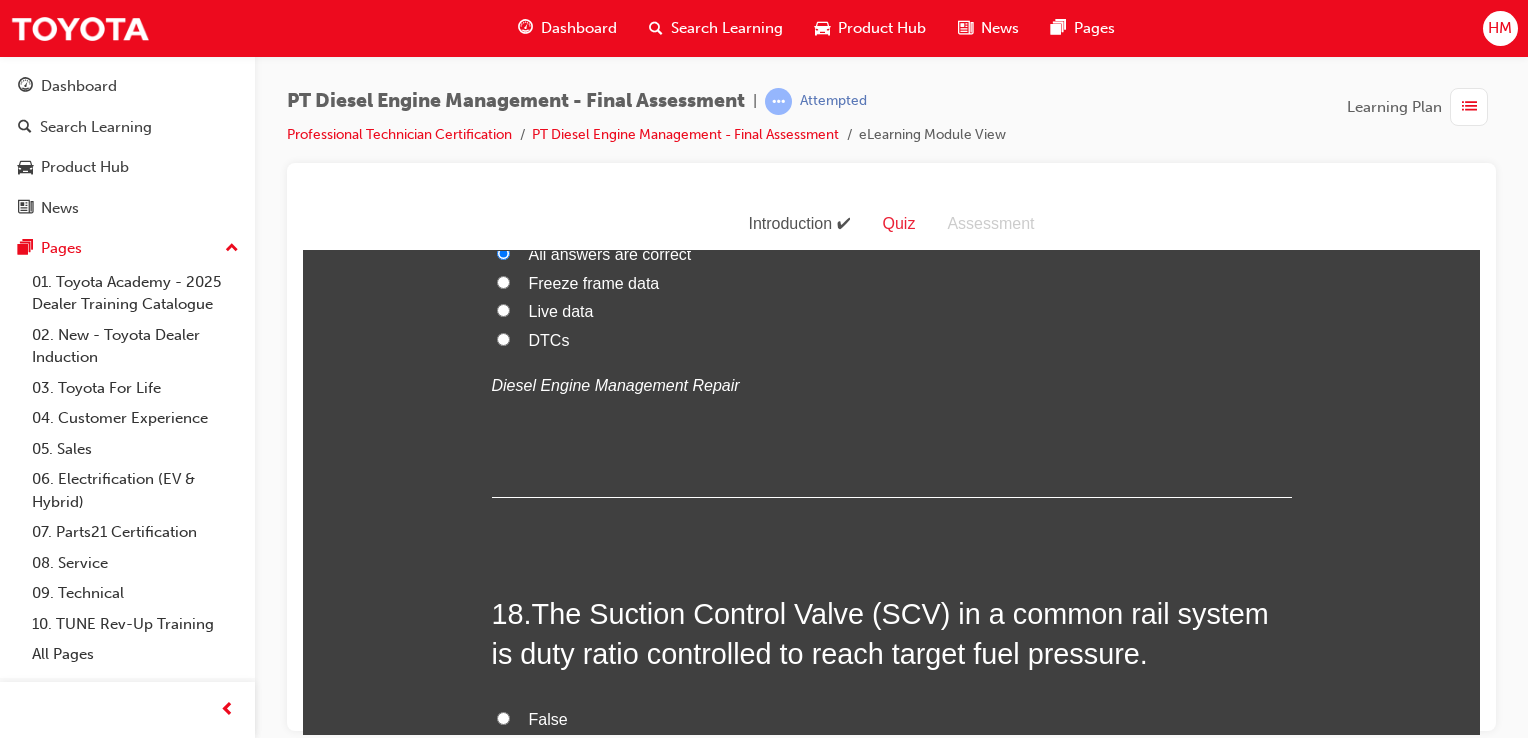 scroll, scrollTop: 7800, scrollLeft: 0, axis: vertical 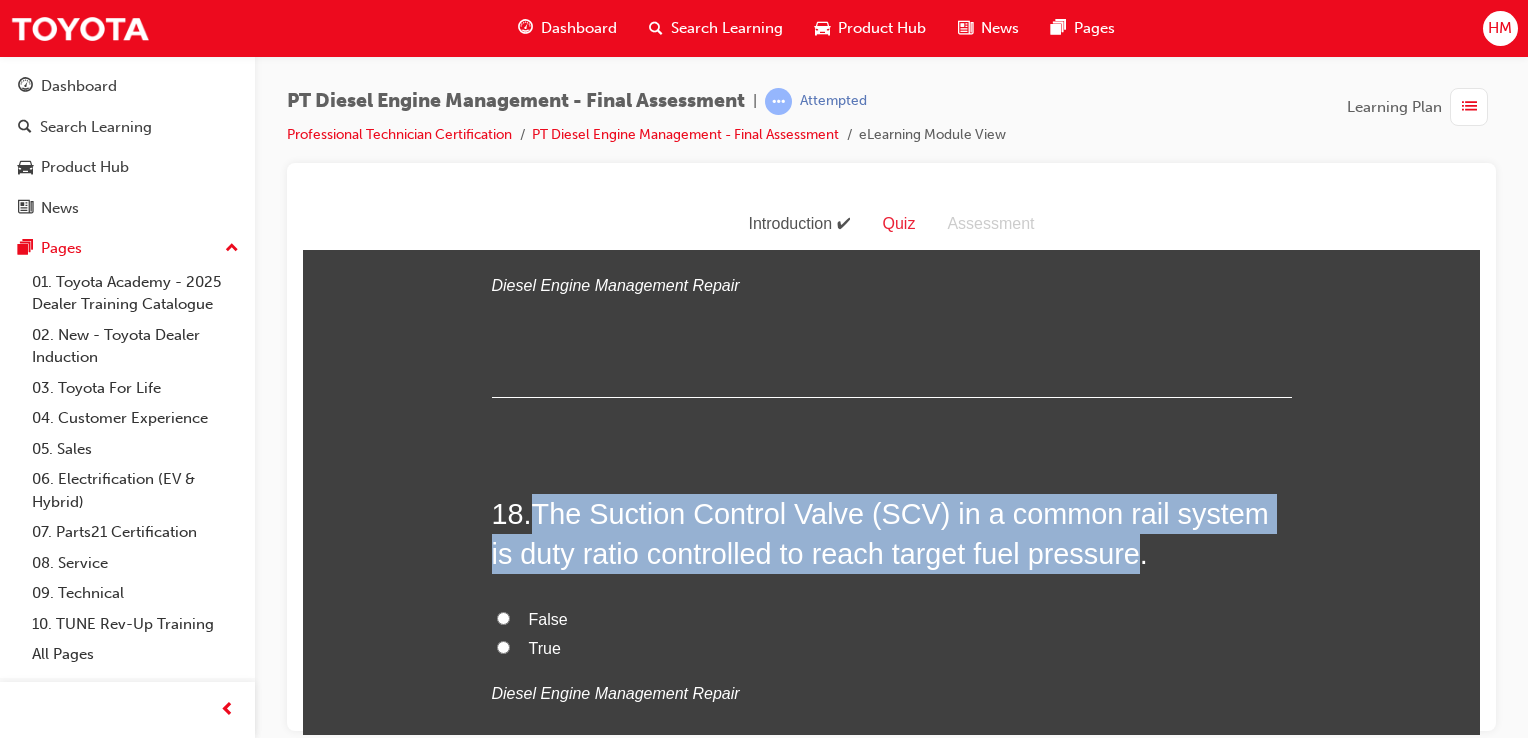 drag, startPoint x: 531, startPoint y: 466, endPoint x: 1107, endPoint y: 515, distance: 578.08044 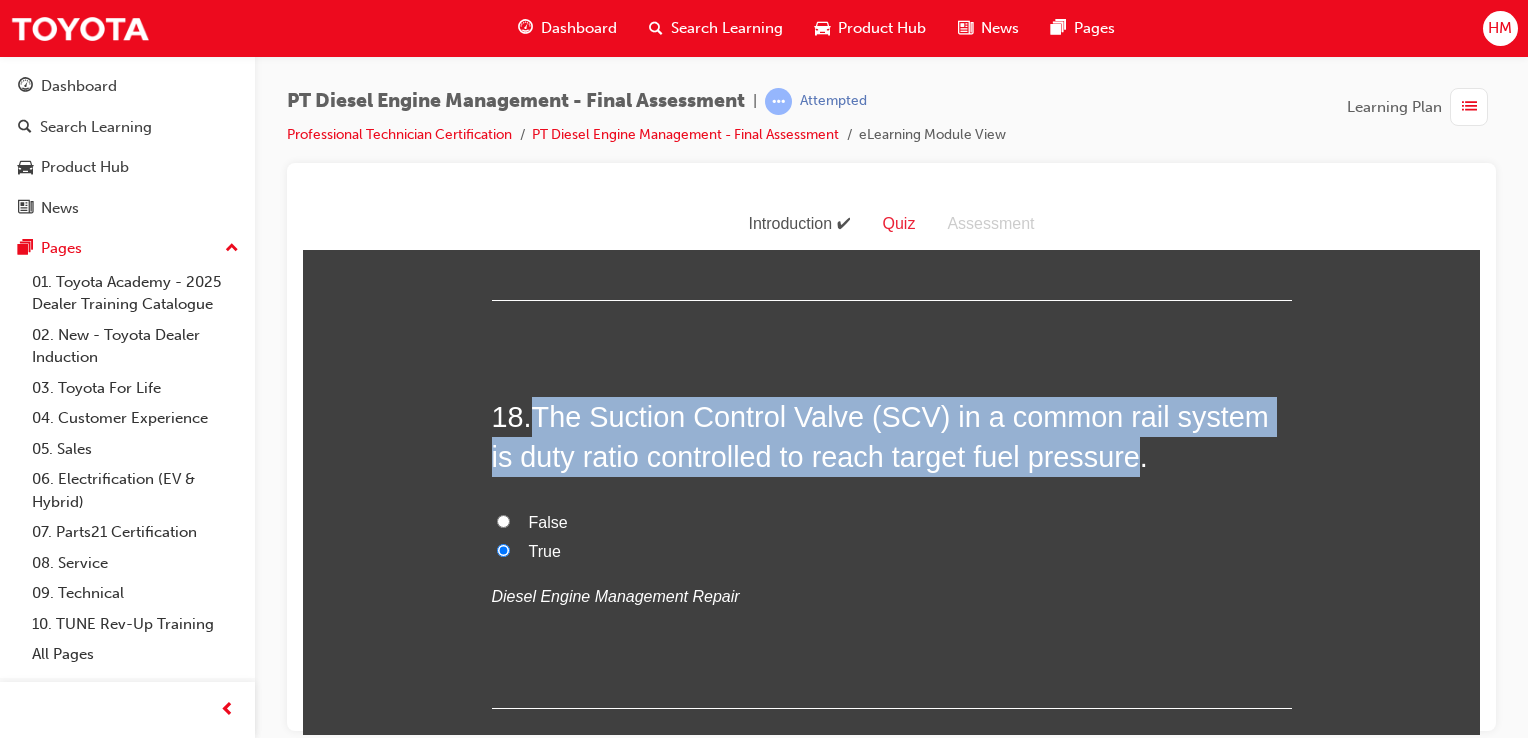 scroll, scrollTop: 7977, scrollLeft: 0, axis: vertical 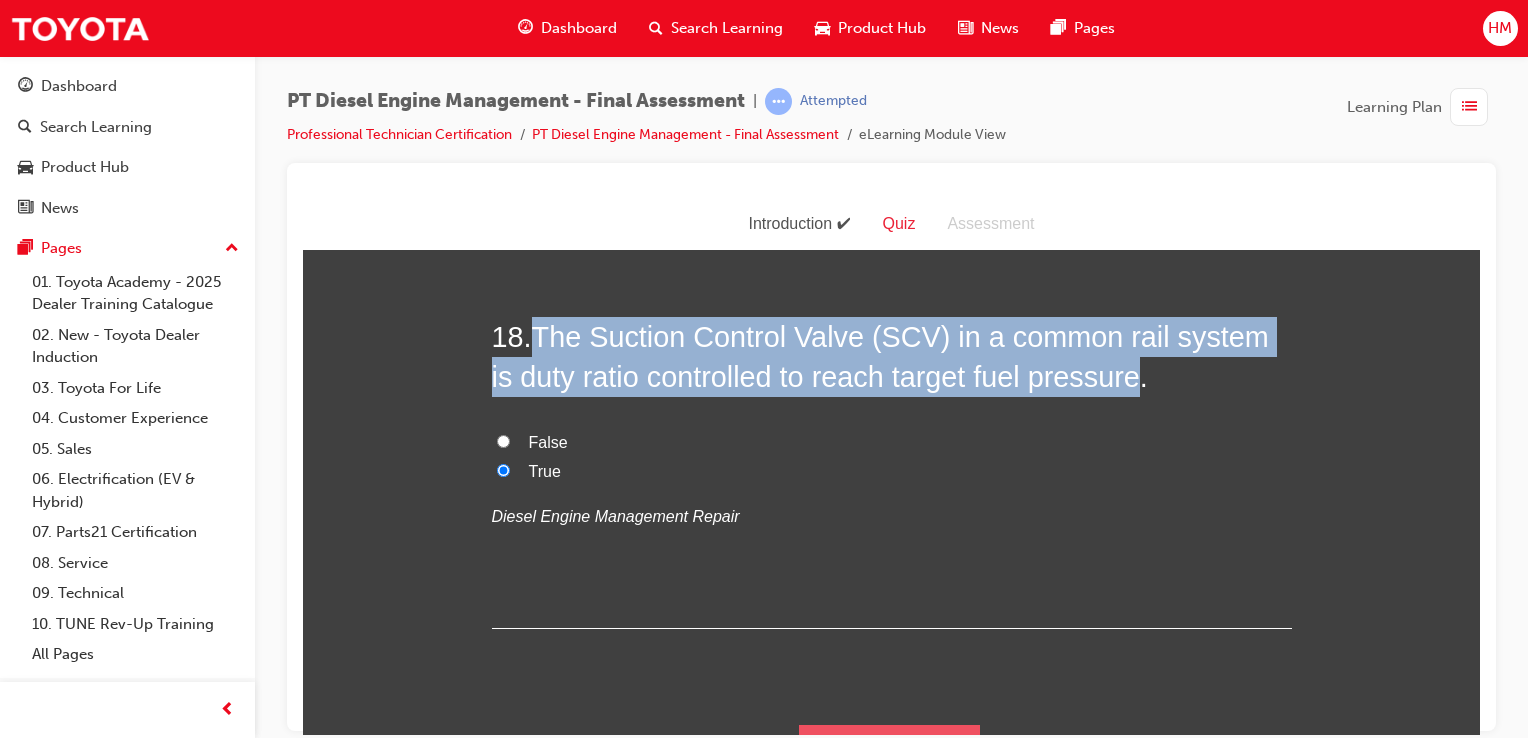 click on "Submit Answers" at bounding box center (890, 752) 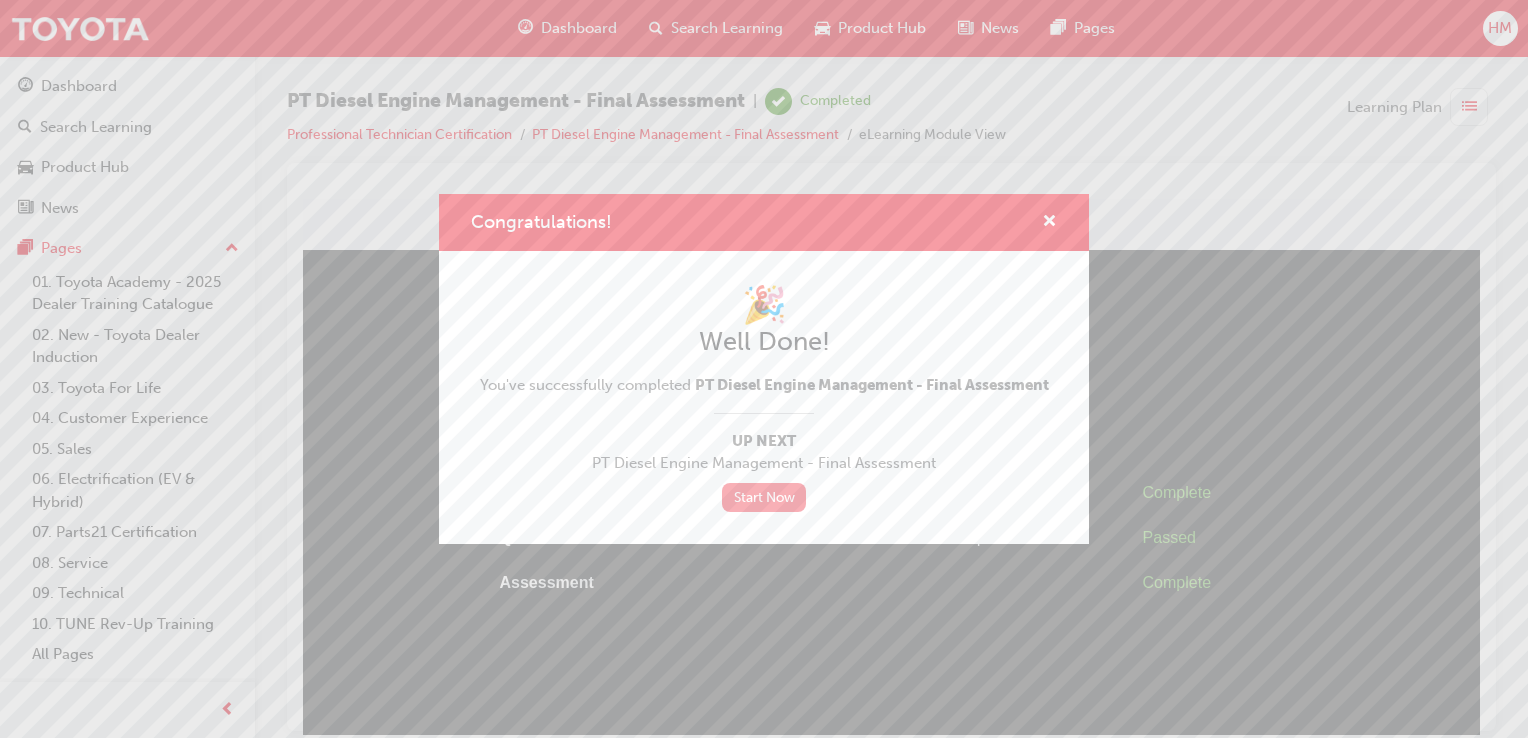 click on "Start Now" at bounding box center (764, 497) 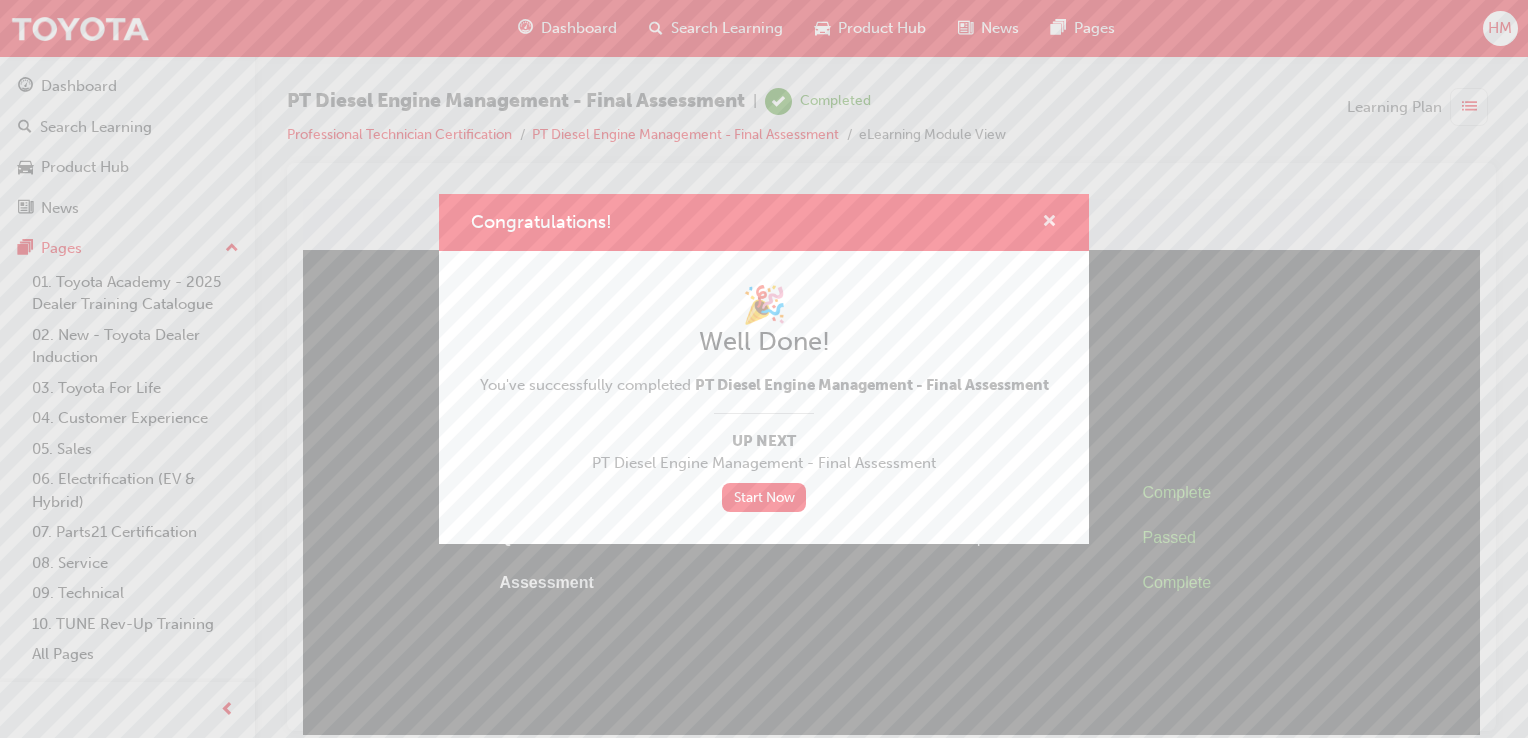 click at bounding box center (1049, 223) 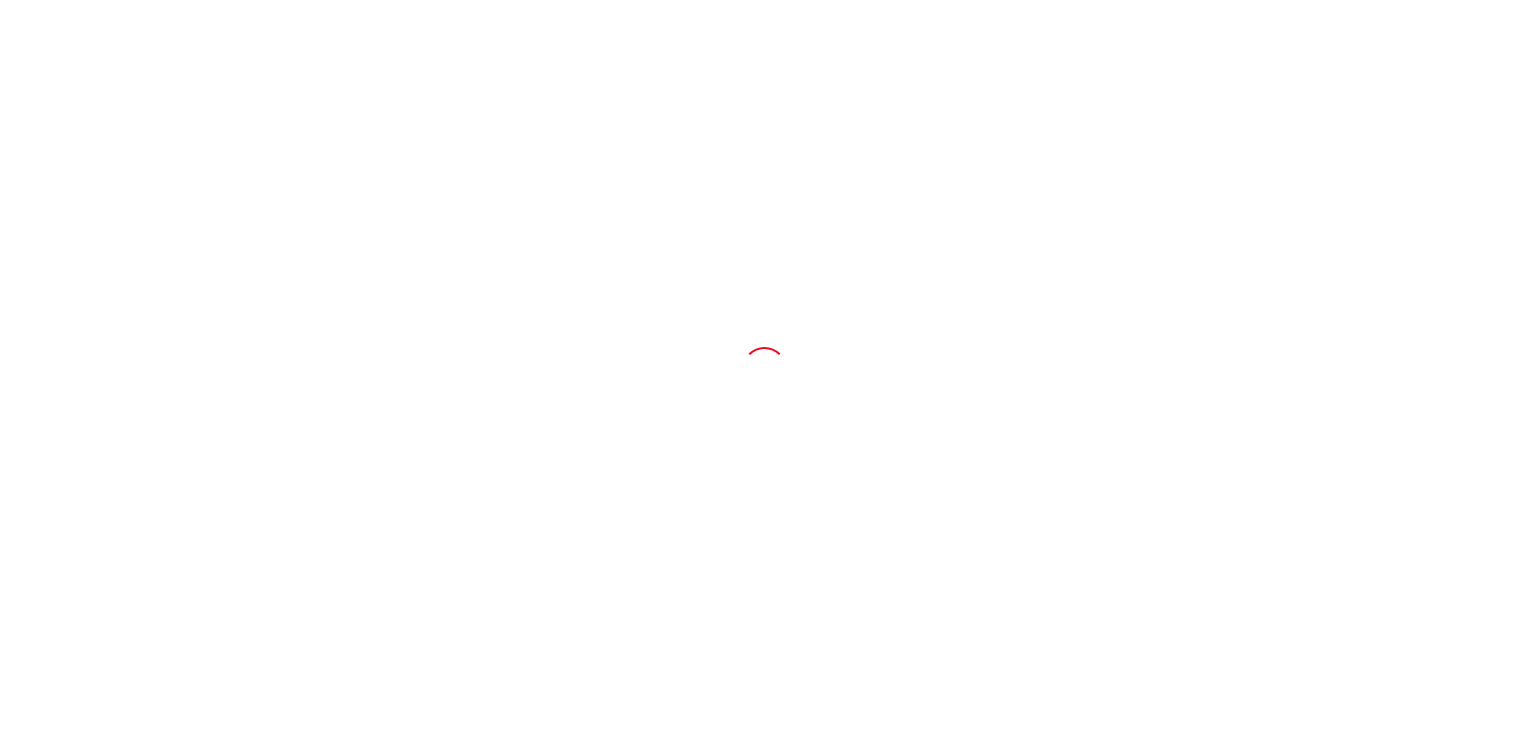 scroll, scrollTop: 0, scrollLeft: 0, axis: both 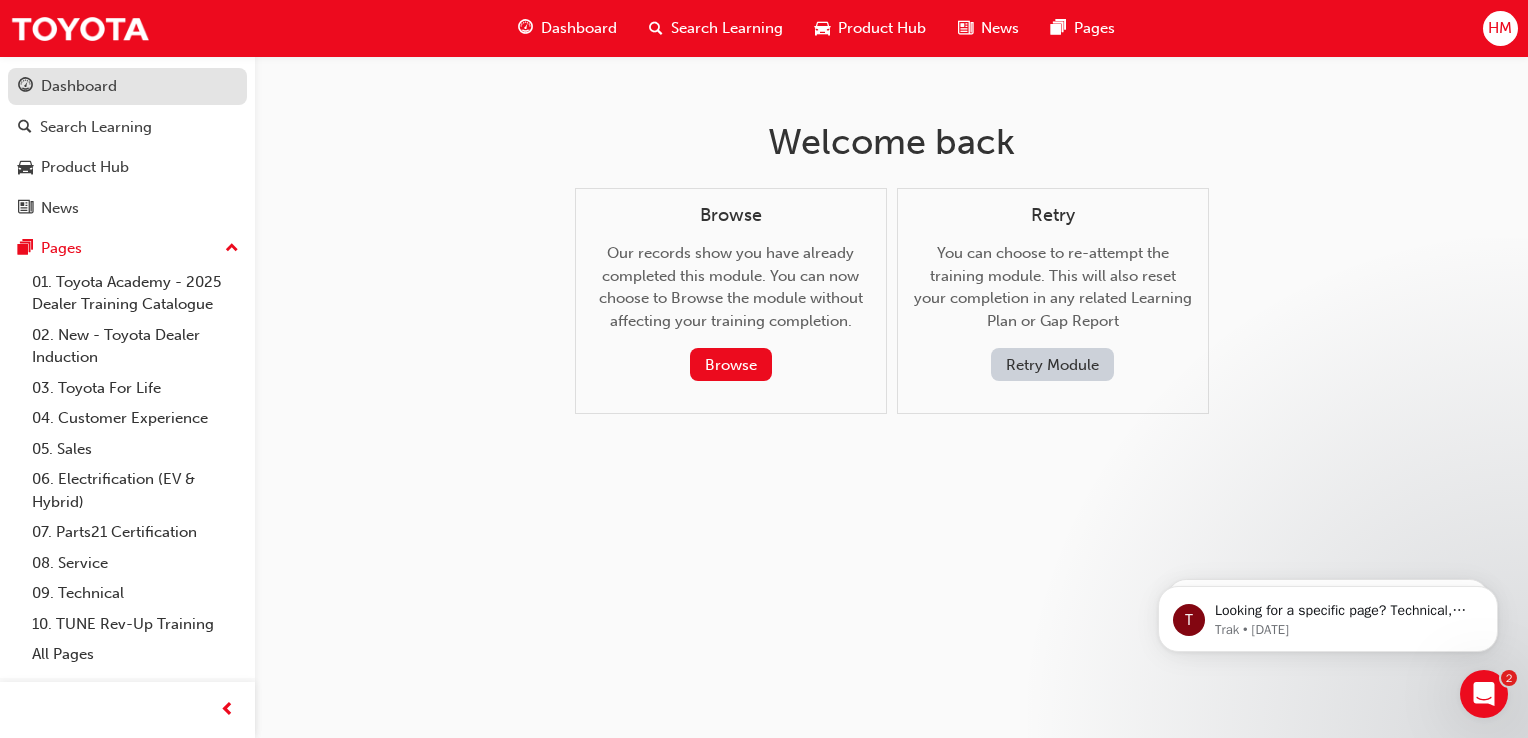 click on "Dashboard" at bounding box center [79, 86] 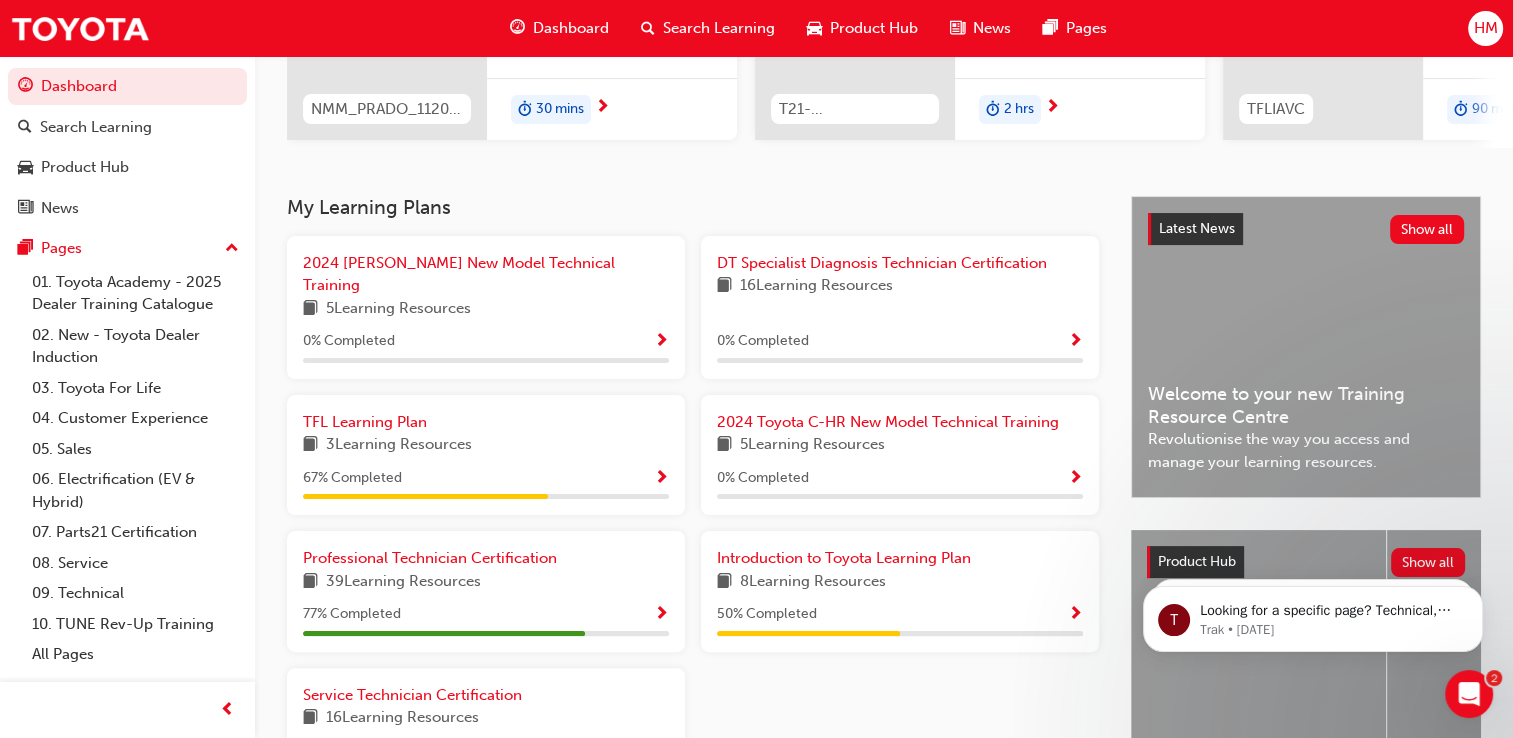 scroll, scrollTop: 400, scrollLeft: 0, axis: vertical 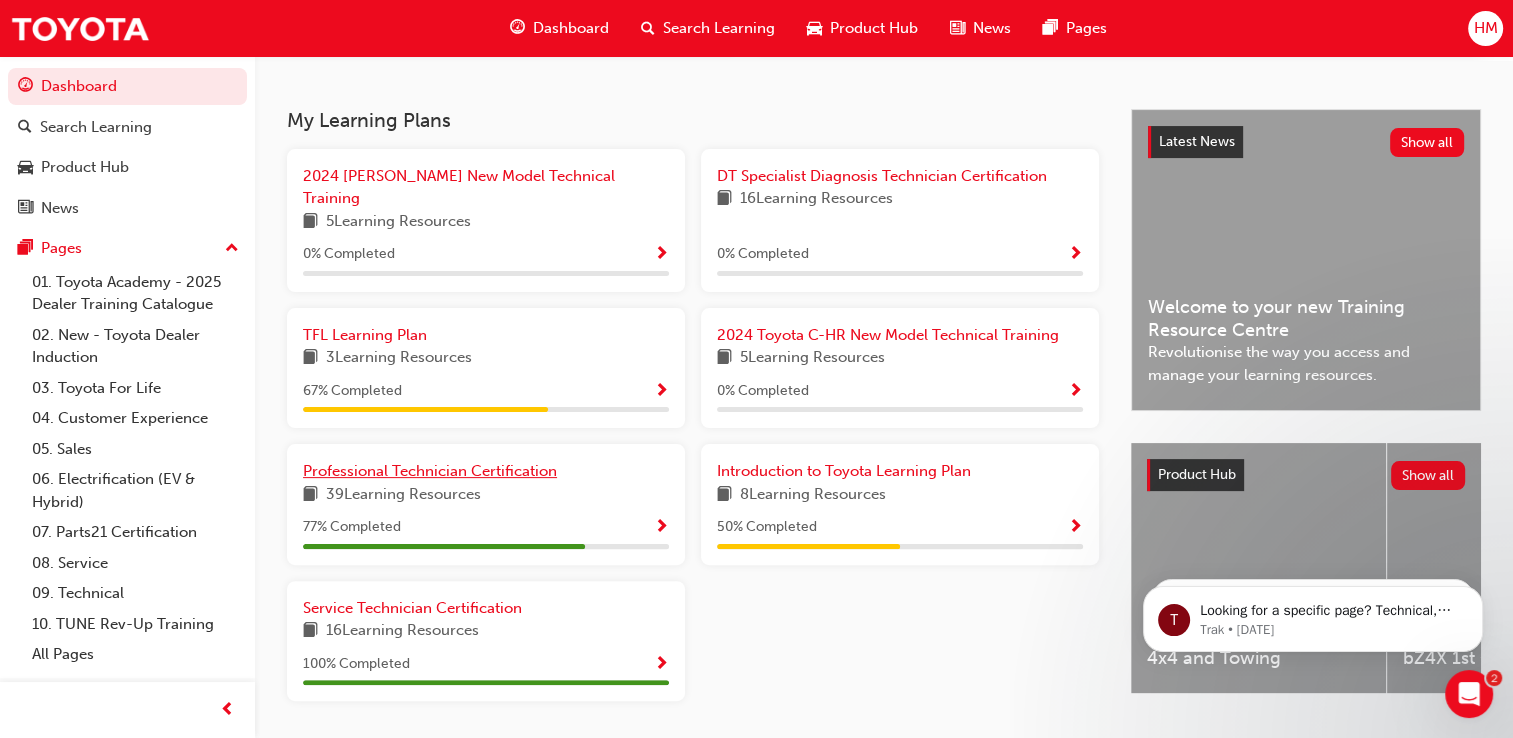 click on "Professional Technician Certification" at bounding box center (430, 471) 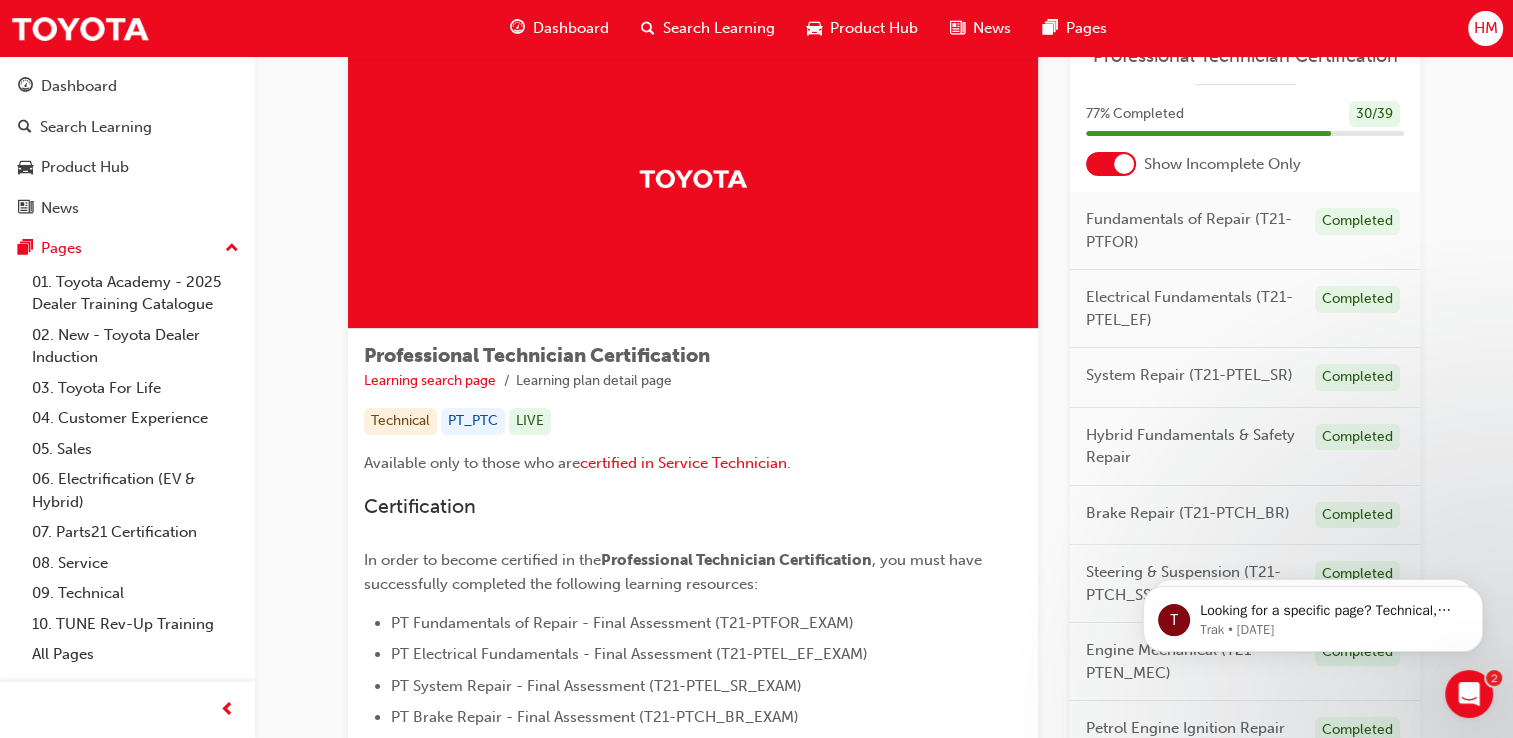 scroll, scrollTop: 0, scrollLeft: 0, axis: both 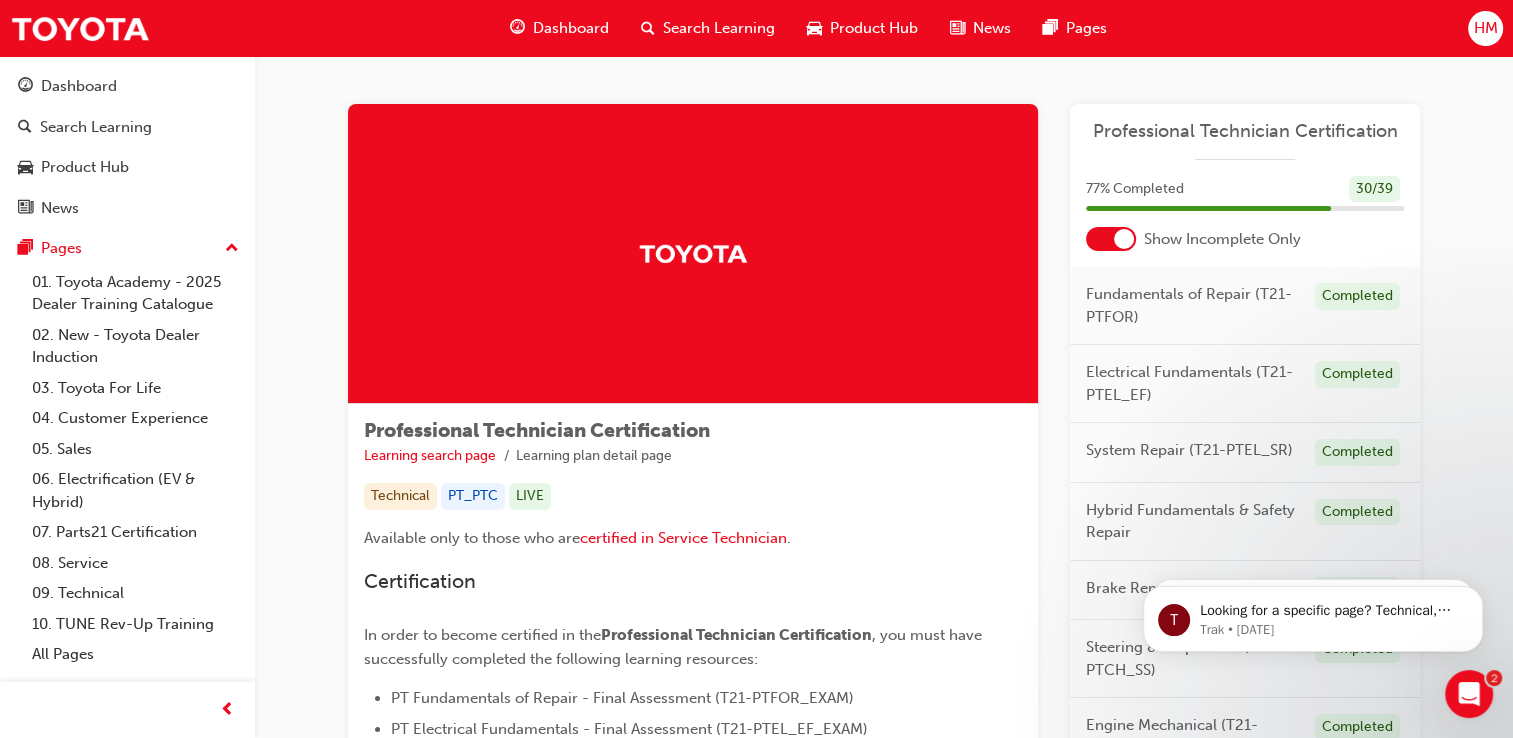 click on "HM" at bounding box center (1485, 28) 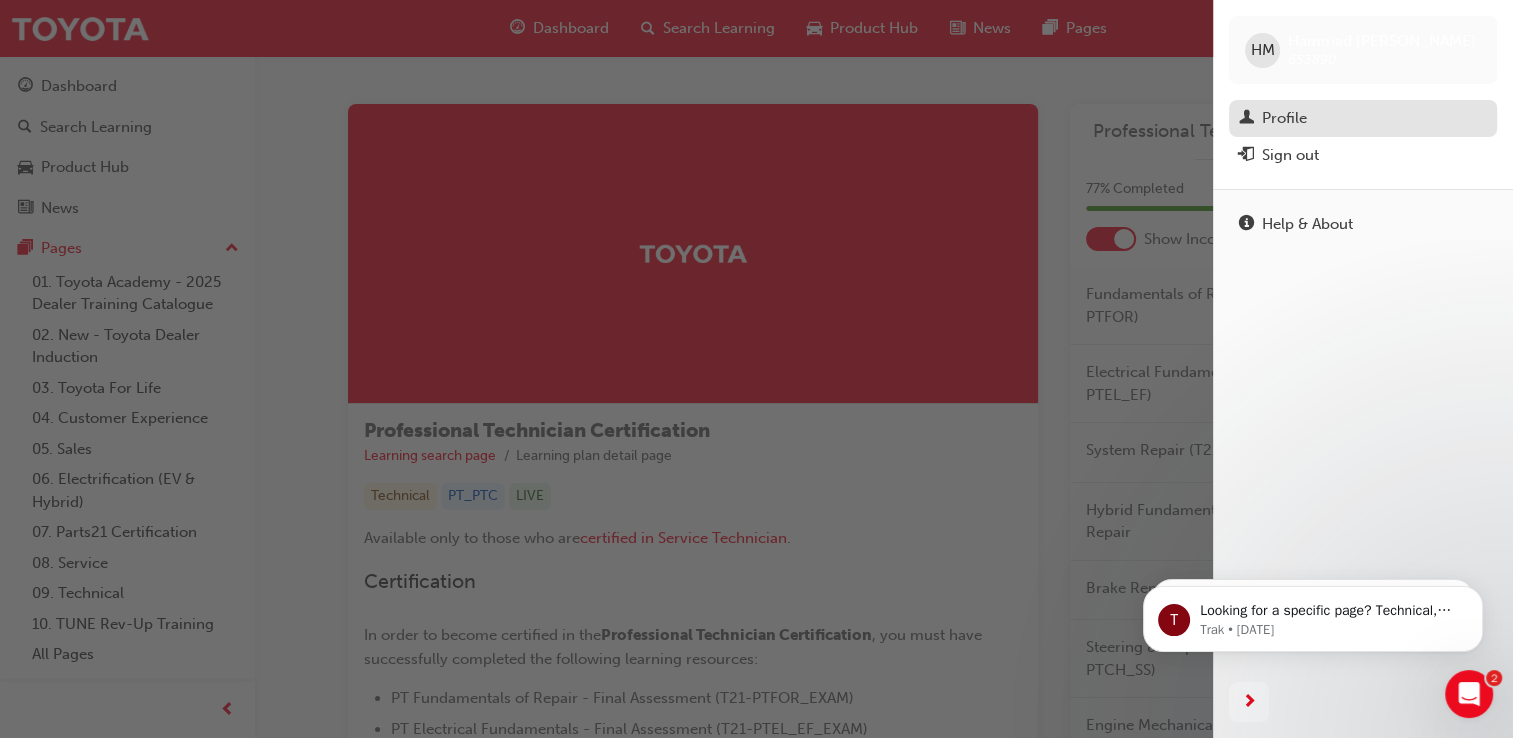 click on "Profile" at bounding box center [1284, 118] 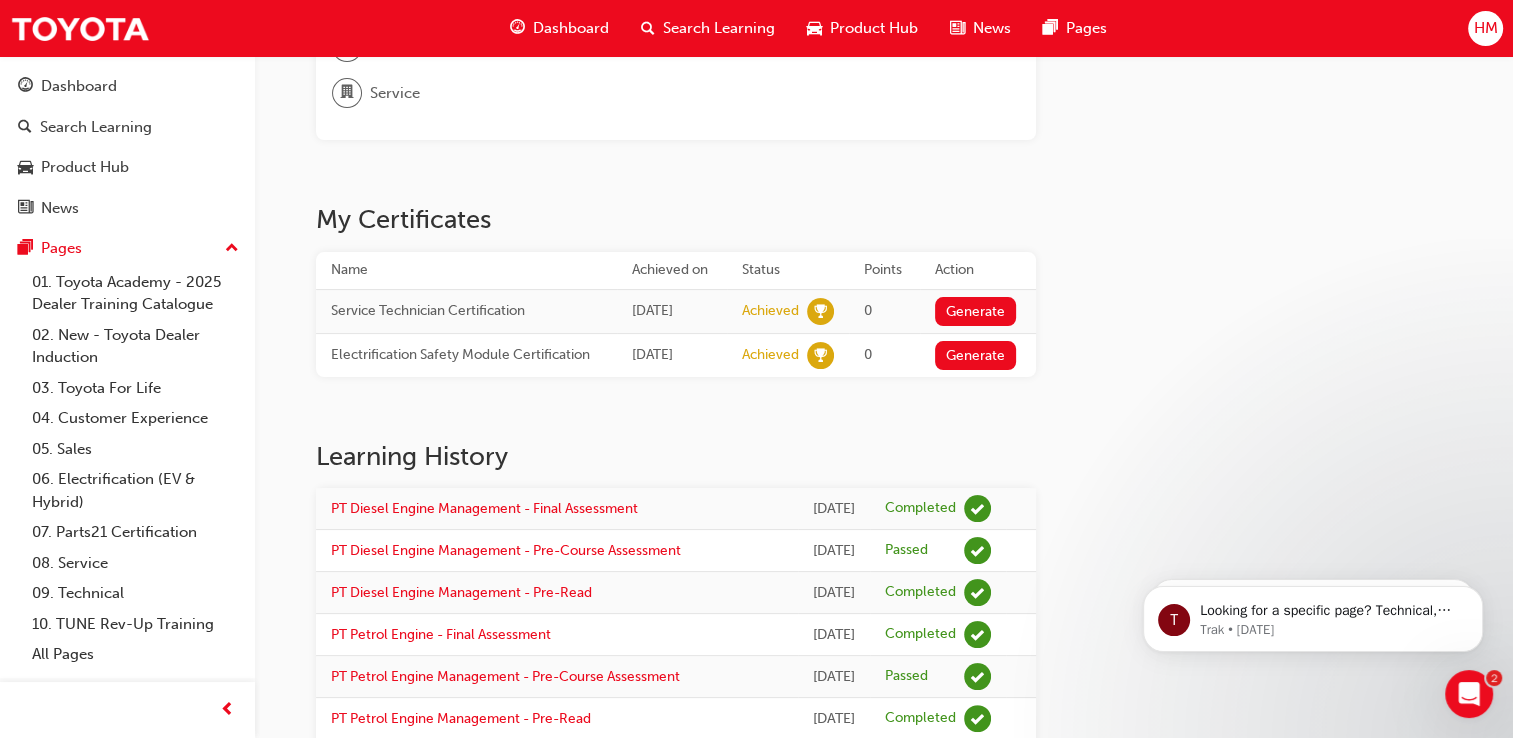 scroll, scrollTop: 240, scrollLeft: 0, axis: vertical 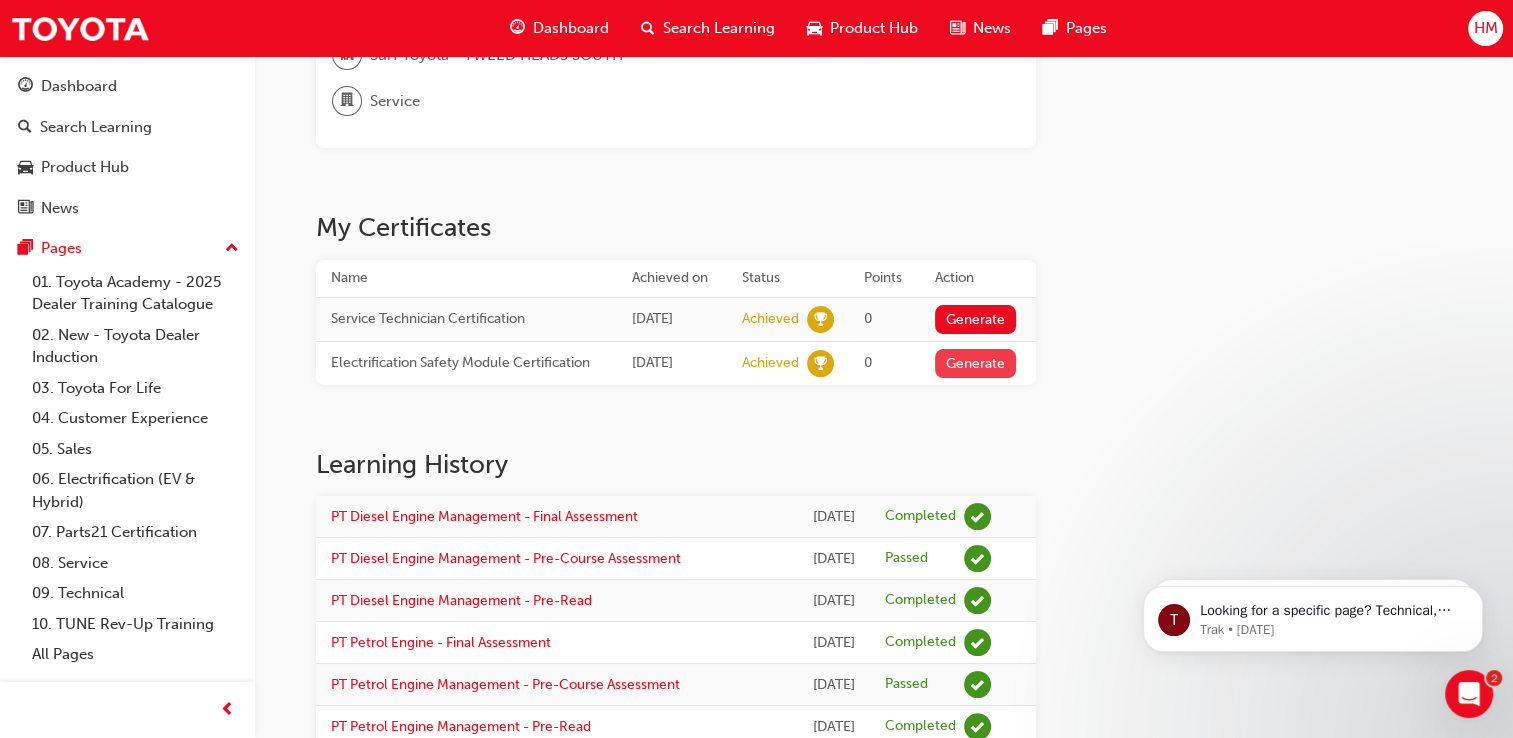 click on "Generate" at bounding box center [976, 363] 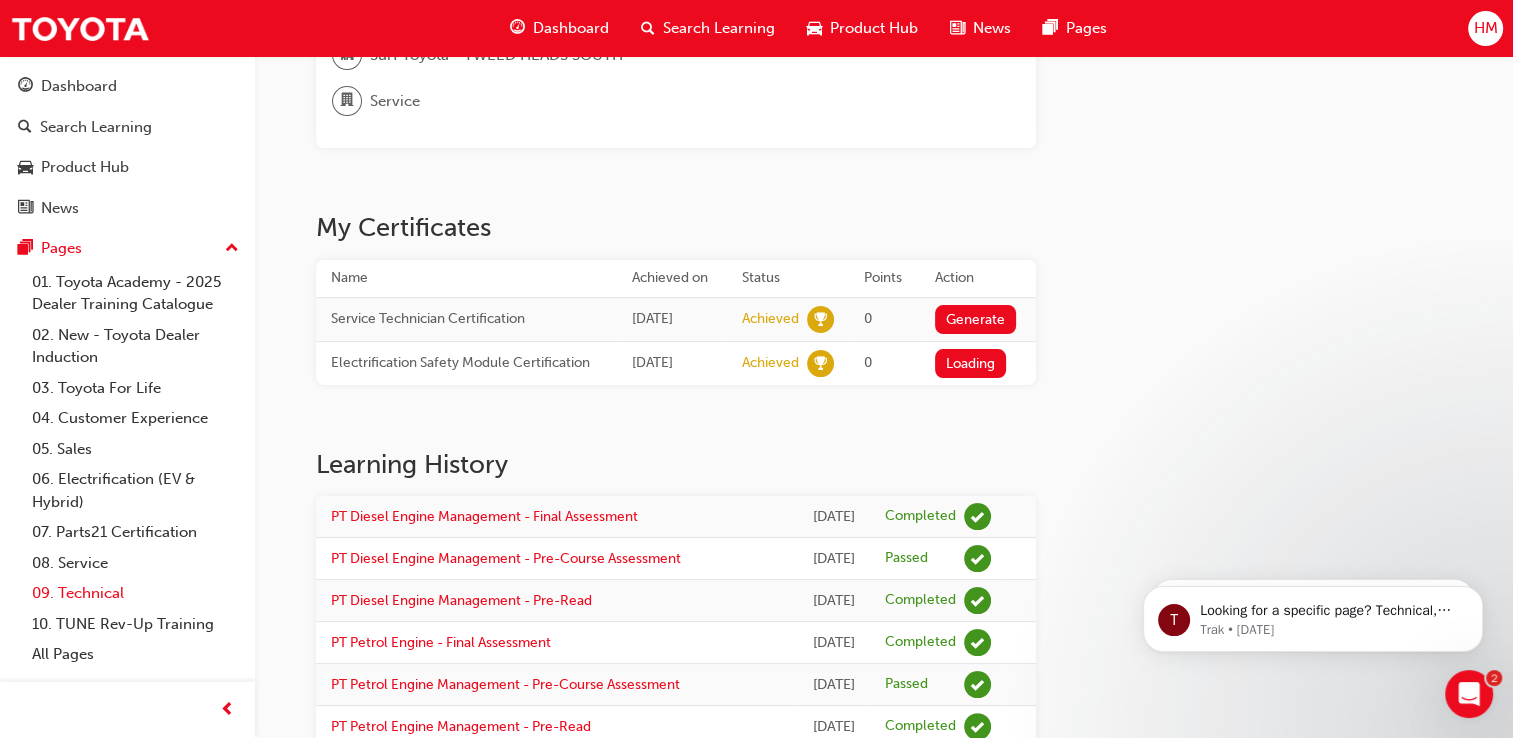 click on "09. Technical" at bounding box center (135, 593) 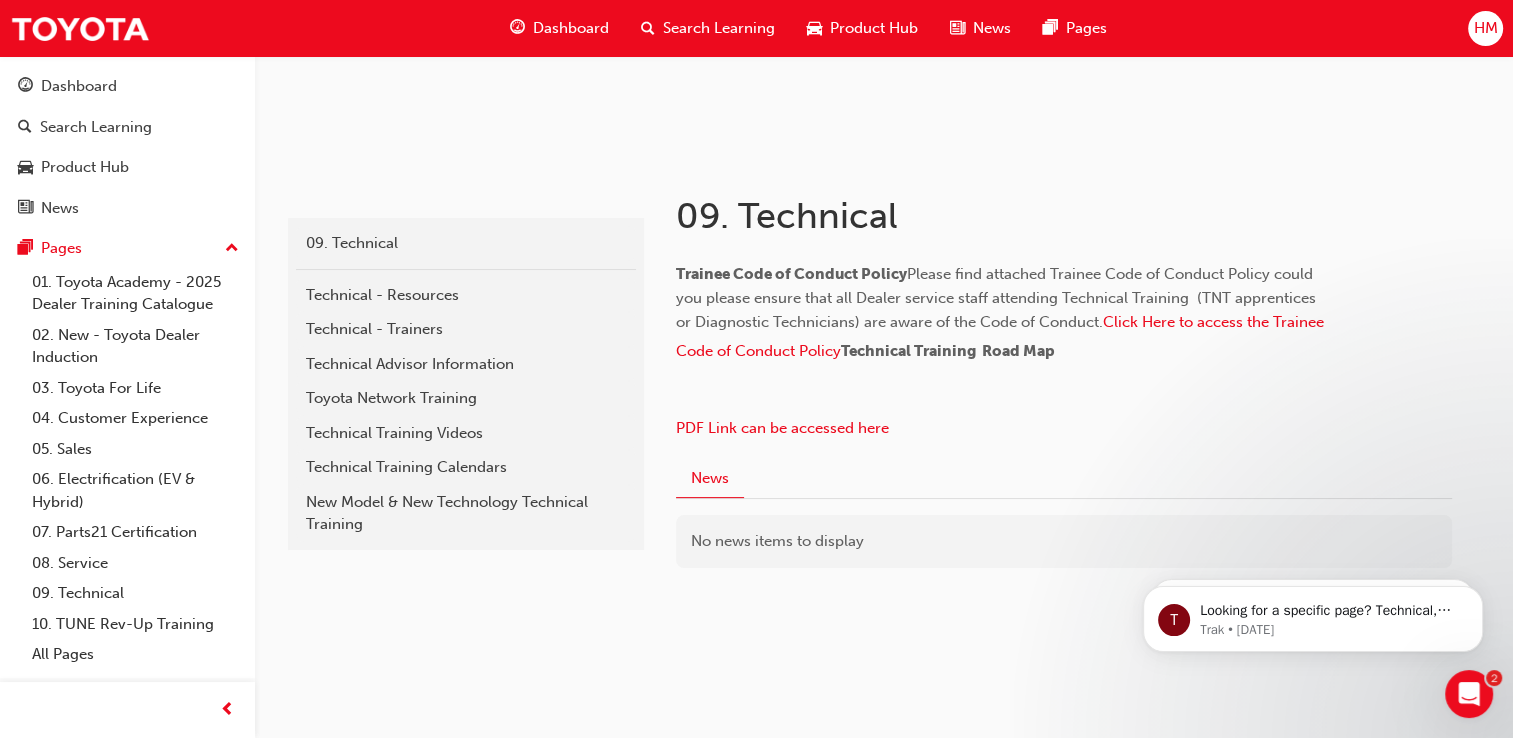 scroll, scrollTop: 308, scrollLeft: 0, axis: vertical 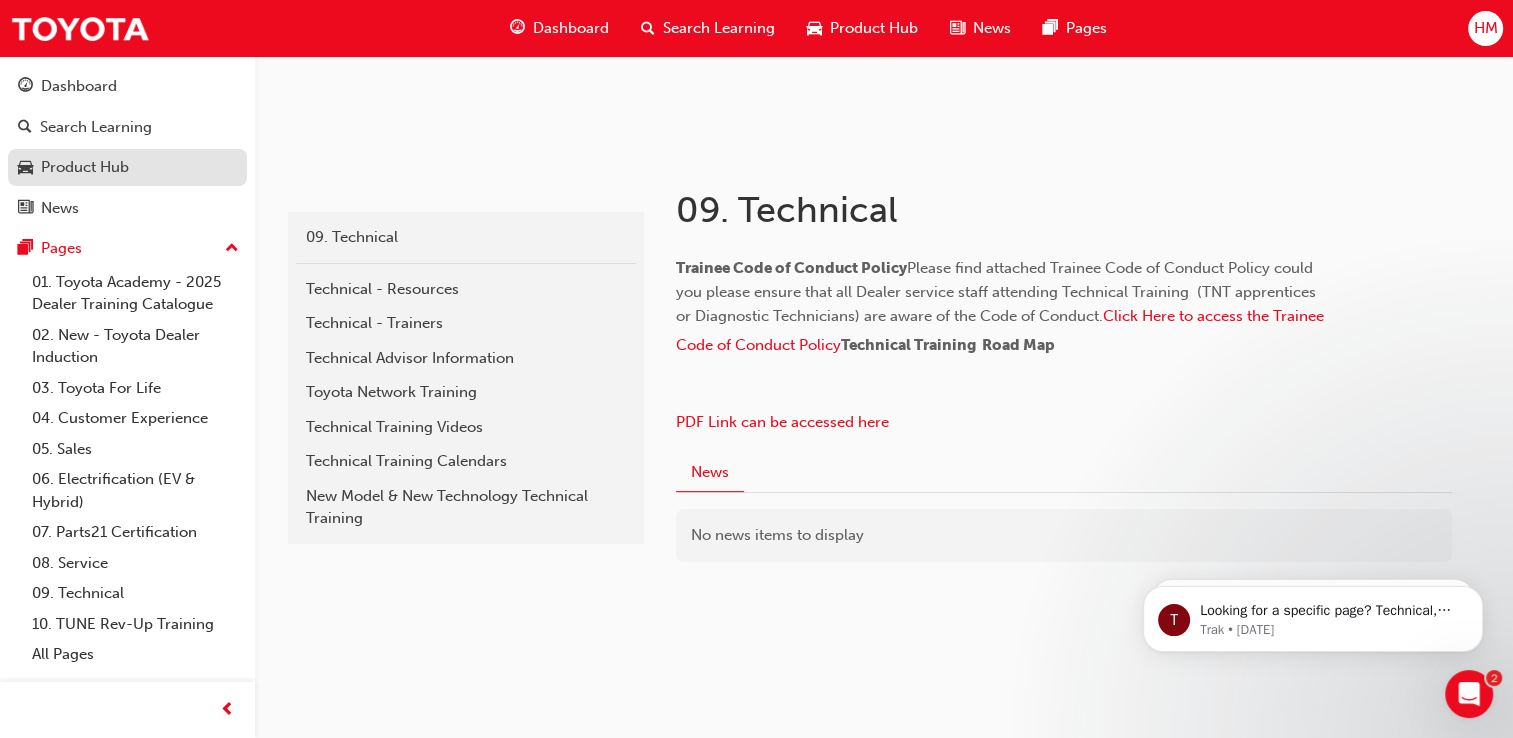 click on "Product Hub" at bounding box center (85, 167) 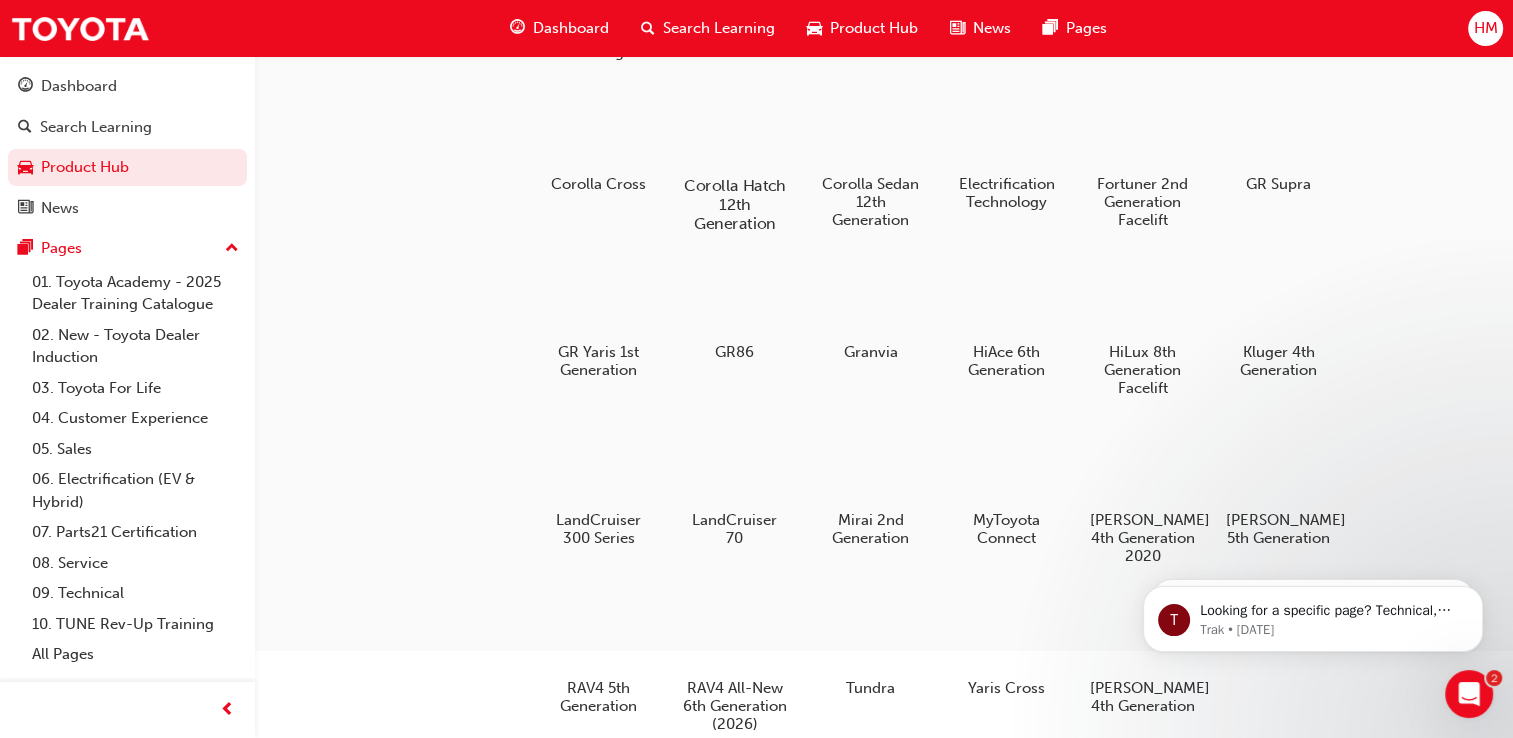 scroll, scrollTop: 200, scrollLeft: 0, axis: vertical 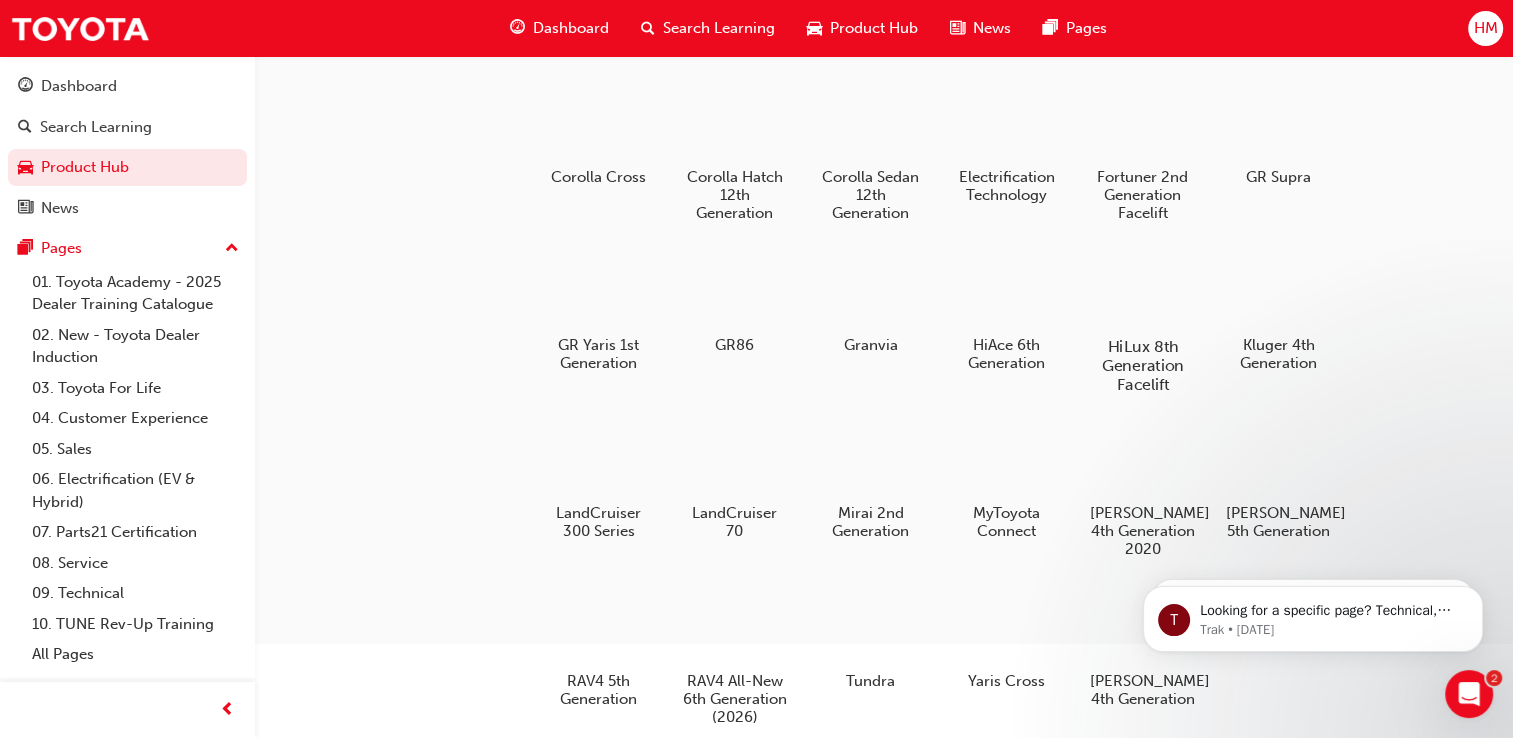 click at bounding box center (1142, 289) 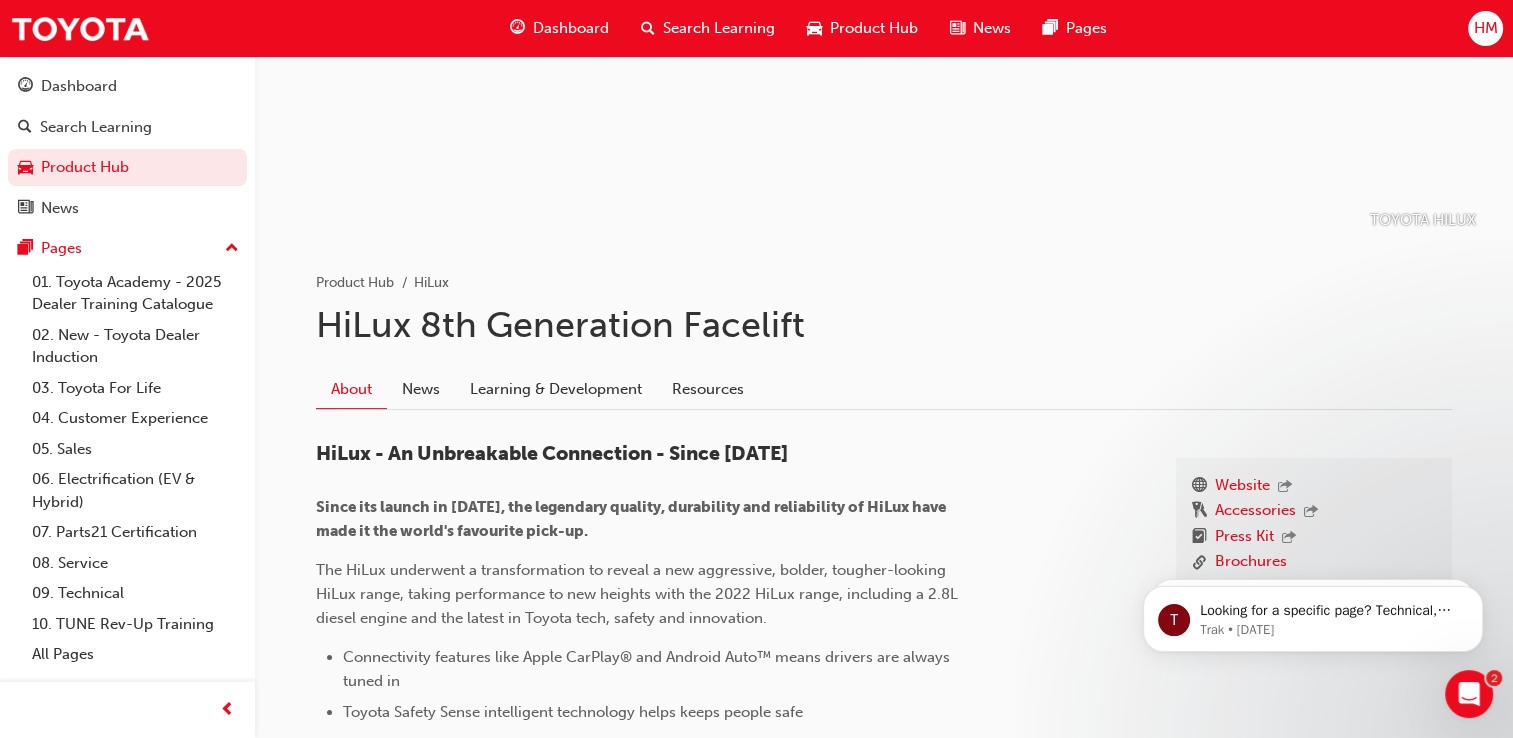 scroll, scrollTop: 0, scrollLeft: 0, axis: both 